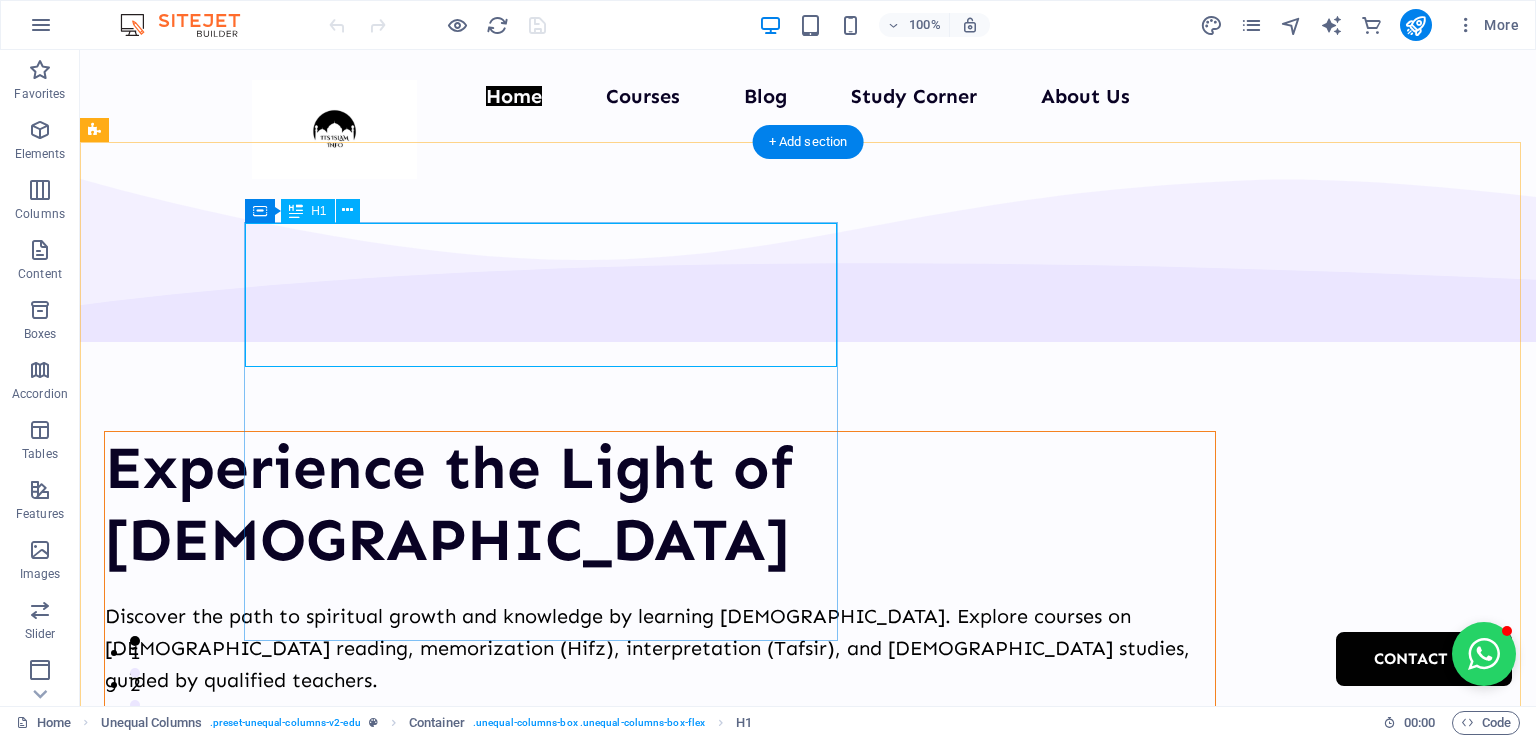 scroll, scrollTop: 0, scrollLeft: 0, axis: both 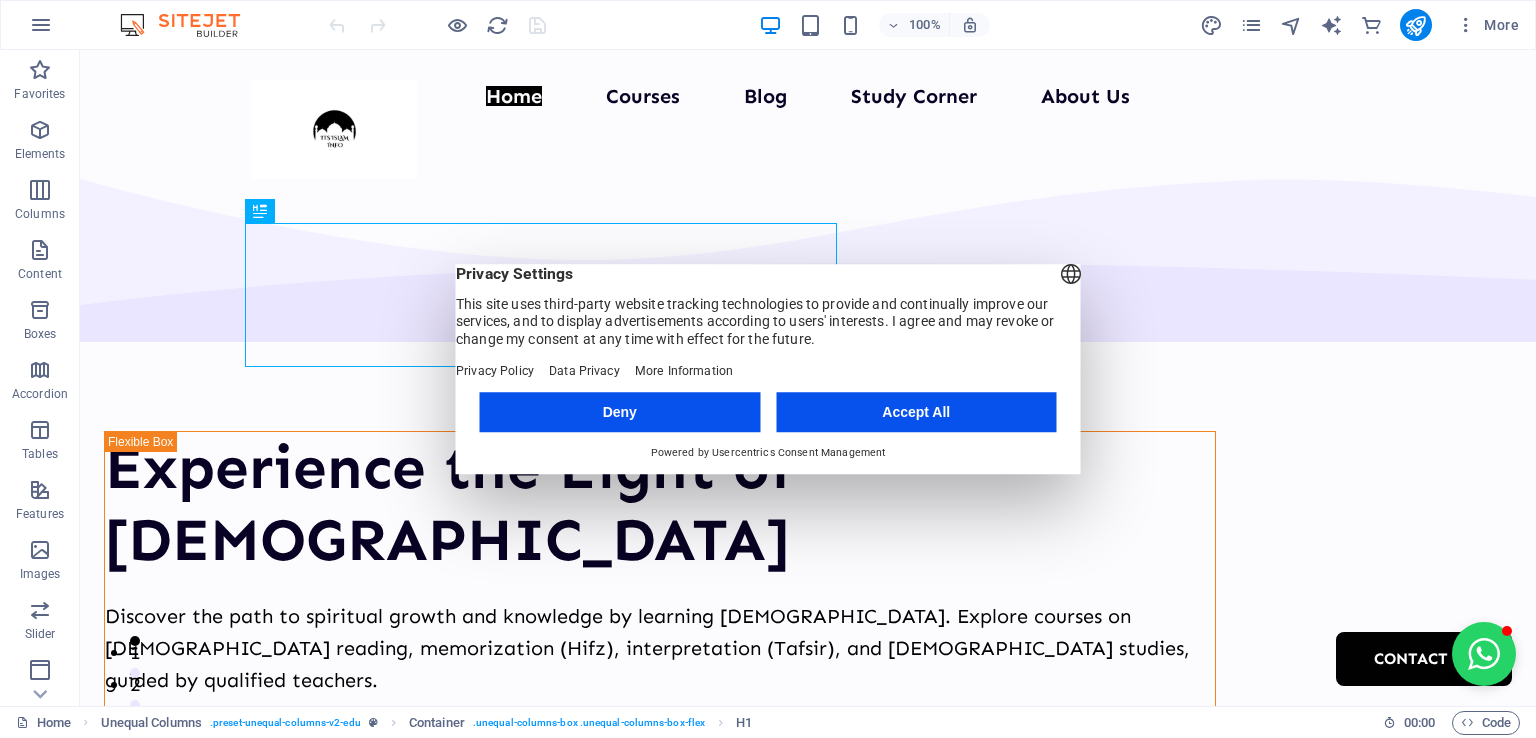 click on "Accept All" at bounding box center [916, 412] 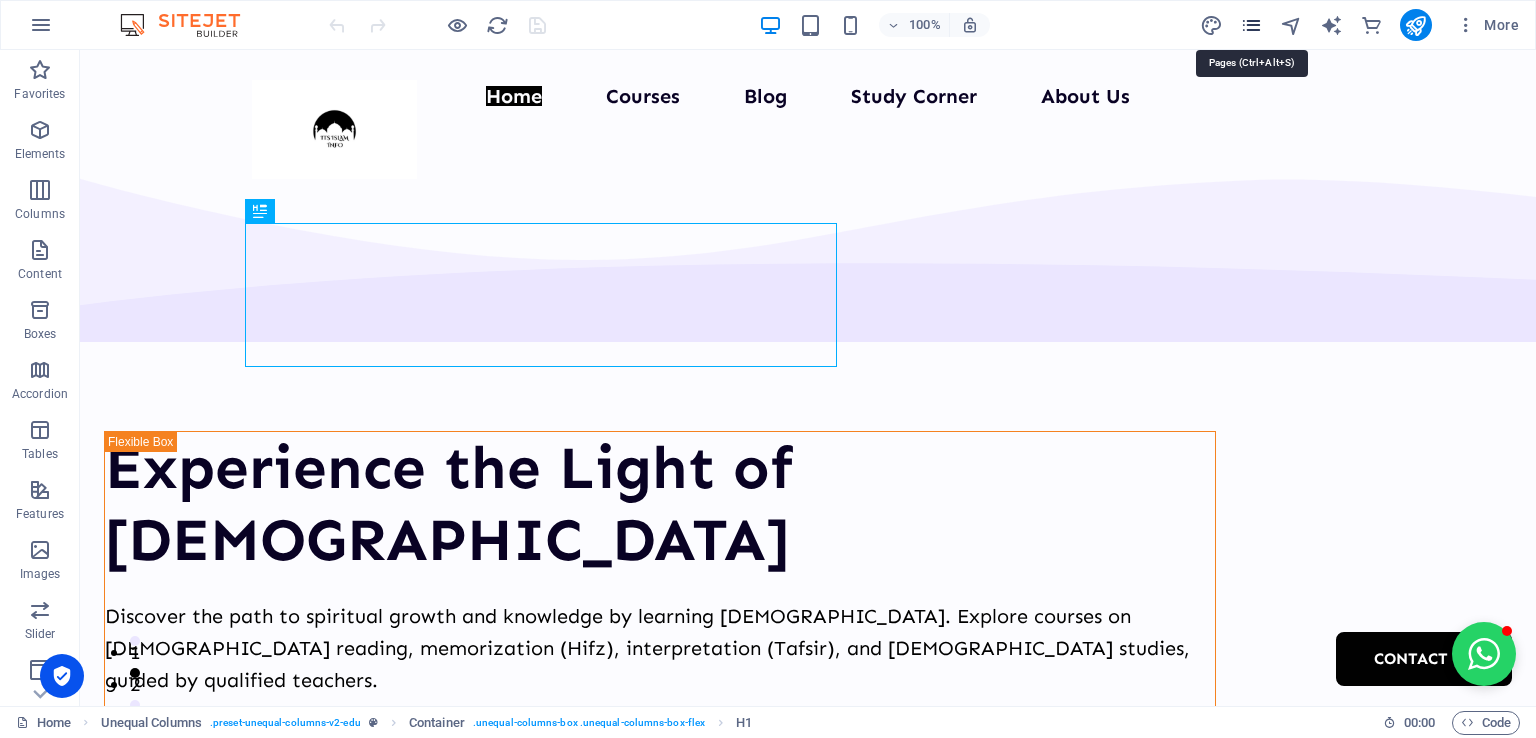 click at bounding box center (1251, 25) 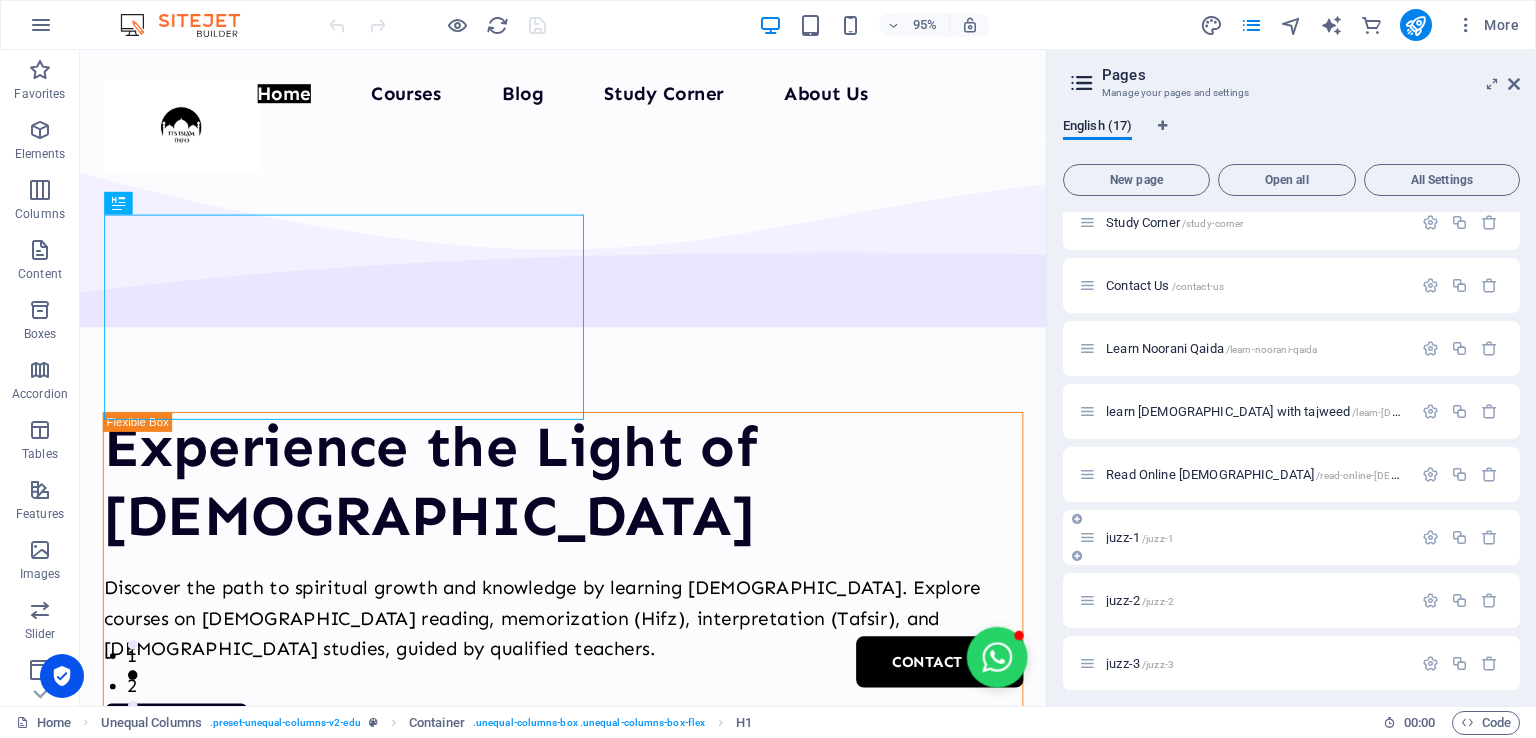 scroll, scrollTop: 521, scrollLeft: 0, axis: vertical 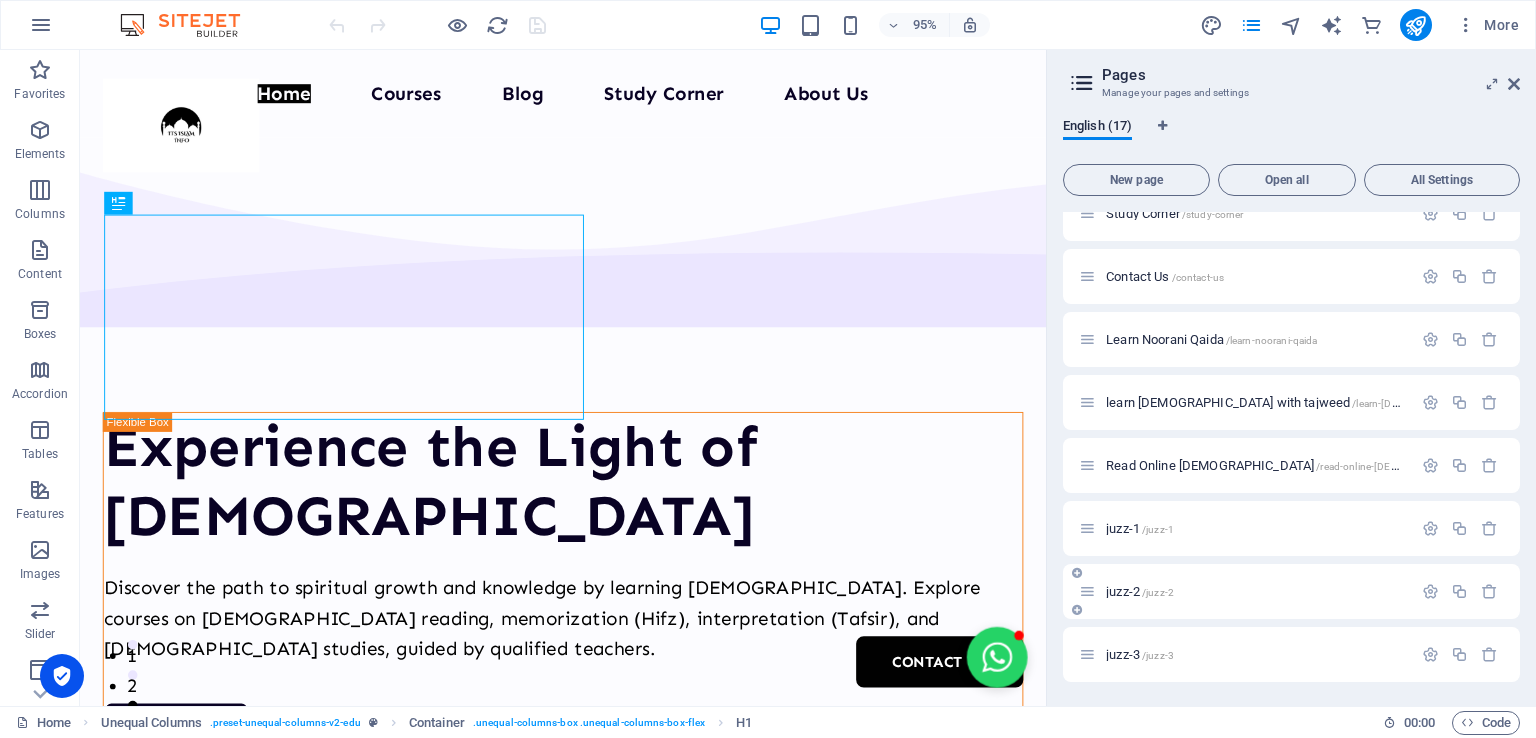 click on "juzz-2 /juzz-2" at bounding box center (1140, 591) 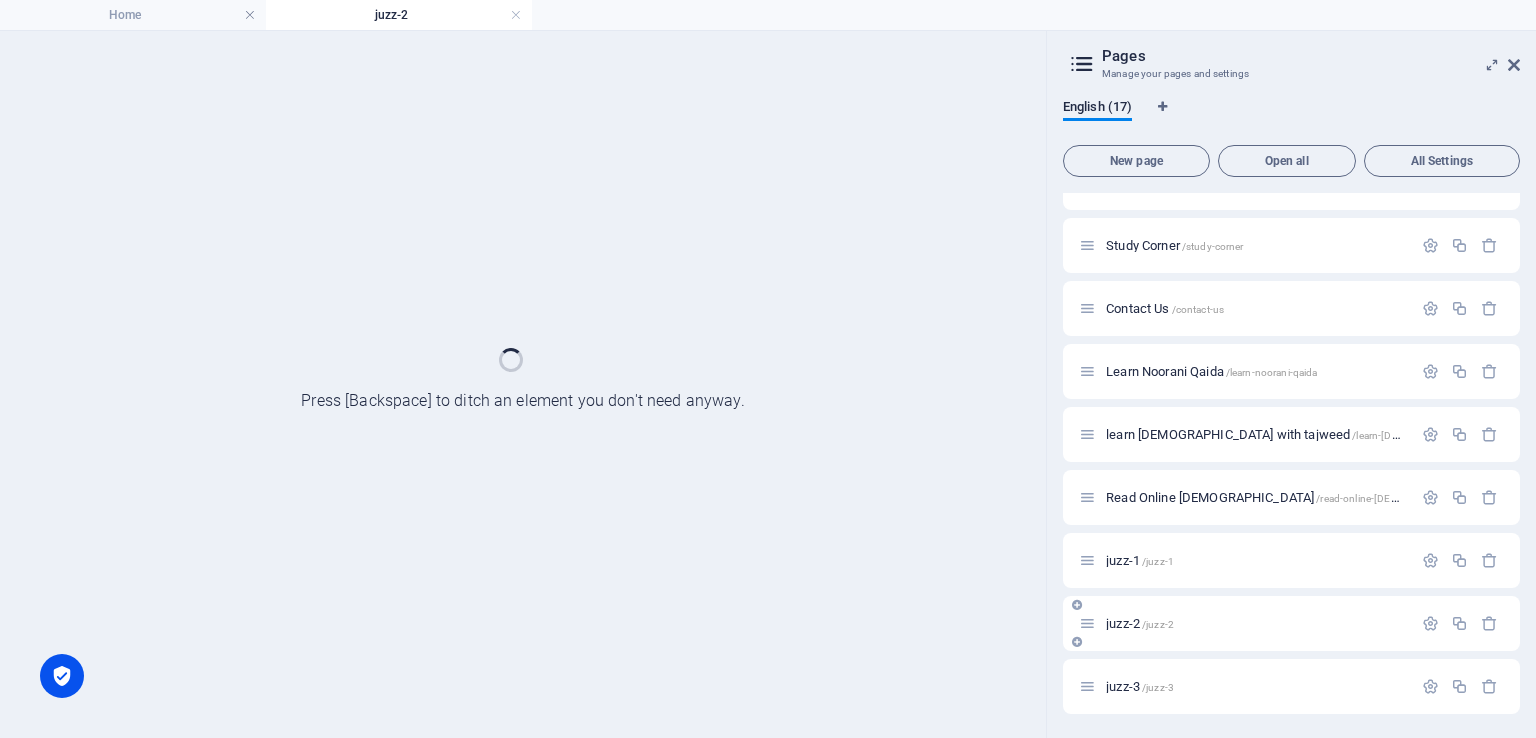 scroll, scrollTop: 470, scrollLeft: 0, axis: vertical 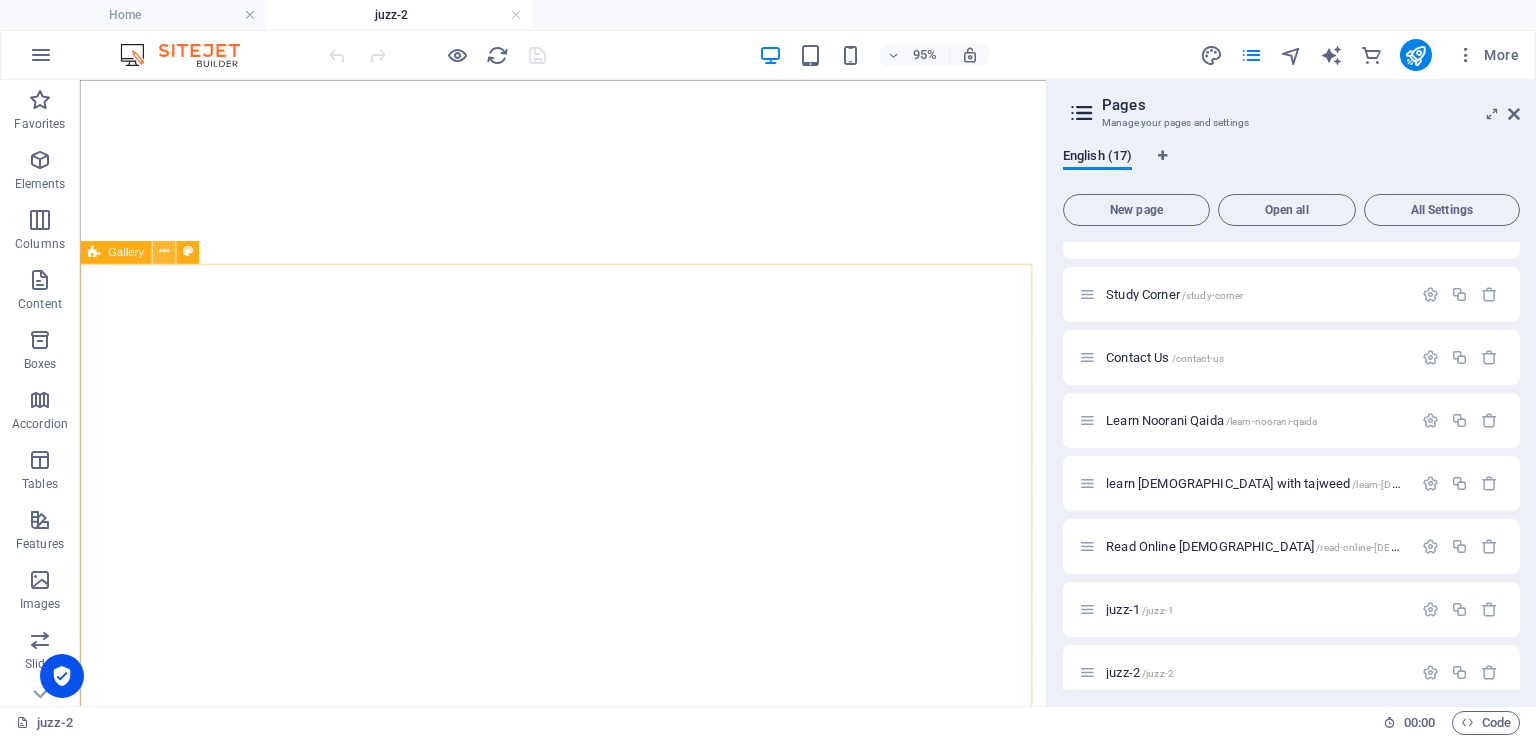 click at bounding box center [163, 252] 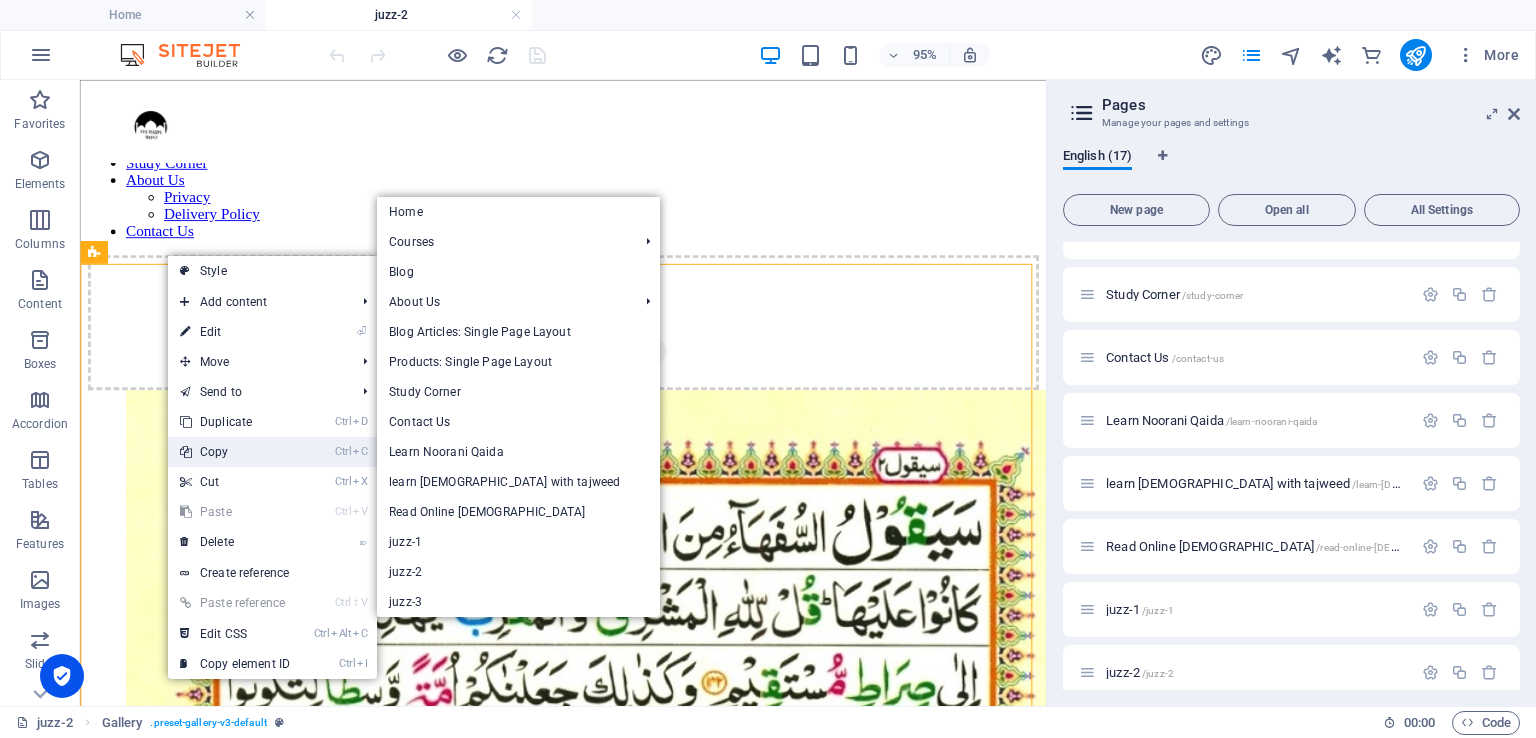 scroll, scrollTop: 200, scrollLeft: 0, axis: vertical 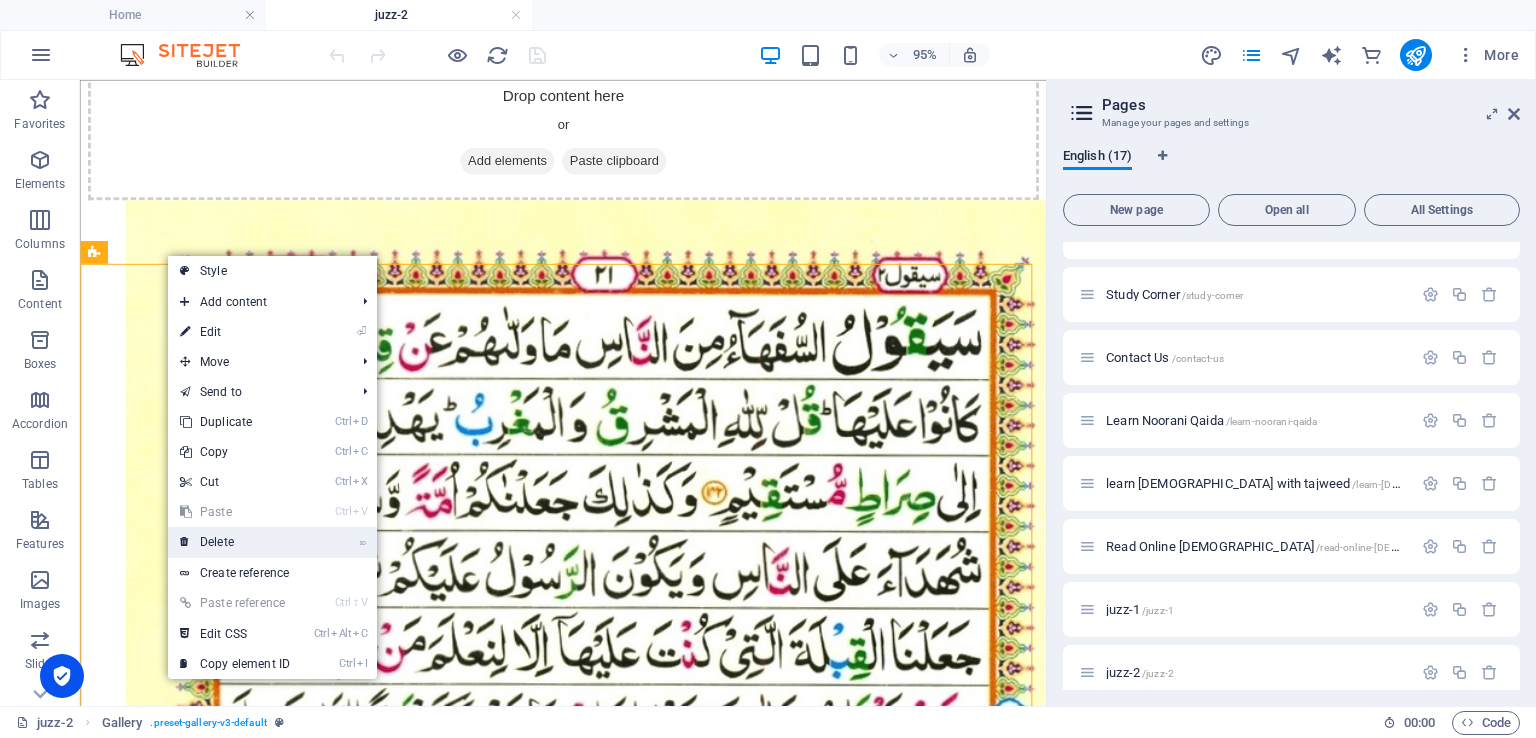 click on "⌦  Delete" at bounding box center [235, 542] 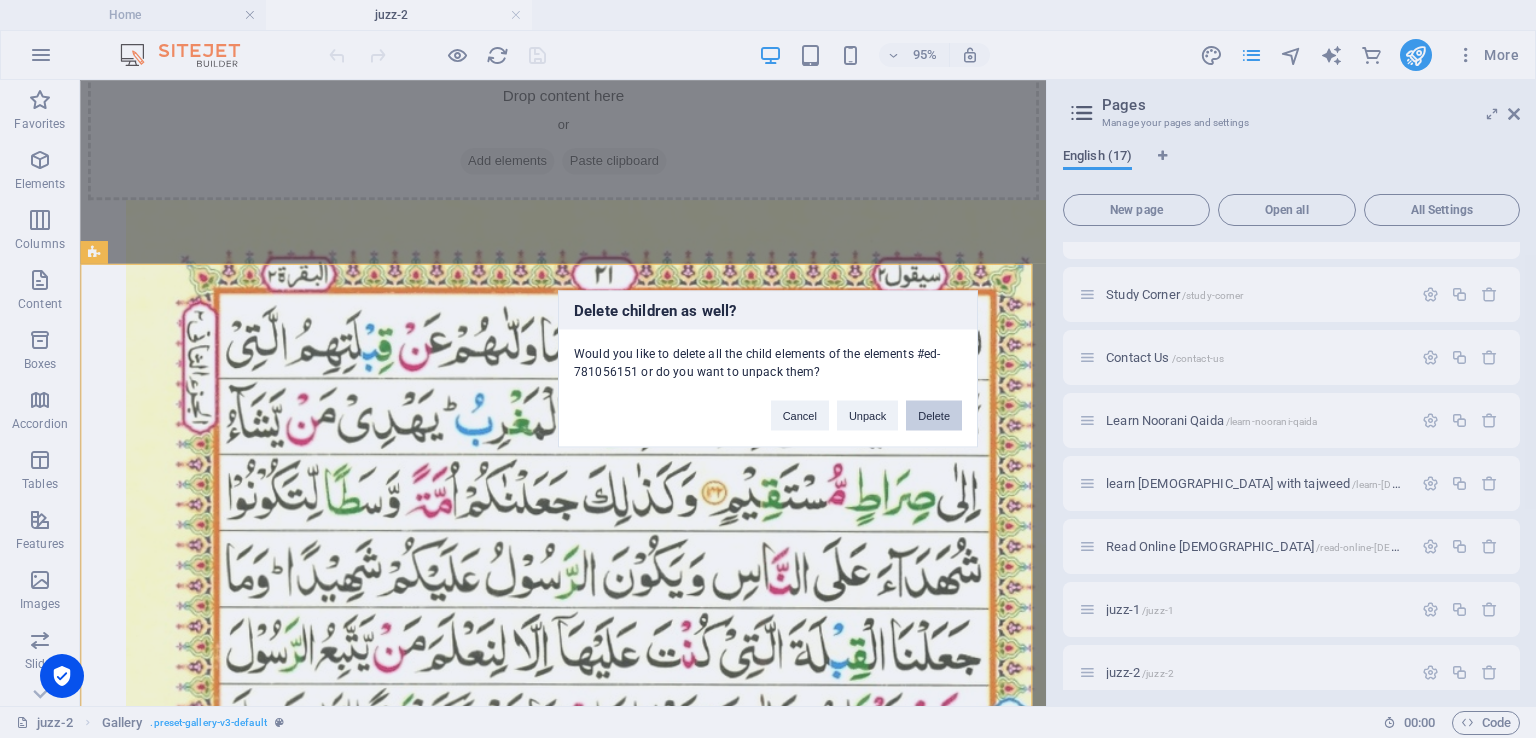 click on "Delete" at bounding box center (934, 416) 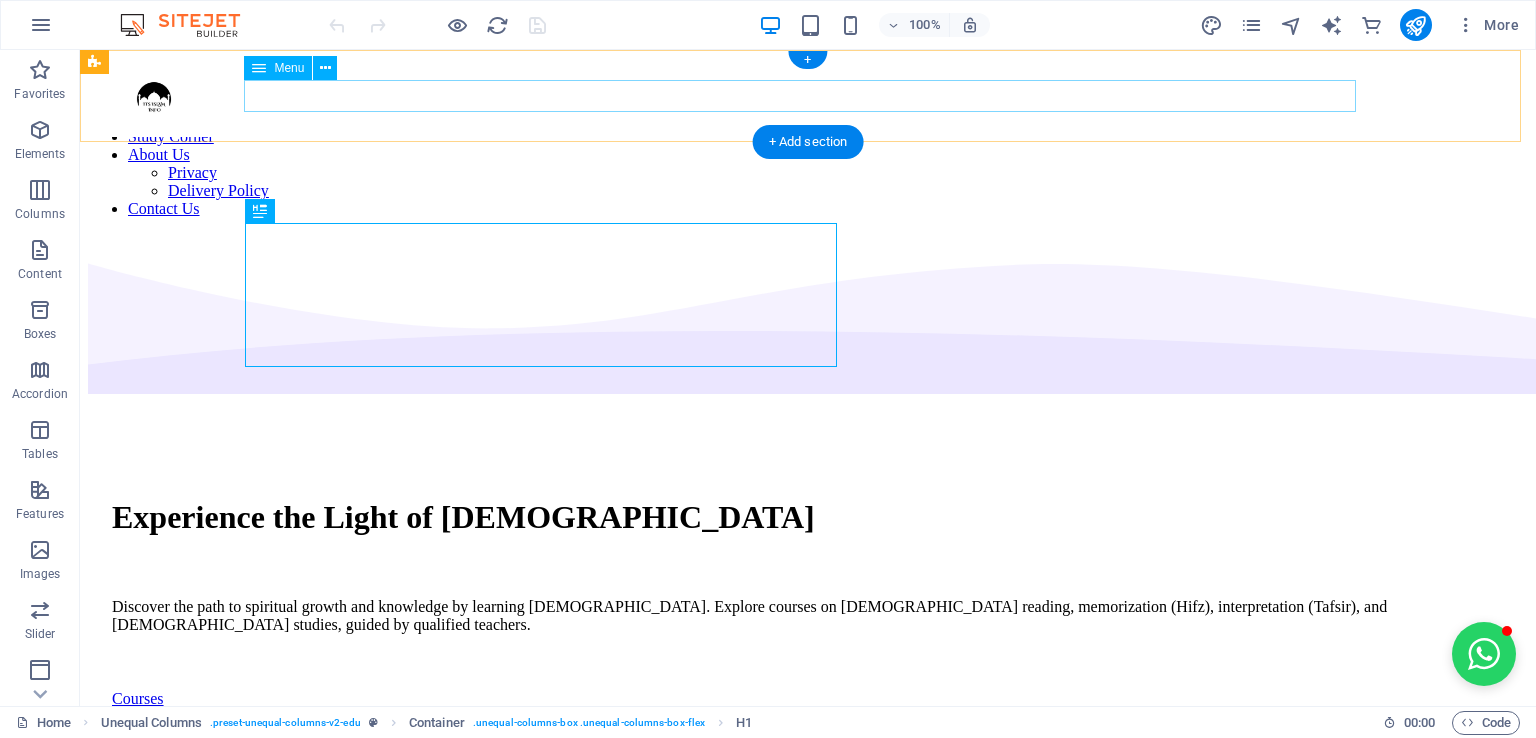 scroll, scrollTop: 0, scrollLeft: 0, axis: both 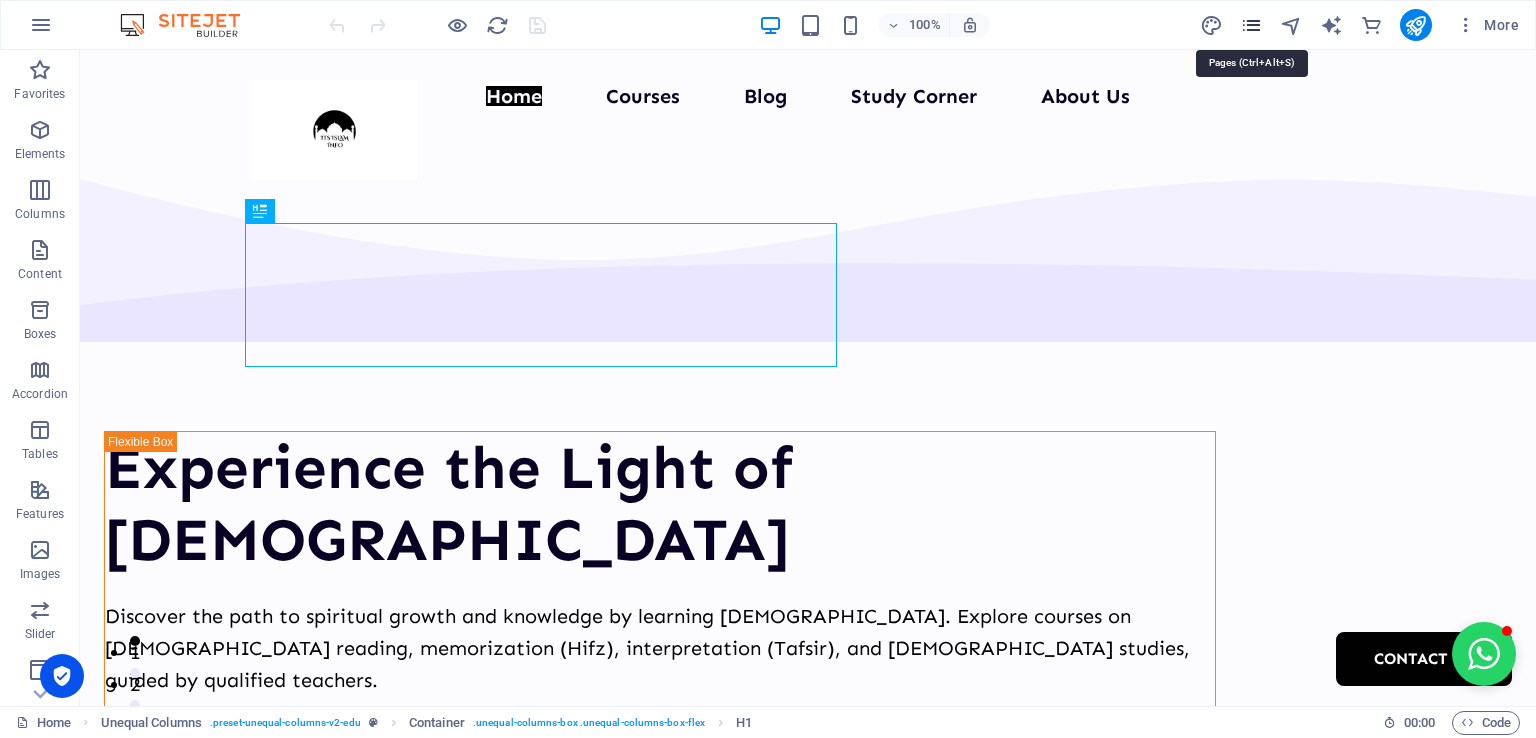 click at bounding box center (1251, 25) 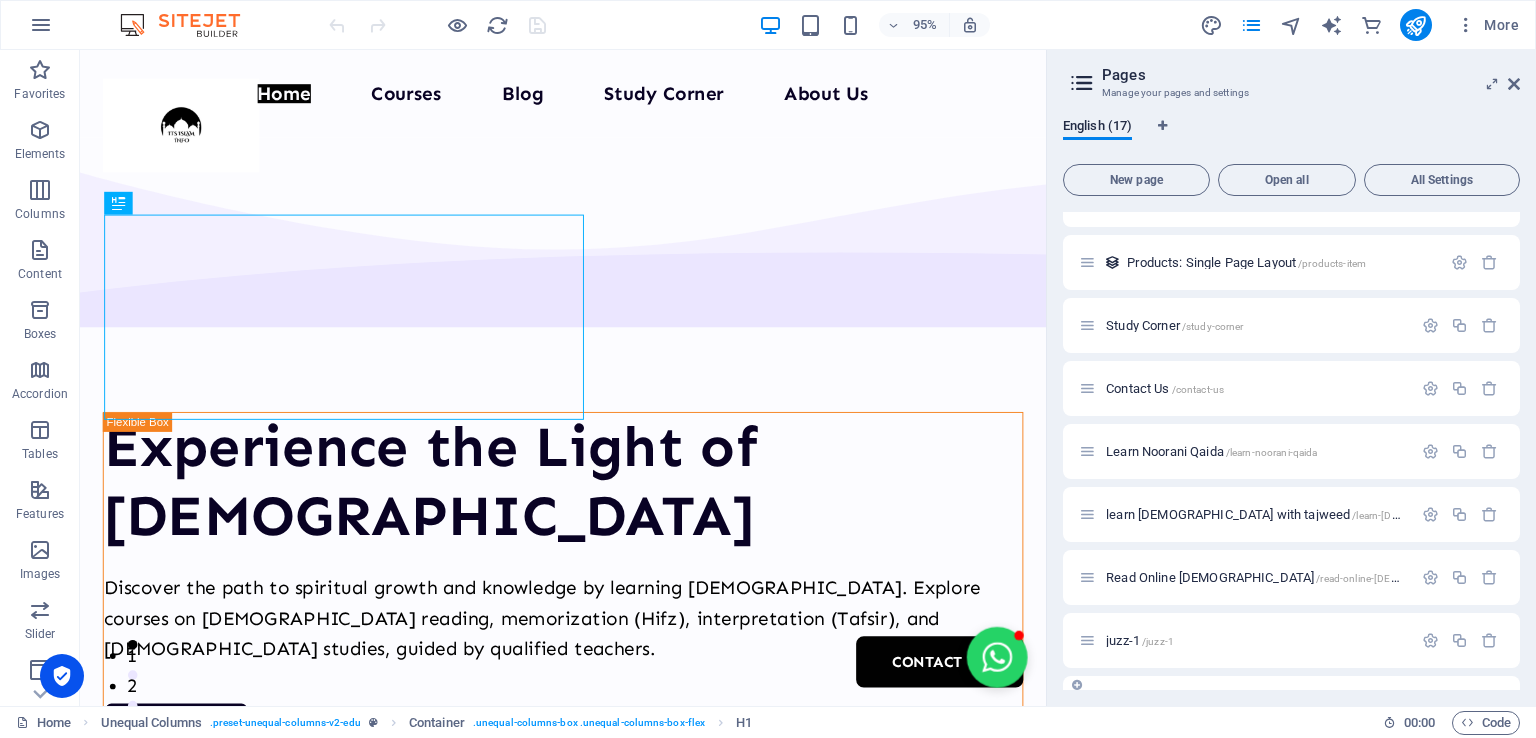 scroll, scrollTop: 520, scrollLeft: 0, axis: vertical 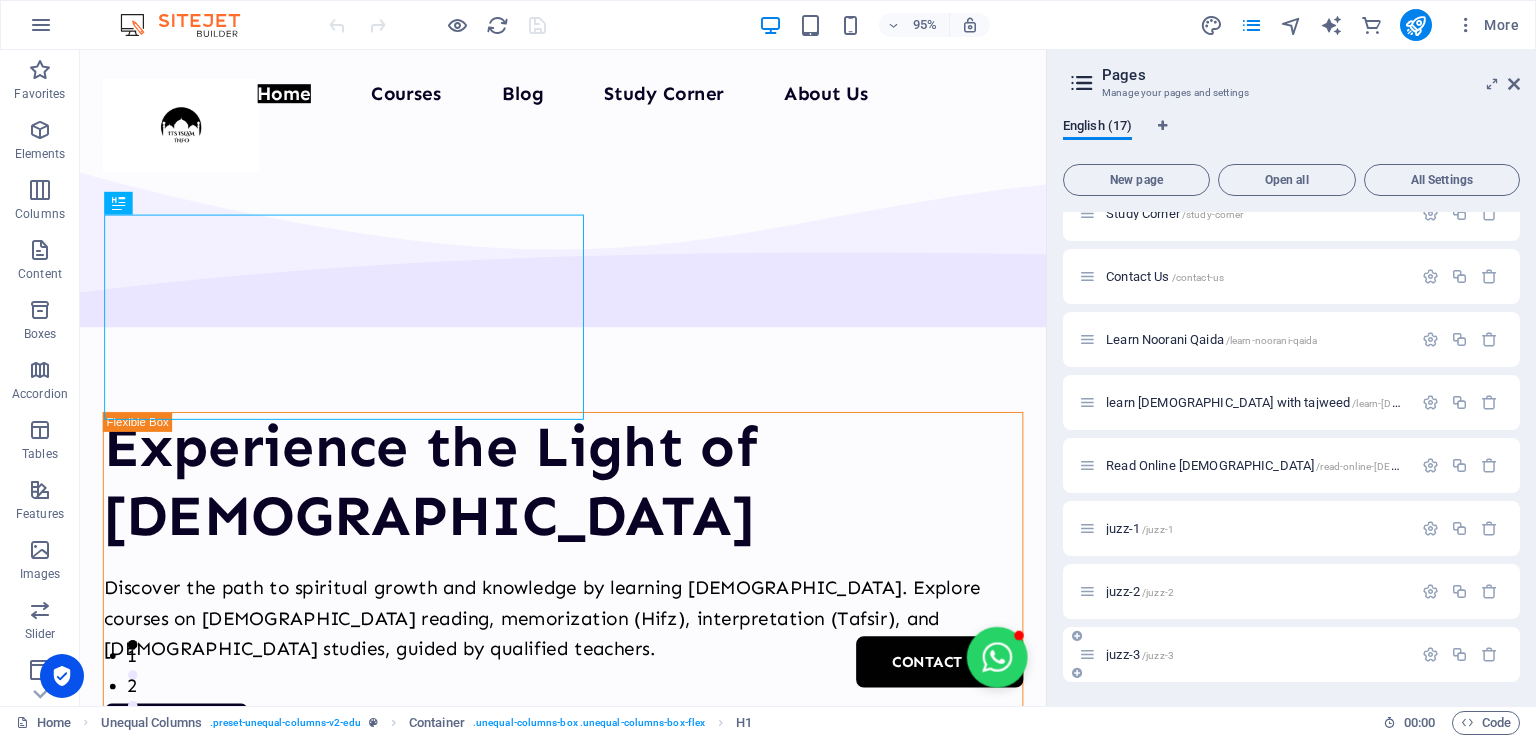 click on "juzz-3 /juzz-3" at bounding box center (1140, 654) 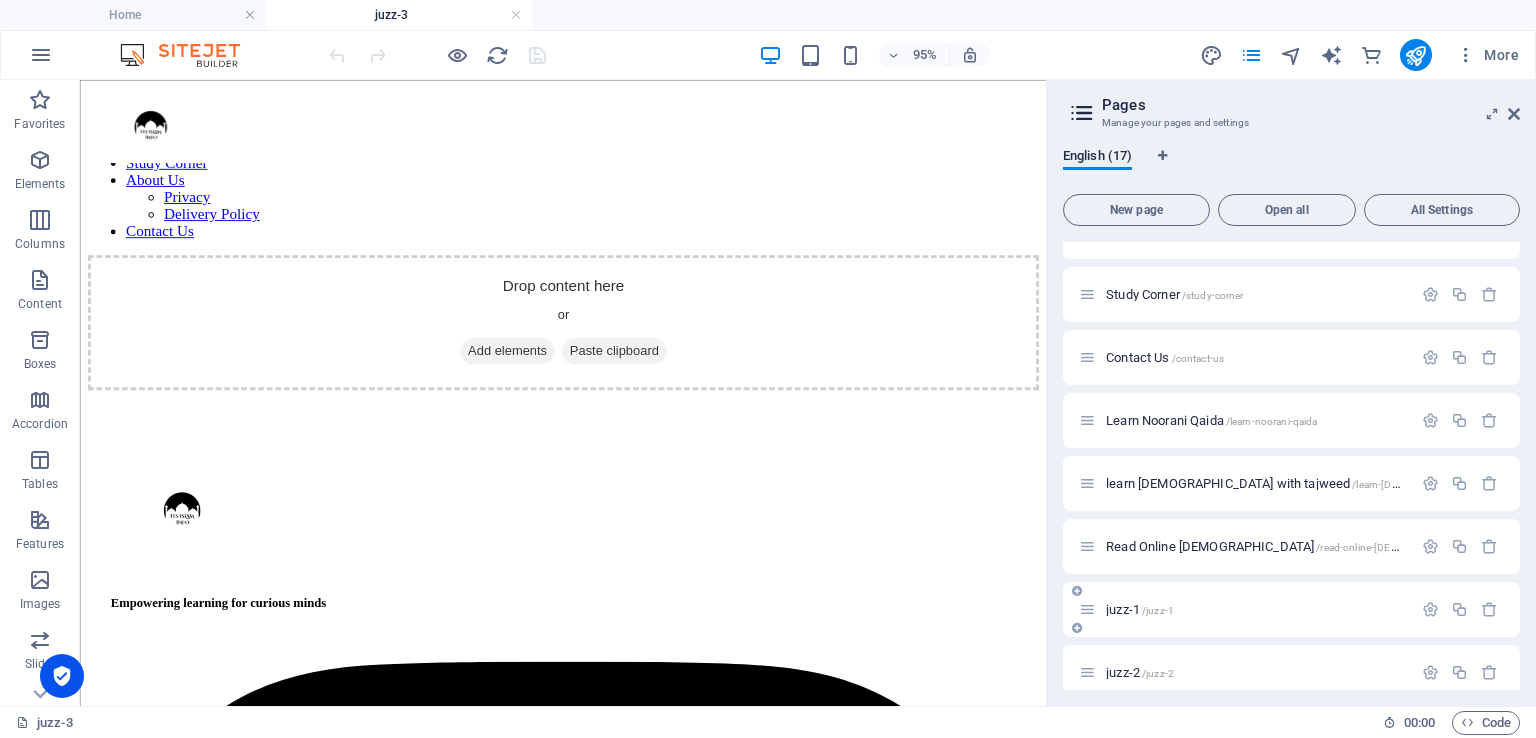 scroll, scrollTop: 0, scrollLeft: 0, axis: both 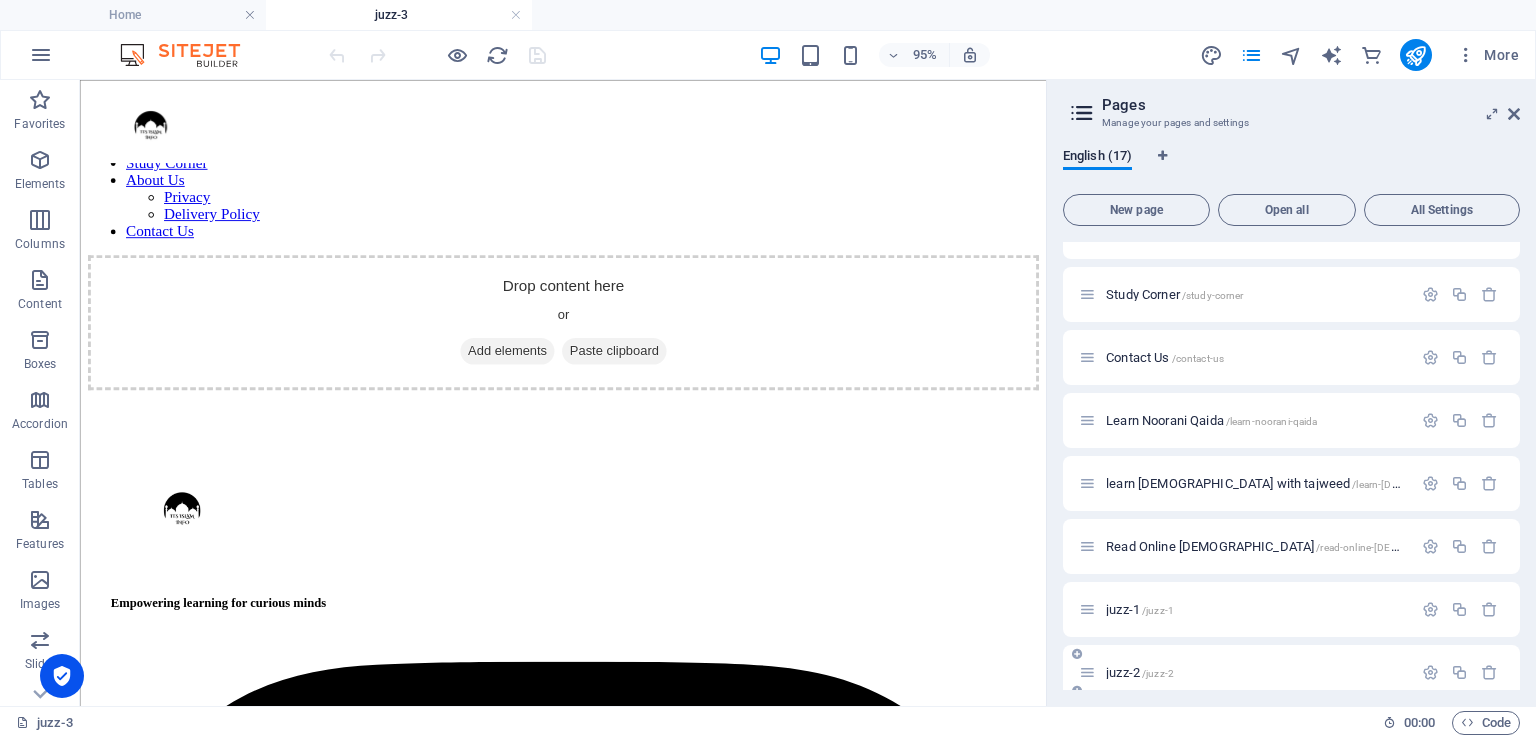 click on "juzz-2 /juzz-2" at bounding box center [1140, 672] 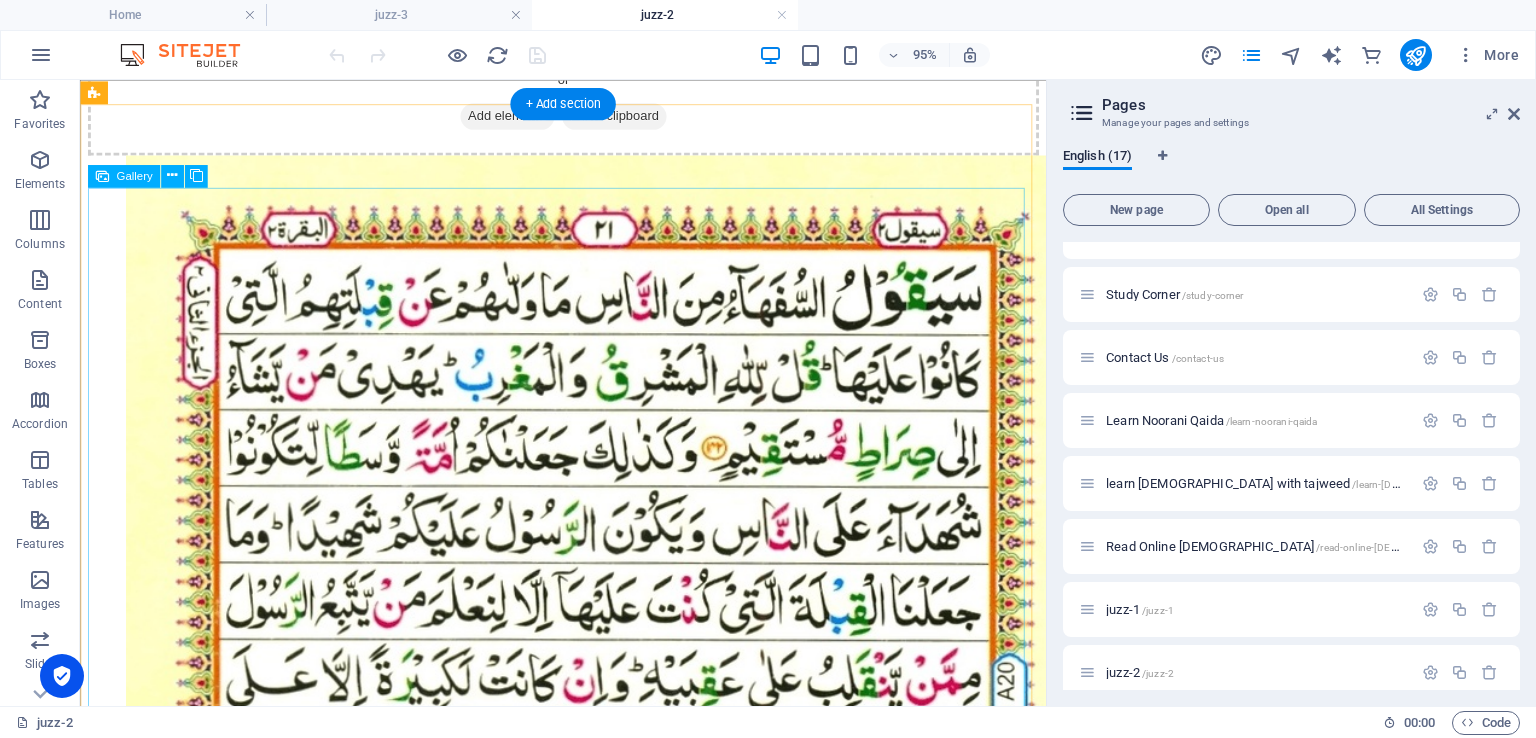 scroll, scrollTop: 400, scrollLeft: 0, axis: vertical 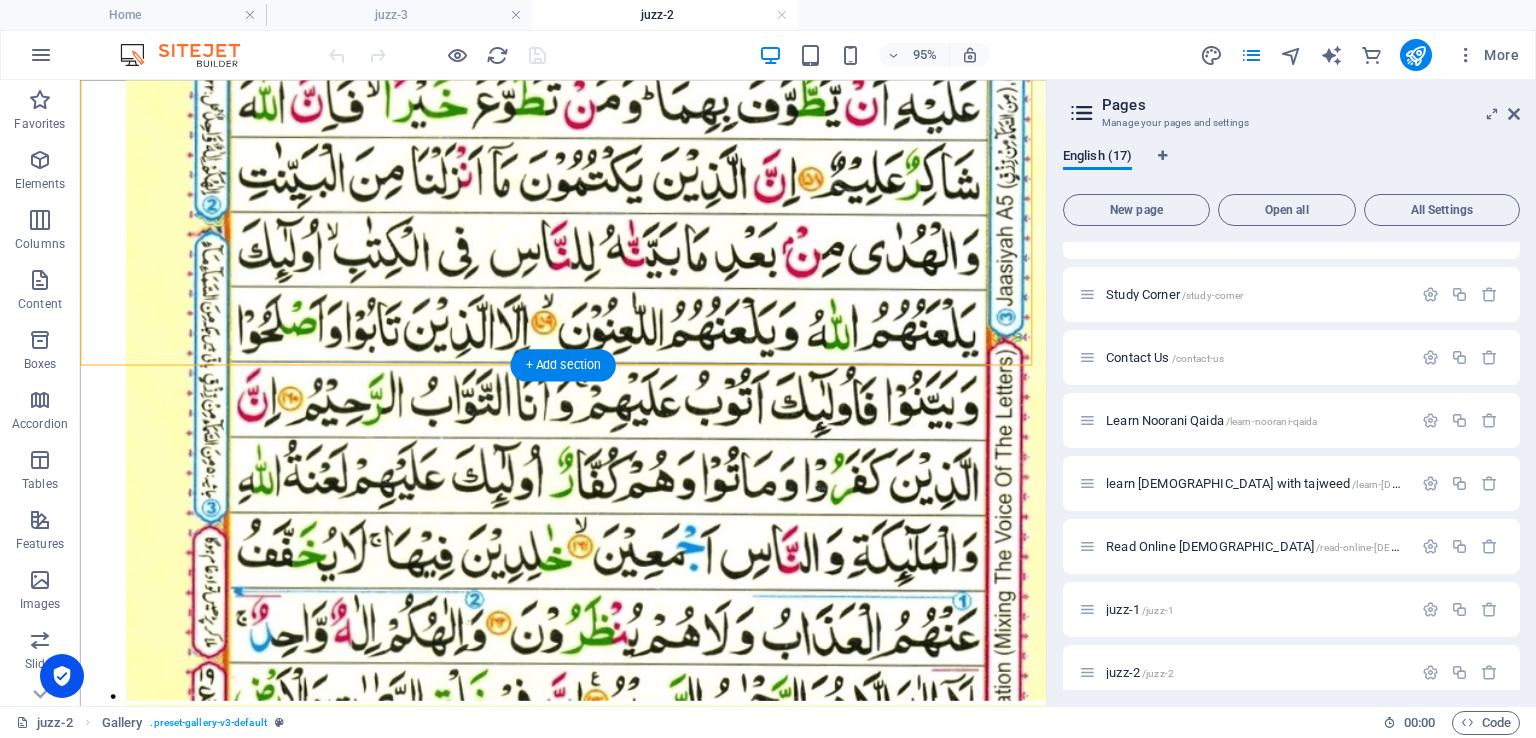 drag, startPoint x: 186, startPoint y: 267, endPoint x: 882, endPoint y: 246, distance: 696.3167 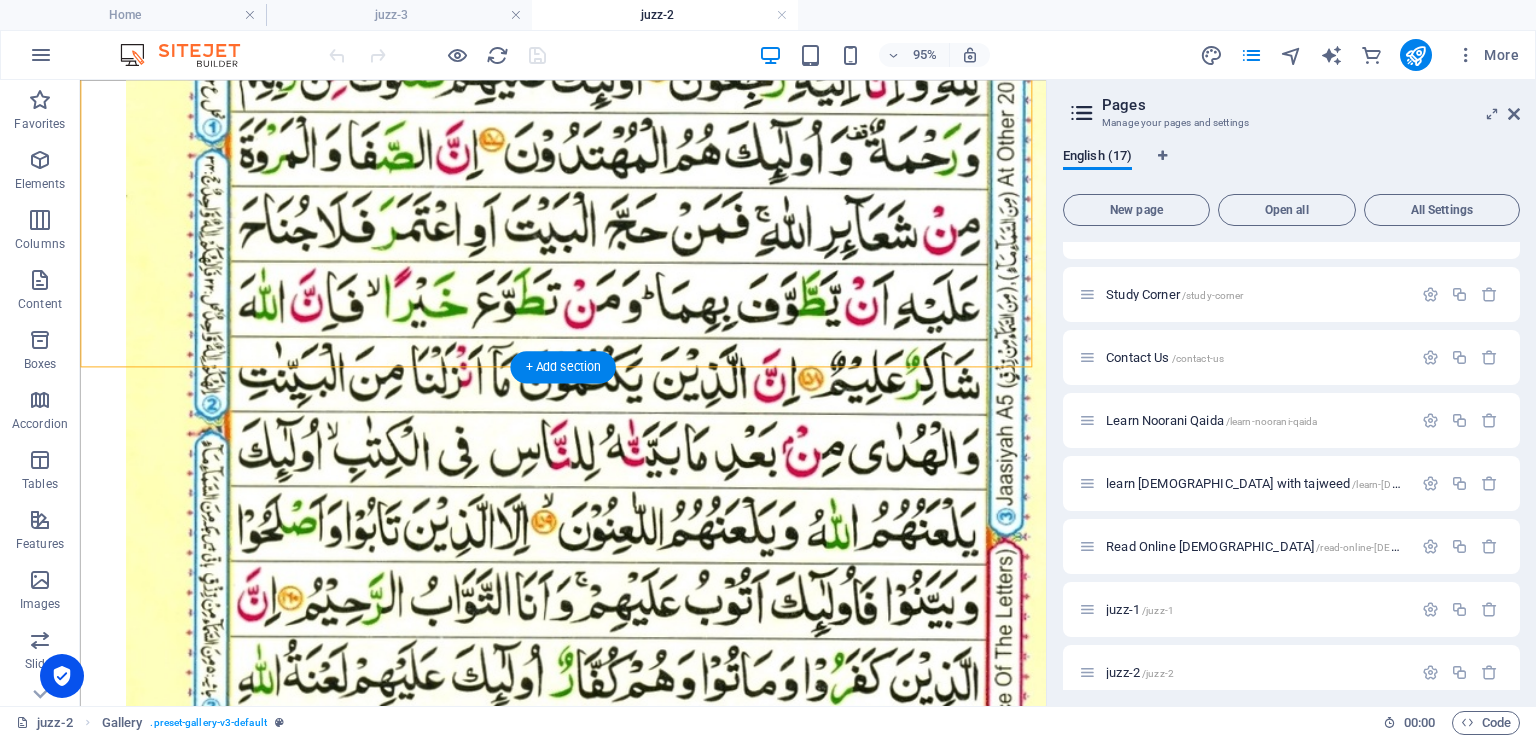 scroll, scrollTop: 2432, scrollLeft: 0, axis: vertical 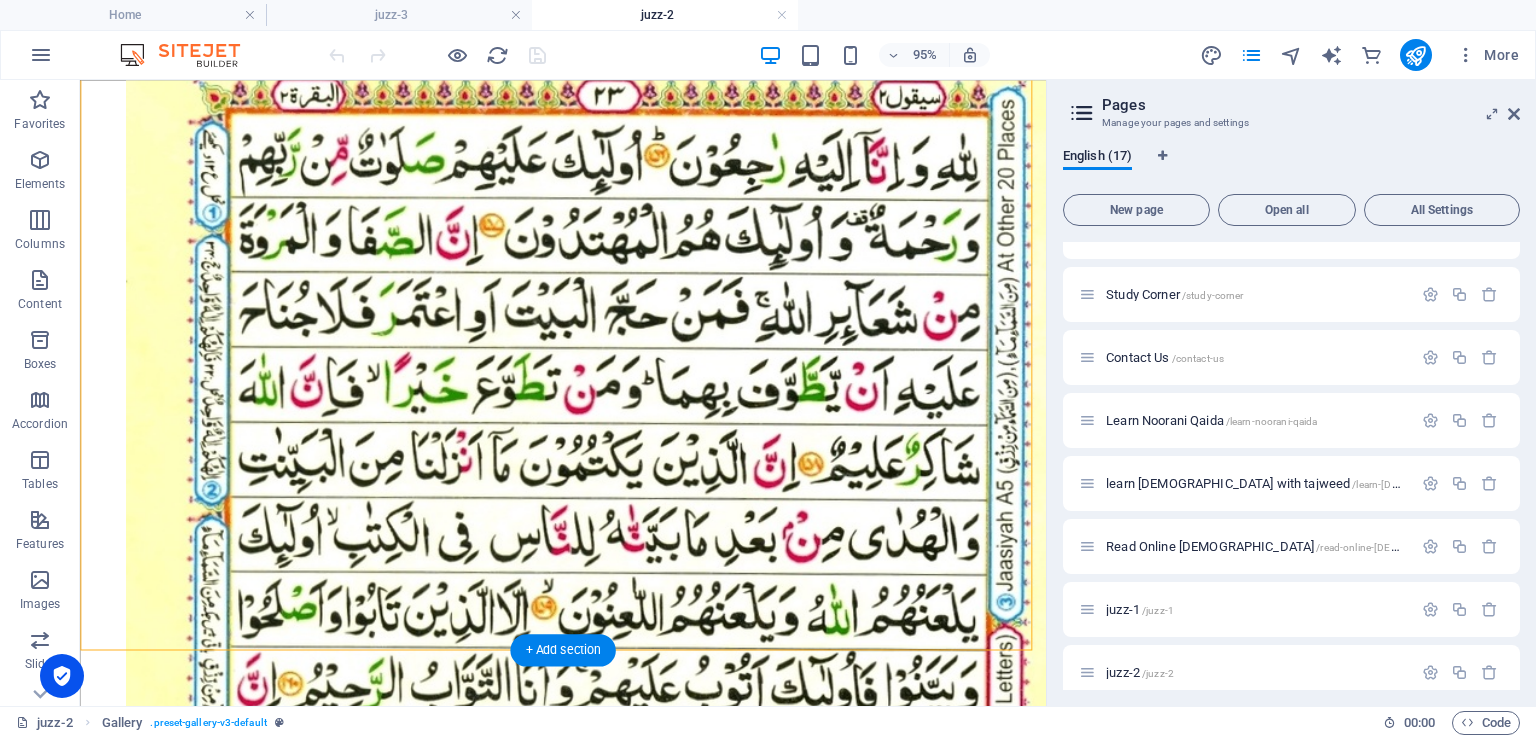 click at bounding box center (528, 34219) 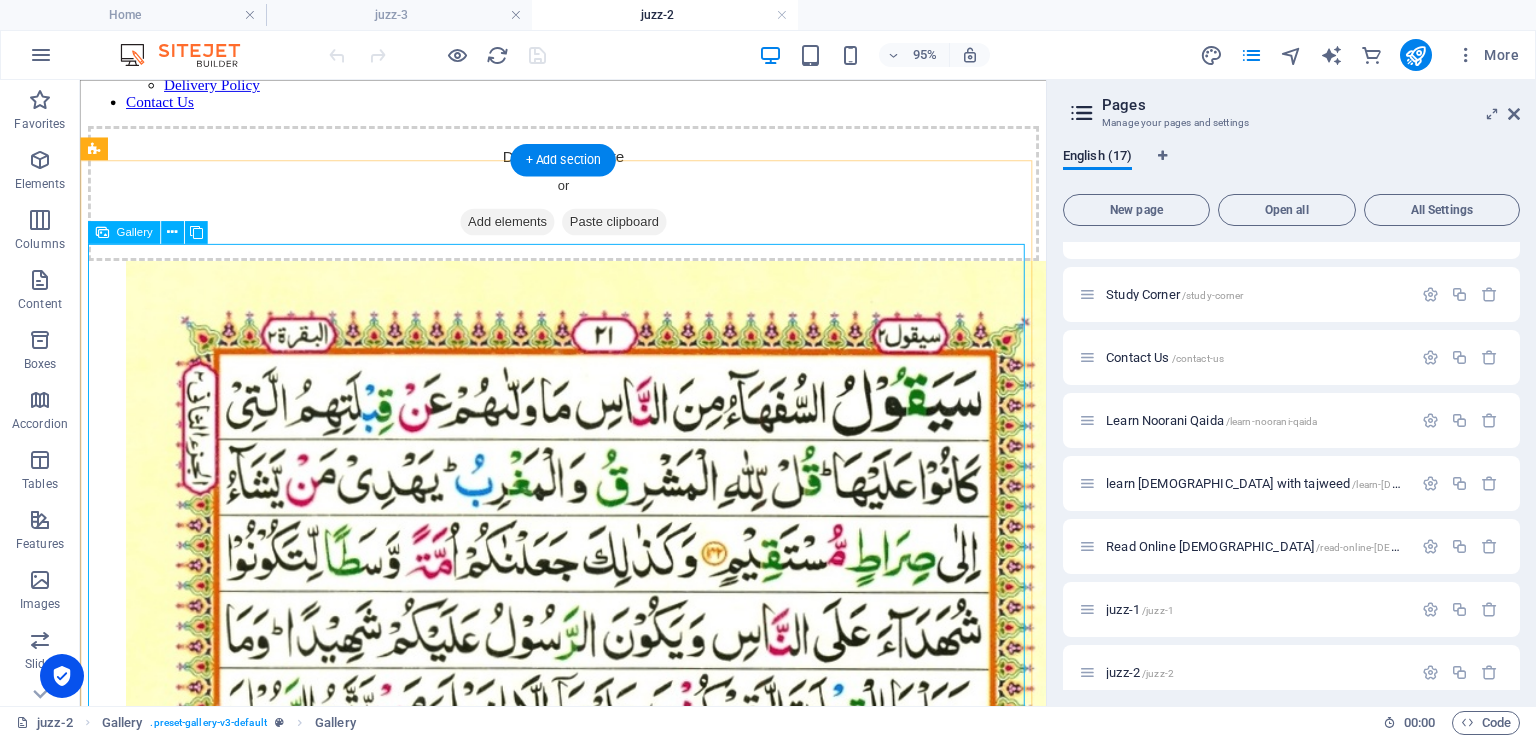 scroll, scrollTop: 132, scrollLeft: 0, axis: vertical 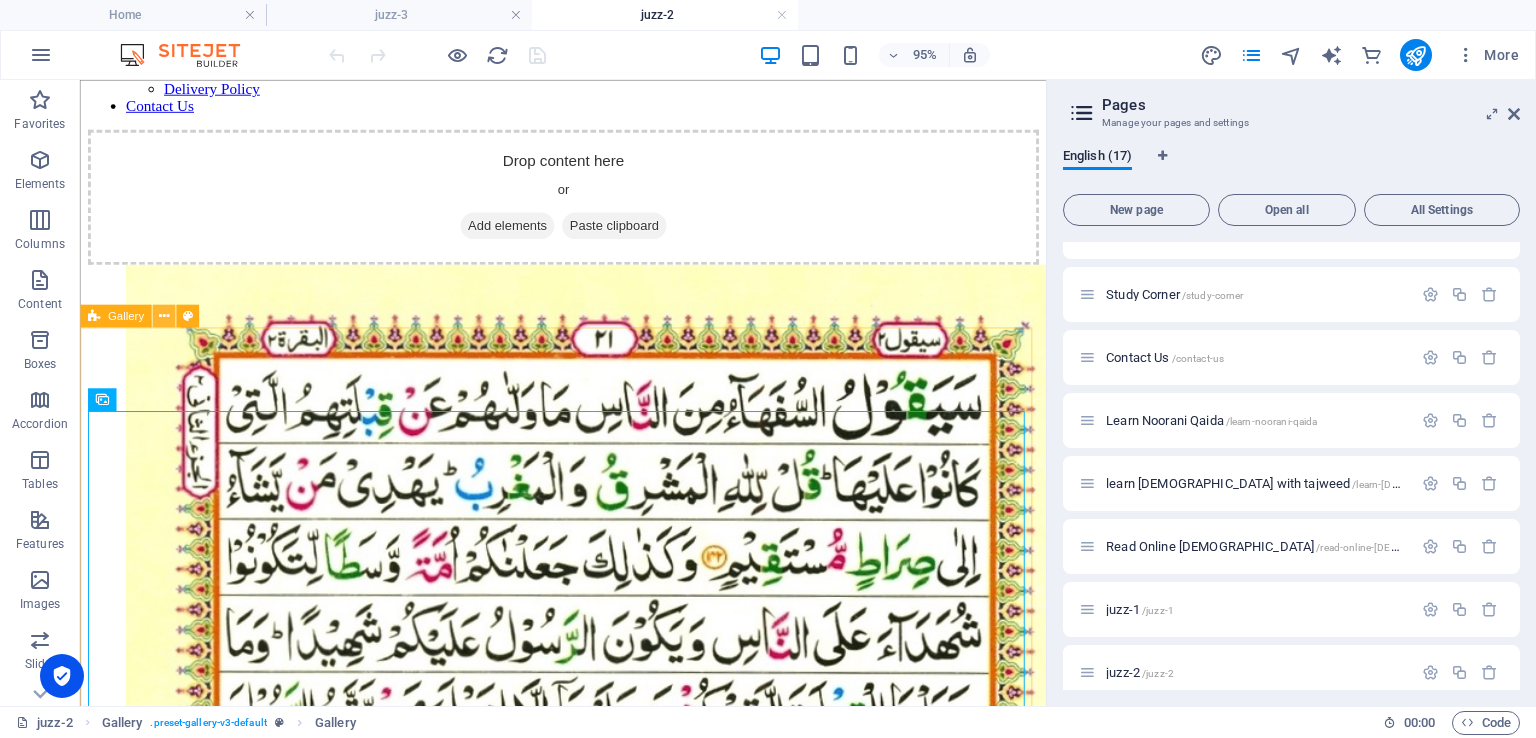 click at bounding box center (163, 316) 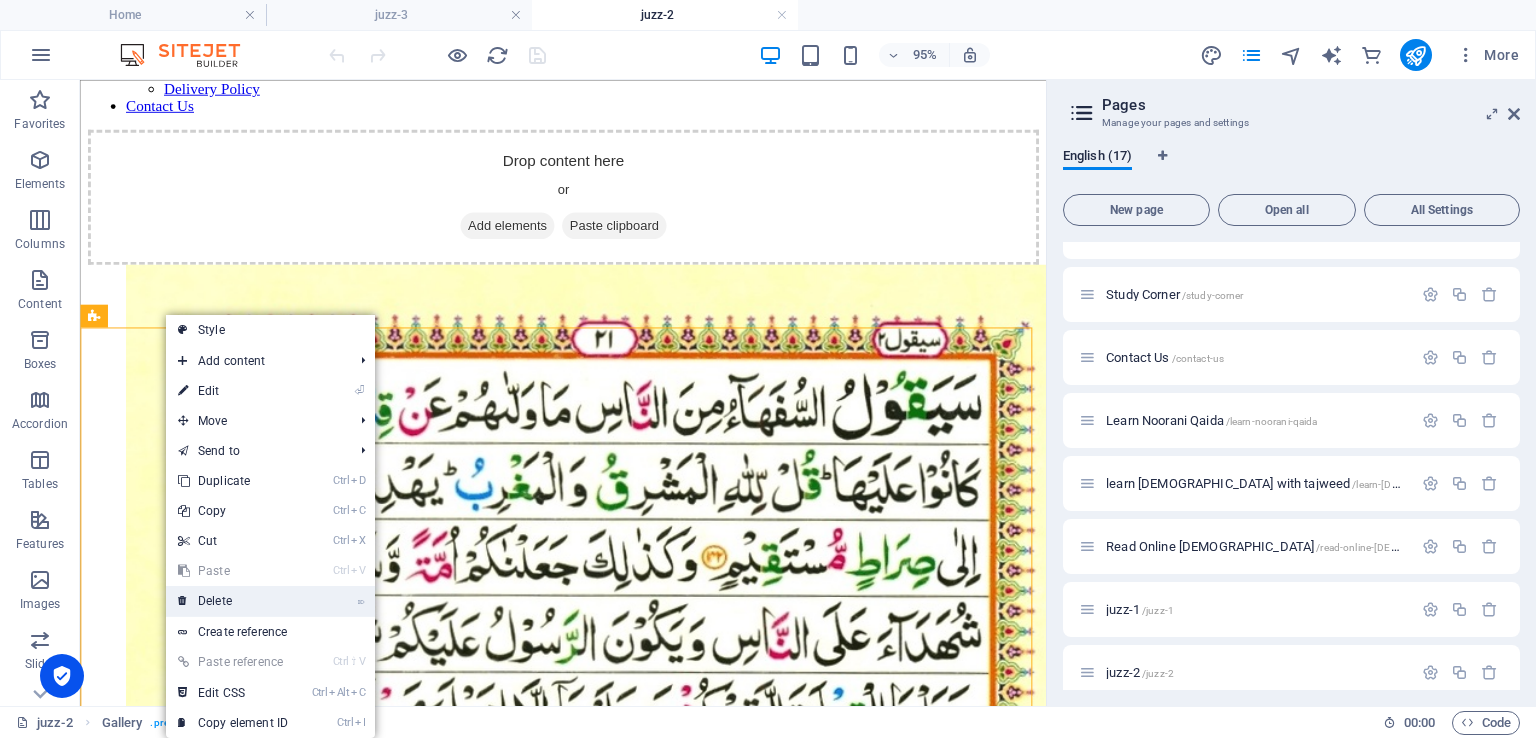 click on "⌦  Delete" at bounding box center (233, 601) 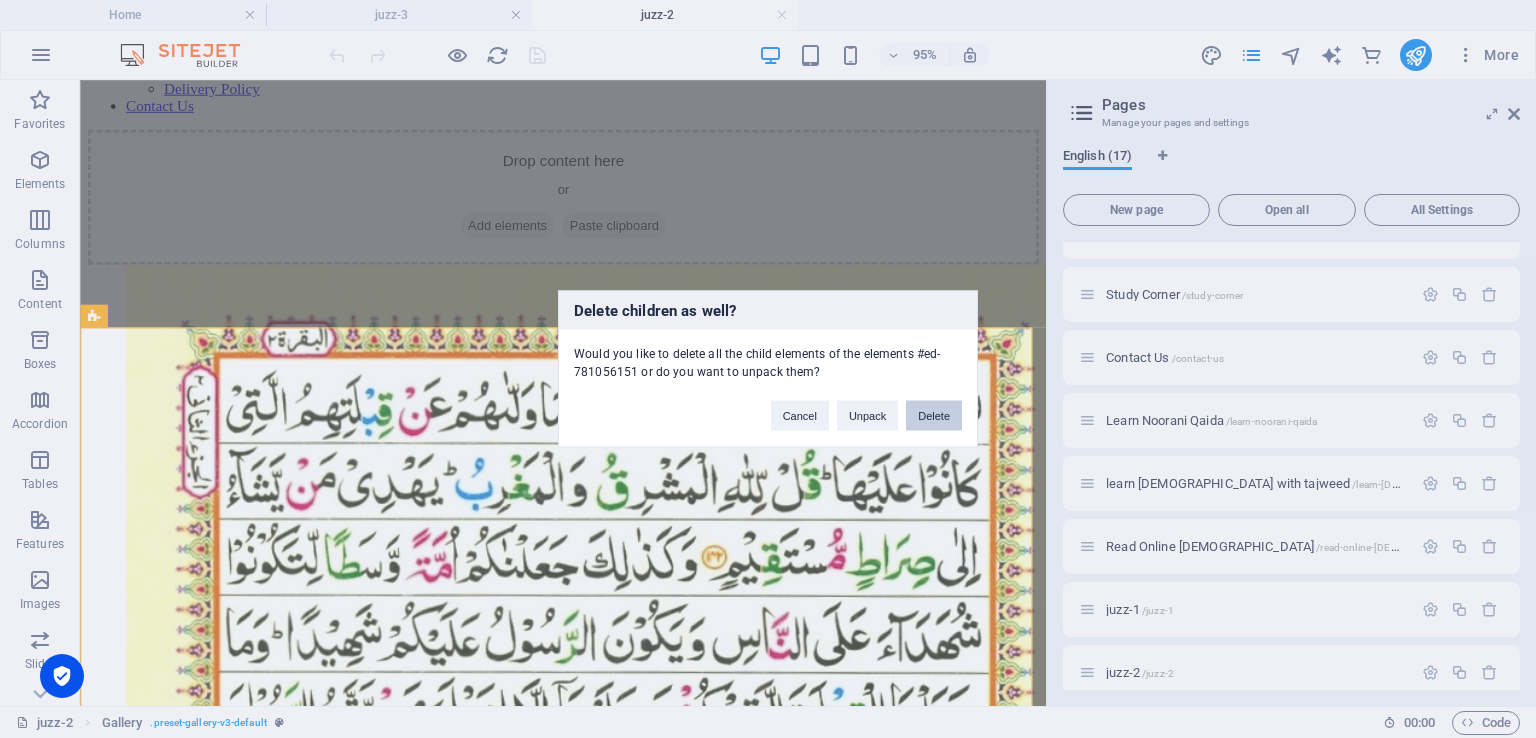 click on "Delete" at bounding box center [934, 416] 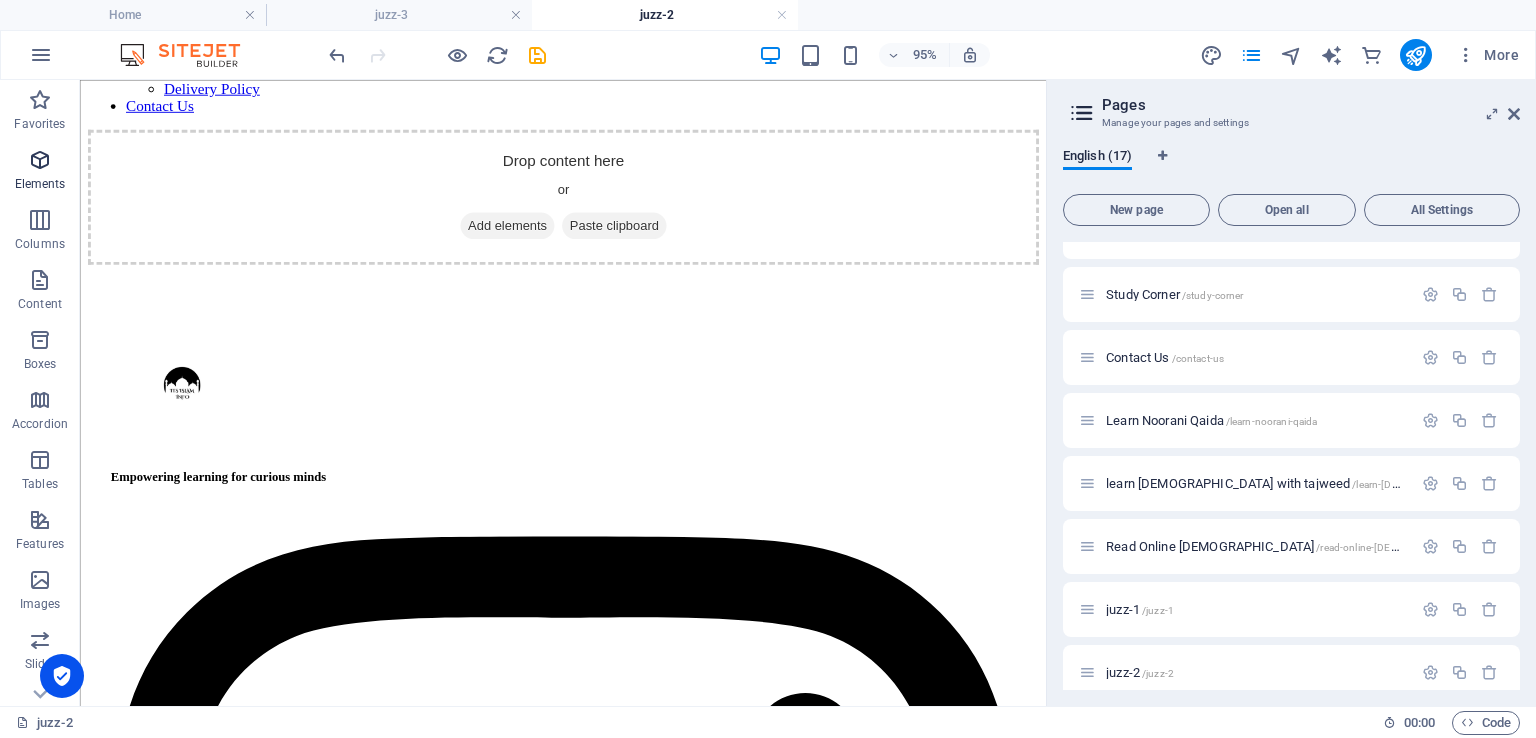 click on "Elements" at bounding box center [40, 184] 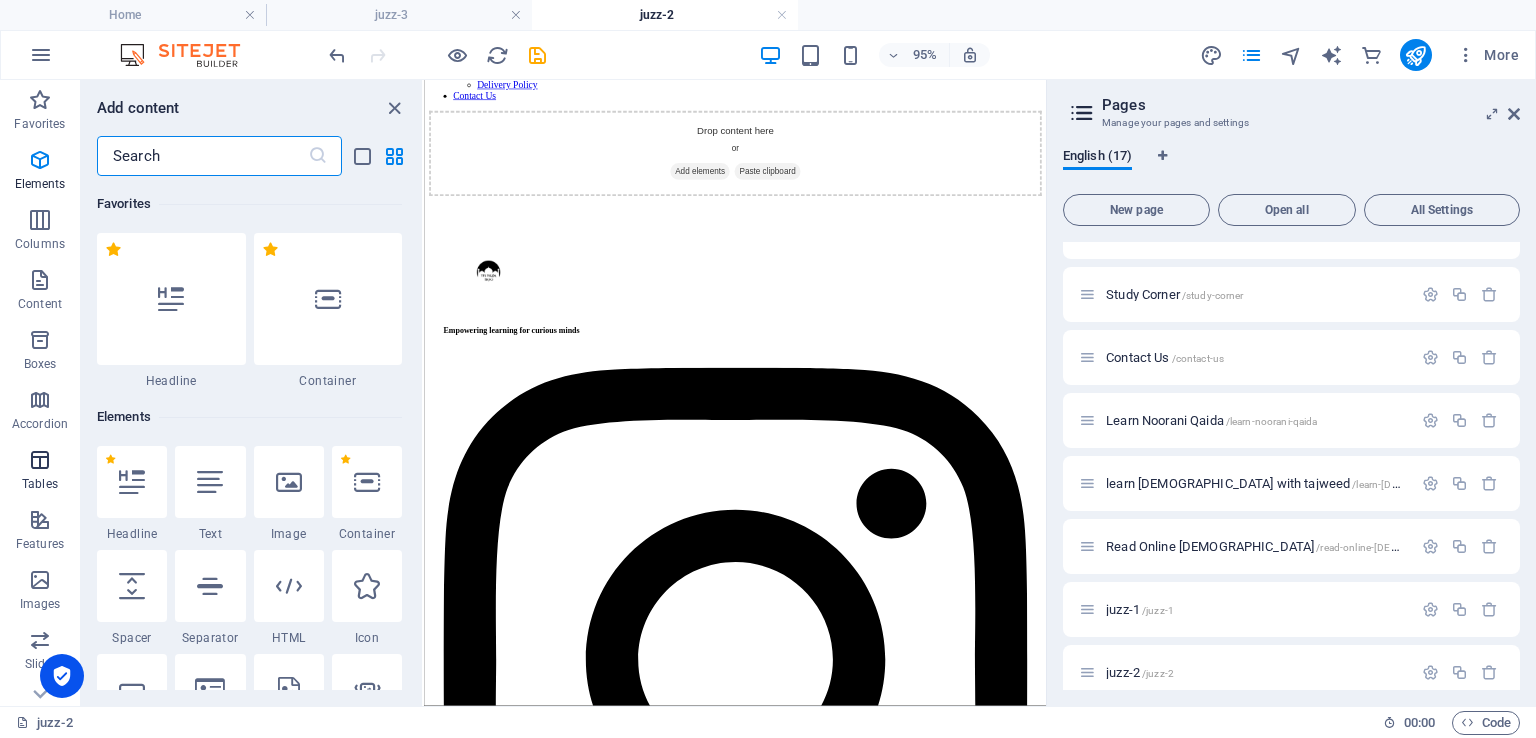 scroll, scrollTop: 0, scrollLeft: 0, axis: both 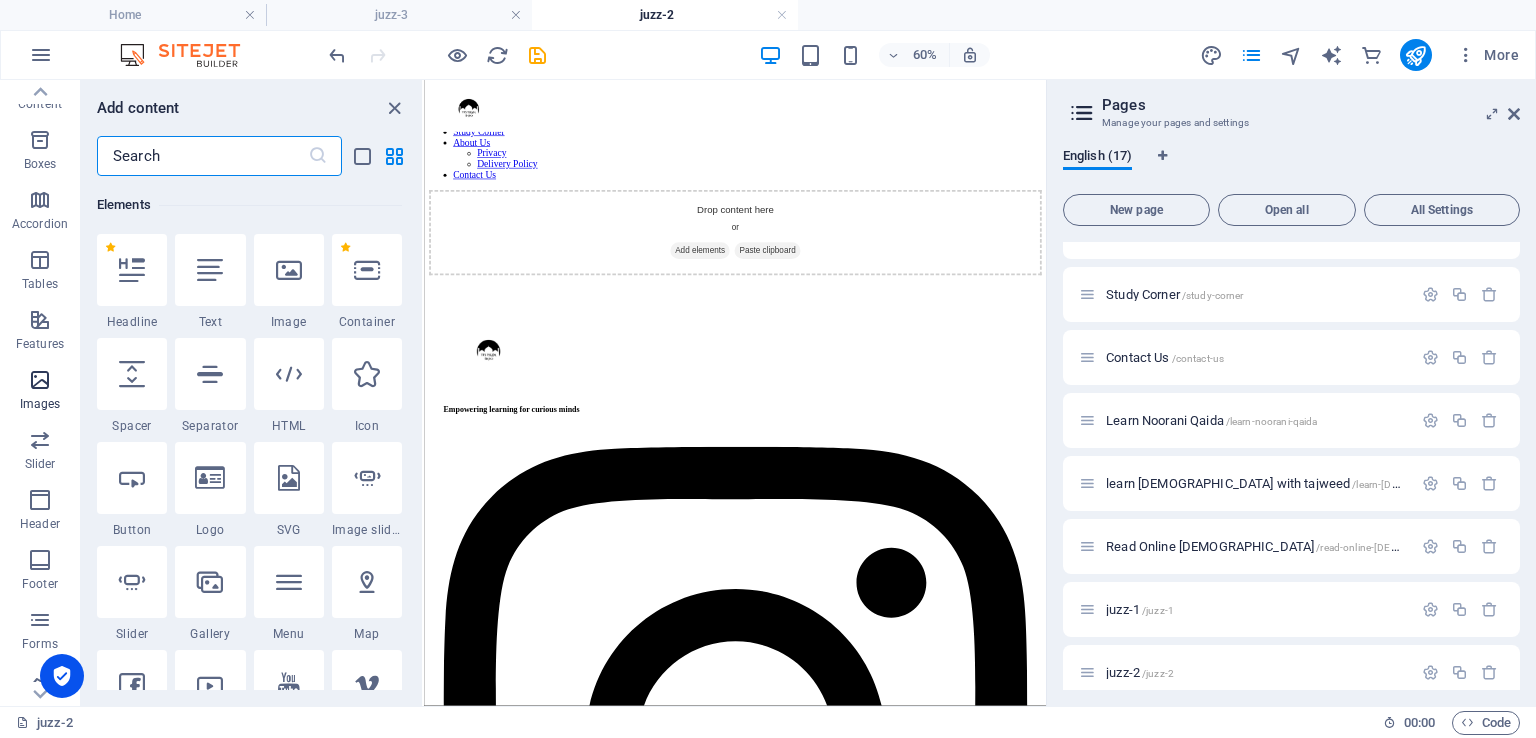 click at bounding box center [40, 380] 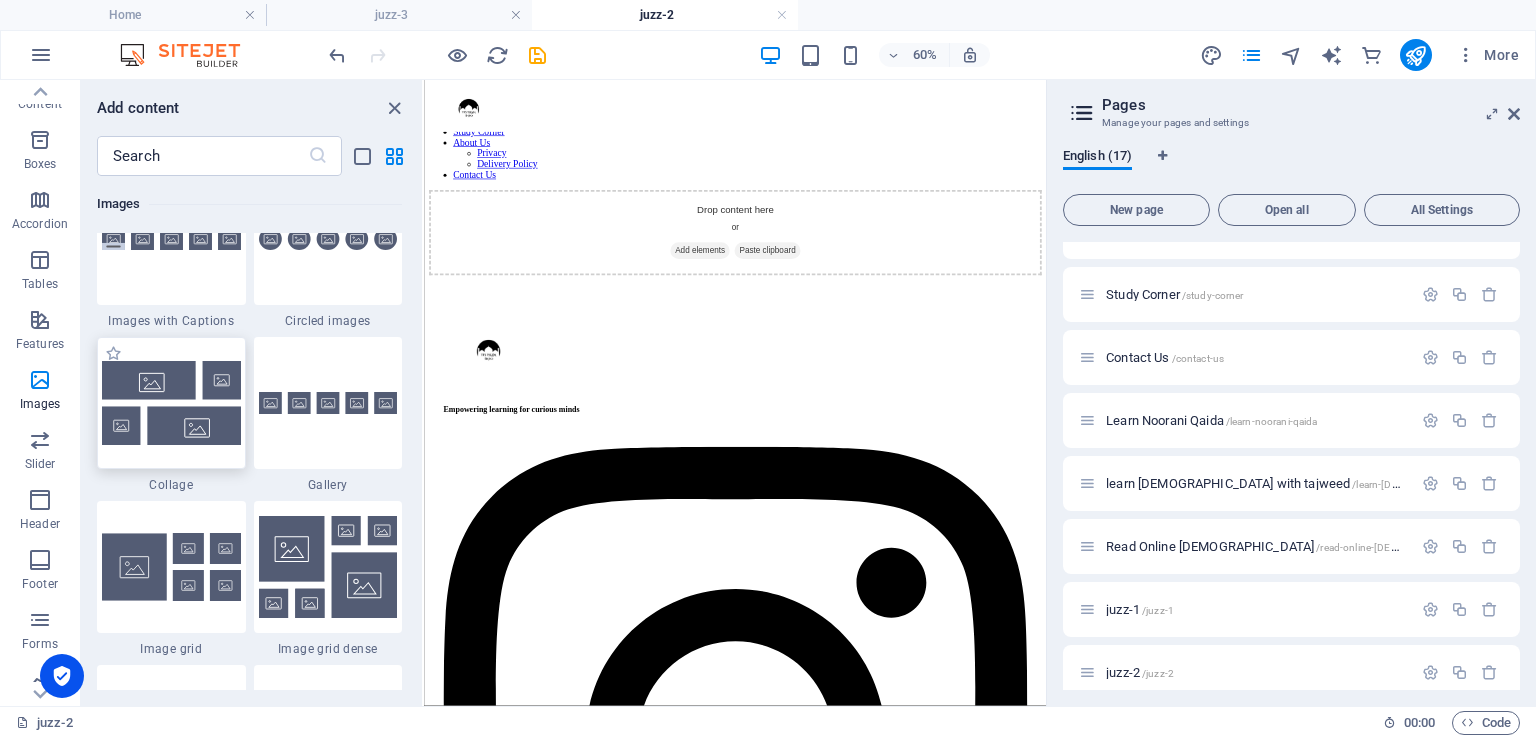 scroll, scrollTop: 10076, scrollLeft: 0, axis: vertical 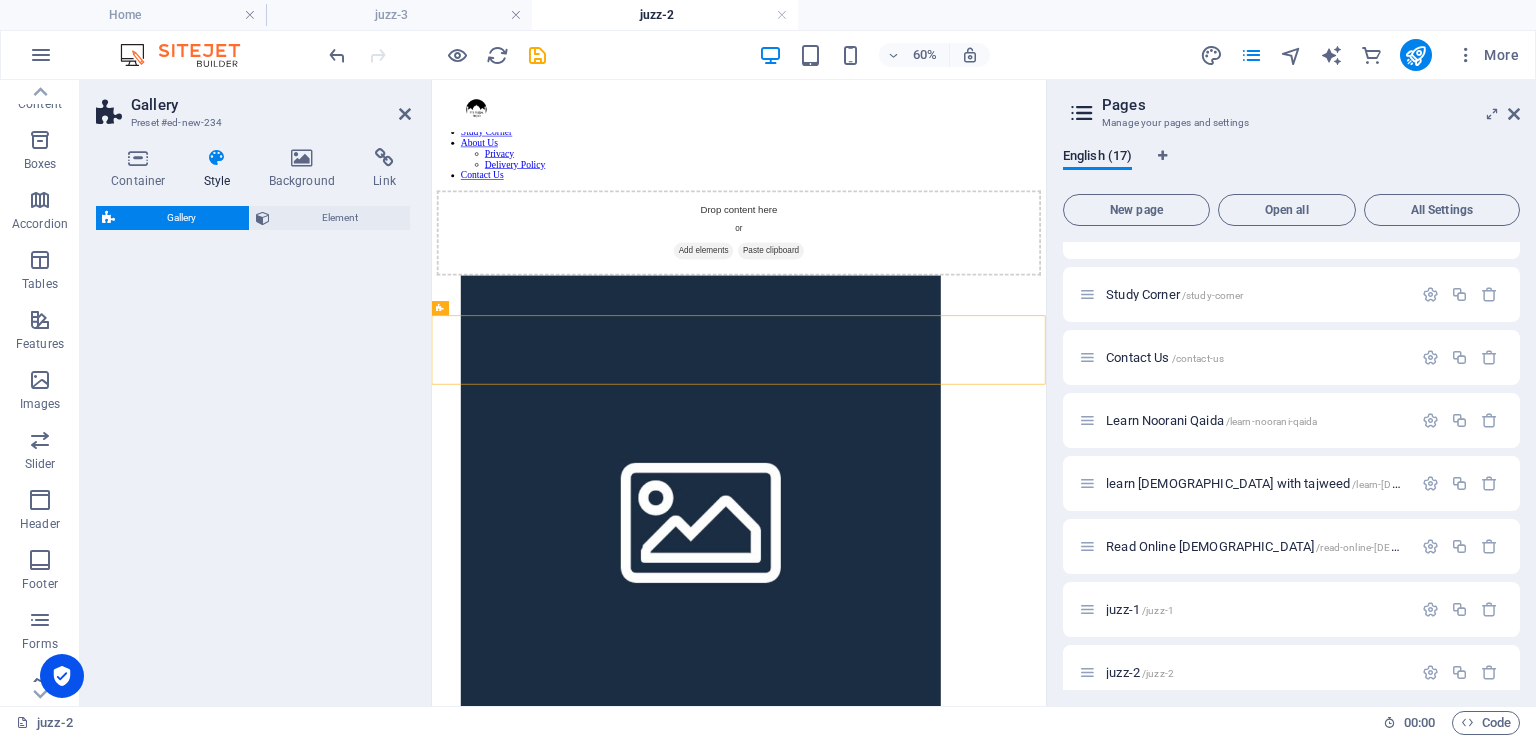 select on "rem" 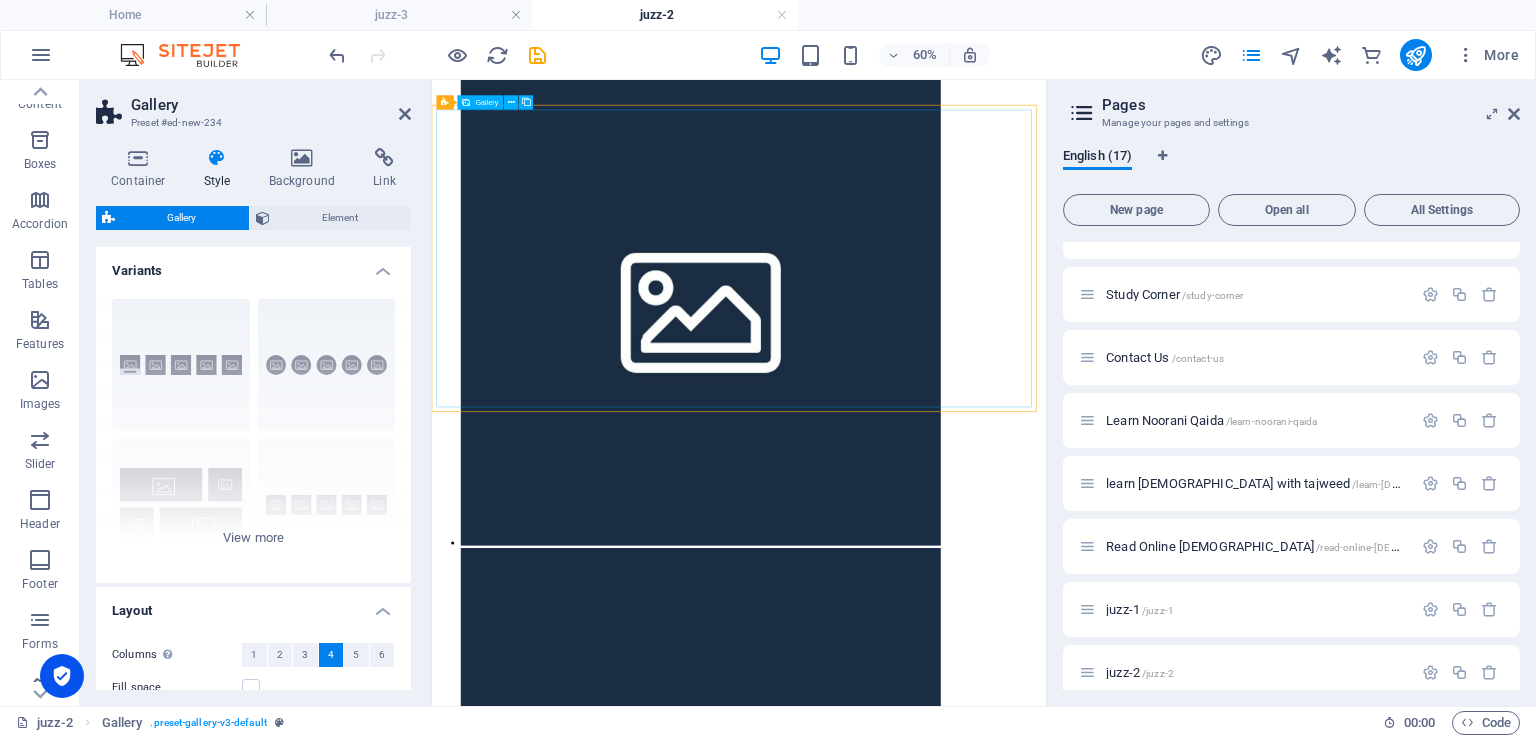 scroll, scrollTop: 150, scrollLeft: 0, axis: vertical 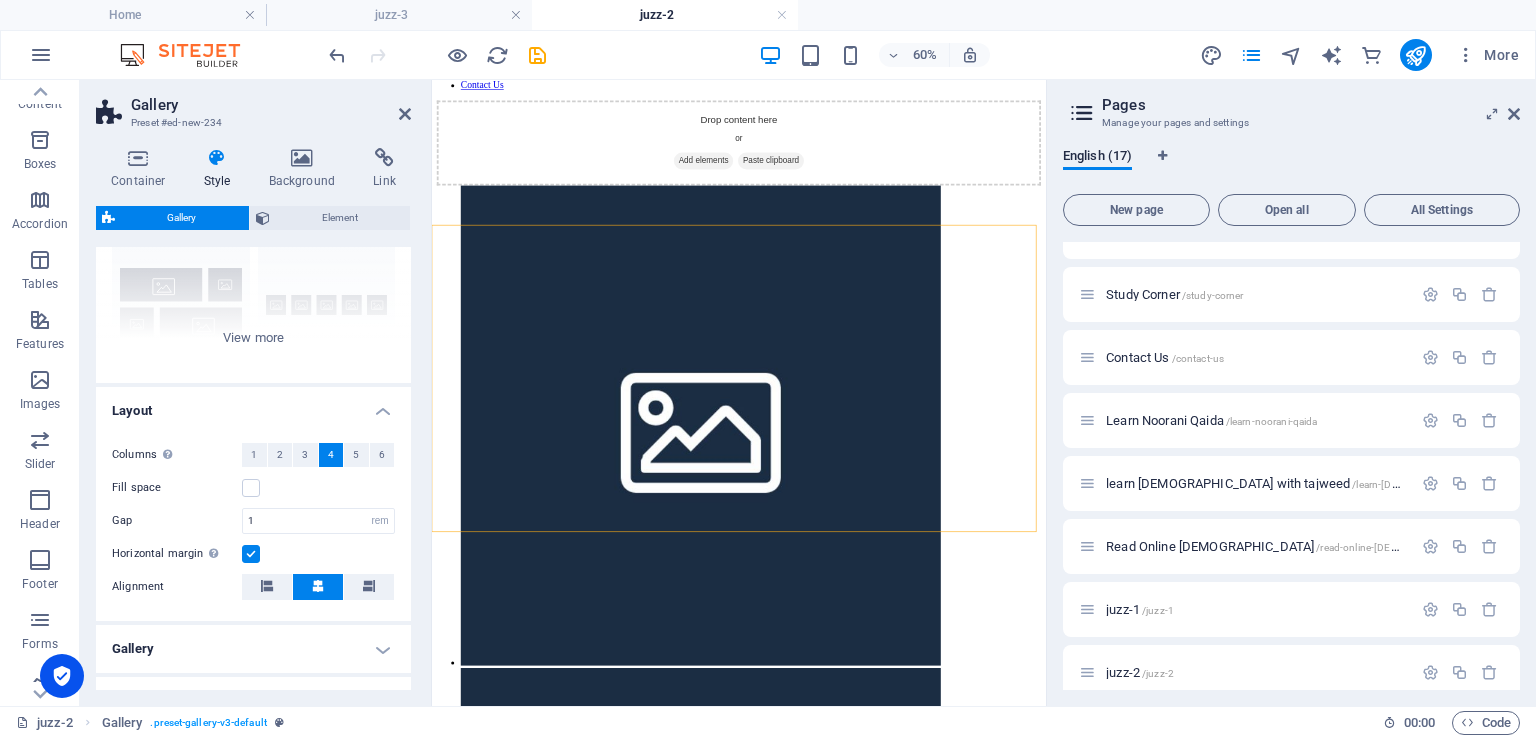 click on "4" at bounding box center (331, 455) 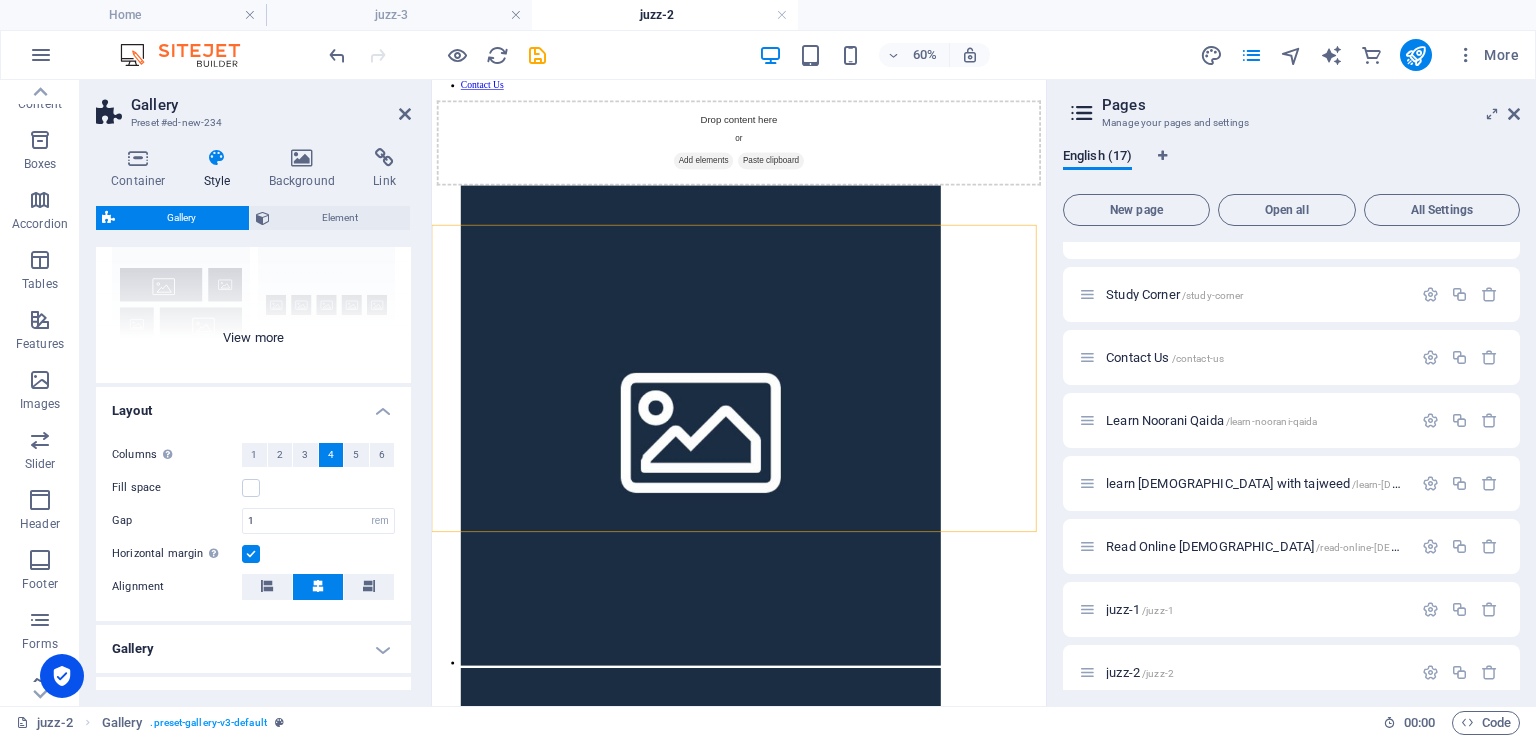 scroll, scrollTop: 0, scrollLeft: 0, axis: both 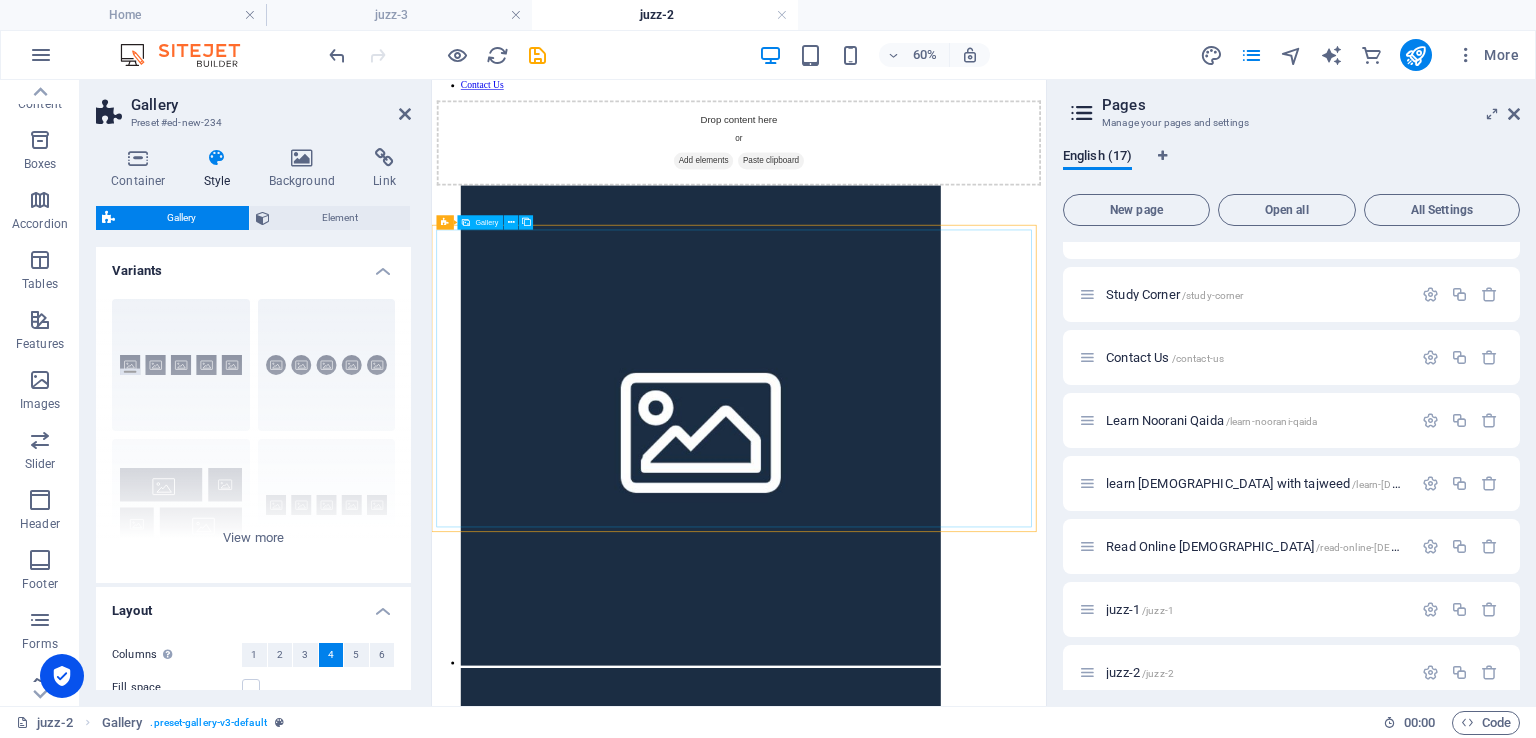 click at bounding box center [880, 658] 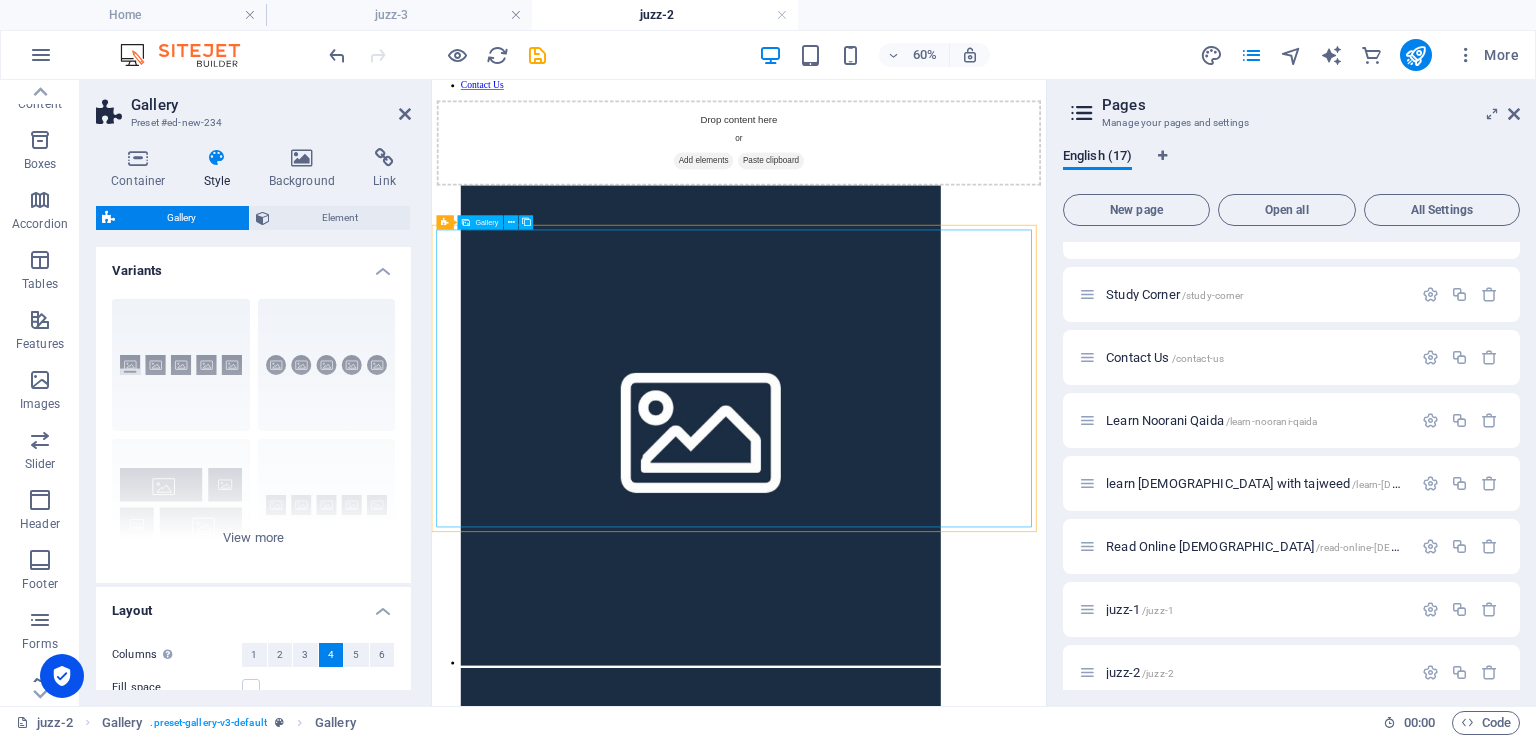 click at bounding box center (880, 658) 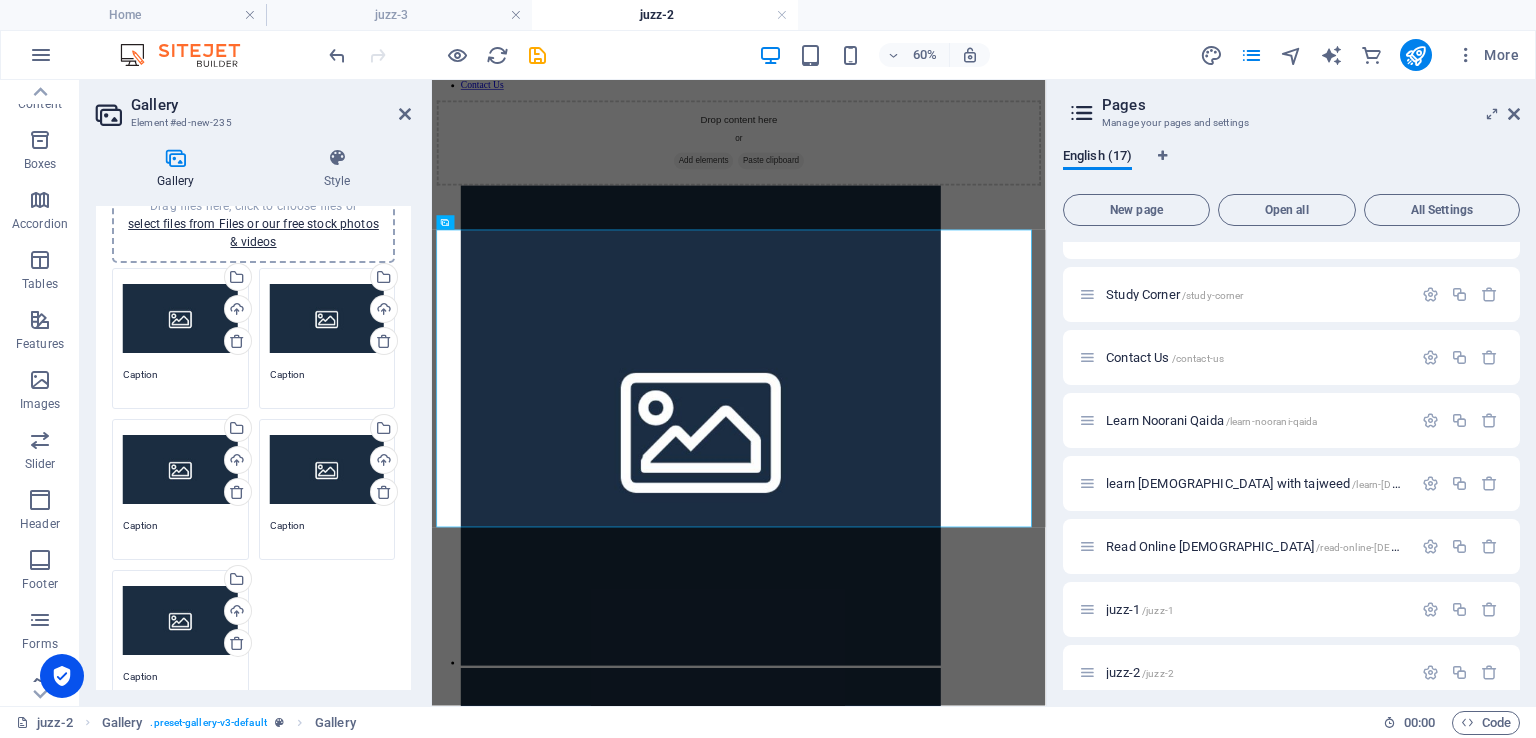 scroll, scrollTop: 100, scrollLeft: 0, axis: vertical 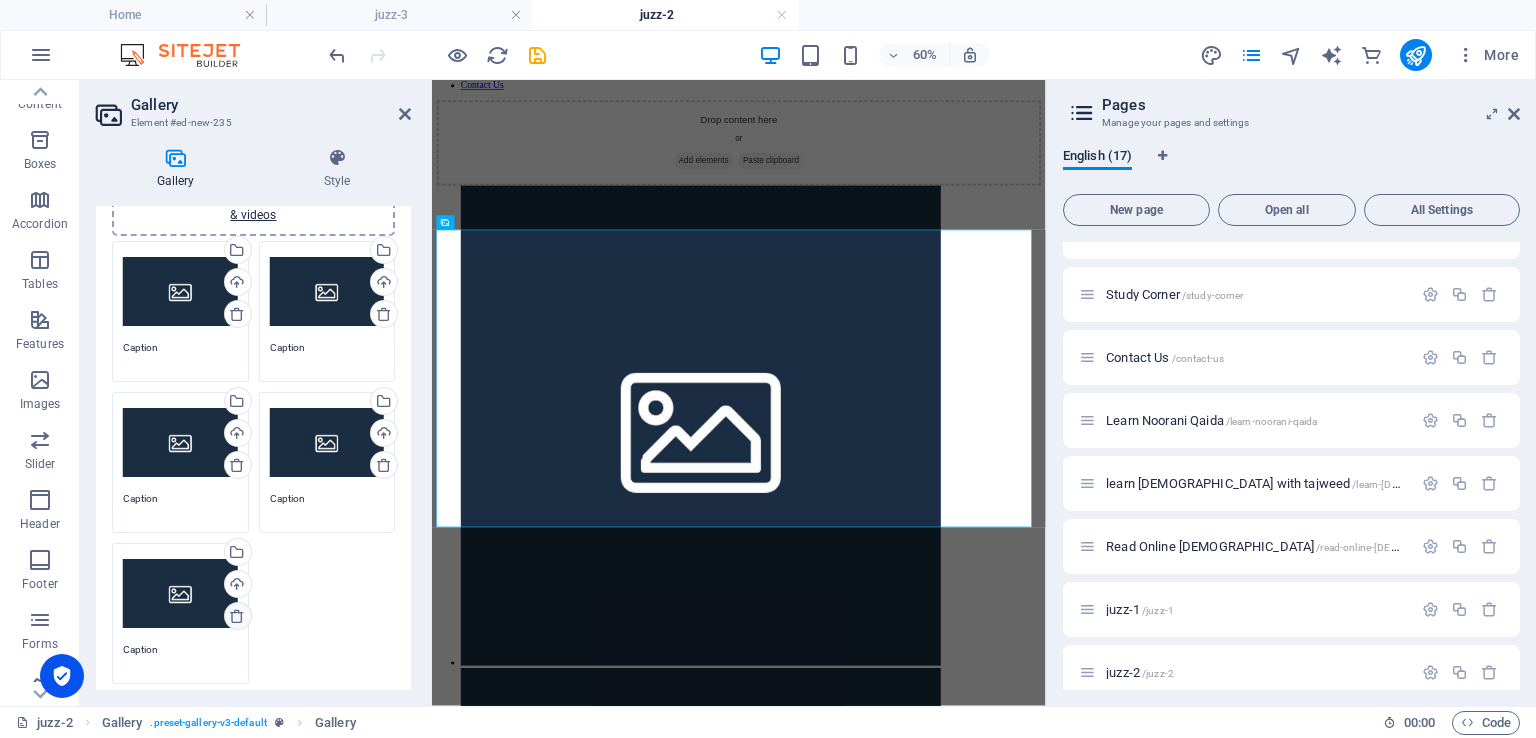 click at bounding box center (237, 616) 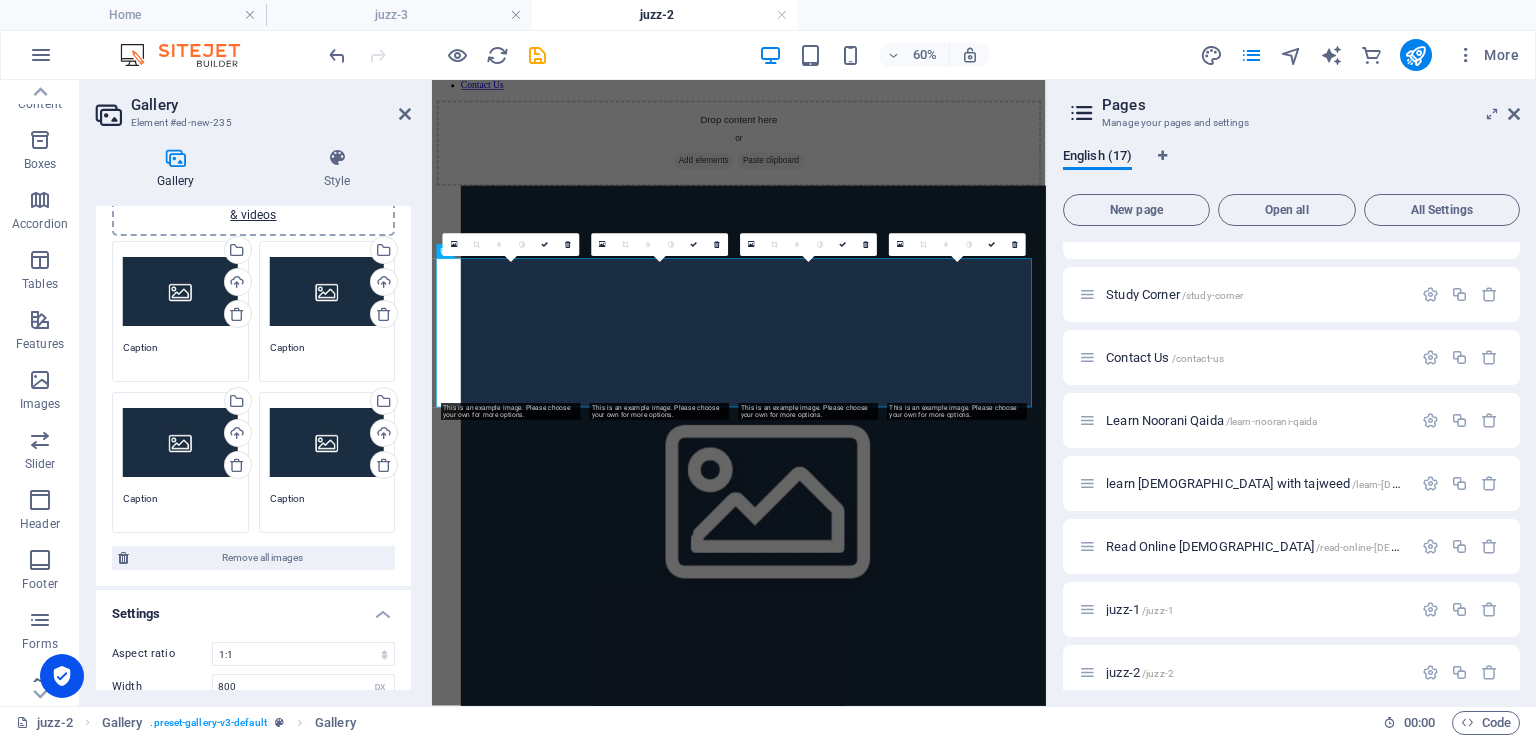 scroll, scrollTop: 102, scrollLeft: 0, axis: vertical 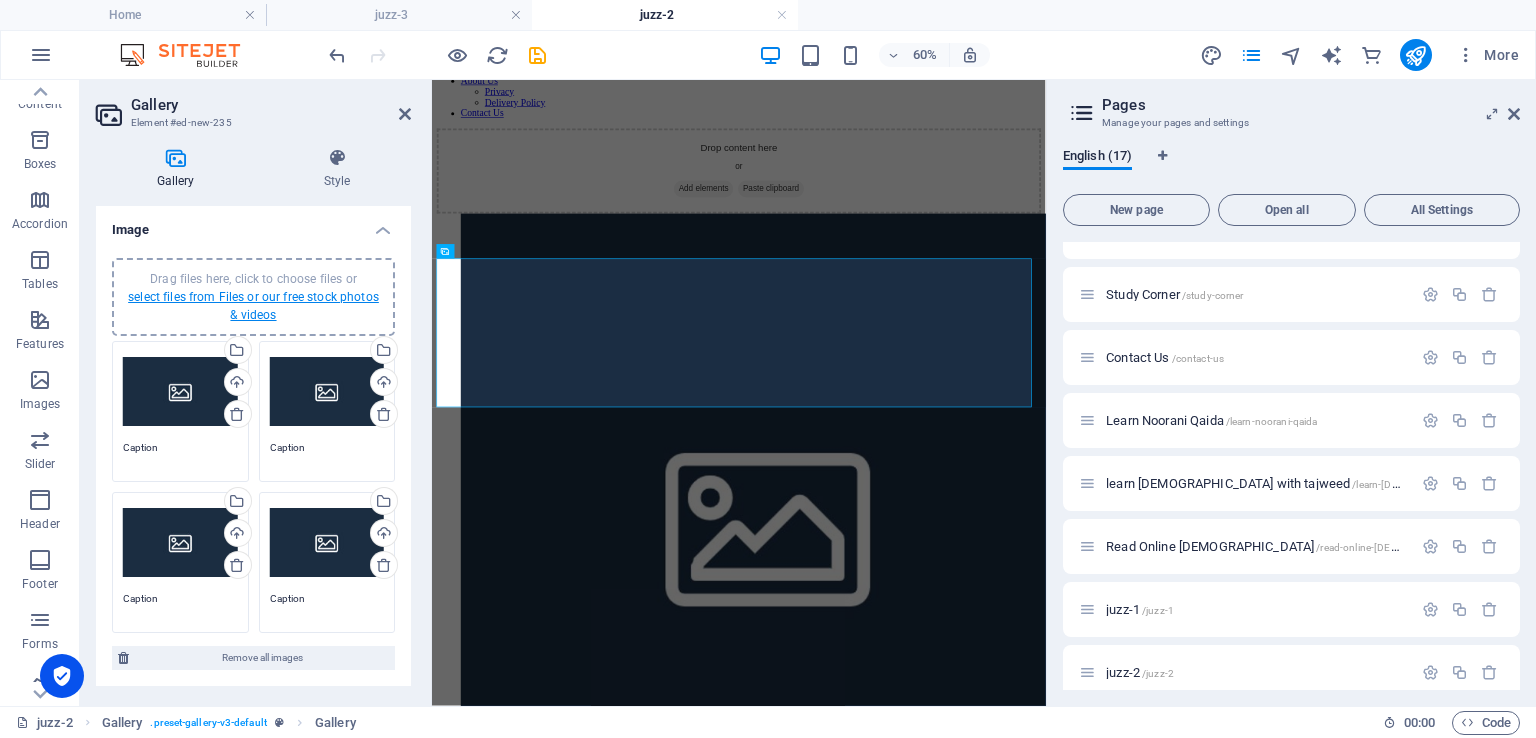 click on "select files from Files or our free stock photos & videos" at bounding box center [253, 306] 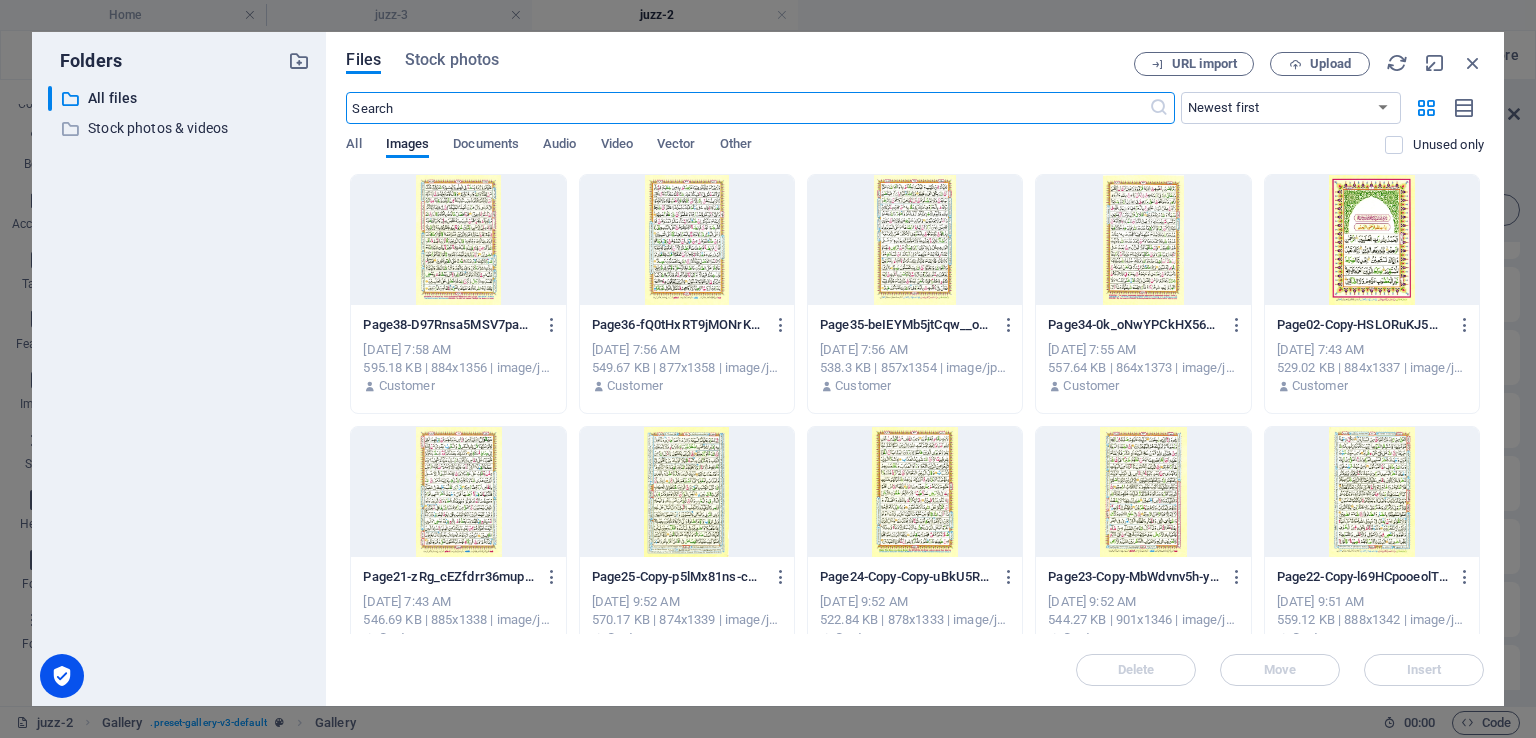 scroll, scrollTop: 0, scrollLeft: 0, axis: both 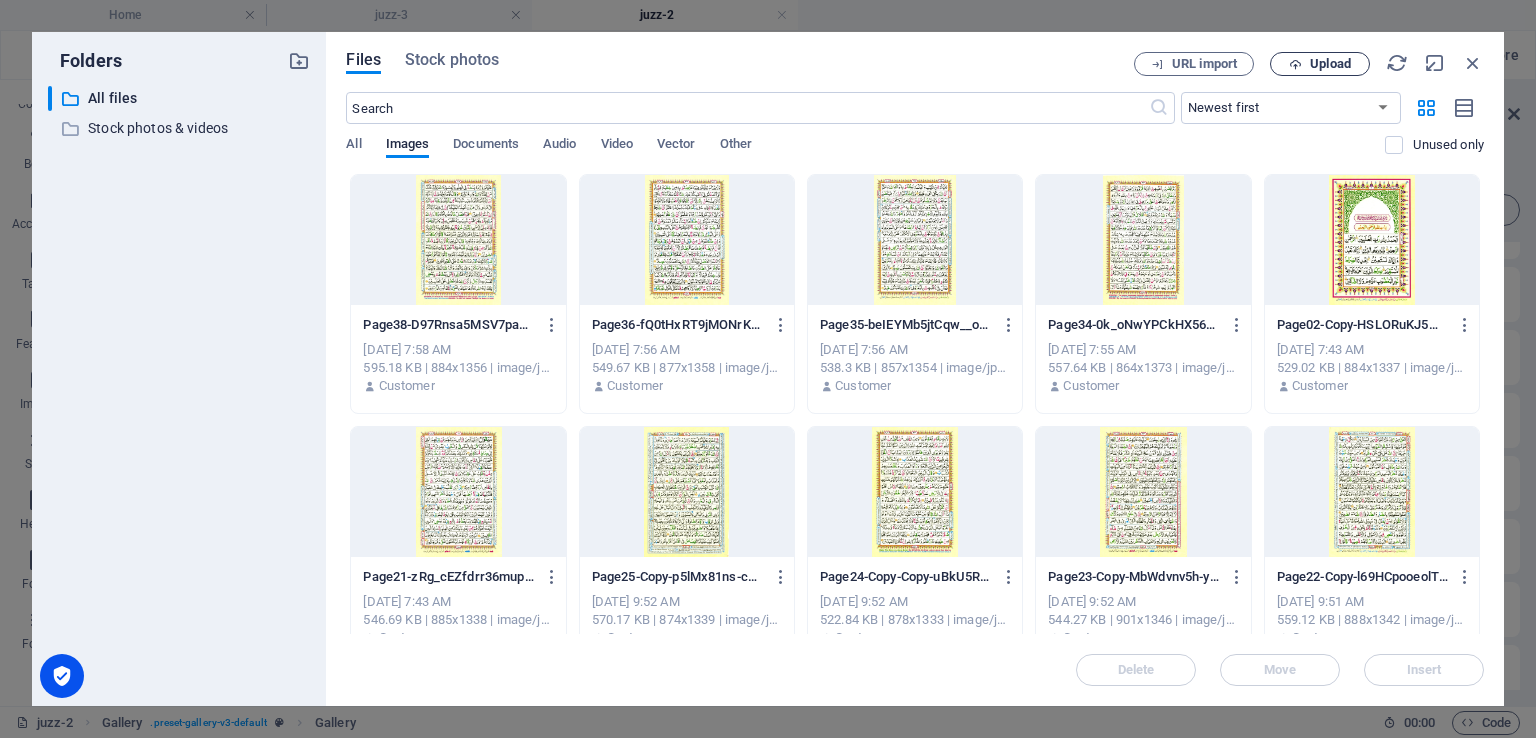 click on "Upload" at bounding box center (1330, 64) 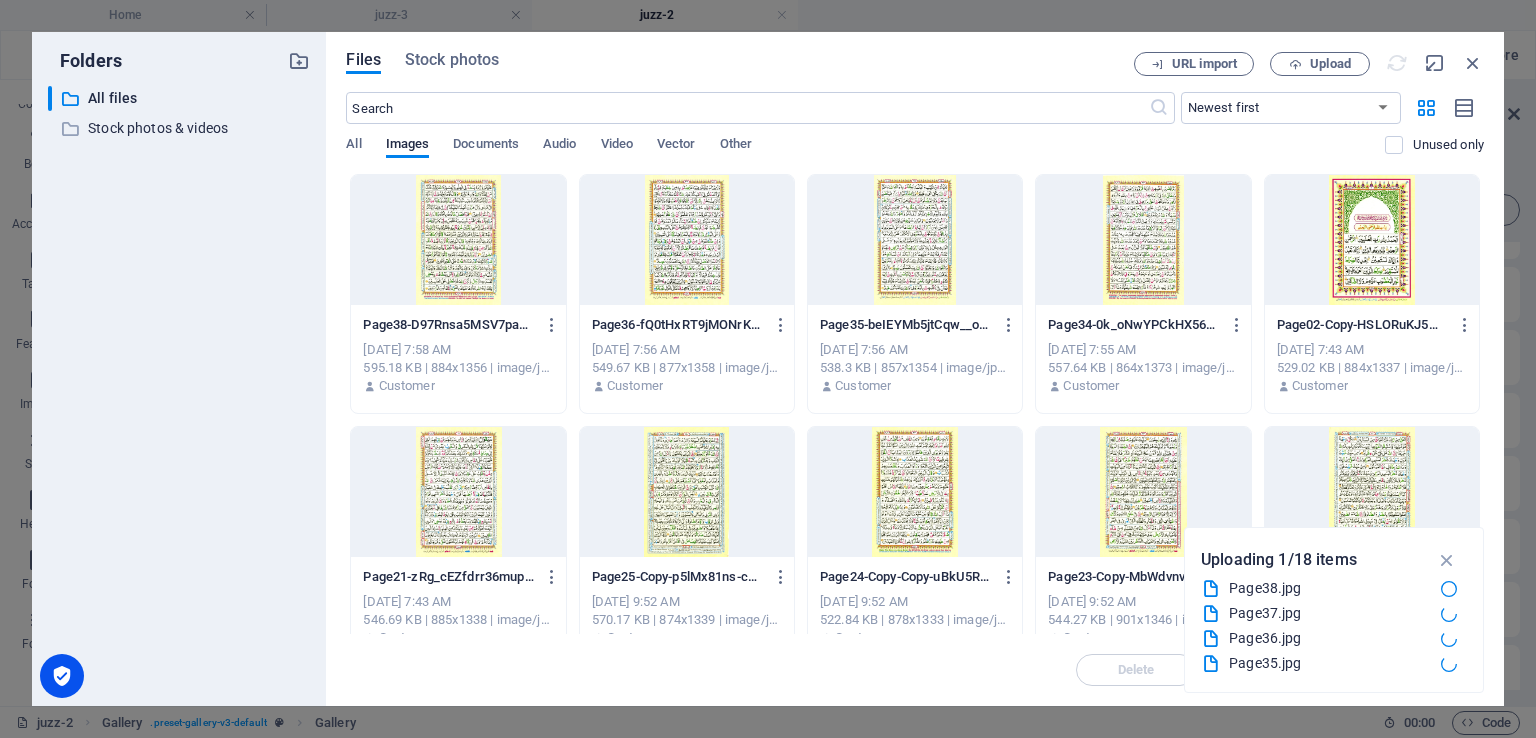 click on "All Images Documents Audio Video Vector Other" at bounding box center (865, 155) 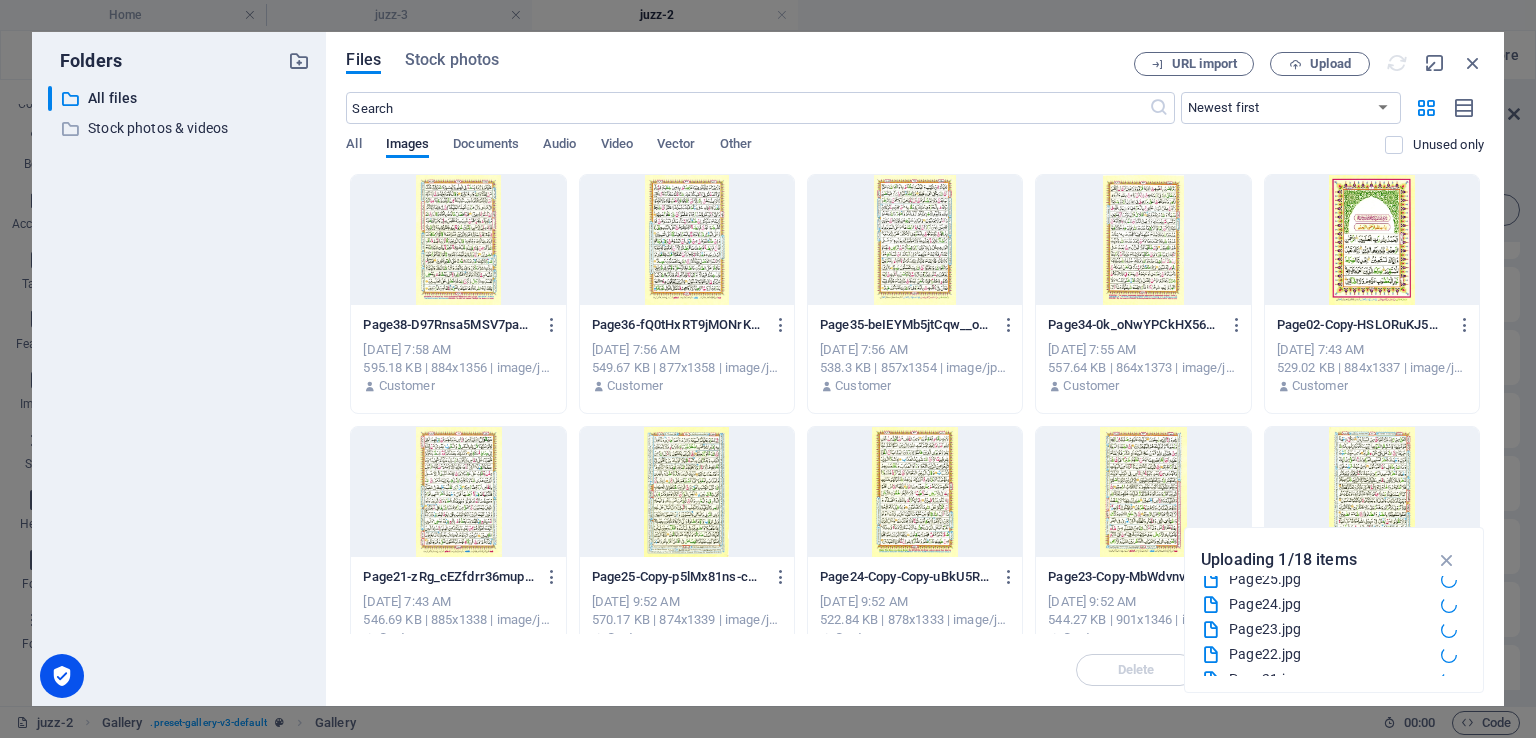scroll, scrollTop: 349, scrollLeft: 0, axis: vertical 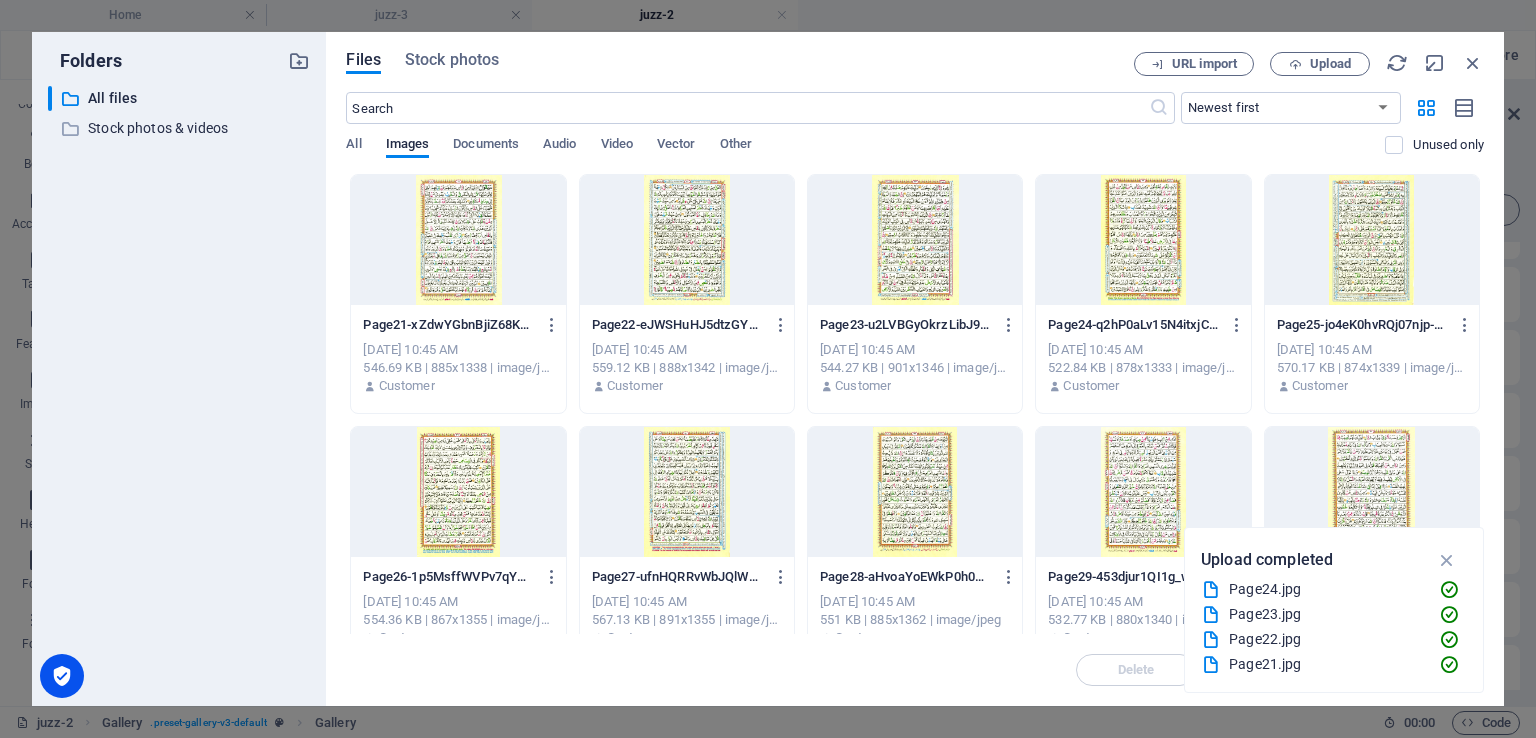 click at bounding box center (458, 240) 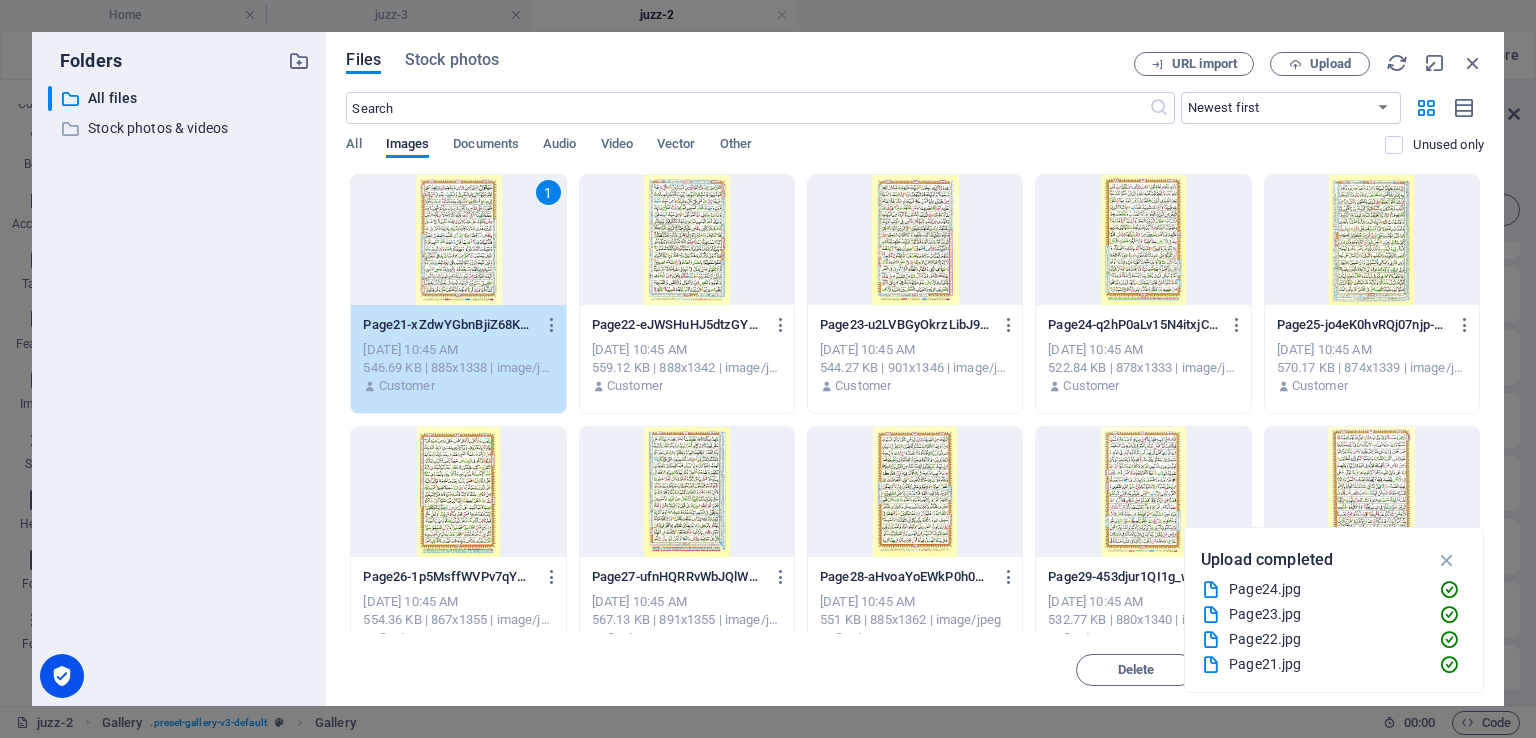 click at bounding box center [687, 240] 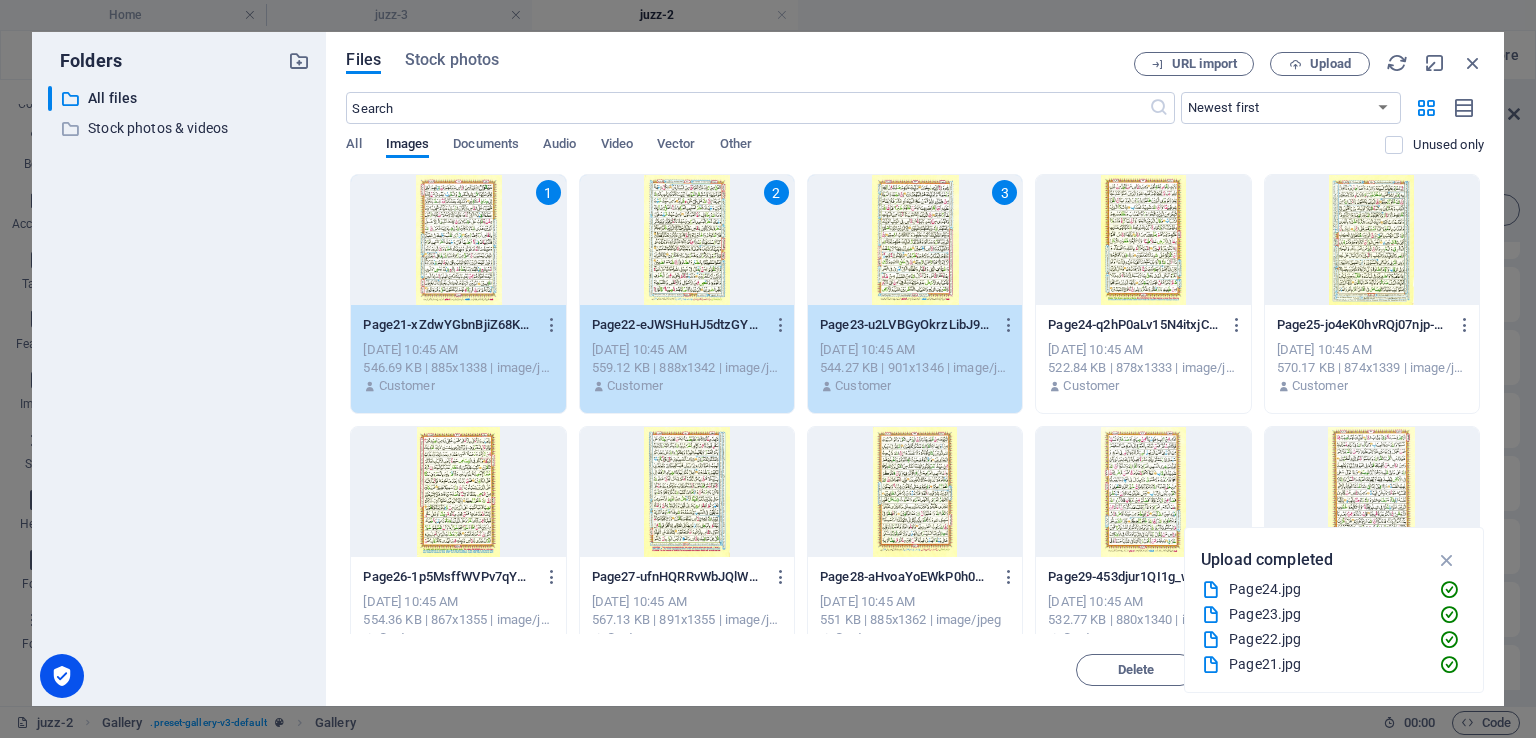 click on "Customer" at bounding box center (1143, 386) 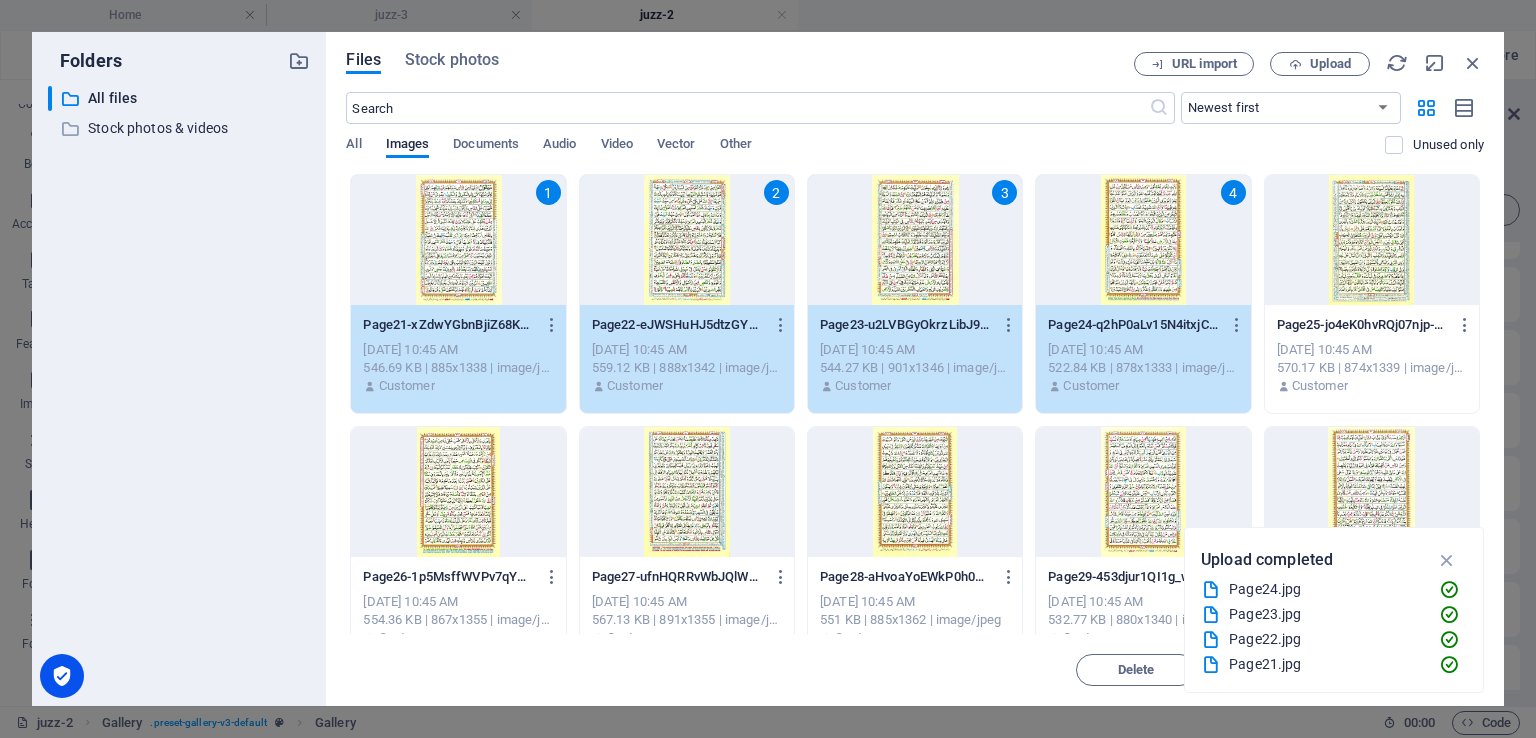click on "570.17 KB | 874x1339 | image/jpeg" at bounding box center (1372, 368) 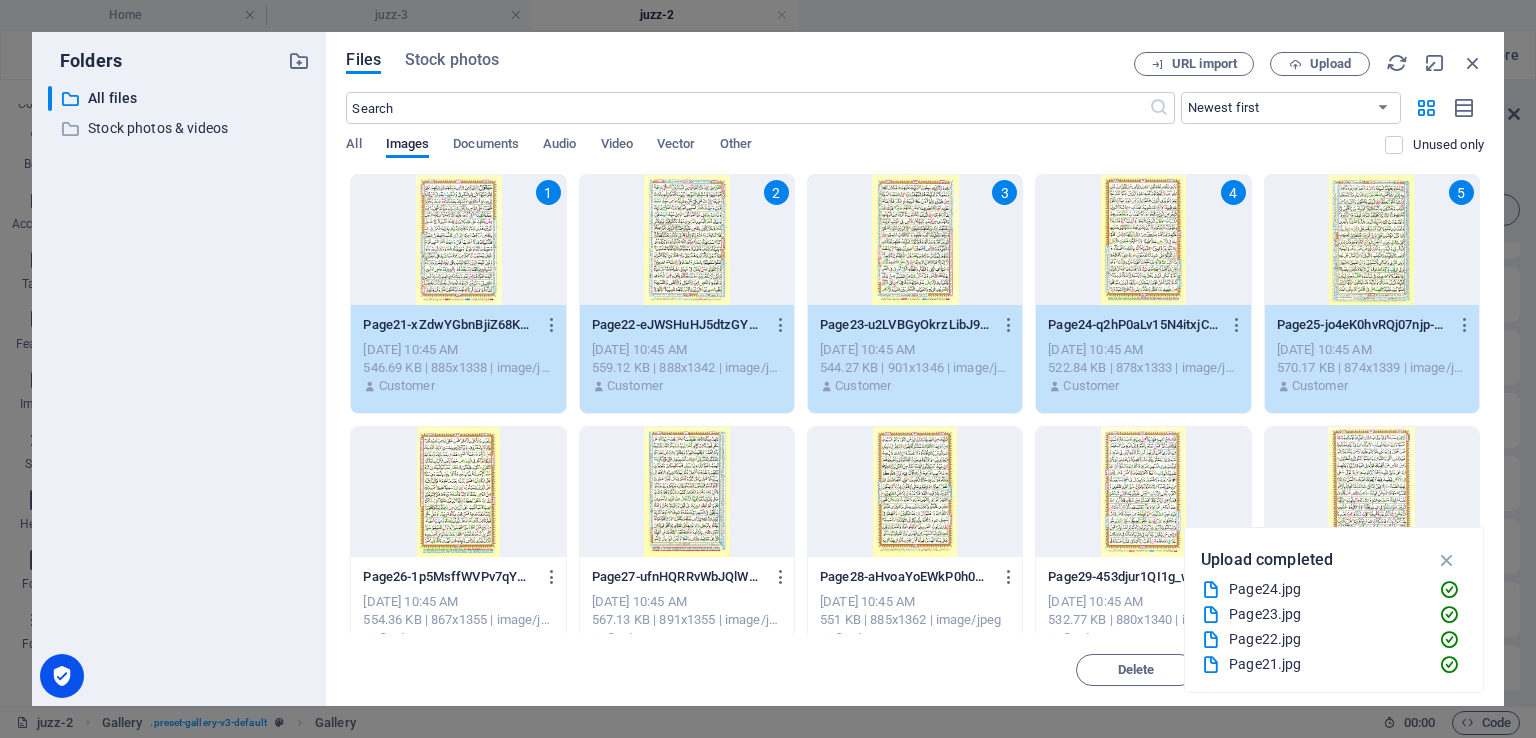 click at bounding box center (458, 492) 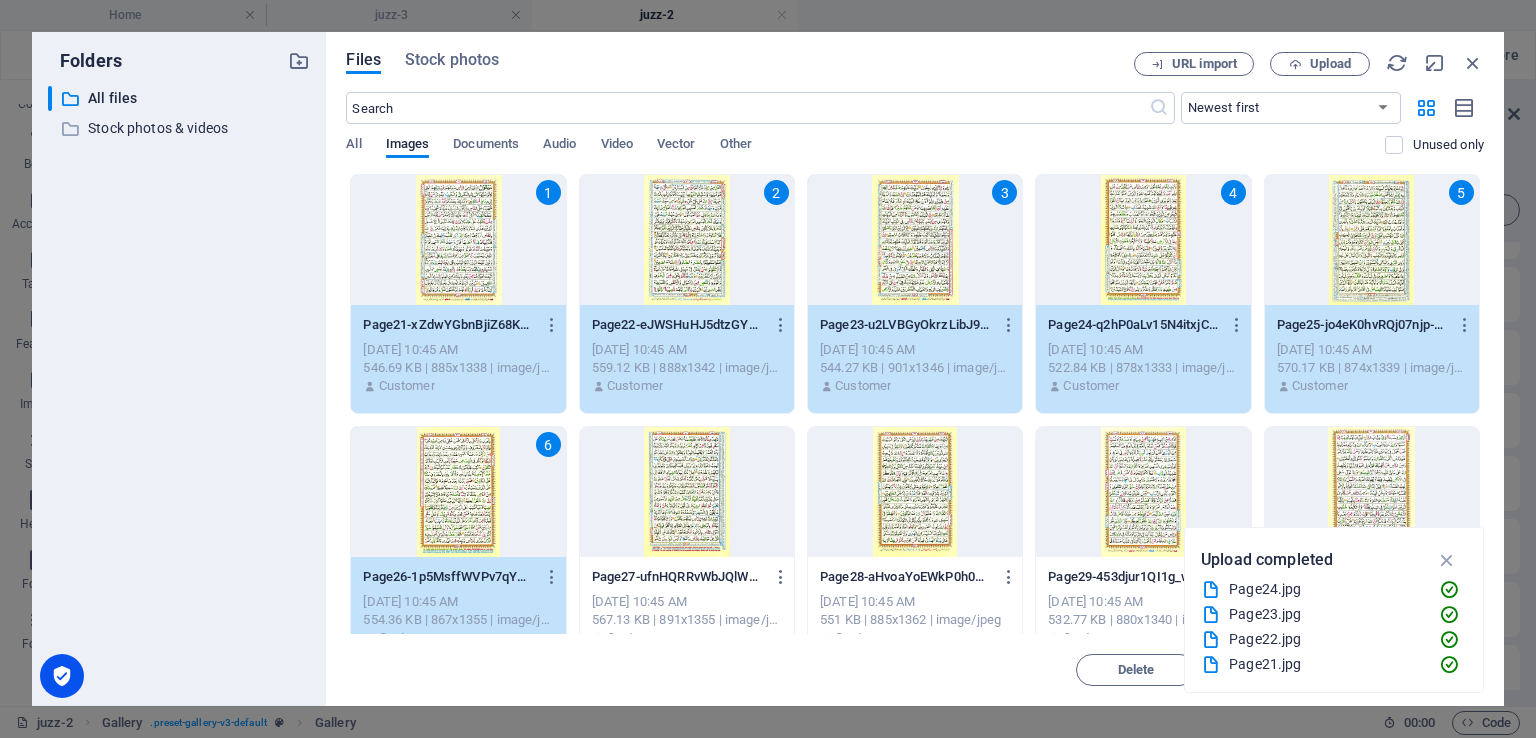 click at bounding box center [687, 492] 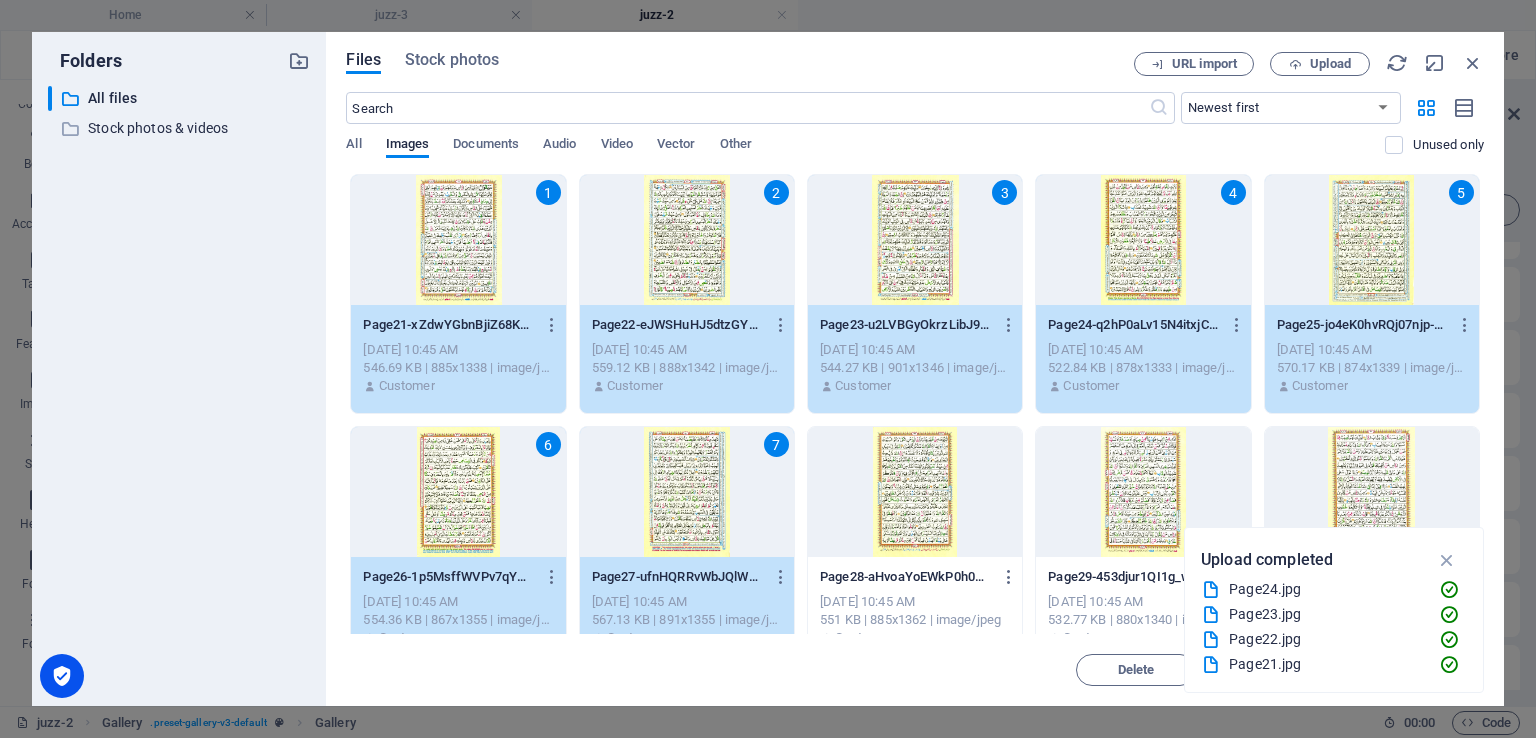 click at bounding box center [915, 492] 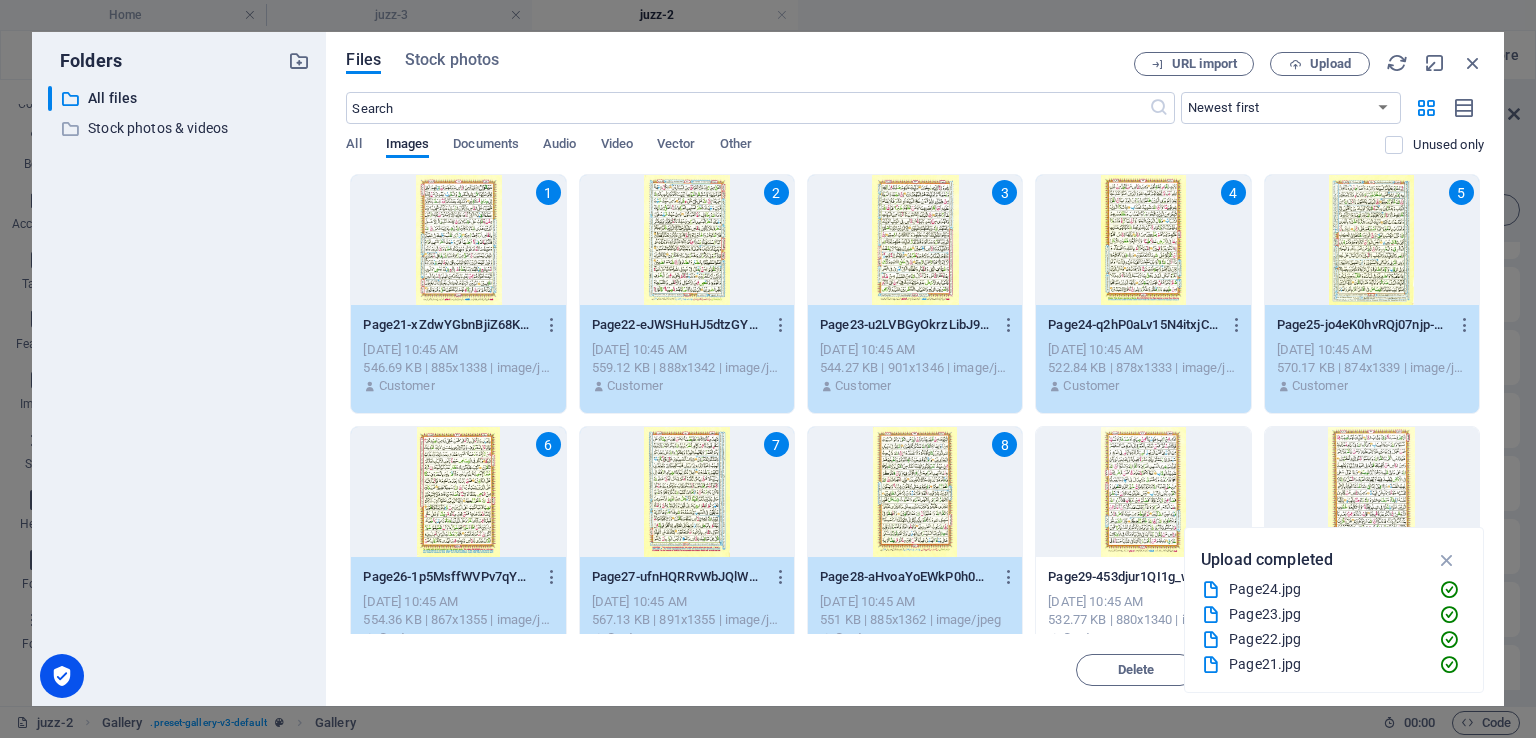 click at bounding box center [1143, 492] 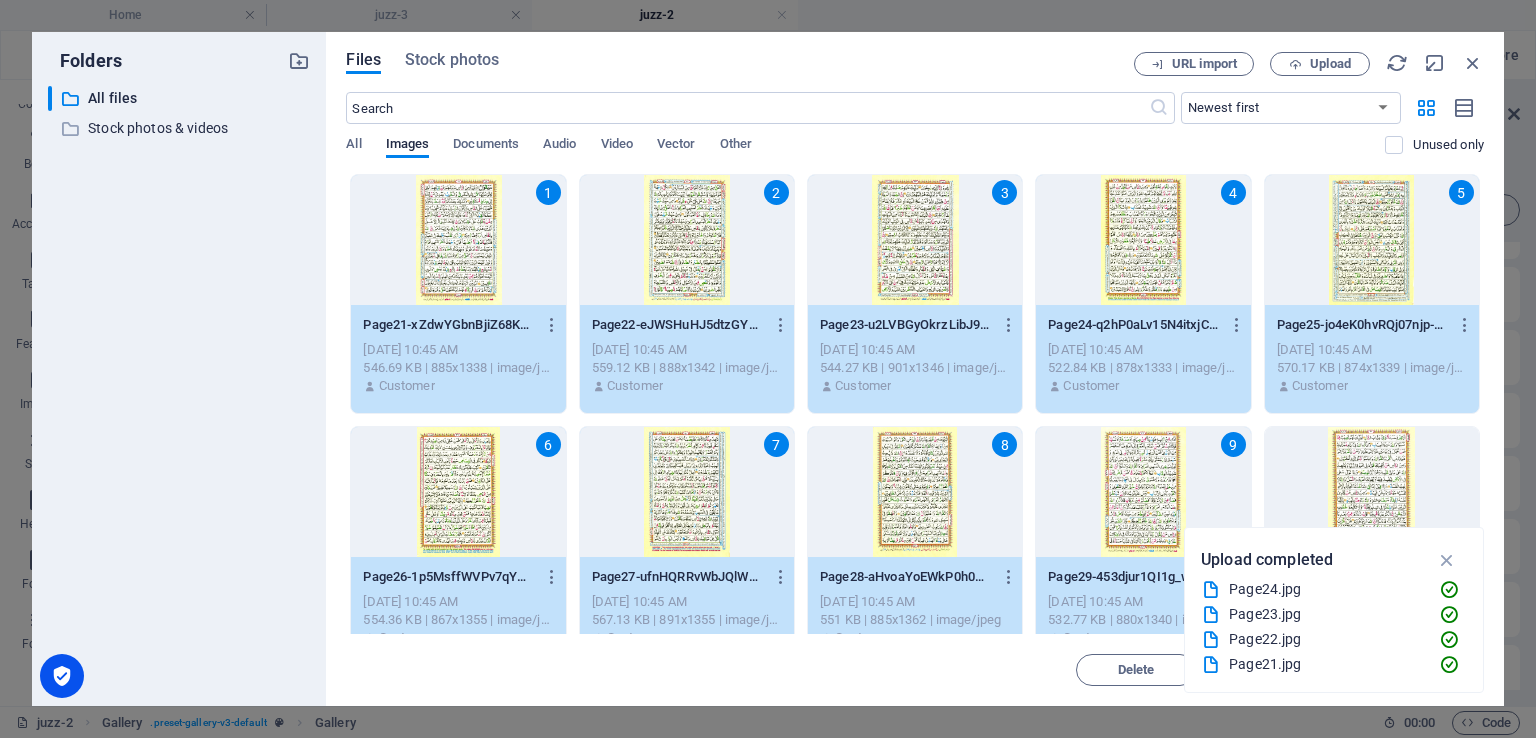 click at bounding box center (1372, 492) 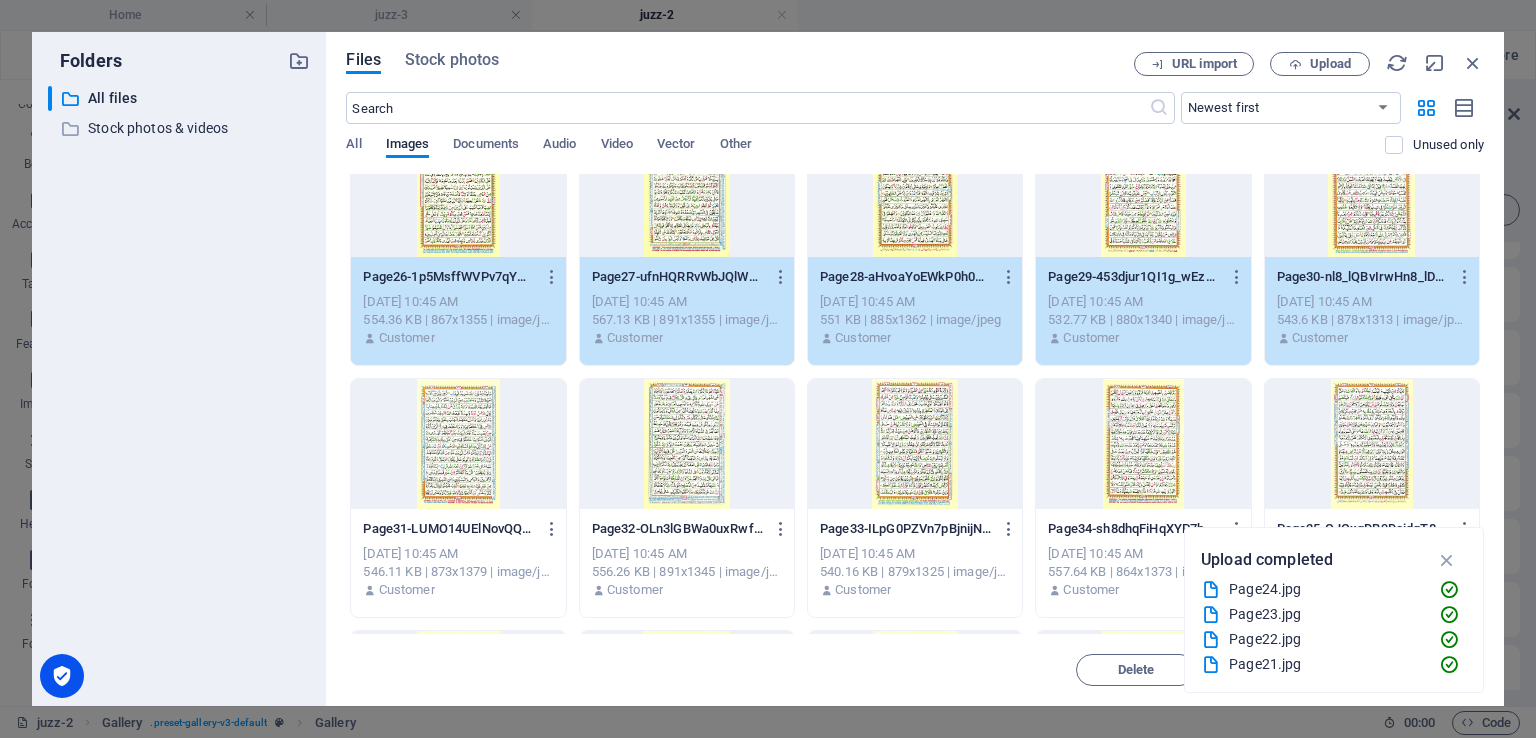 scroll, scrollTop: 500, scrollLeft: 0, axis: vertical 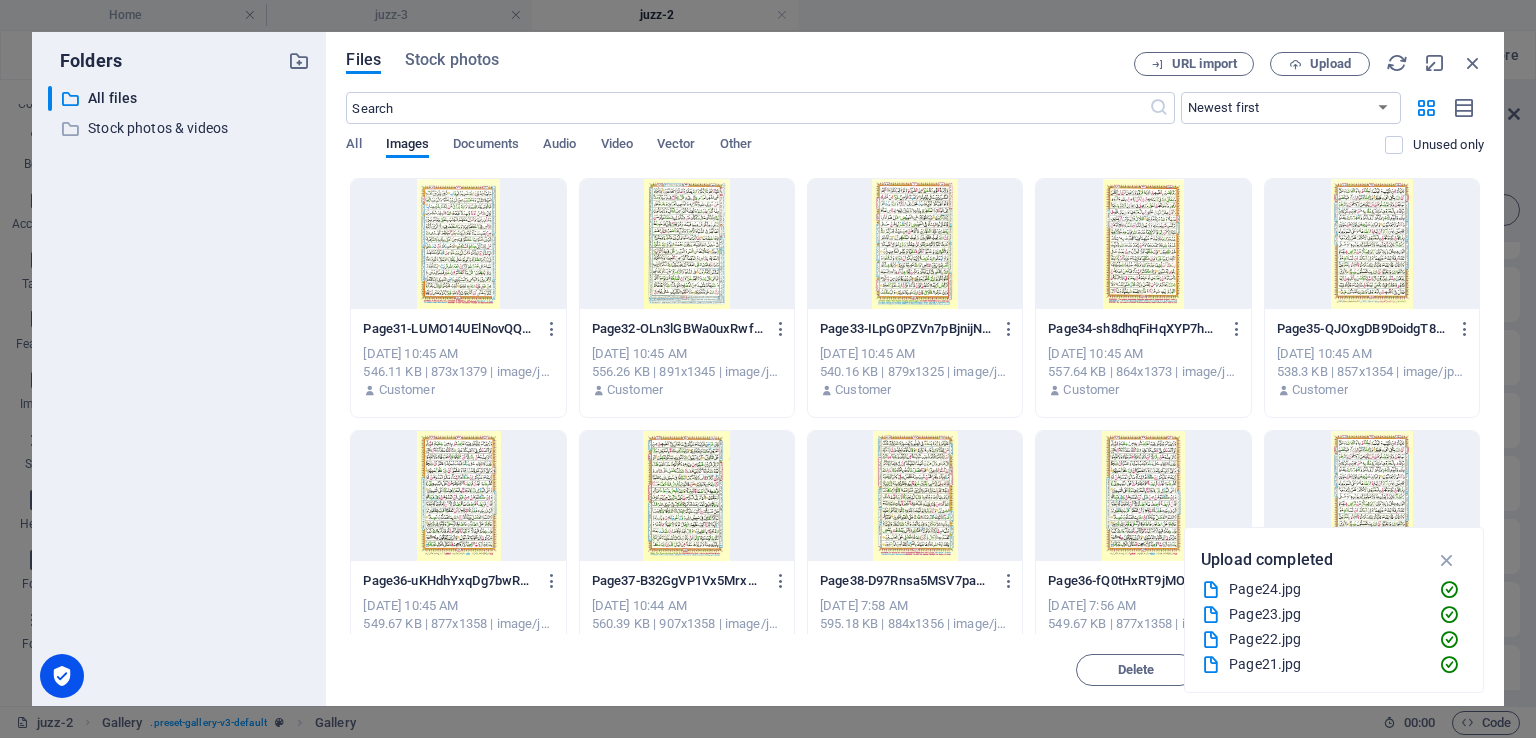 click on "[DATE] 10:45 AM" at bounding box center (458, 354) 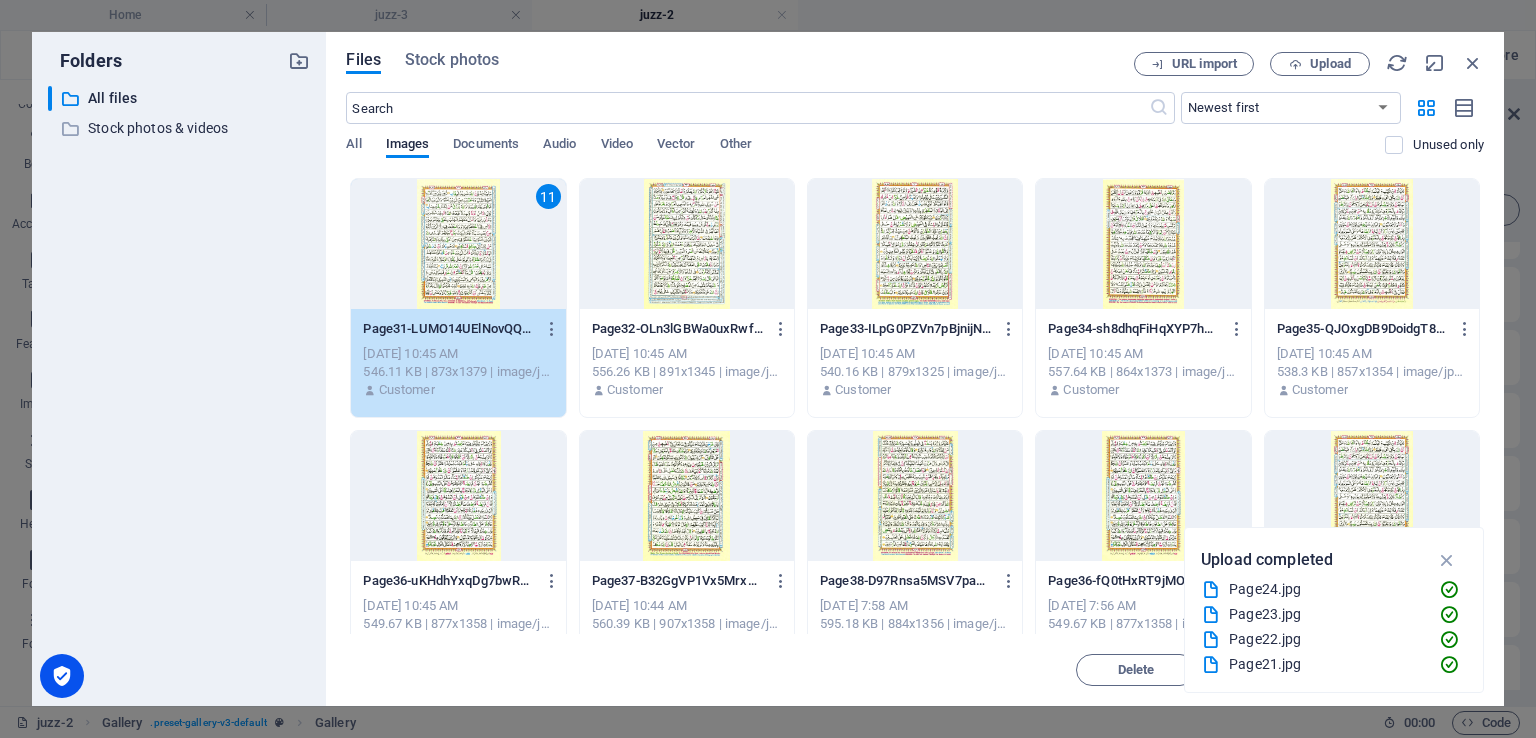 click on "[DATE] 10:45 AM" at bounding box center (687, 354) 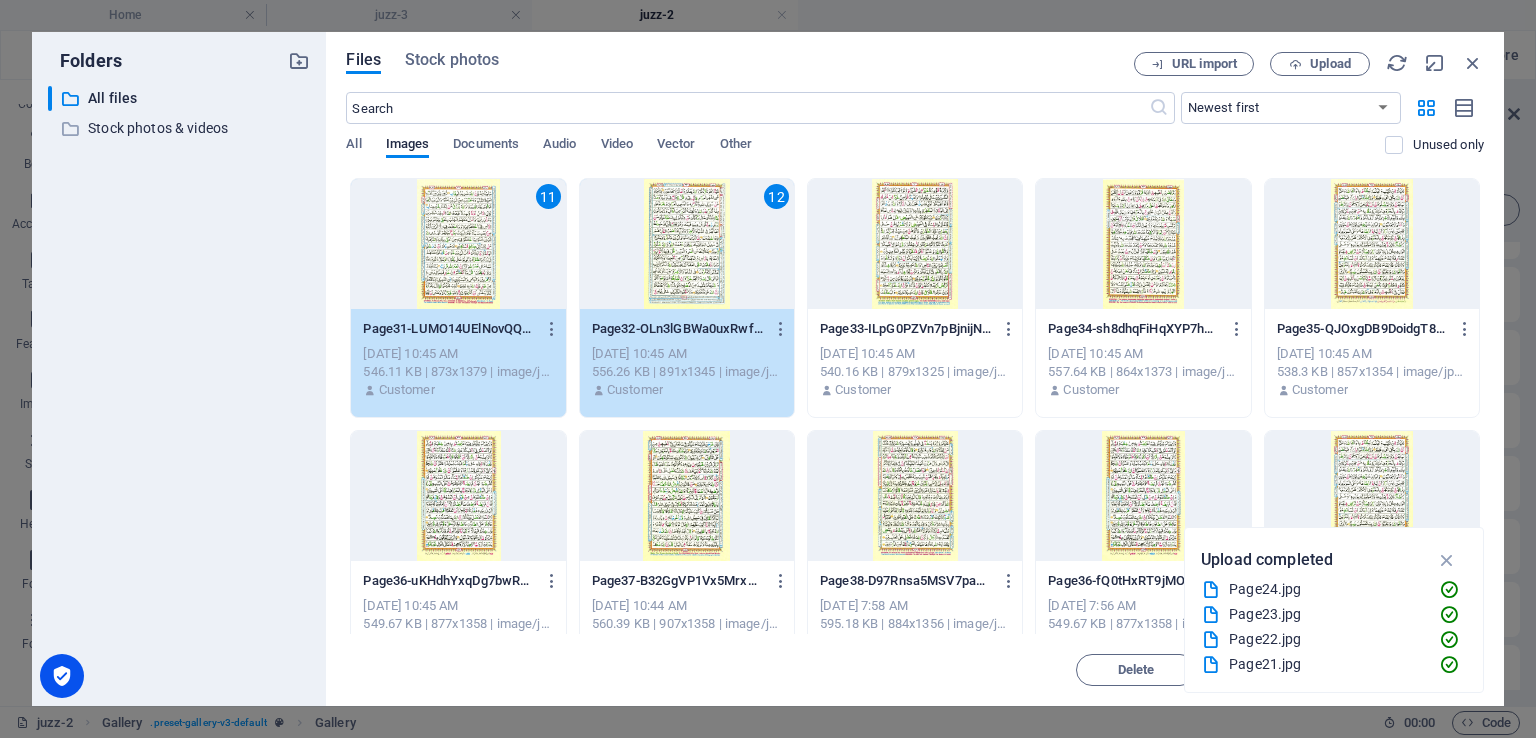 click on "[DATE] 10:45 AM" at bounding box center (915, 354) 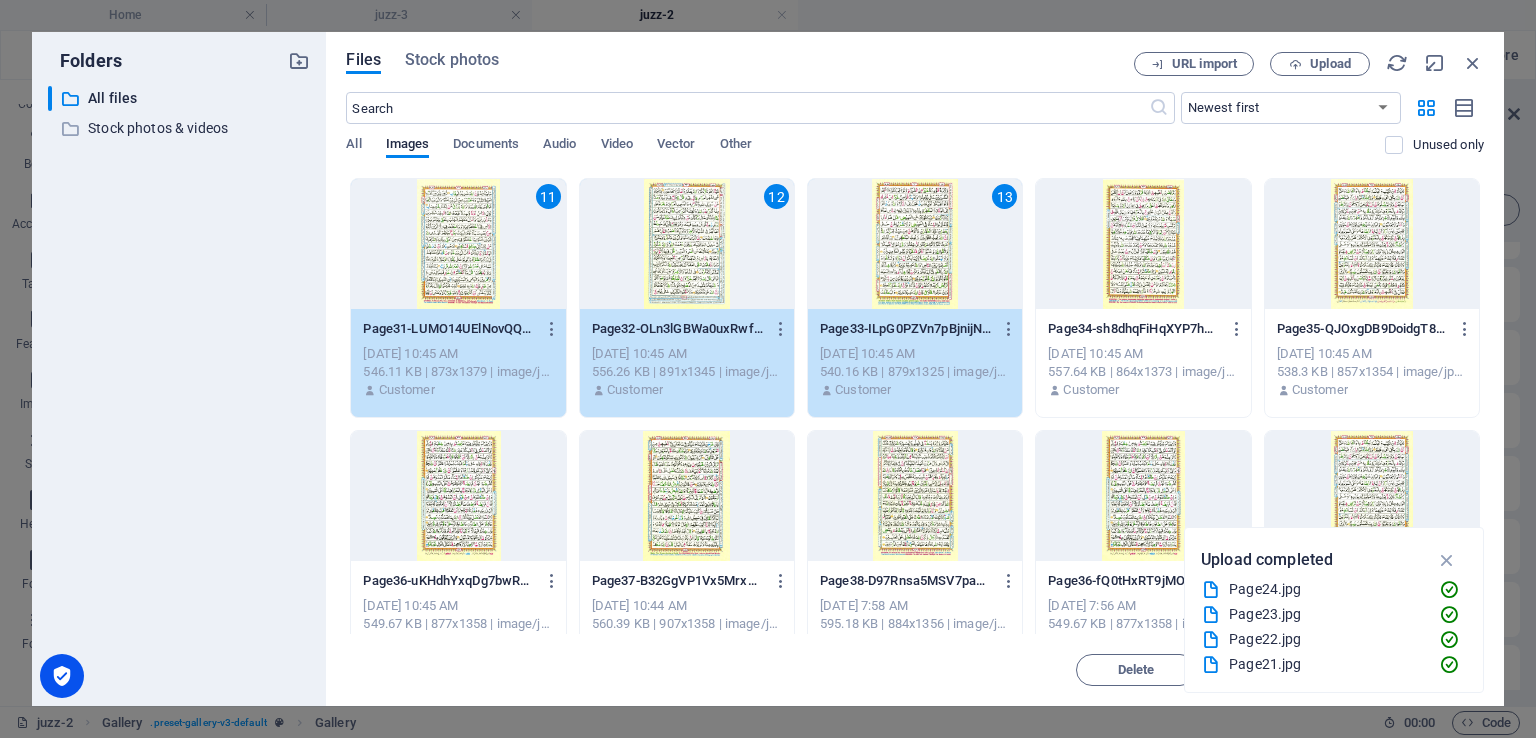 click on "557.64 KB | 864x1373 | image/jpeg" at bounding box center (1143, 372) 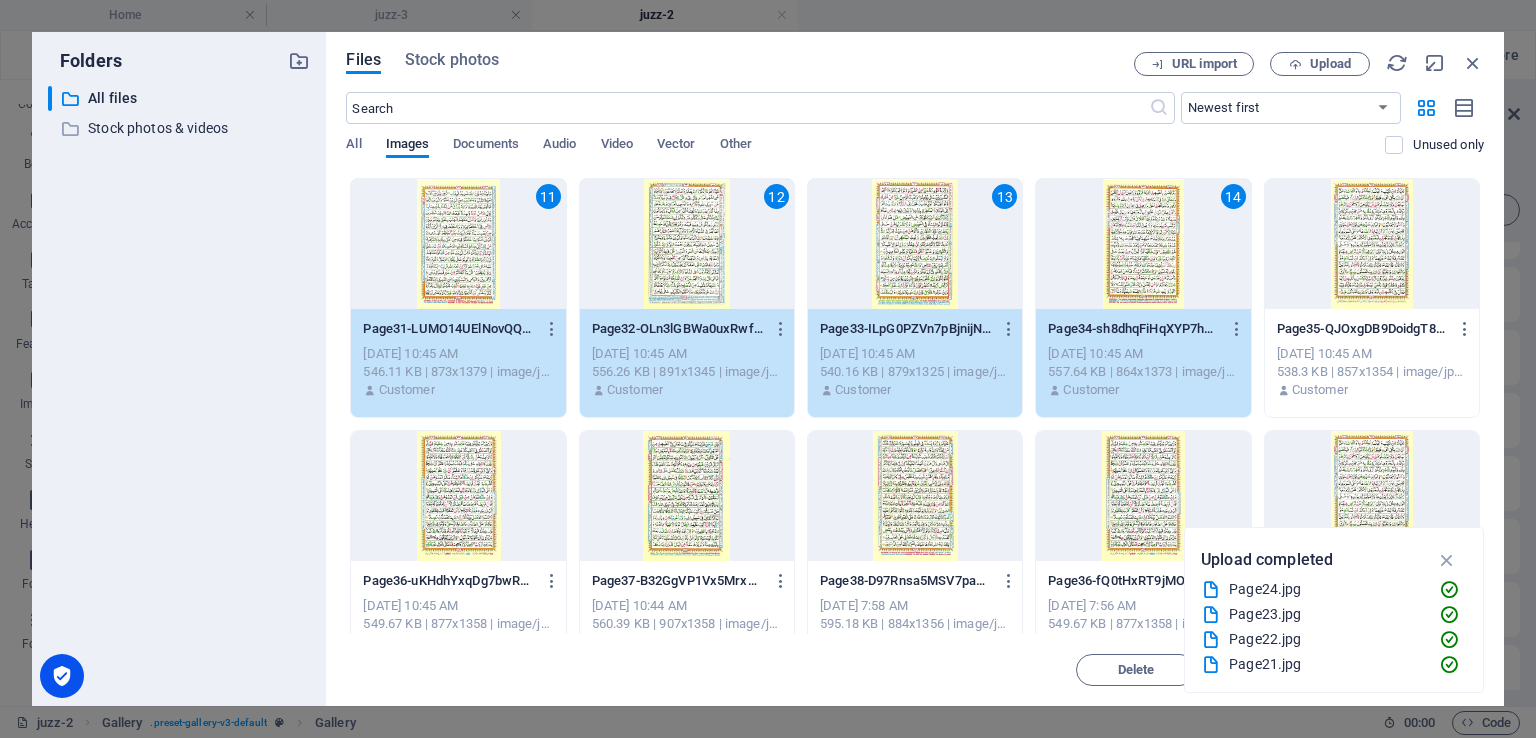 drag, startPoint x: 1312, startPoint y: 385, endPoint x: 1247, endPoint y: 392, distance: 65.37584 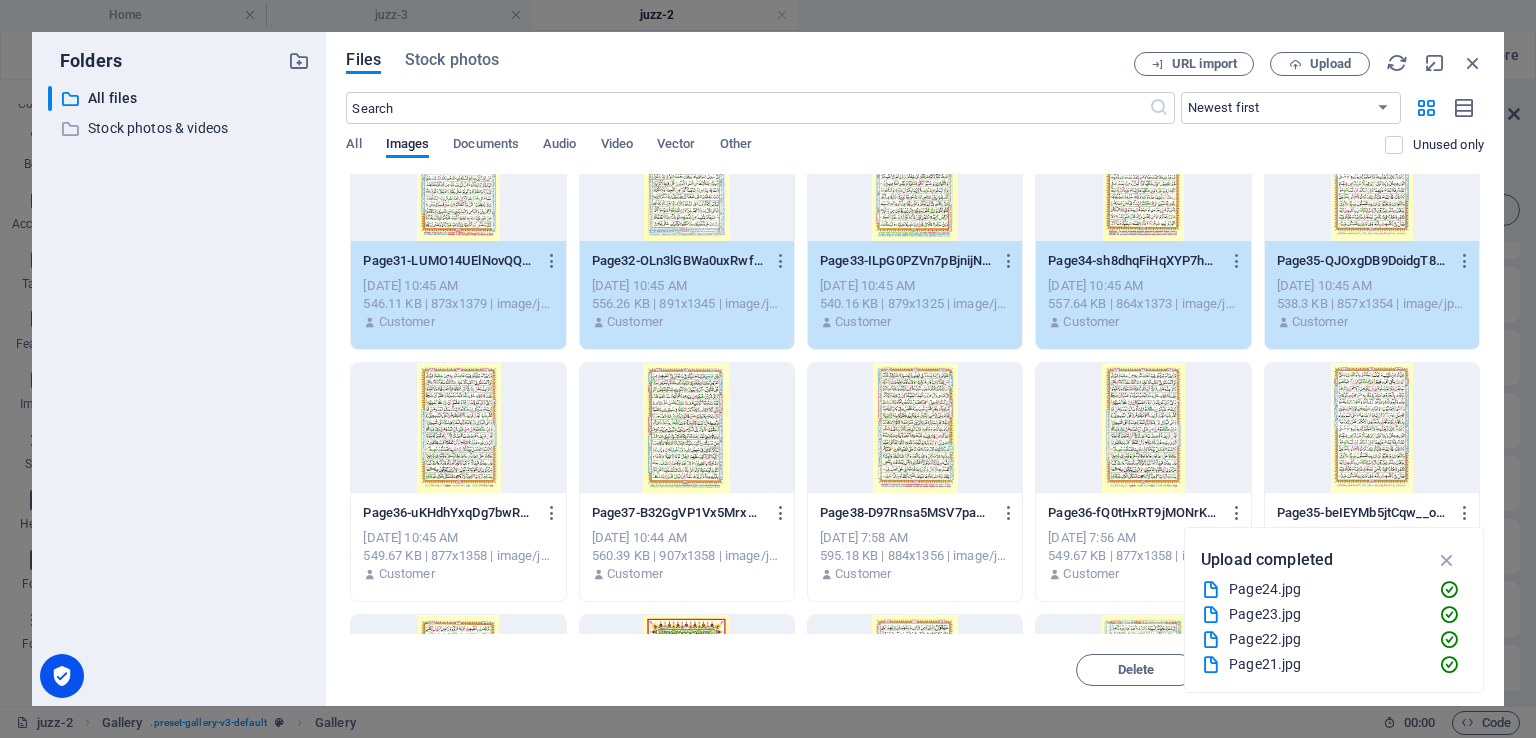 scroll, scrollTop: 600, scrollLeft: 0, axis: vertical 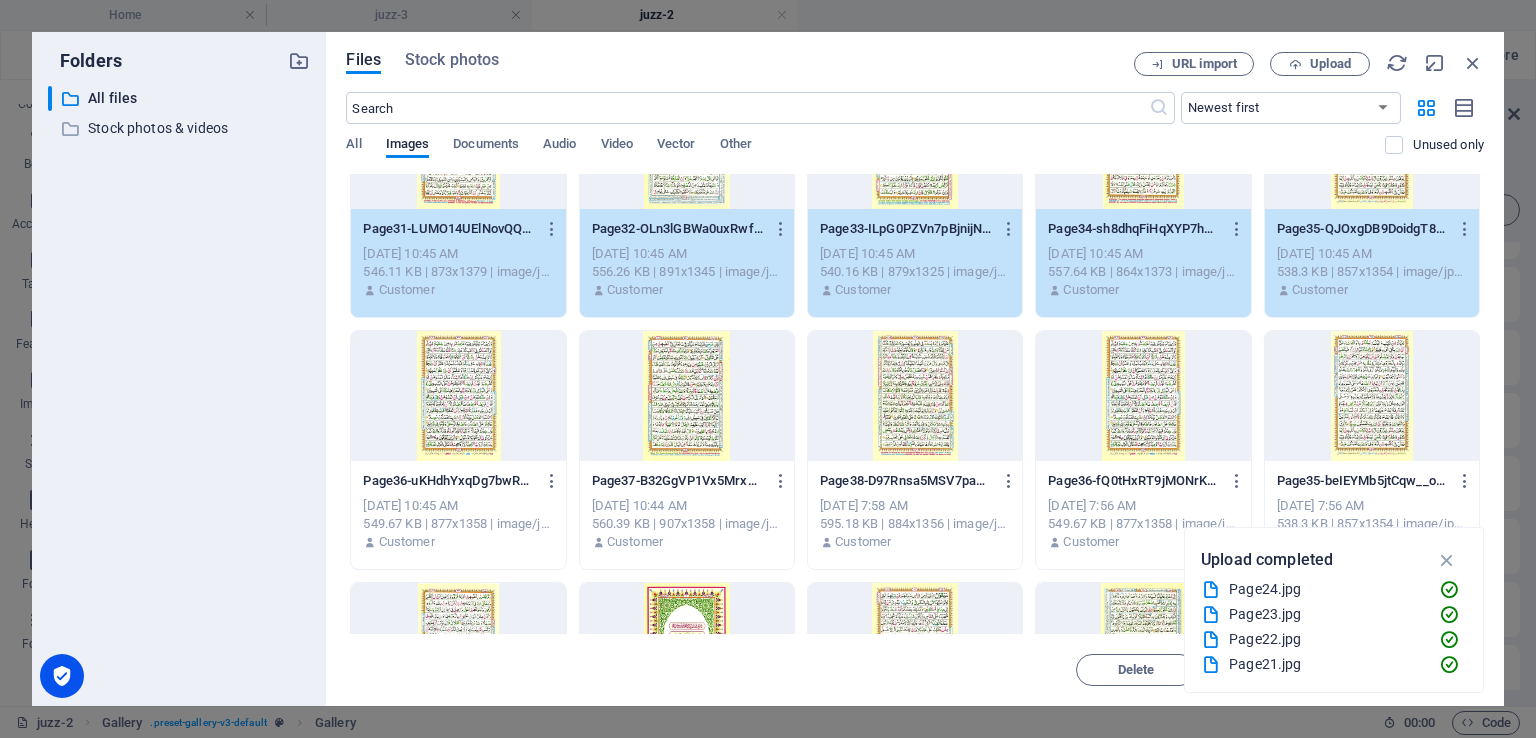 click at bounding box center [458, 396] 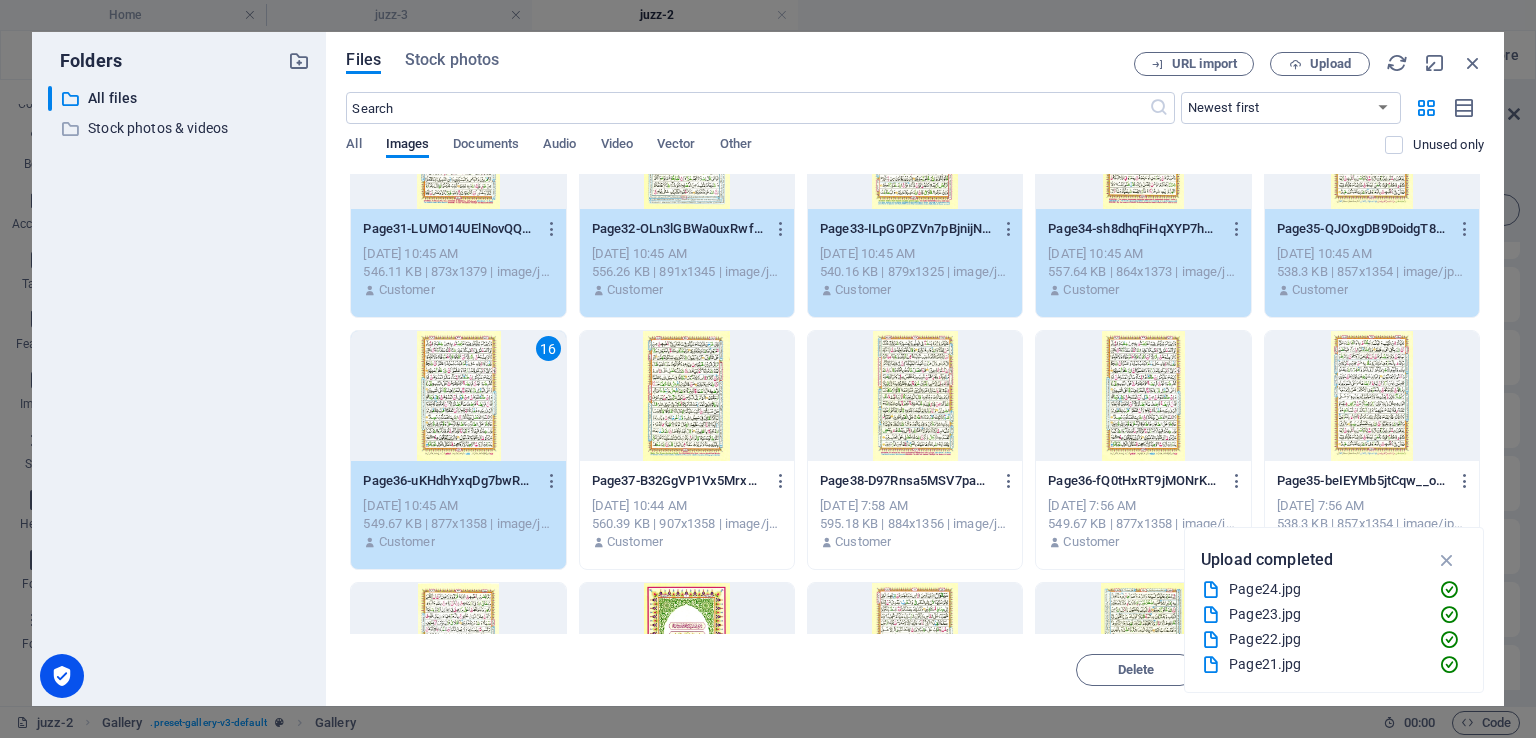 click at bounding box center [687, 396] 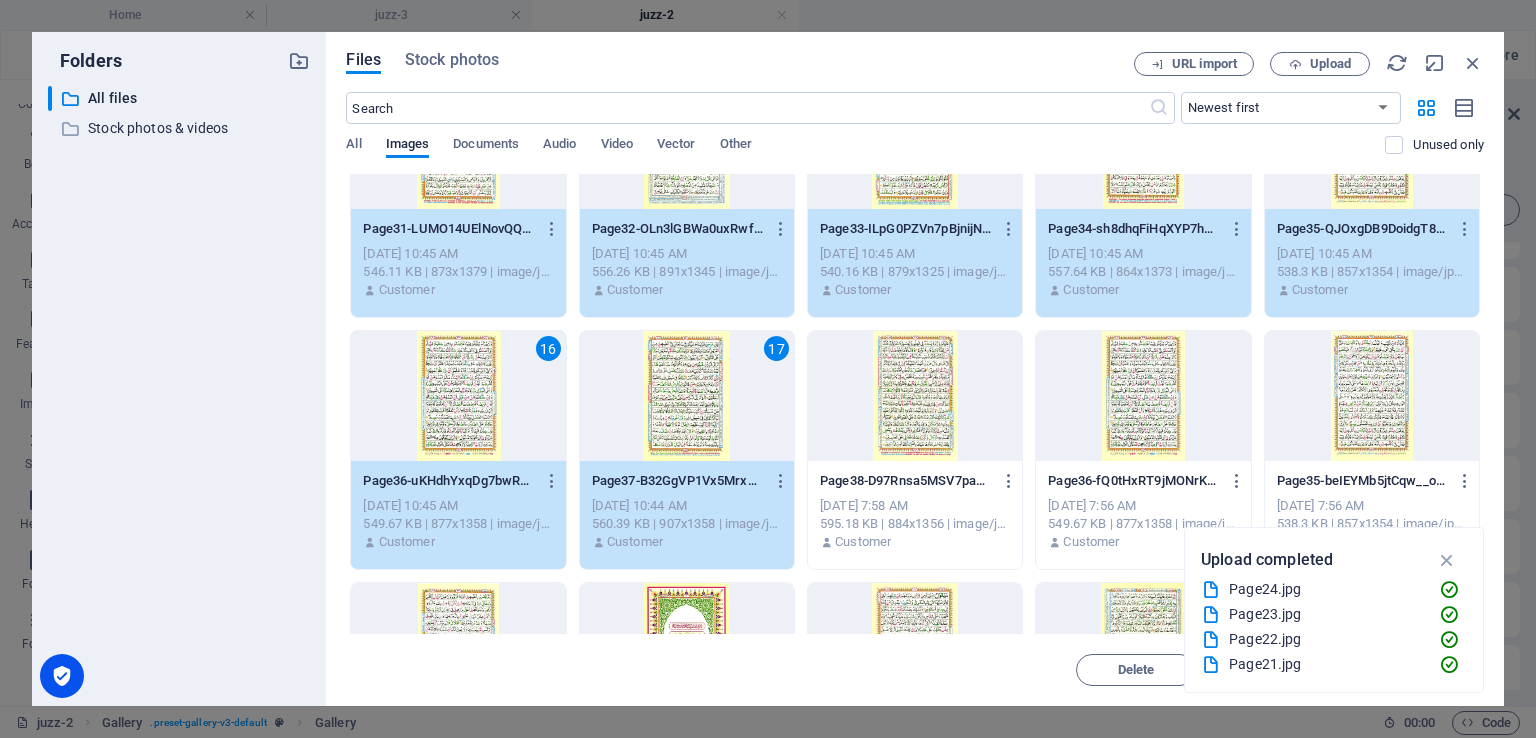click at bounding box center (915, 396) 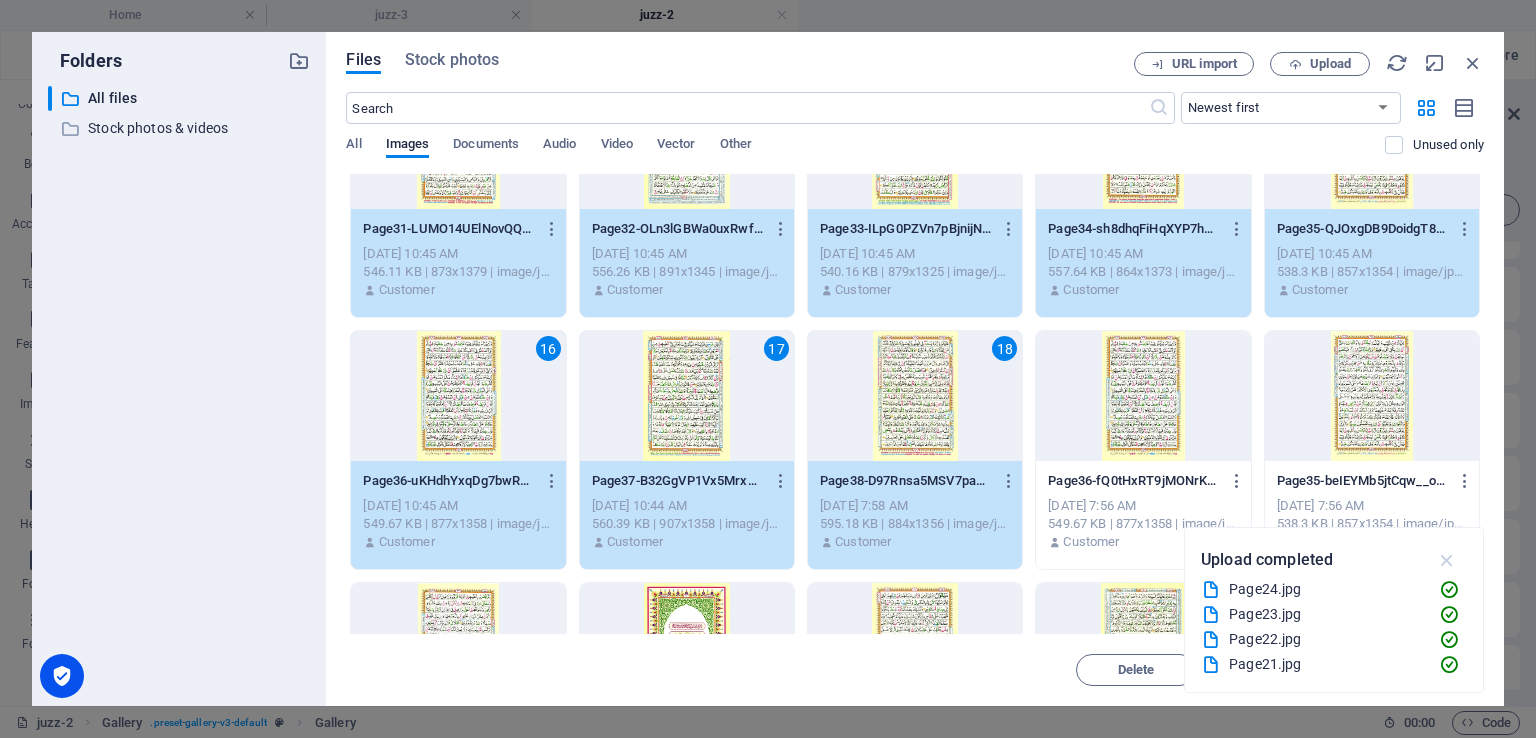 click at bounding box center (1447, 560) 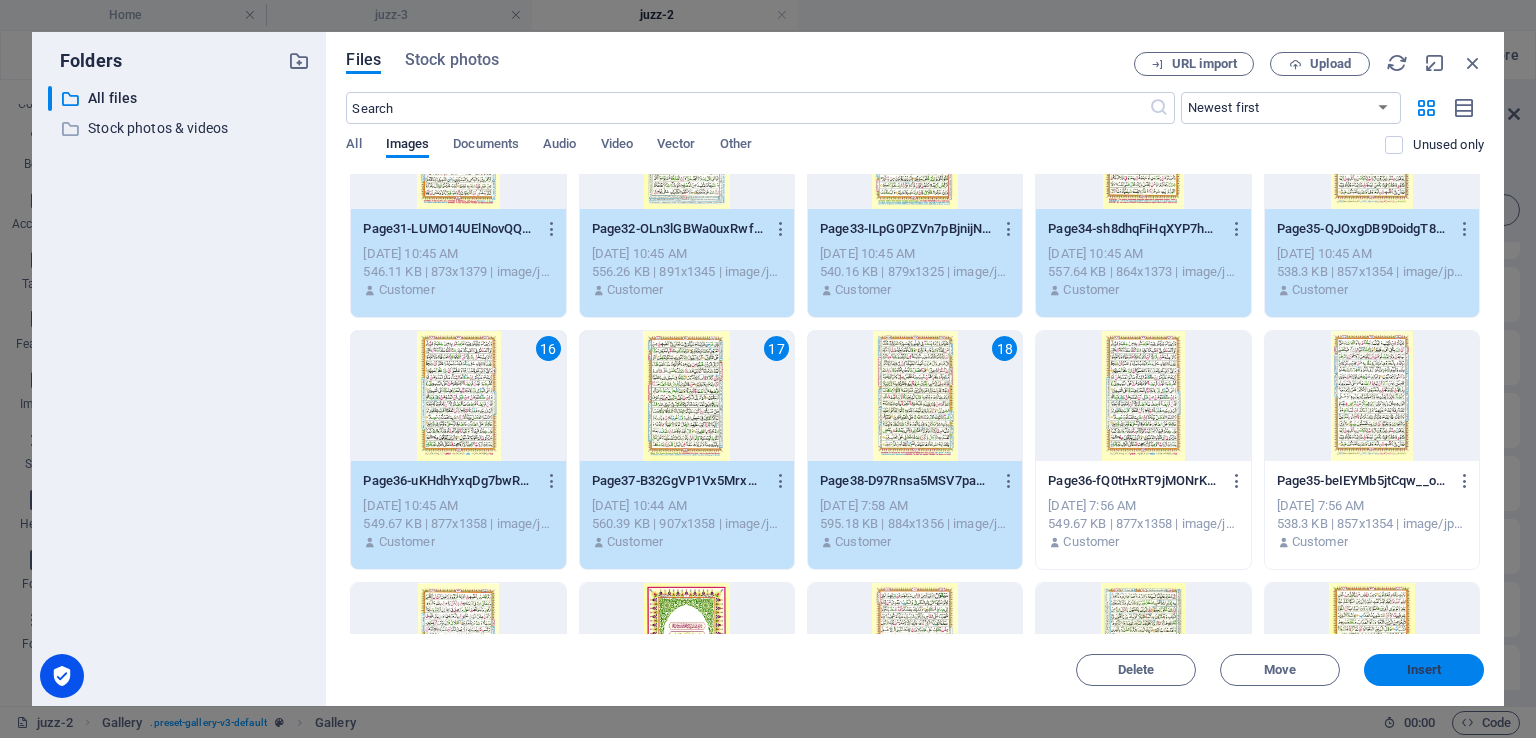 drag, startPoint x: 1426, startPoint y: 670, endPoint x: 931, endPoint y: 598, distance: 500.20895 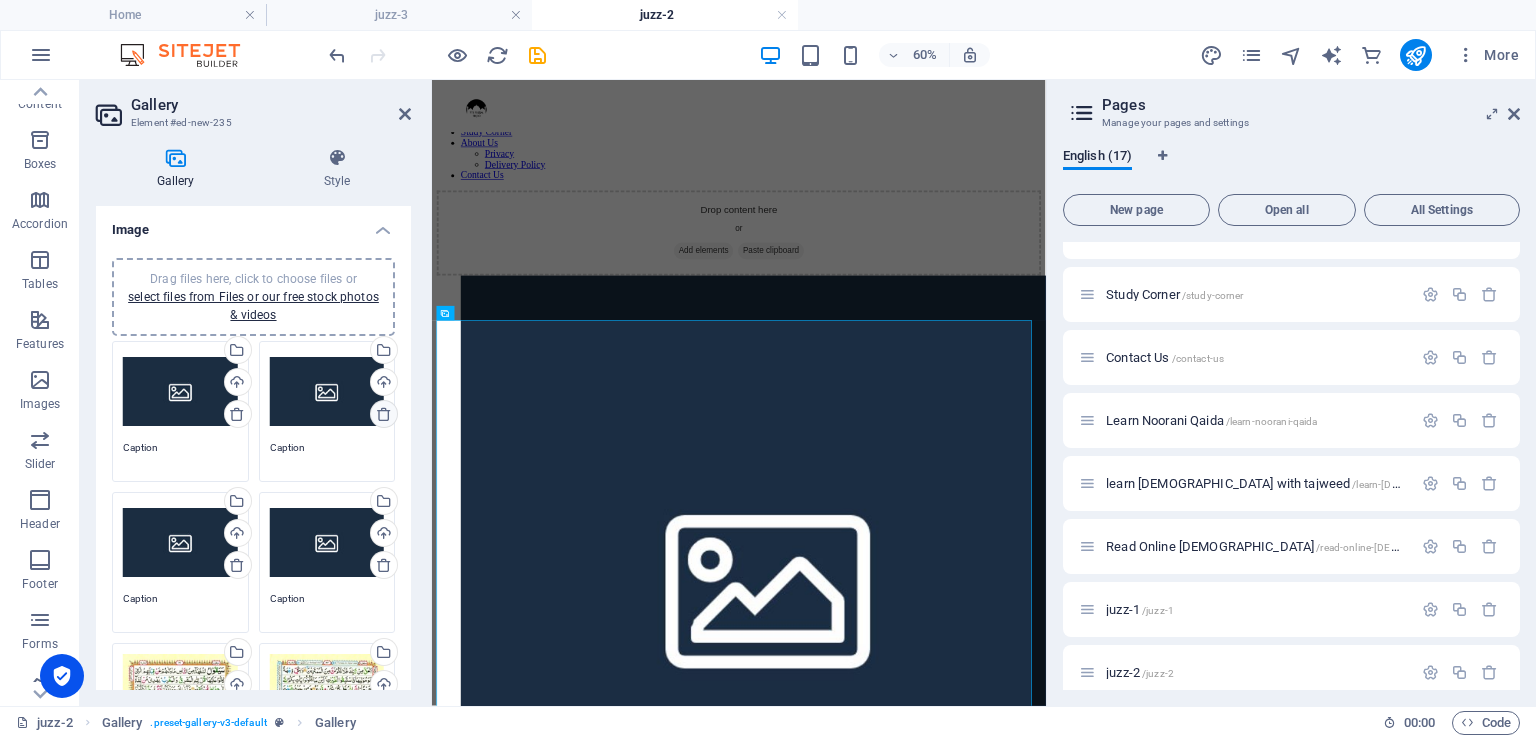 click at bounding box center (384, 414) 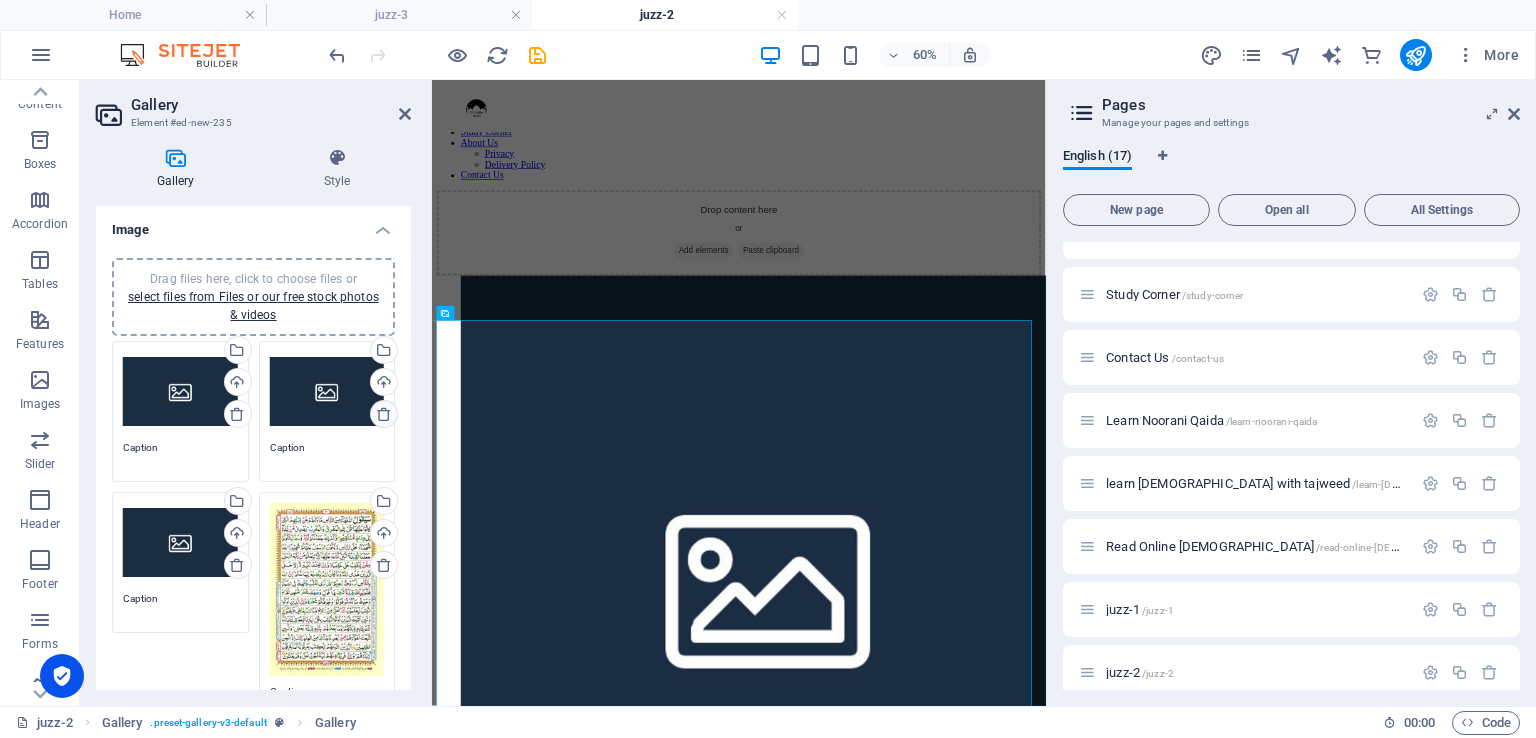 type 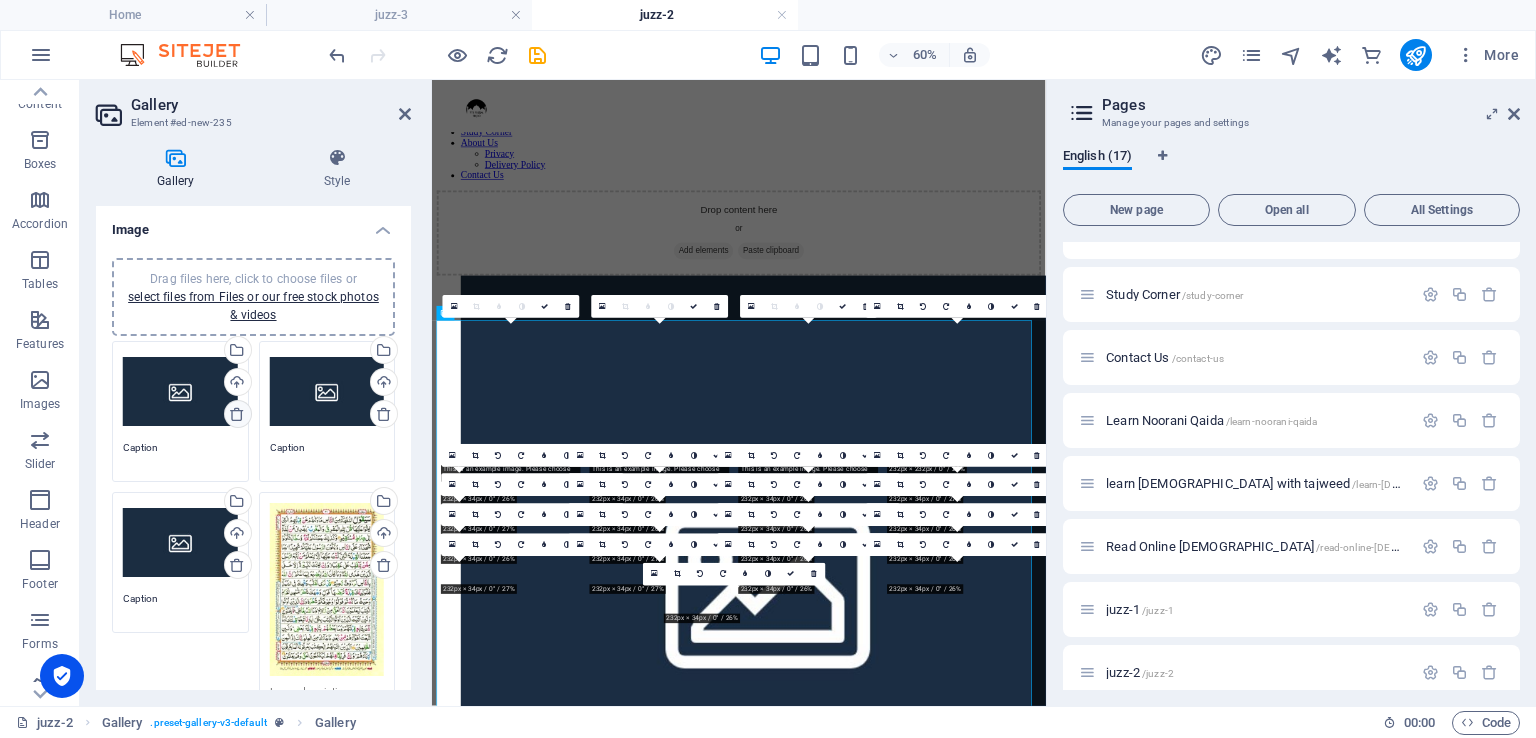 click at bounding box center (237, 414) 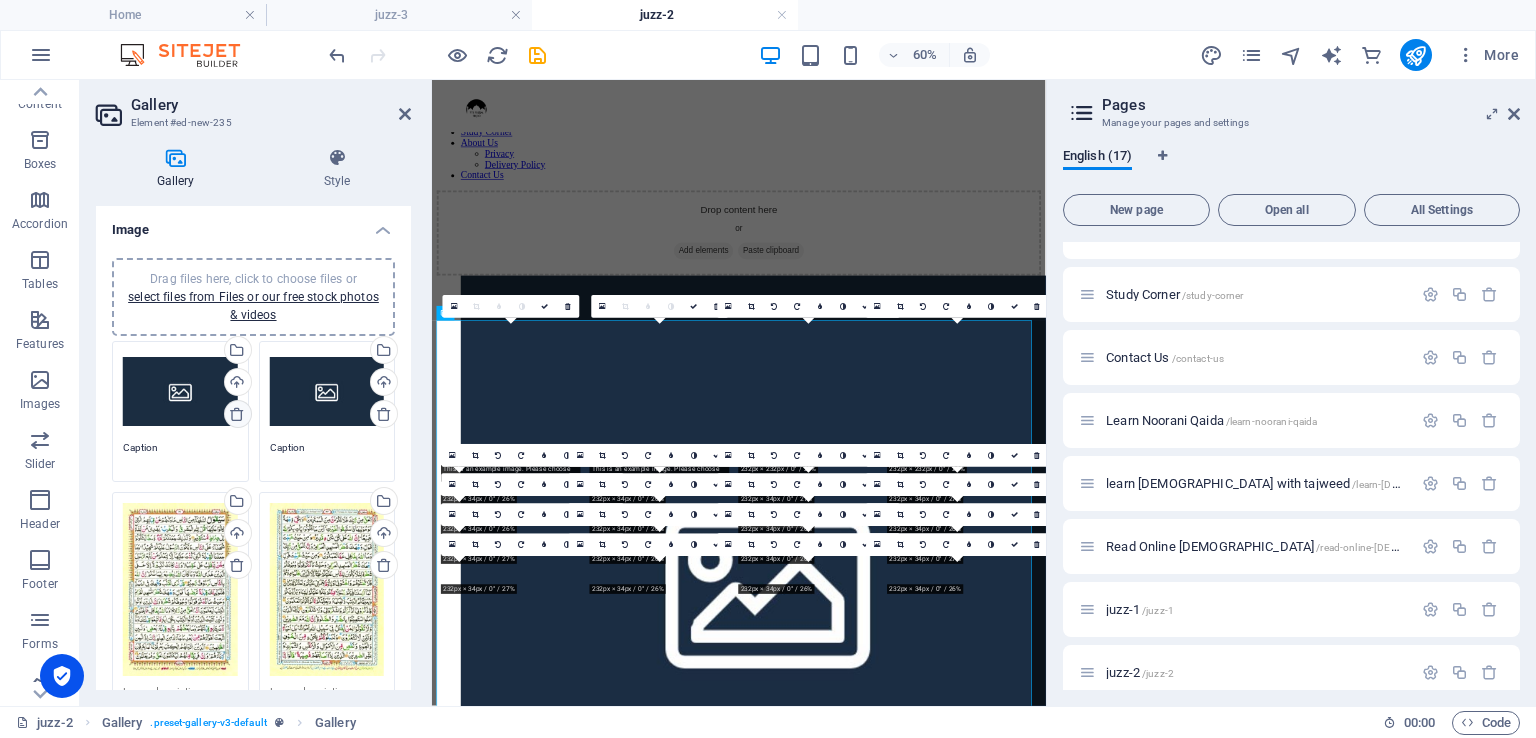 click at bounding box center [237, 414] 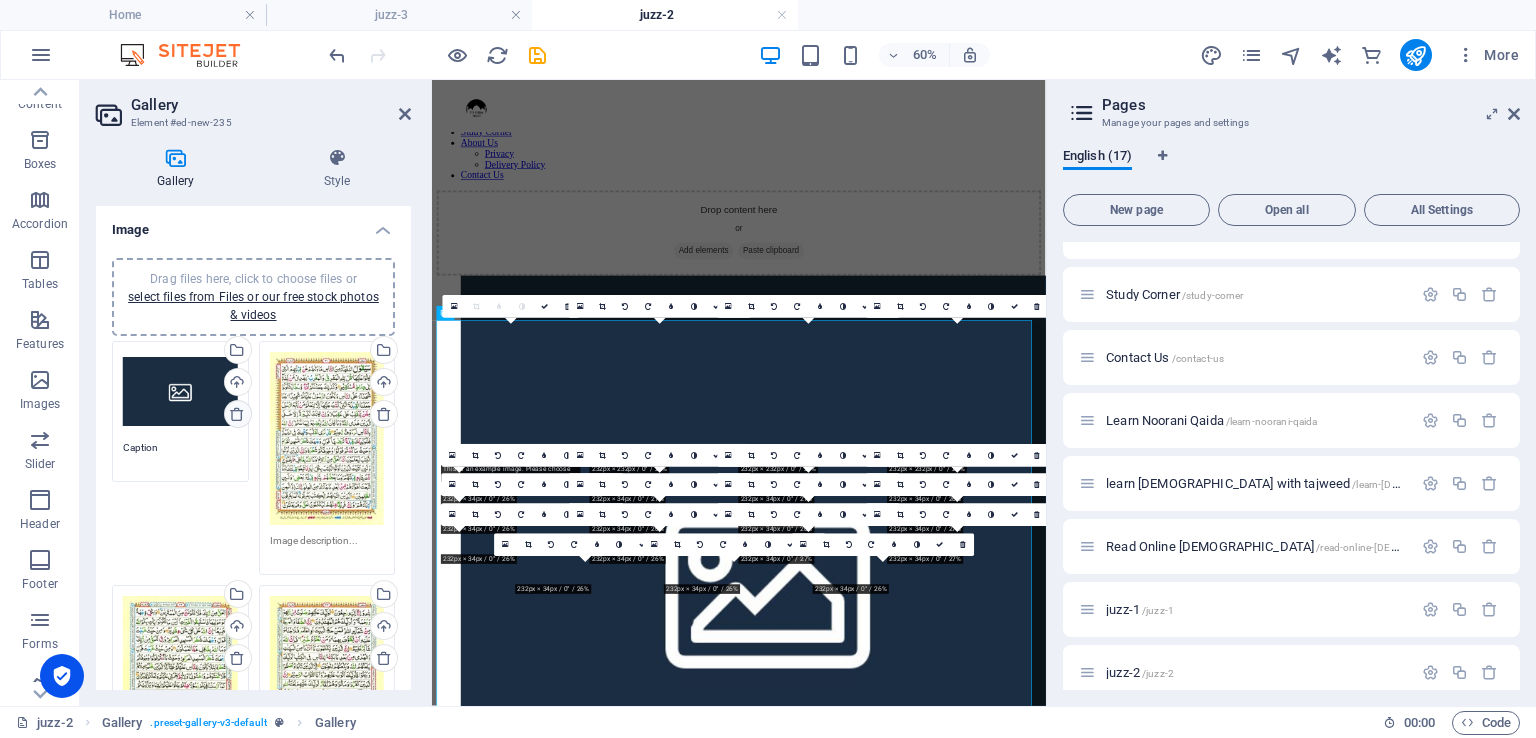 click at bounding box center (238, 414) 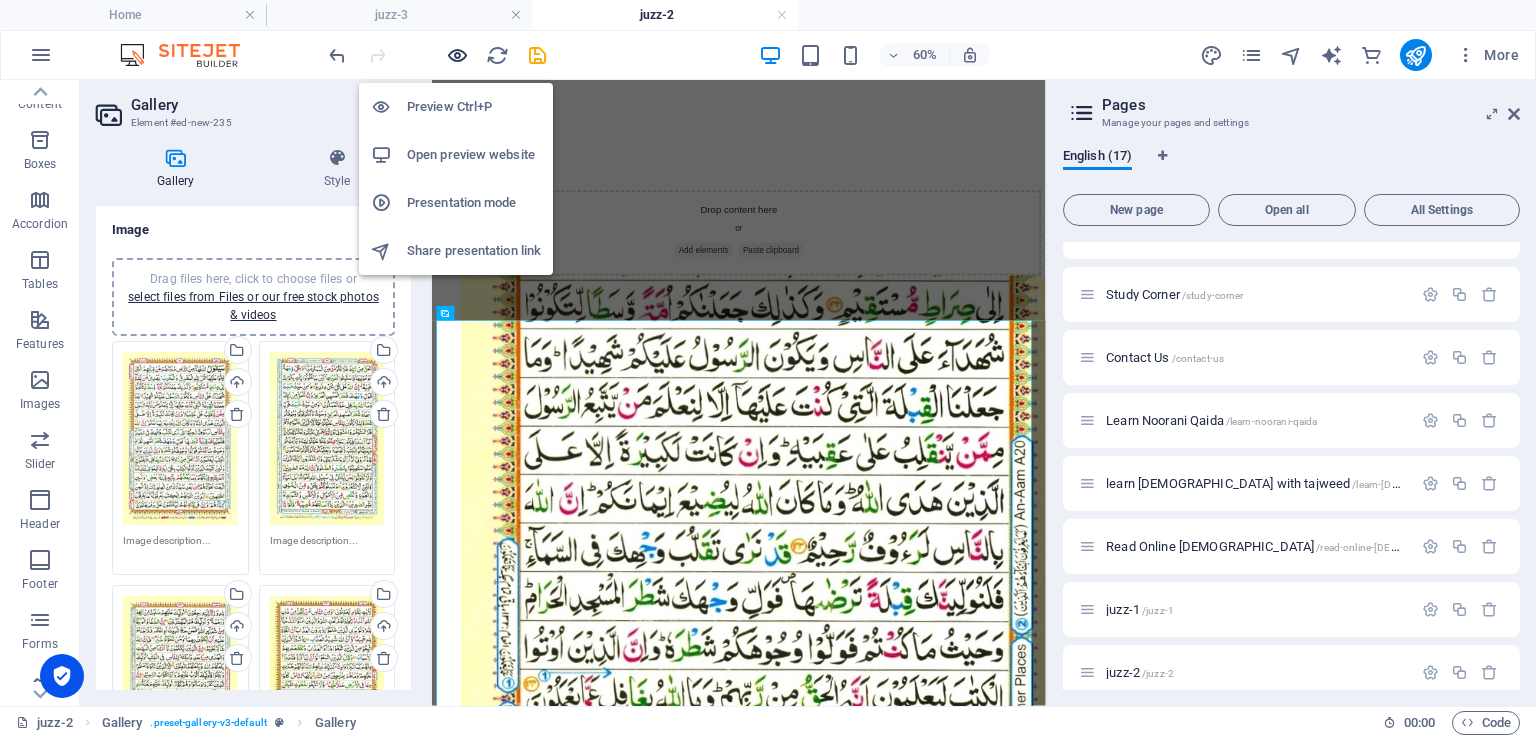 click at bounding box center (457, 55) 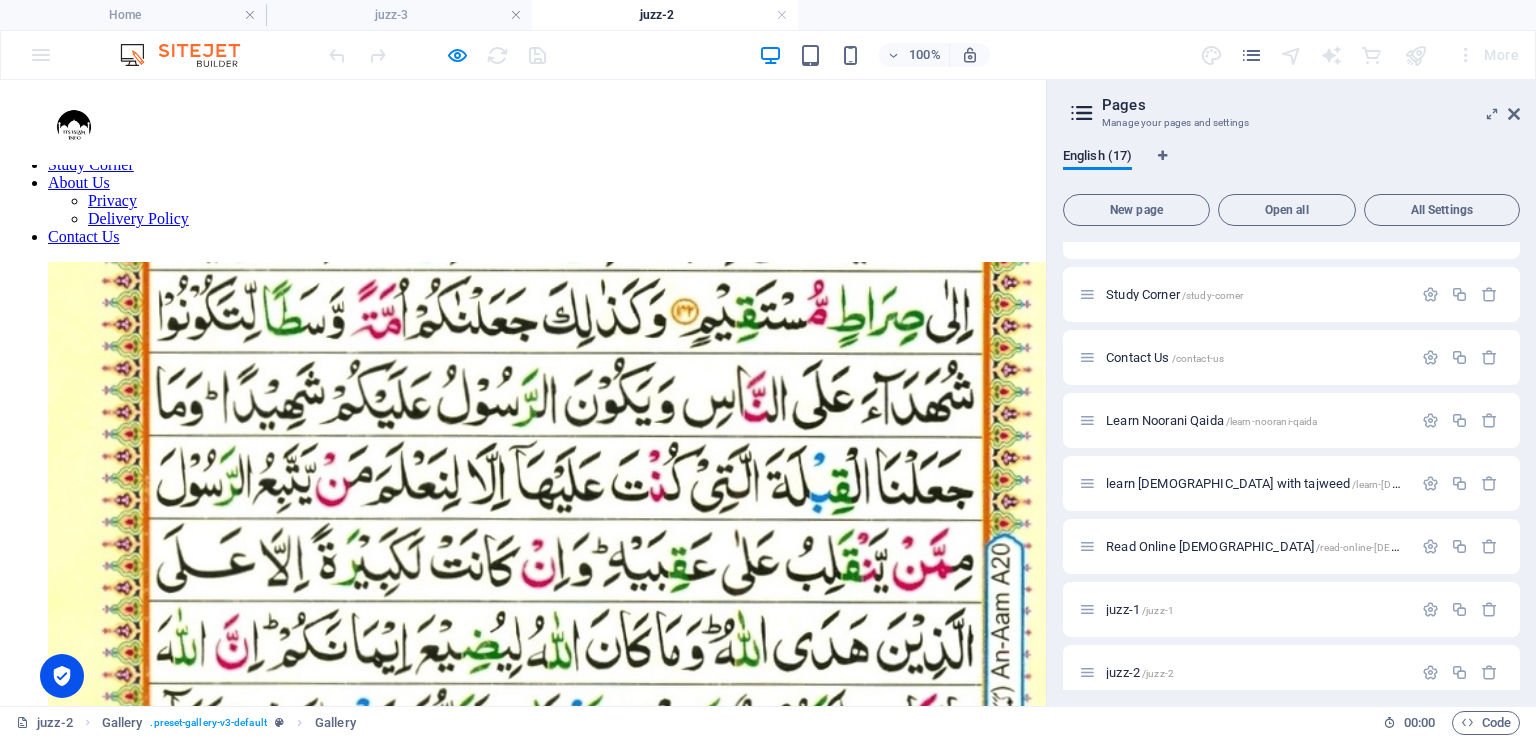 scroll, scrollTop: 0, scrollLeft: 0, axis: both 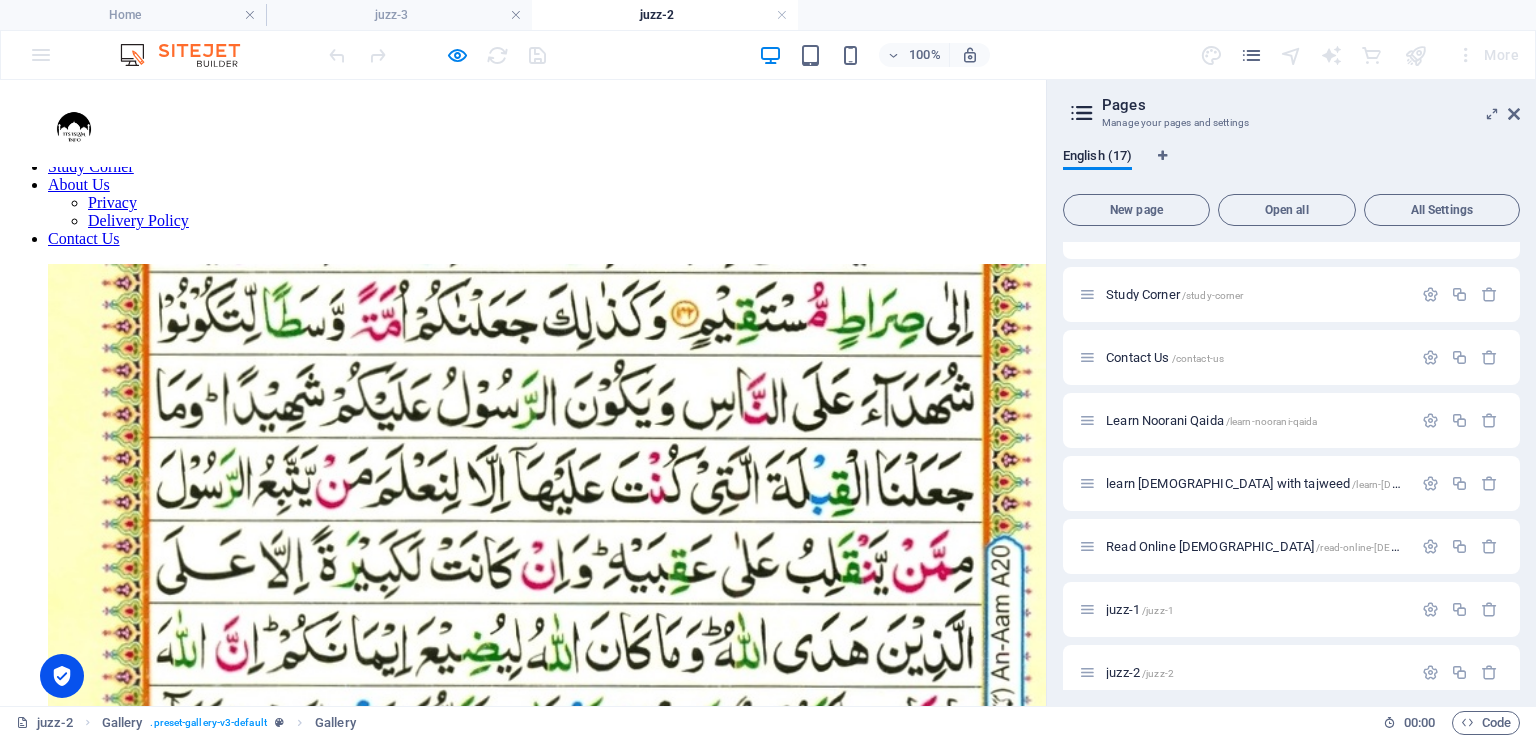 click at bounding box center [571, 787] 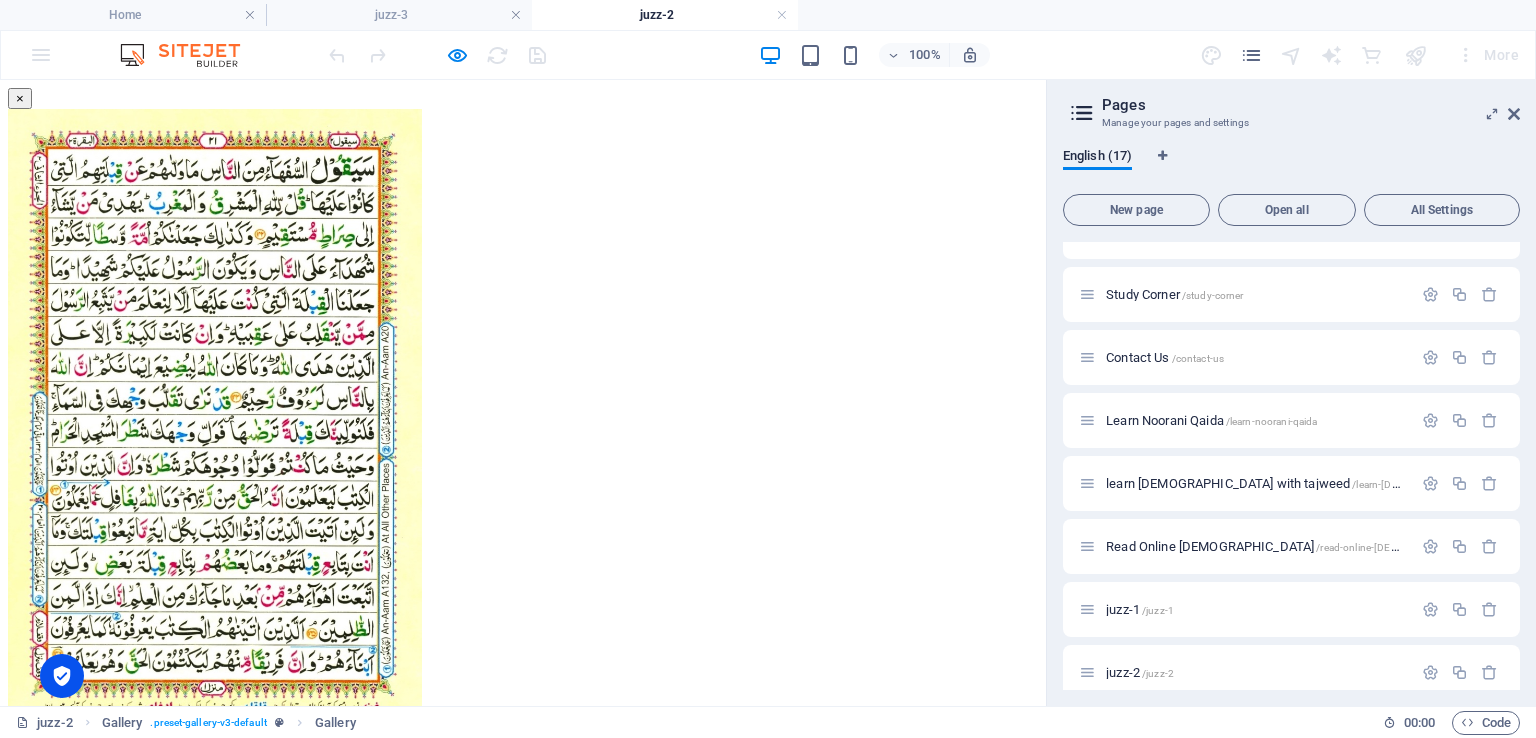 click at bounding box center (32, 789) 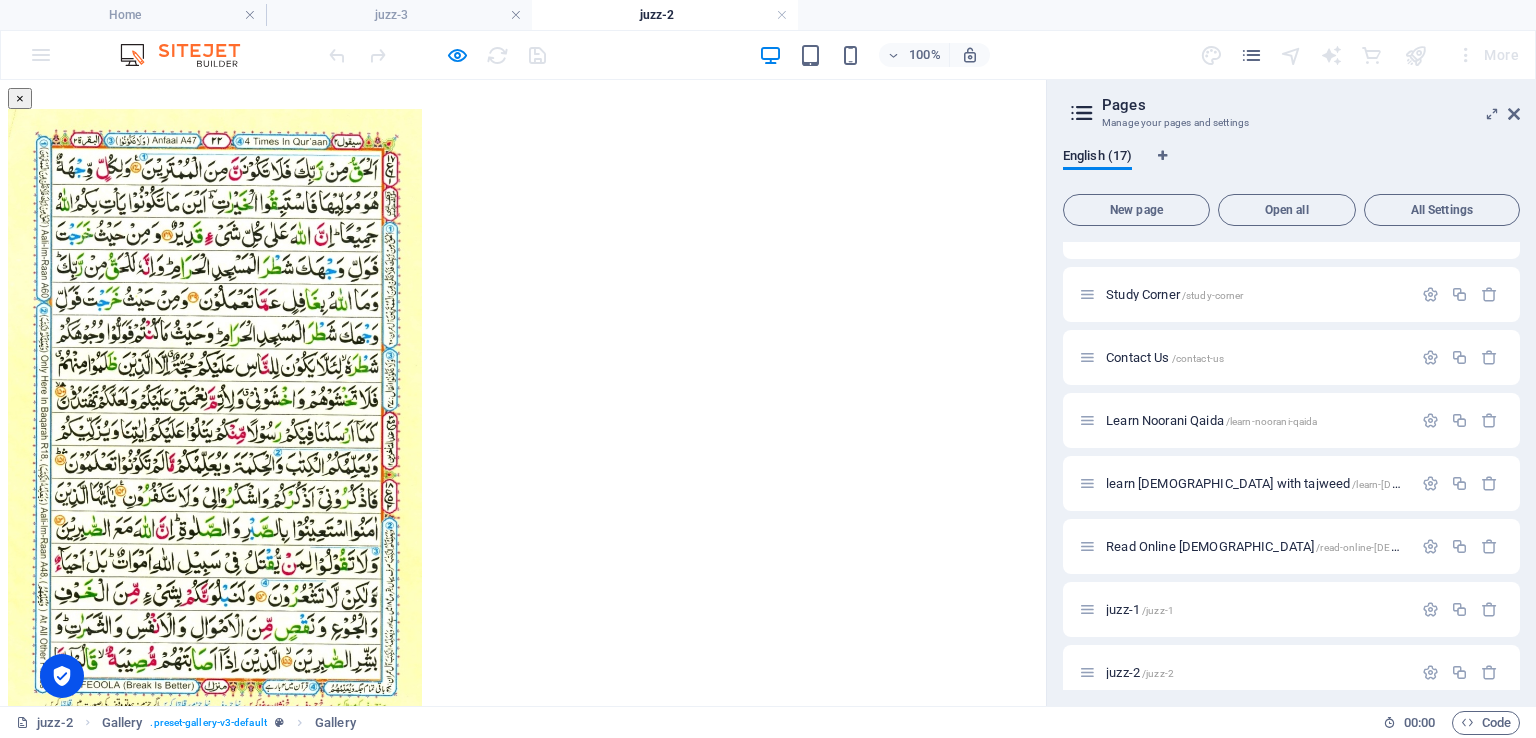 click at bounding box center [32, 789] 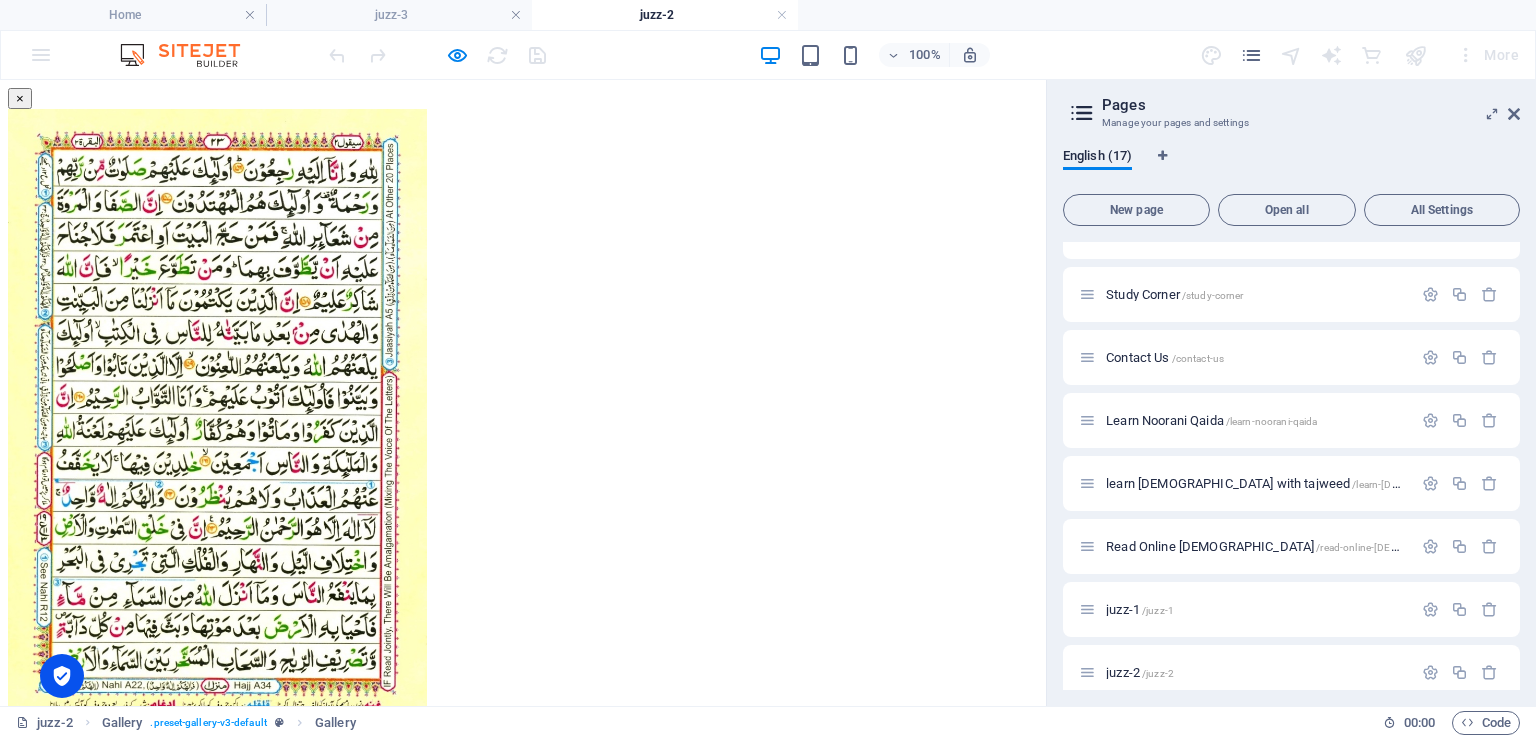 click at bounding box center [32, 789] 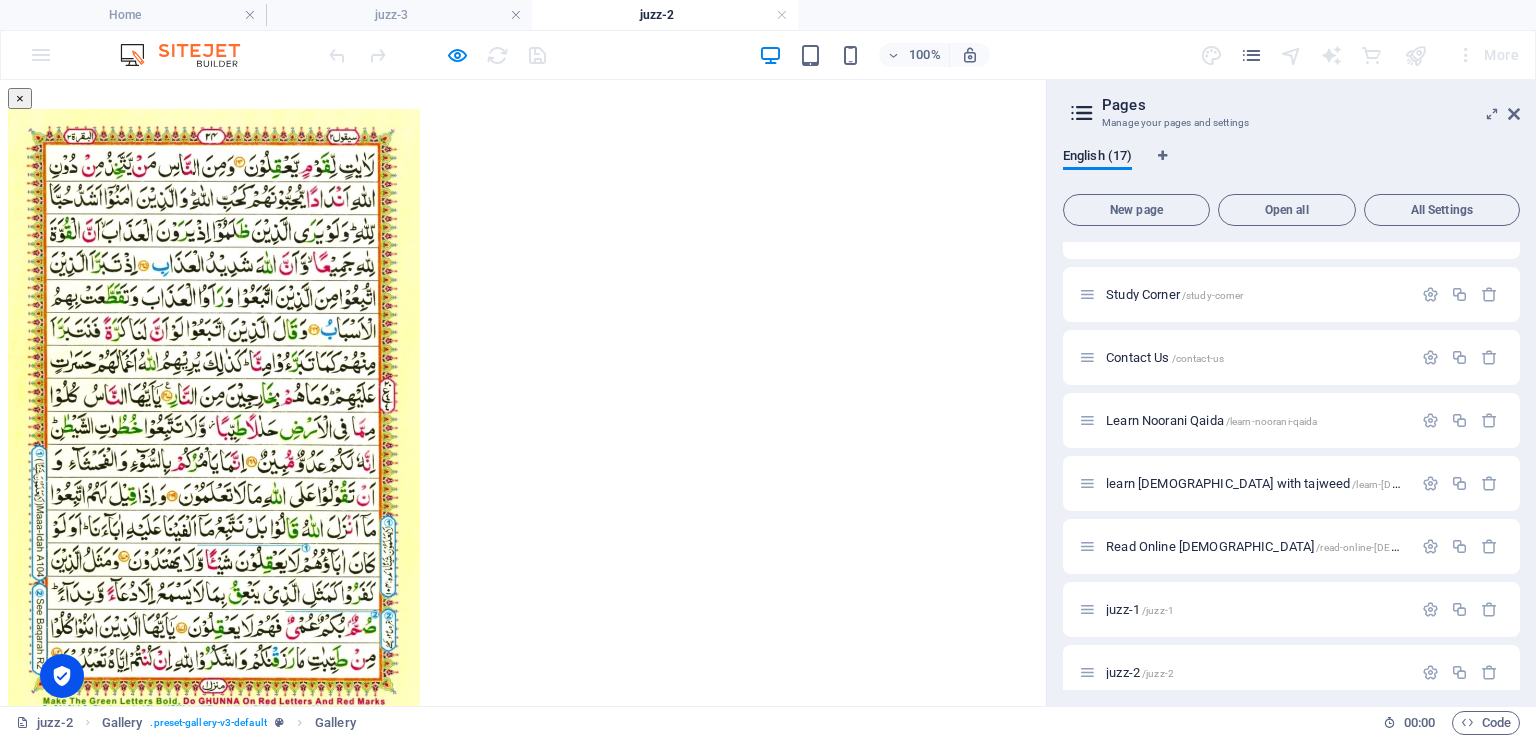 click at bounding box center (32, 789) 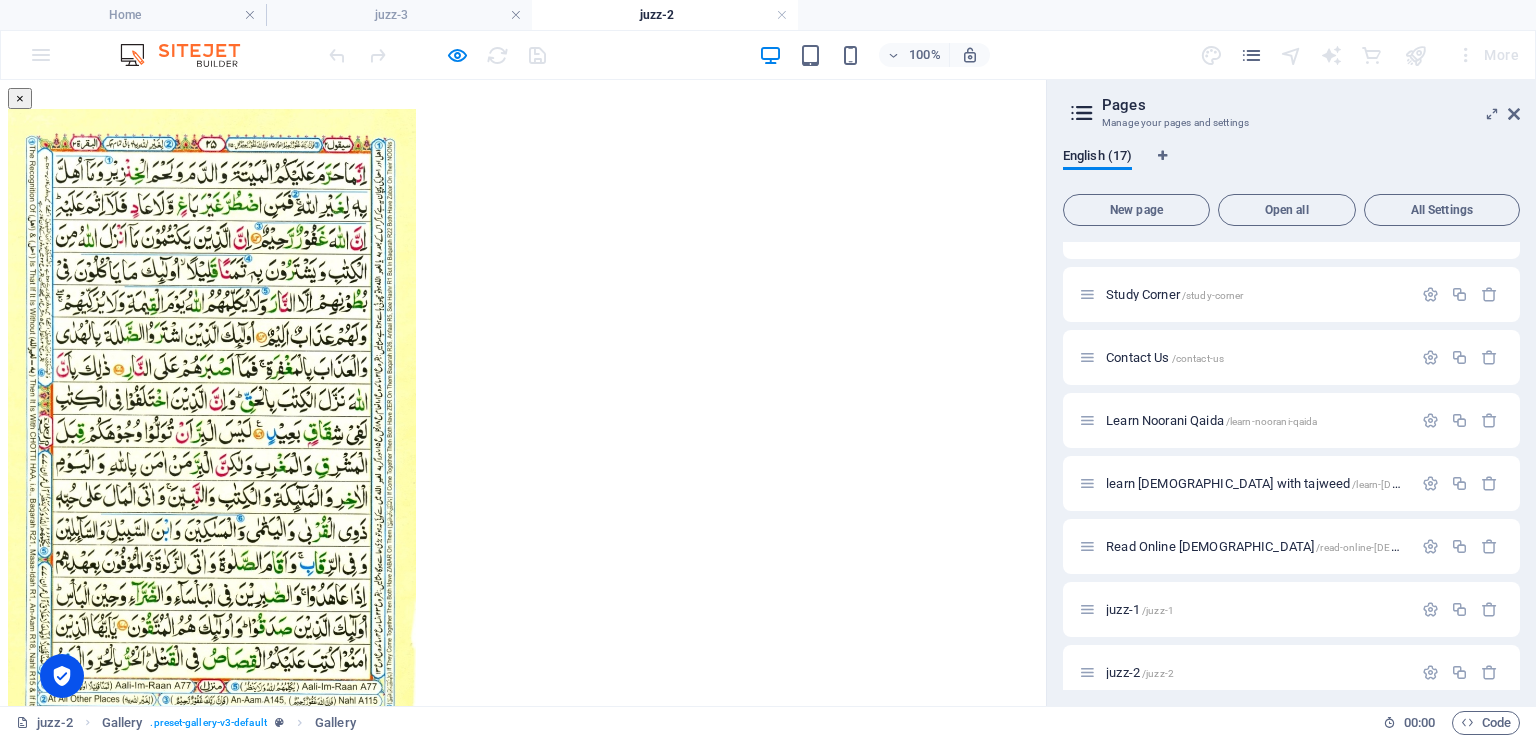 click at bounding box center (32, 789) 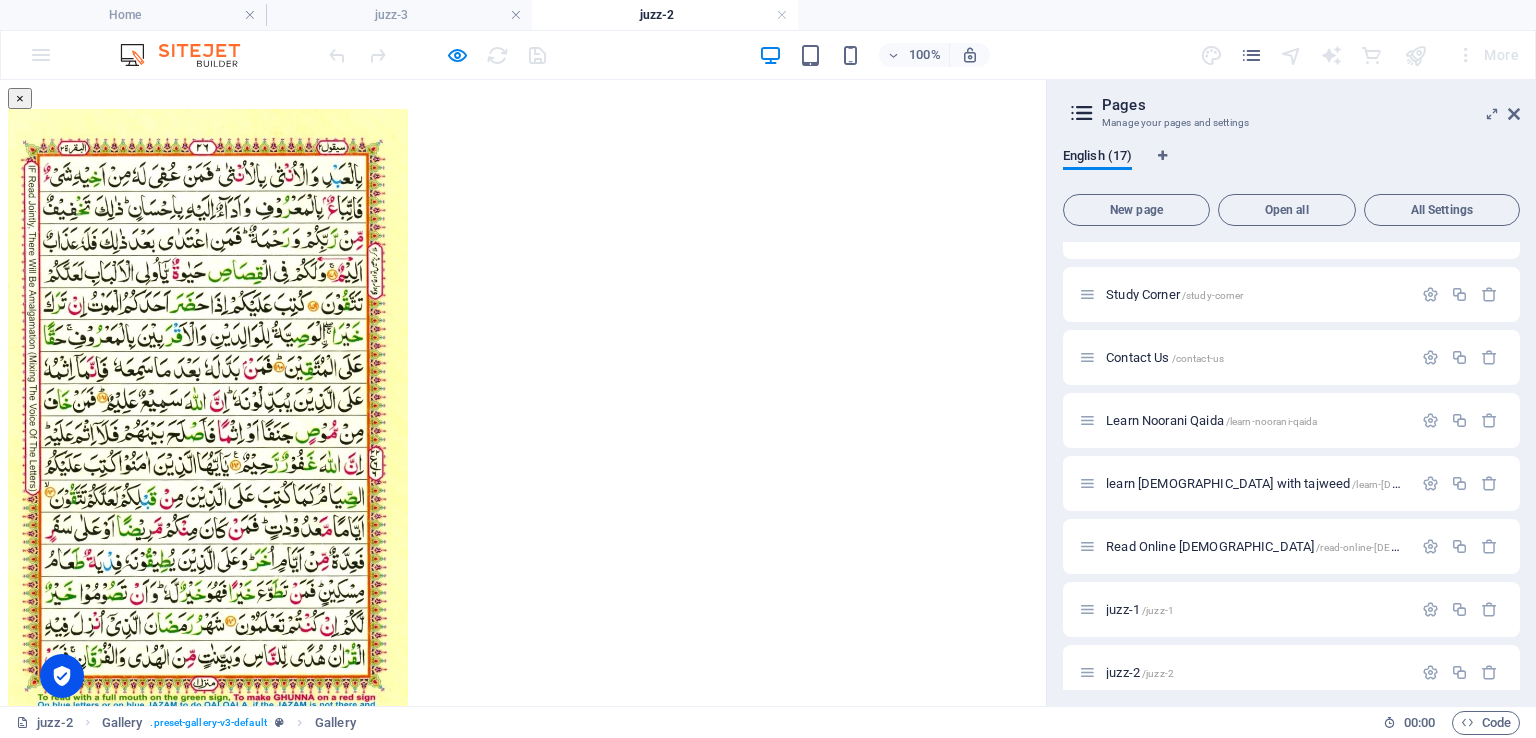 click at bounding box center [32, 789] 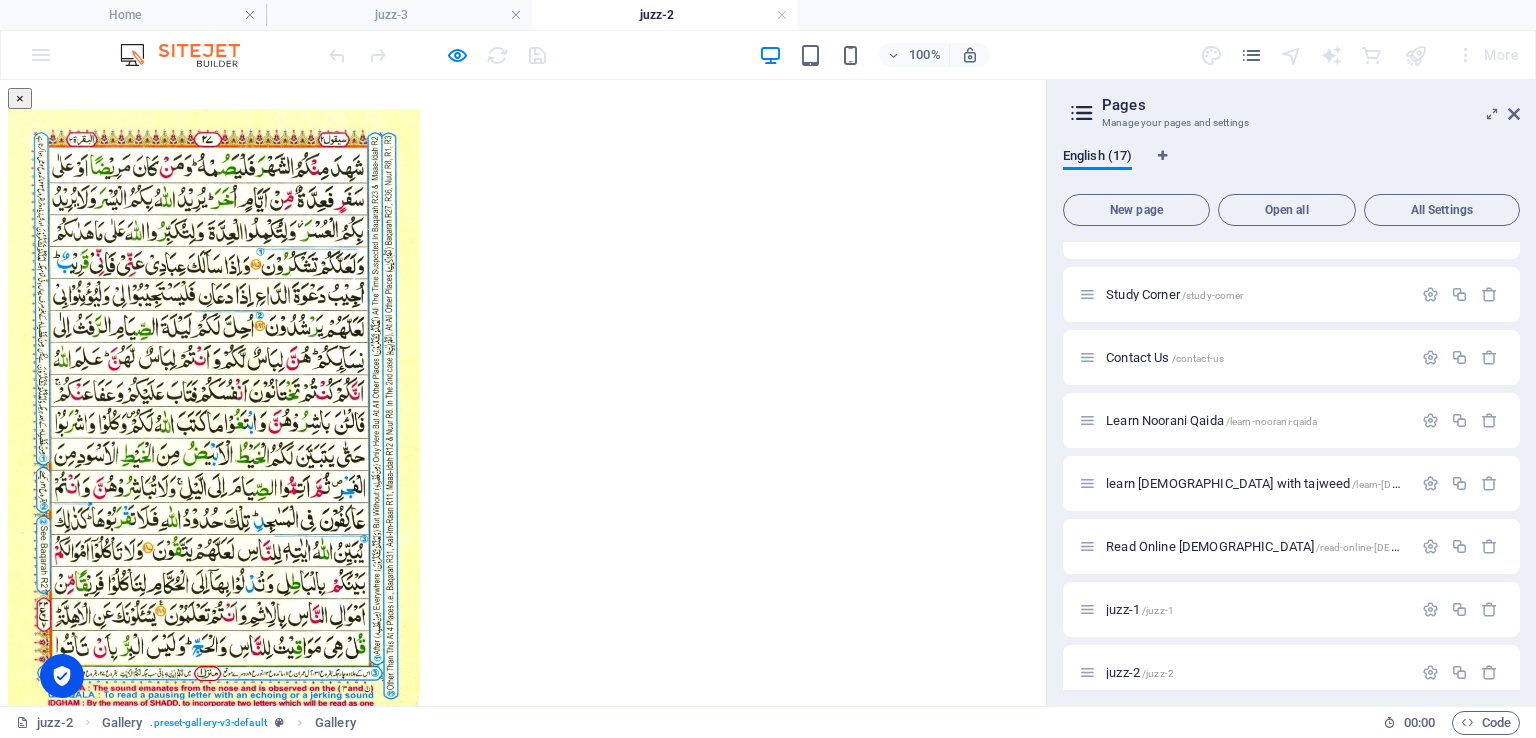 click at bounding box center (32, 789) 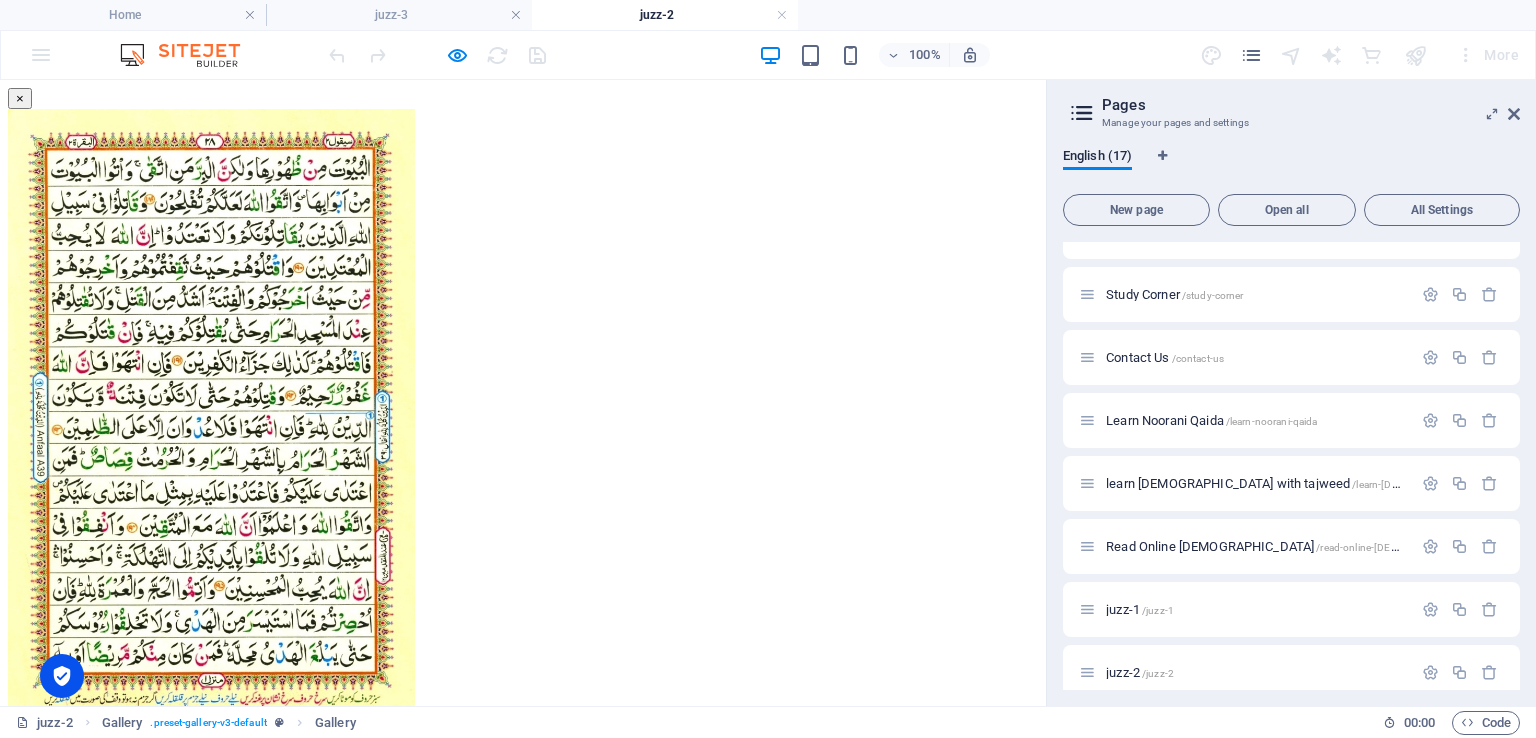click at bounding box center [32, 789] 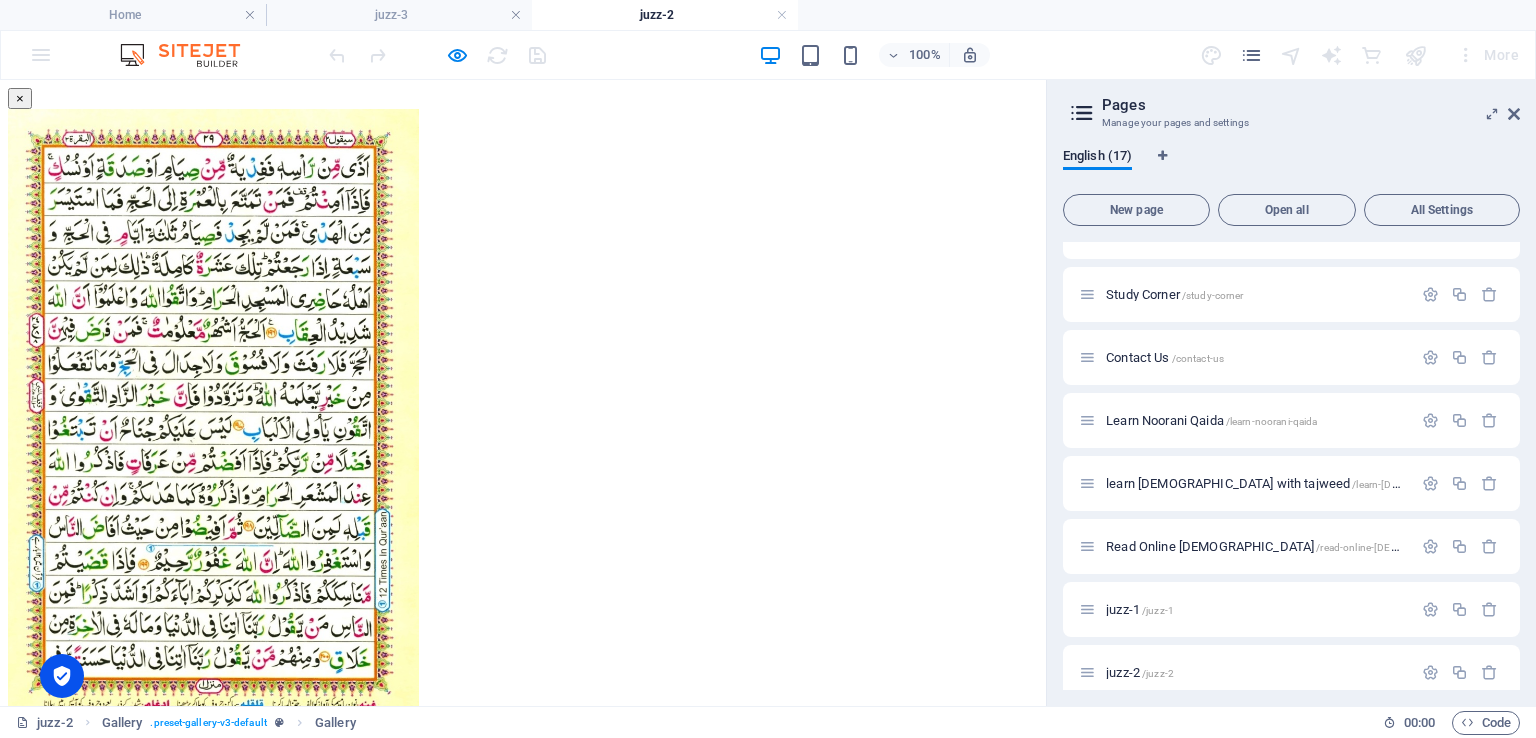 click at bounding box center (32, 789) 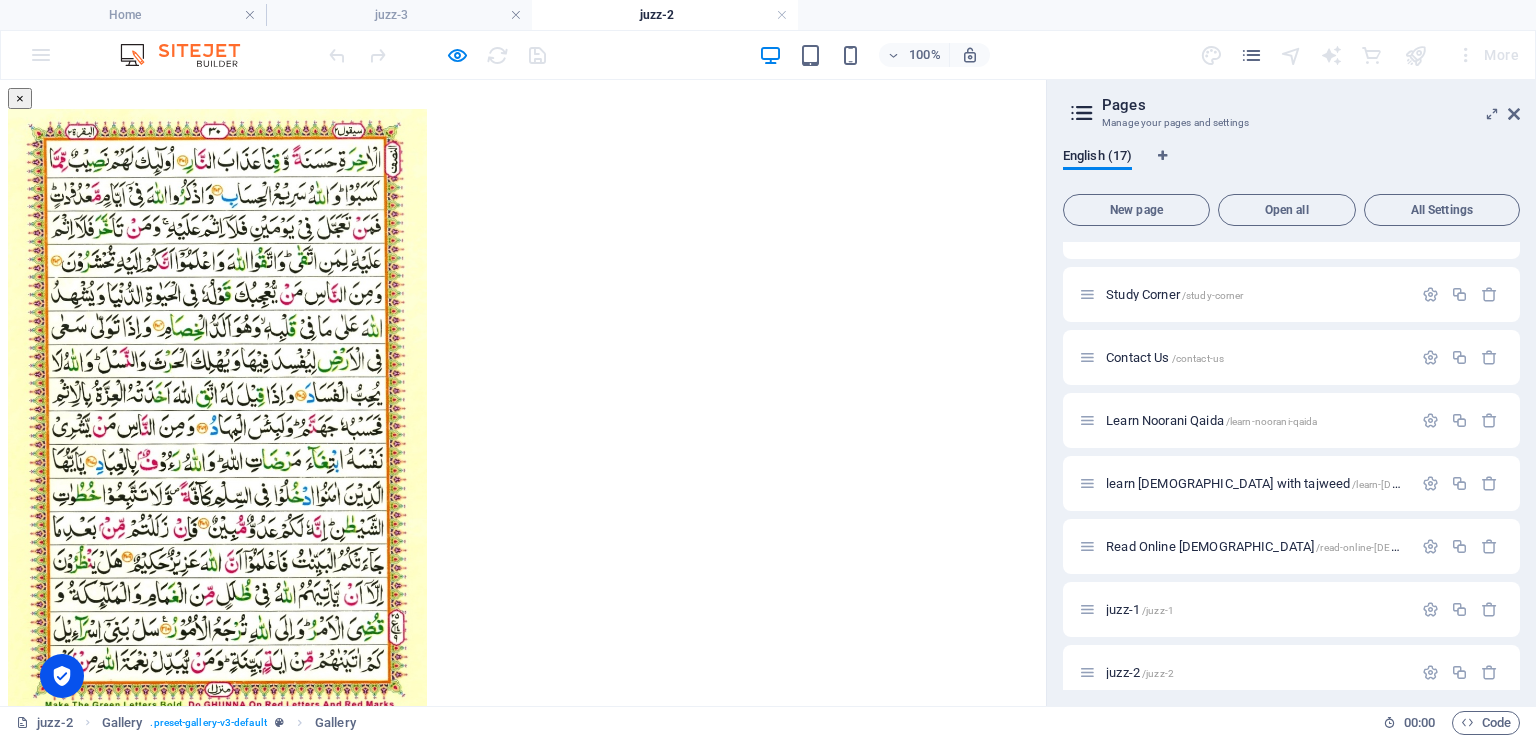 click at bounding box center [32, 789] 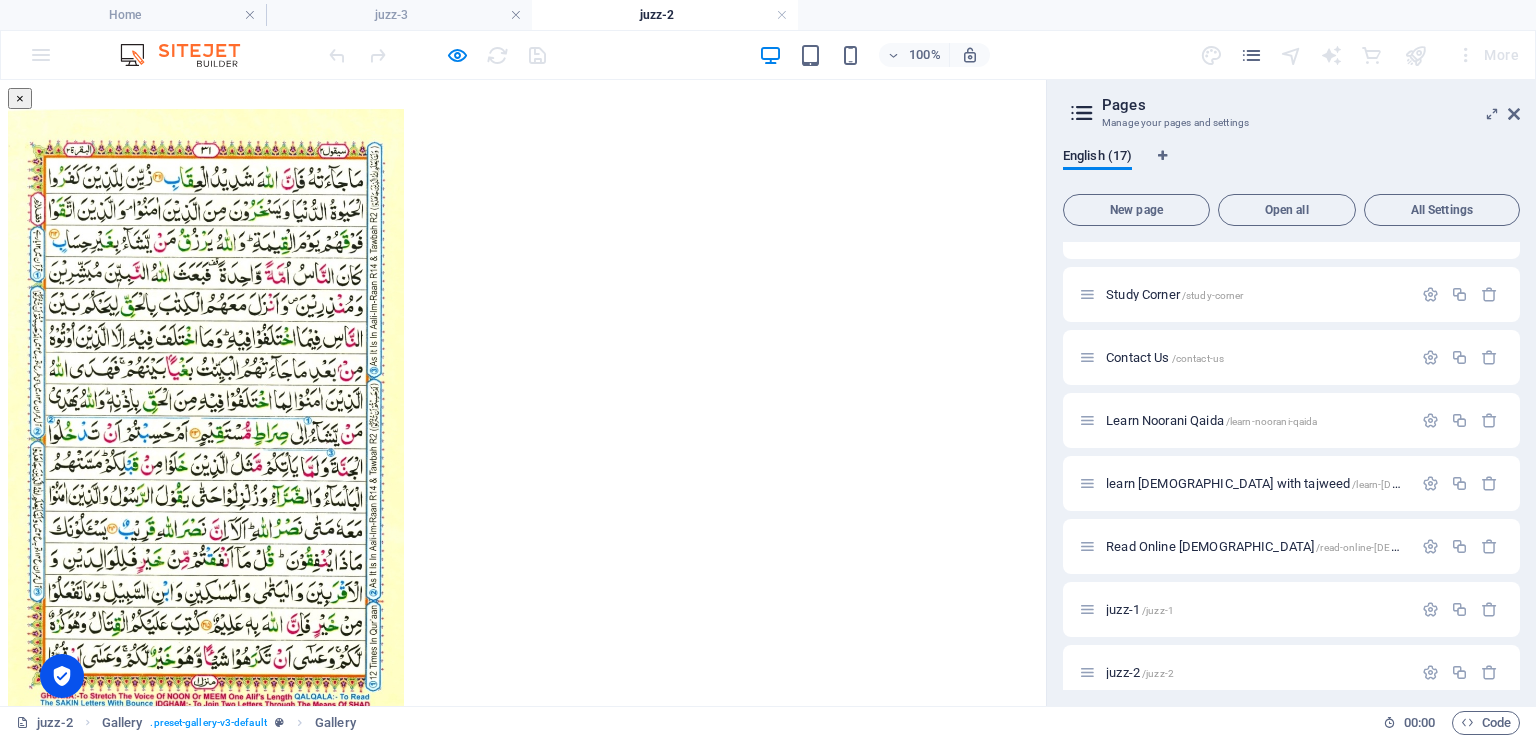 click at bounding box center [32, 789] 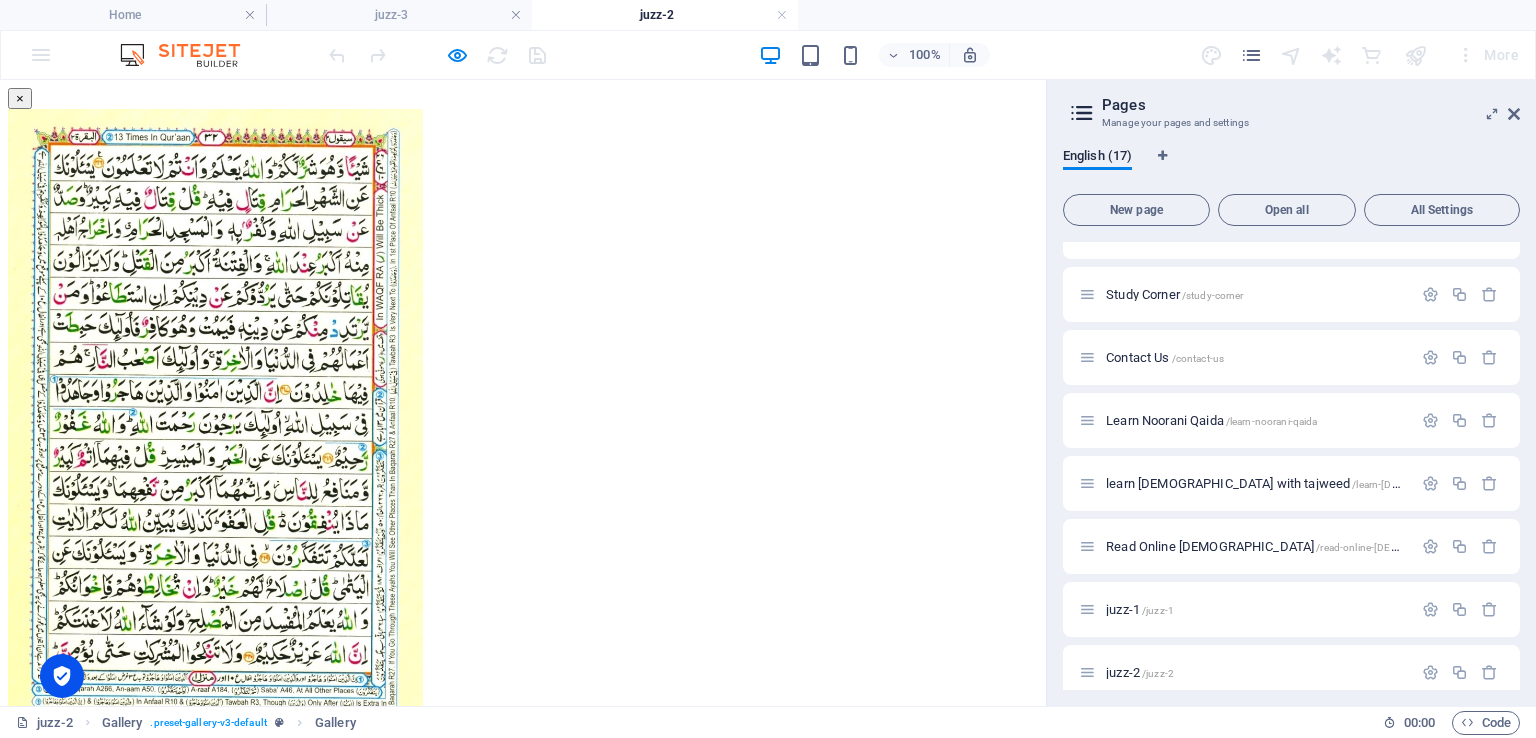 click at bounding box center [32, 789] 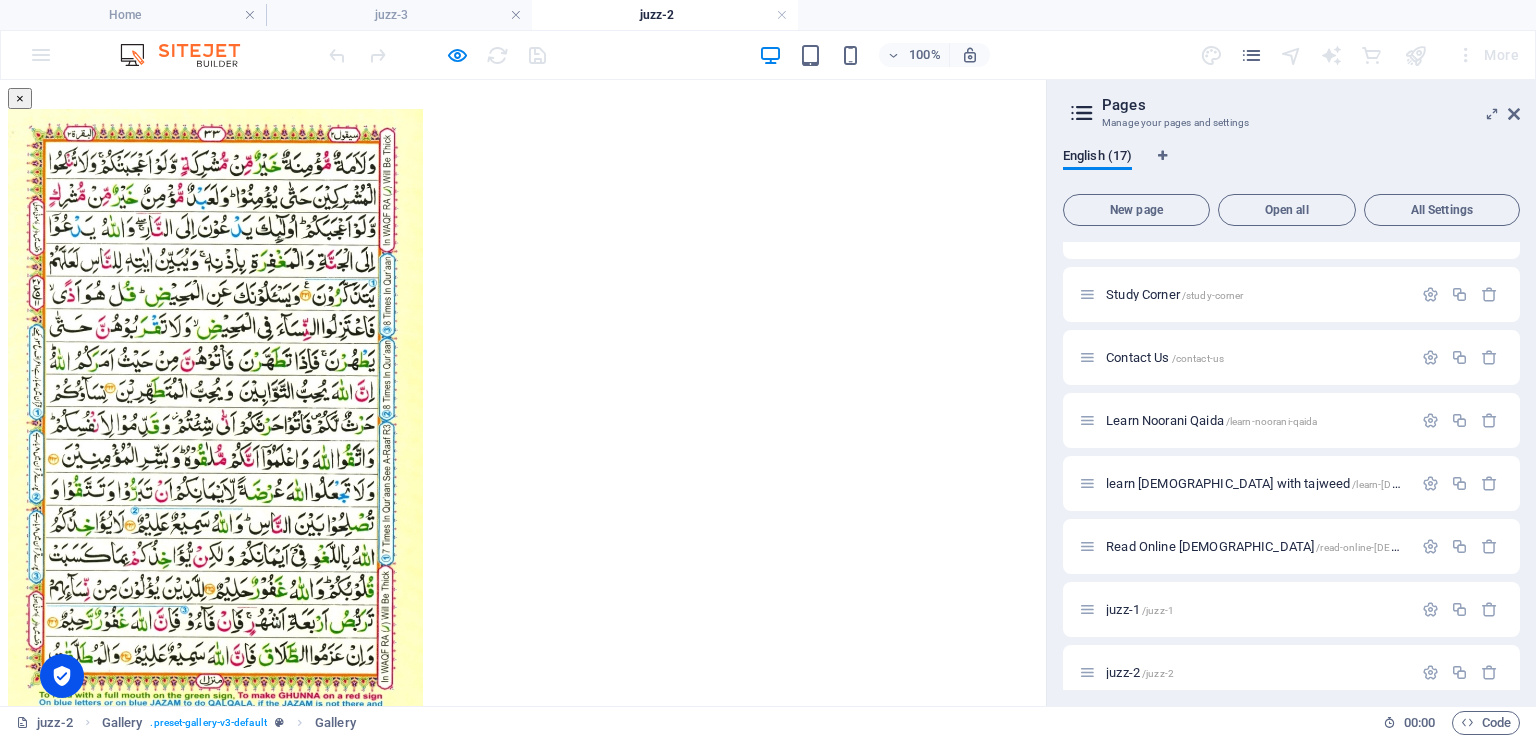 click at bounding box center [32, 789] 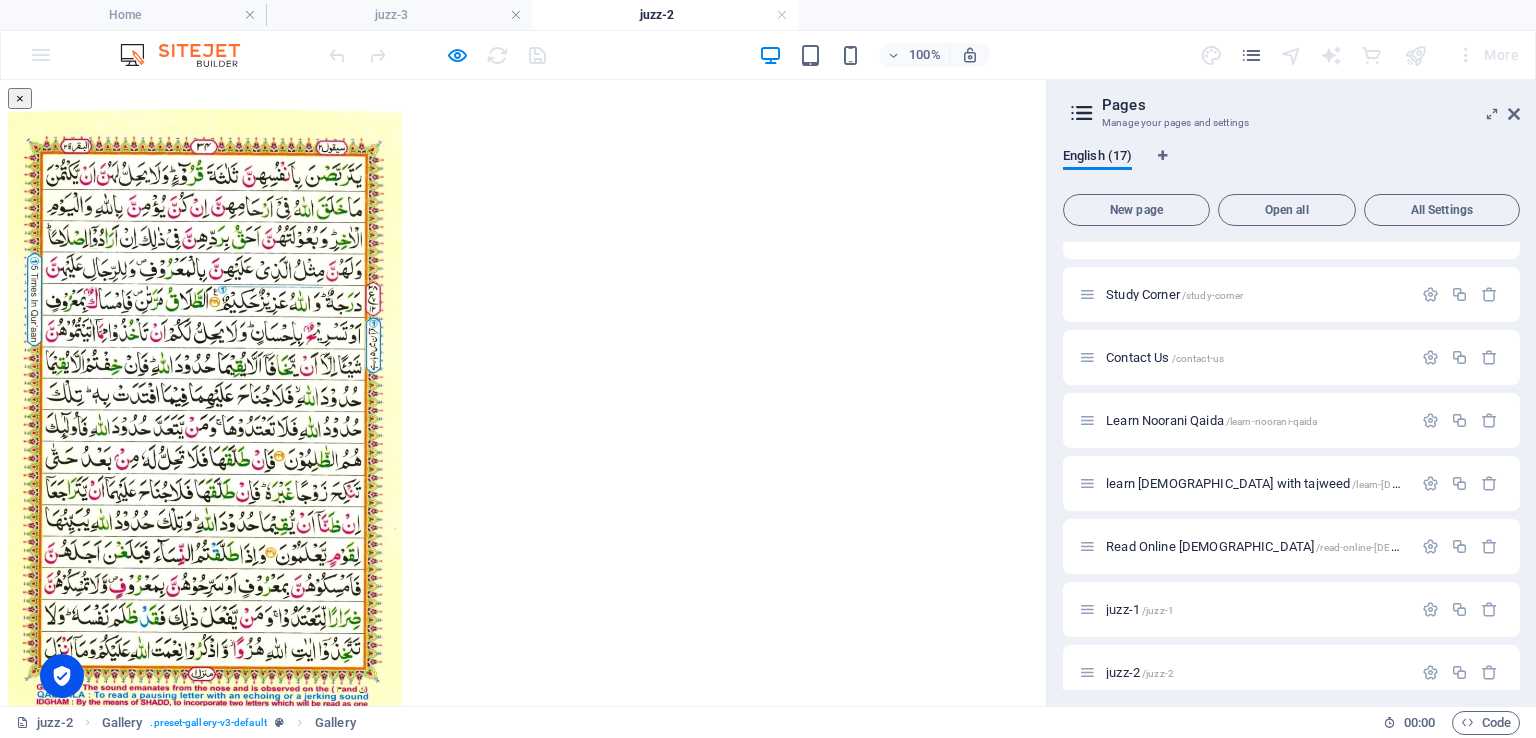 click at bounding box center [32, 789] 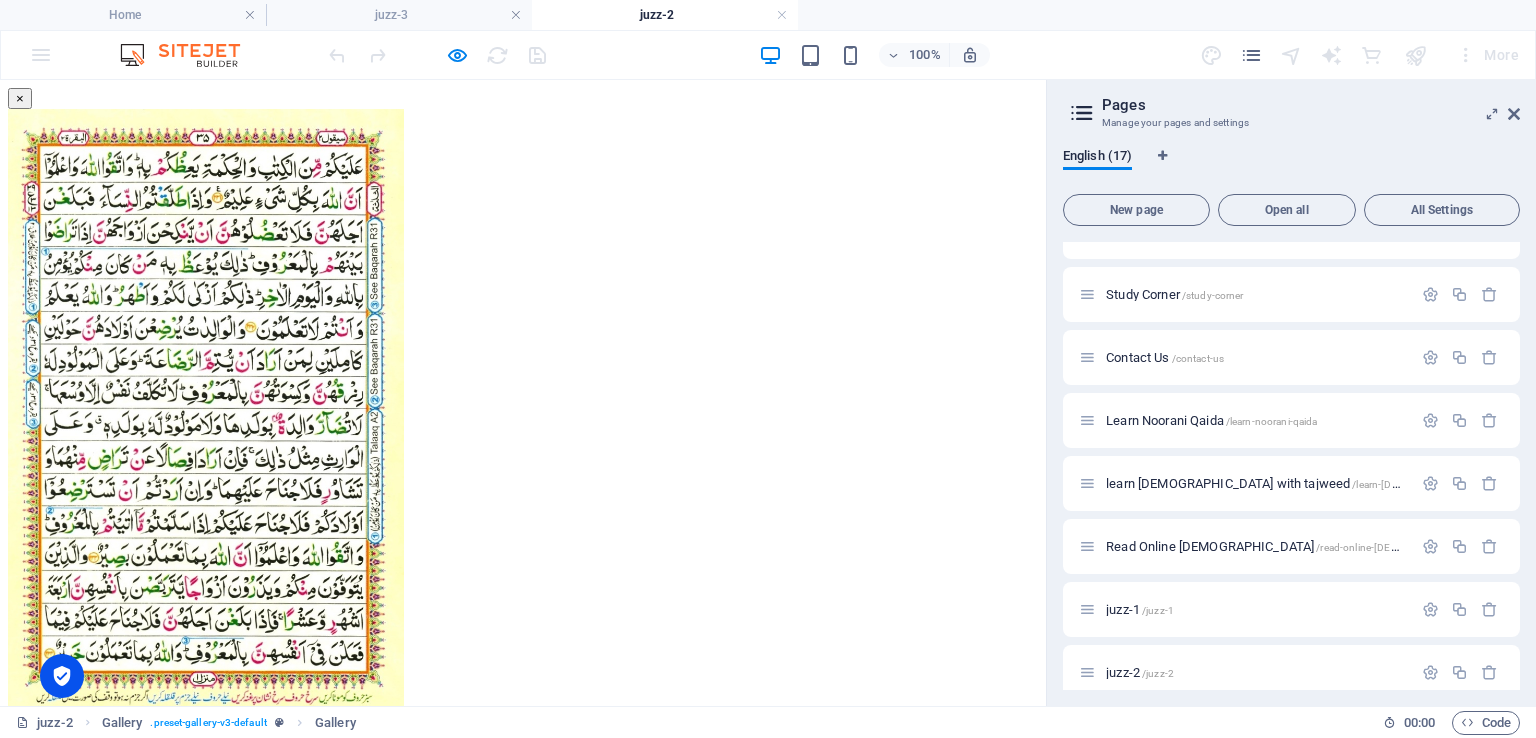 click at bounding box center (32, 789) 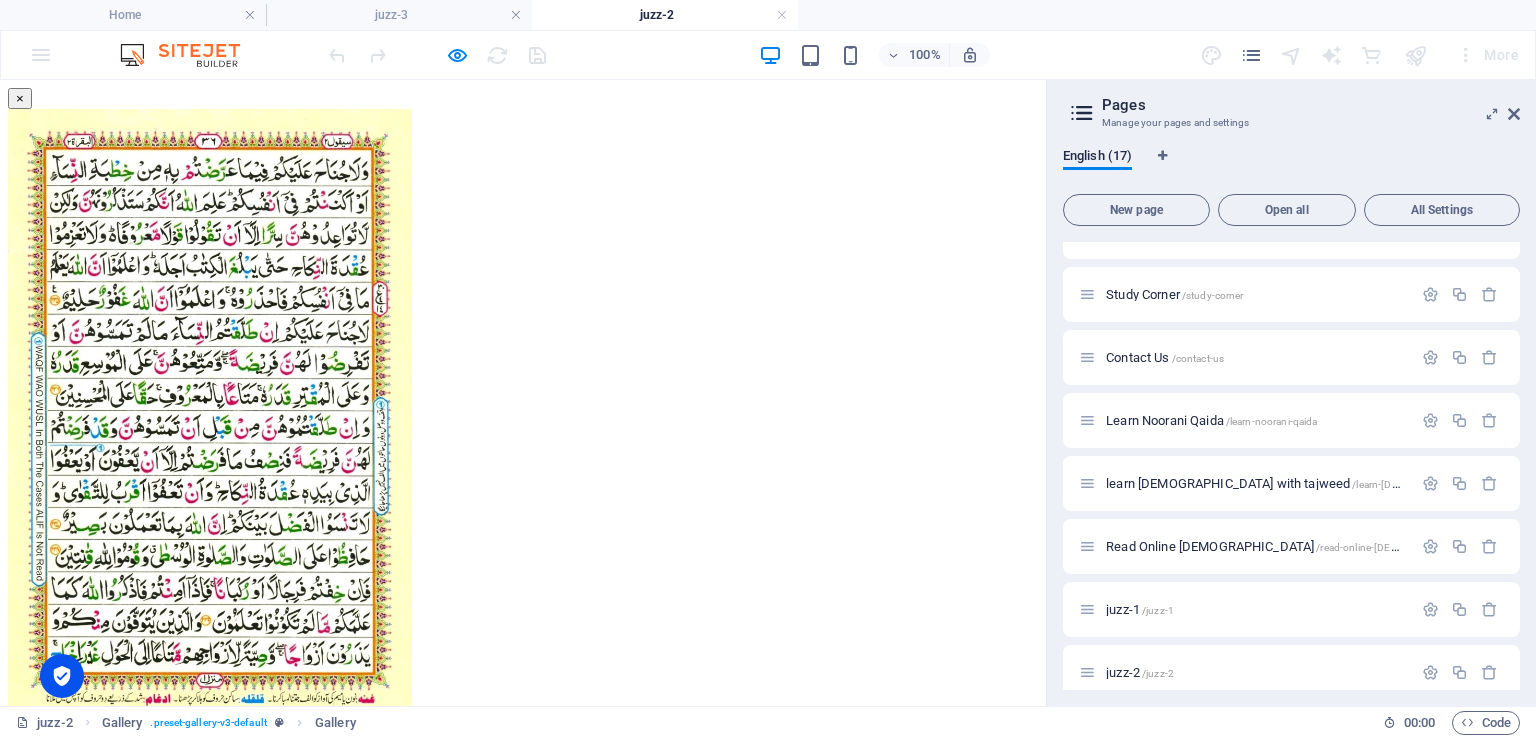 click at bounding box center (32, 789) 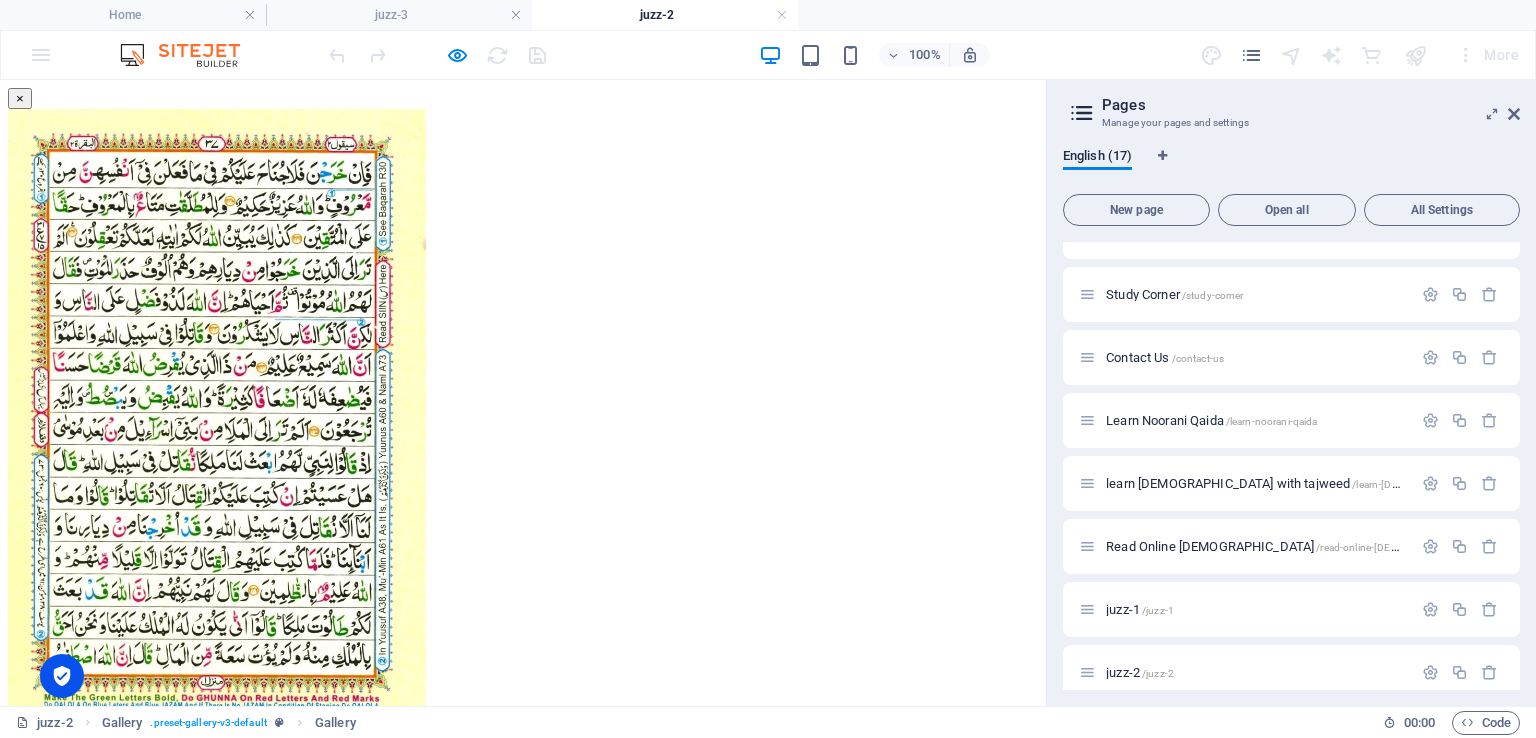 click at bounding box center [32, 789] 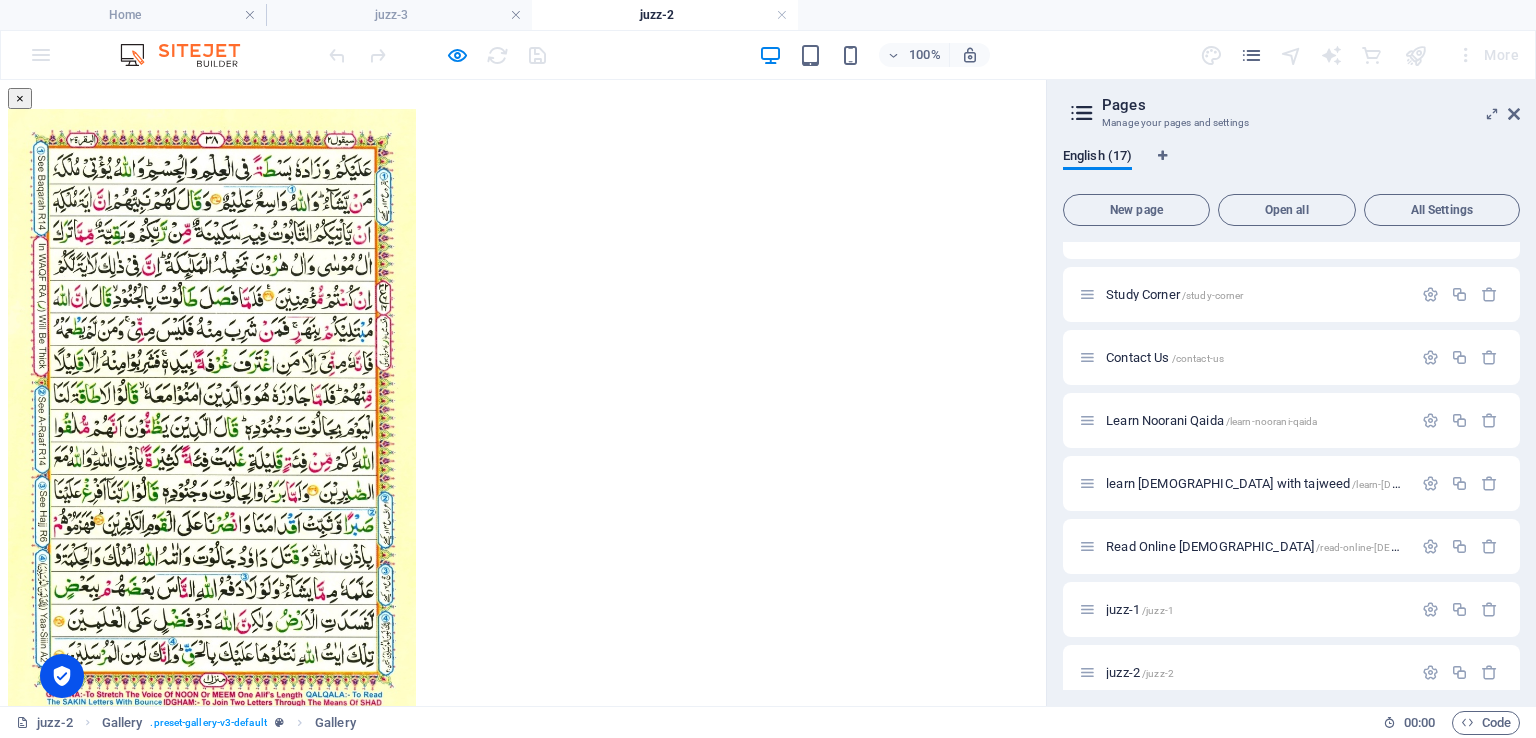 click at bounding box center [32, 789] 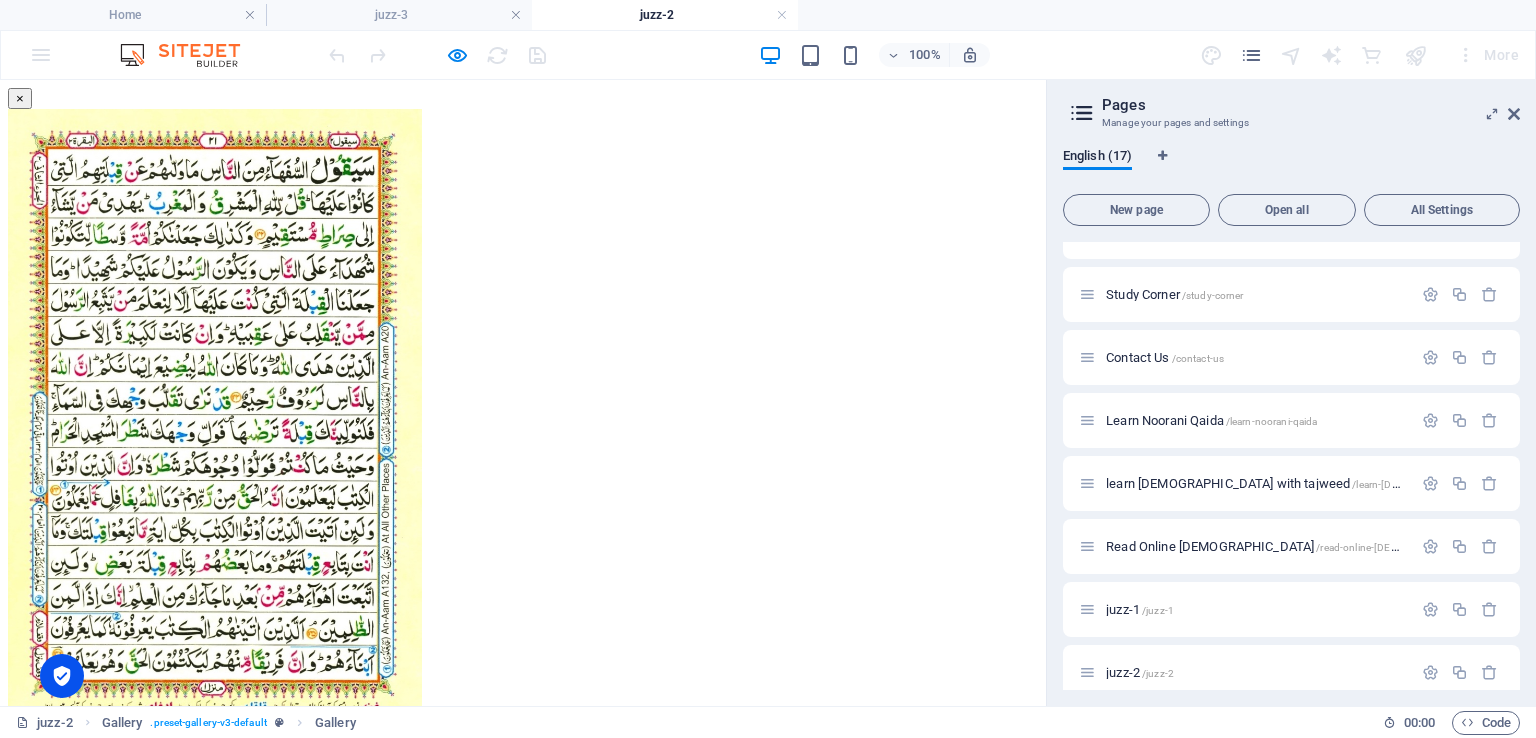 click at bounding box center (16, 789) 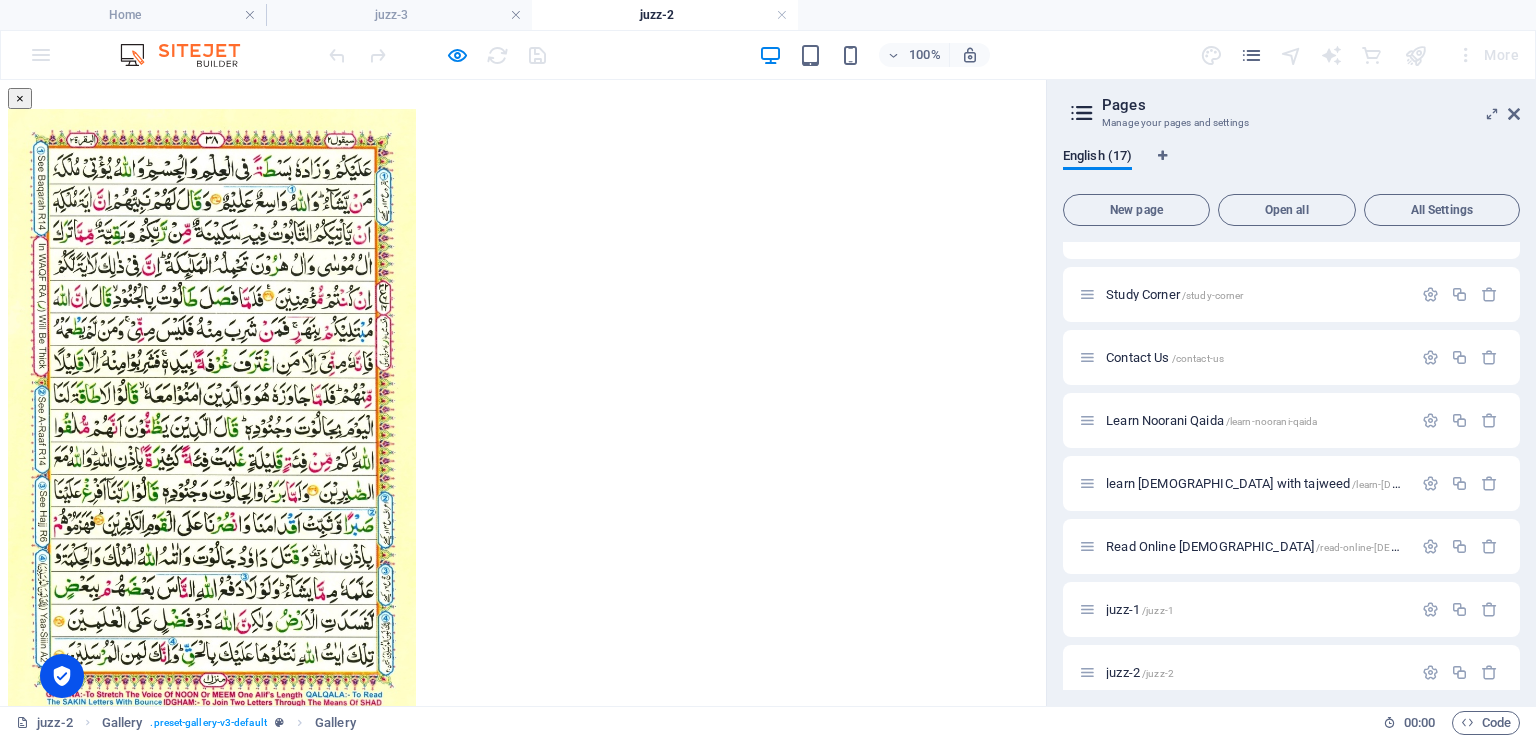 click on "×" at bounding box center (20, 98) 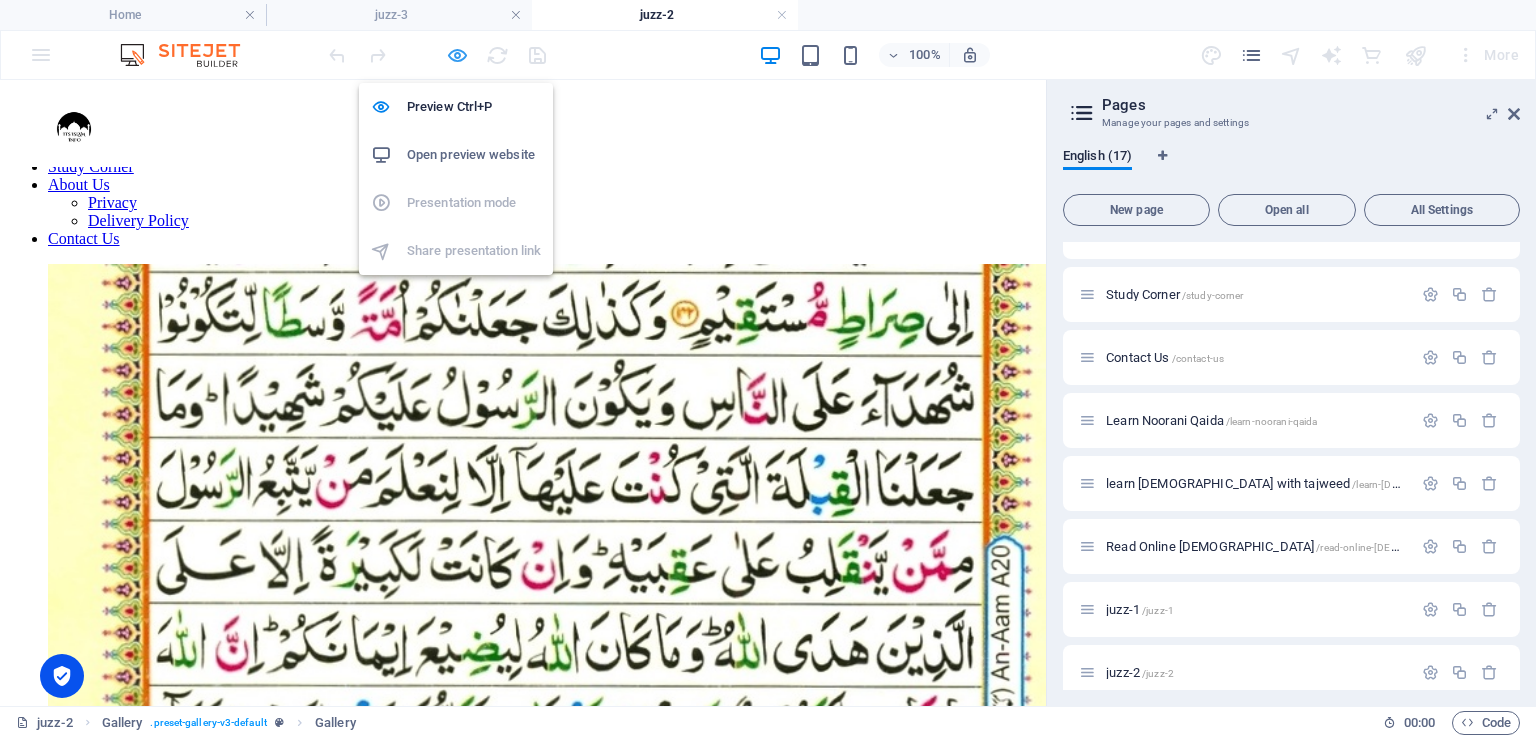 click at bounding box center (457, 55) 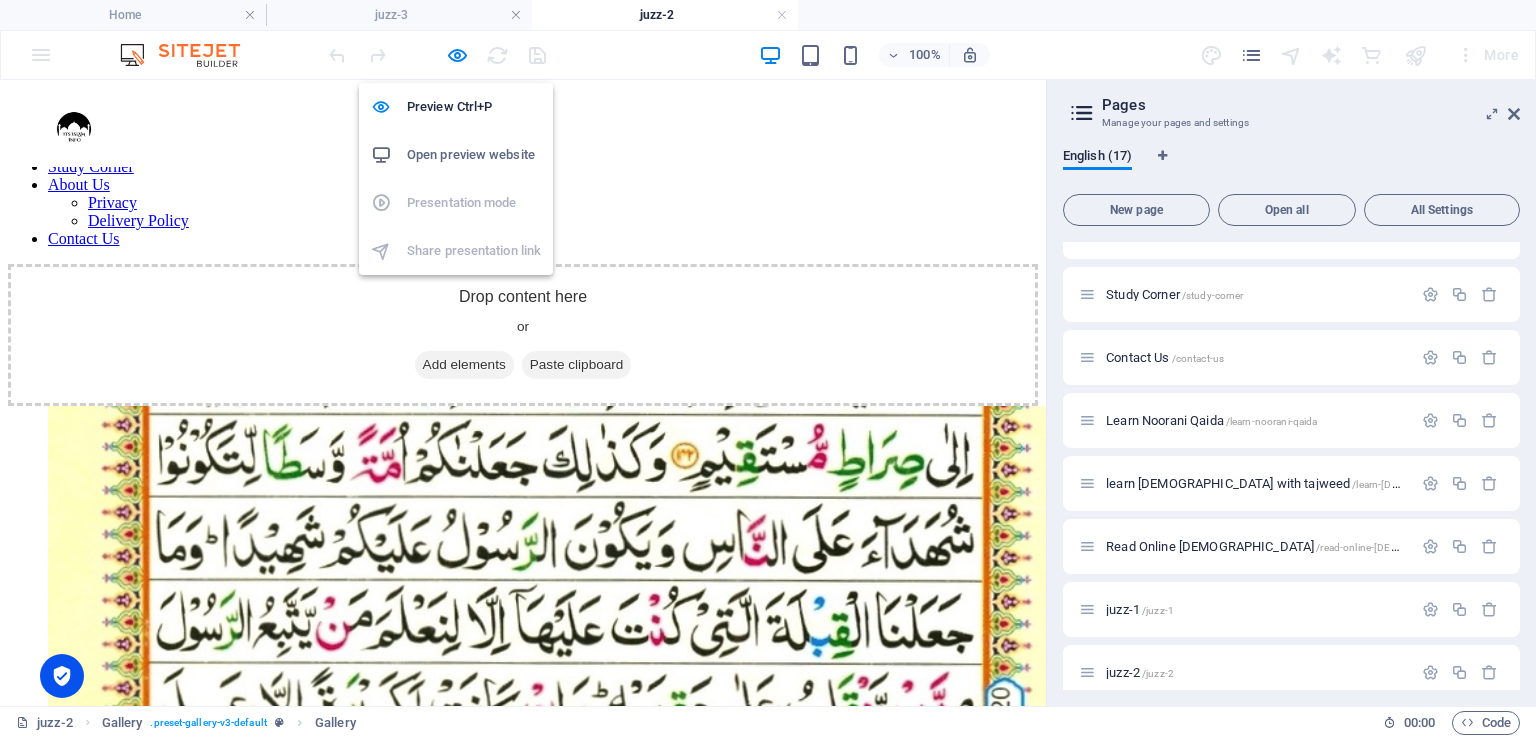 select on "4" 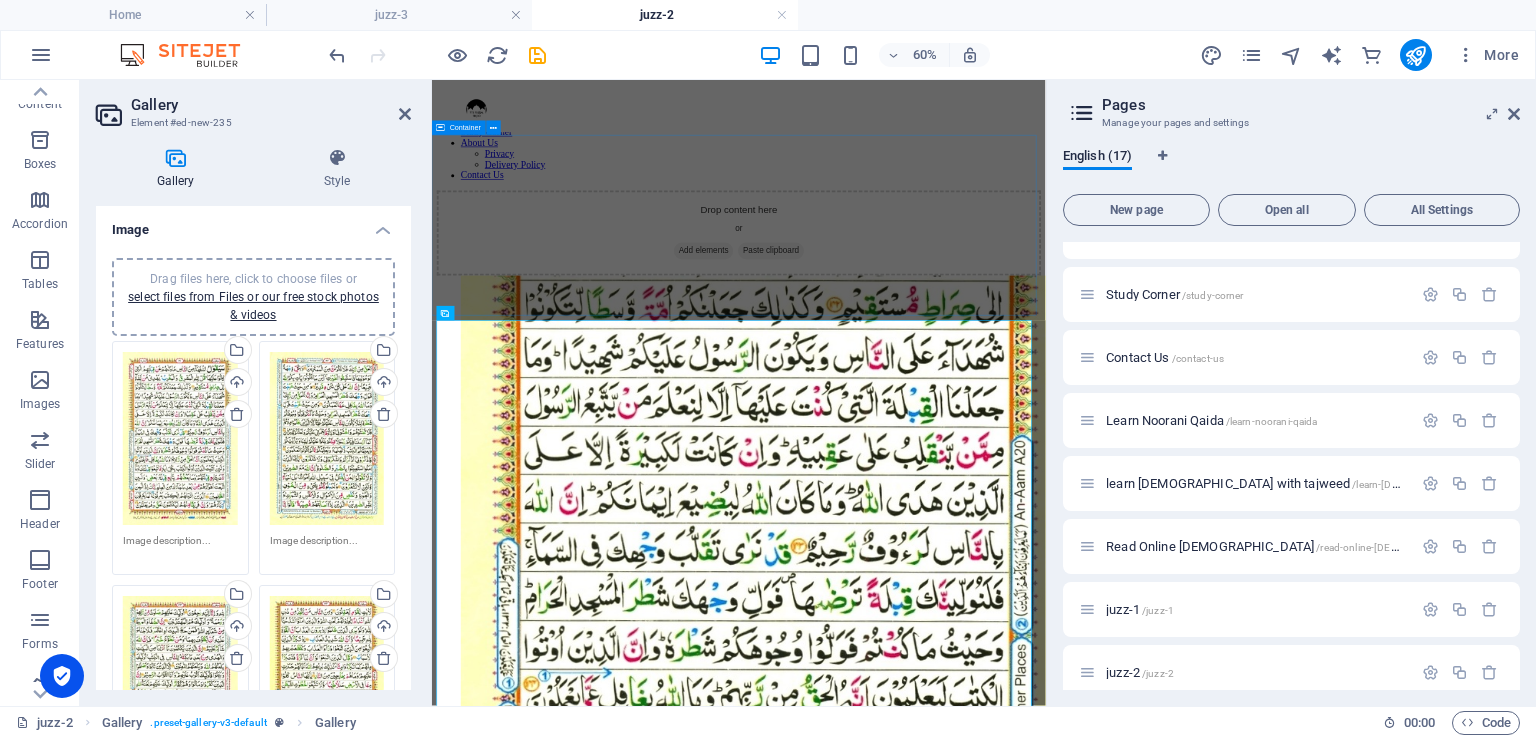 drag, startPoint x: 875, startPoint y: 346, endPoint x: 1081, endPoint y: 248, distance: 228.12277 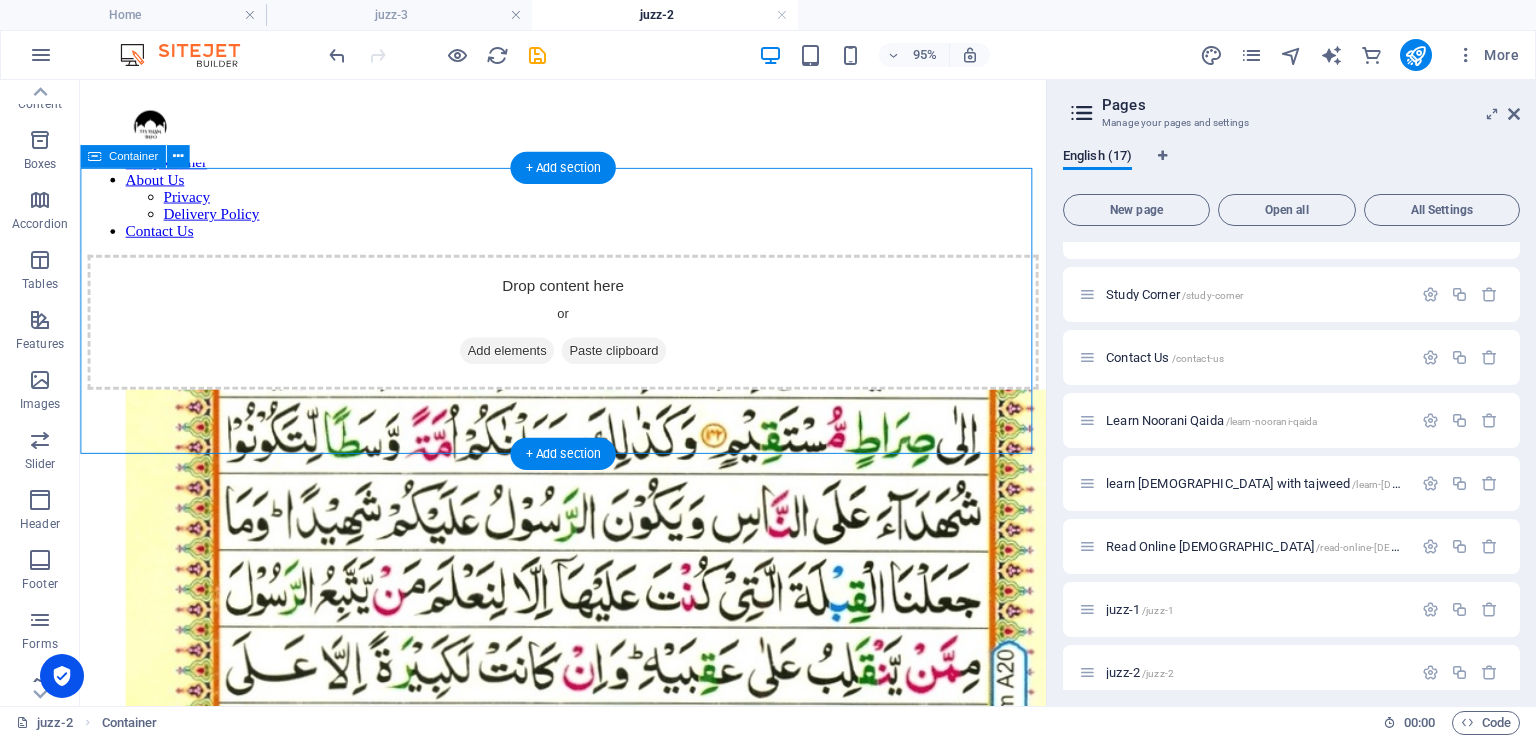 click on "Add elements" at bounding box center (529, 365) 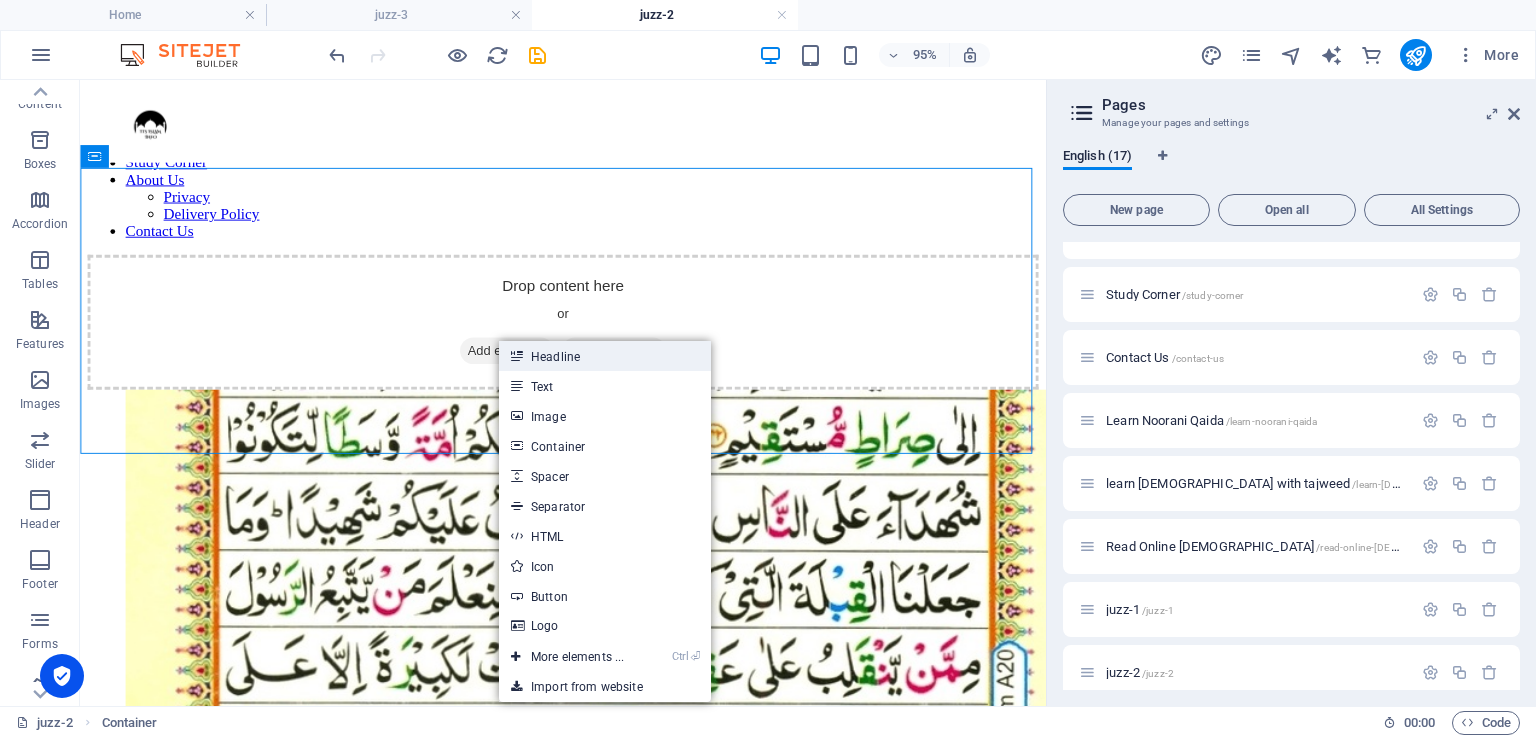 click on "Headline" at bounding box center [605, 356] 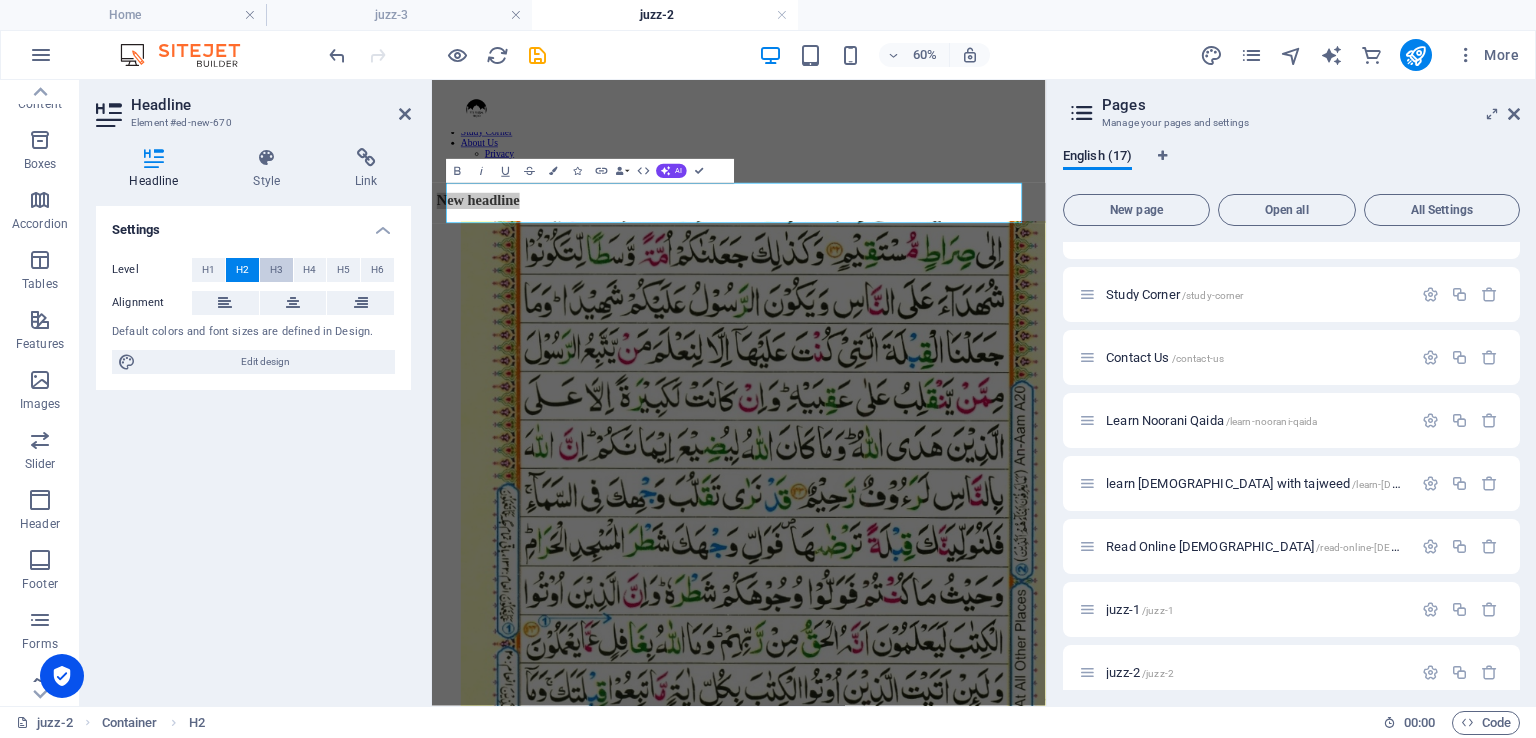 click on "H3" at bounding box center [276, 270] 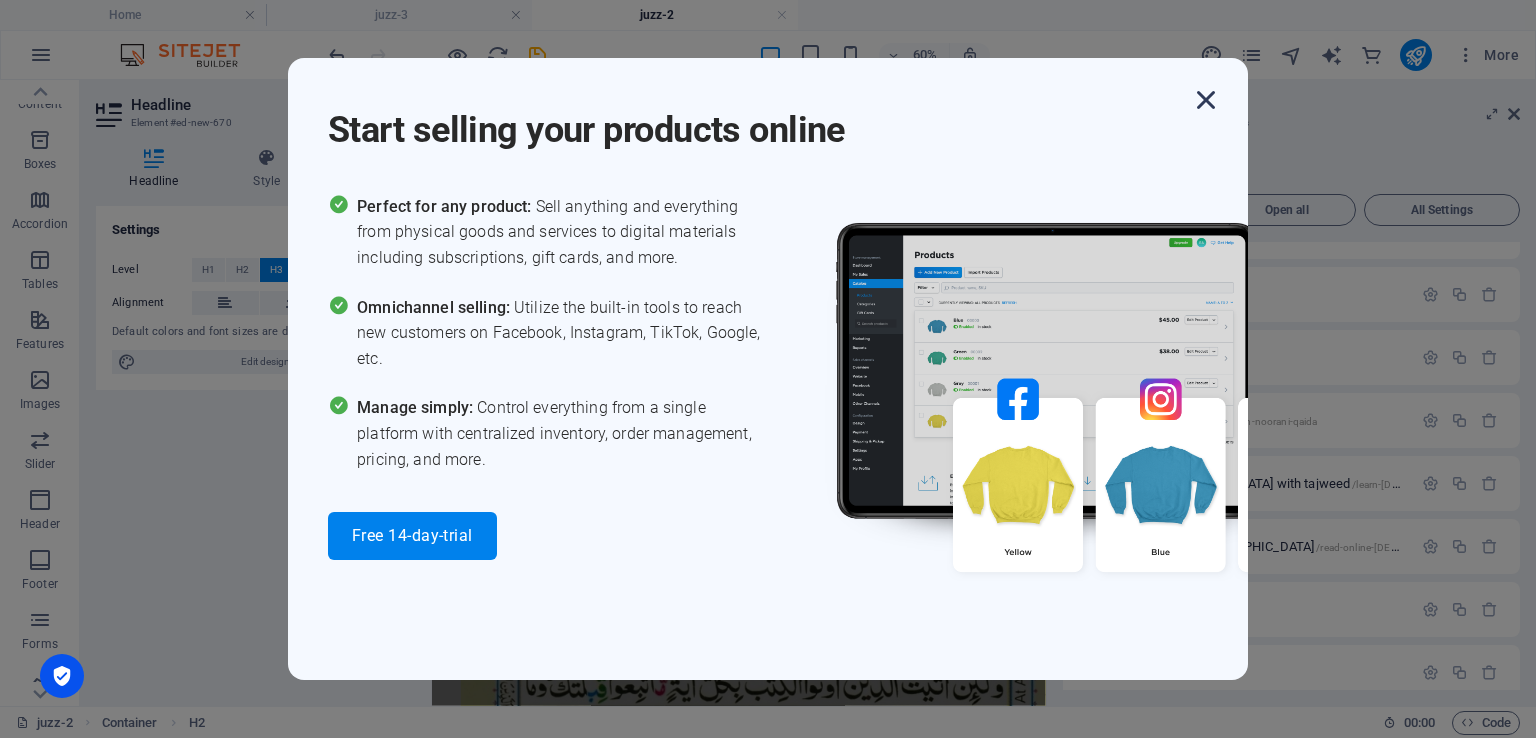 click at bounding box center (1206, 100) 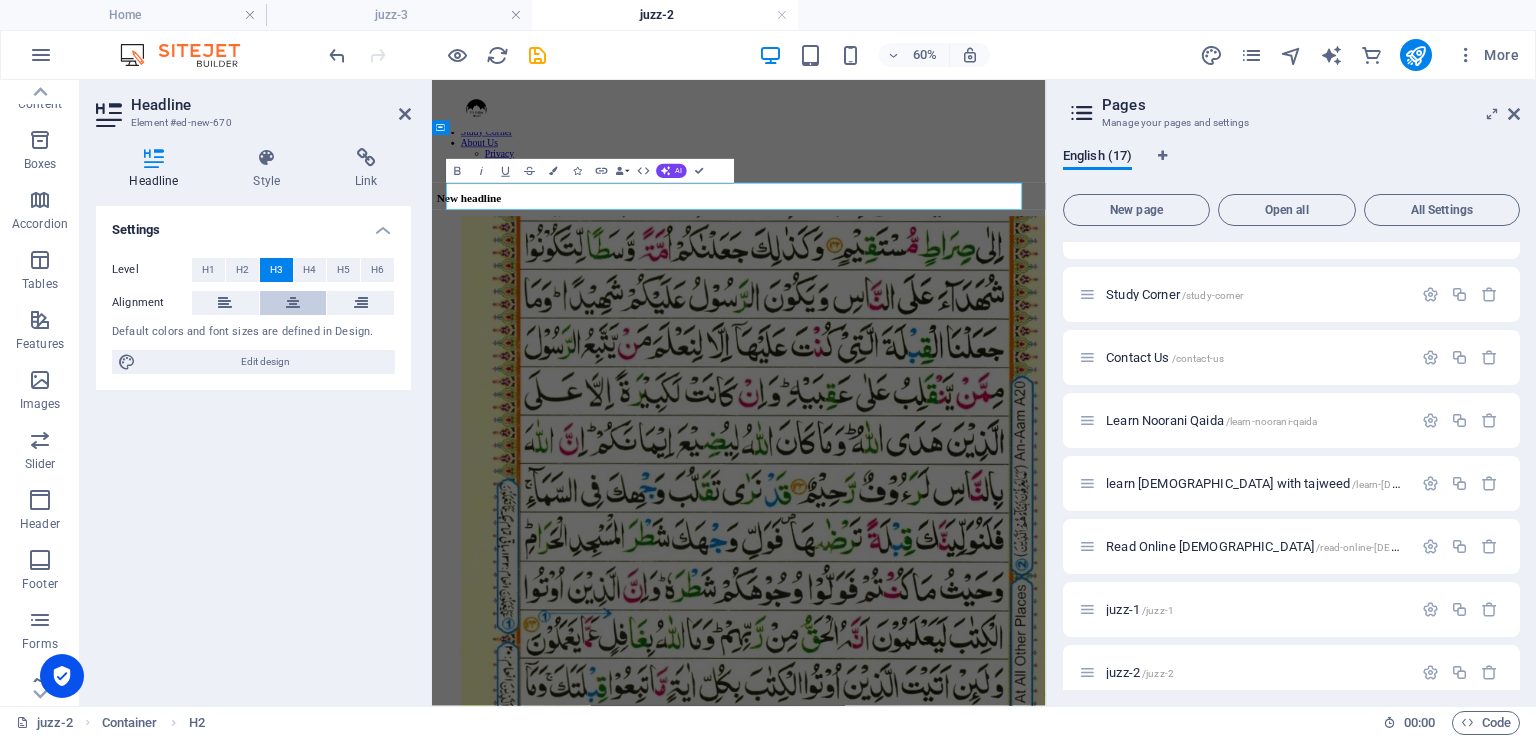 click at bounding box center (293, 303) 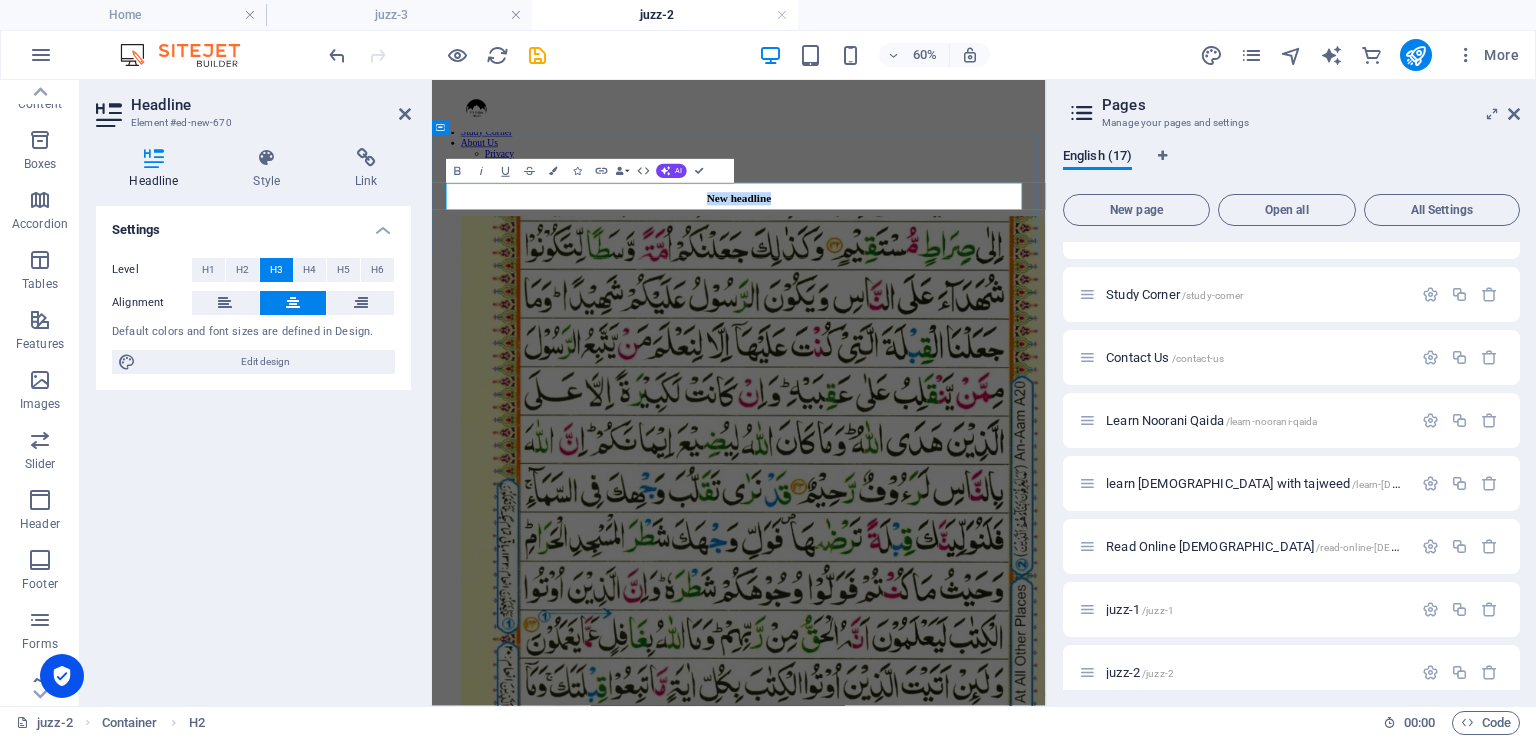 drag, startPoint x: 1087, startPoint y: 265, endPoint x: 701, endPoint y: 274, distance: 386.10492 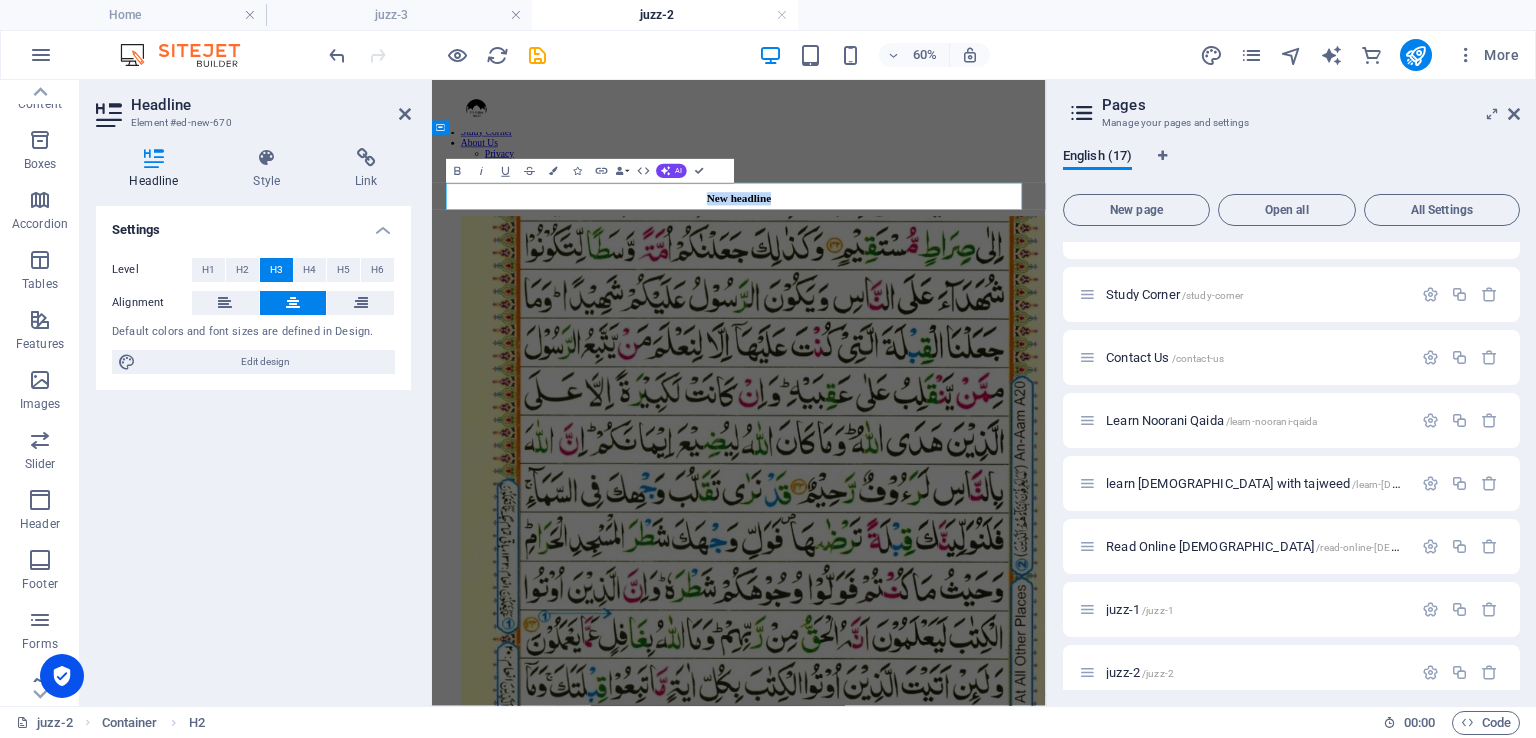 type 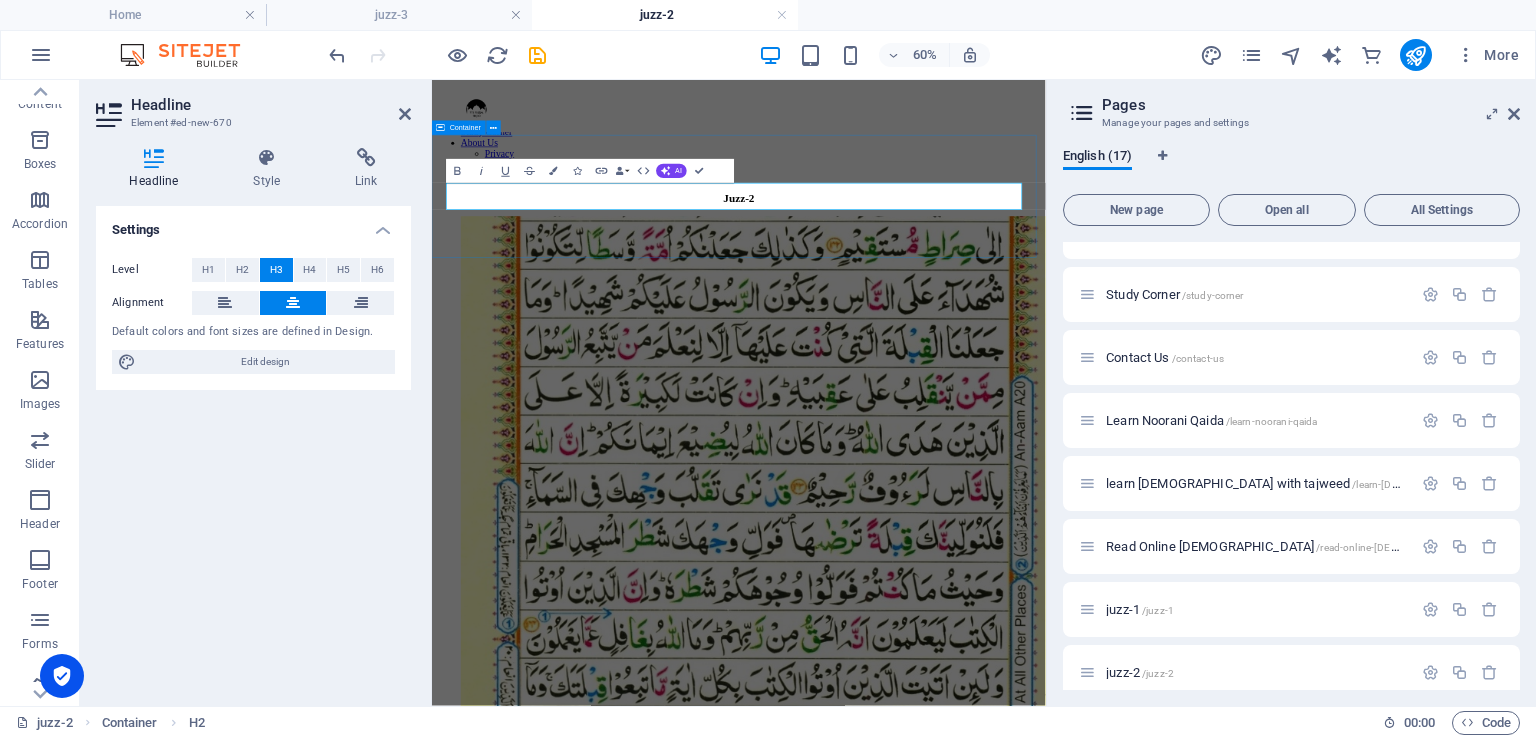 drag, startPoint x: 678, startPoint y: 341, endPoint x: 959, endPoint y: 245, distance: 296.94614 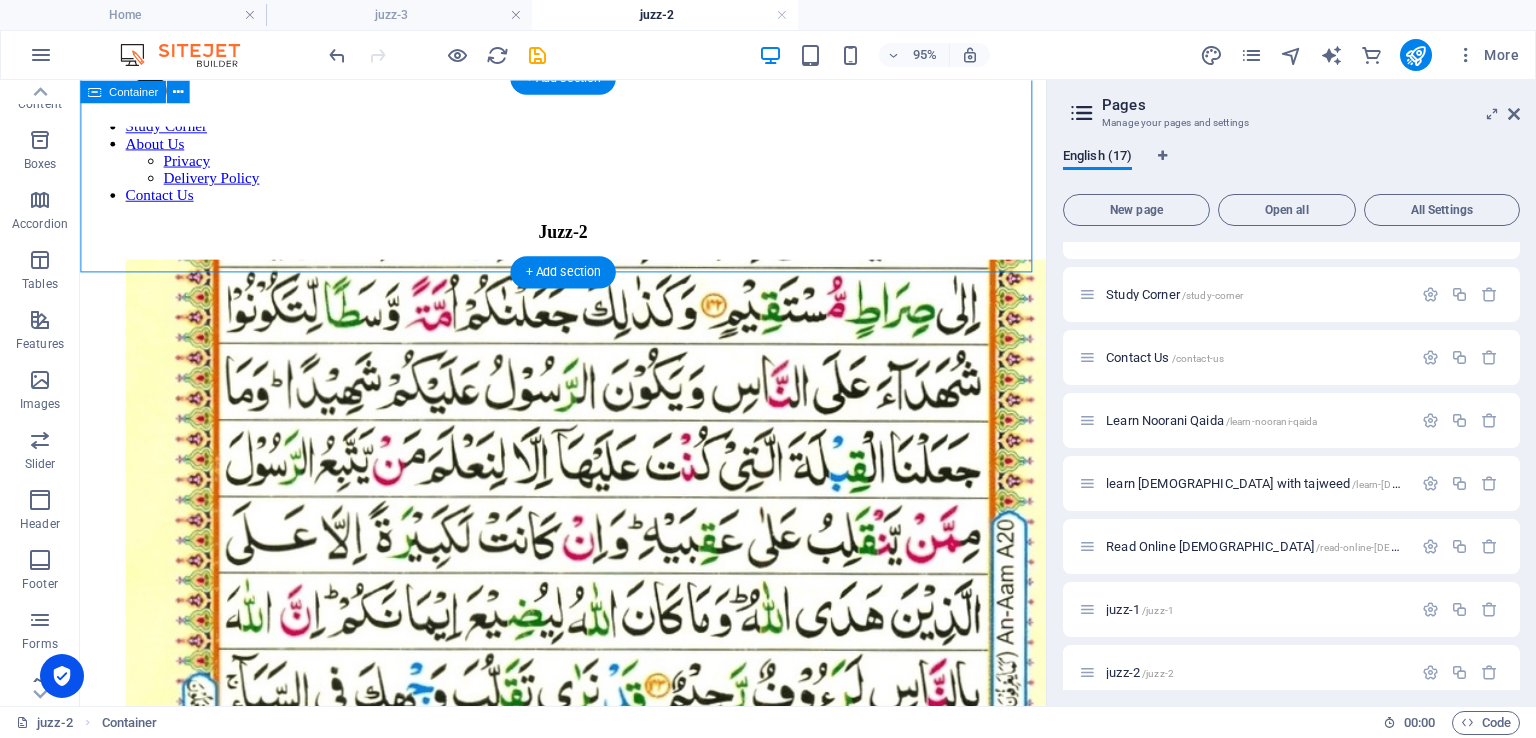 scroll, scrollTop: 0, scrollLeft: 0, axis: both 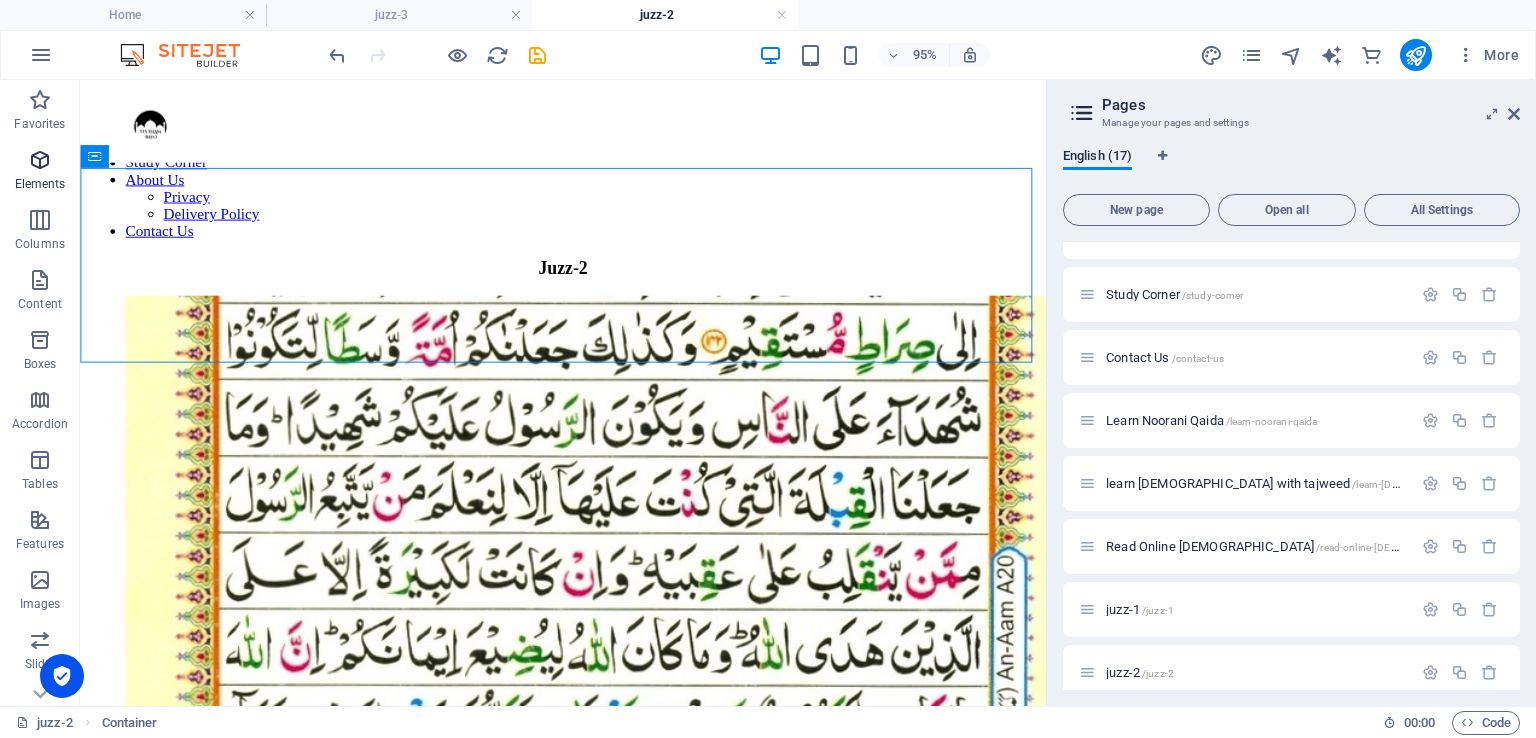 click on "Elements" at bounding box center [40, 172] 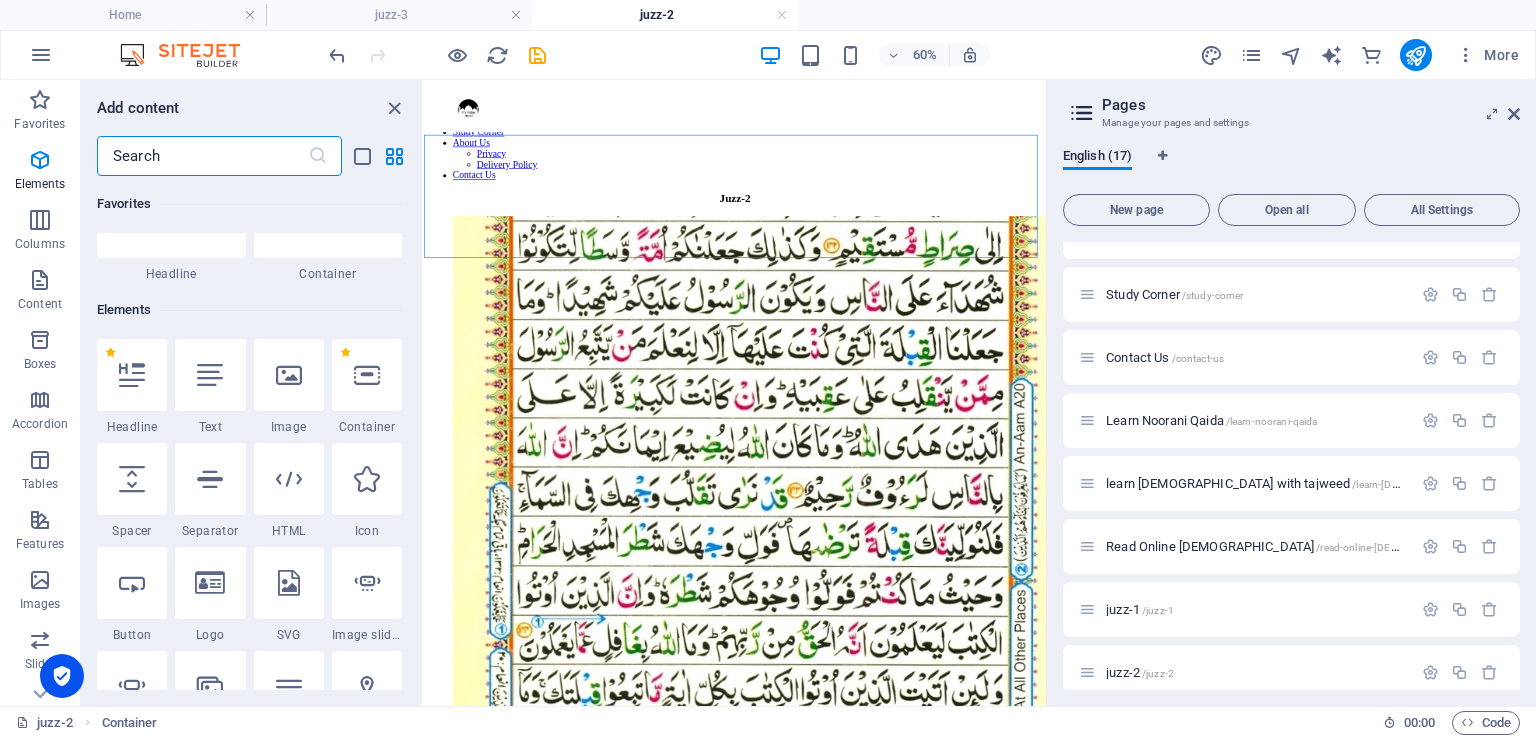 scroll, scrollTop: 212, scrollLeft: 0, axis: vertical 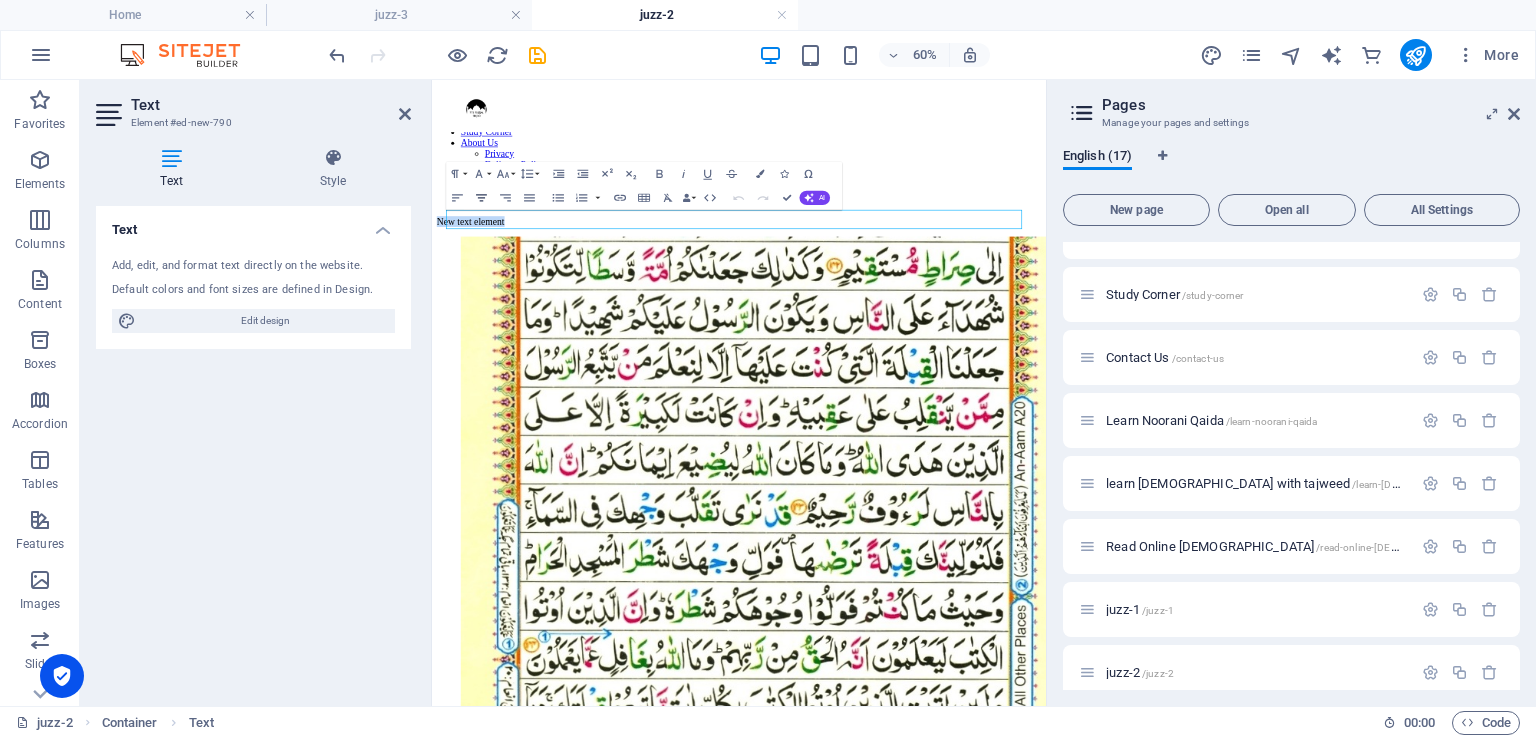 click 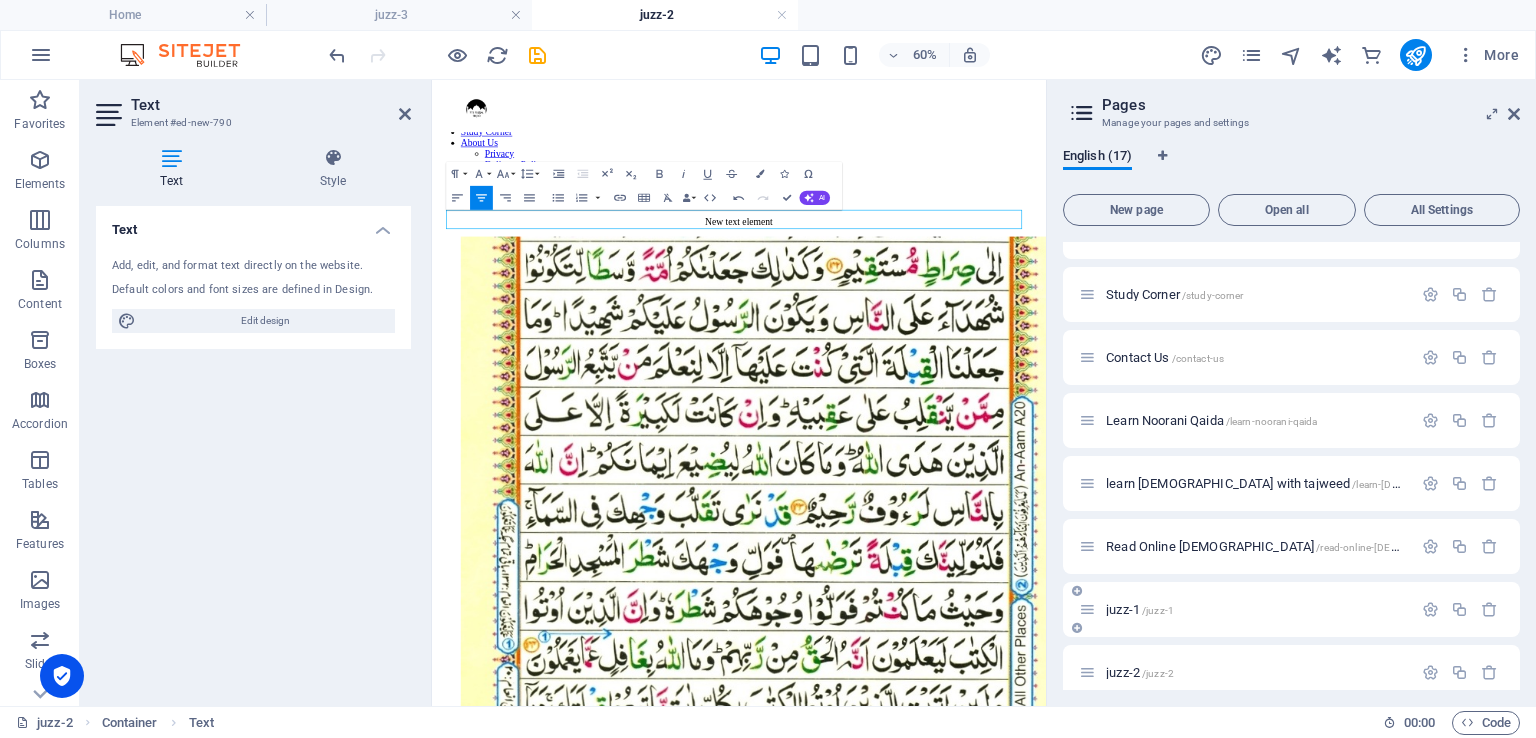 type 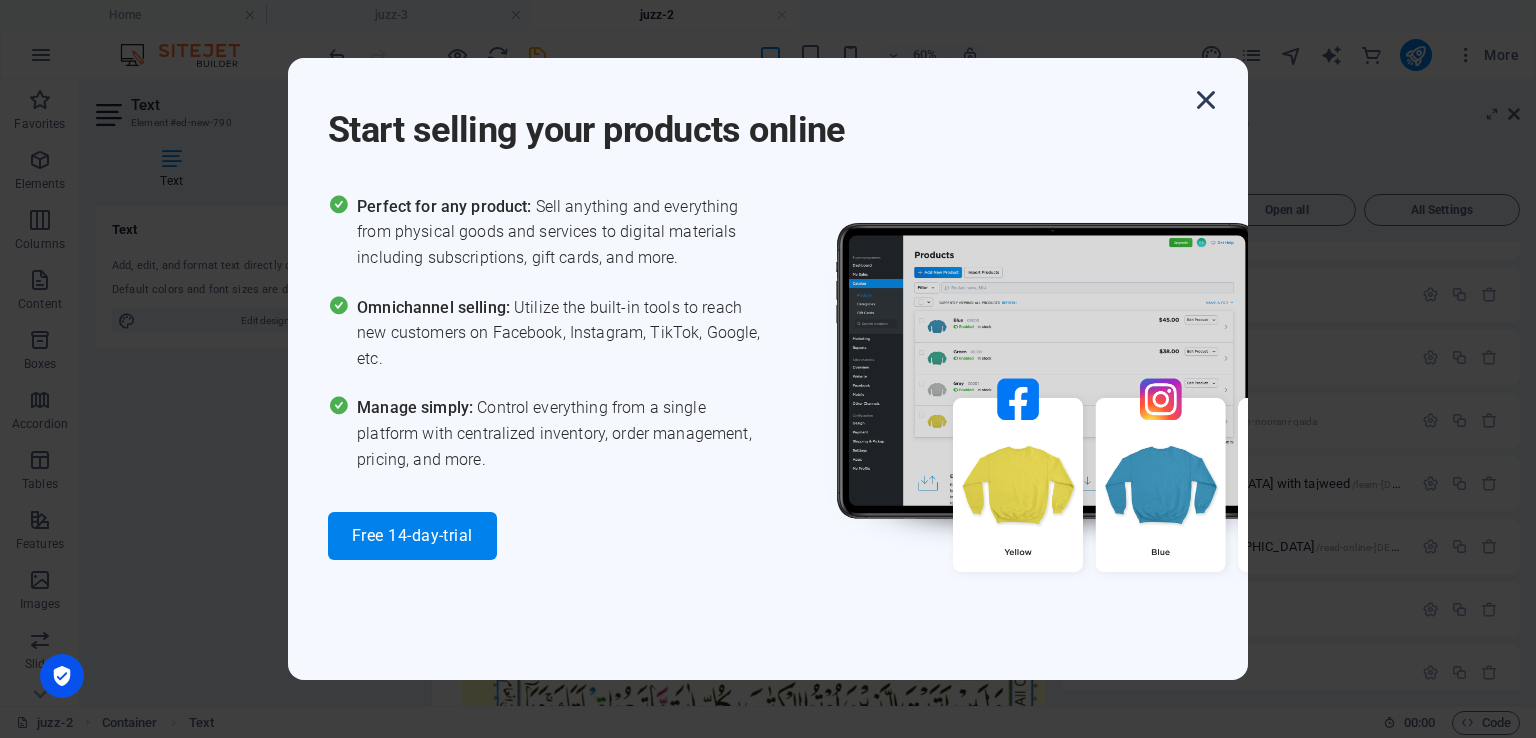 click at bounding box center [1206, 100] 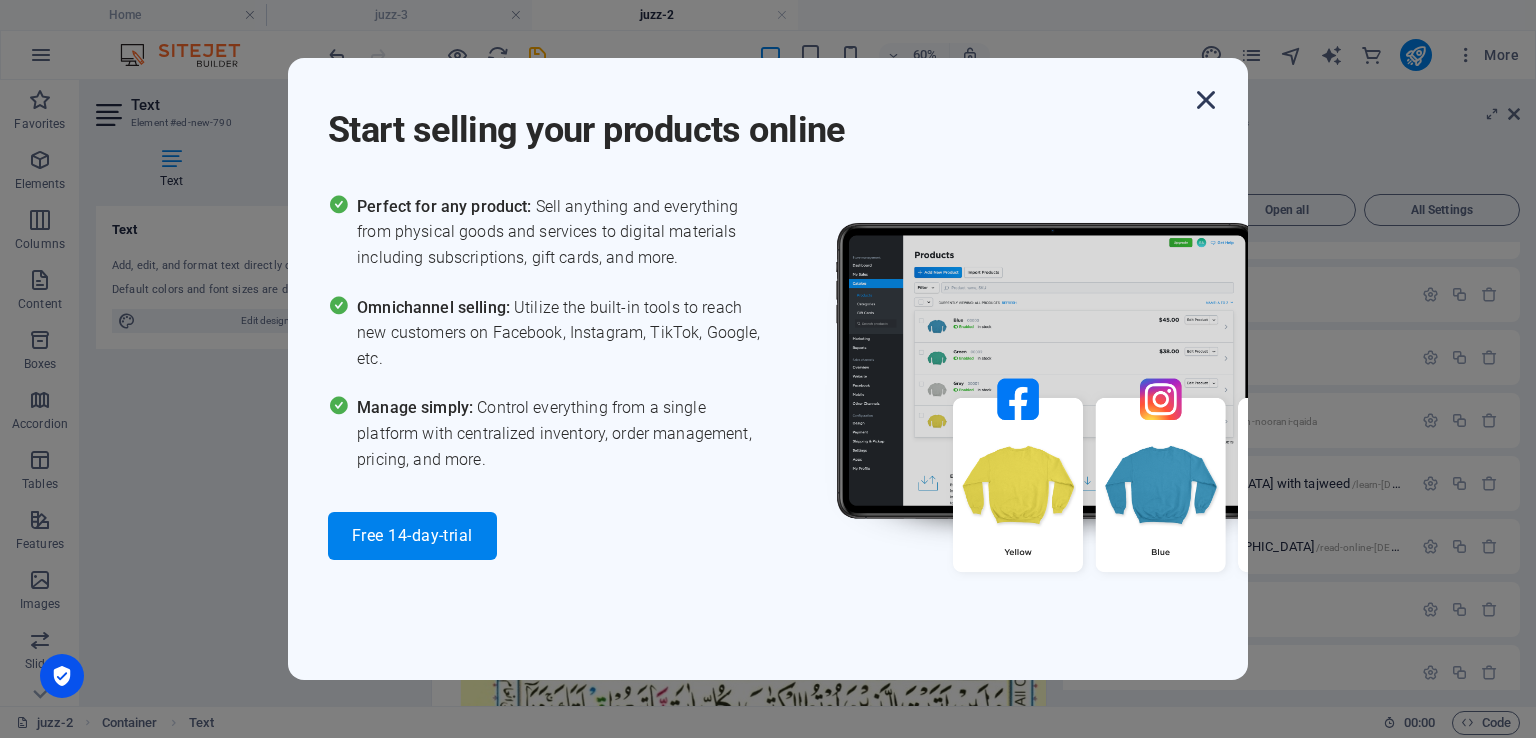 click at bounding box center (1206, 100) 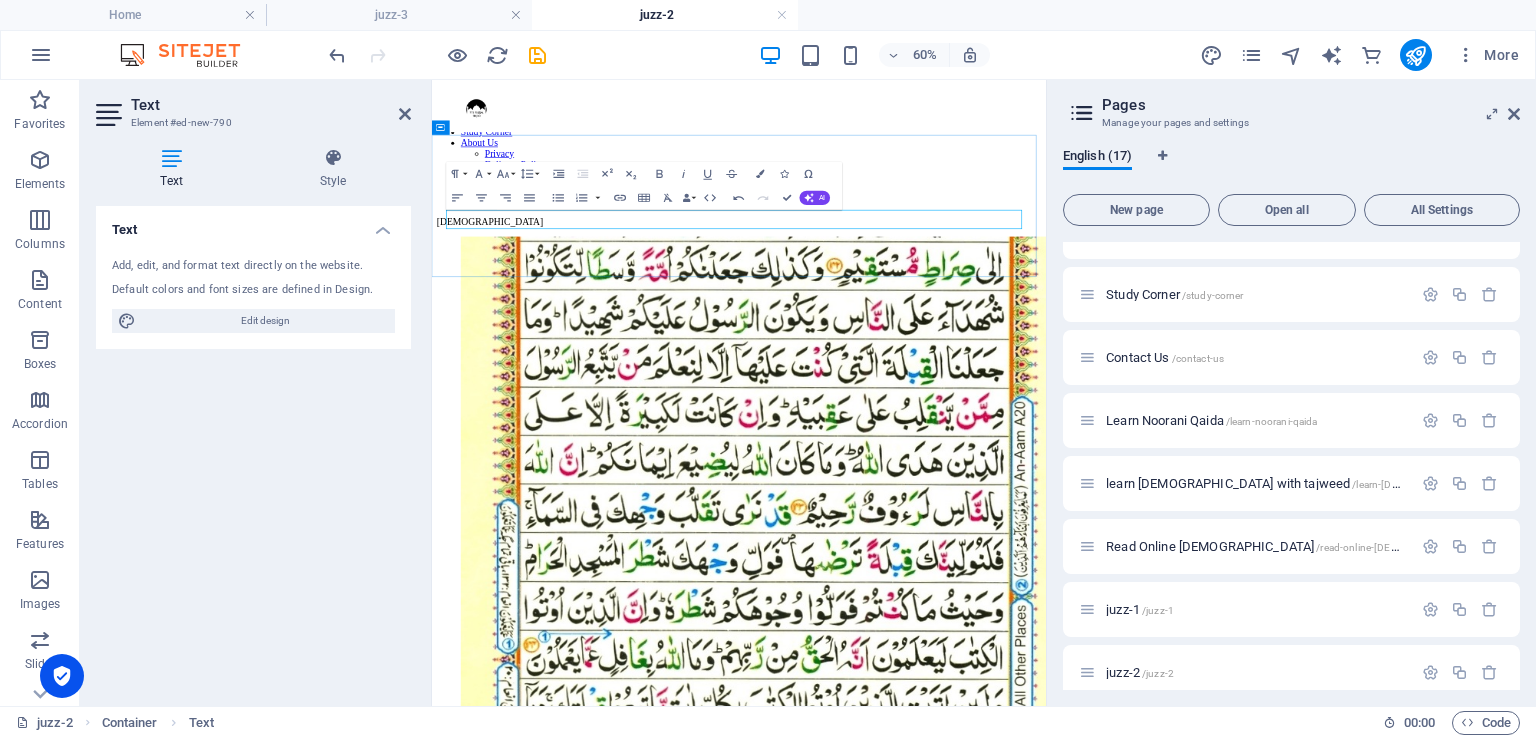 click on "[DEMOGRAPHIC_DATA]" at bounding box center [943, 316] 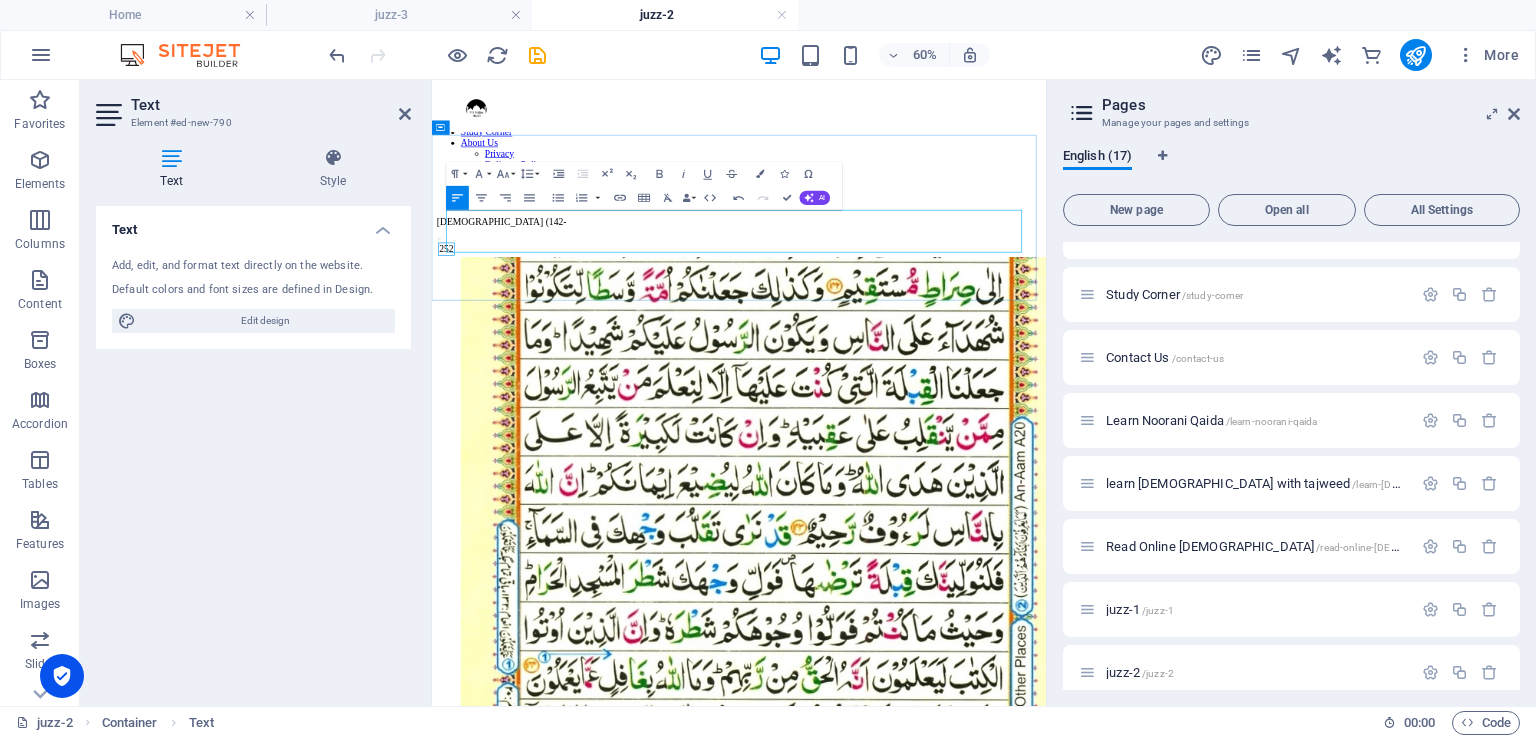 click on "252" at bounding box center [456, 362] 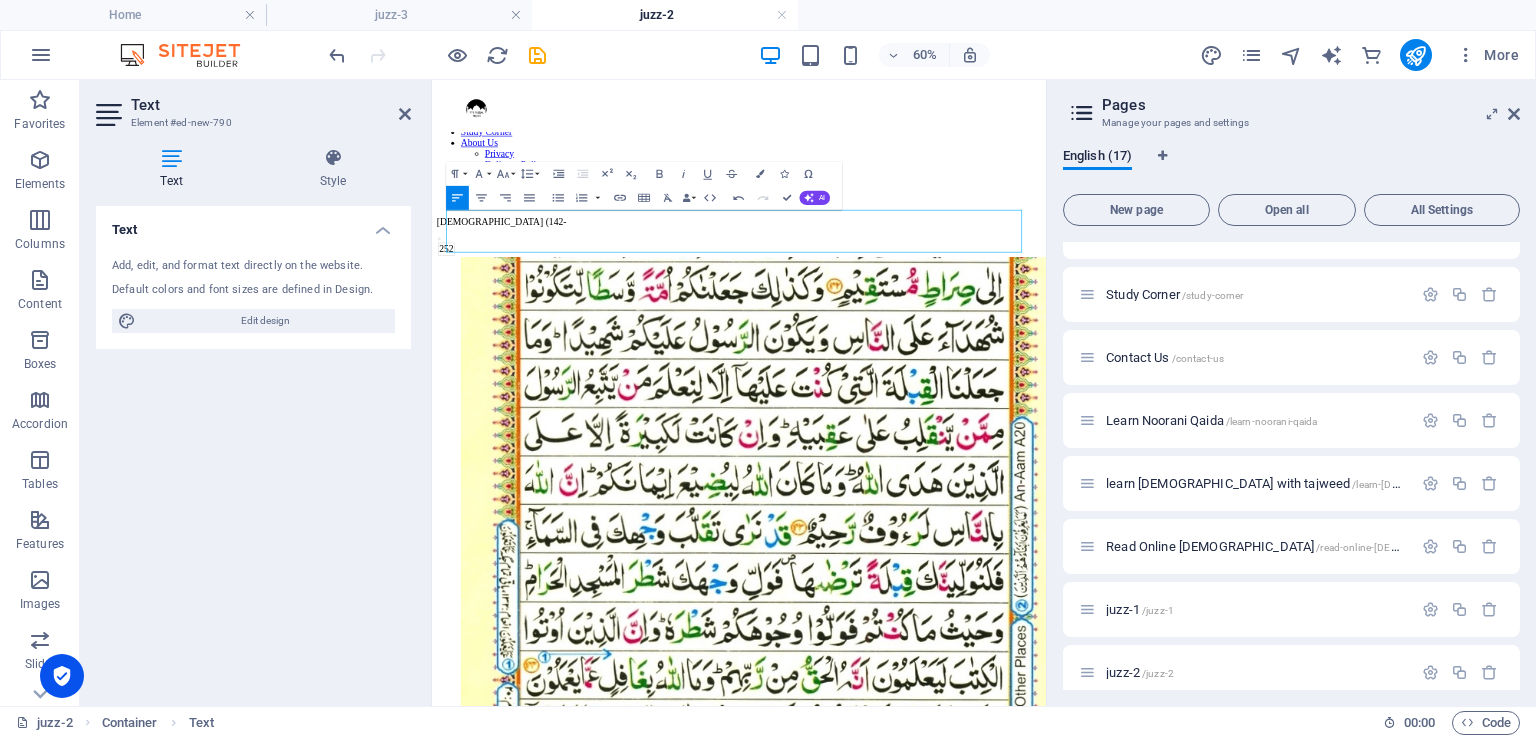 drag, startPoint x: 501, startPoint y: 341, endPoint x: 427, endPoint y: 357, distance: 75.70998 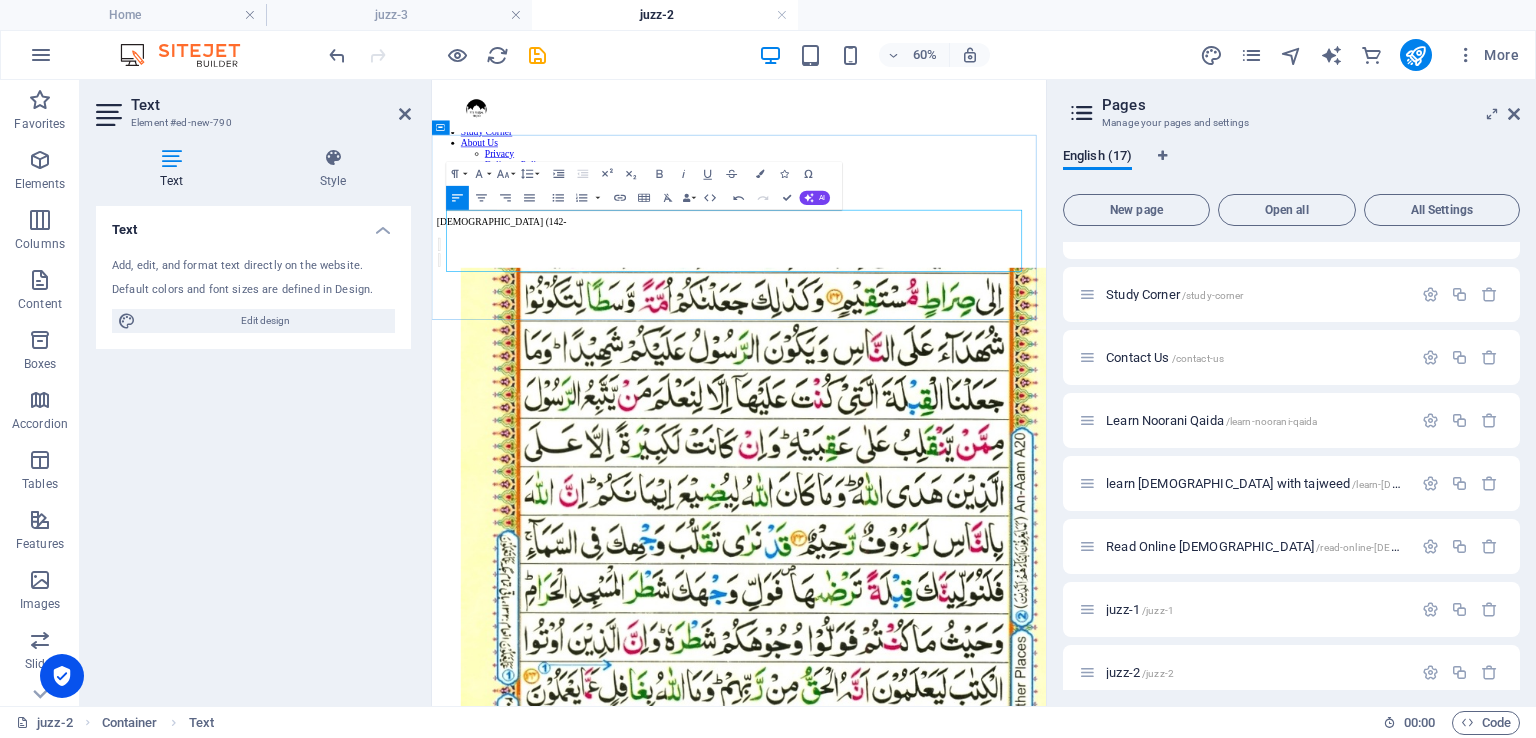 click on "[DEMOGRAPHIC_DATA] (142-" at bounding box center [943, 316] 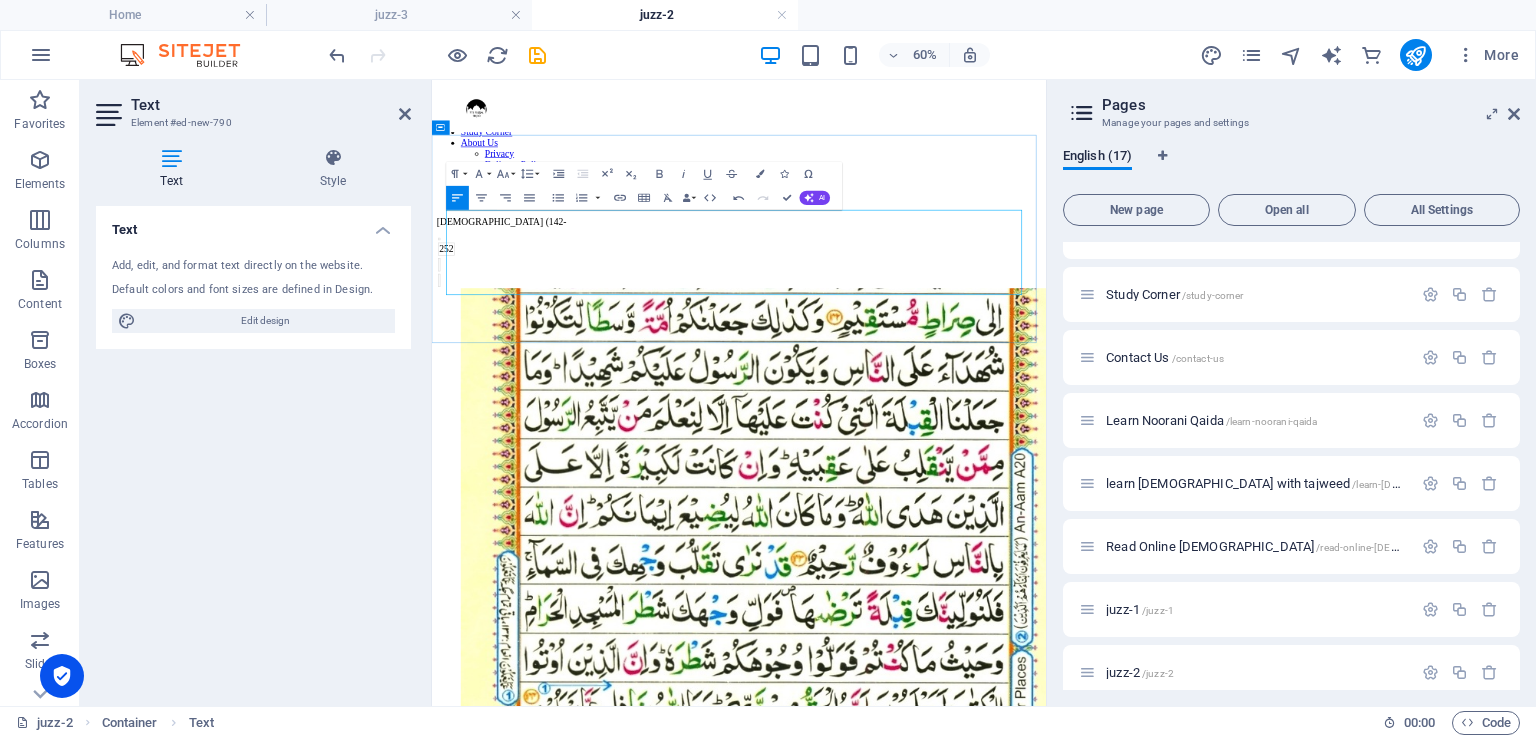 click on "[DEMOGRAPHIC_DATA] (142-" at bounding box center (943, 316) 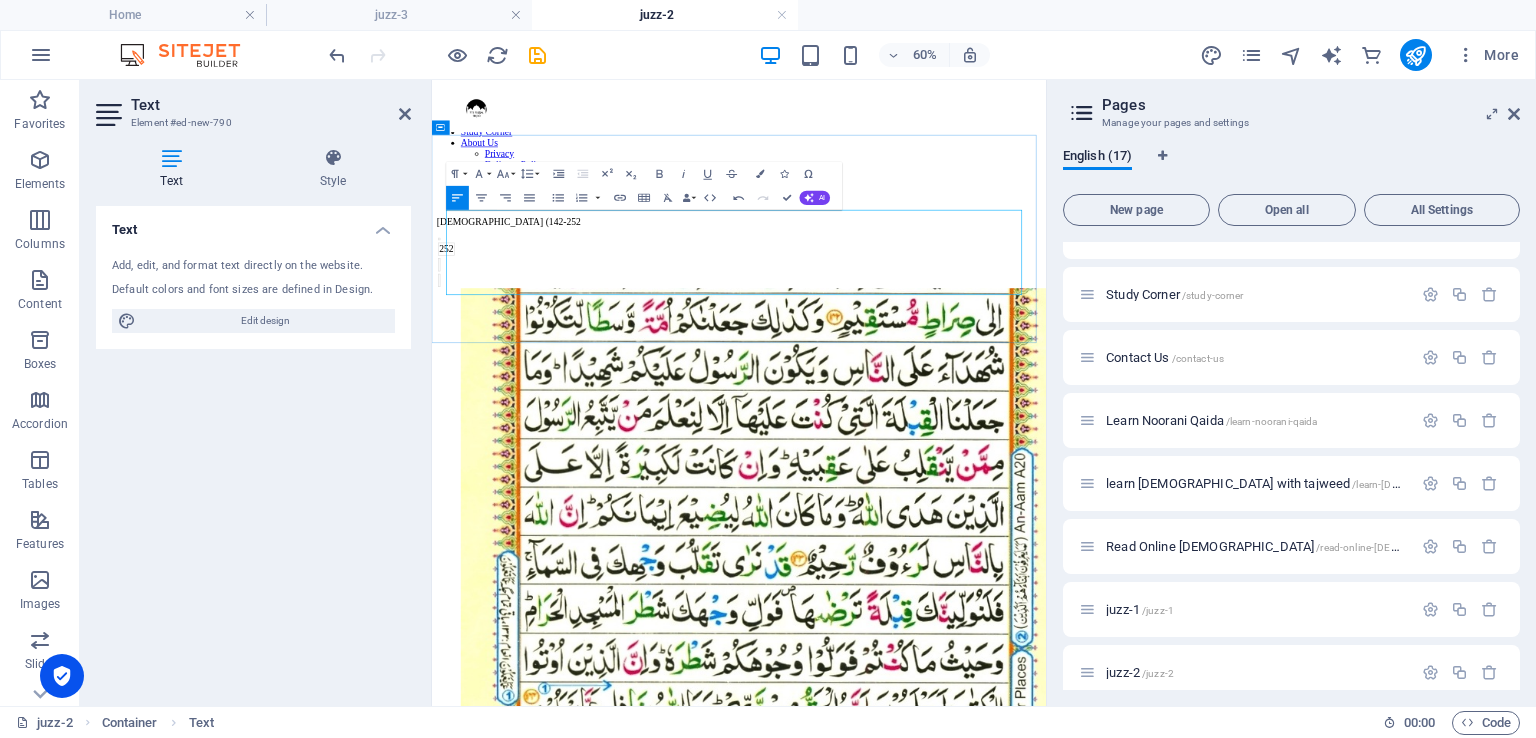 drag, startPoint x: 501, startPoint y: 350, endPoint x: 462, endPoint y: 356, distance: 39.45884 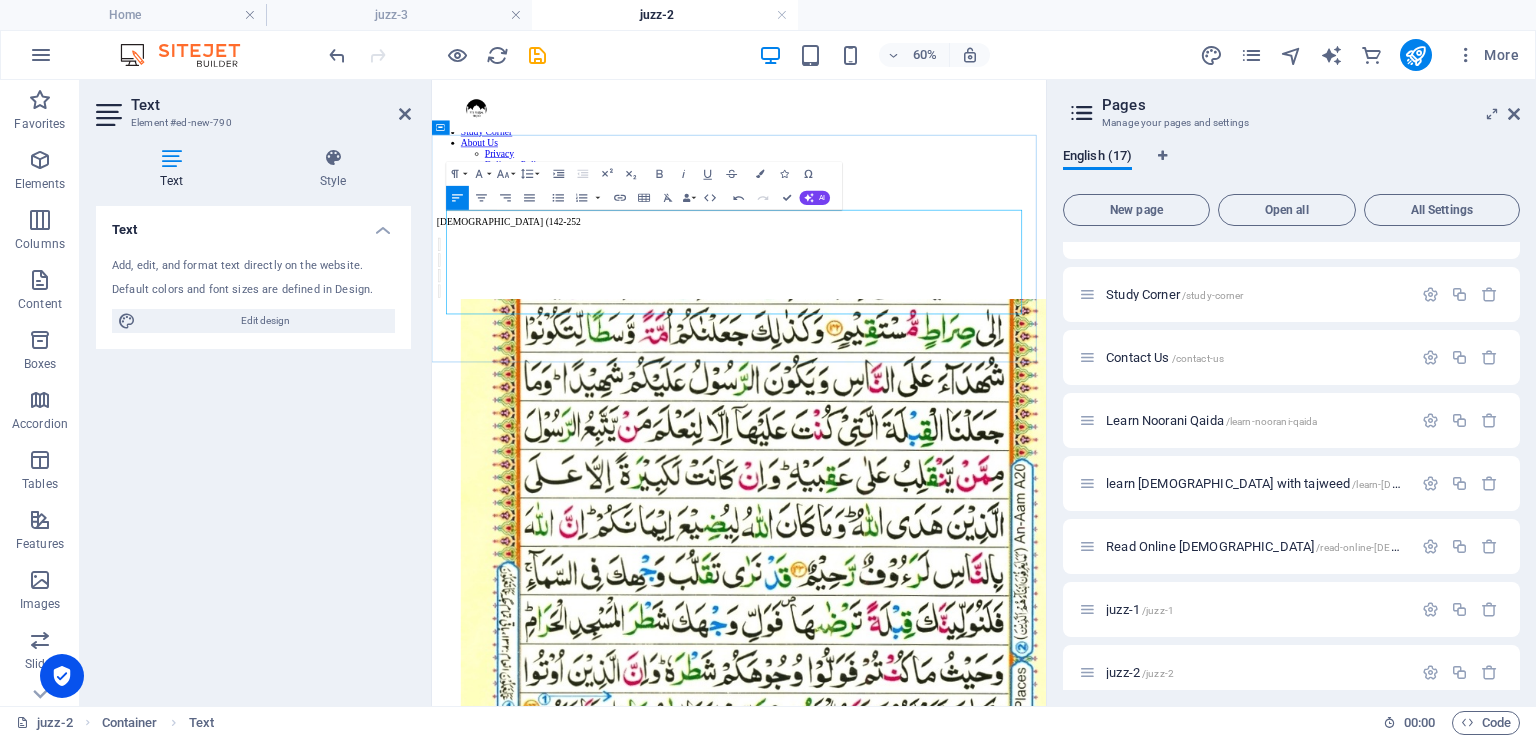 click on "[DEMOGRAPHIC_DATA] (142-252" at bounding box center [943, 316] 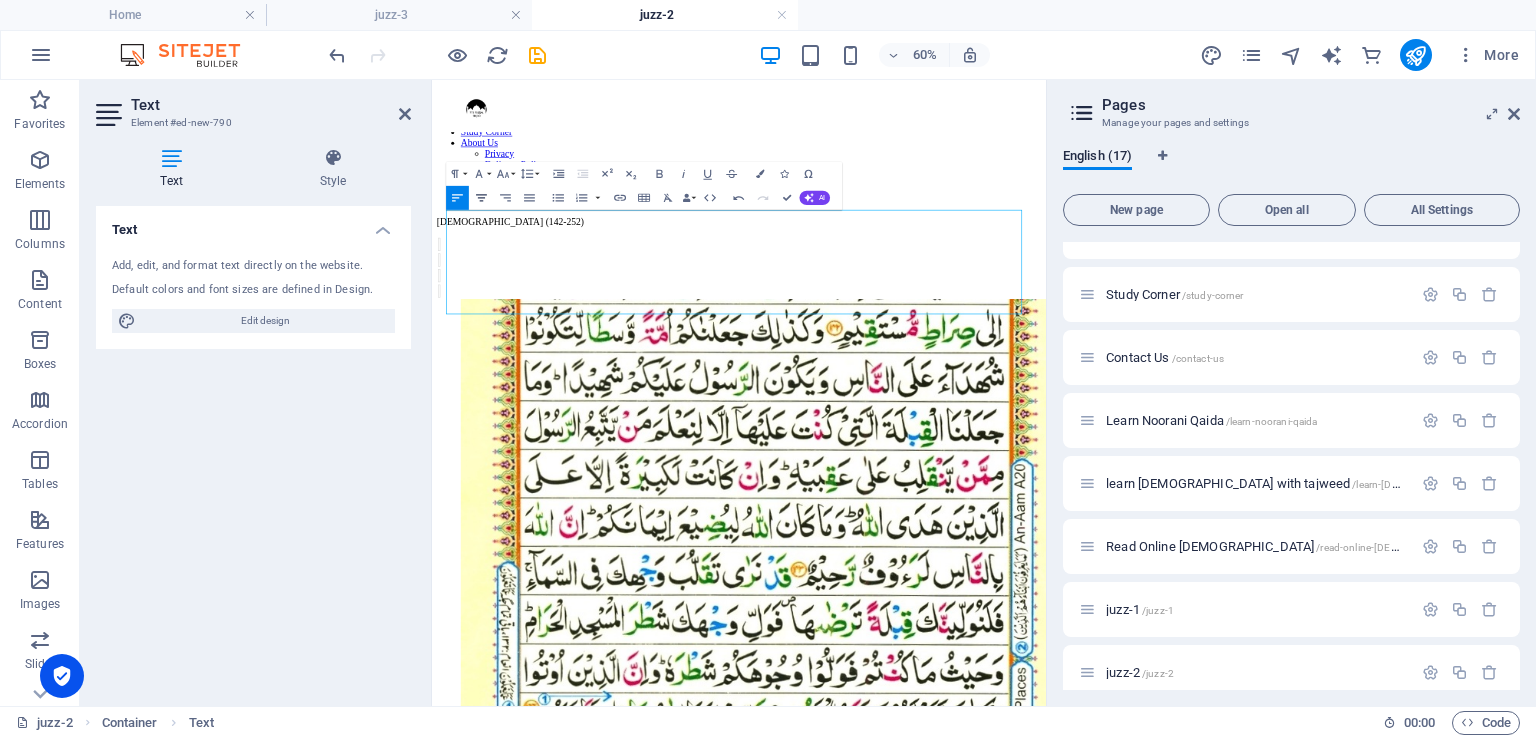 click 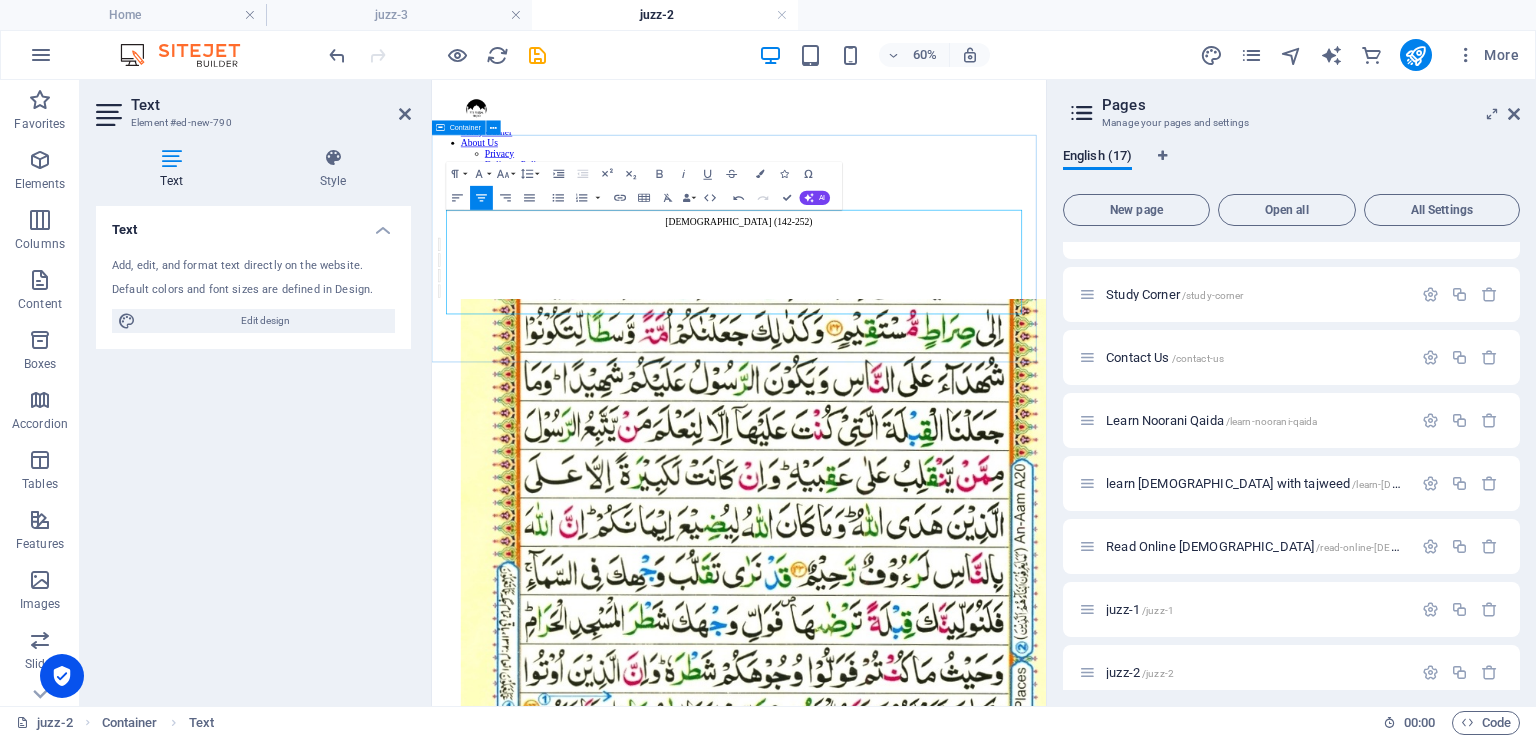 click on "Juzz-2 [DEMOGRAPHIC_DATA] (142-252)" at bounding box center (943, 356) 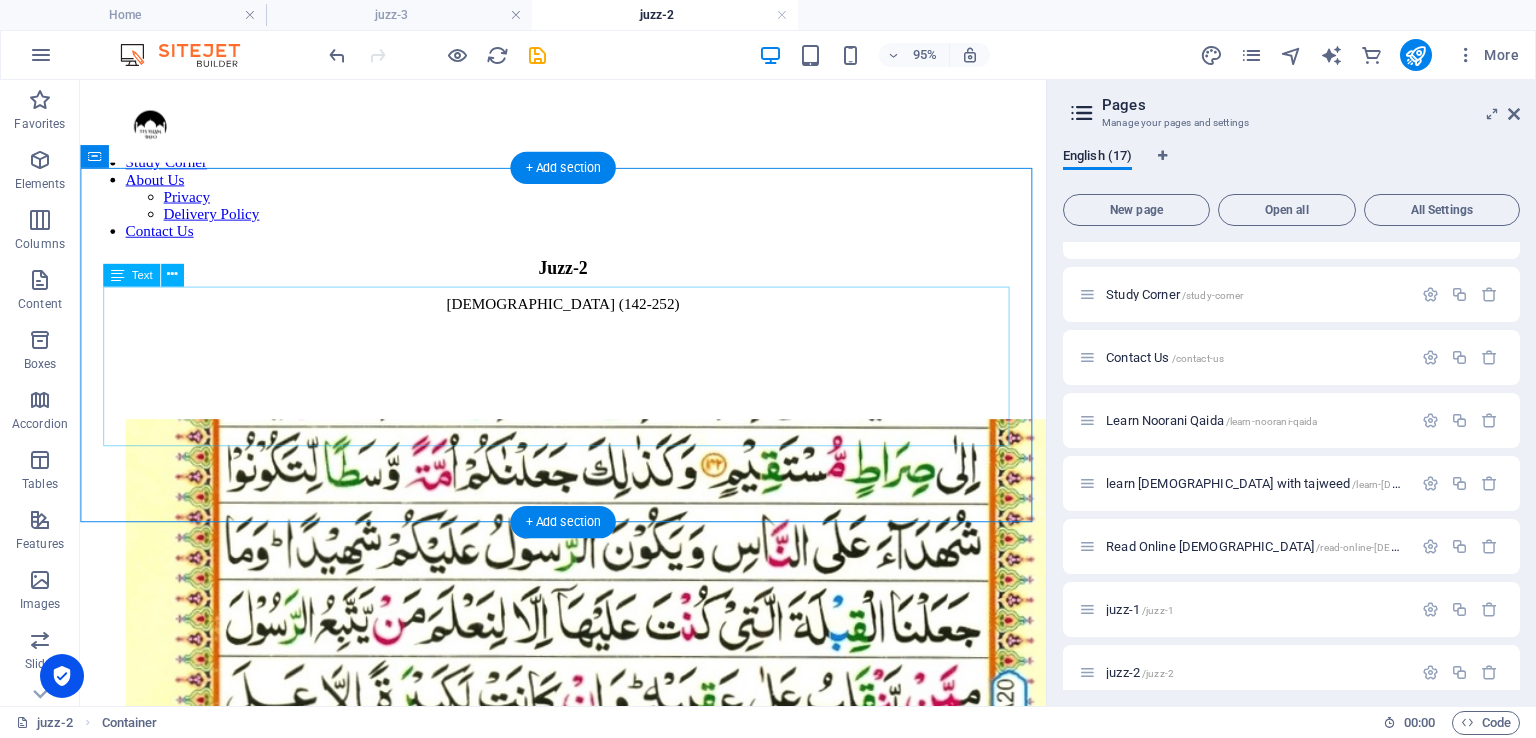 click on "[DEMOGRAPHIC_DATA] (142-252)" at bounding box center (588, 372) 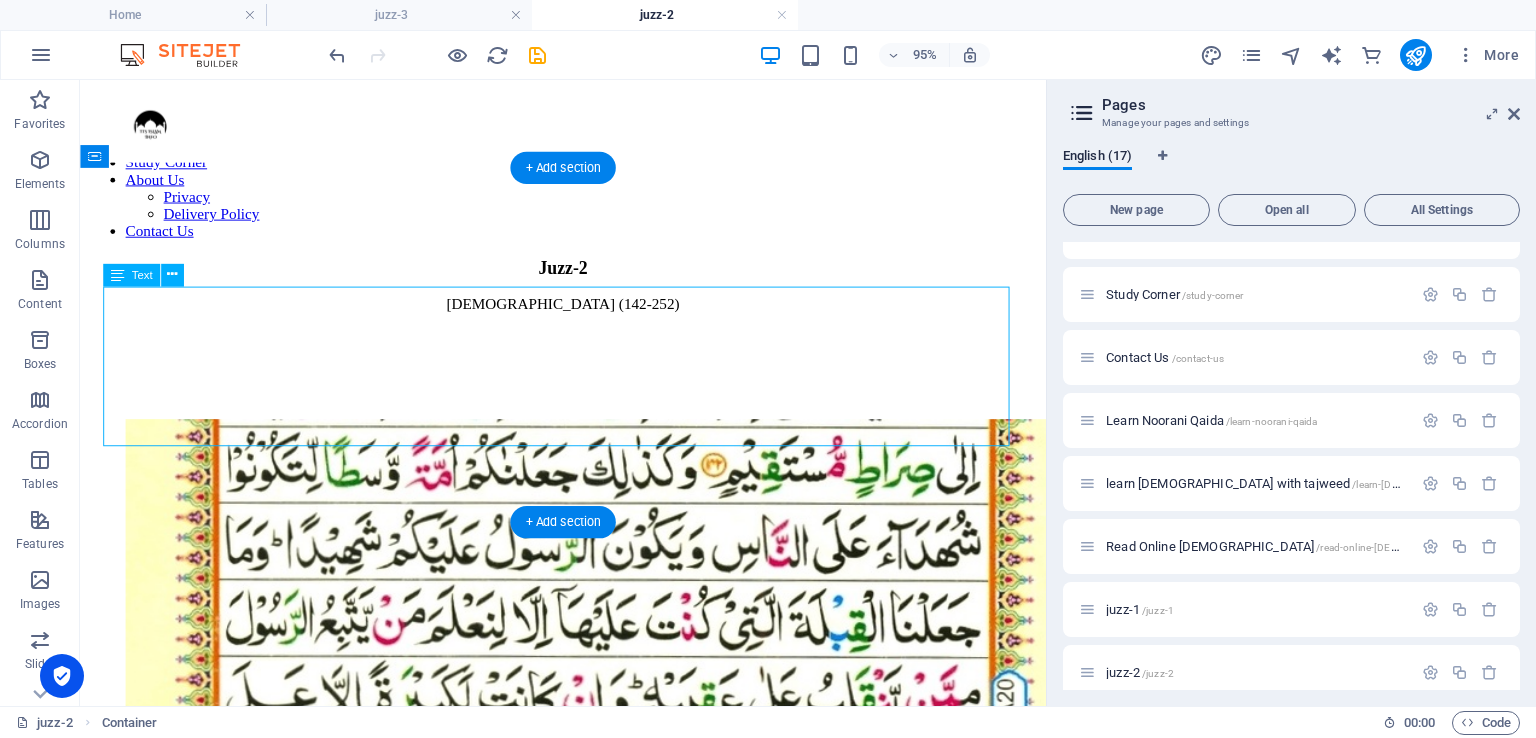 click on "[DEMOGRAPHIC_DATA] (142-252)" at bounding box center (588, 372) 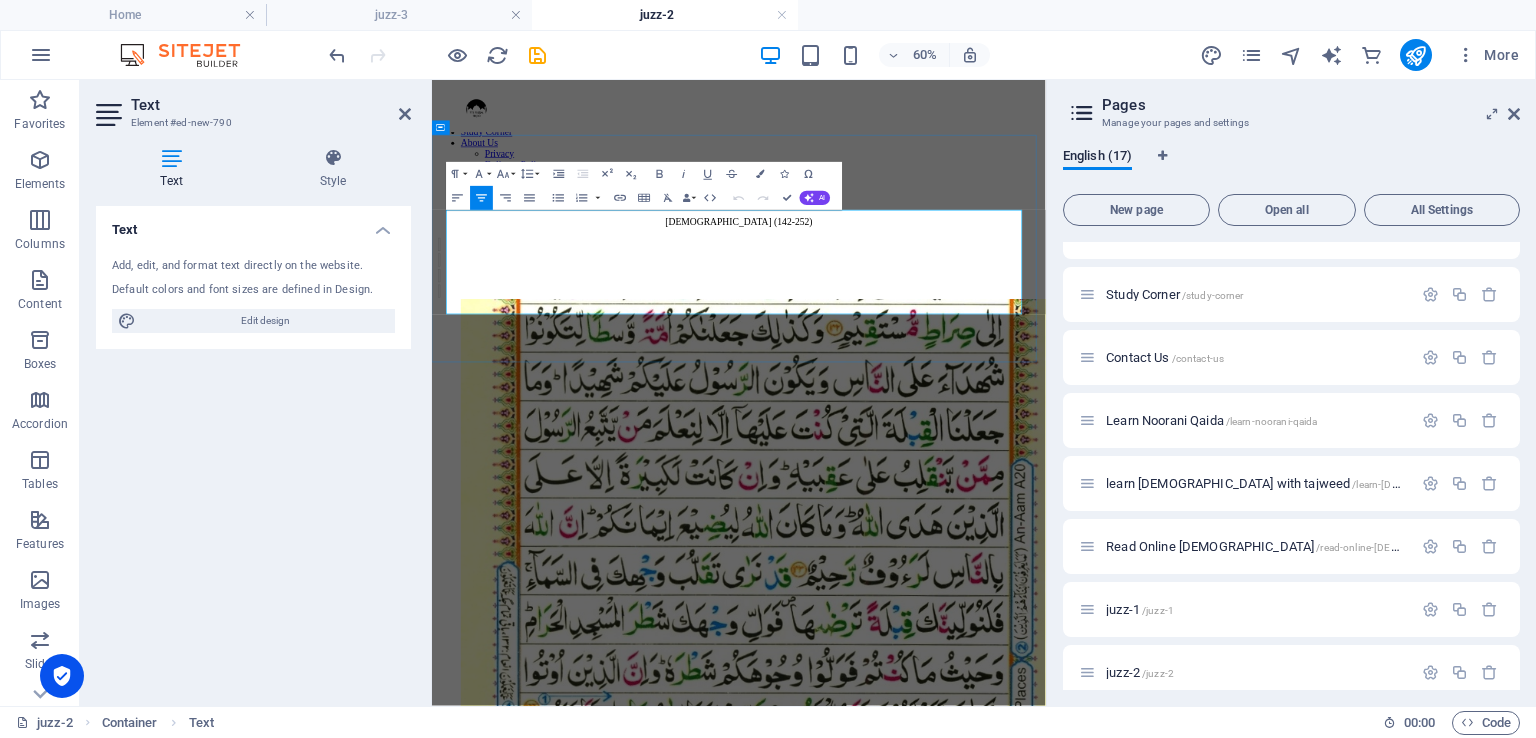 click on "[DEMOGRAPHIC_DATA] (142-252)" at bounding box center [943, 376] 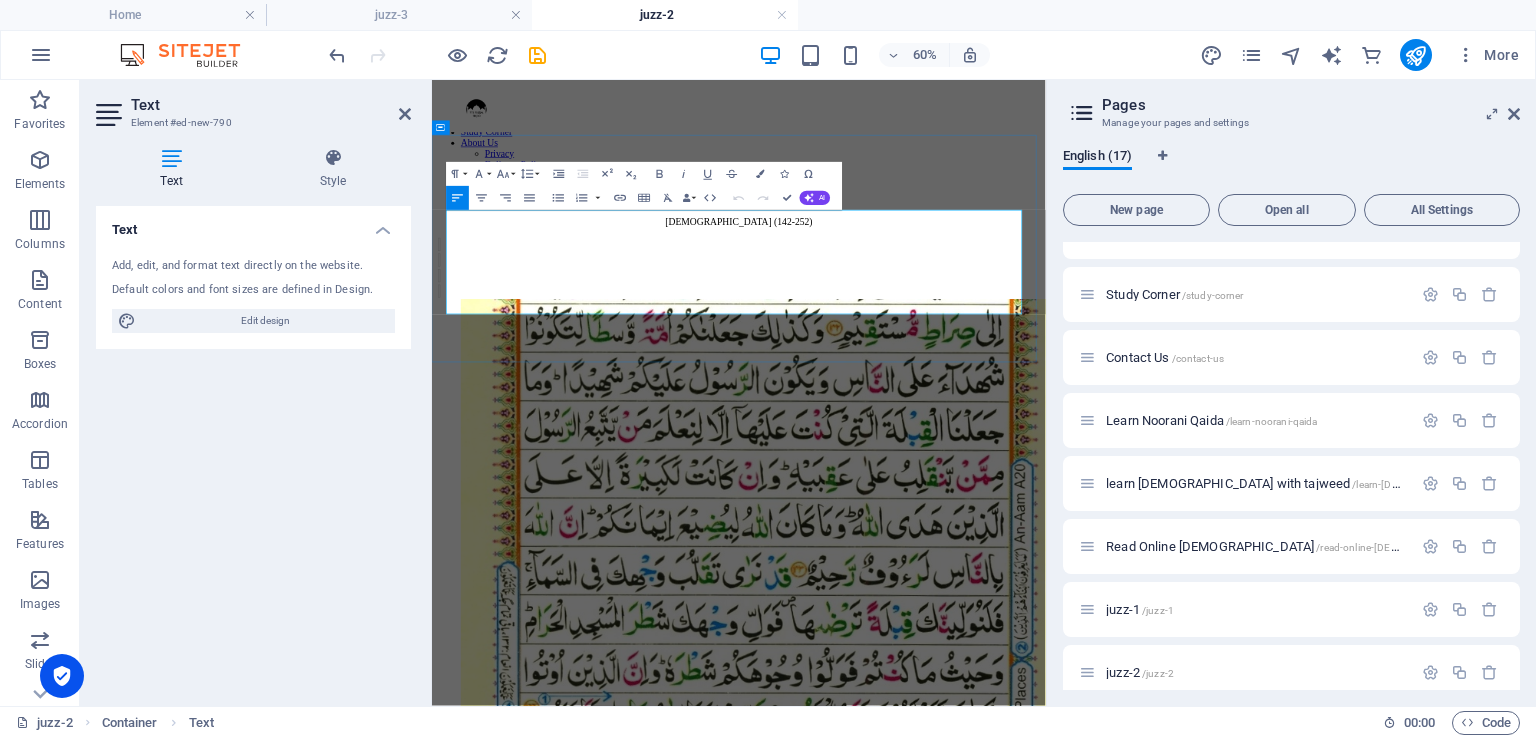 click on "[DEMOGRAPHIC_DATA] (142-252)" at bounding box center (943, 376) 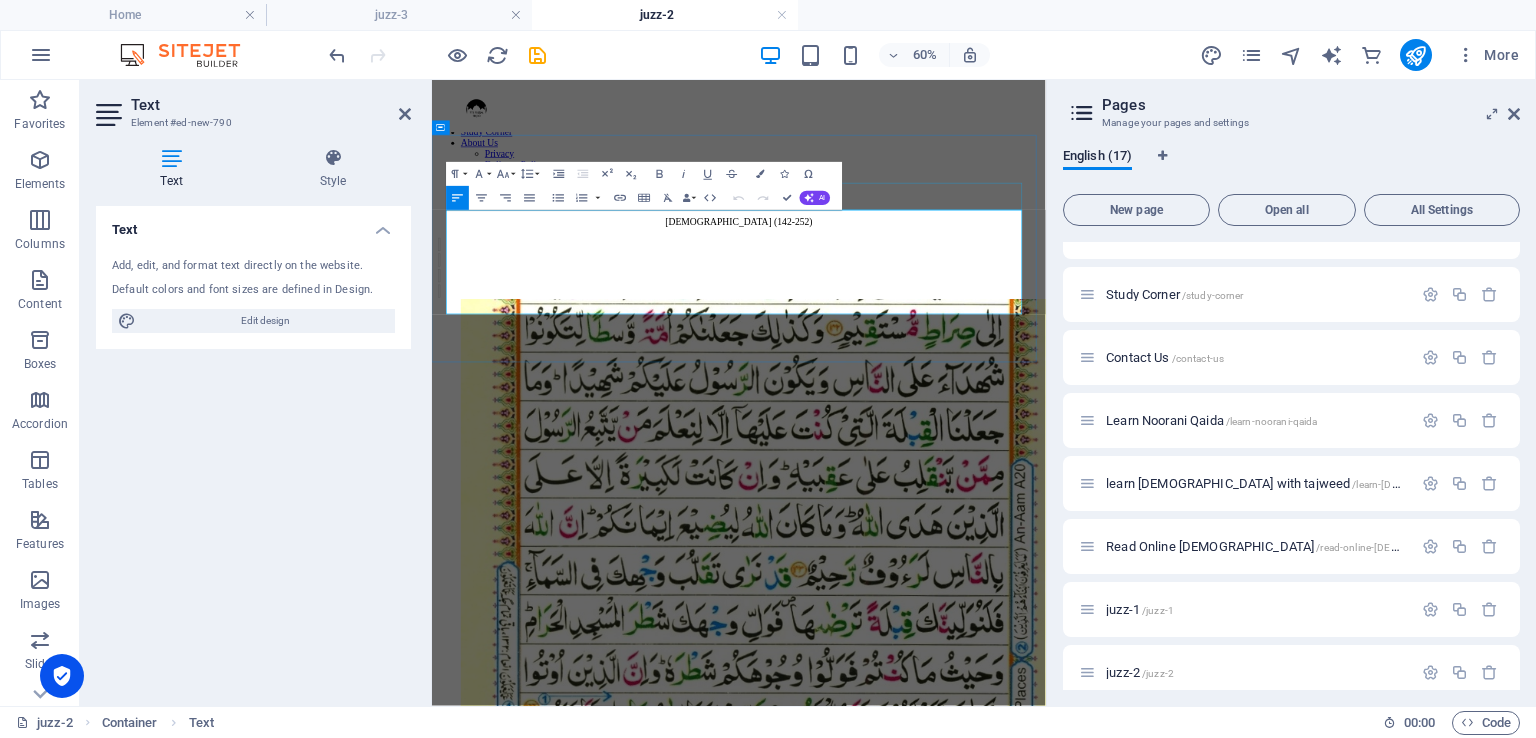 click on "Juzz-2" at bounding box center [943, 278] 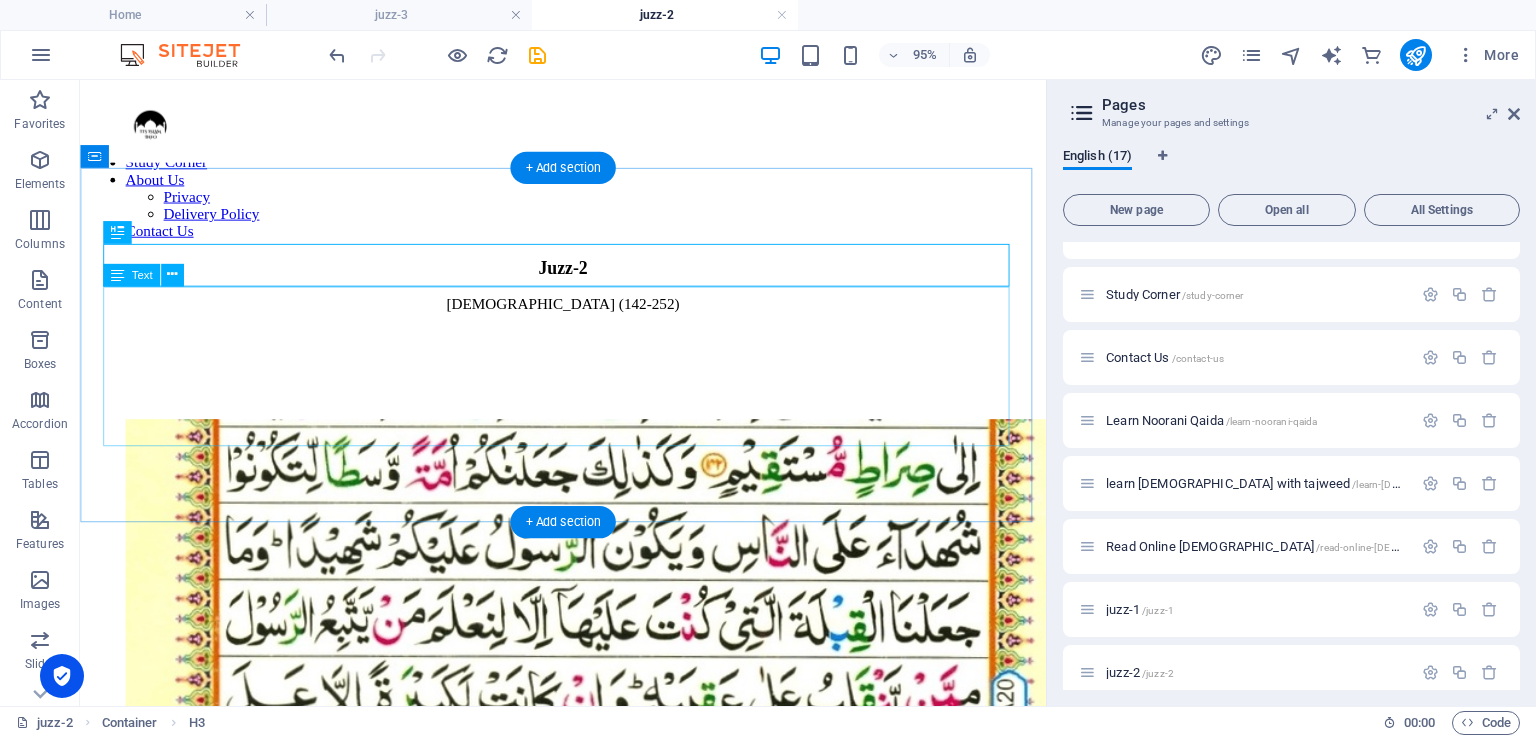 click on "[DEMOGRAPHIC_DATA] (142-252)" at bounding box center (588, 372) 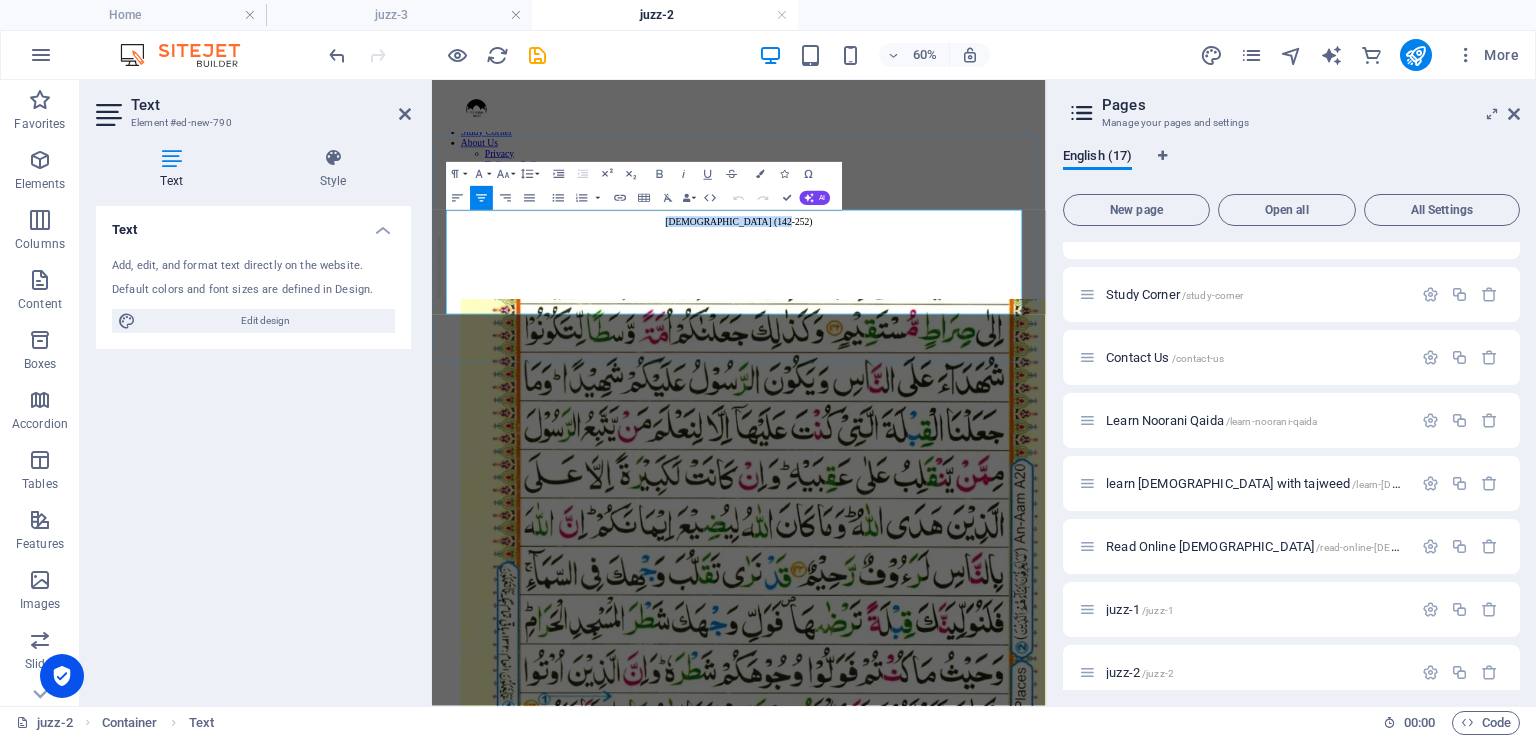 drag, startPoint x: 1059, startPoint y: 310, endPoint x: 815, endPoint y: 298, distance: 244.2949 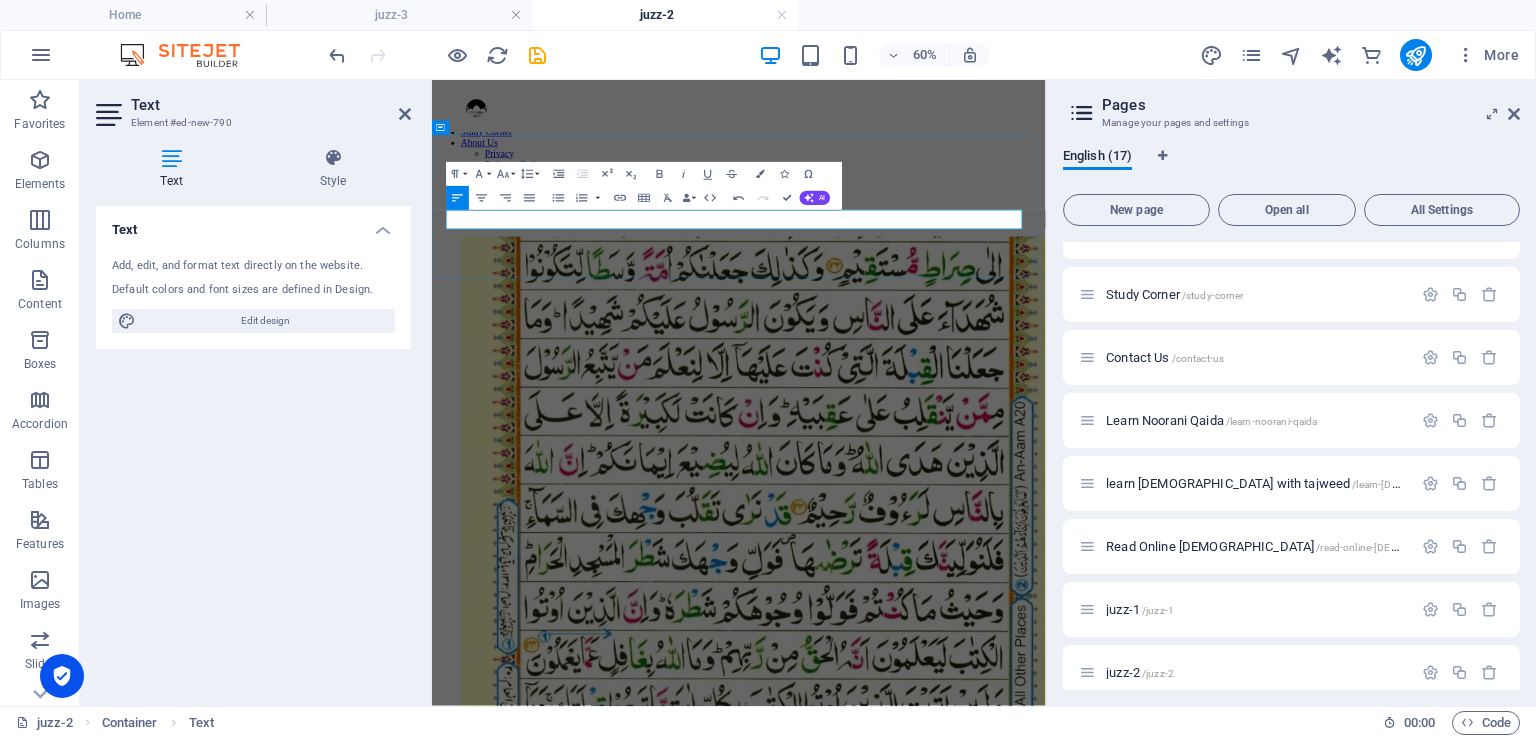 click at bounding box center [943, 316] 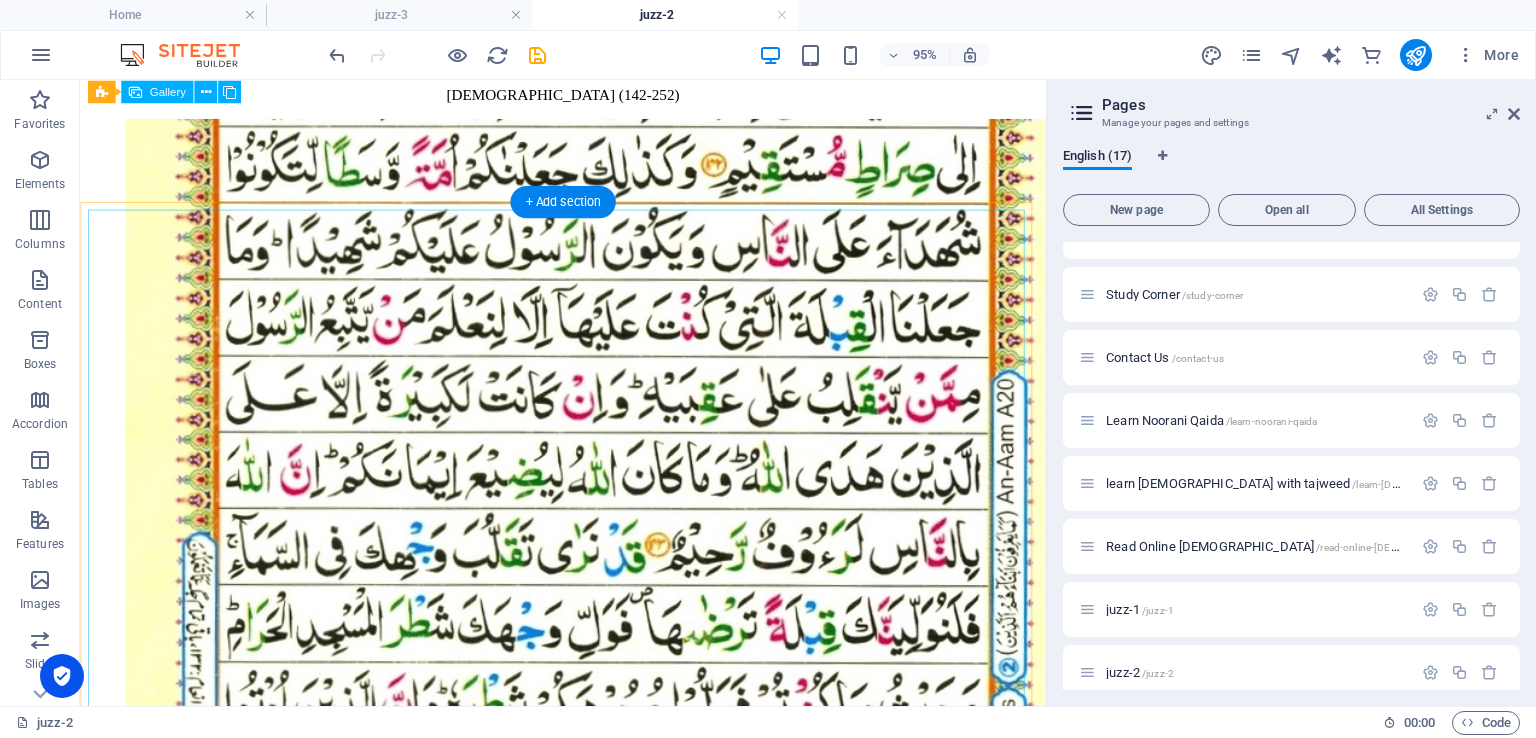scroll, scrollTop: 200, scrollLeft: 0, axis: vertical 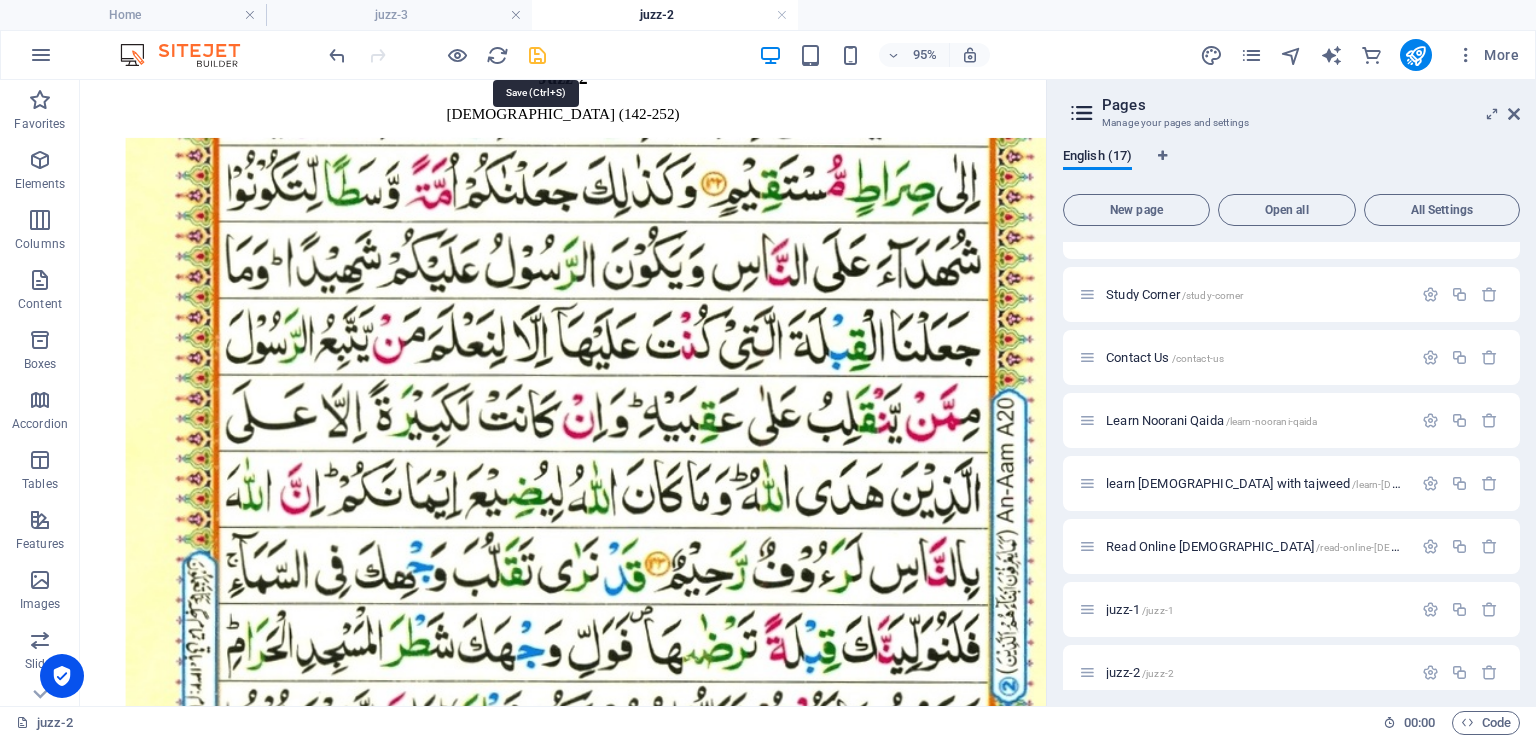 drag, startPoint x: 534, startPoint y: 51, endPoint x: 480, endPoint y: 337, distance: 291.05325 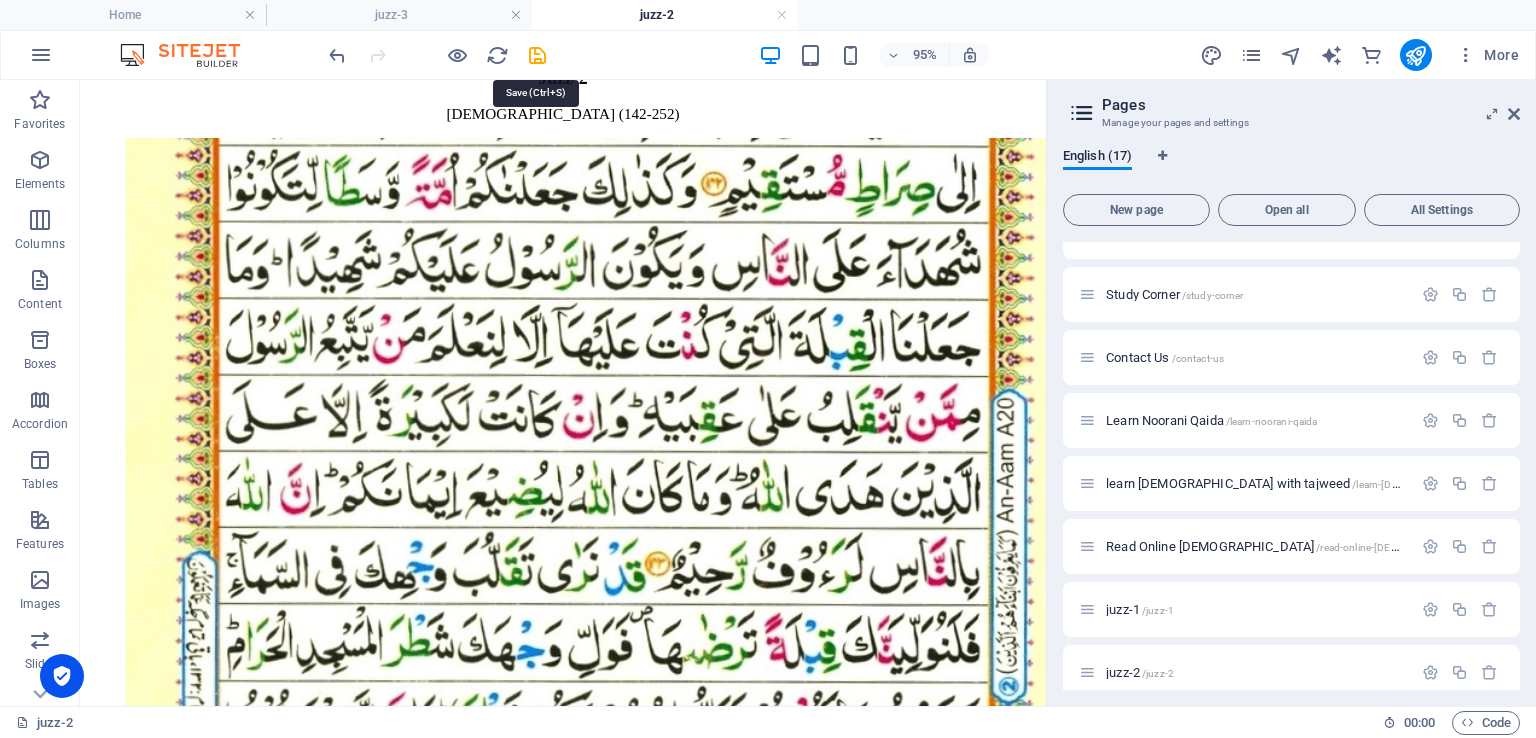 select on "4" 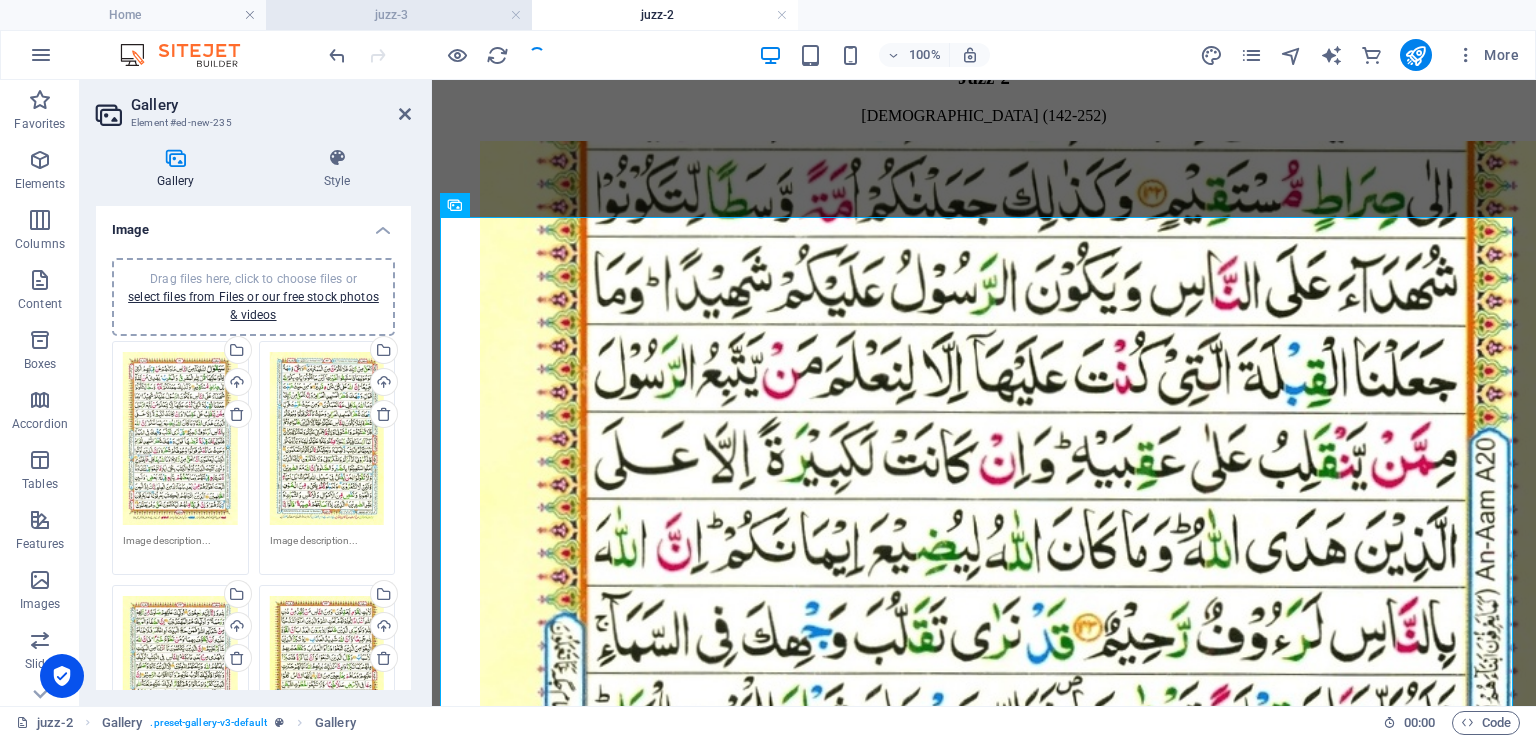 click on "juzz-3" at bounding box center (399, 15) 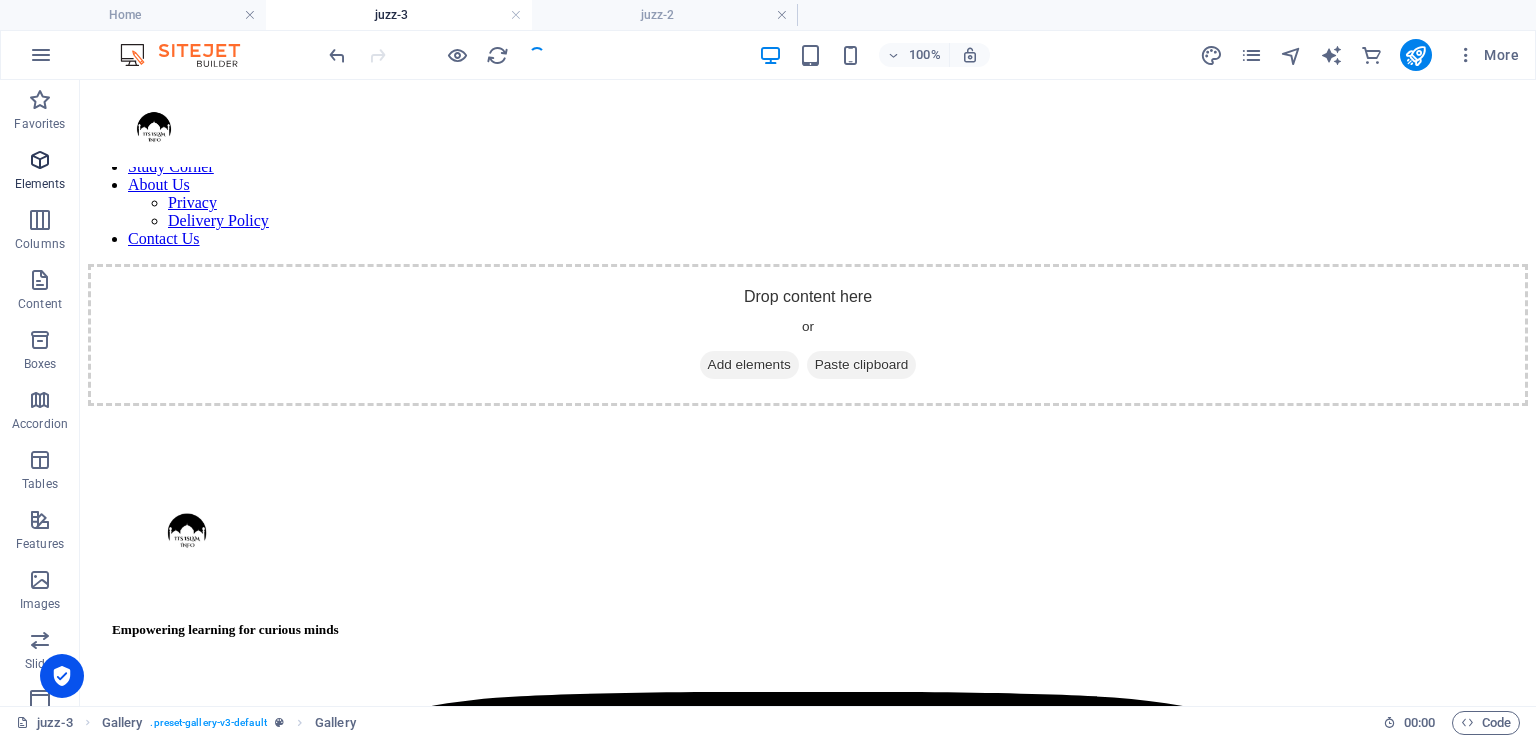 click at bounding box center (40, 160) 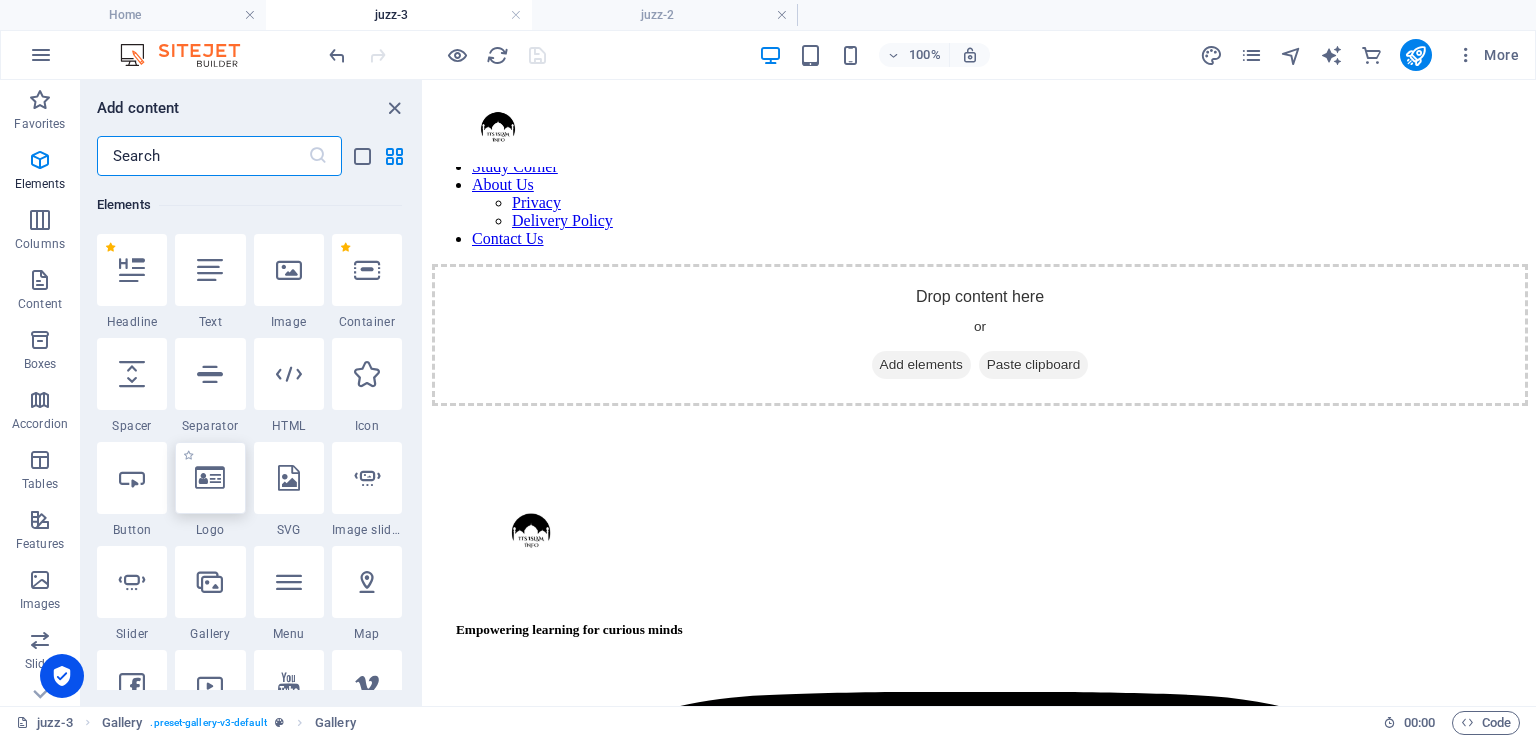 scroll, scrollTop: 212, scrollLeft: 0, axis: vertical 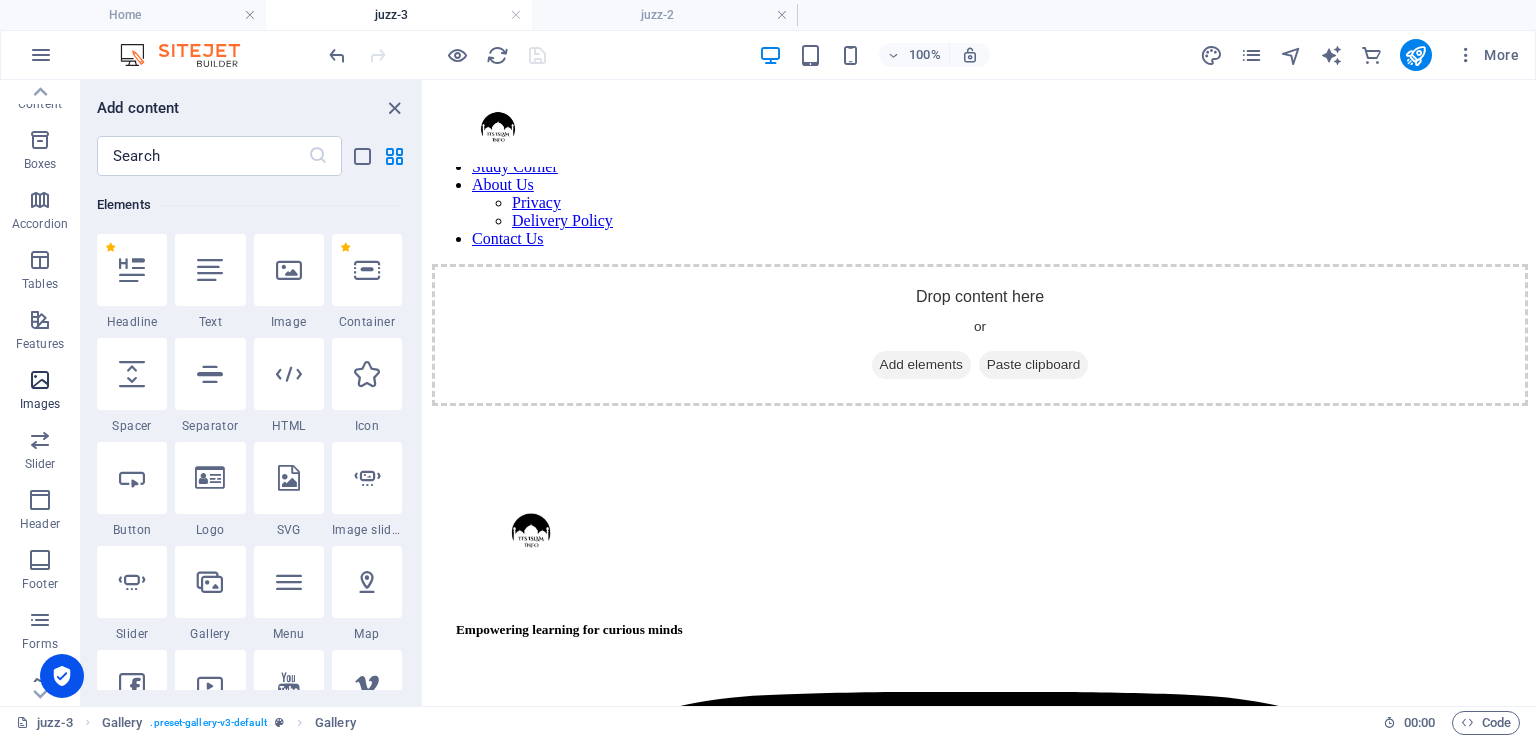 click on "Images" at bounding box center [40, 392] 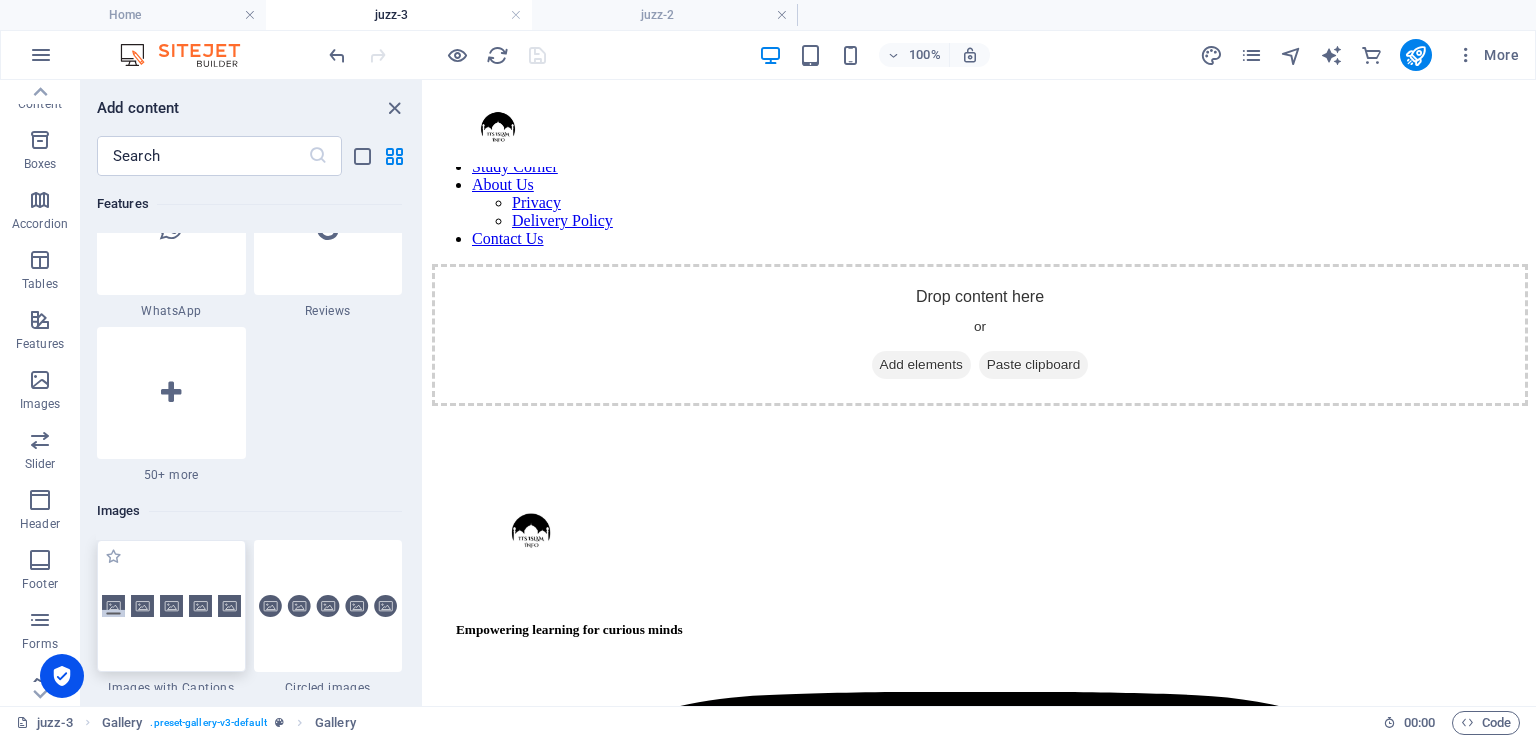 scroll, scrollTop: 9976, scrollLeft: 0, axis: vertical 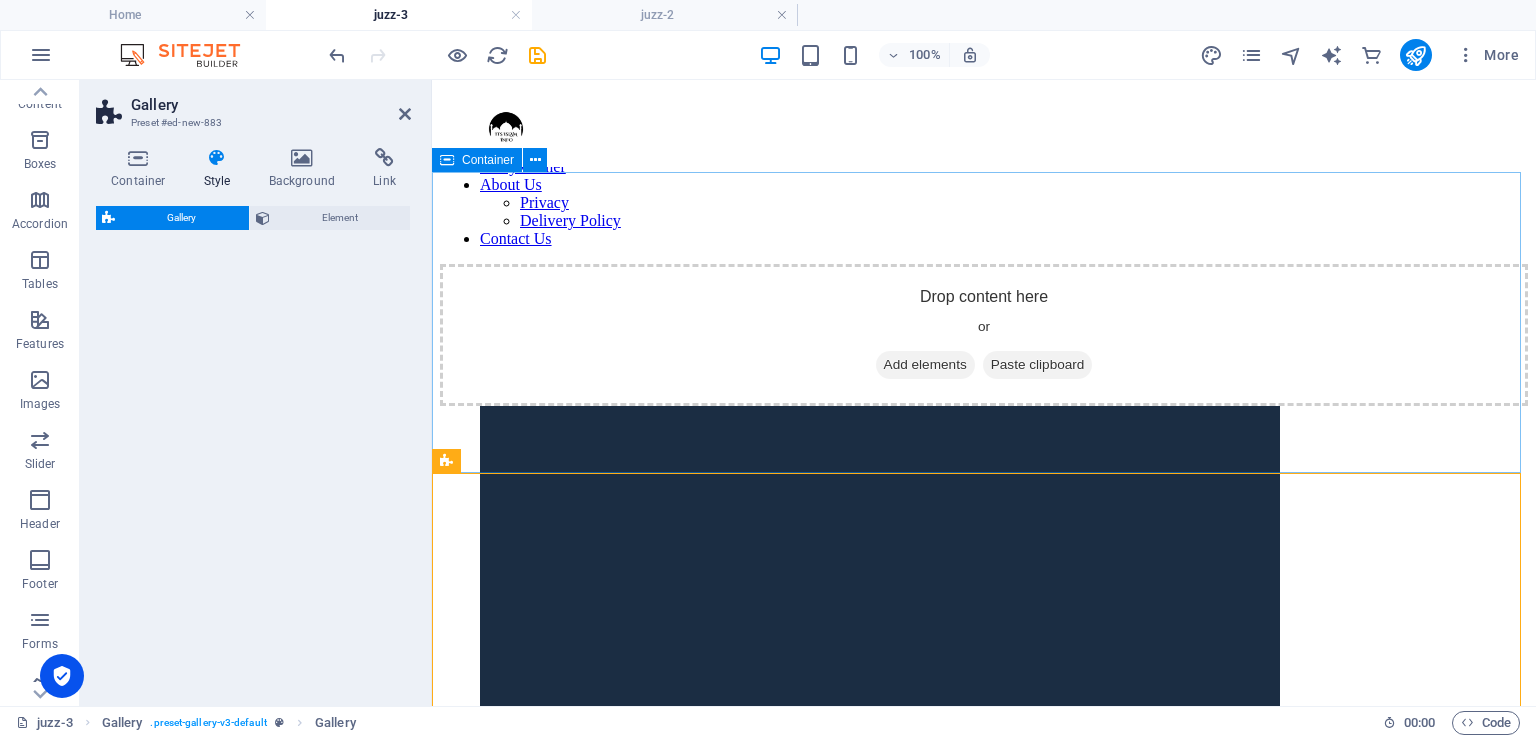 click on "Add elements" at bounding box center (925, 365) 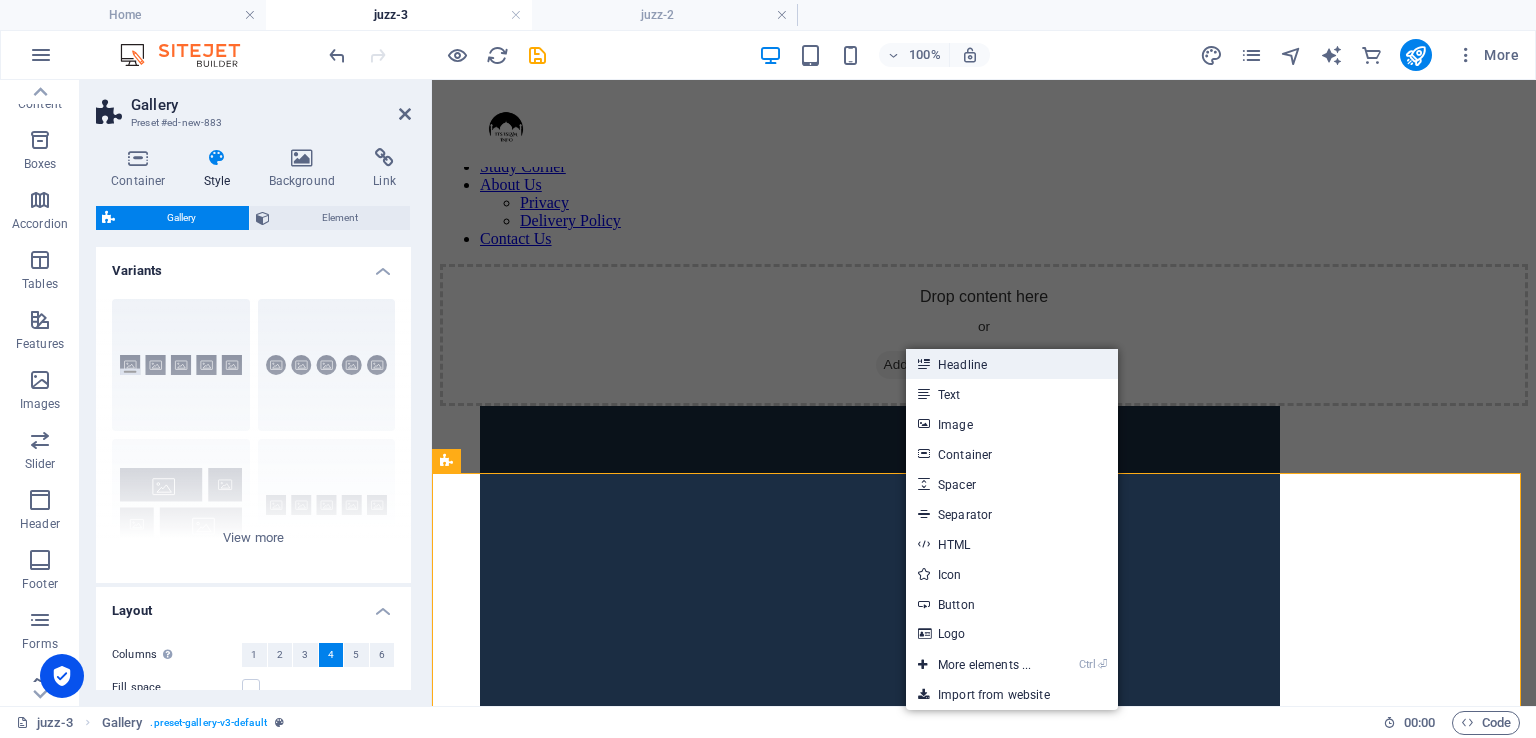 drag, startPoint x: 936, startPoint y: 361, endPoint x: 303, endPoint y: 289, distance: 637.0816 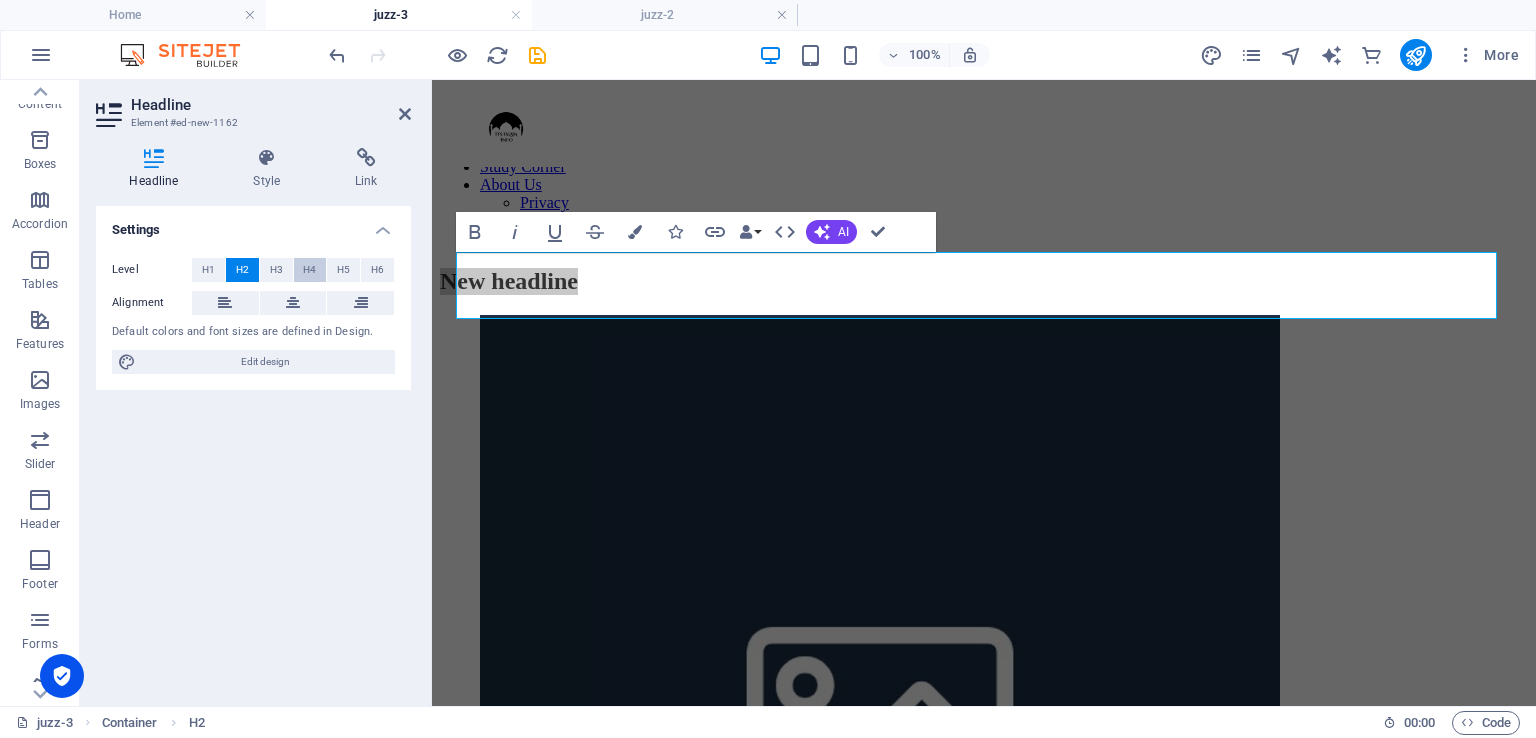 click on "H4" at bounding box center [310, 270] 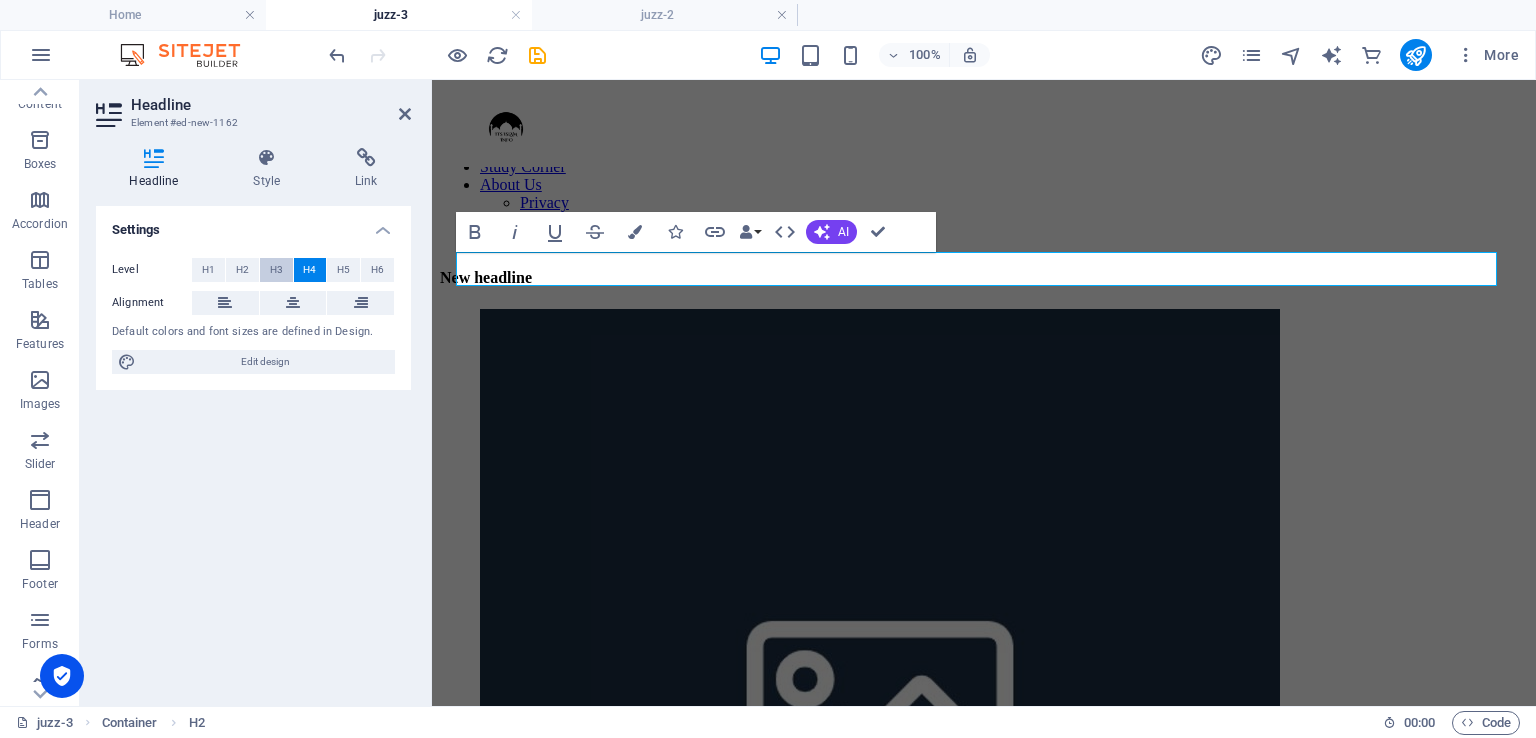 click on "H3" at bounding box center (276, 270) 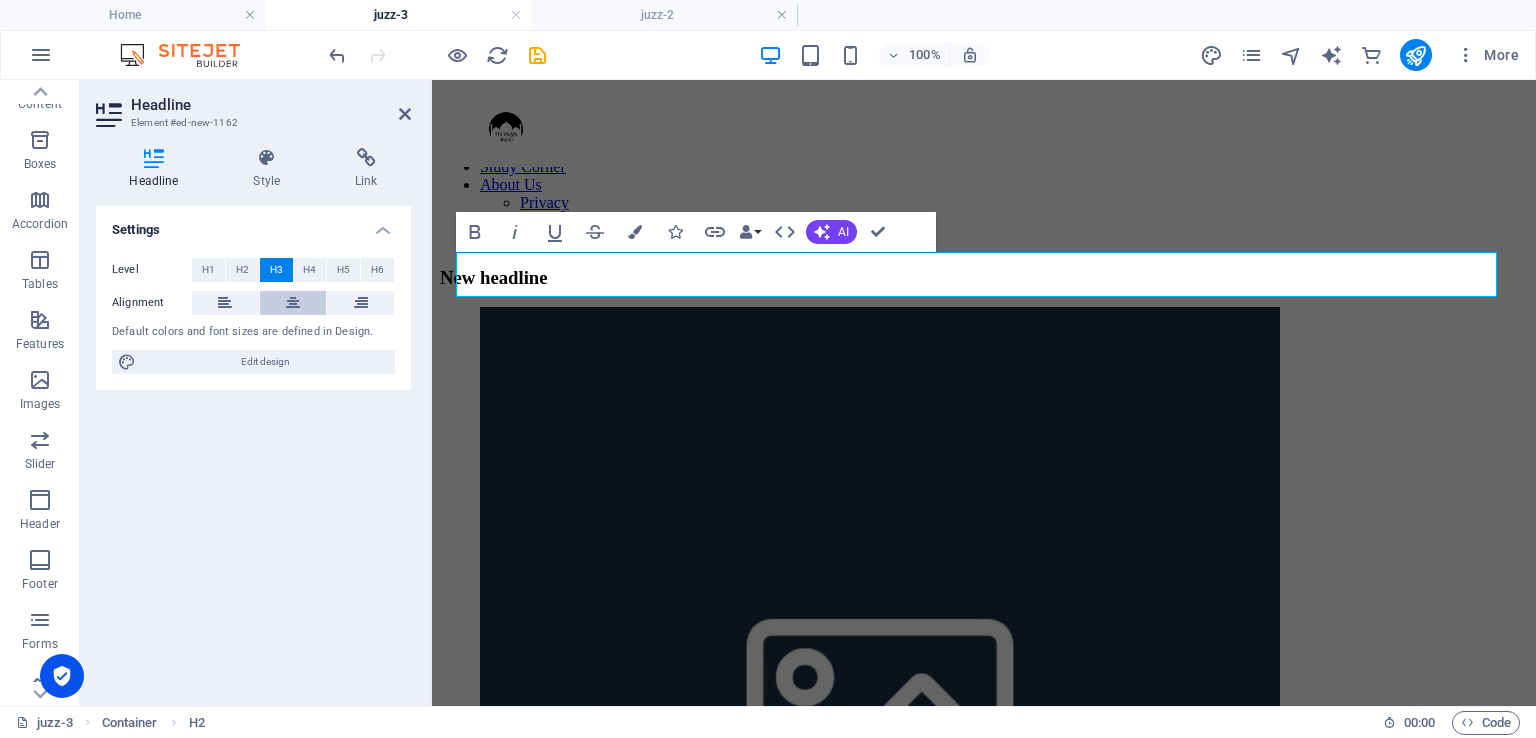click at bounding box center [293, 303] 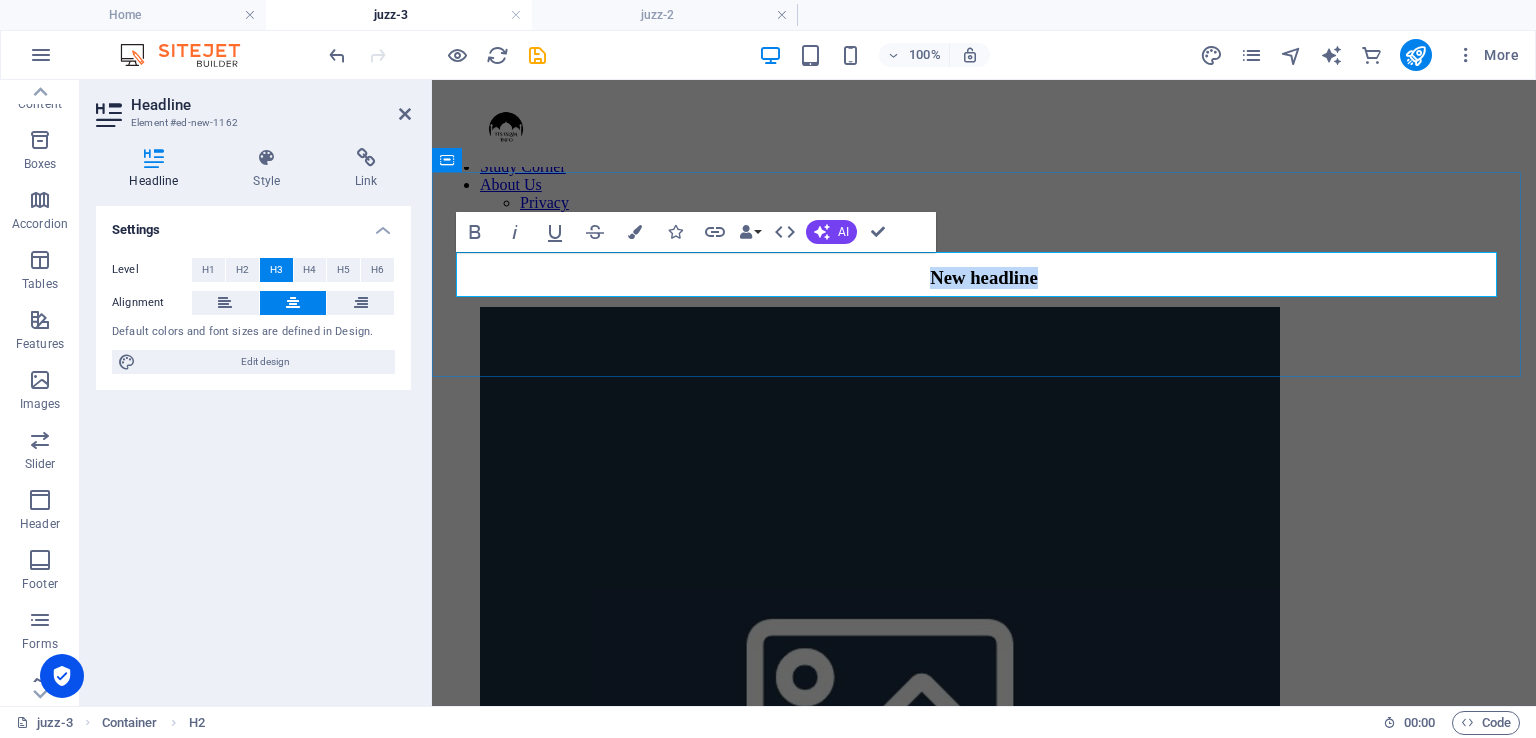 drag, startPoint x: 1089, startPoint y: 277, endPoint x: 631, endPoint y: 278, distance: 458.0011 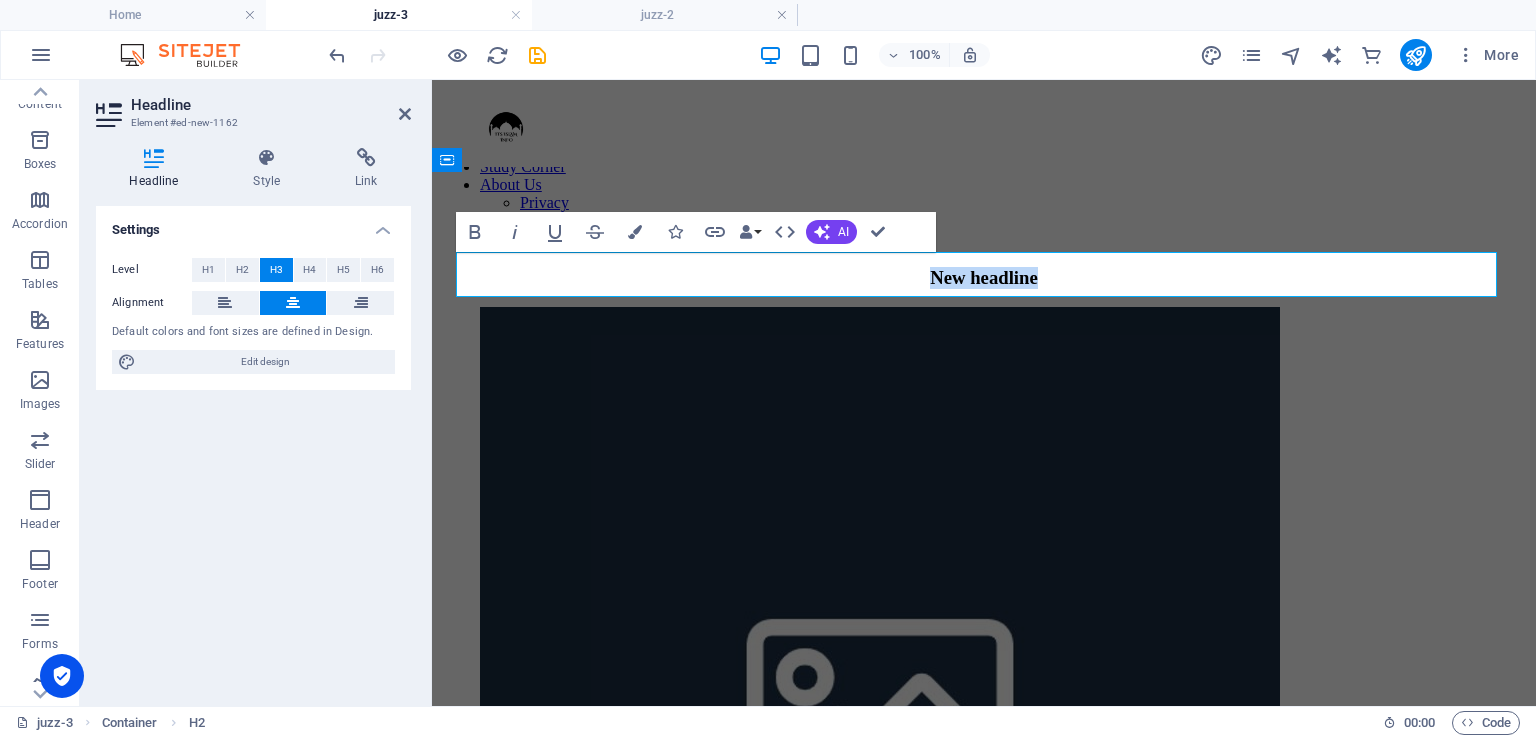 type 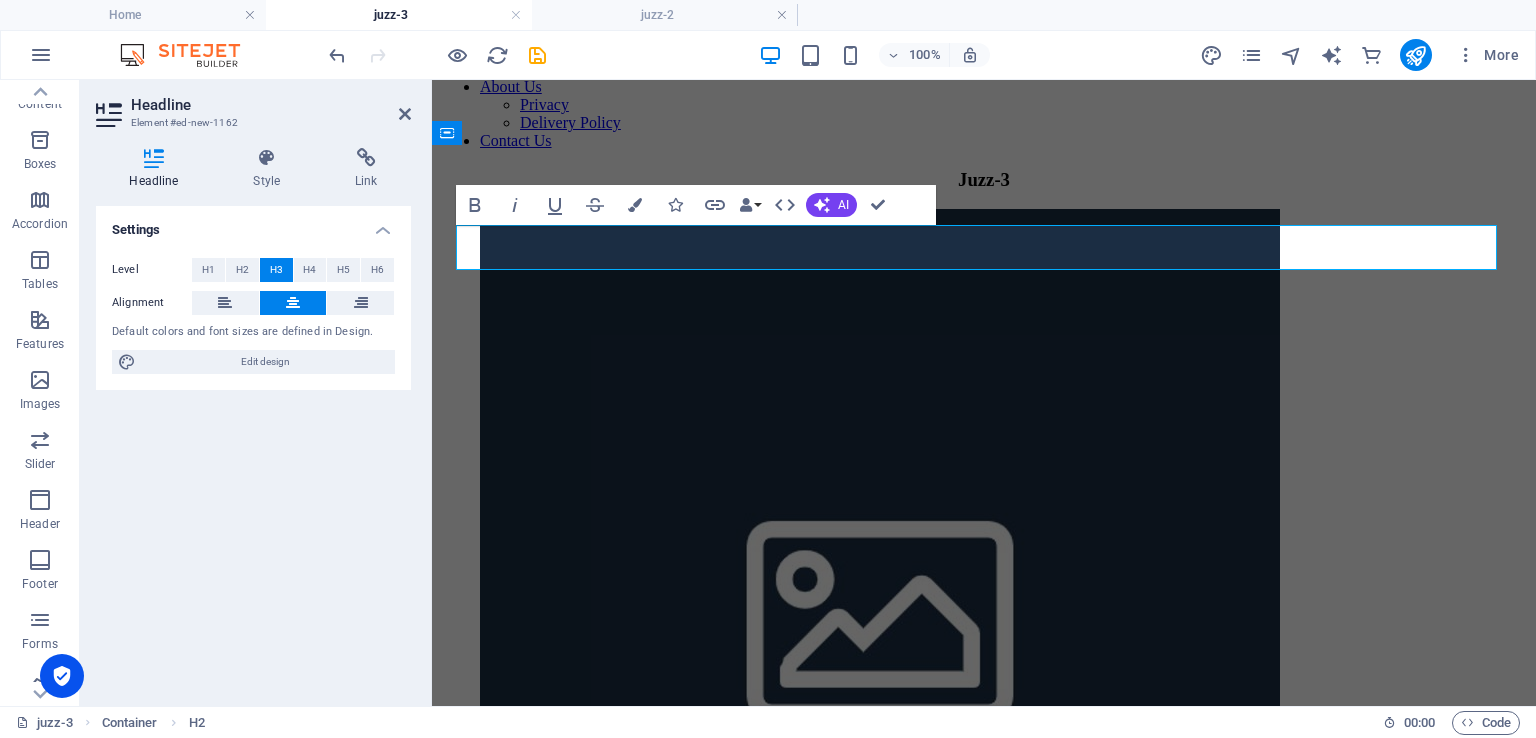 scroll, scrollTop: 100, scrollLeft: 0, axis: vertical 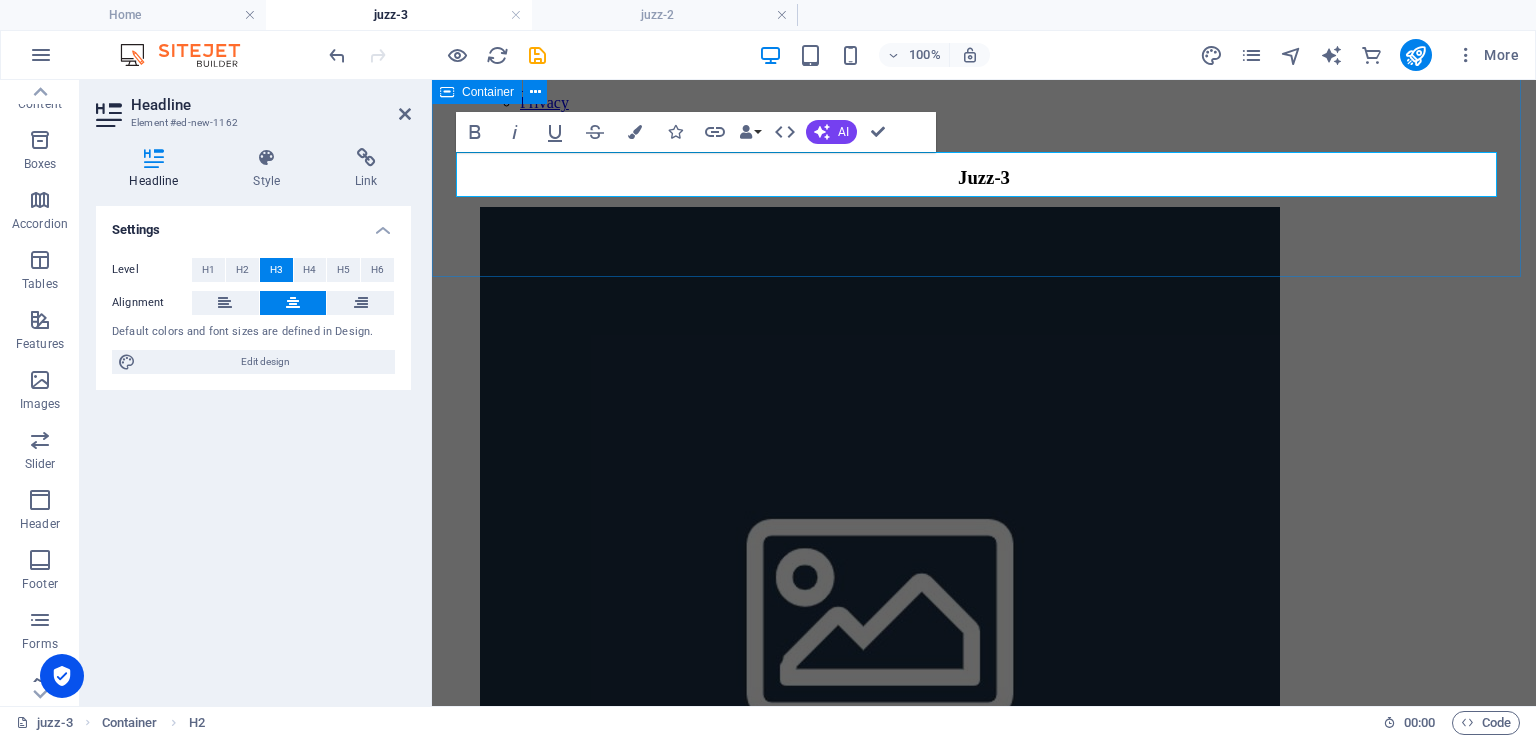 click on "Juzz-3" at bounding box center [984, 178] 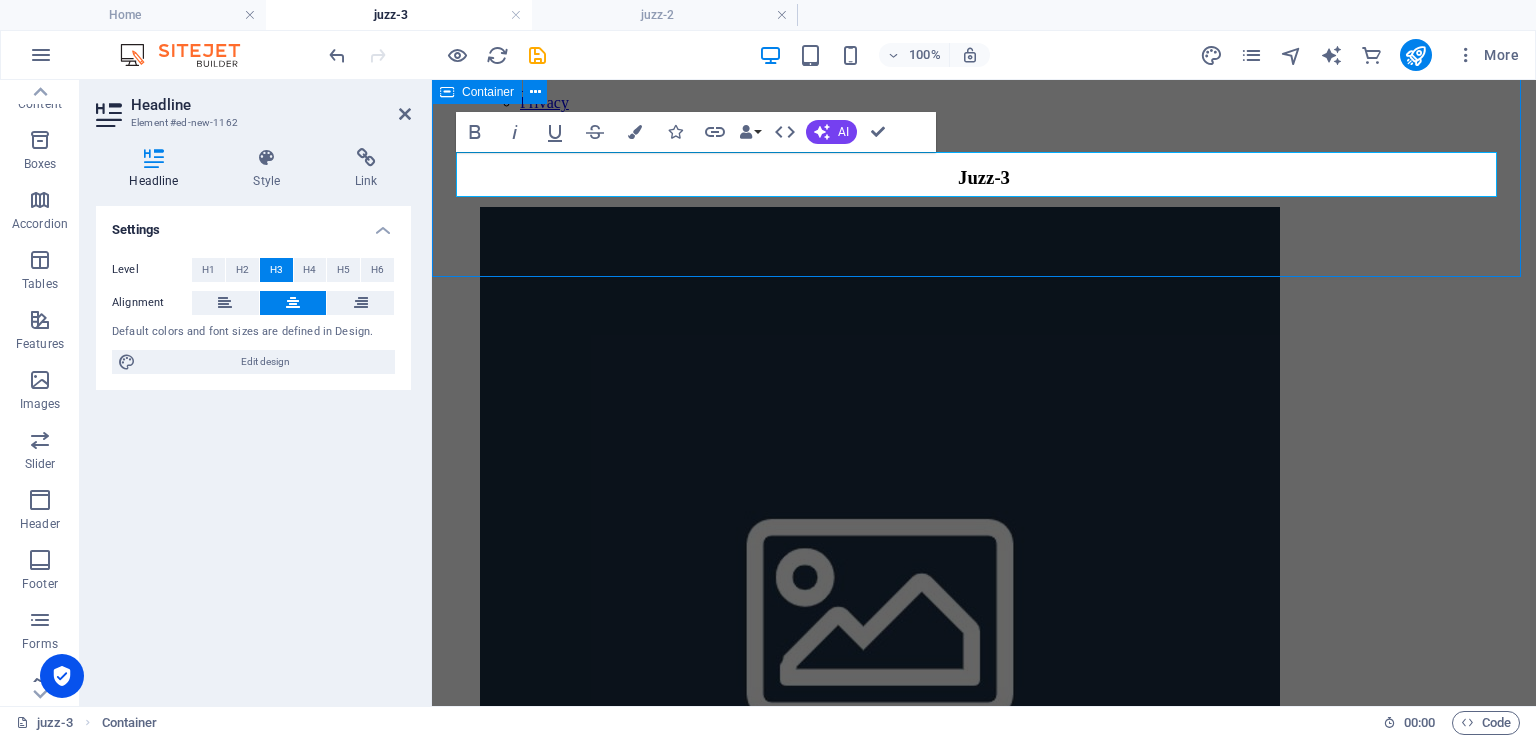 click on "Juzz-3" at bounding box center [984, 178] 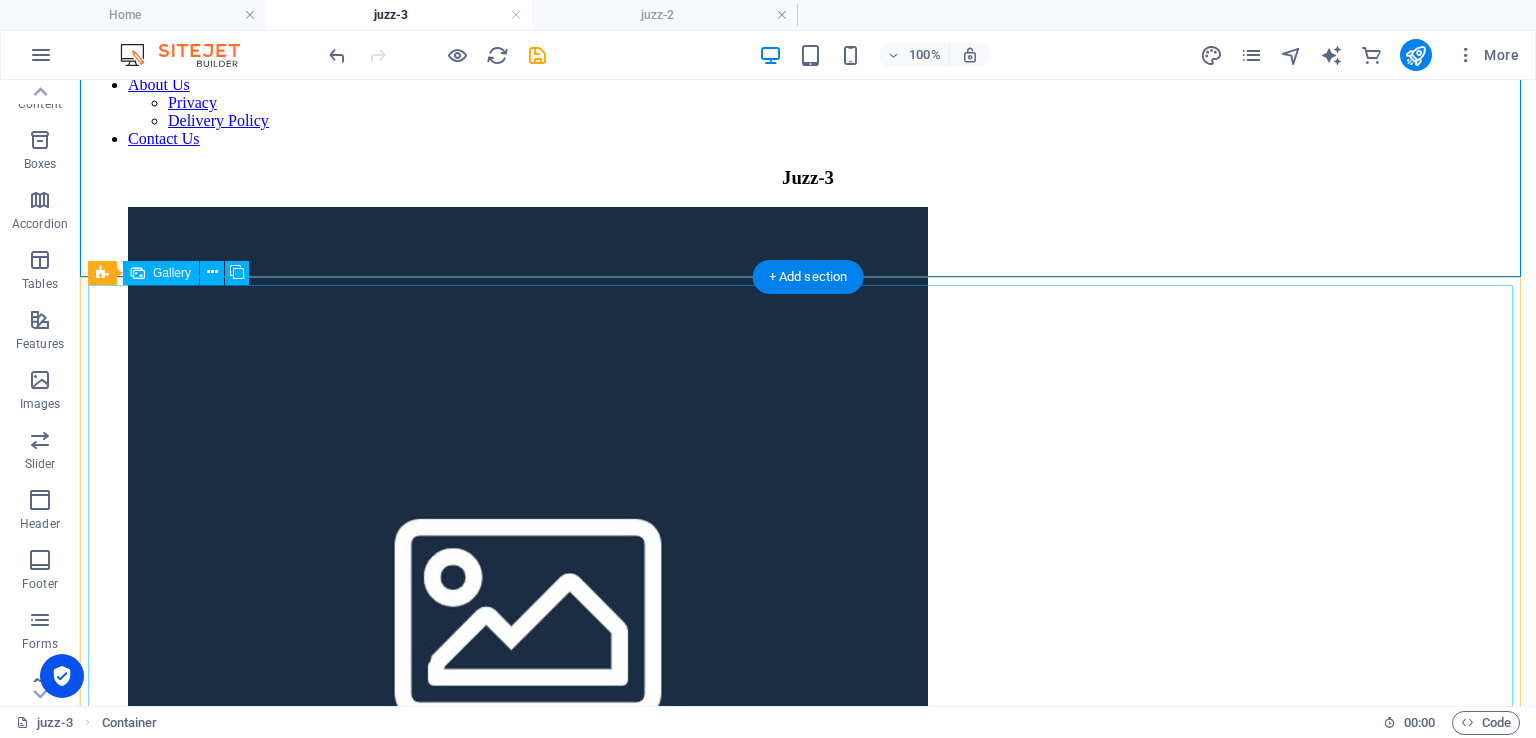 click at bounding box center (528, 609) 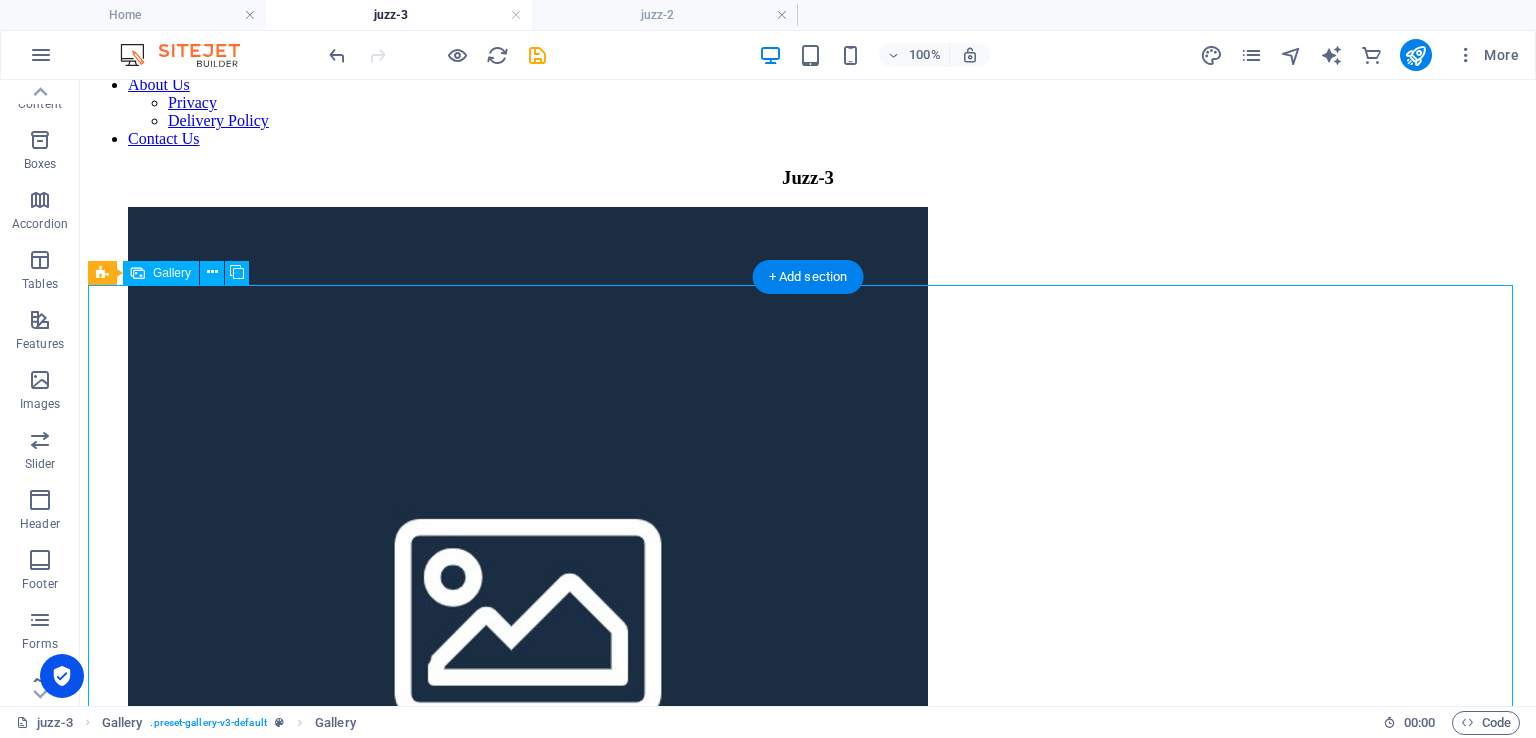 click at bounding box center [528, 609] 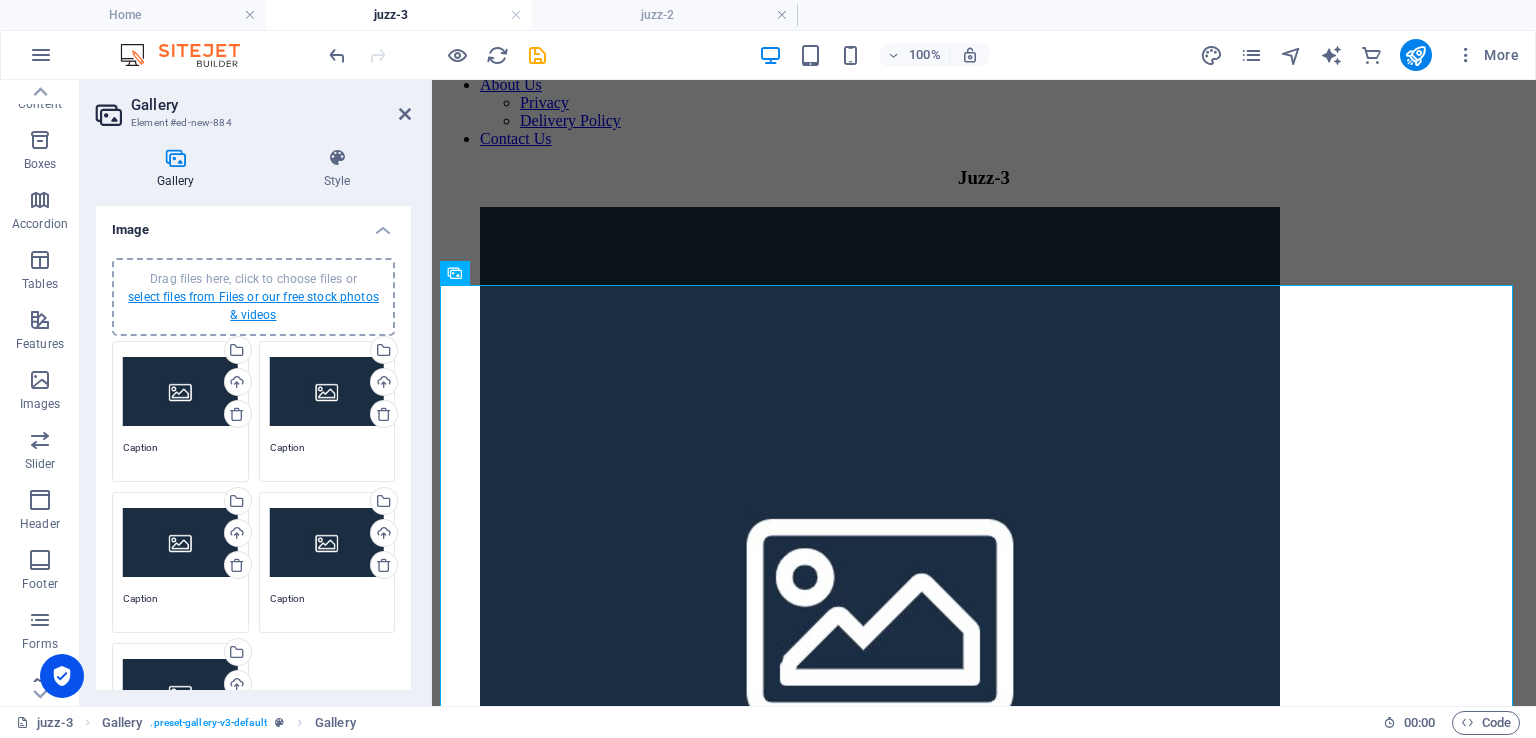 click on "select files from Files or our free stock photos & videos" at bounding box center (253, 306) 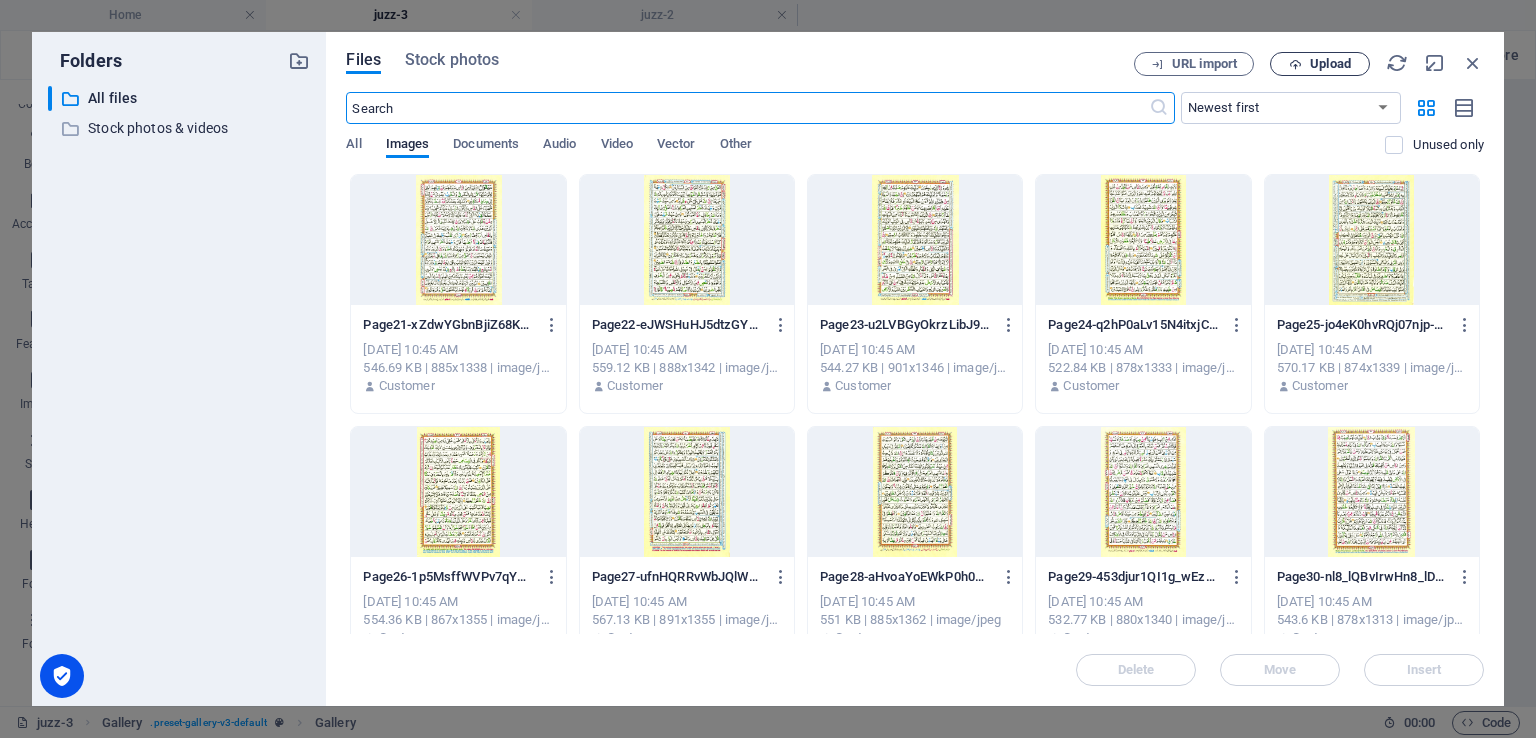 click on "Upload" at bounding box center (1330, 64) 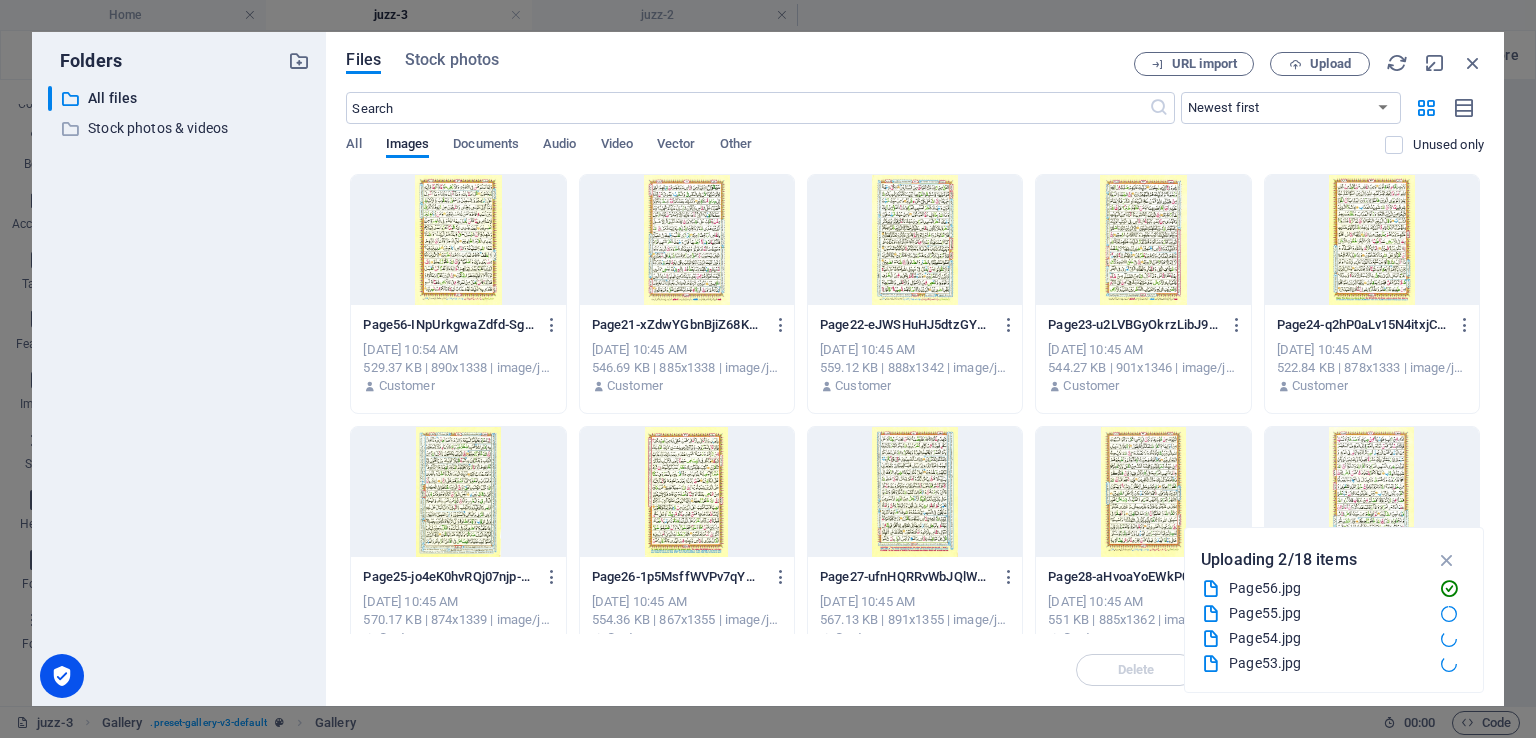 click on "Folders ​ All files All files ​ Stock photos & videos Stock photos & videos Files Stock photos URL import Upload ​ Newest first Oldest first Name (A-Z) Name (Z-A) Size (0-9) Size (9-0) Resolution (0-9) Resolution (9-0) All Images Documents Audio Video Vector Other Unused only Drop files here to upload them instantly Page56-INpUrkgwaZdfd-SgJnlS7A.jpg Page56-INpUrkgwaZdfd-SgJnlS7A.jpg [DATE] 10:54 AM 529.37 KB | 890x1338 | image/jpeg Customer Page21-xZdwYGbnBjiZ68KkKbgtvg.jpg Page21-xZdwYGbnBjiZ68KkKbgtvg.jpg [DATE] 10:45 AM 546.69 KB | 885x1338 | image/jpeg Customer Page22-eJWSHuHJ5dtzGYCOuzVrSA.jpg Page22-eJWSHuHJ5dtzGYCOuzVrSA.jpg [DATE] 10:45 AM 559.12 KB | 888x1342 | image/jpeg Customer Page23-u2LVBGyOkrzLibJ9HxdNow.jpg Page23-u2LVBGyOkrzLibJ9HxdNow.jpg [DATE] 10:45 AM 544.27 KB | 901x1346 | image/jpeg Customer Page24-q2hP0aLv15N4itxjCP-32w.jpg Page24-q2hP0aLv15N4itxjCP-32w.jpg [DATE] 10:45 AM 522.84 KB | 878x1333 | image/jpeg Customer Page25-jo4eK0hvRQj07njp-ZbMWg.jpg" at bounding box center [768, 369] 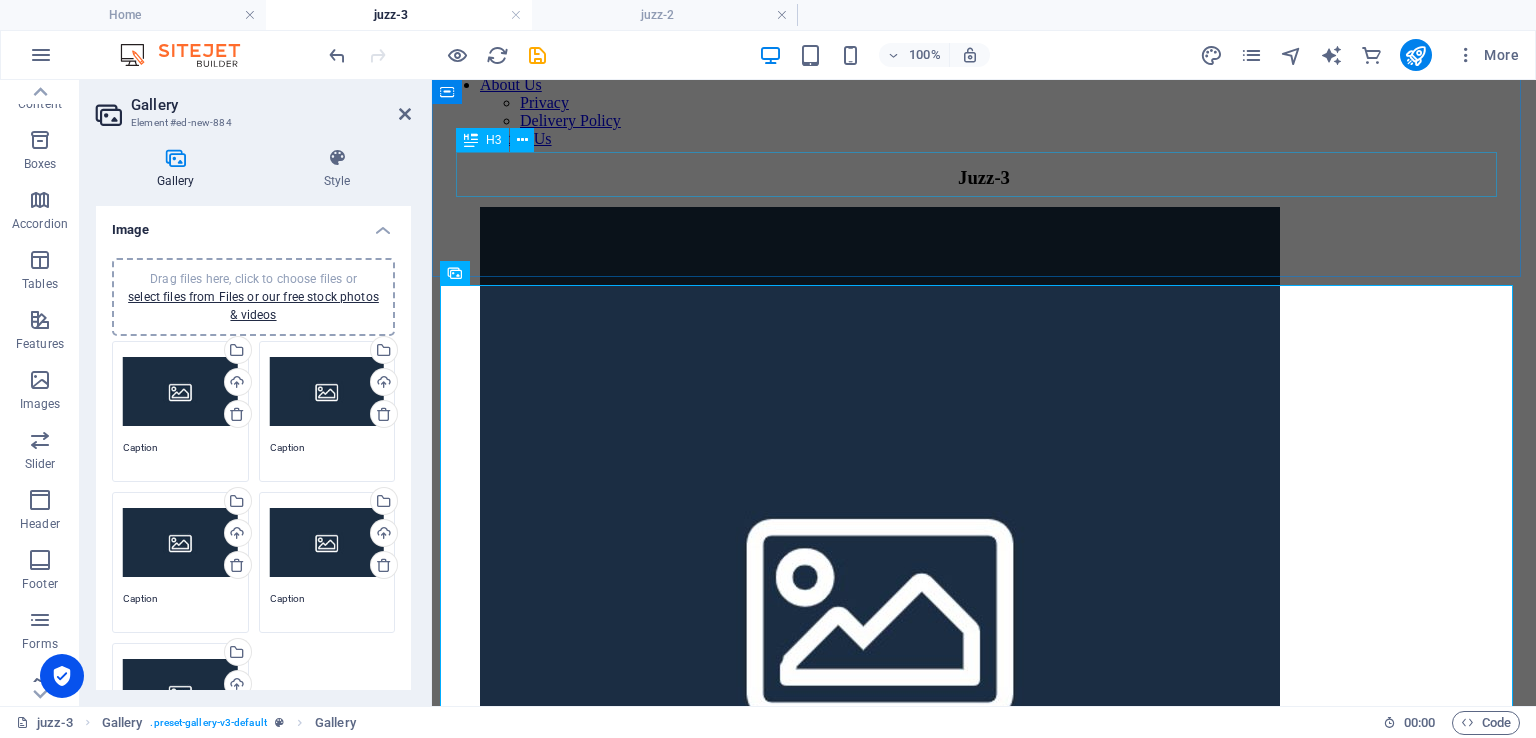 drag, startPoint x: 842, startPoint y: 180, endPoint x: 1196, endPoint y: 181, distance: 354.0014 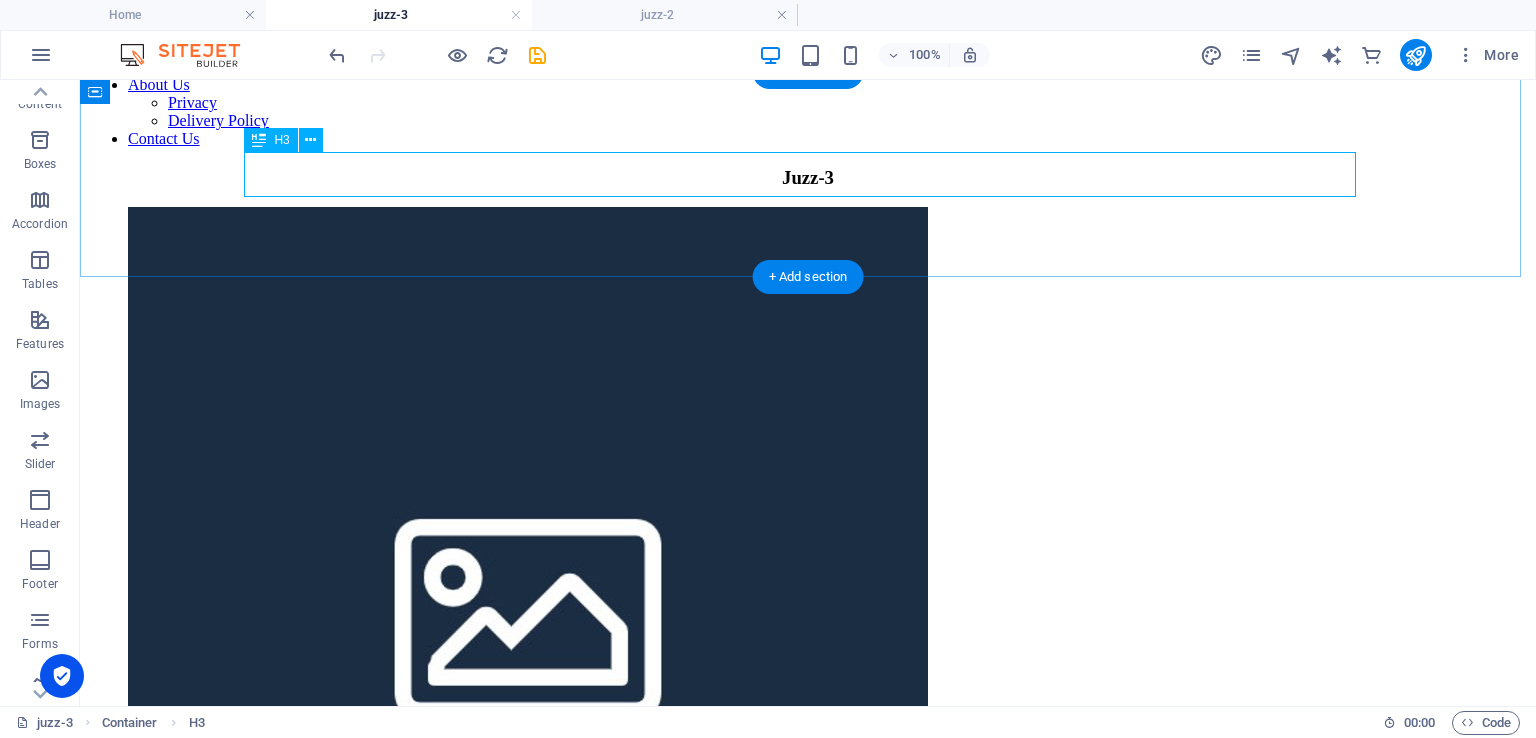 click on "Juzz-3" at bounding box center [808, 178] 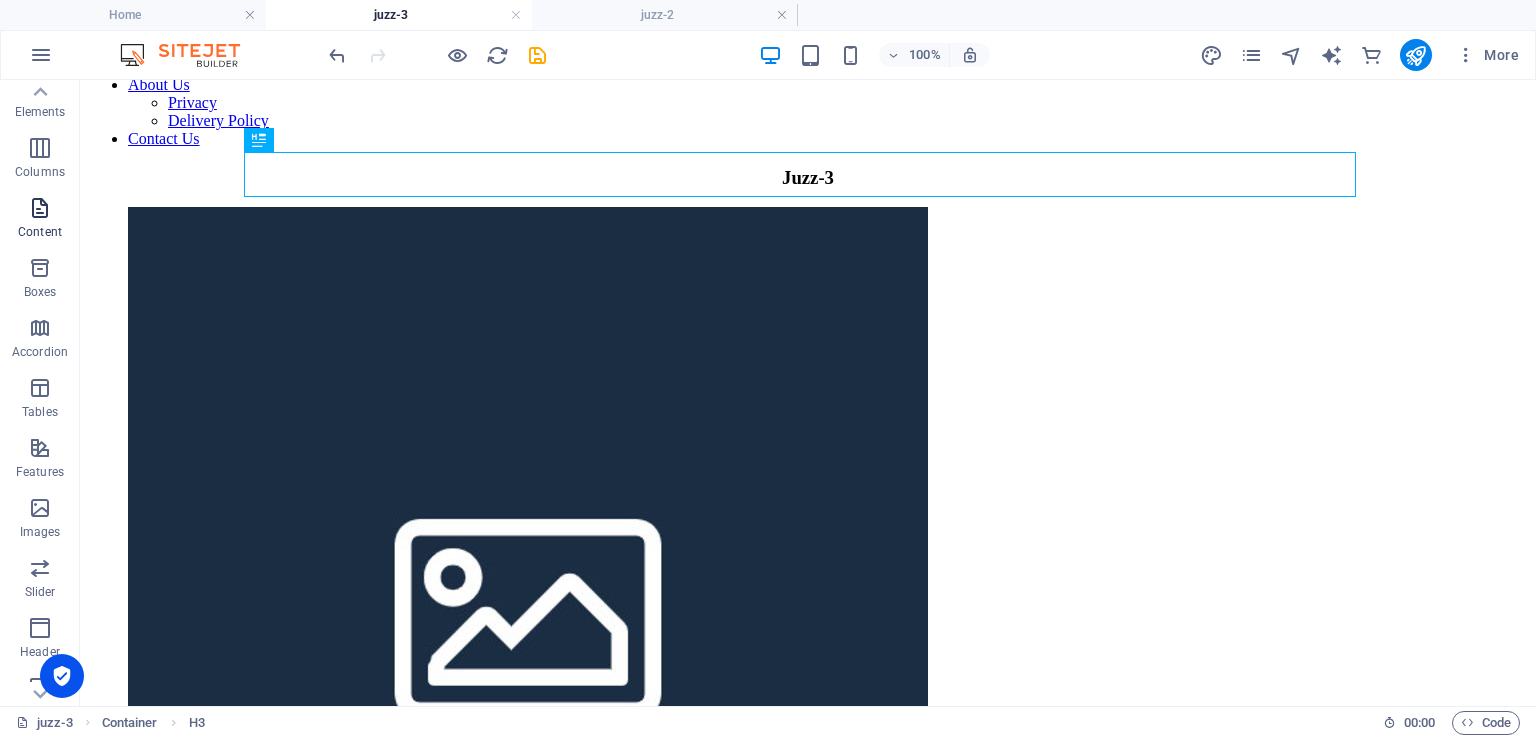 scroll, scrollTop: 0, scrollLeft: 0, axis: both 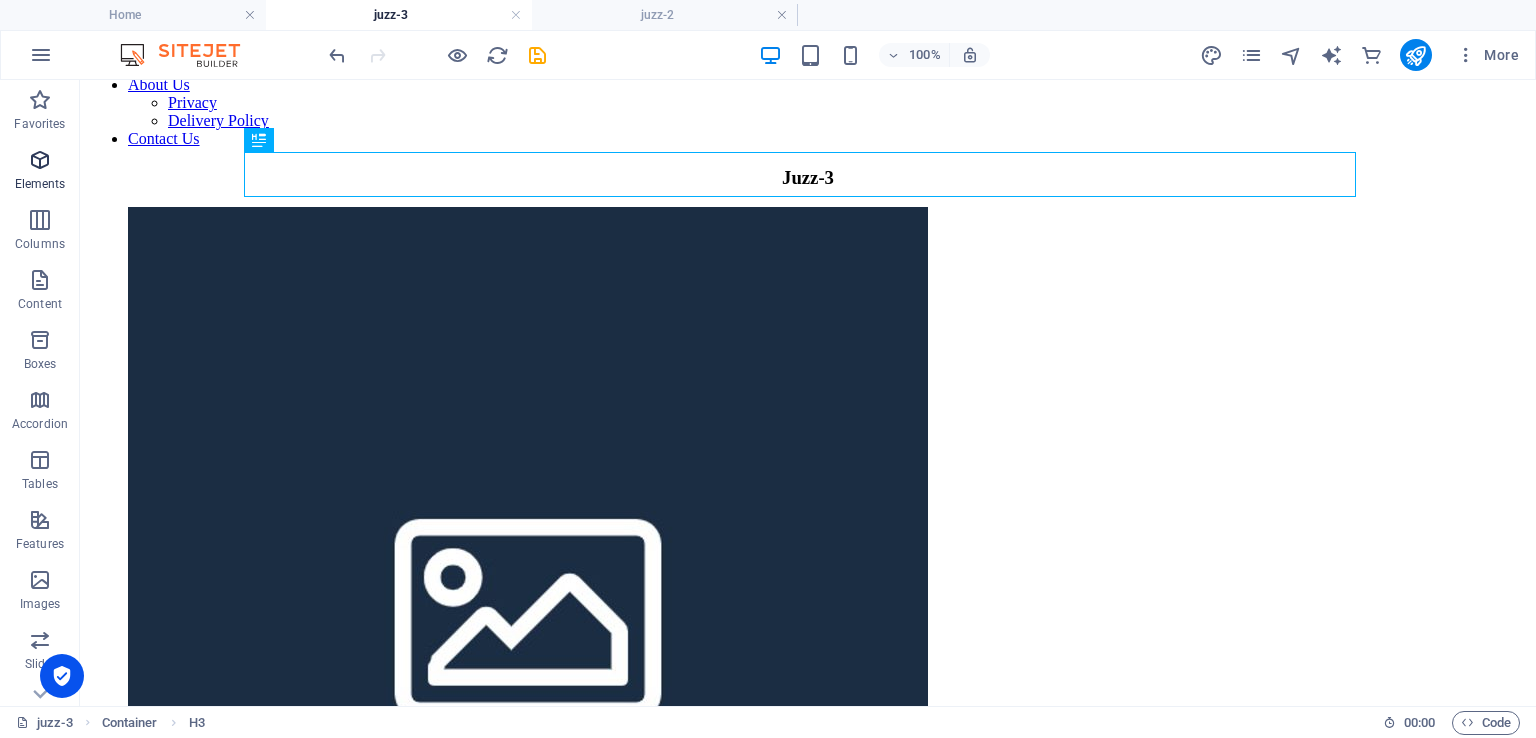 click on "Elements" at bounding box center (40, 184) 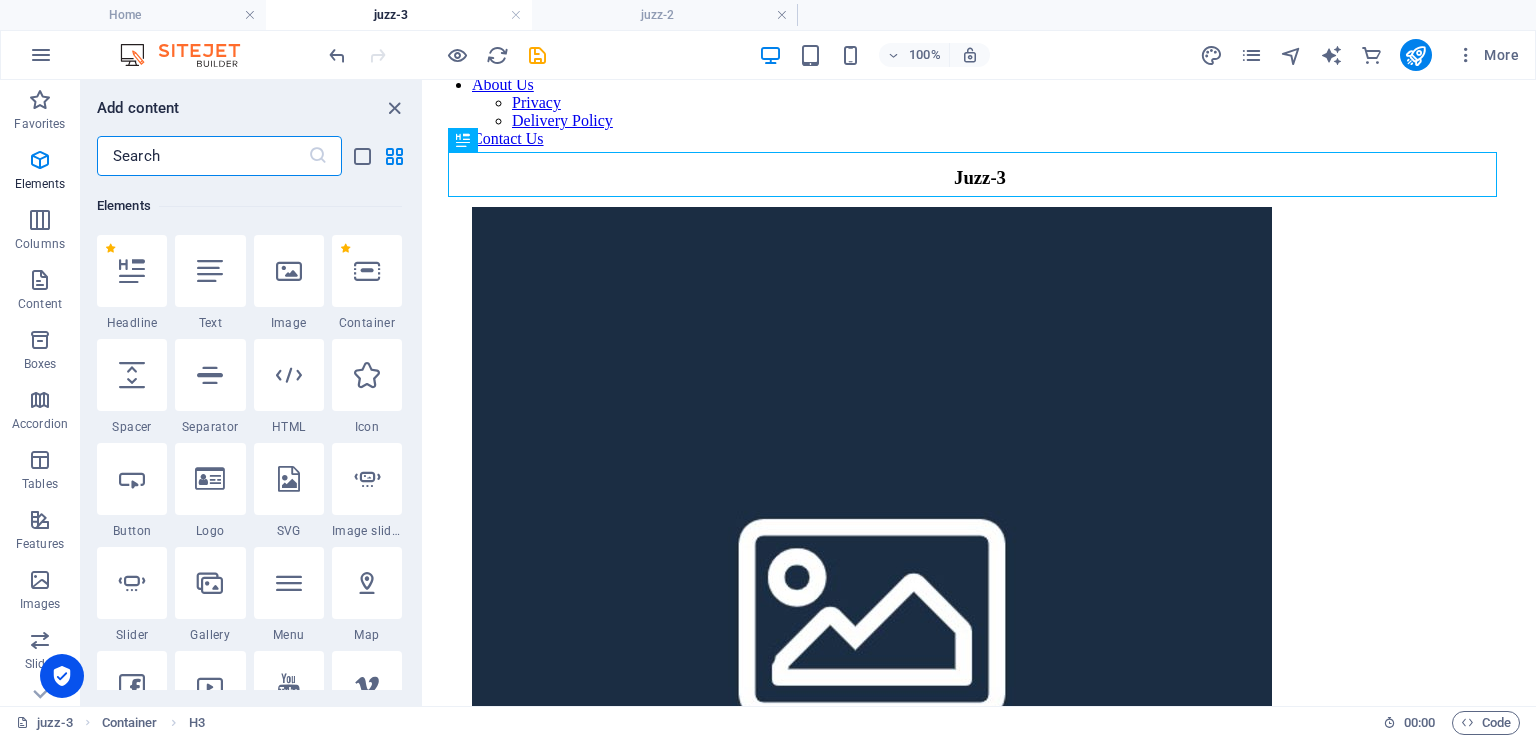 scroll, scrollTop: 212, scrollLeft: 0, axis: vertical 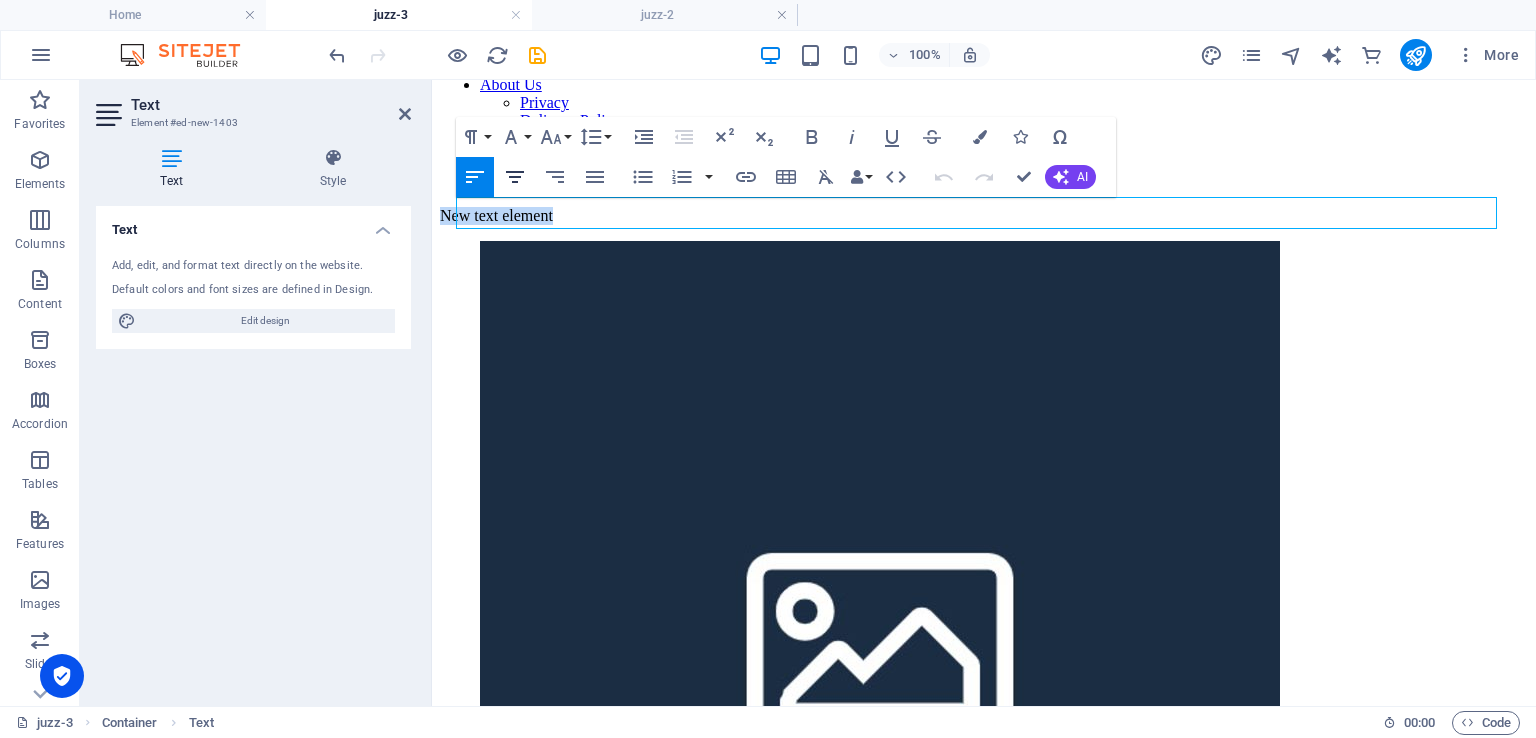 drag, startPoint x: 516, startPoint y: 176, endPoint x: 503, endPoint y: 185, distance: 15.811388 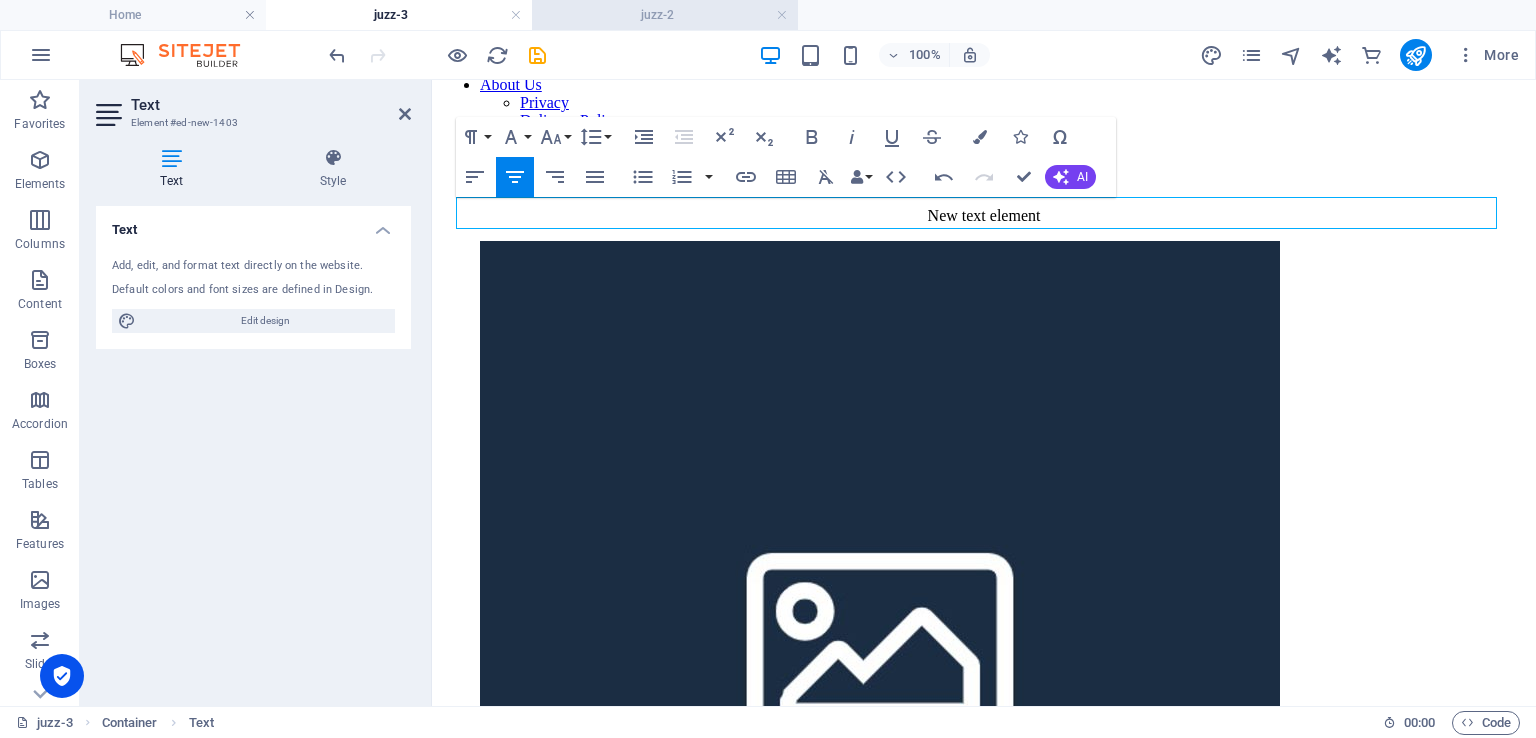 click on "juzz-2" at bounding box center [665, 15] 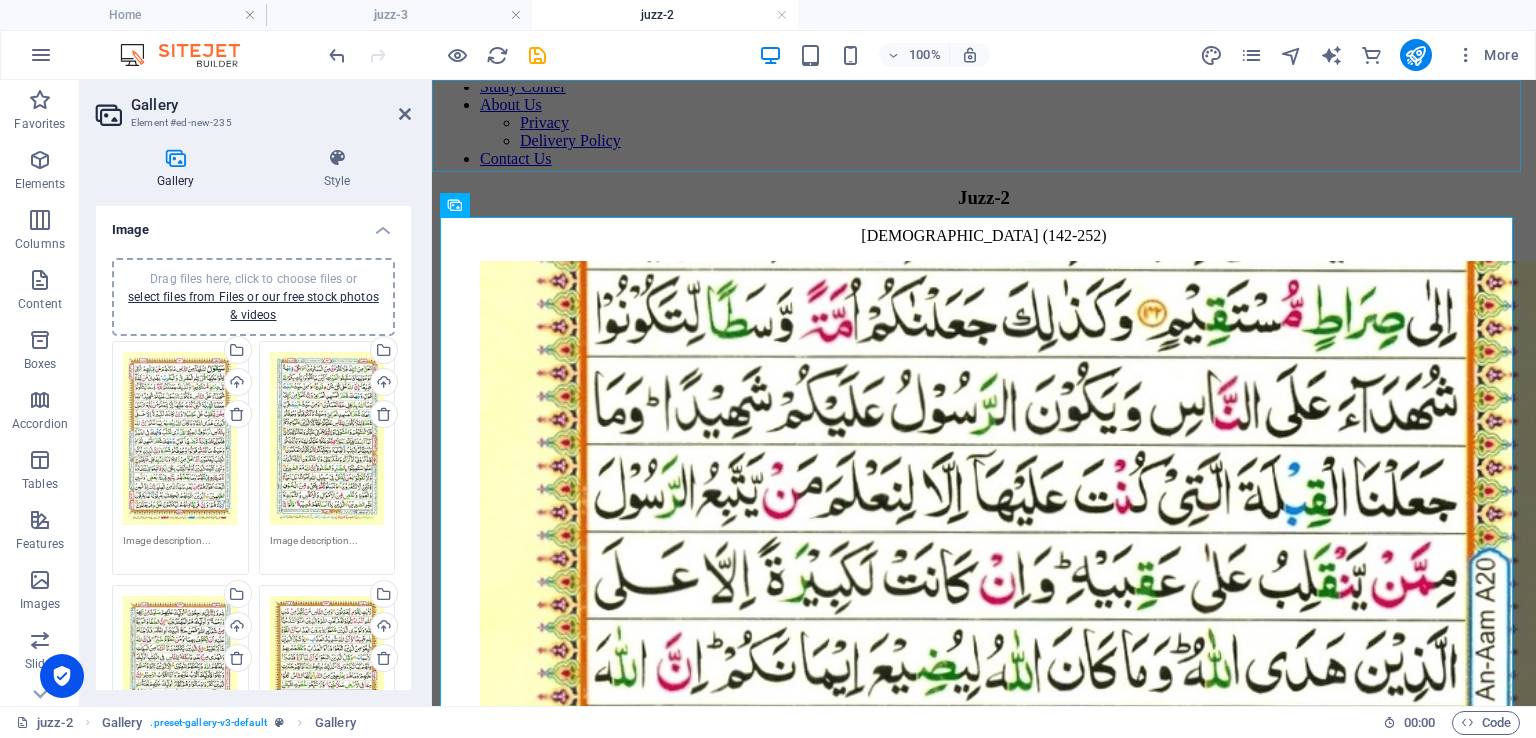 scroll, scrollTop: 0, scrollLeft: 0, axis: both 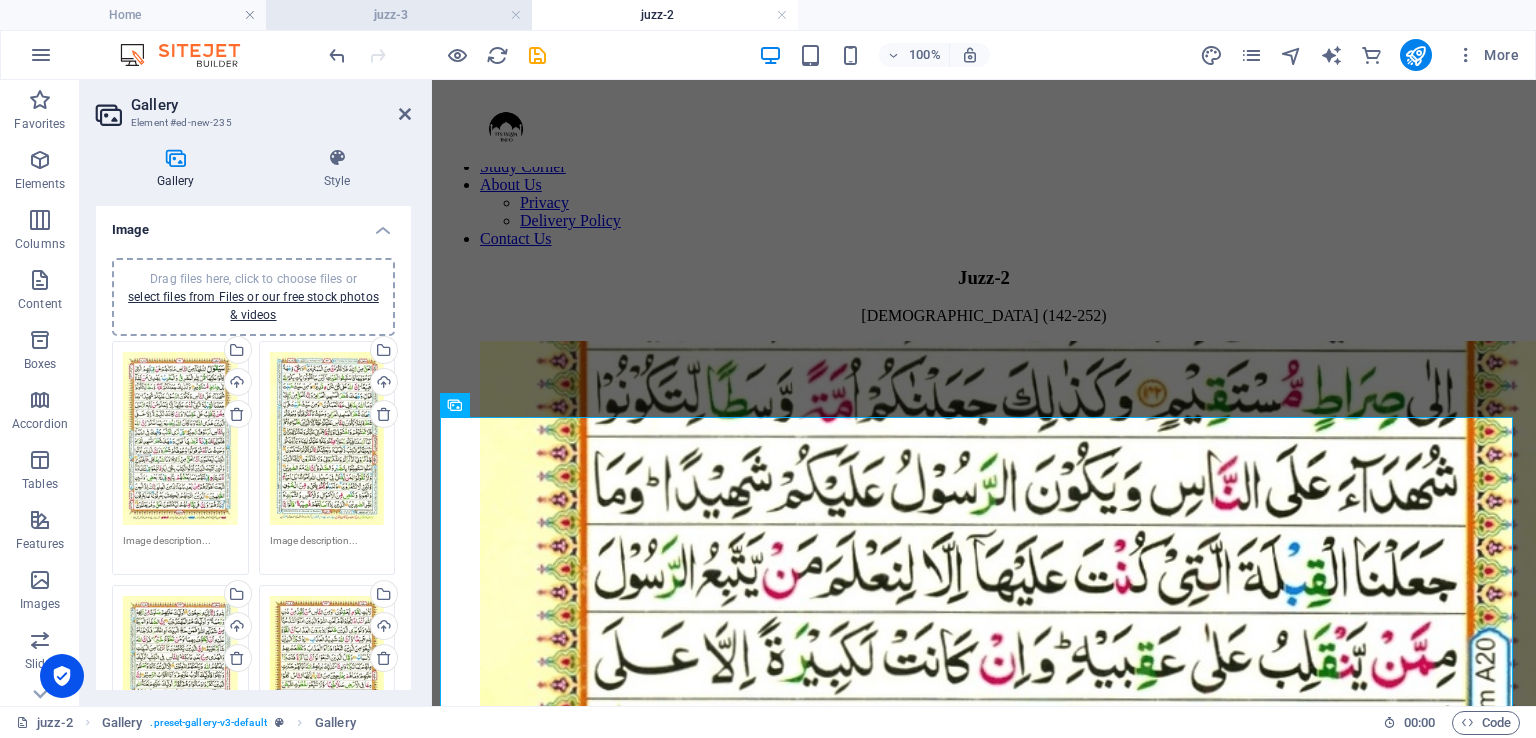 click on "juzz-3" at bounding box center (399, 15) 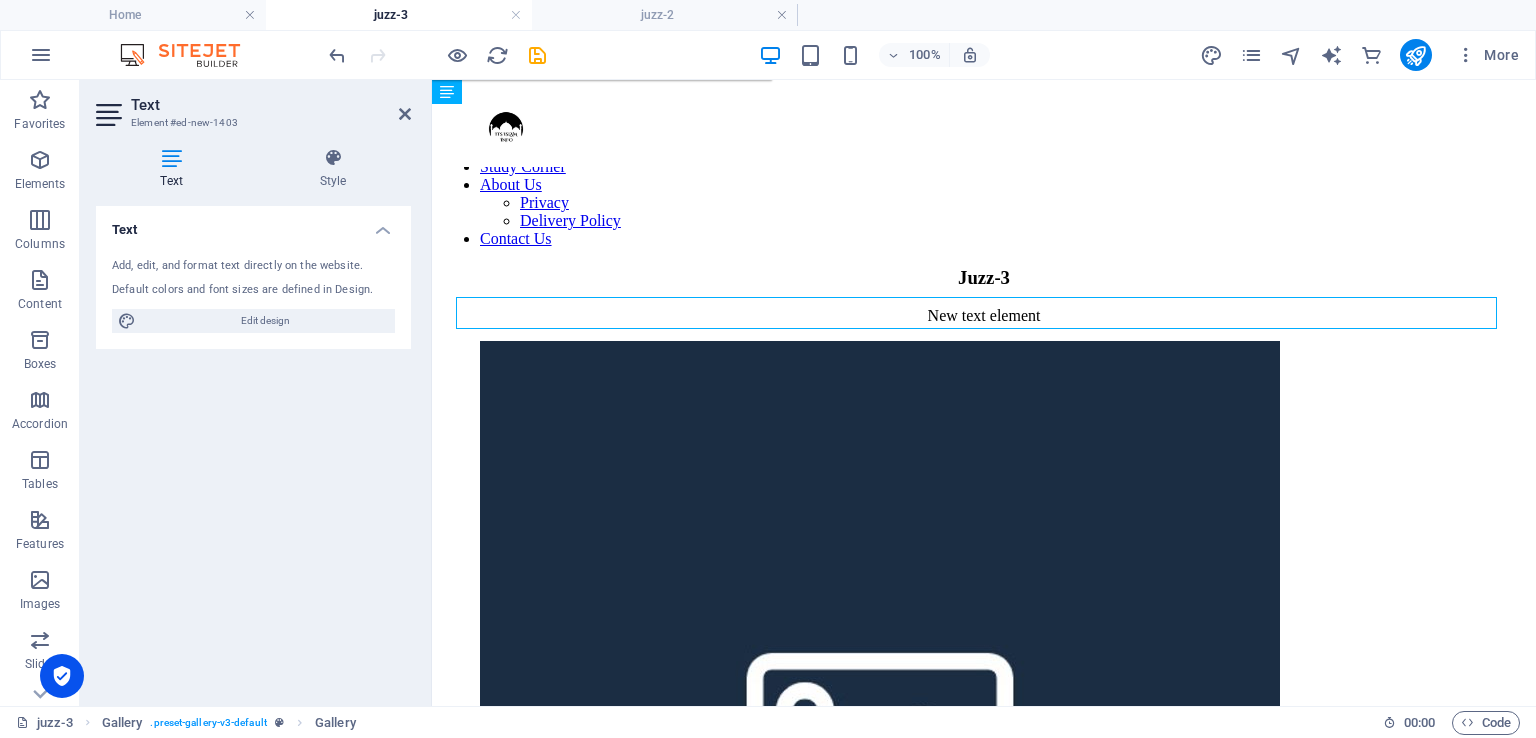 scroll, scrollTop: 100, scrollLeft: 0, axis: vertical 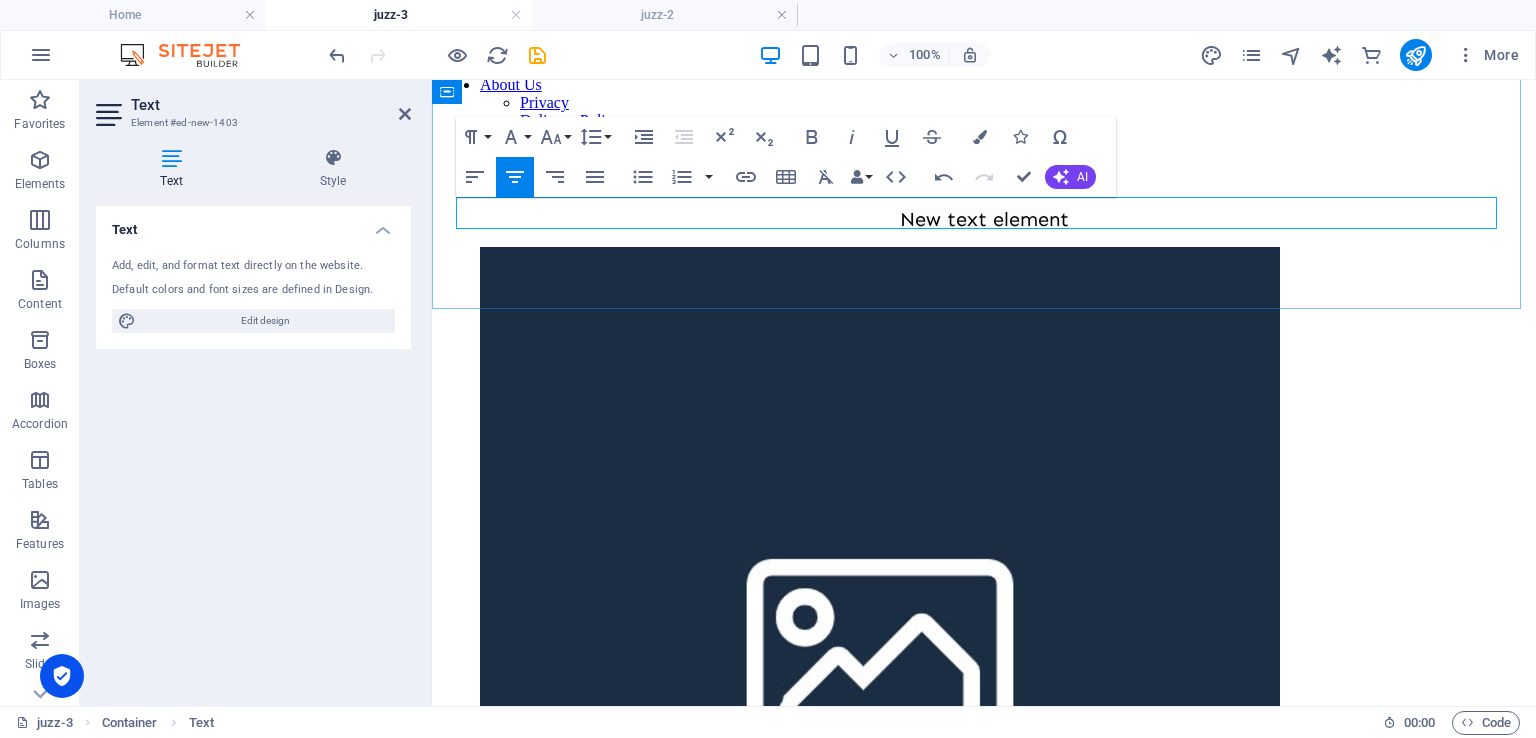 click on "New text element" at bounding box center [984, 219] 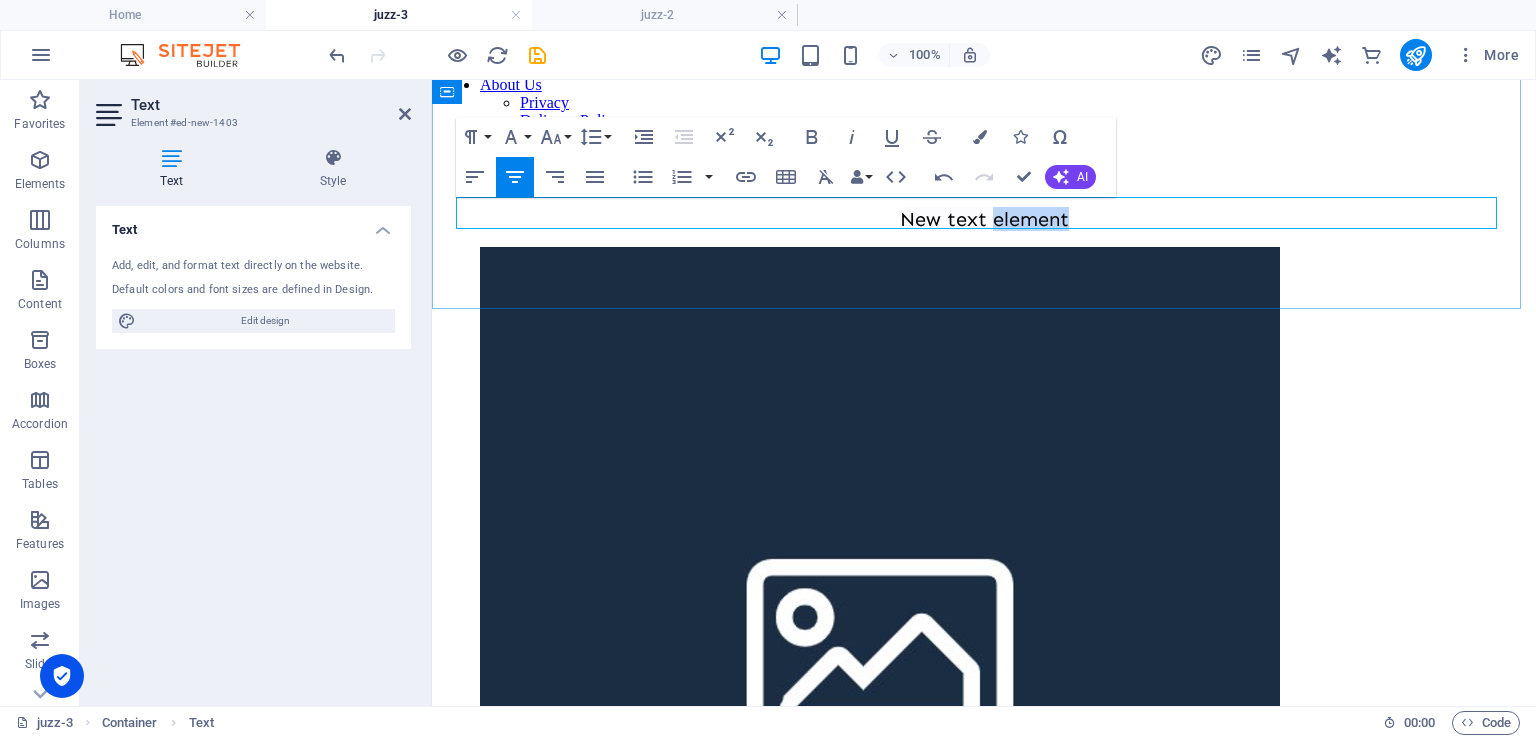 click on "New text element" at bounding box center [984, 219] 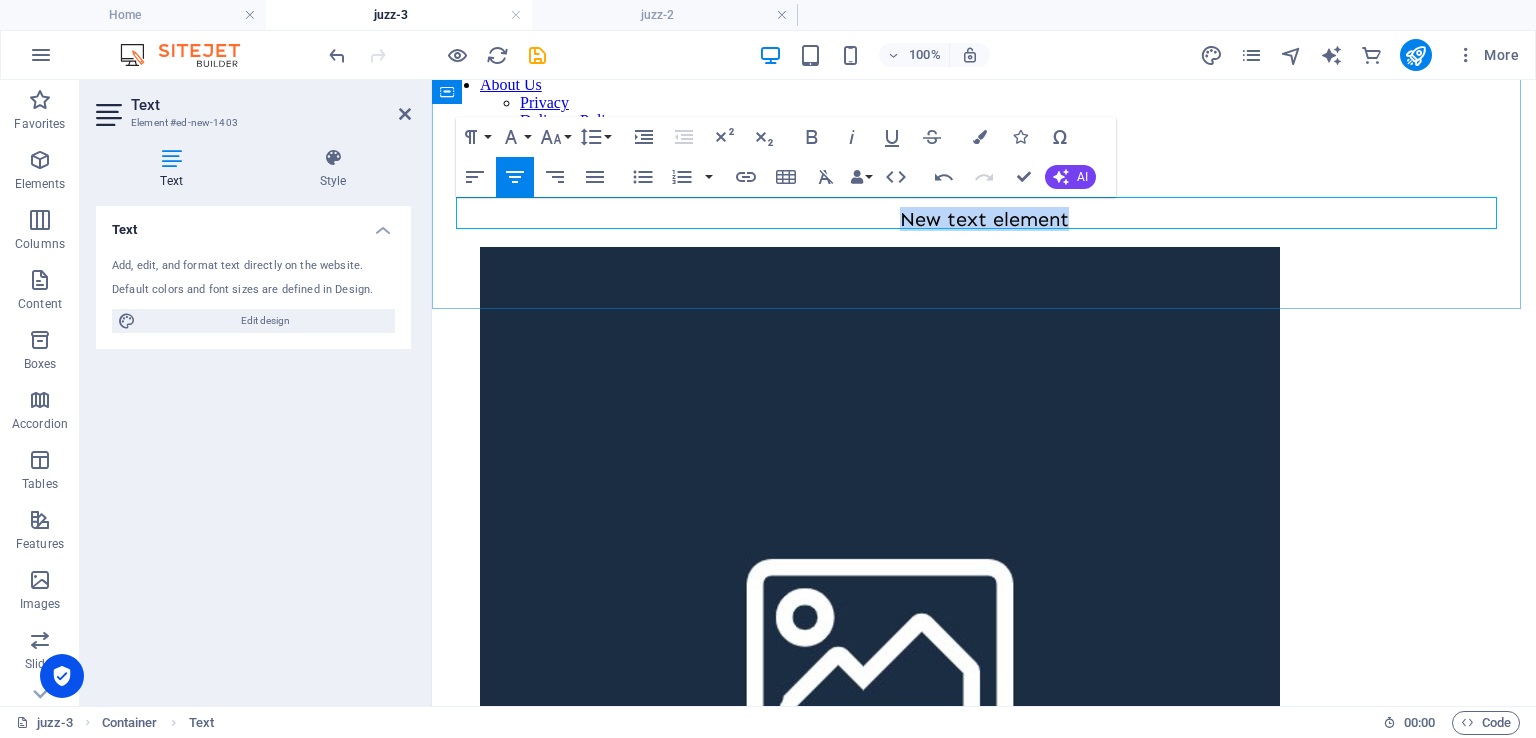 click on "New text element" at bounding box center [984, 219] 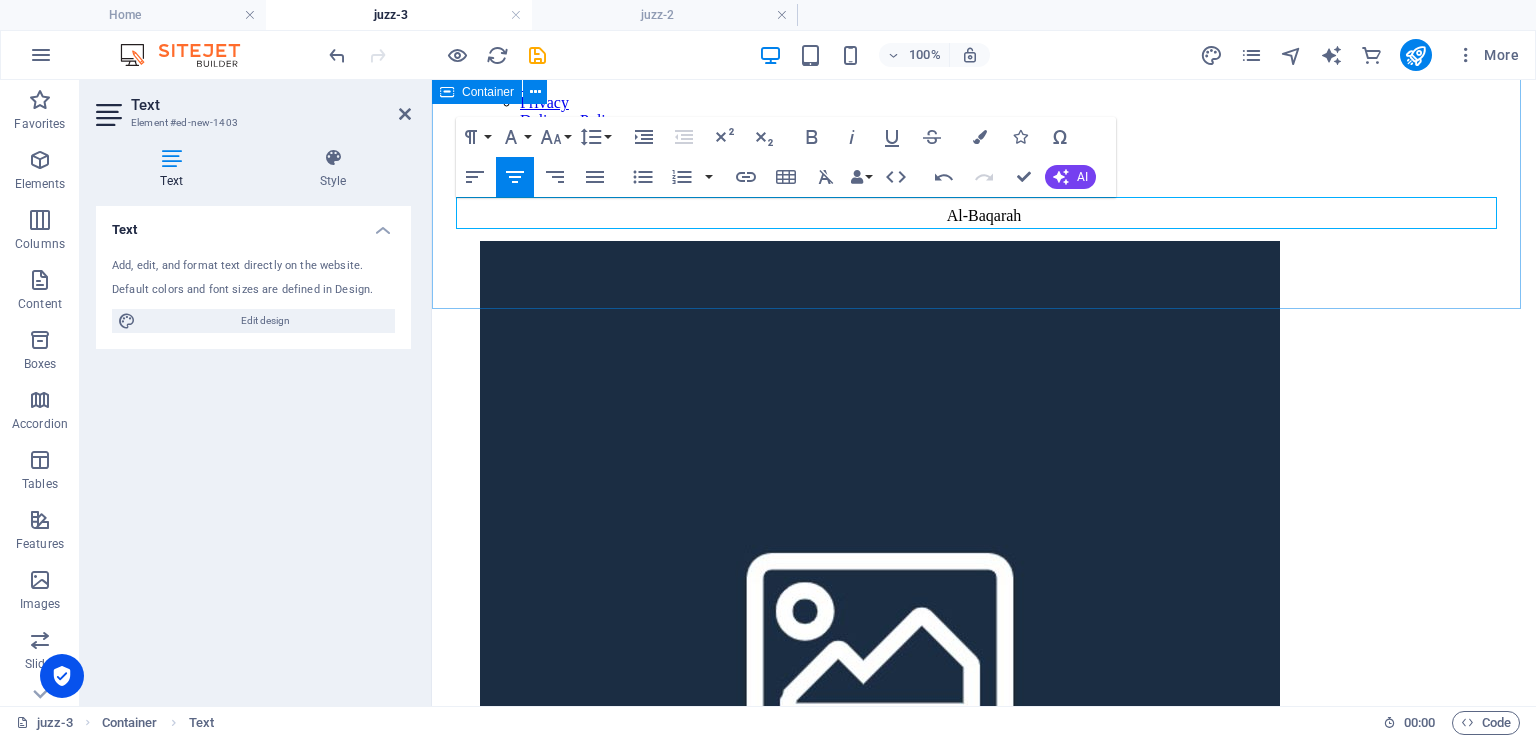 type 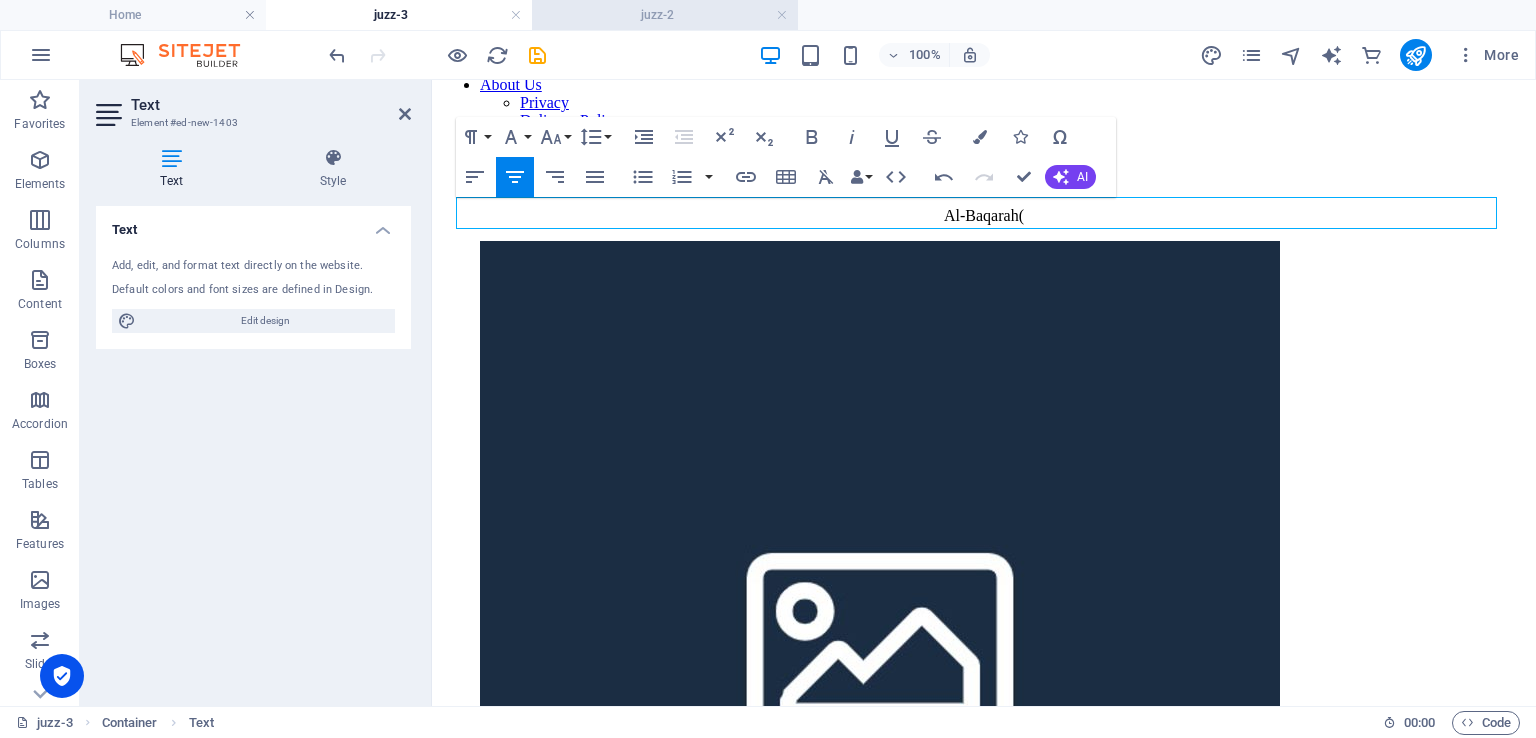 click on "juzz-2" at bounding box center [665, 15] 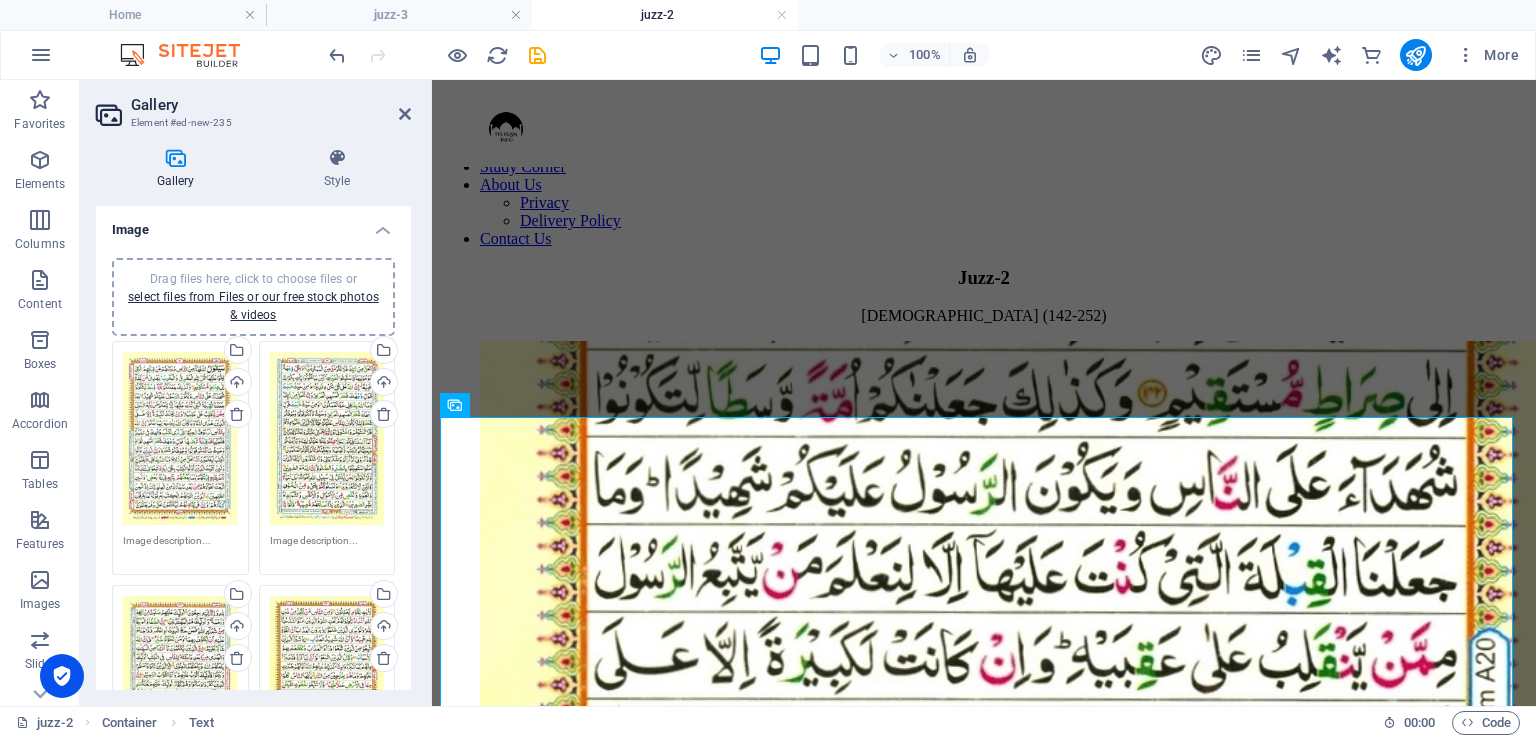 scroll, scrollTop: 0, scrollLeft: 0, axis: both 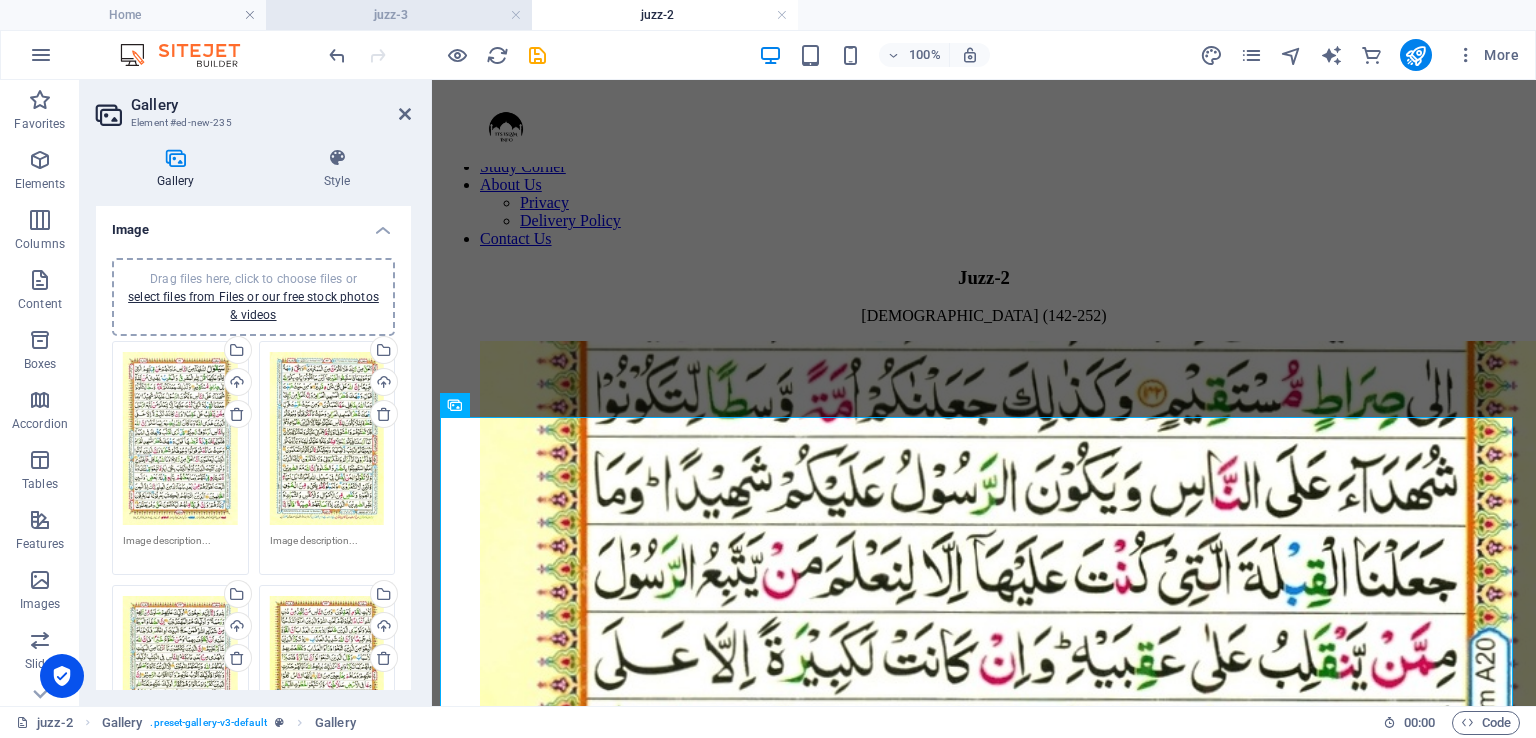 click on "juzz-3" at bounding box center (399, 15) 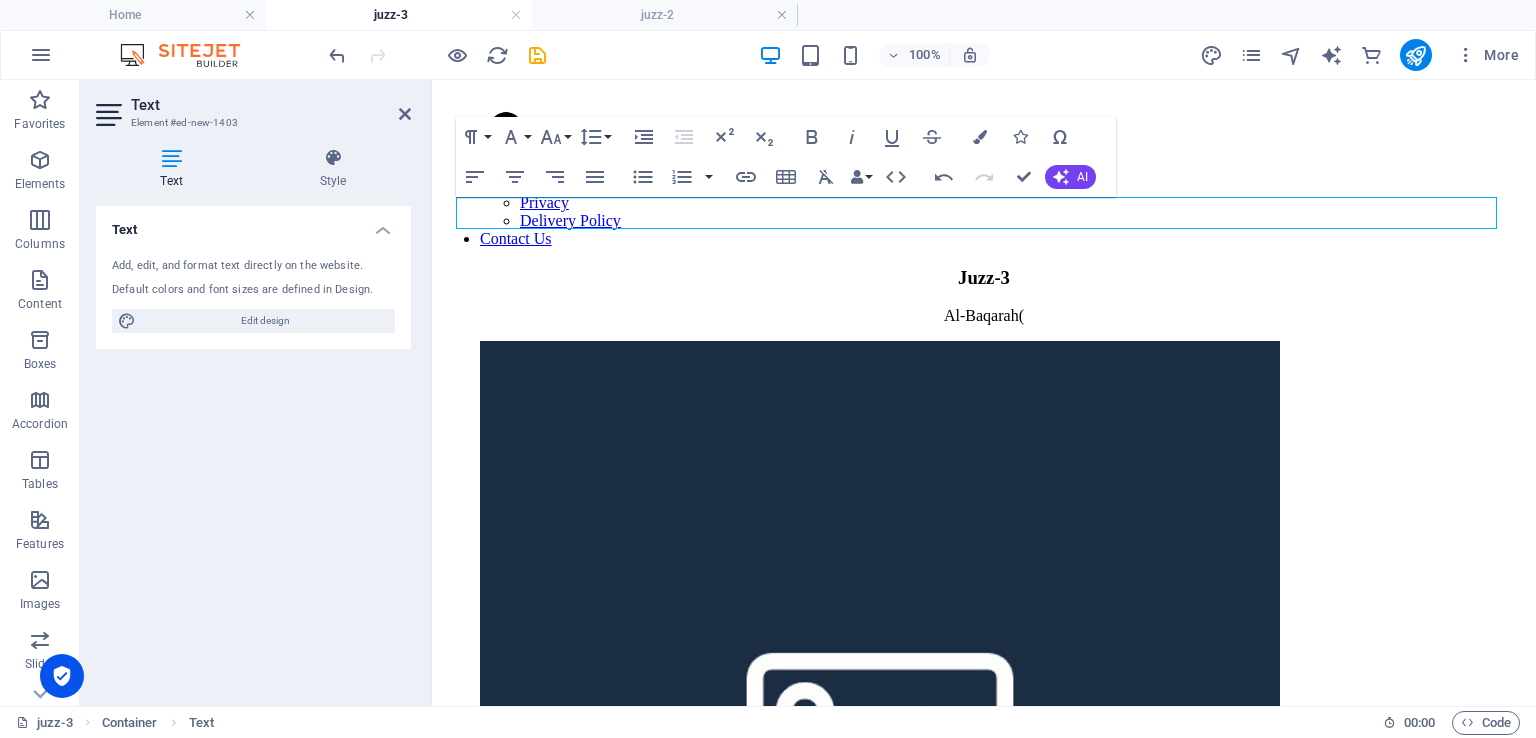 scroll, scrollTop: 100, scrollLeft: 0, axis: vertical 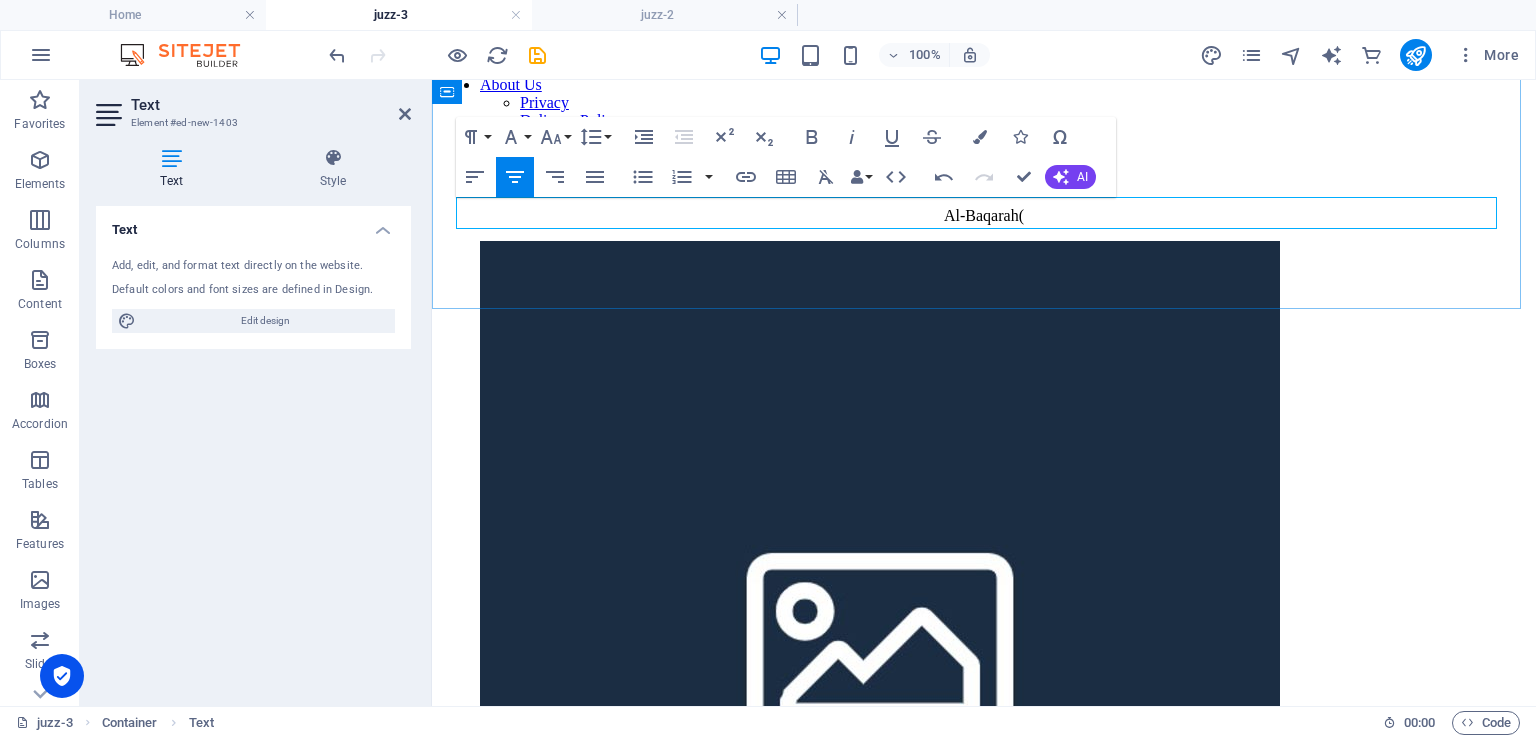 click on "Al‑Baqarah(" at bounding box center (984, 216) 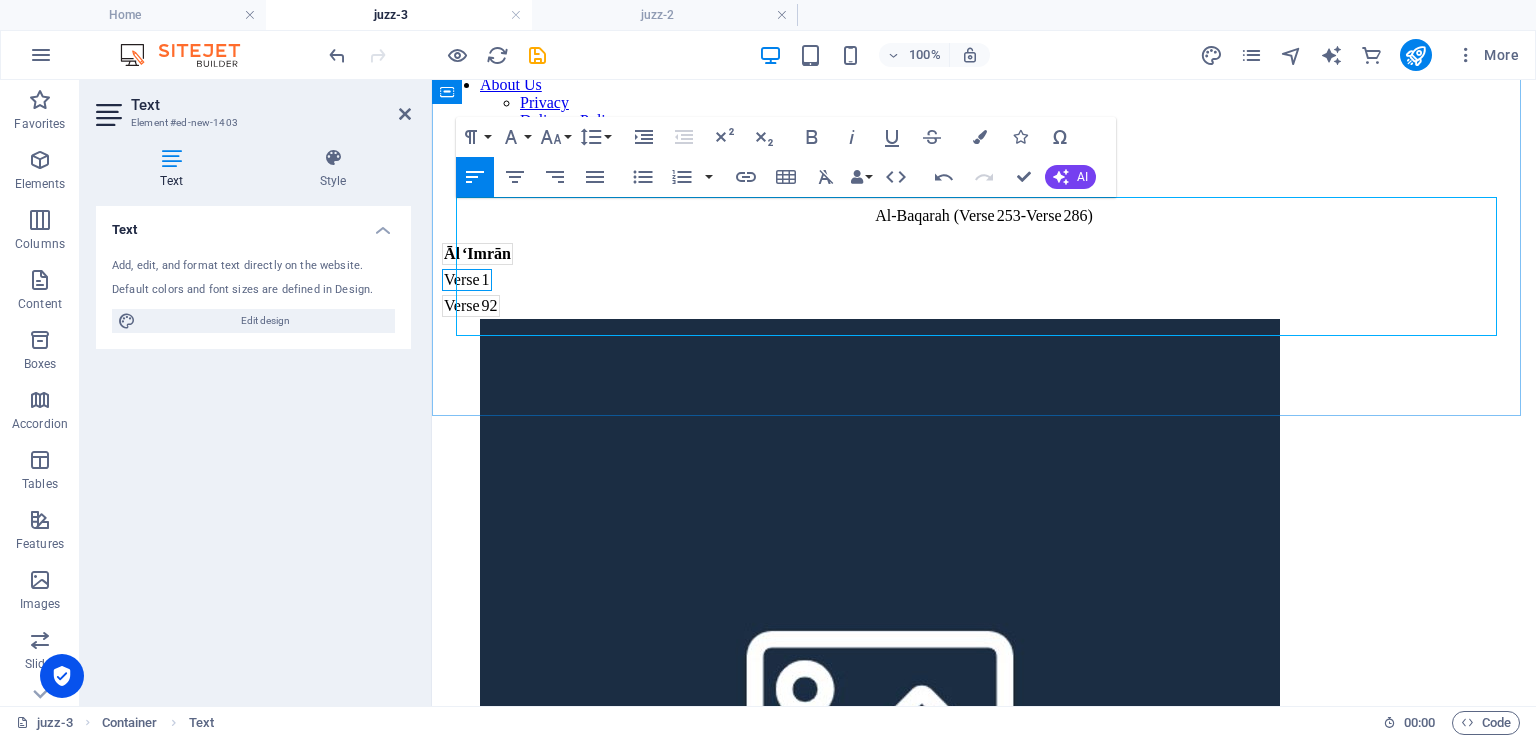 click on "Verse 1" at bounding box center [467, 280] 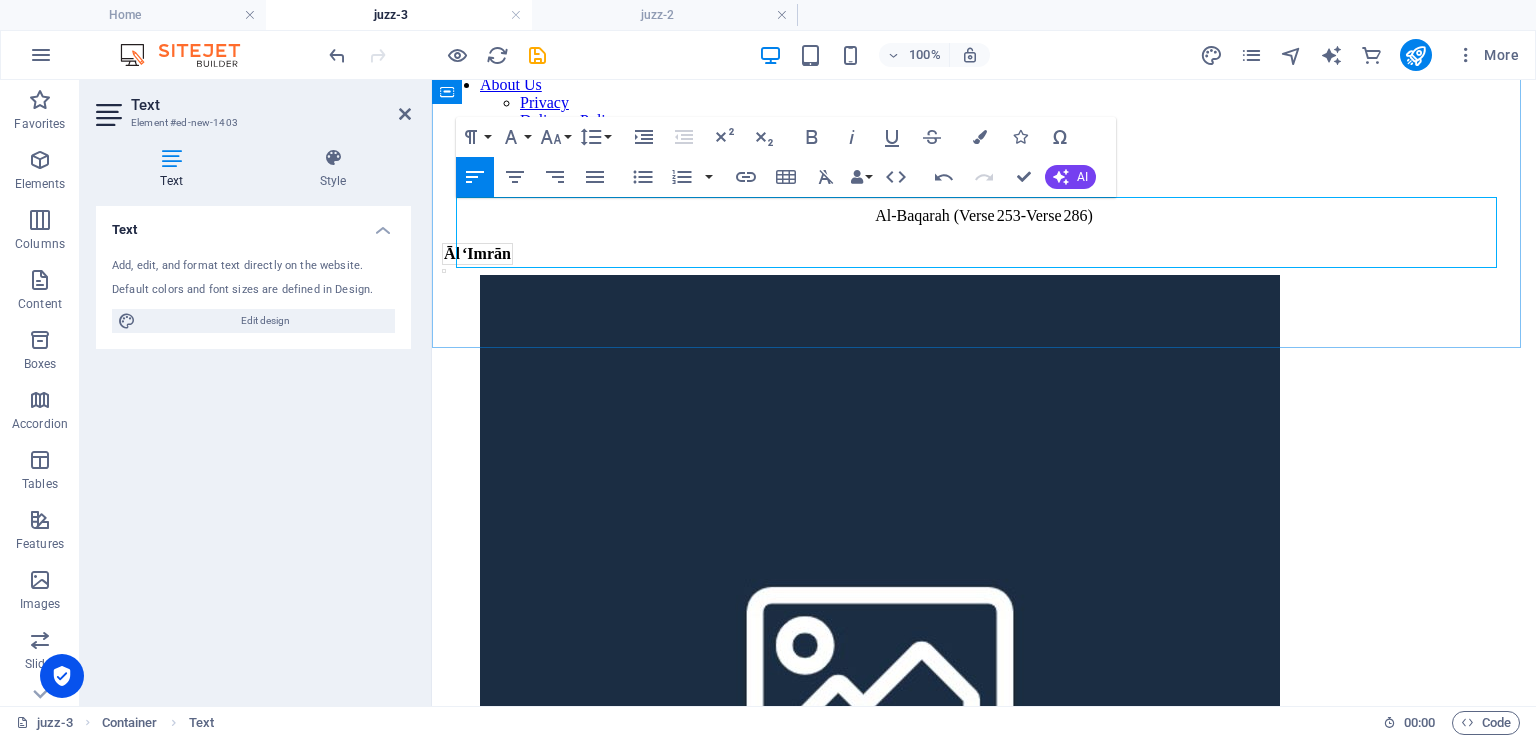 click on "Al‑Baqarah (Verse 253-Verse 286) Āl ‘Imrān" at bounding box center (984, 241) 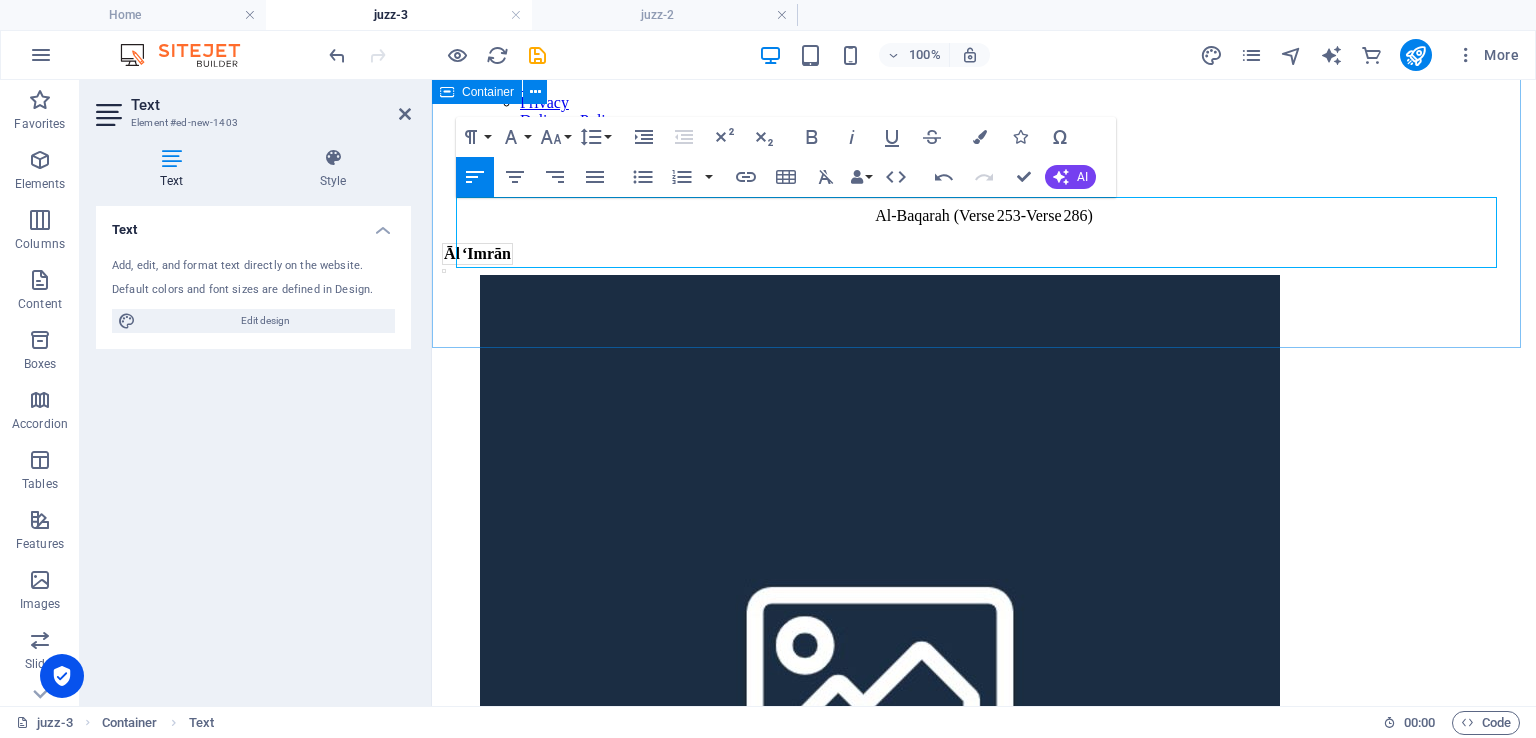 drag, startPoint x: 548, startPoint y: 245, endPoint x: 436, endPoint y: 247, distance: 112.01785 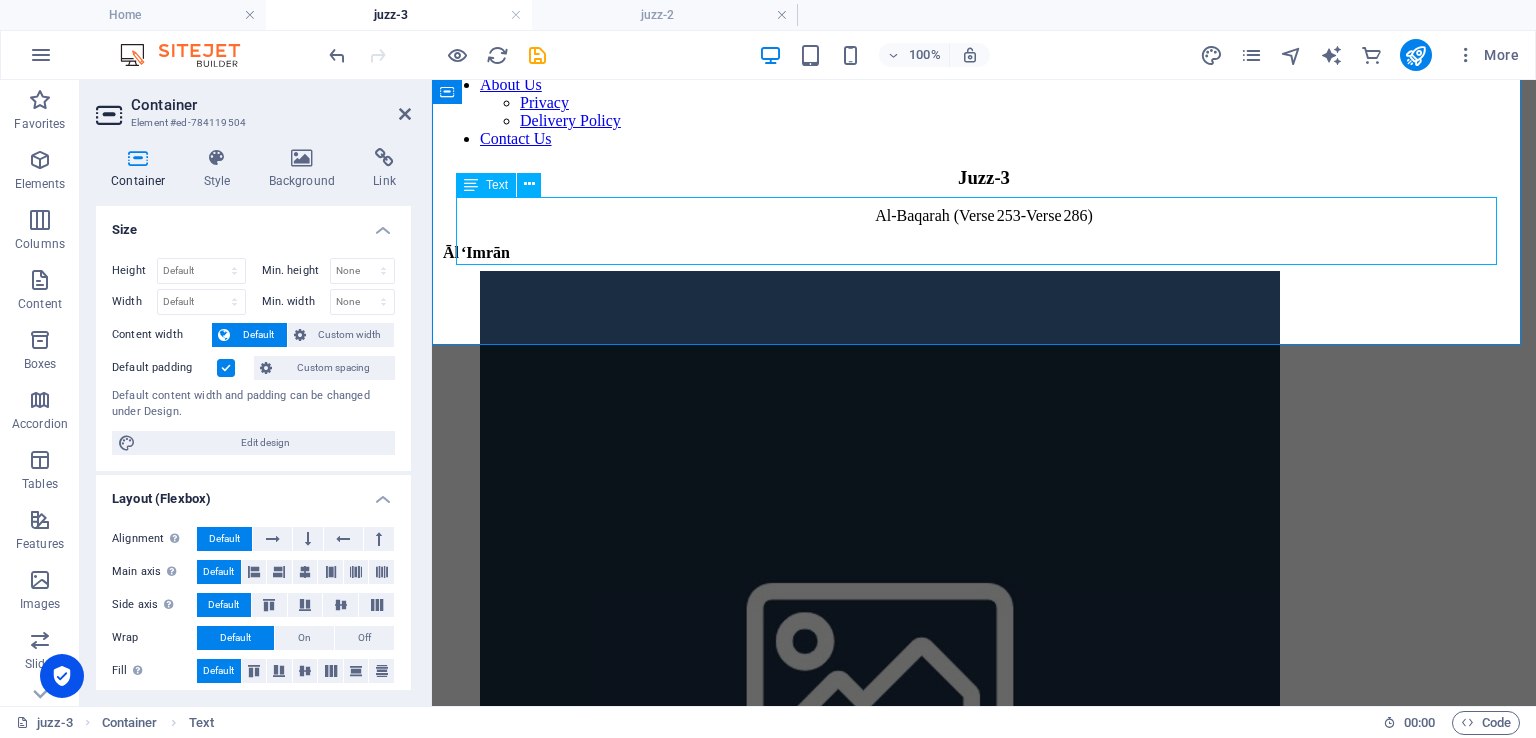 click on "Al‑Baqarah (Verse 253-Verse 286) Āl ‘Imrān" at bounding box center (984, 239) 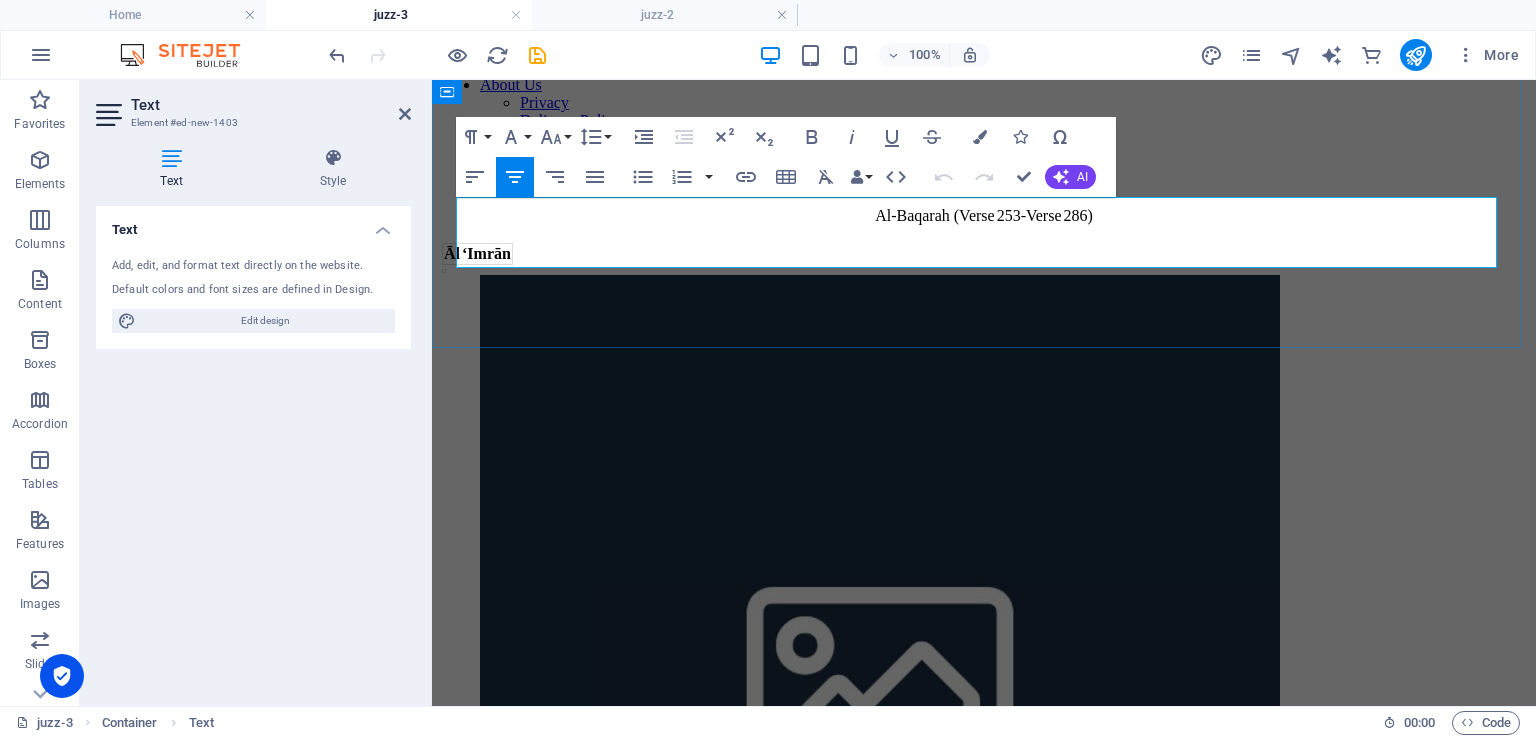click on "Āl ‘Imrān" at bounding box center (477, 253) 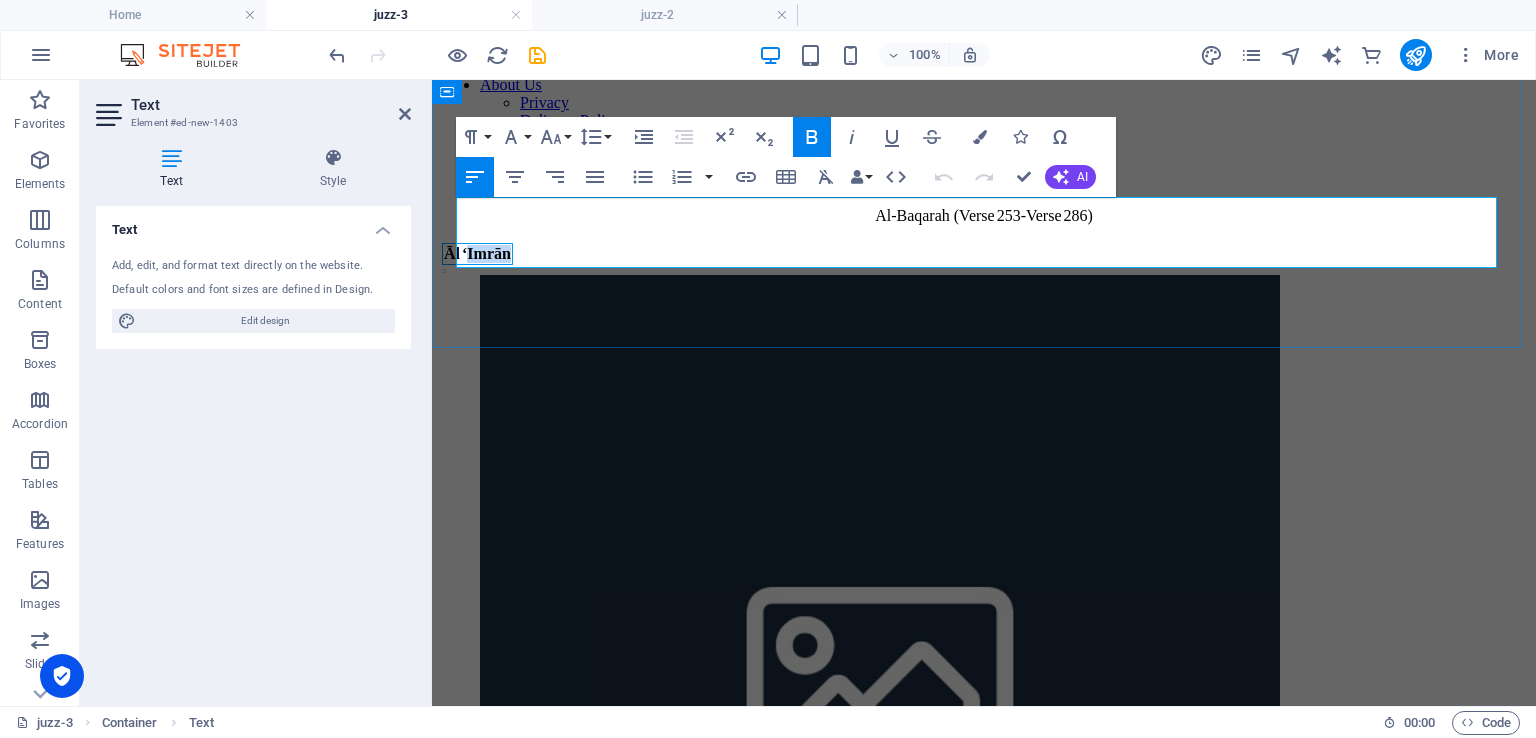 drag, startPoint x: 547, startPoint y: 245, endPoint x: 484, endPoint y: 240, distance: 63.1981 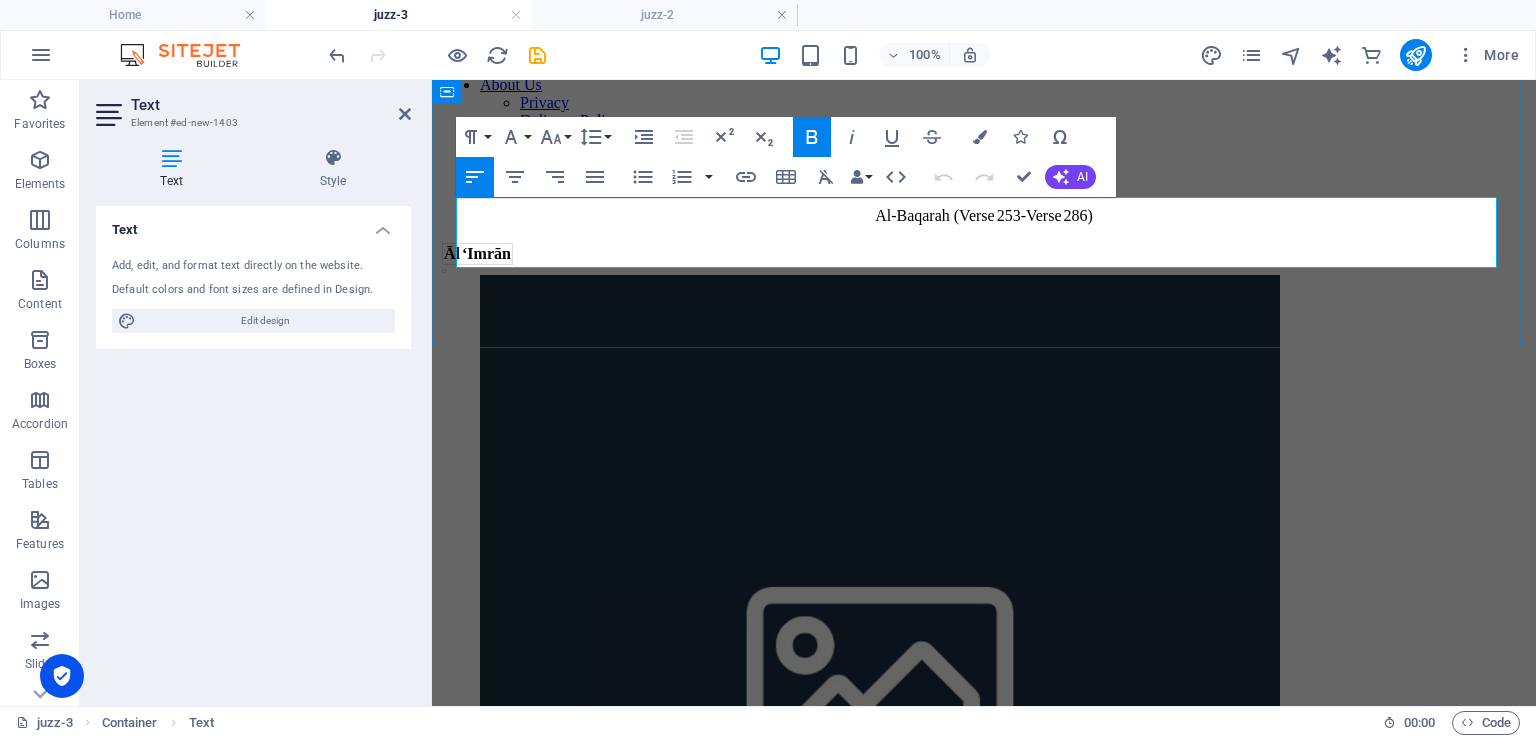 click on "Al‑Baqarah (Verse 253-Verse 286) Āl ‘Imrān" at bounding box center (984, 241) 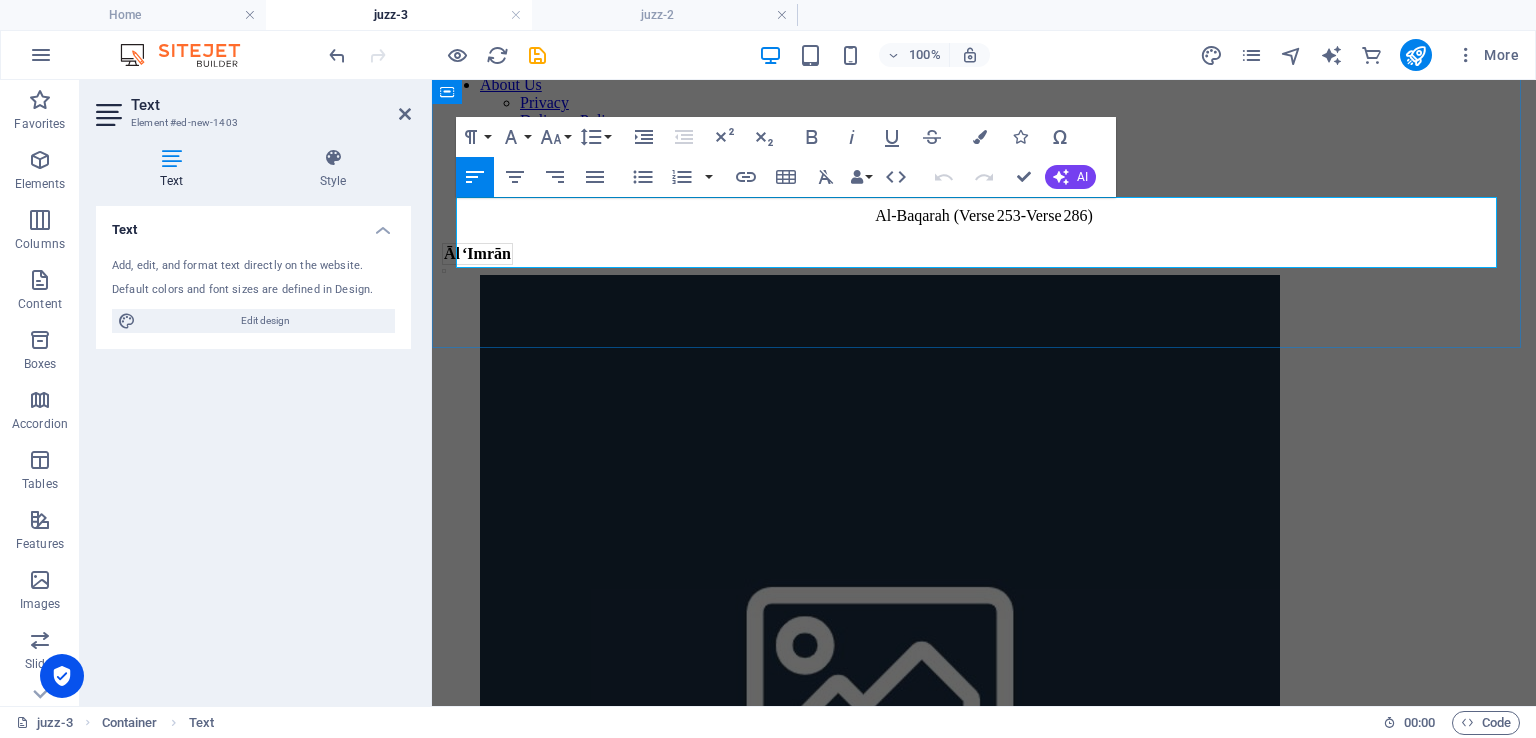 click on "Al‑Baqarah (Verse 253-Verse 286) Āl ‘Imrān" at bounding box center [984, 241] 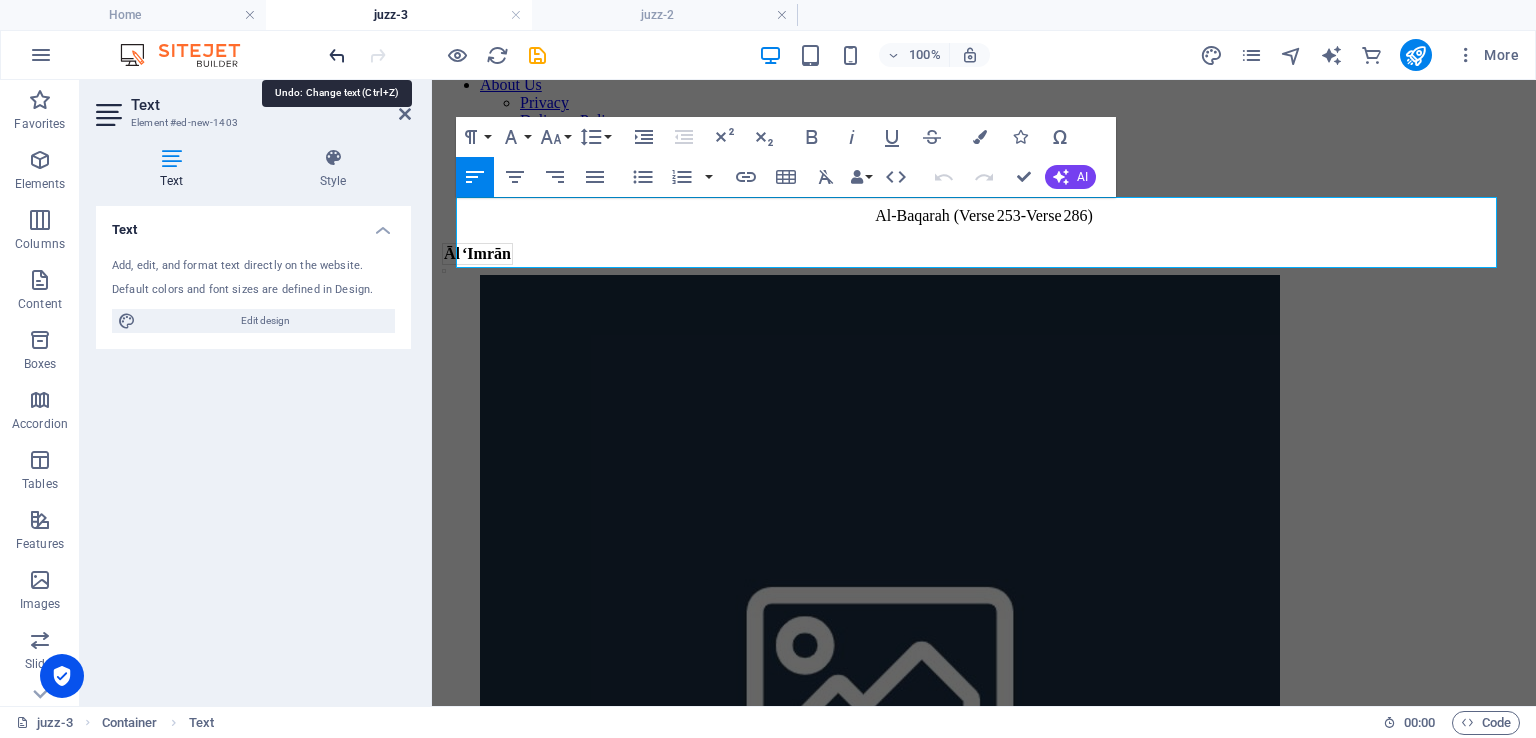 click at bounding box center (337, 55) 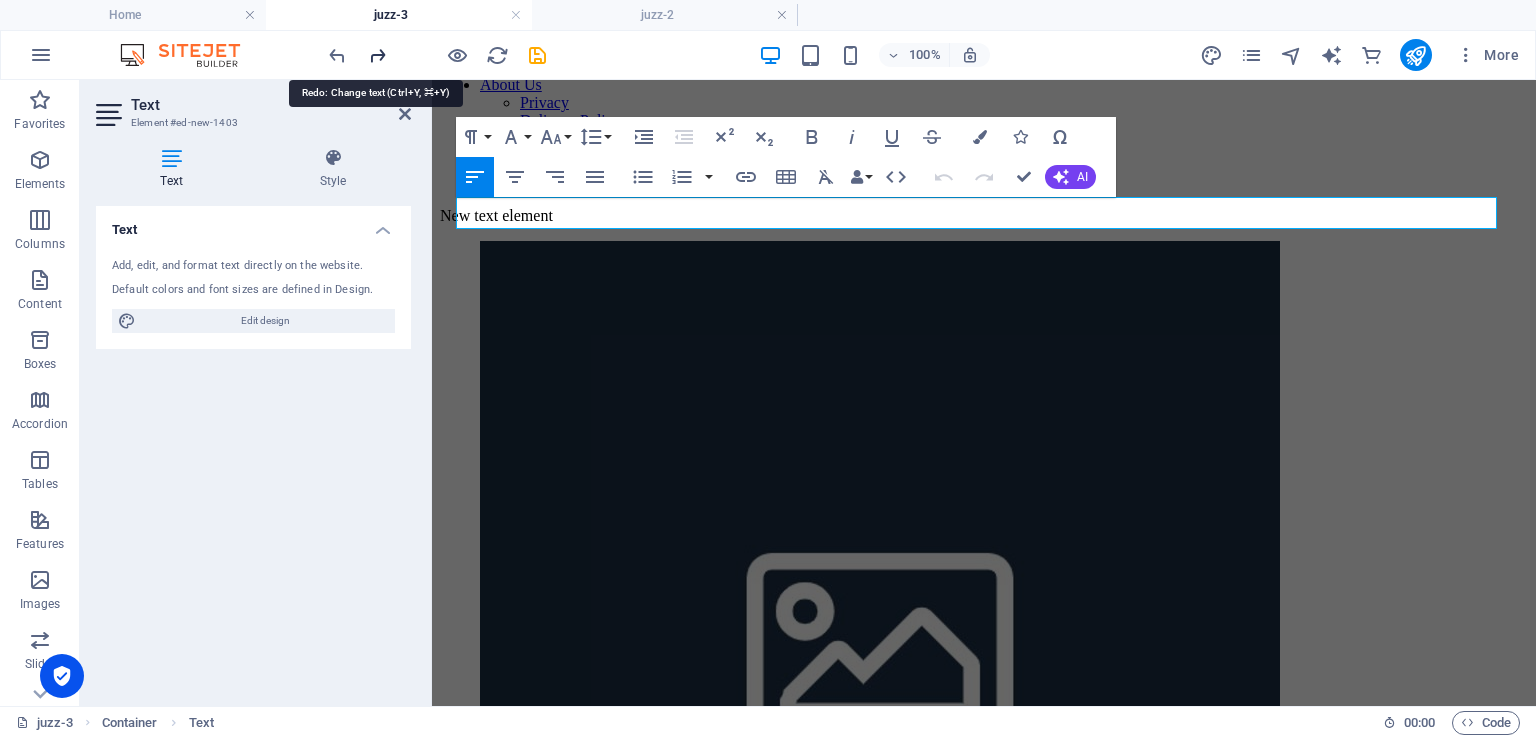 click at bounding box center [377, 55] 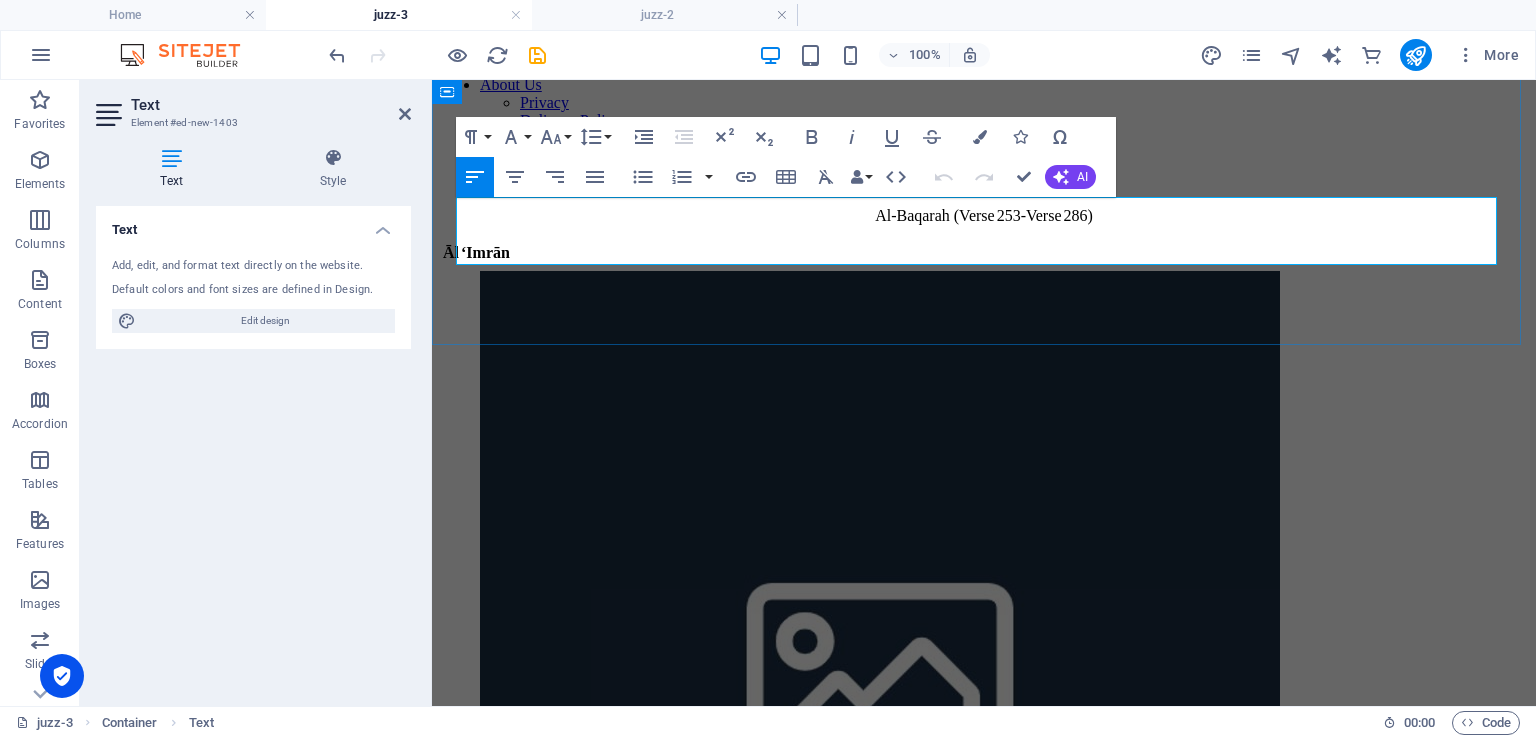 click on "Al‑Baqarah (Verse 253-Verse 286) Āl ‘Imrān" at bounding box center (984, 239) 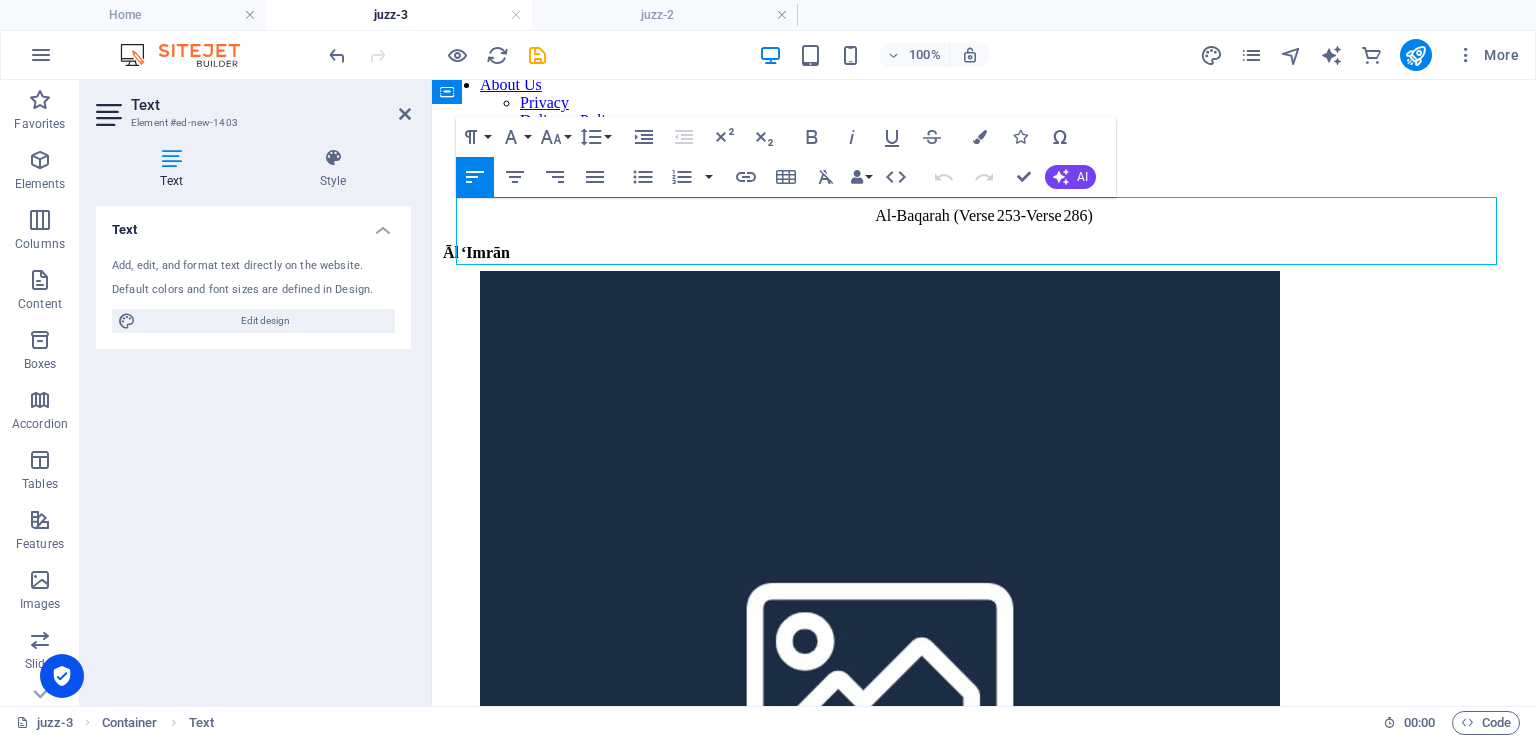 click on "Al‑Baqarah (Verse 253-Verse 286) Āl ‘Imrān" at bounding box center [984, 239] 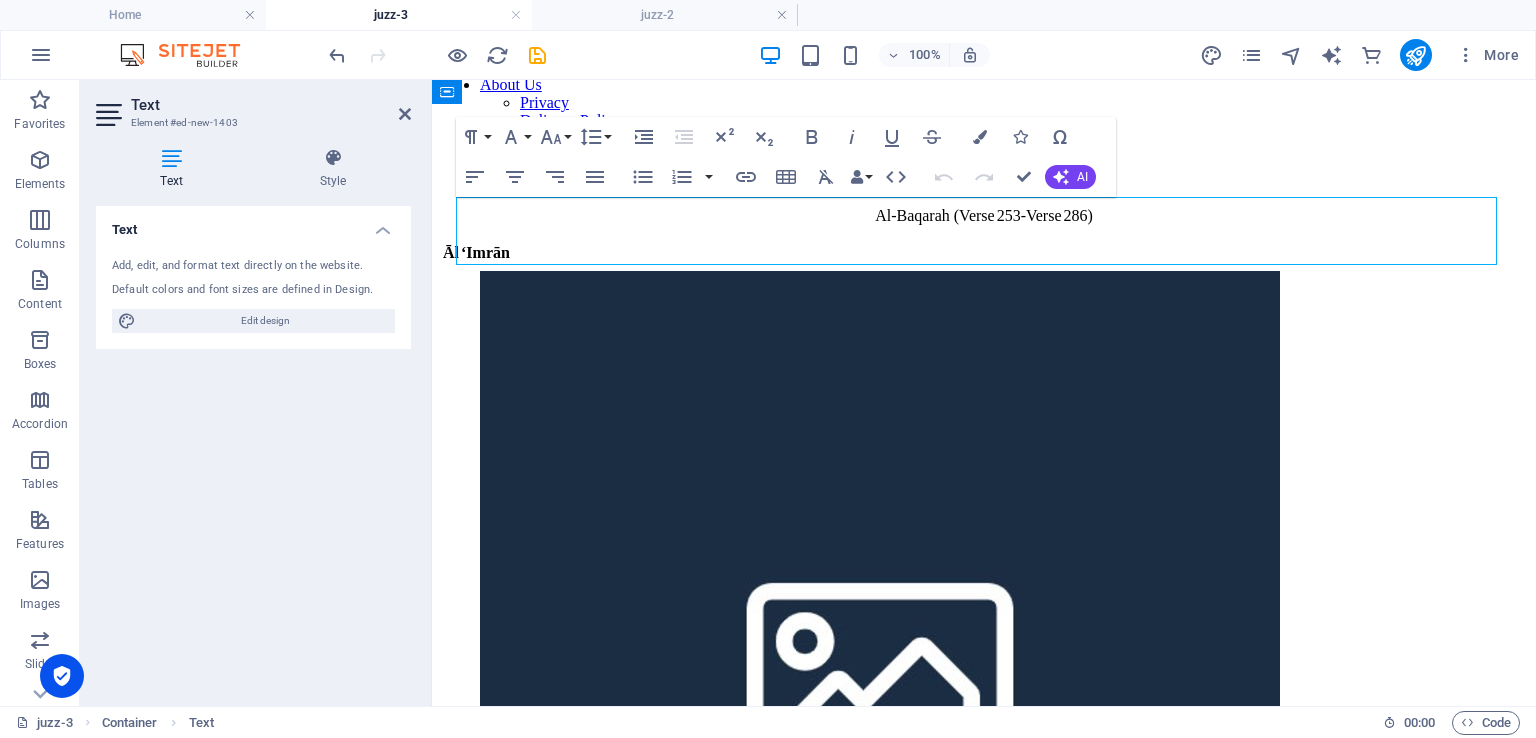 click on "Al‑Baqarah (Verse 253-Verse 286) Āl ‘Imrān" at bounding box center (984, 239) 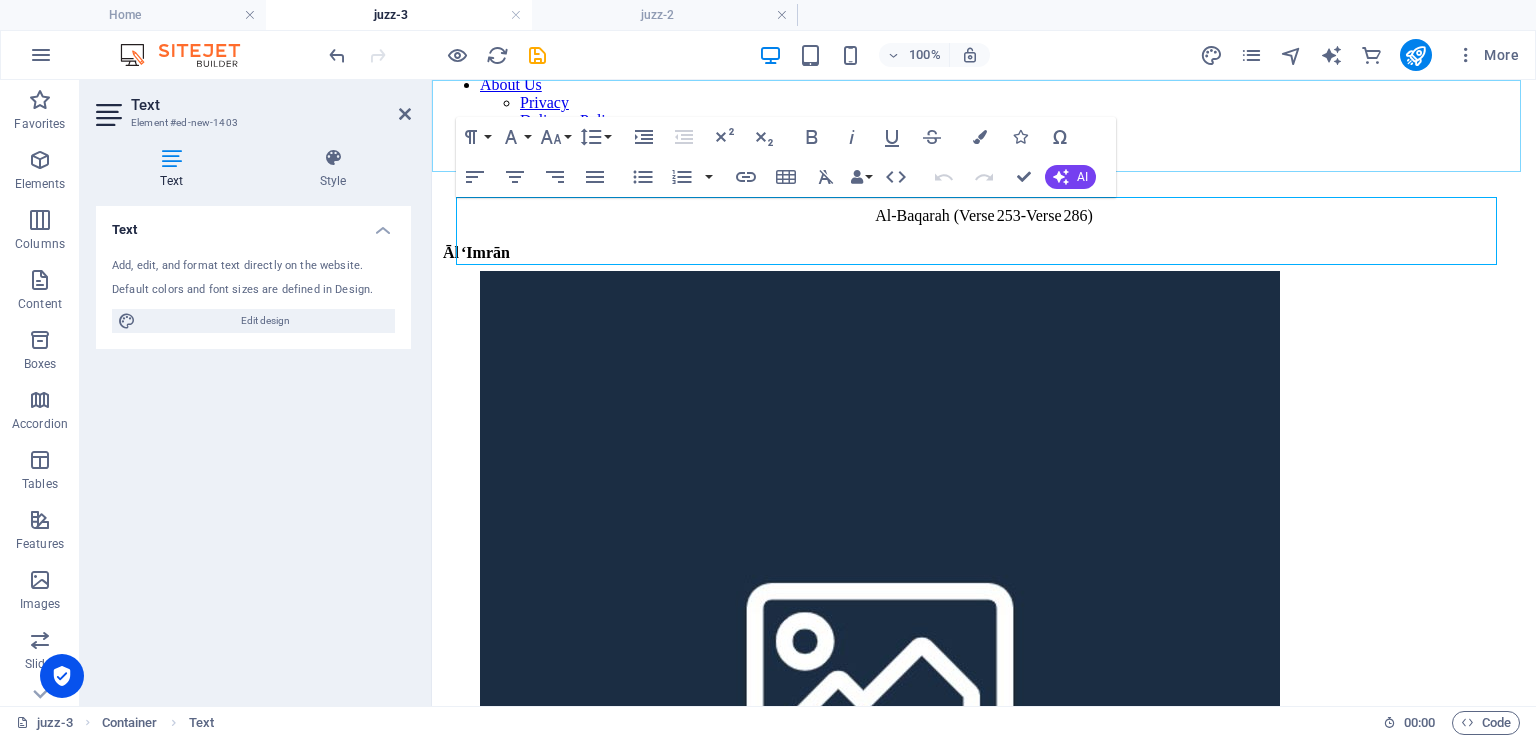 click at bounding box center (506, 29) 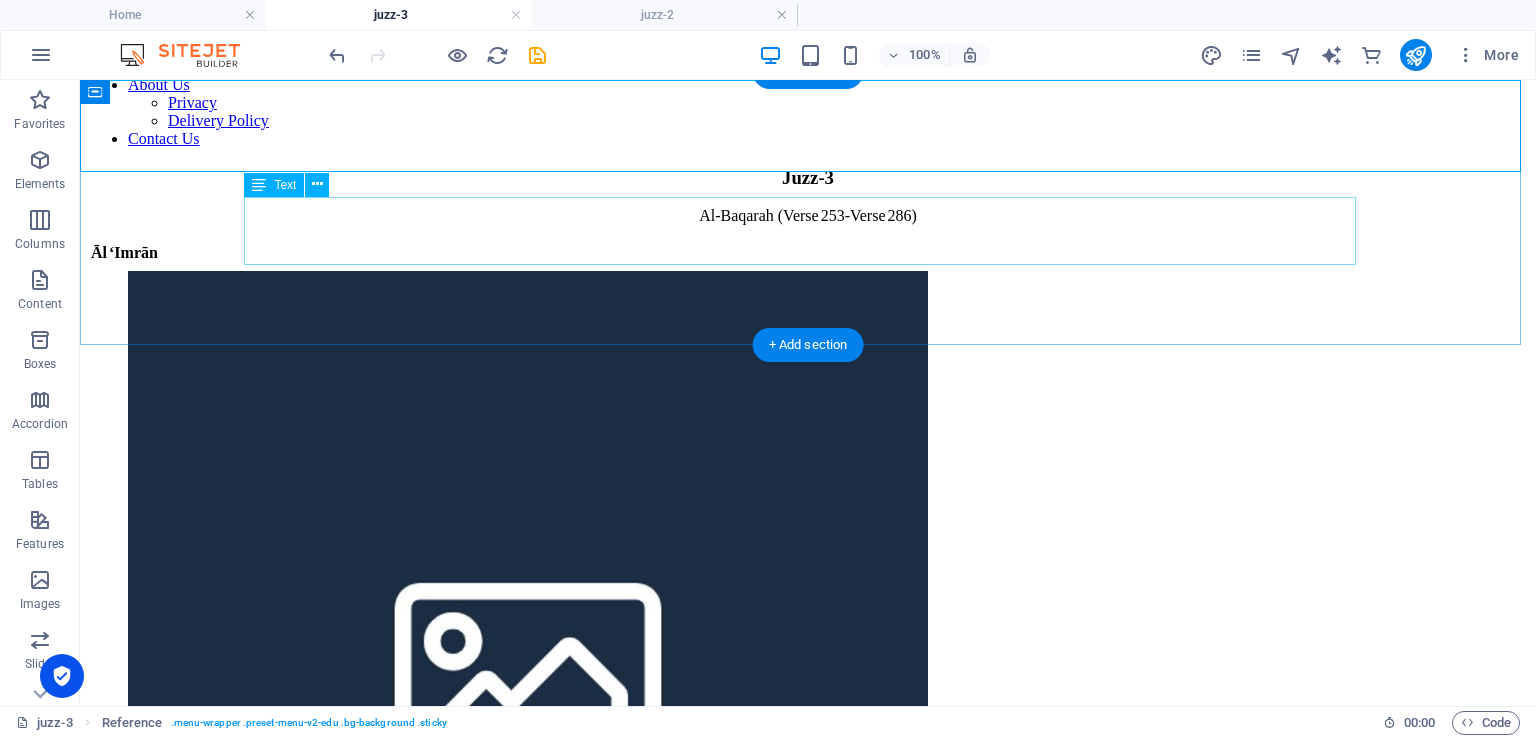 click on "Al‑Baqarah (Verse 253-Verse 286) Āl ‘Imrān" at bounding box center (808, 239) 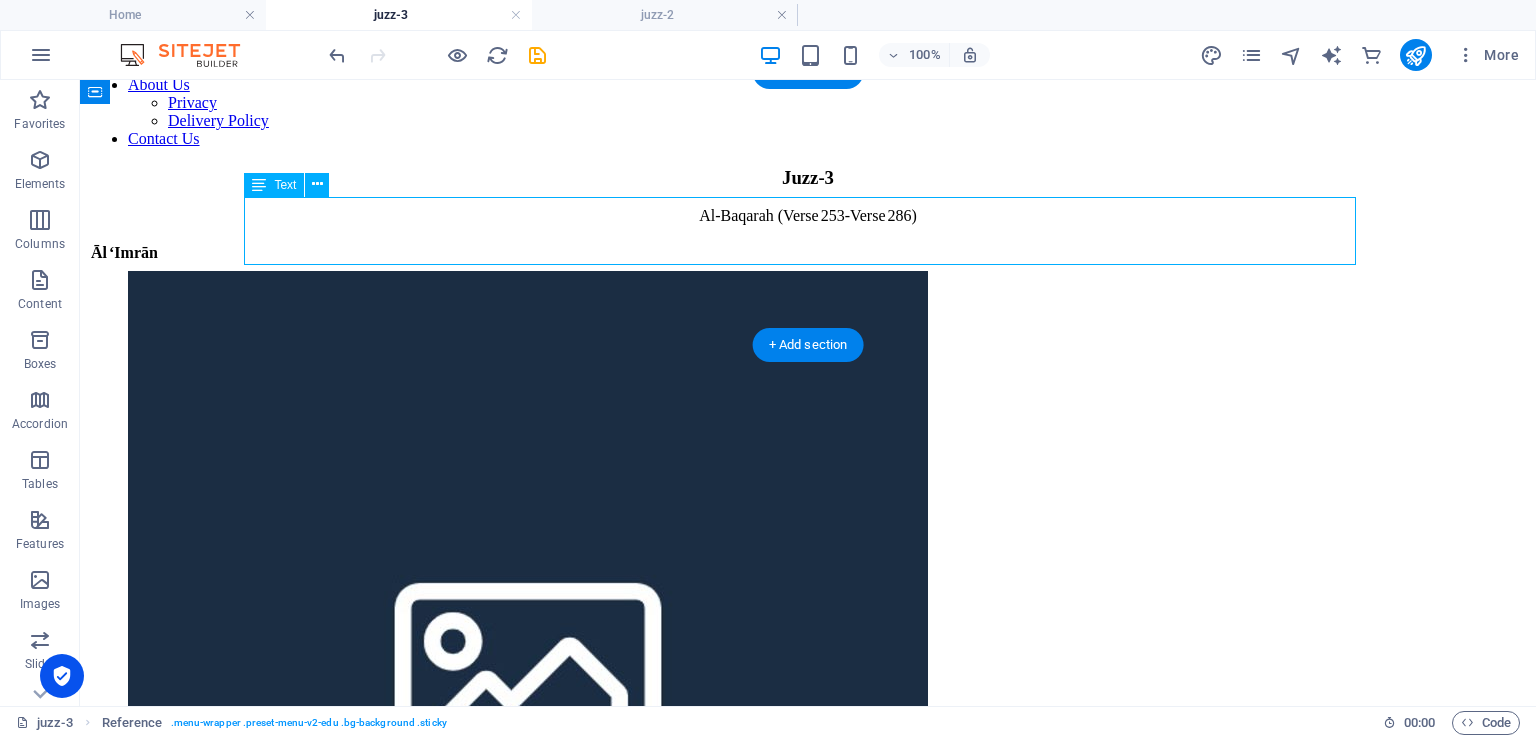 click on "Al‑Baqarah (Verse 253-Verse 286) Āl ‘Imrān" at bounding box center [808, 239] 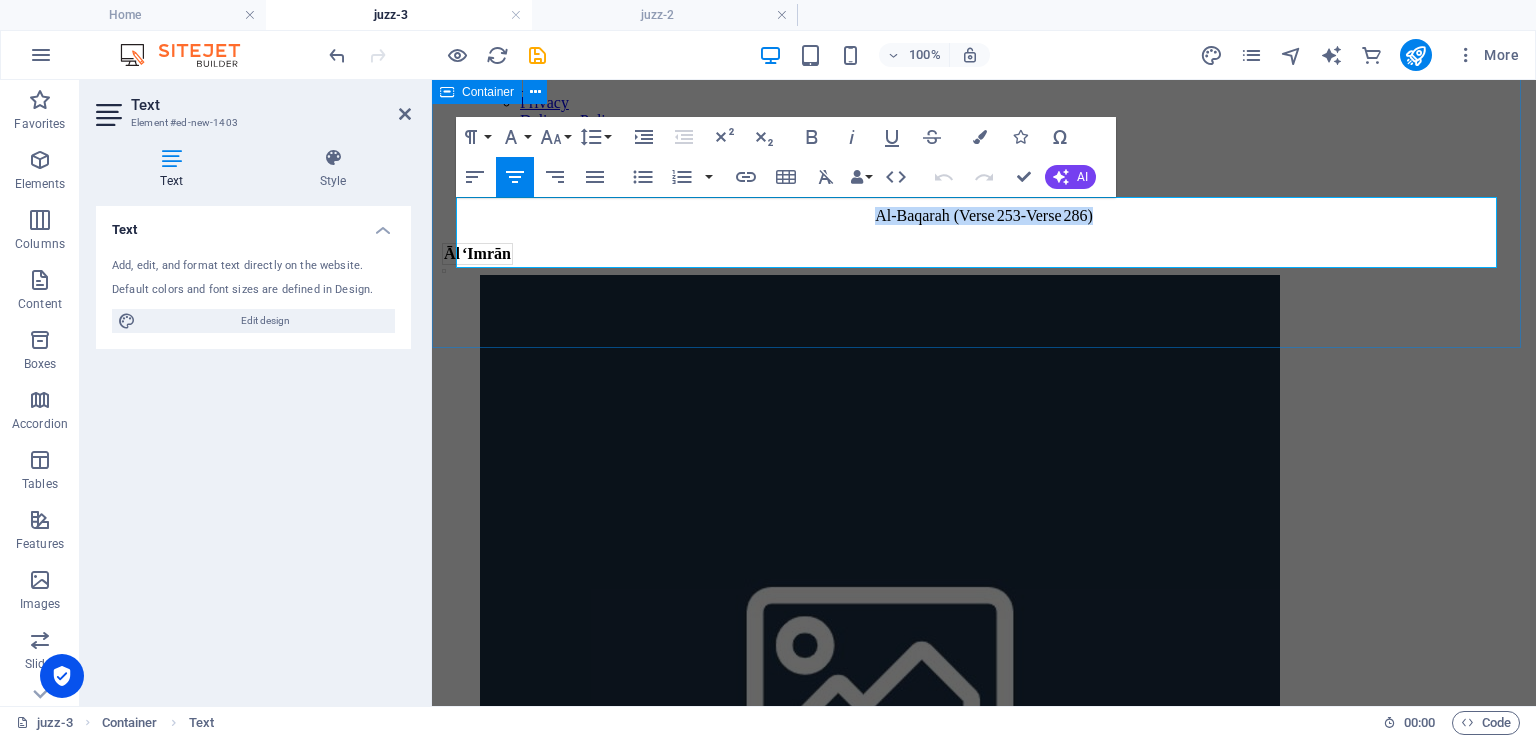 drag, startPoint x: 553, startPoint y: 249, endPoint x: 434, endPoint y: 241, distance: 119.26861 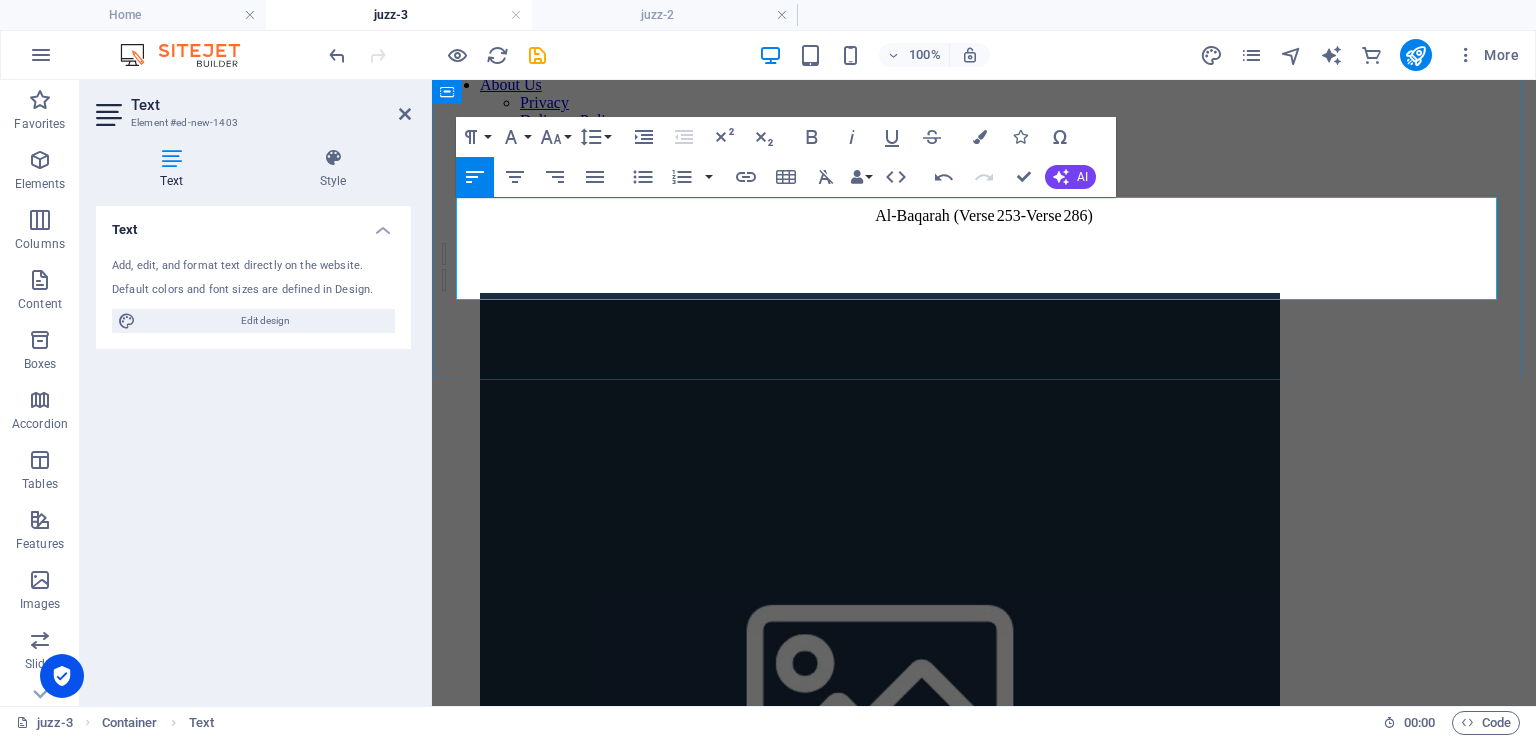 click on "Al‑Baqarah (Verse 253-Verse 286)" at bounding box center [984, 250] 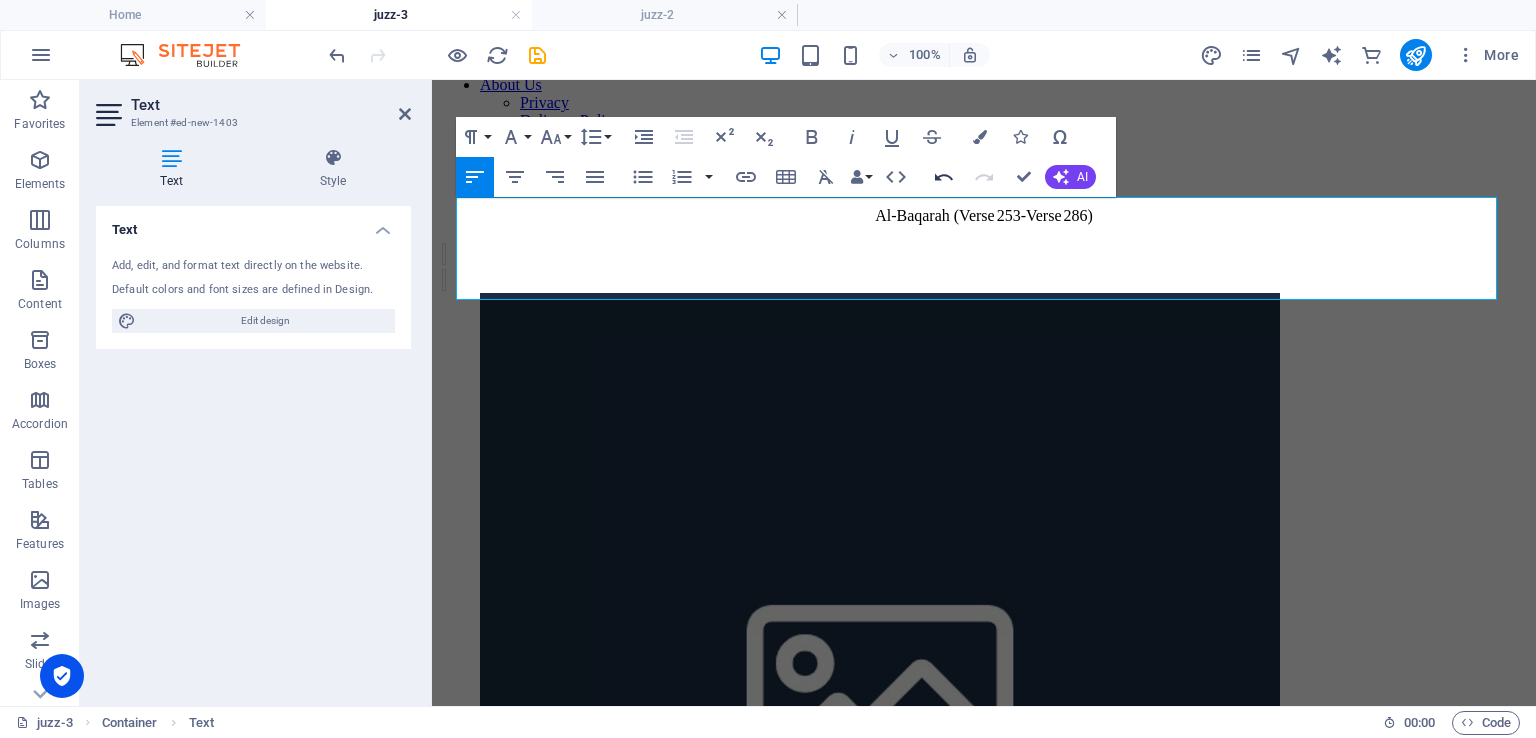 click on "Undo" at bounding box center (944, 177) 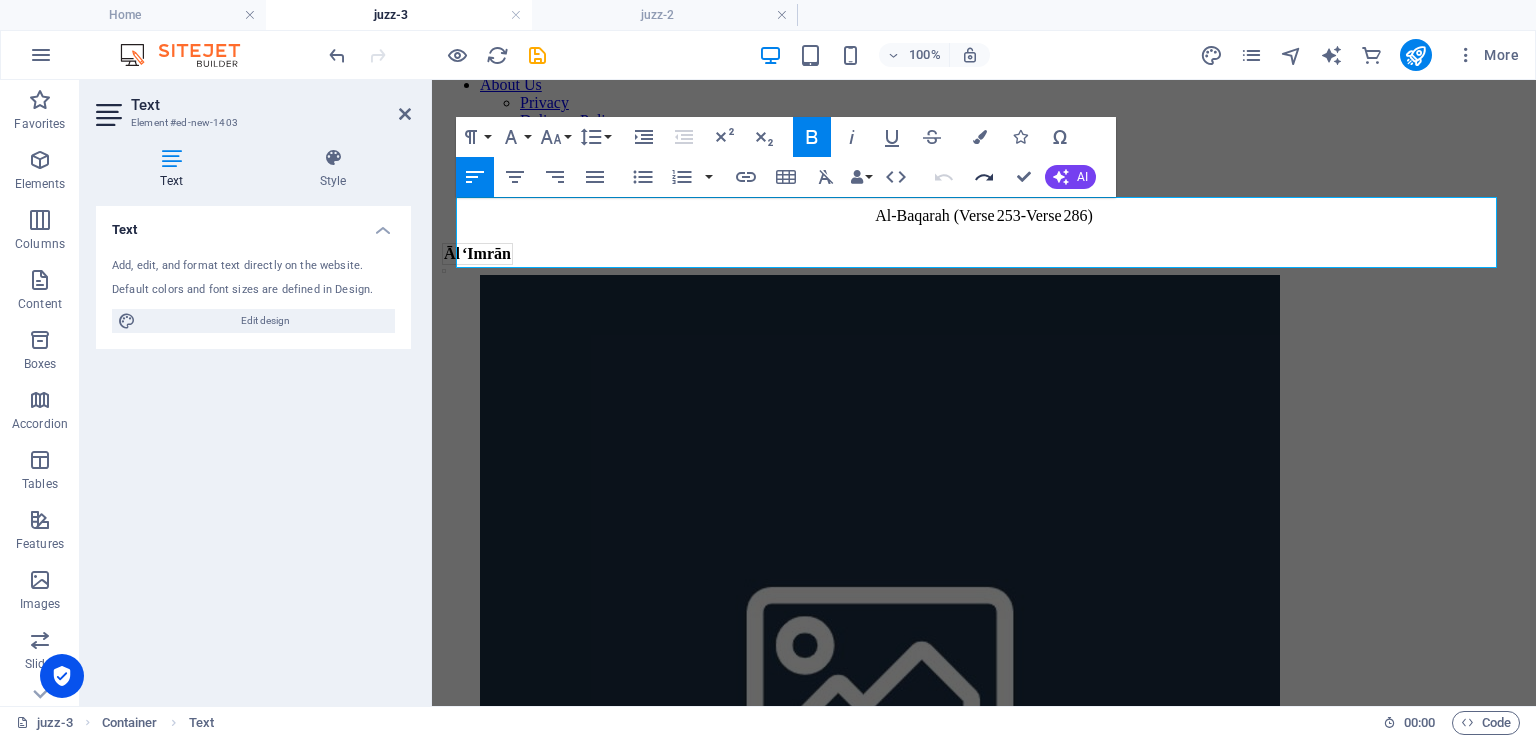 click 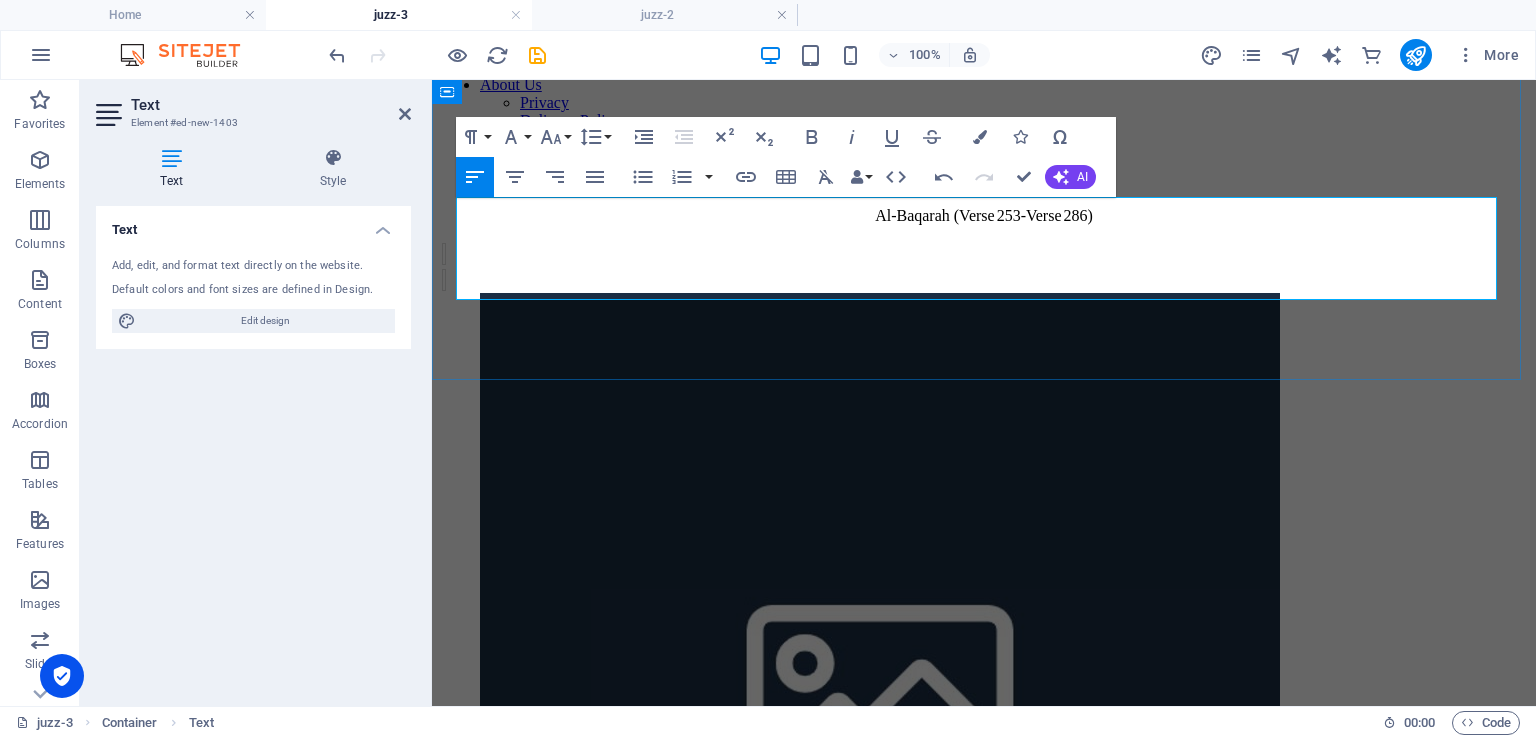click on "Al‑Baqarah (Verse 253-Verse 286)" at bounding box center [984, 250] 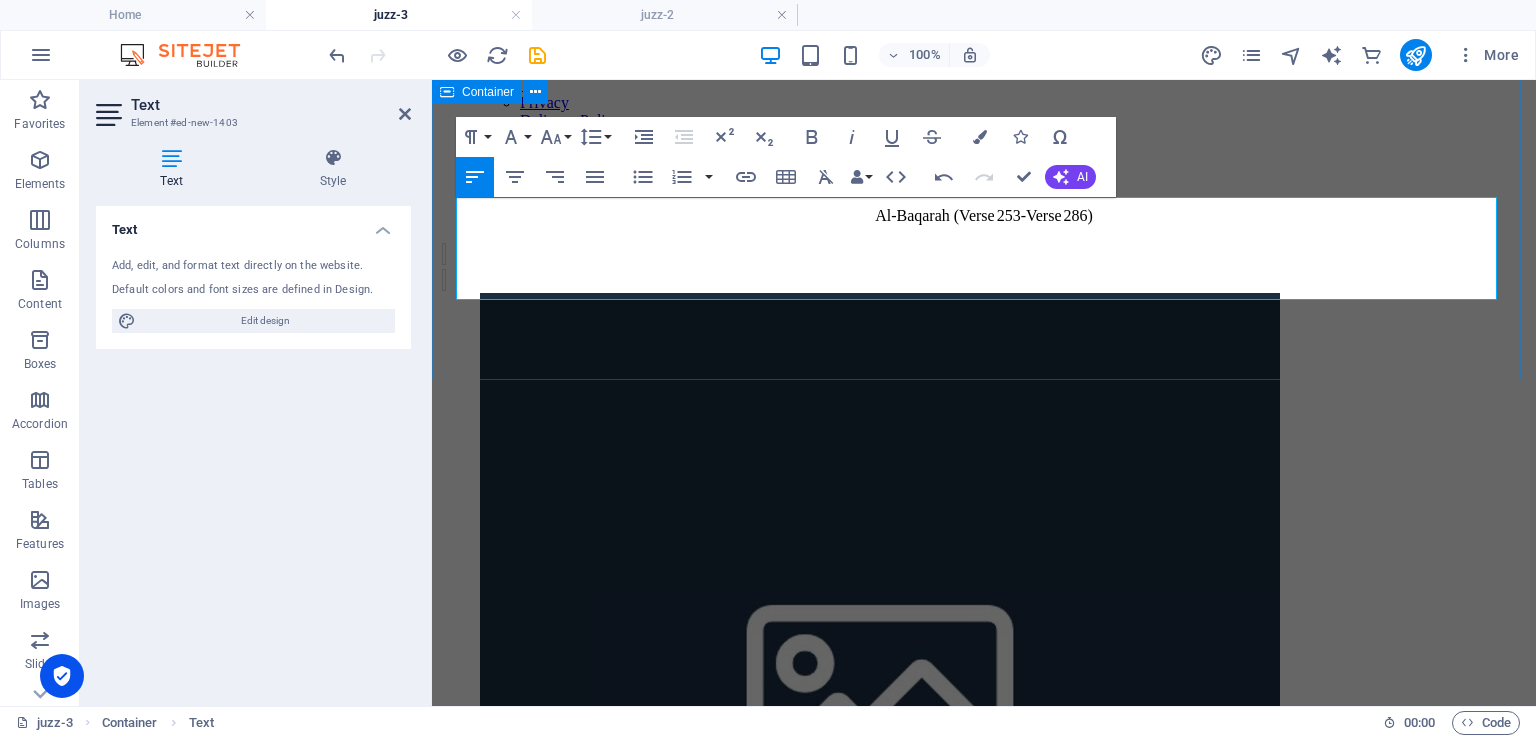 click on "Juzz-3 Al‑Baqarah (Verse 253-Verse 286)" at bounding box center (984, 230) 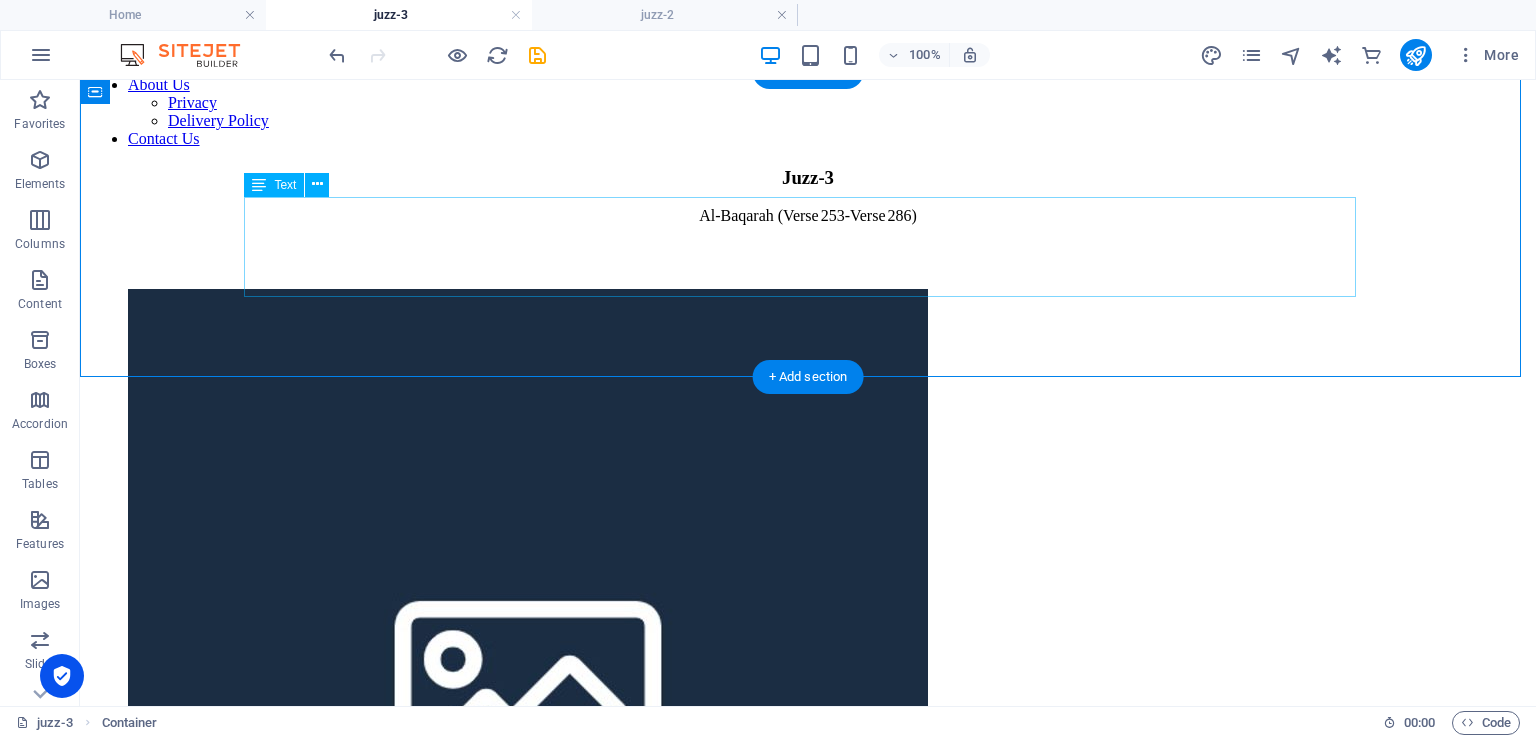 click on "Al‑Baqarah (Verse 253-Verse 286)" at bounding box center [808, 248] 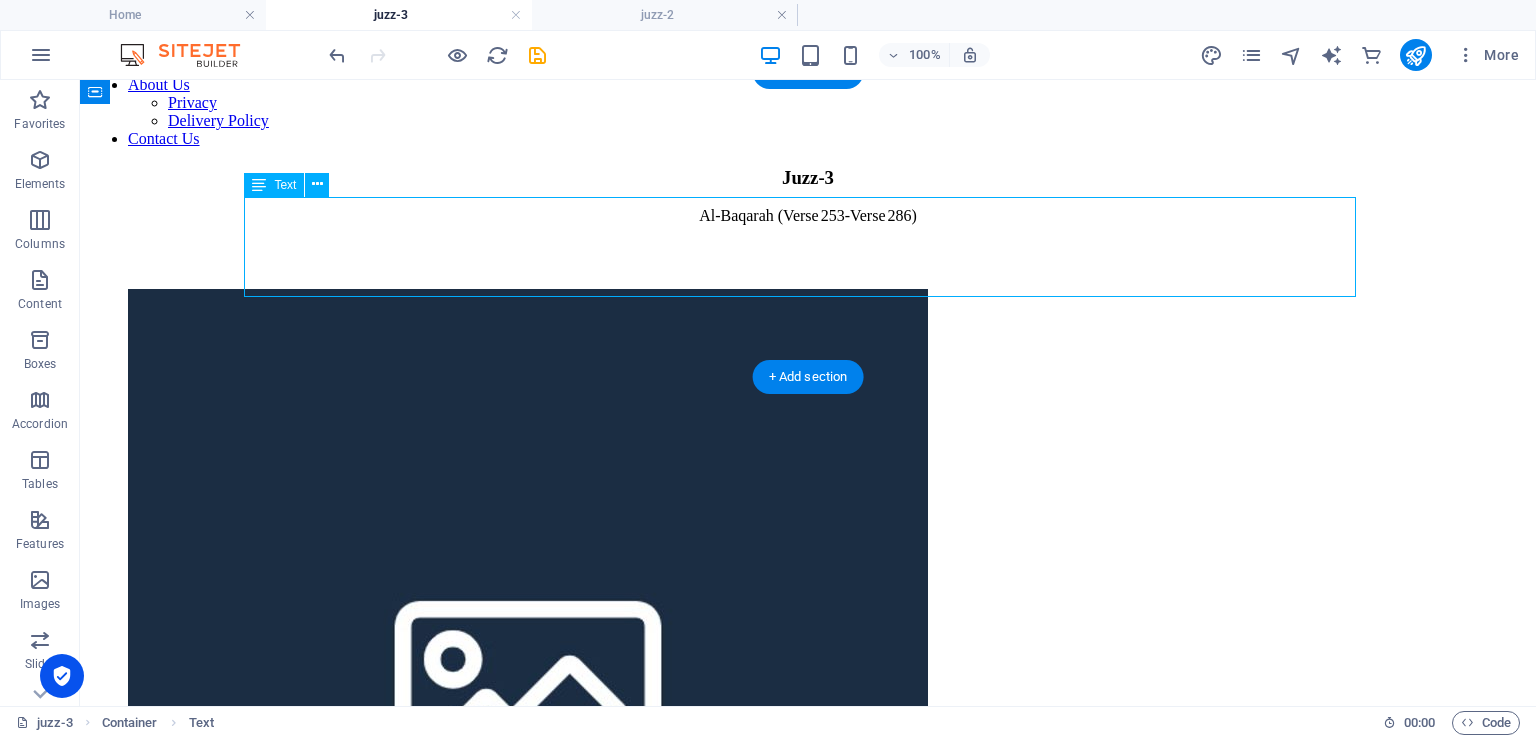 click on "Al‑Baqarah (Verse 253-Verse 286)" at bounding box center (808, 248) 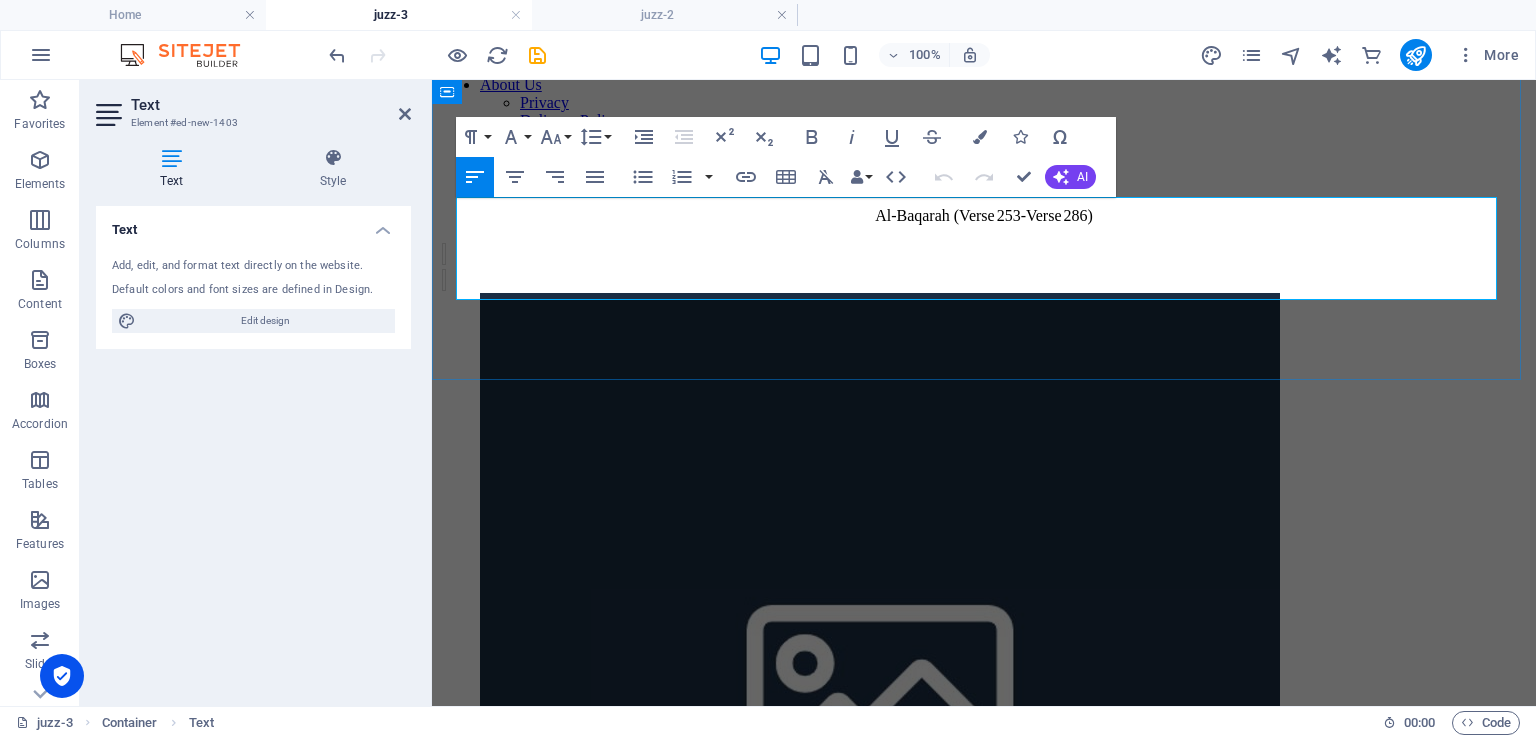 click on "Al‑Baqarah (Verse 253-Verse 286)" at bounding box center [984, 250] 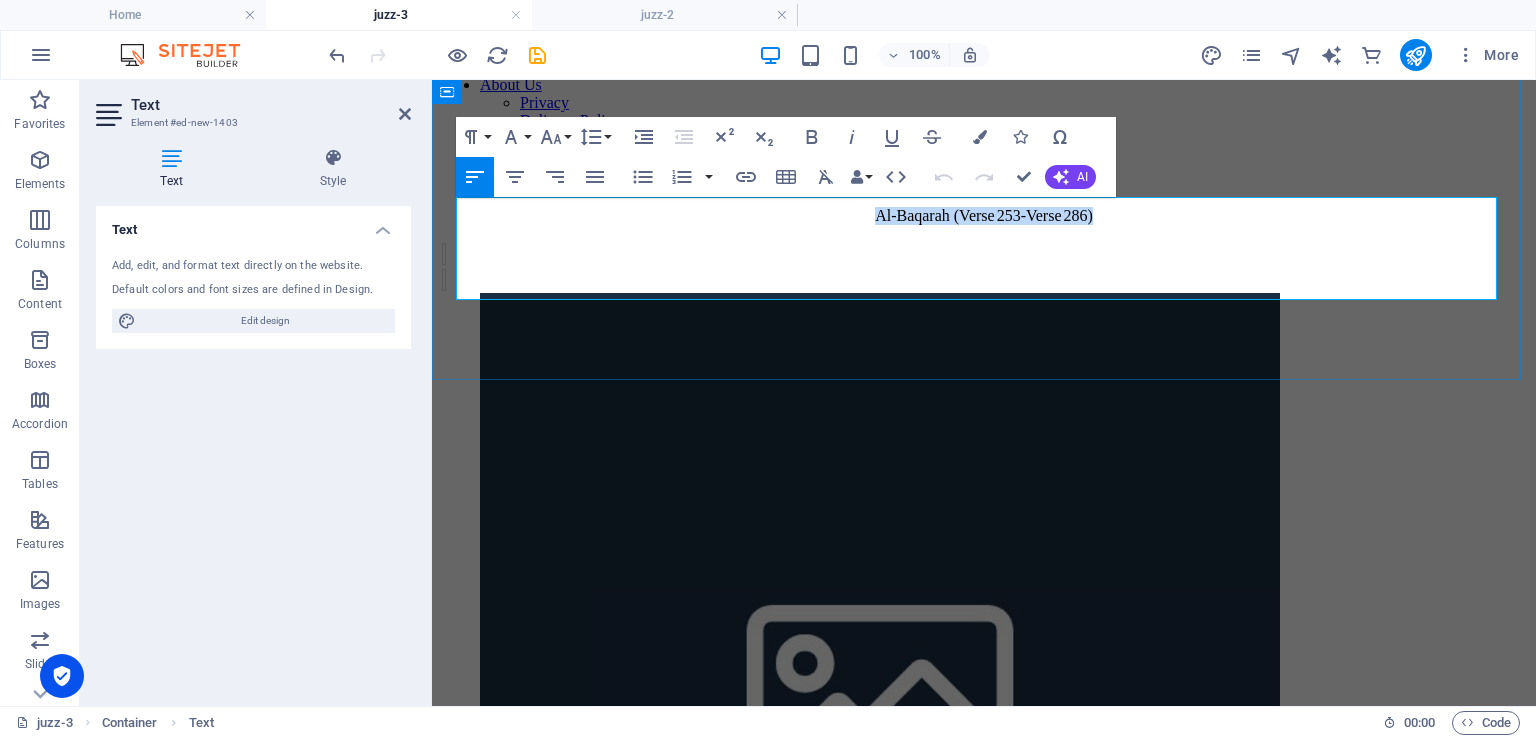 click on "Al‑Baqarah (Verse 253-Verse 286)" at bounding box center [984, 250] 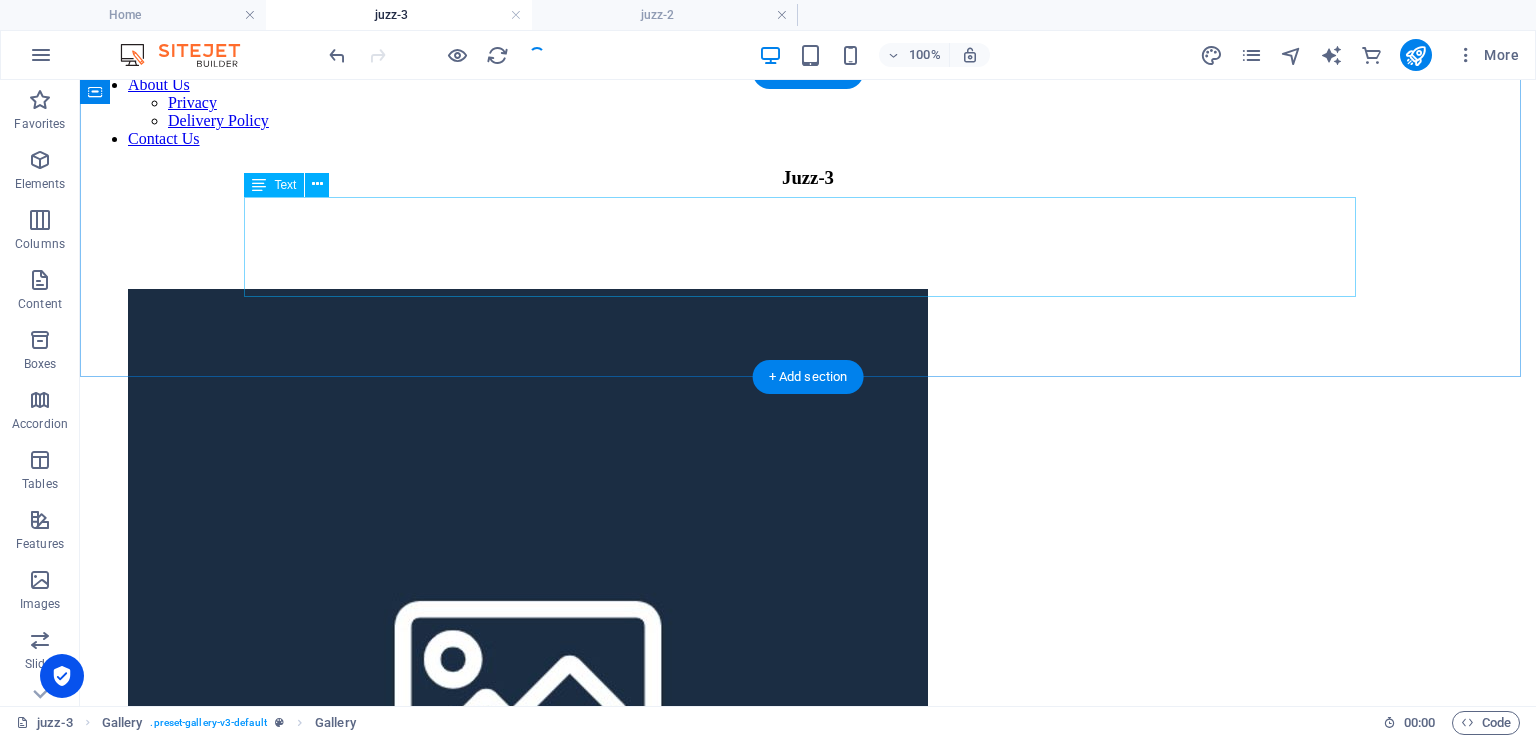 click on "Juzz-3" at bounding box center (808, 228) 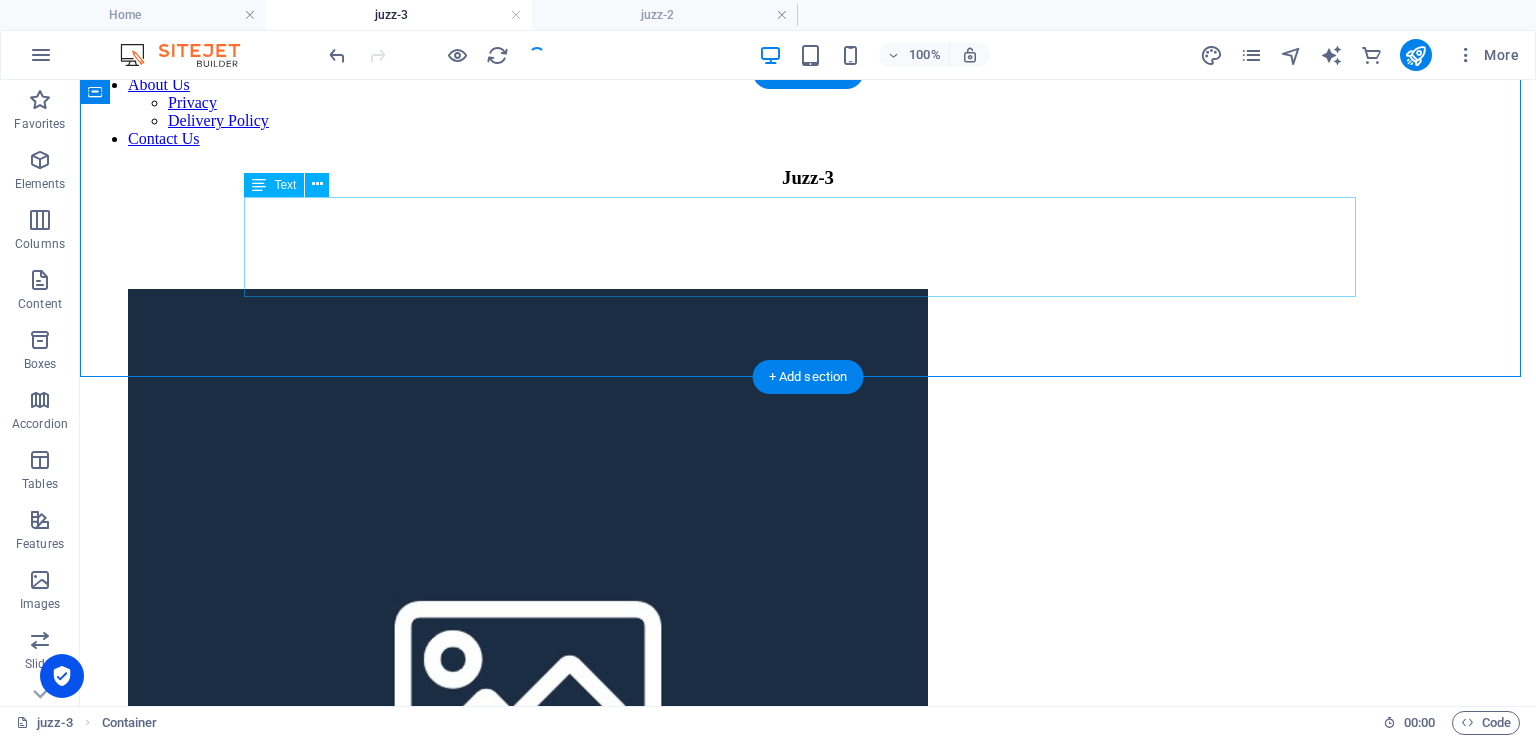 click at bounding box center (808, 248) 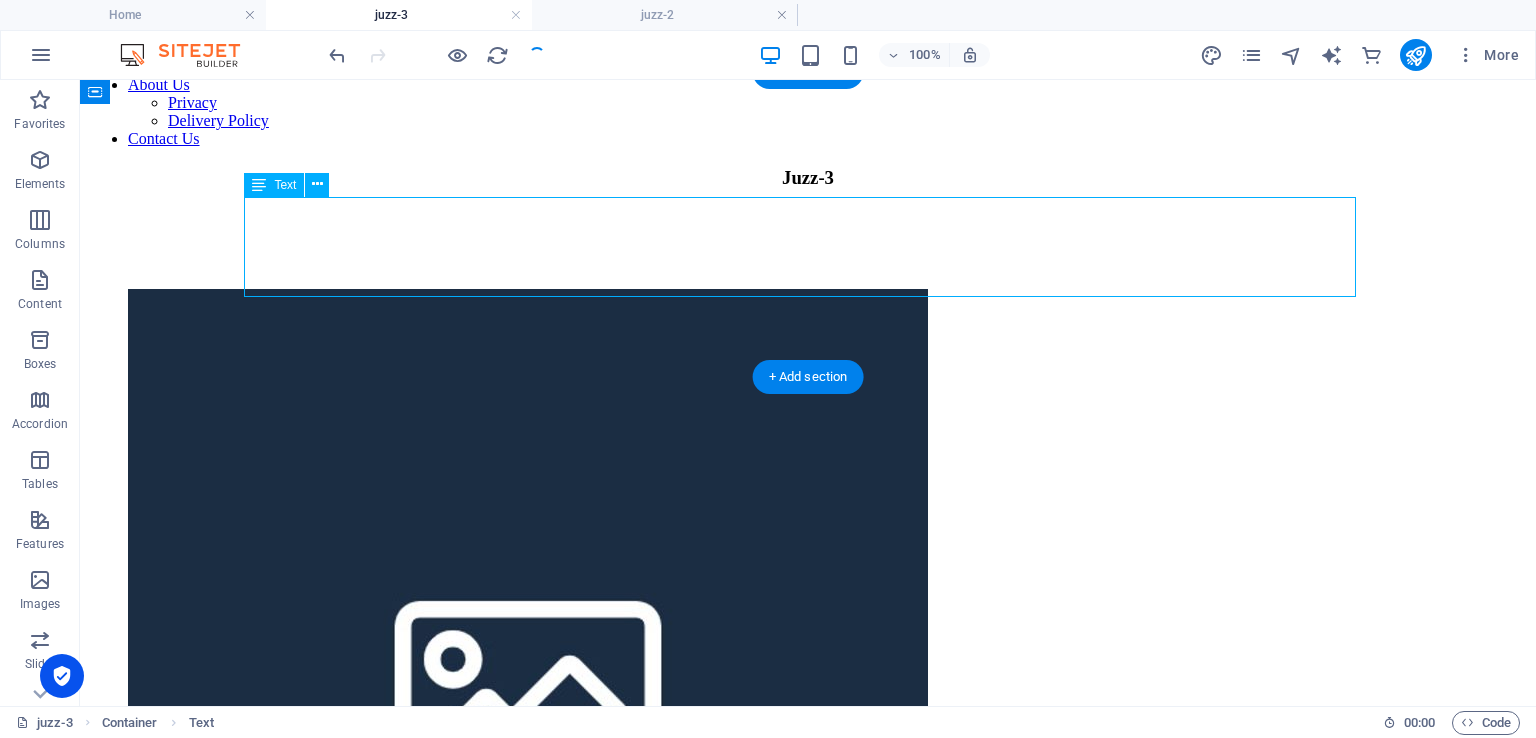 click at bounding box center (808, 248) 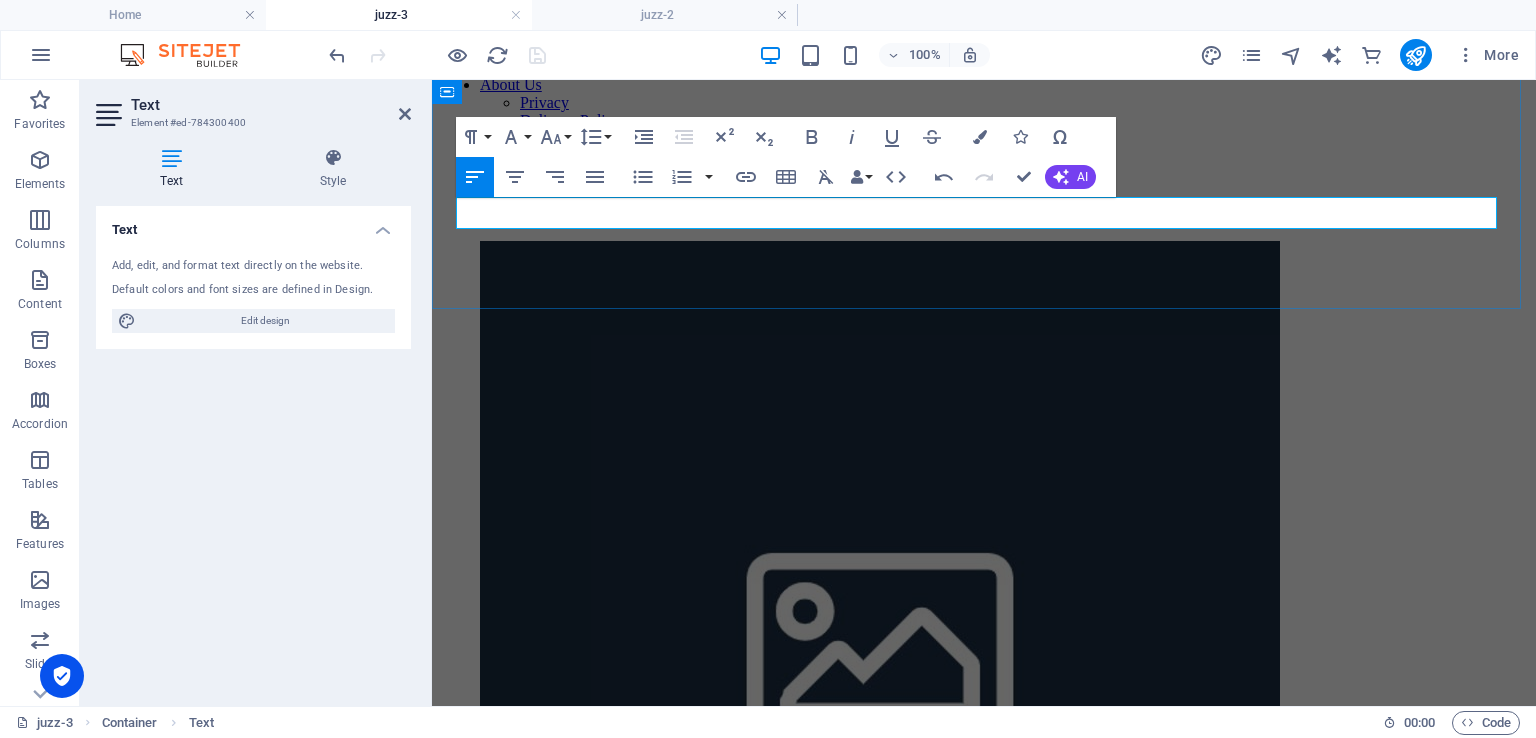 click at bounding box center [984, 216] 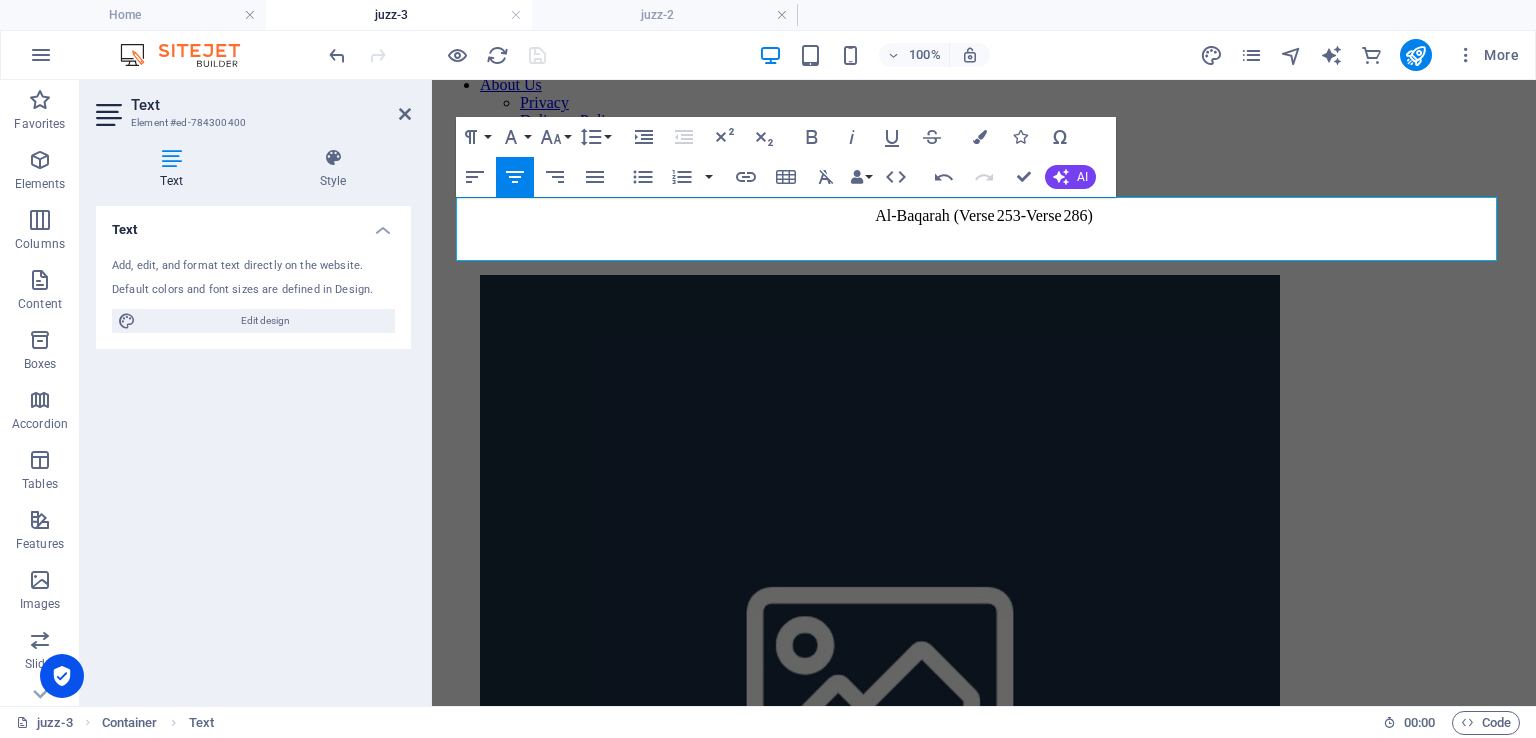 type 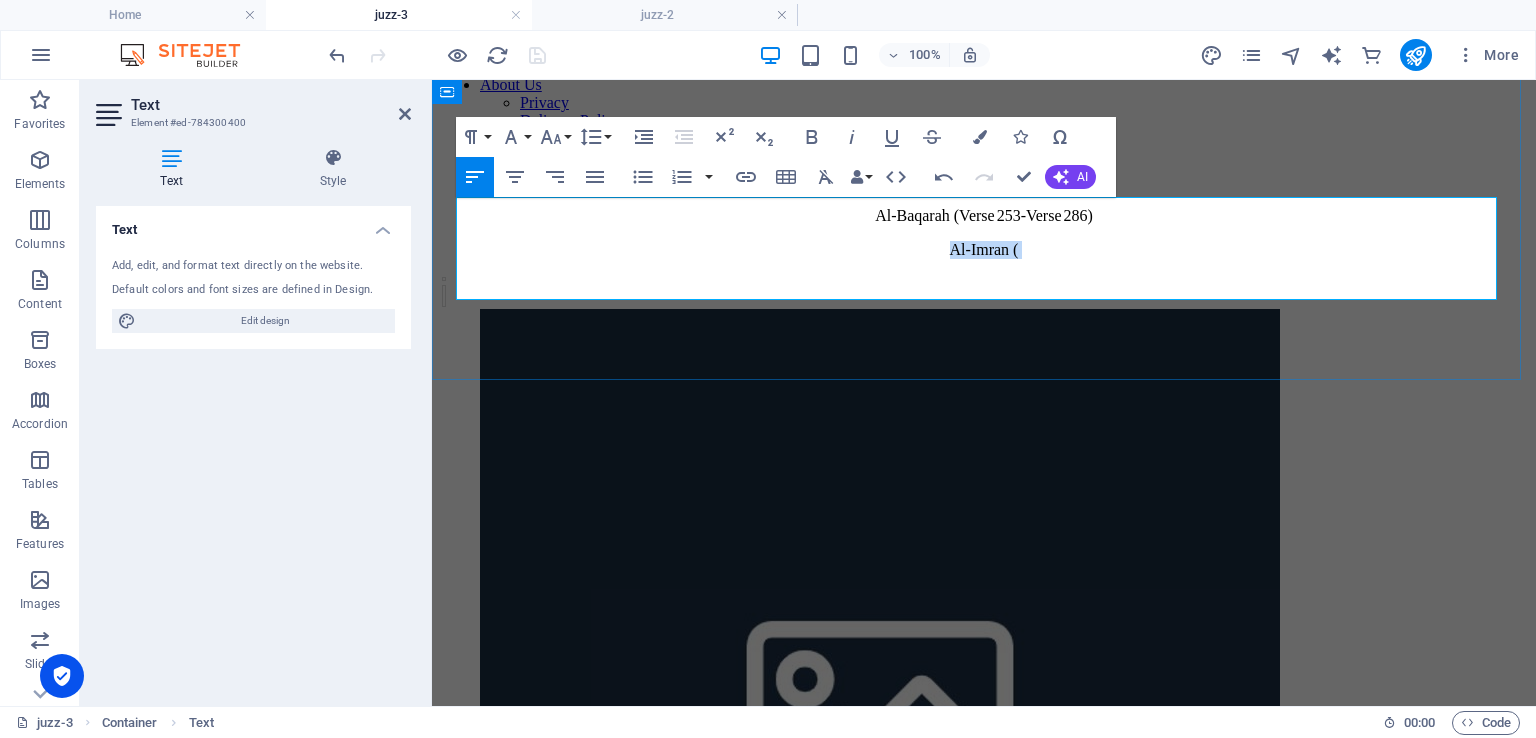 drag, startPoint x: 1032, startPoint y: 284, endPoint x: 940, endPoint y: 368, distance: 124.57929 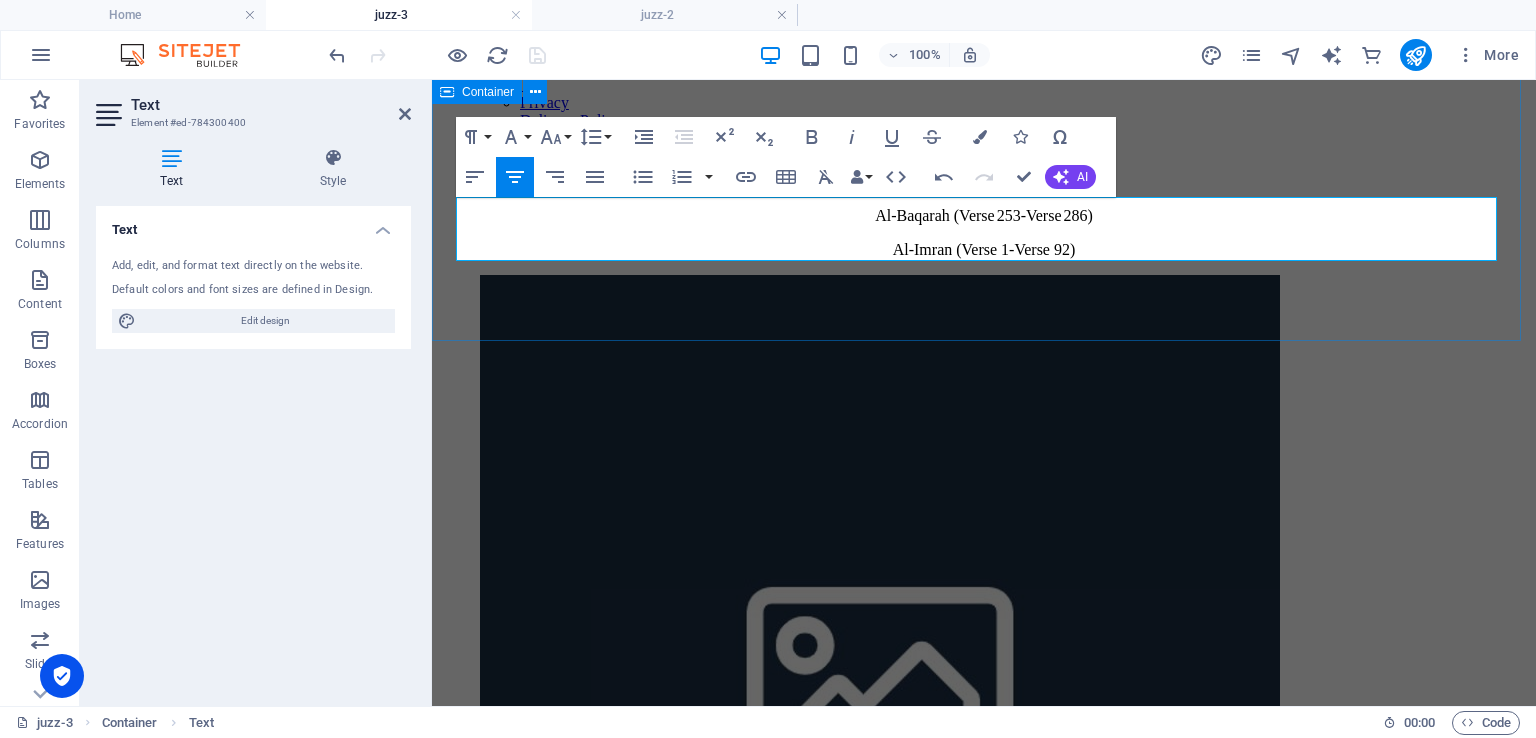 click on "Juzz-3 Al‑Baqarah (Verse 253-Verse 286) Al-Imran (Verse 1-Verse 92)" at bounding box center [984, 213] 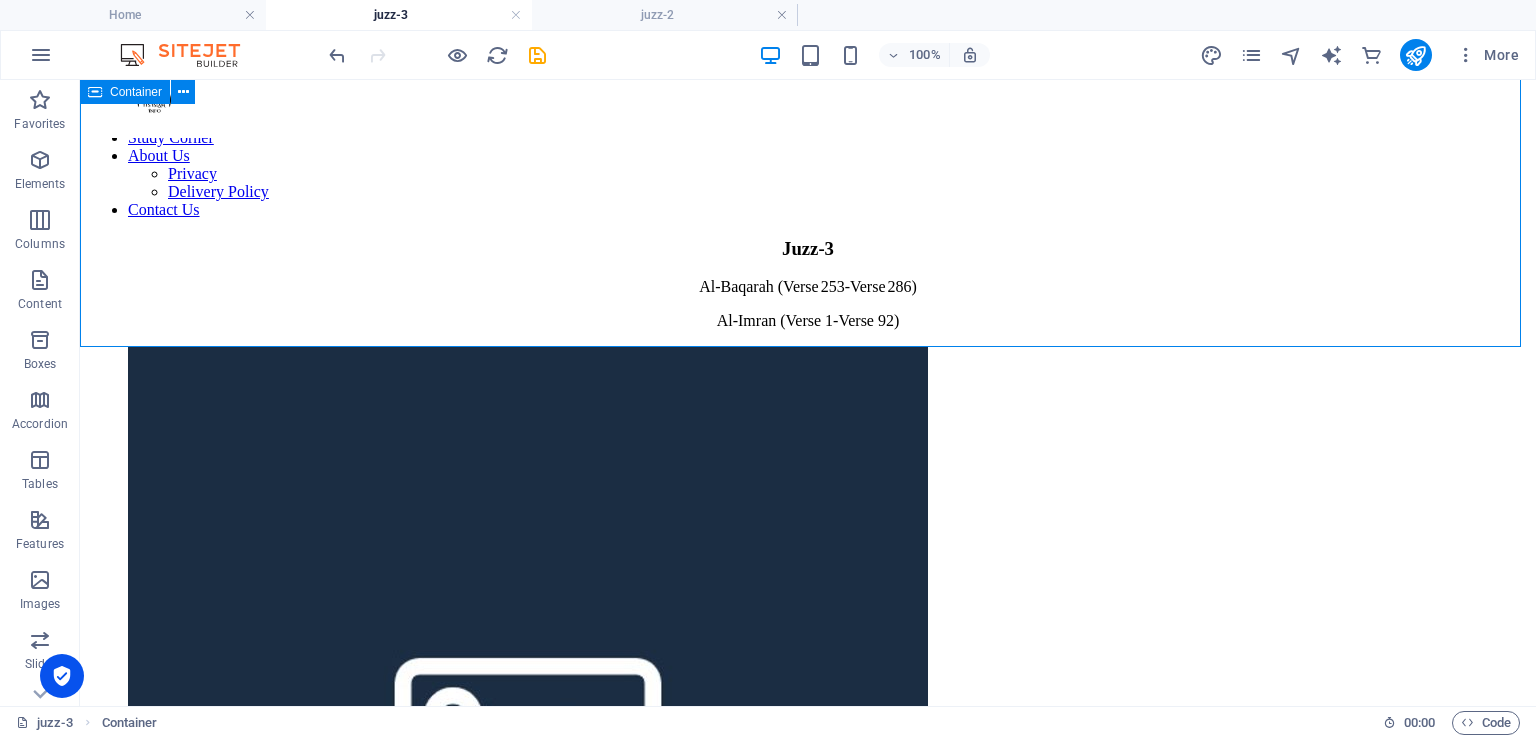 scroll, scrollTop: 0, scrollLeft: 0, axis: both 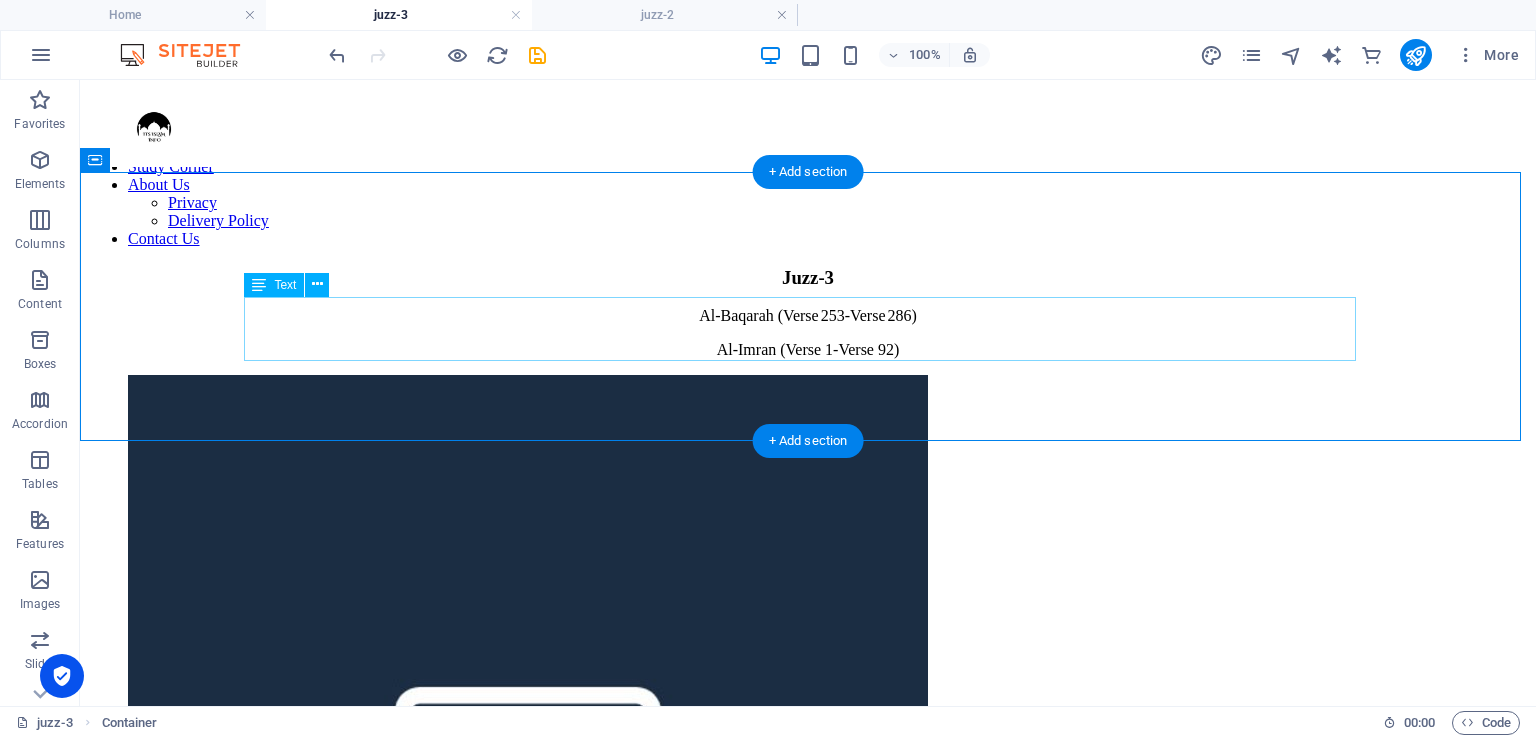 click on "Al‑Baqarah (Verse 253-Verse 286) Al-Imran (Verse 1-Verse 92)" at bounding box center [808, 333] 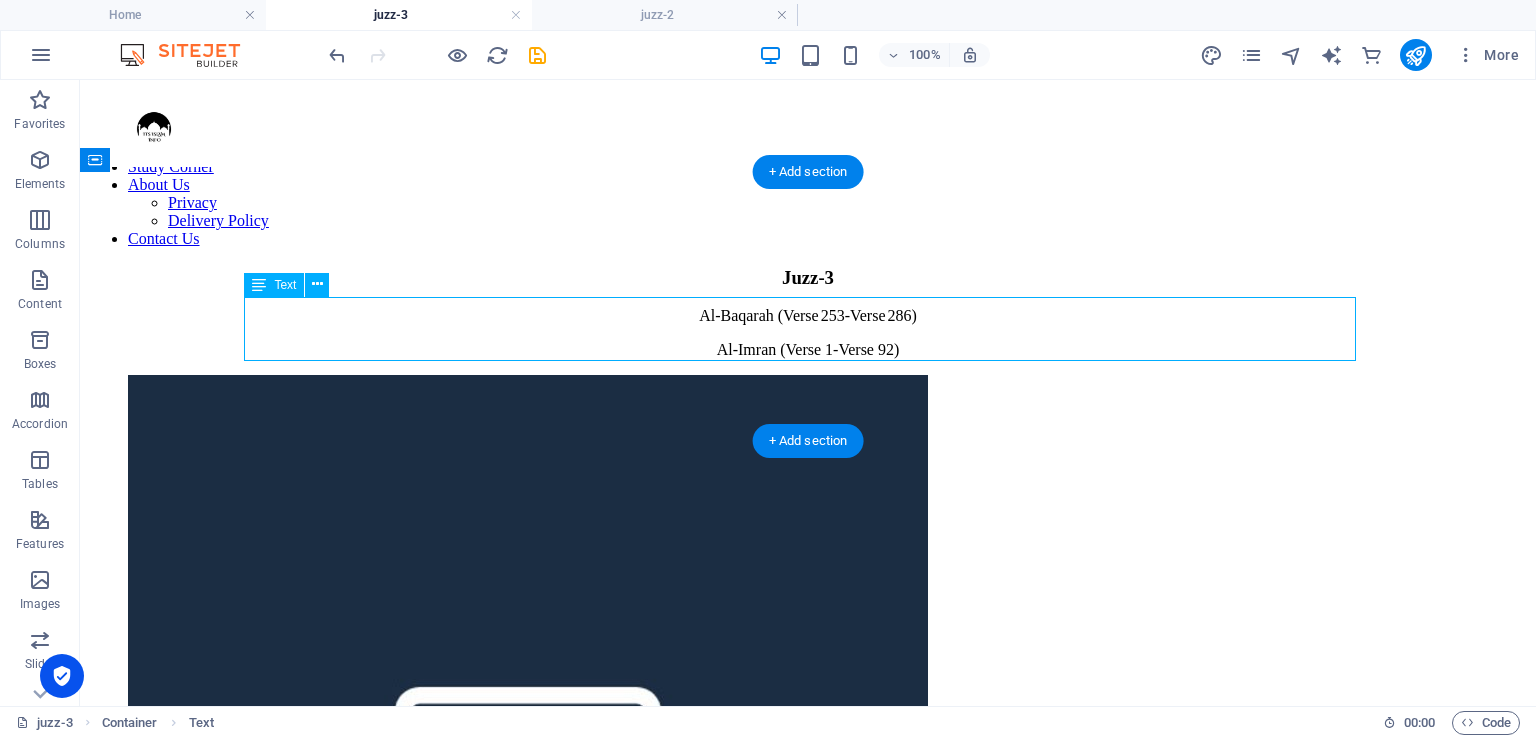 click on "Al‑Baqarah (Verse 253-Verse 286) Al-Imran (Verse 1-Verse 92)" at bounding box center [808, 333] 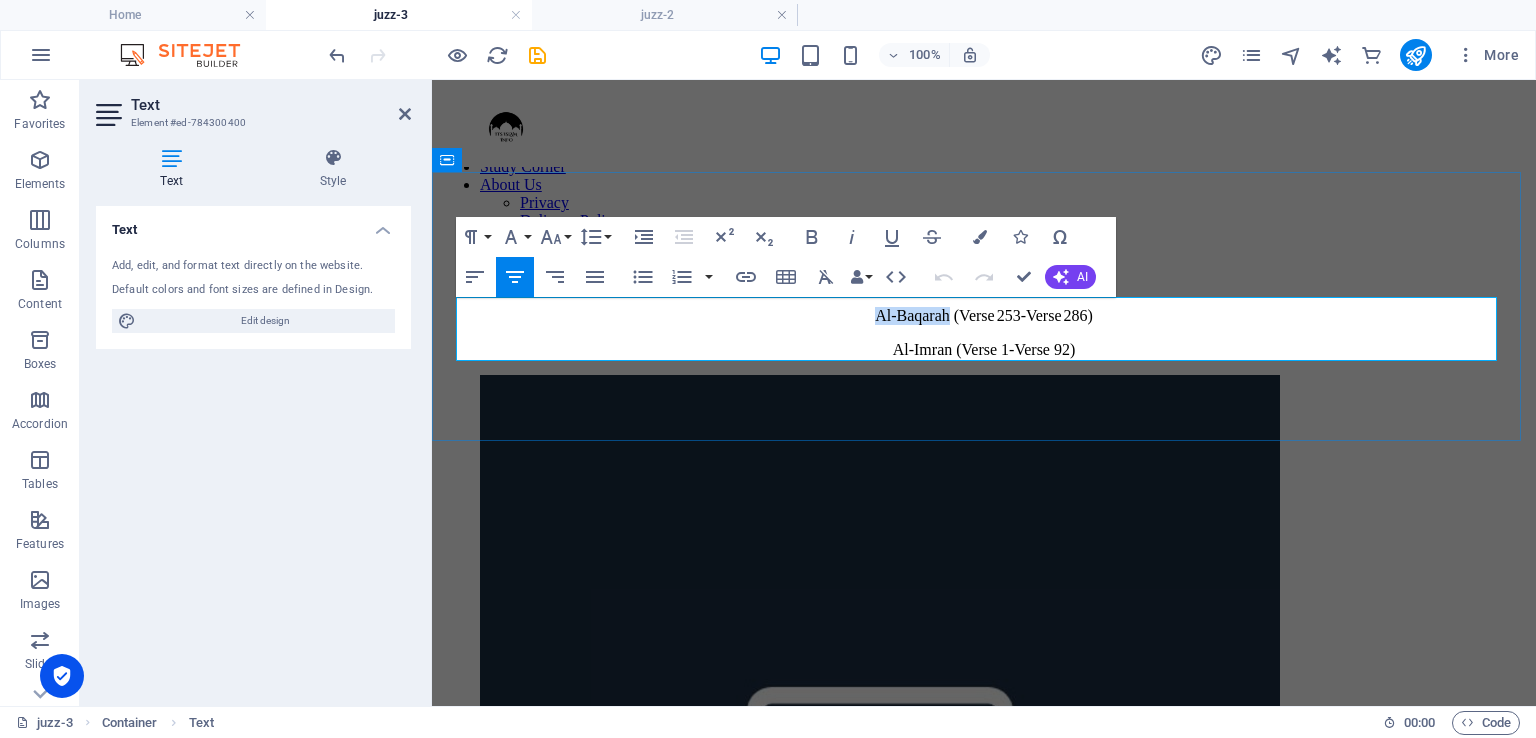 drag, startPoint x: 821, startPoint y: 311, endPoint x: 929, endPoint y: 311, distance: 108 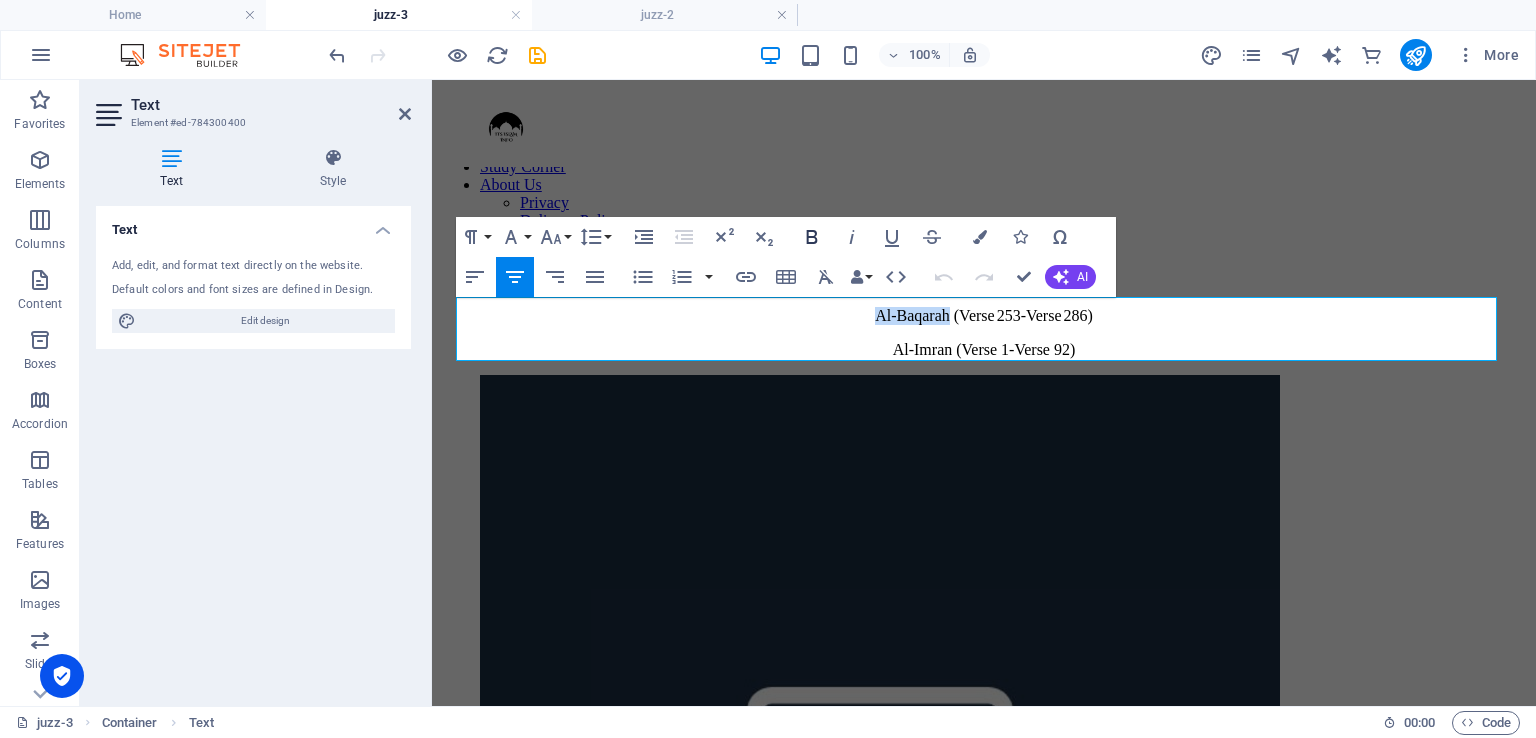 click 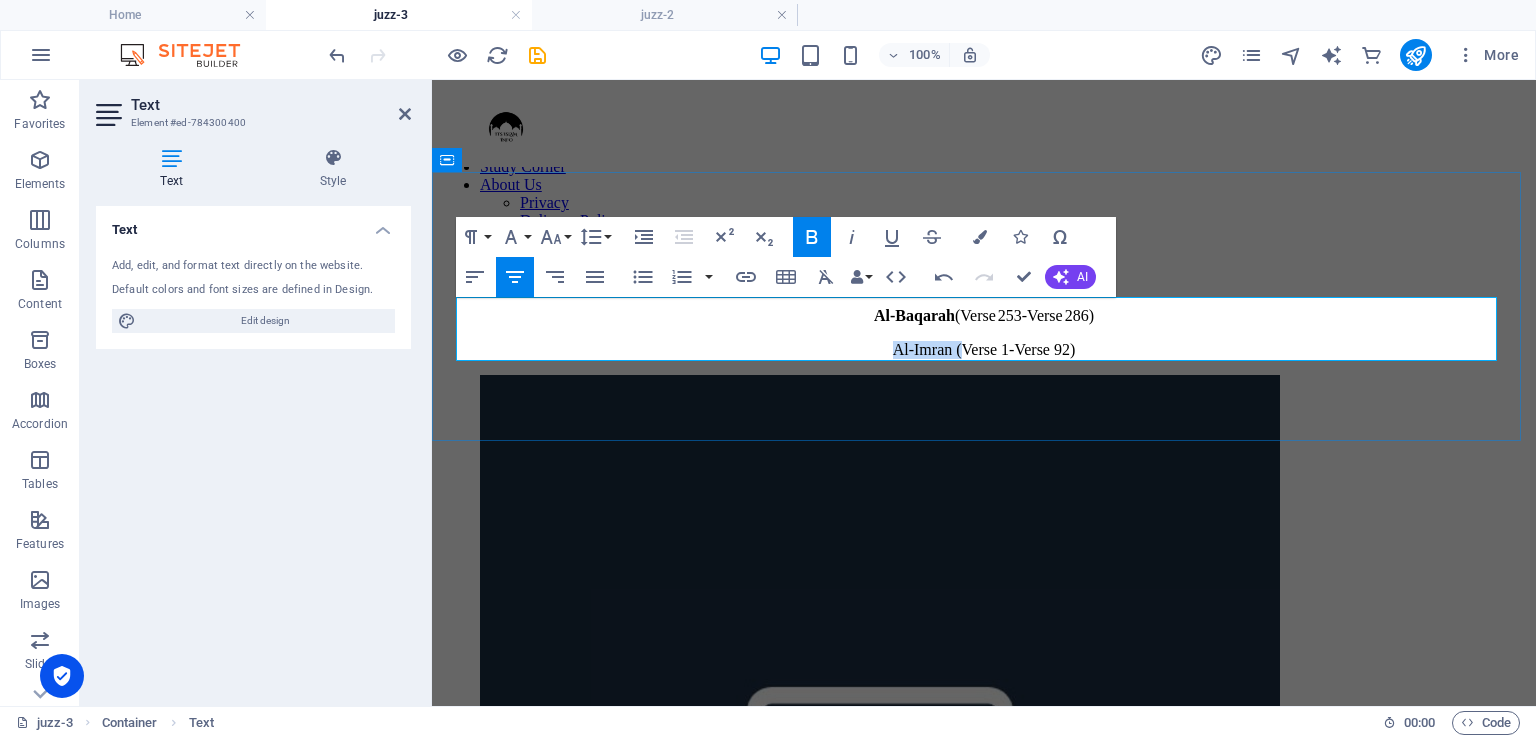 drag, startPoint x: 839, startPoint y: 349, endPoint x: 940, endPoint y: 345, distance: 101.07918 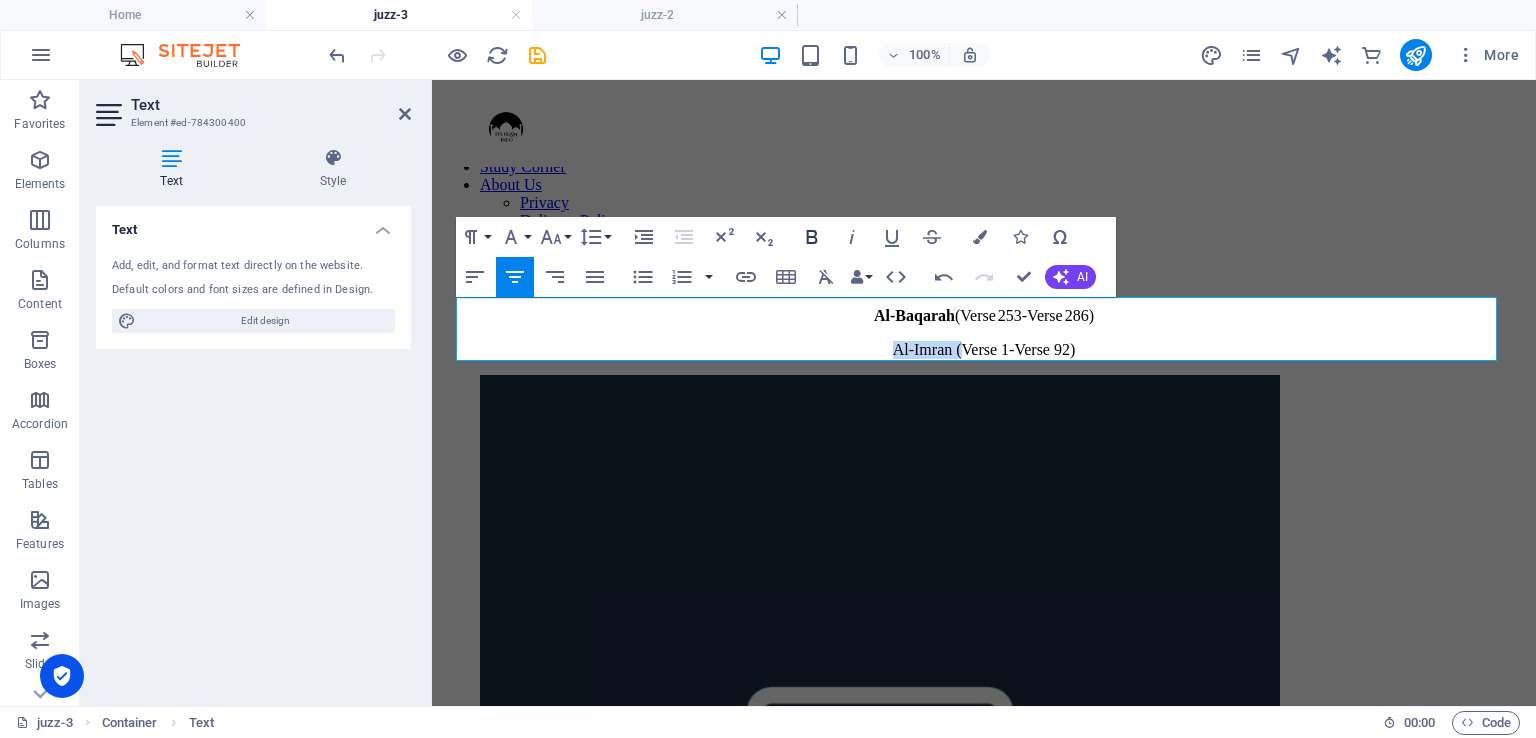 click 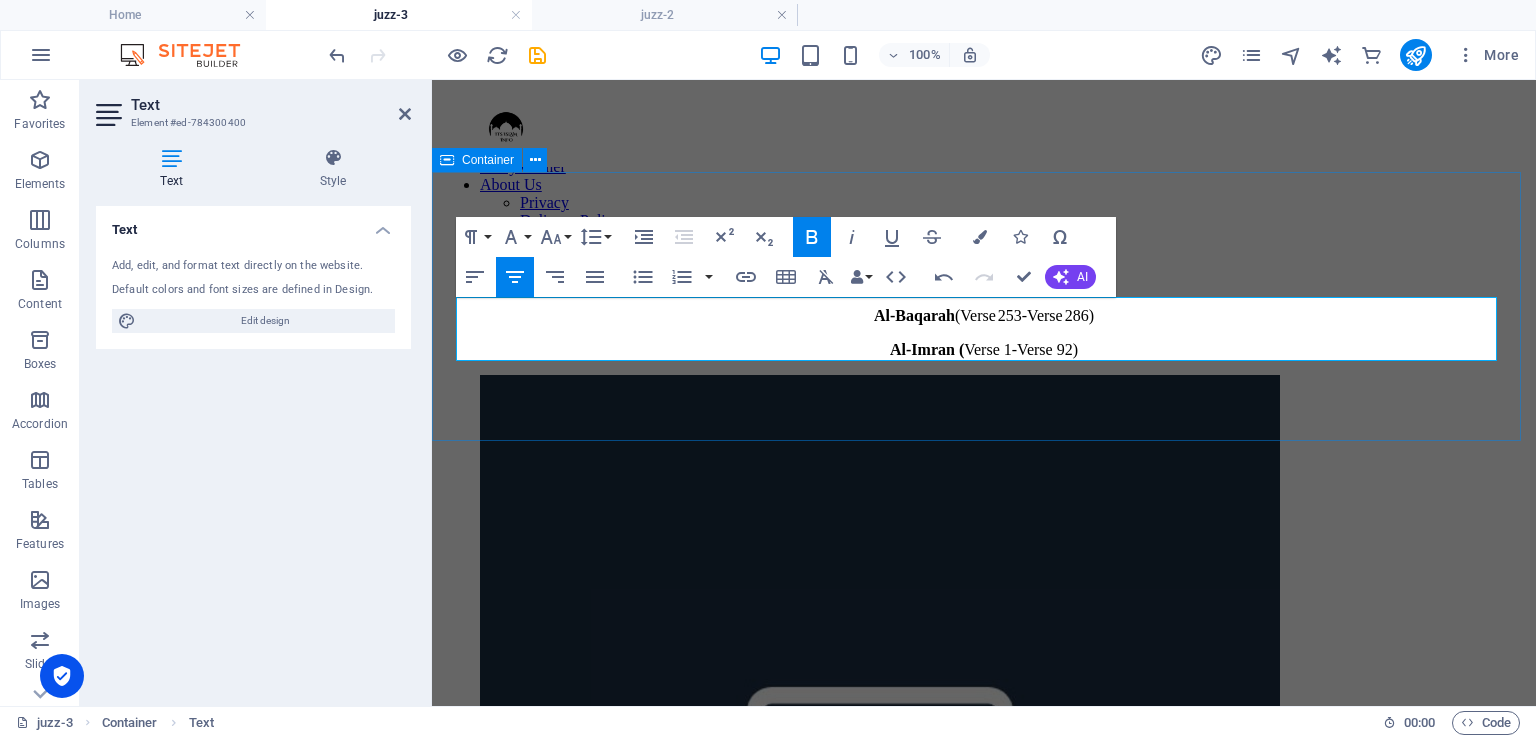 click on "Juzz-3 Al‑Baqarah  (Verse 253-Verse 286) Al-Imran ( Verse 1-Verse 92)" at bounding box center [984, 313] 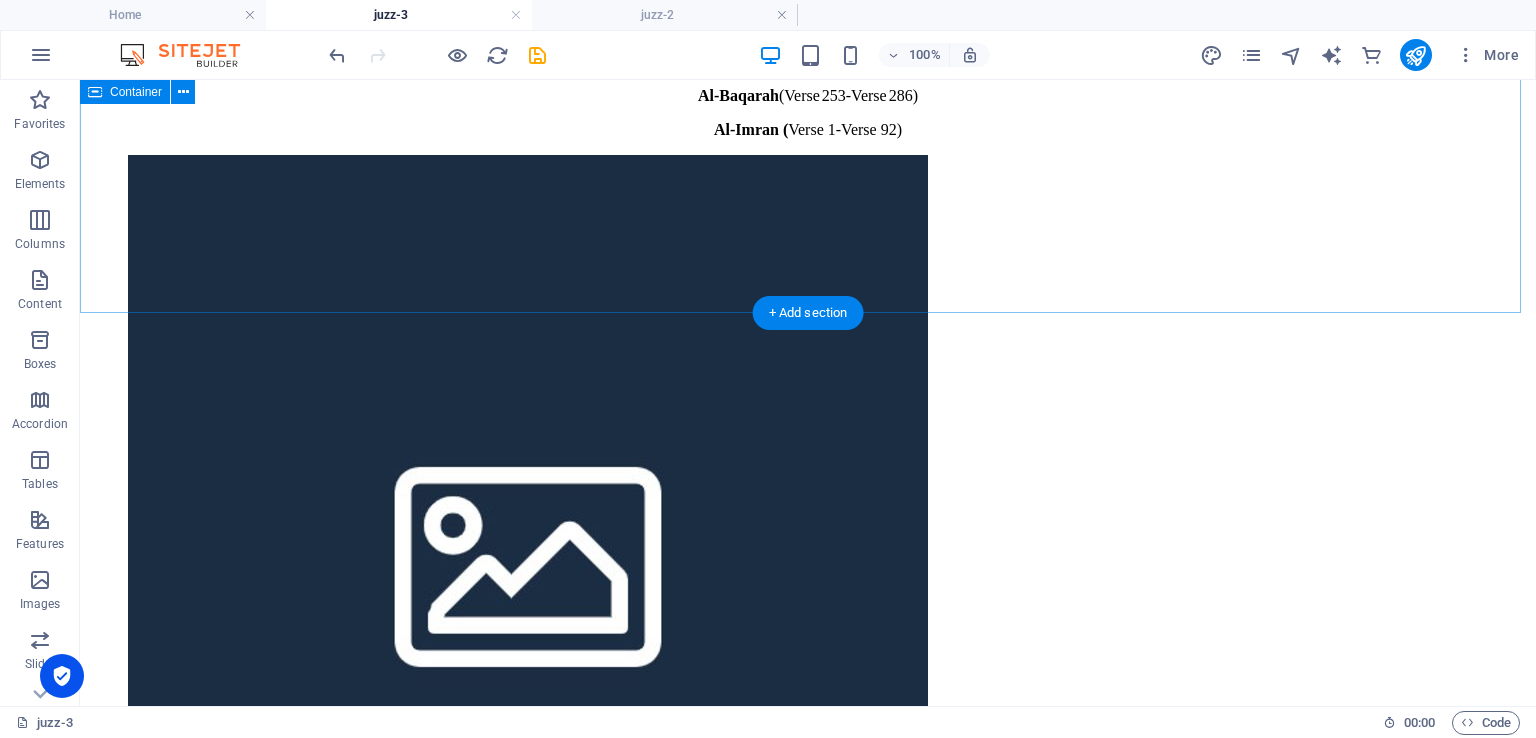 scroll, scrollTop: 100, scrollLeft: 0, axis: vertical 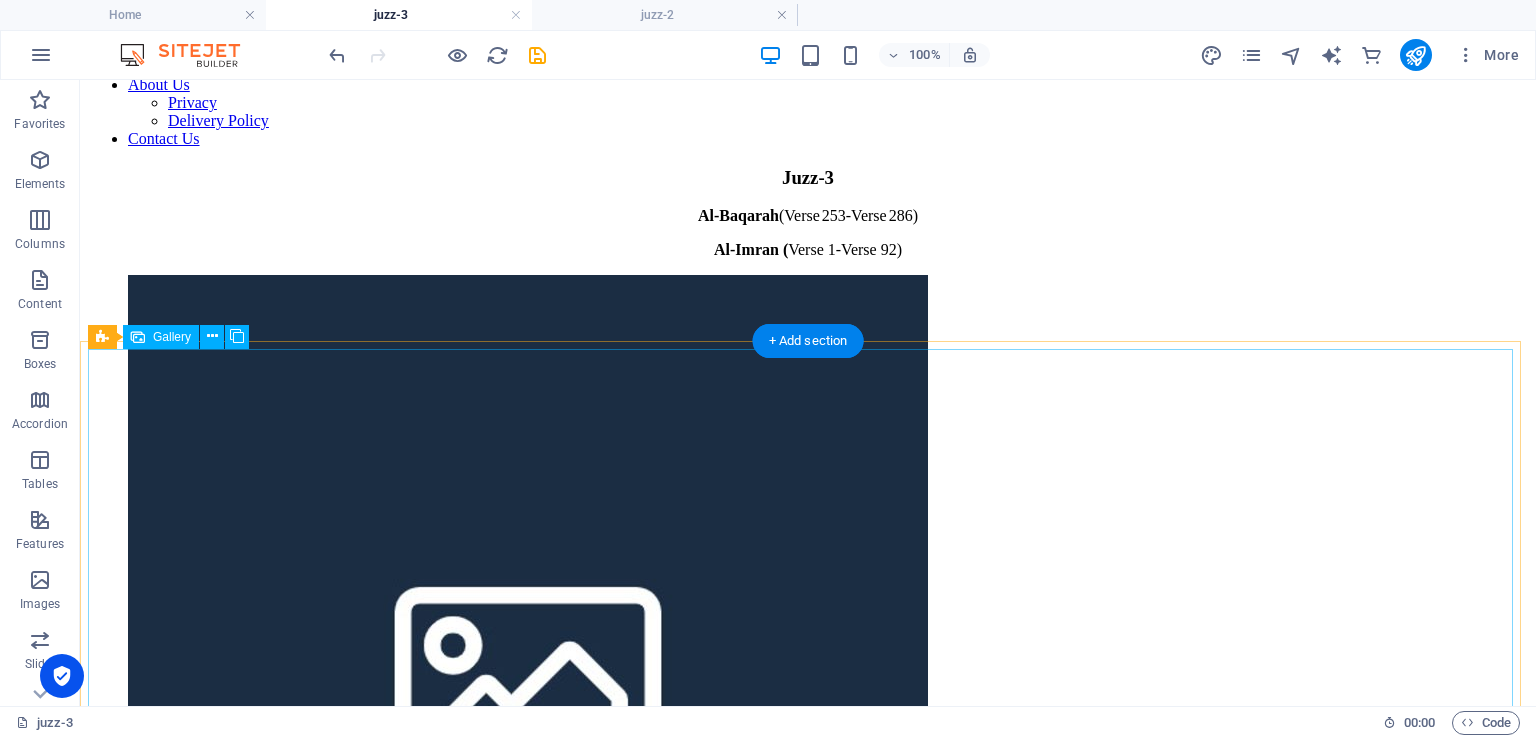 click at bounding box center [528, 677] 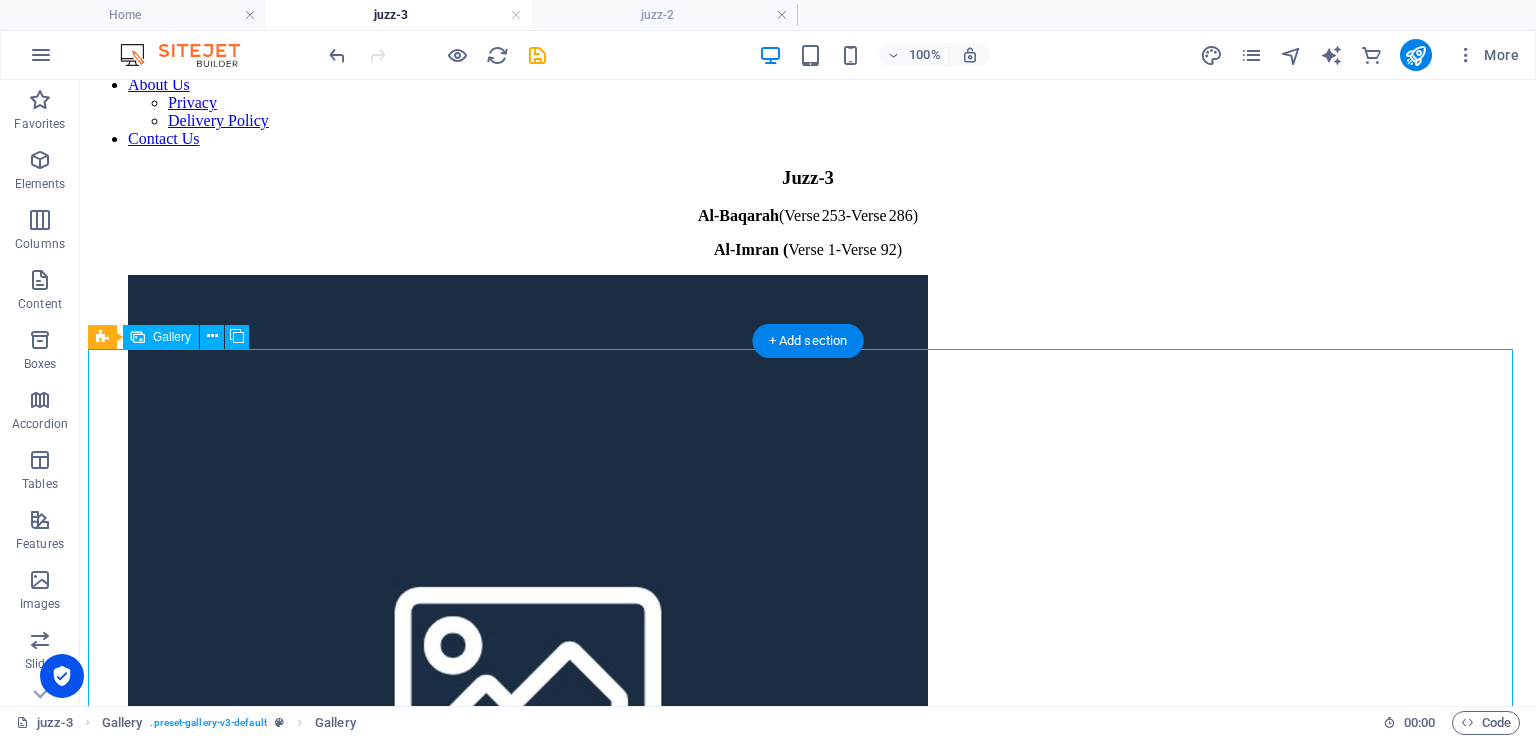 click at bounding box center [528, 677] 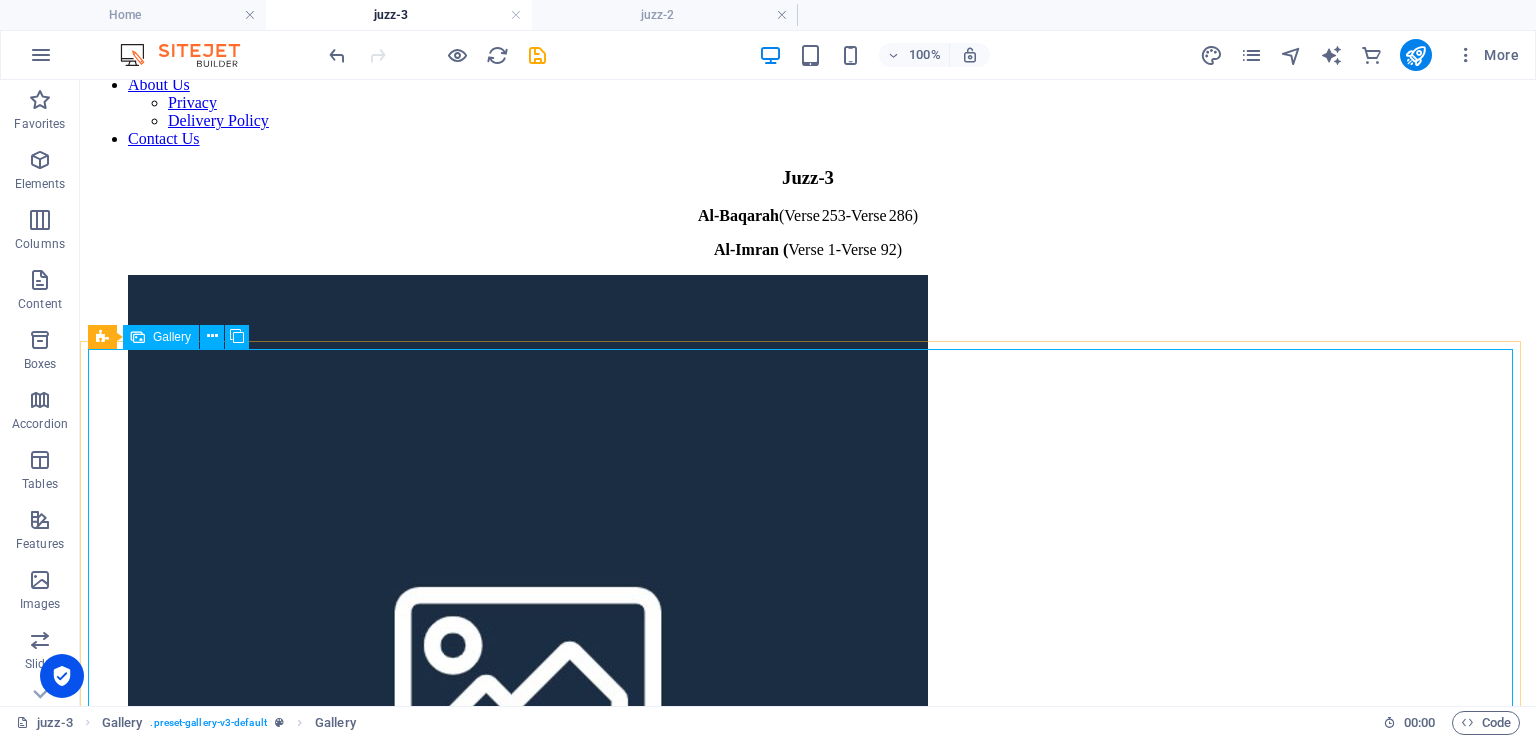 click on "Gallery" at bounding box center (172, 337) 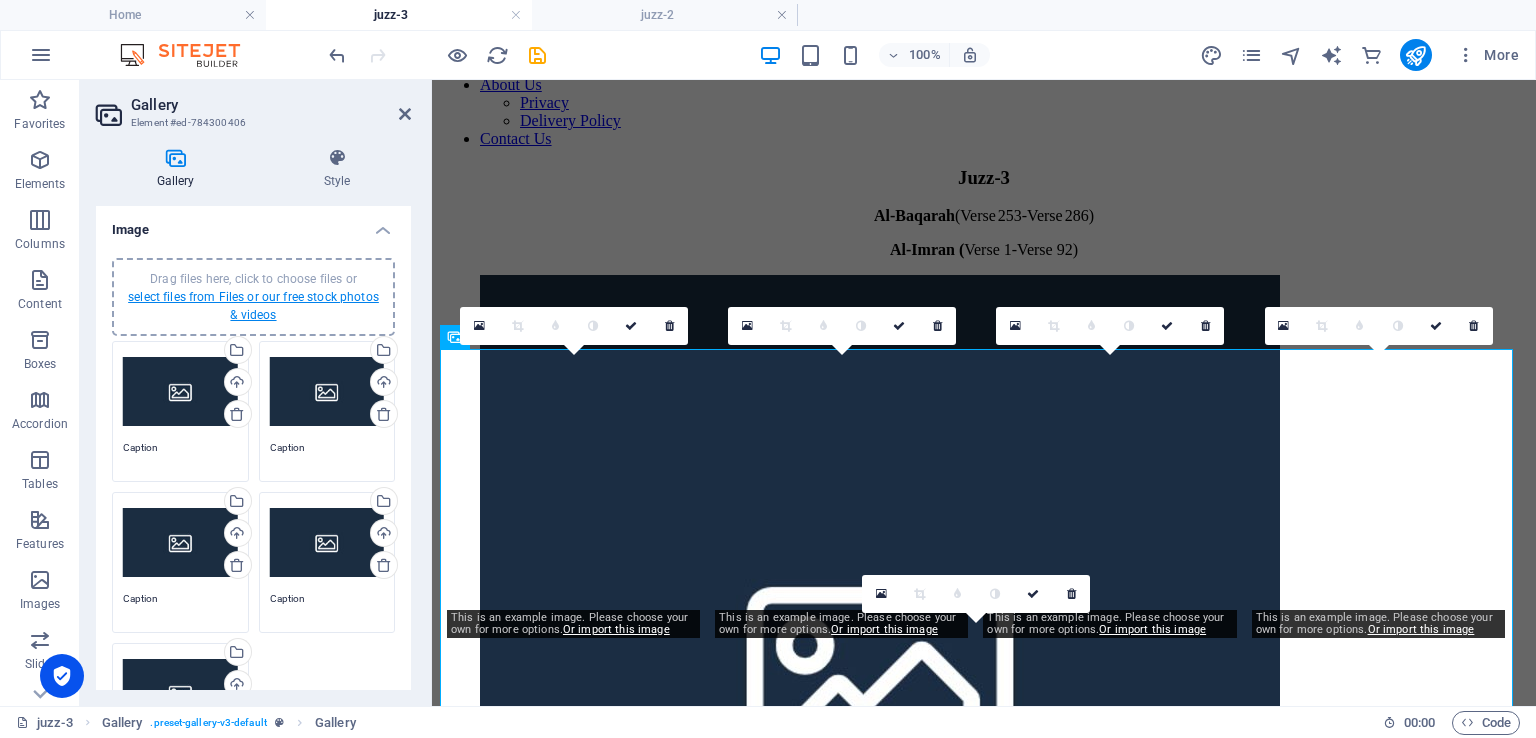 click on "select files from Files or our free stock photos & videos" at bounding box center [253, 306] 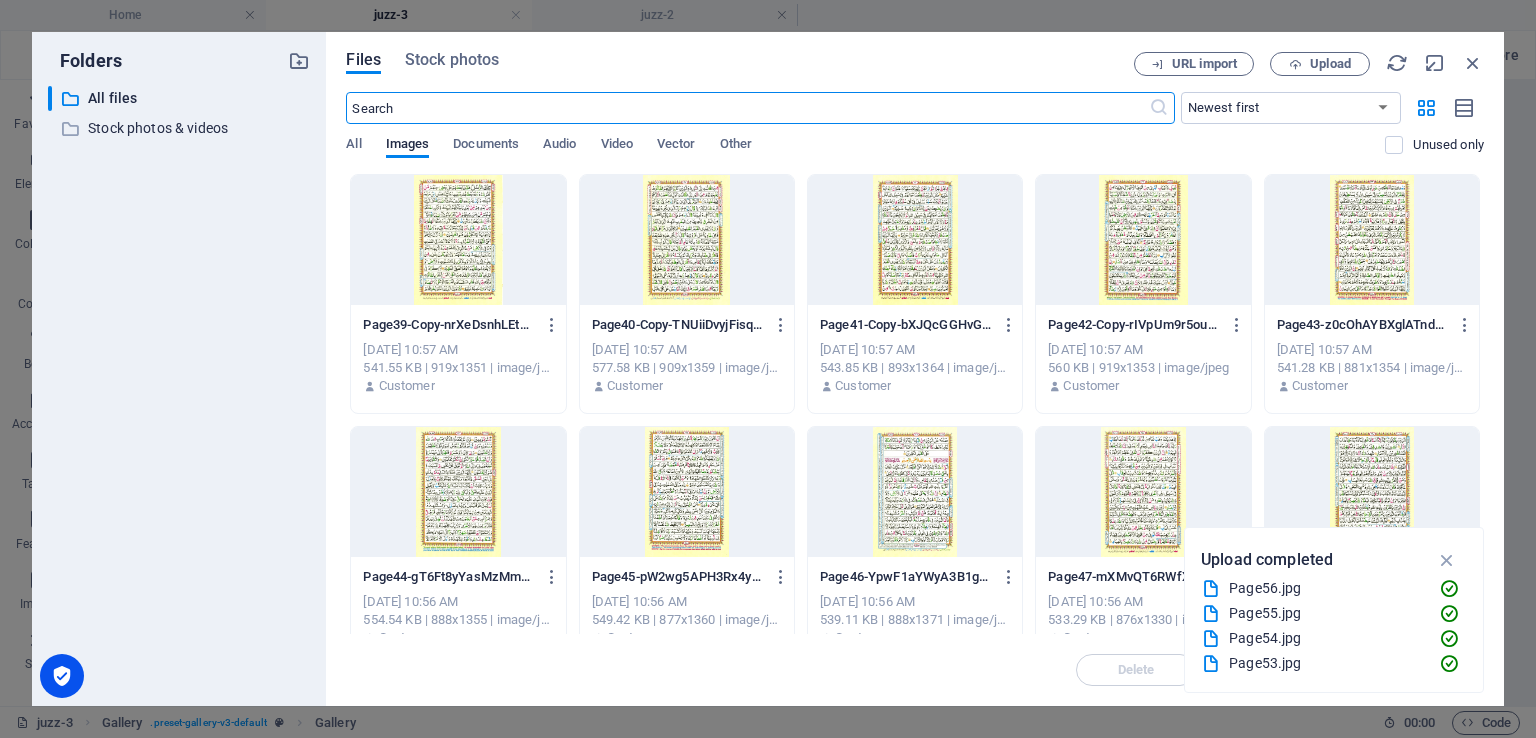 click at bounding box center (458, 240) 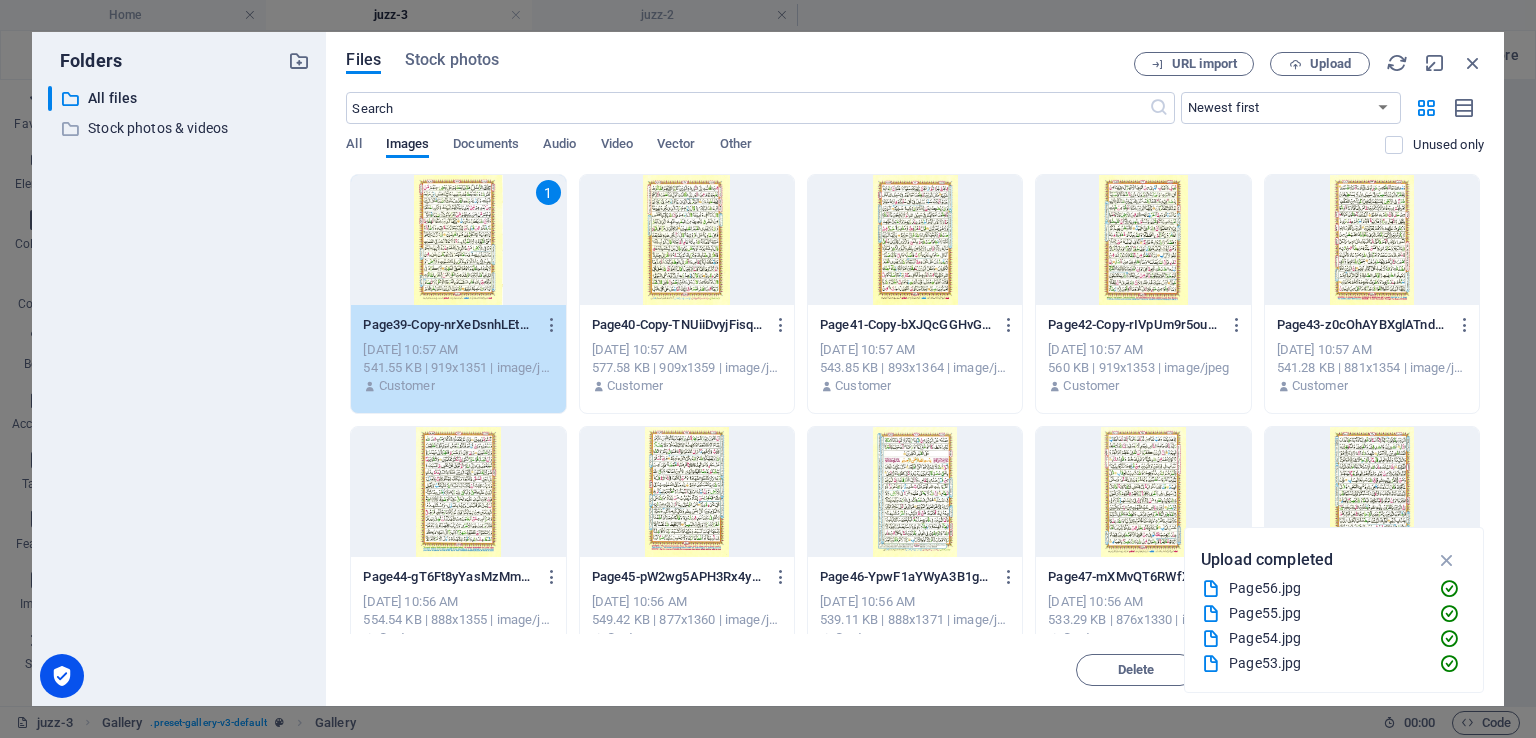 click on "Page40-Copy-TNUiiDvyjFisq4VIUme63Q.jpg" at bounding box center [678, 325] 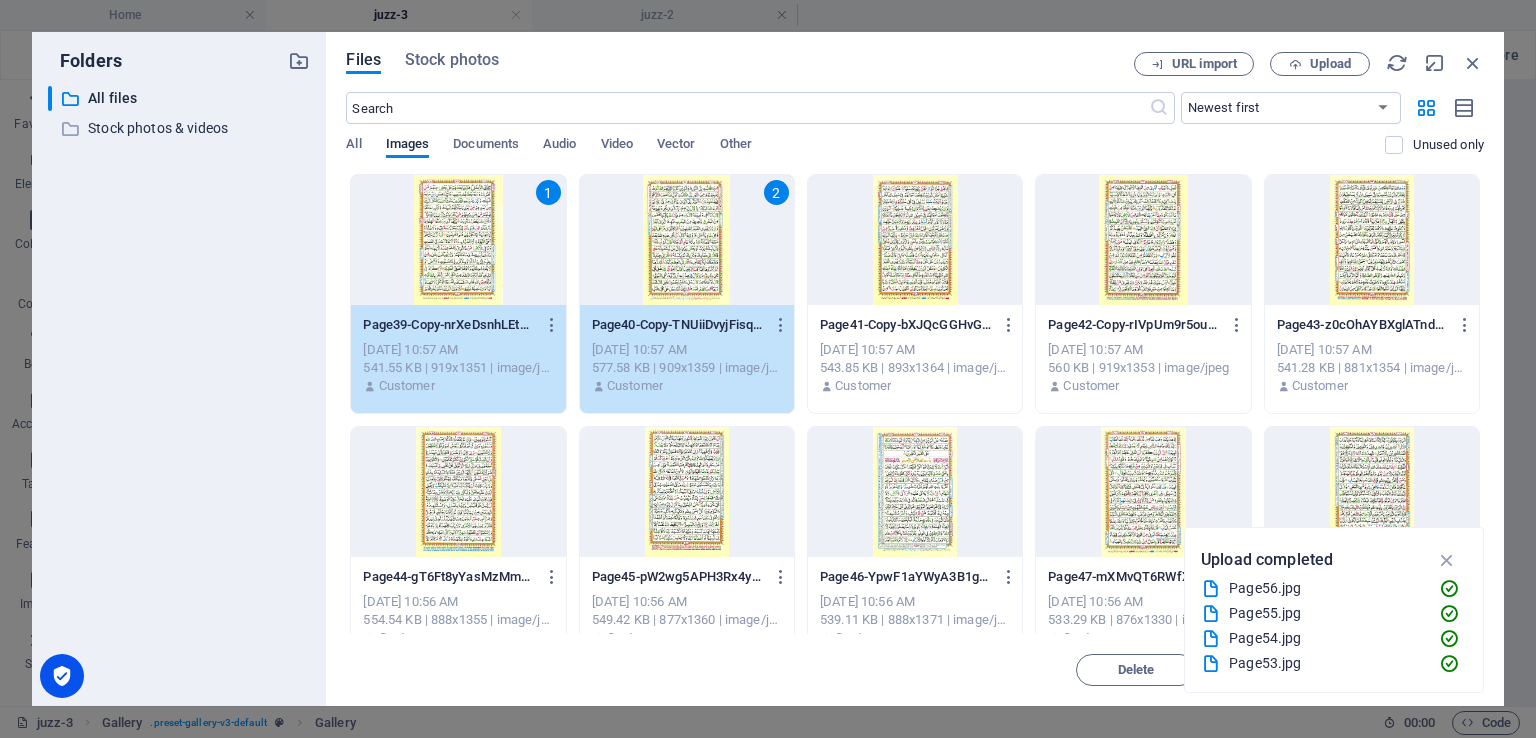 click on "Page41-Copy-bXJQcGGHvG9FANwurmk5tA.jpg Page41-Copy-bXJQcGGHvG9FANwurmk5tA.jpg" at bounding box center [915, 325] 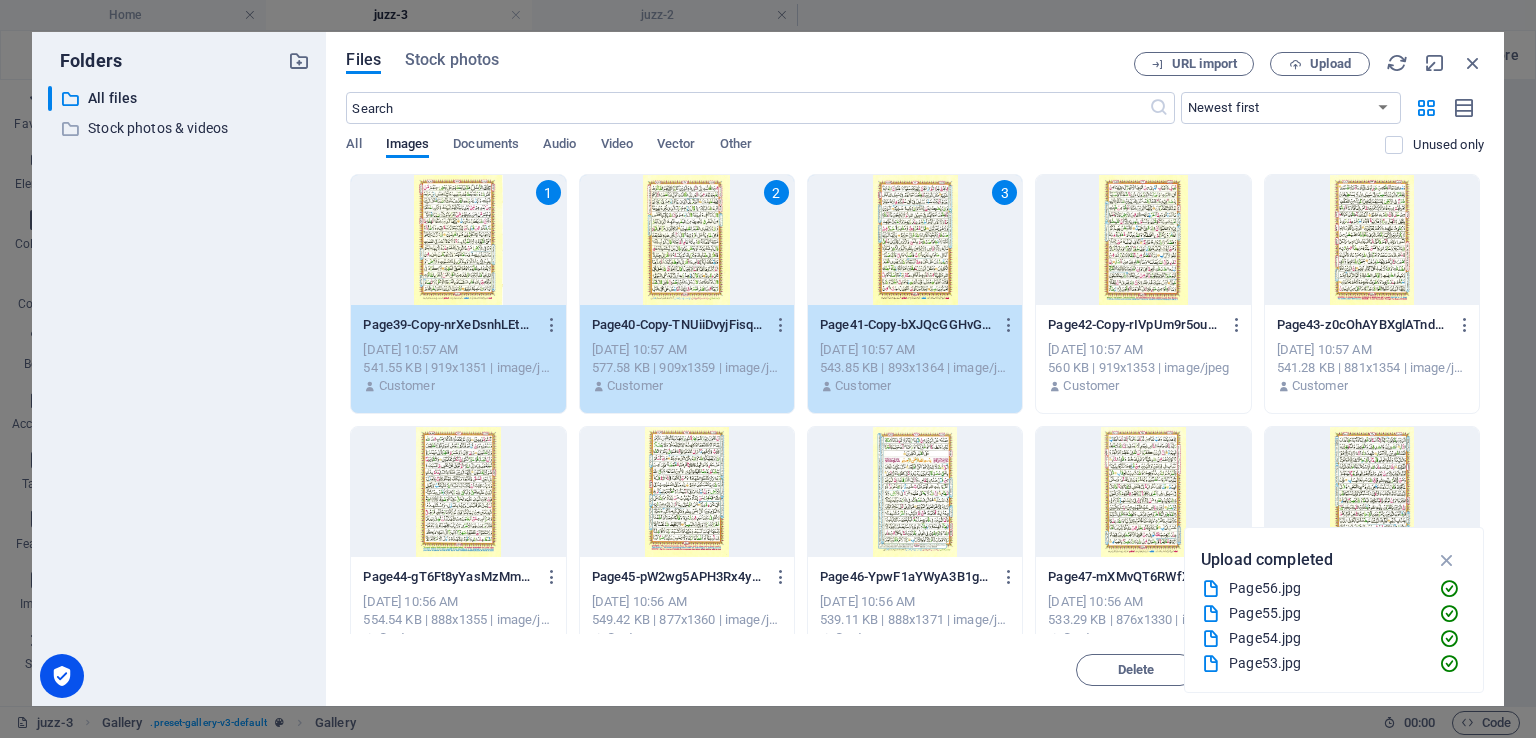 click on "[DATE] 10:57 AM" at bounding box center (1143, 350) 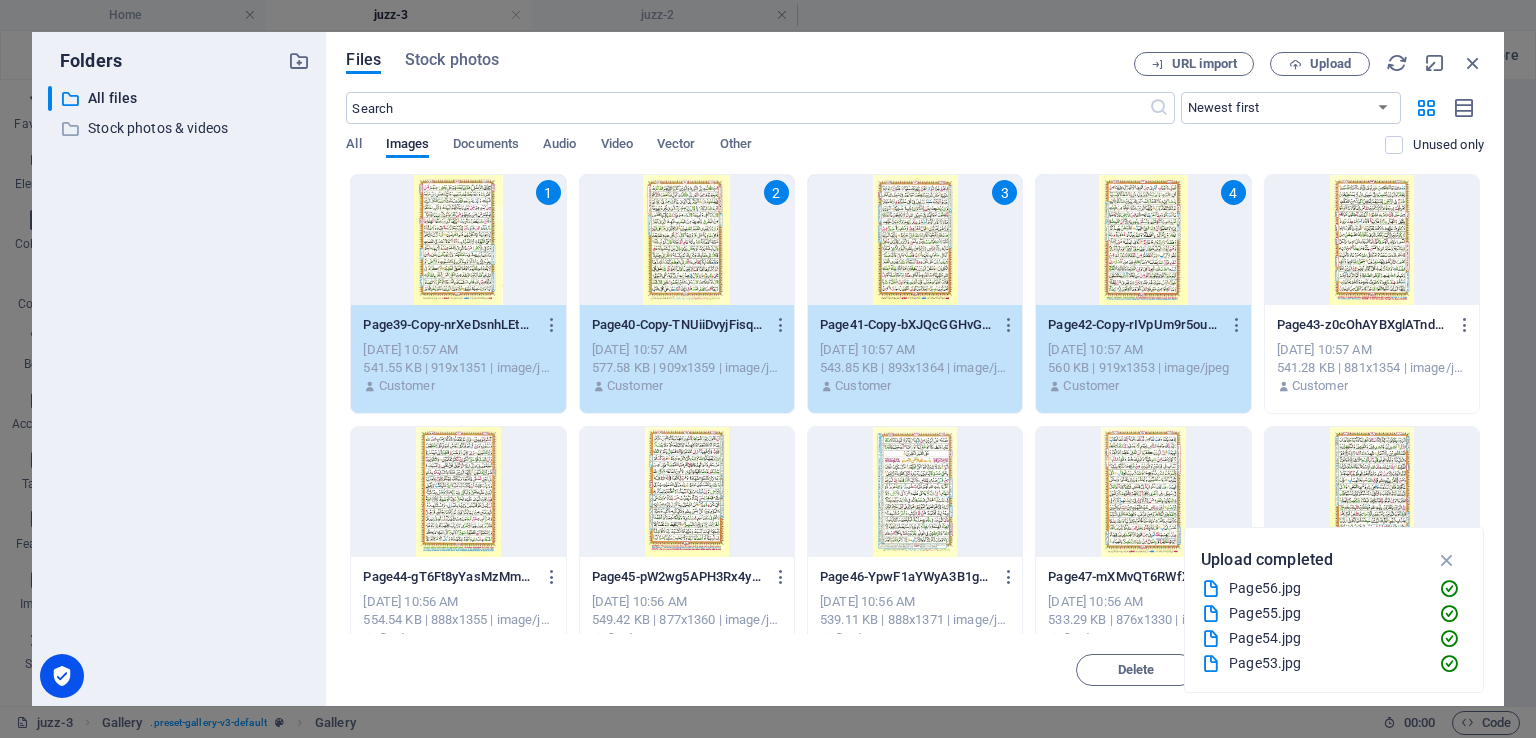 click on "541.28 KB | 881x1354 | image/jpeg" at bounding box center [1372, 368] 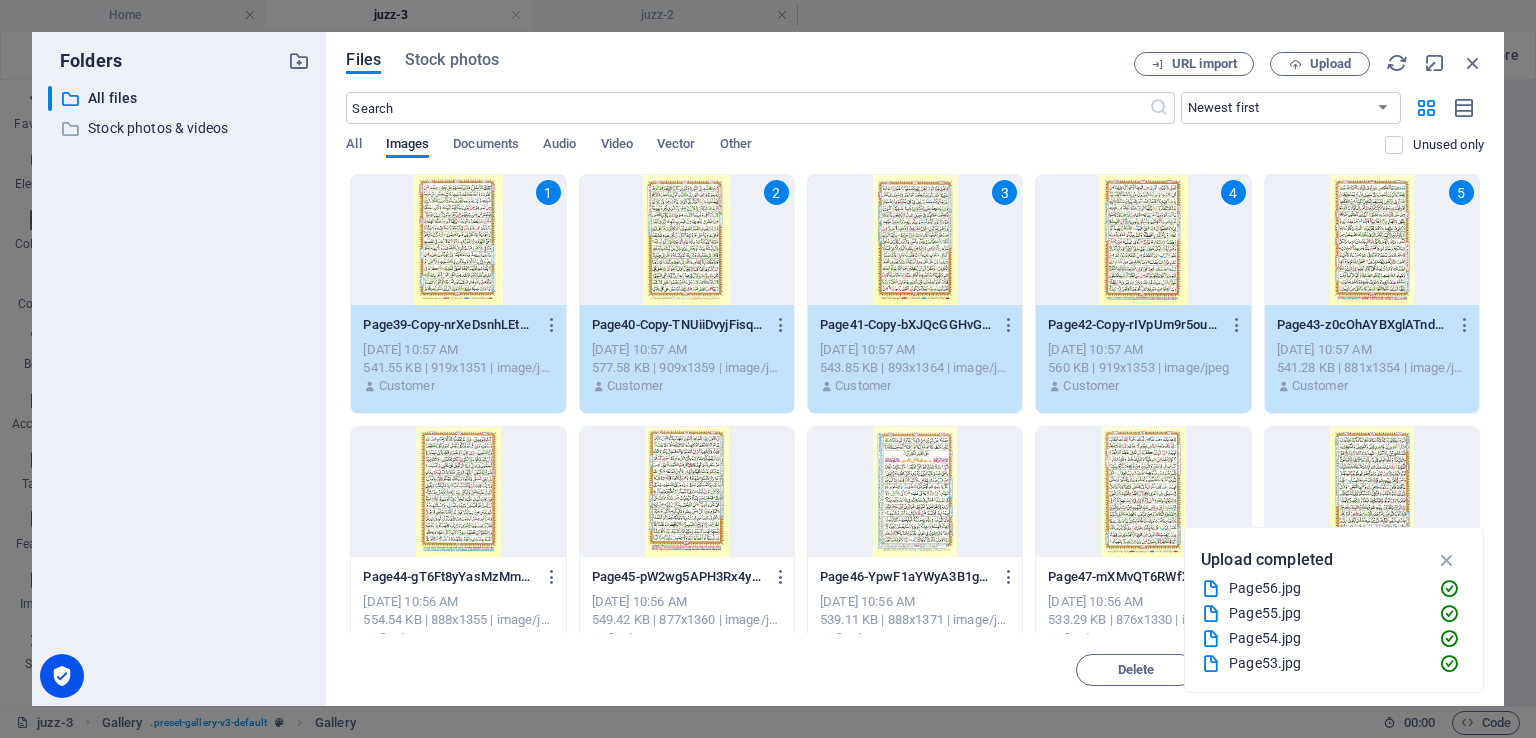 click at bounding box center (458, 492) 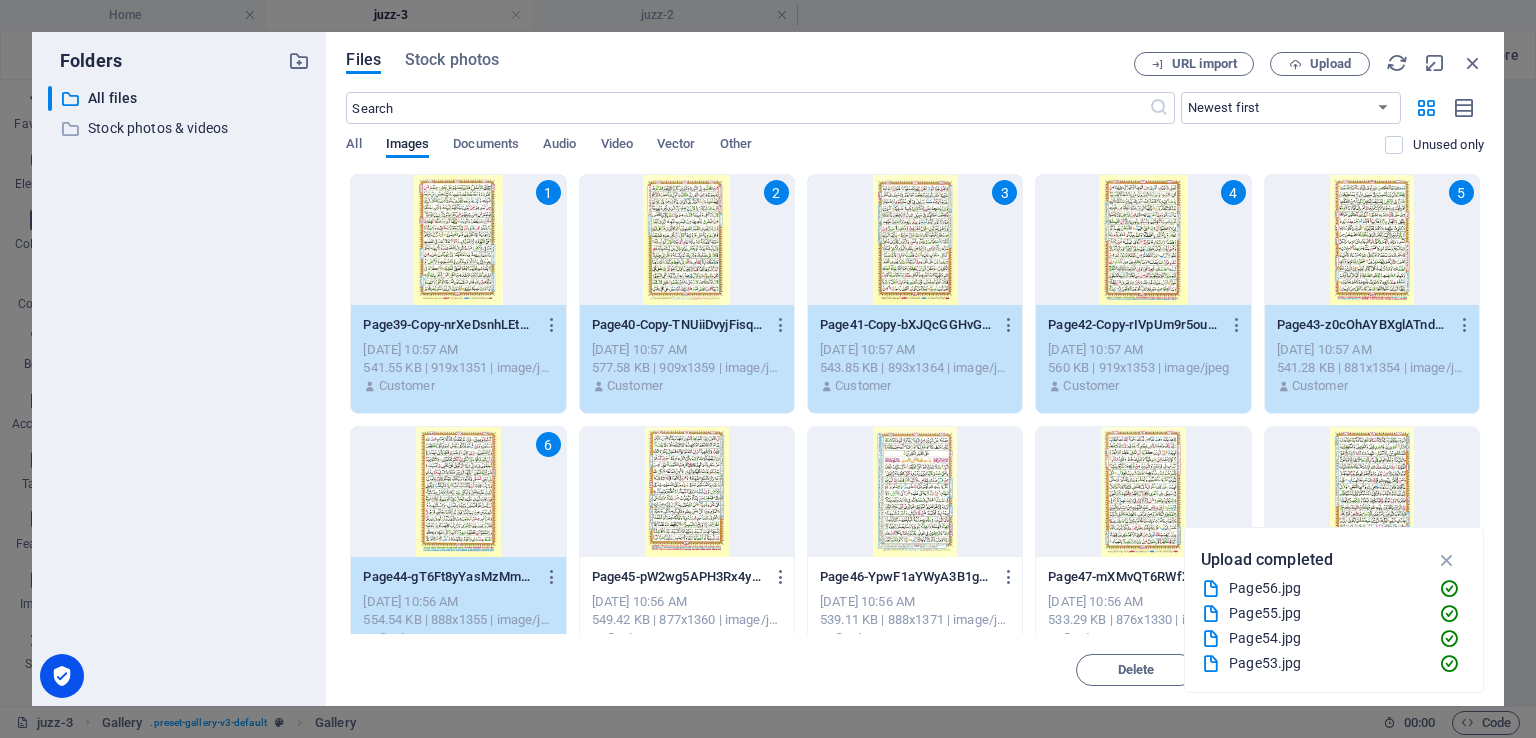 click at bounding box center (687, 492) 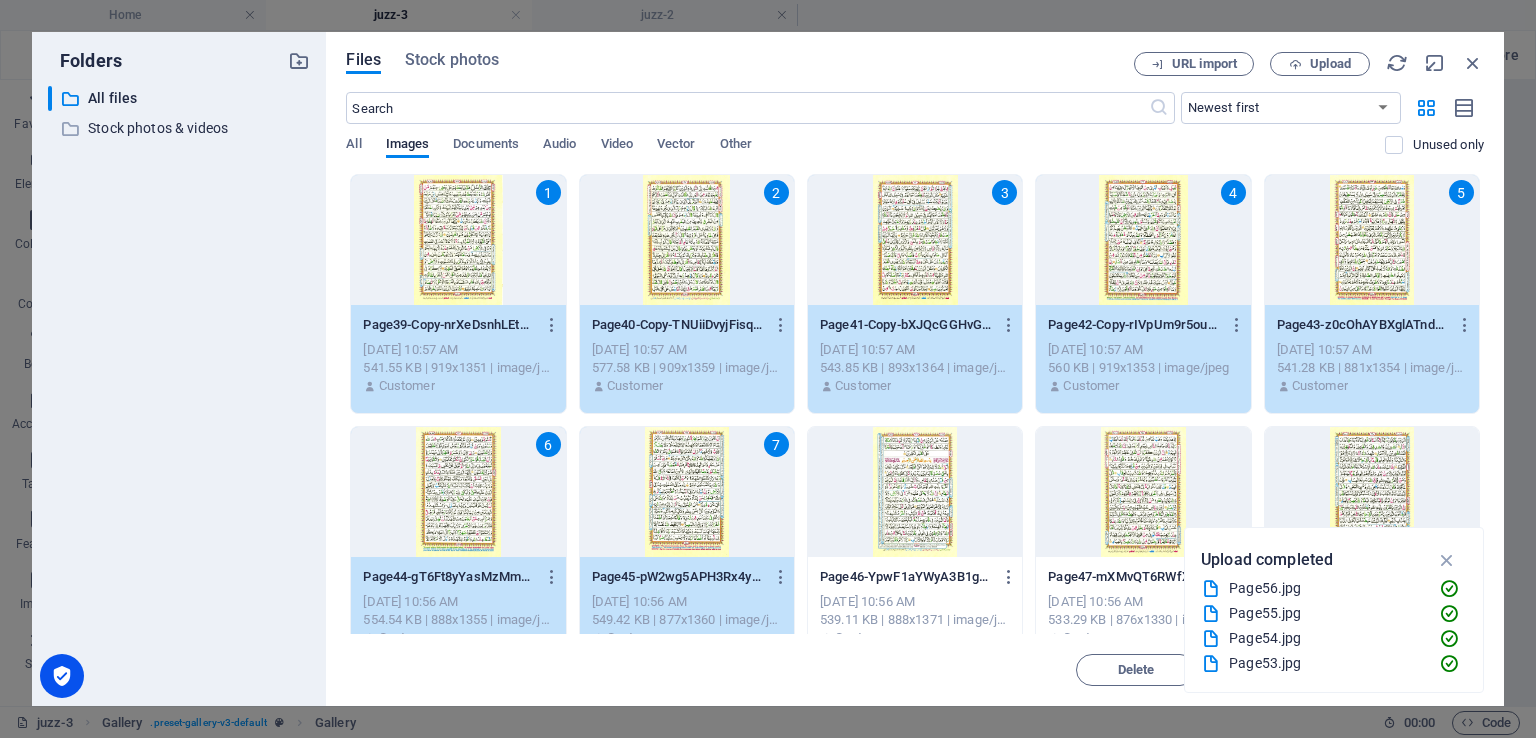 click at bounding box center [915, 492] 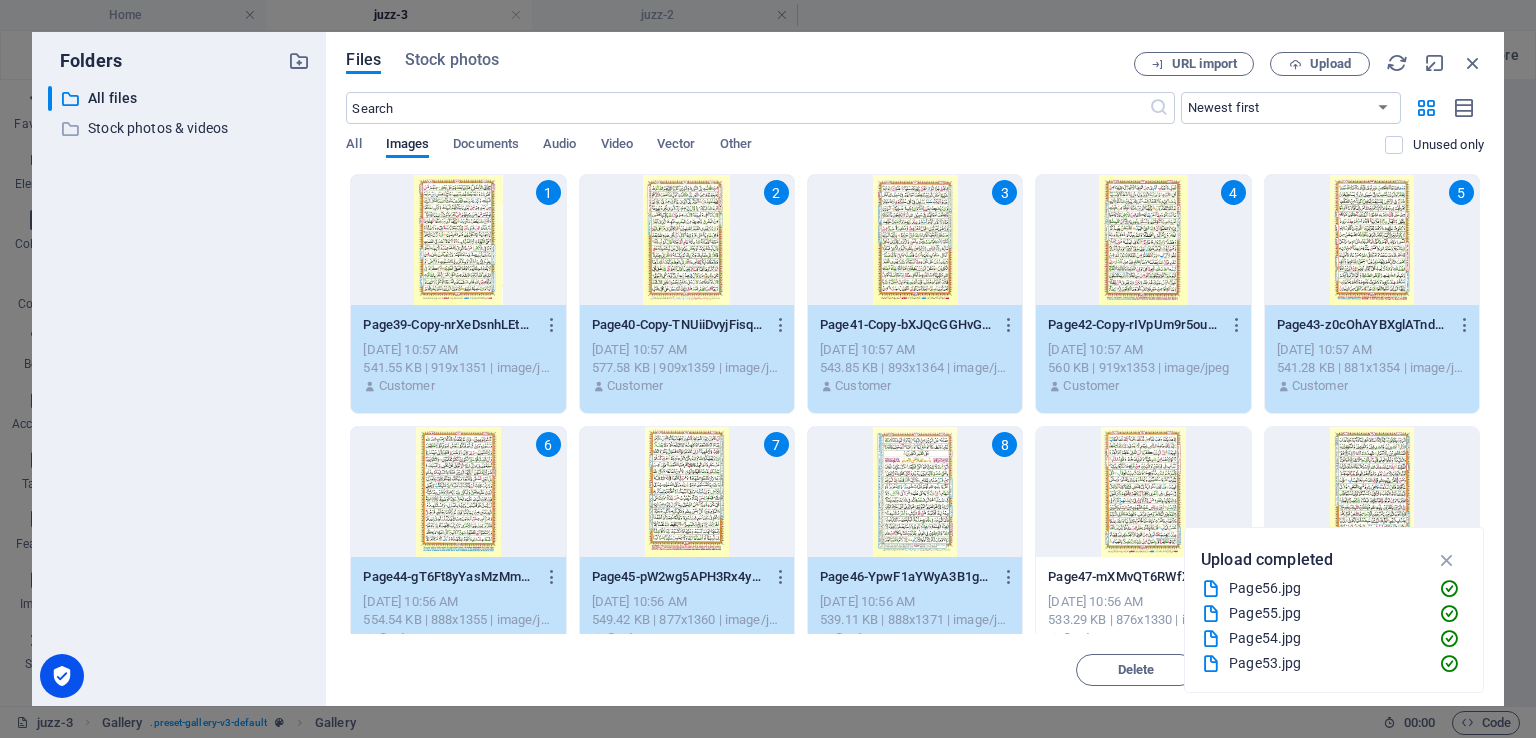 click at bounding box center (1143, 492) 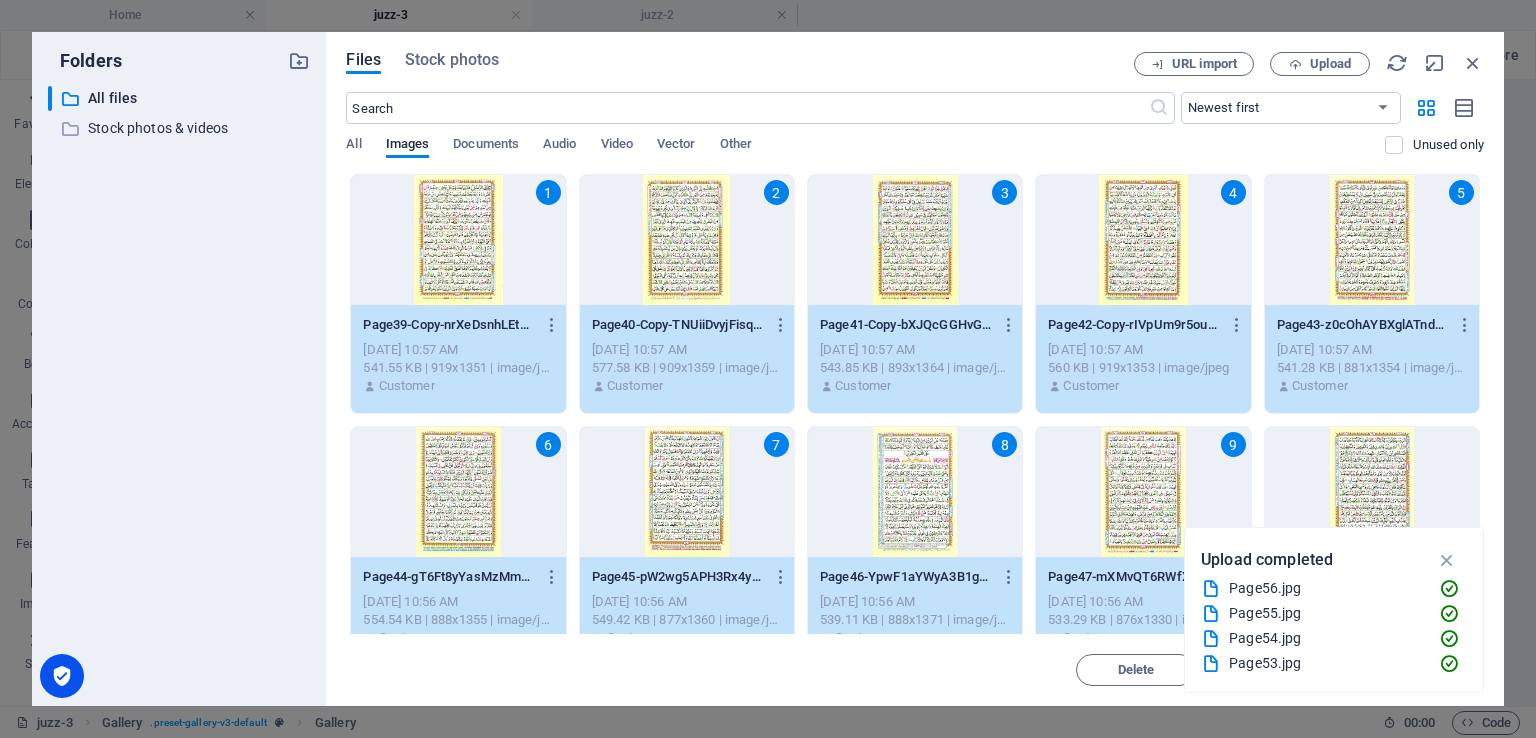 click on "9" at bounding box center (1143, 492) 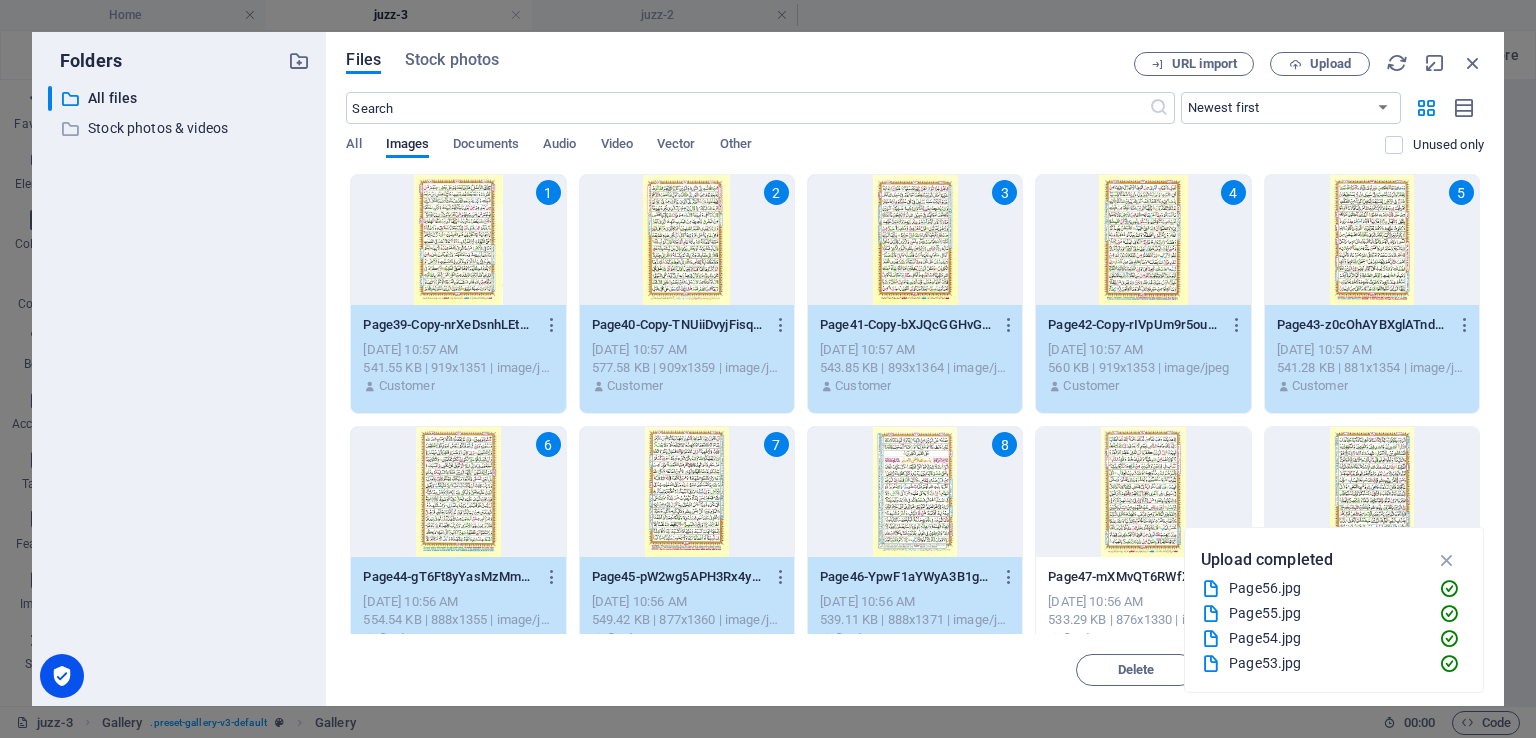 click on "Upload completed Page56.jpg Page55.jpg Page54.jpg Page53.jpg Page52.jpg Page51.jpg Page50.jpg Page49.jpg Page48.jpg Page47.jpg Page46.jpg Page45.jpg Page44.jpg Page43.jpg Page42 - Copy.jpg Page41 - Copy.jpg Page40 - Copy.jpg Page39 - Copy.jpg" at bounding box center [1334, 610] 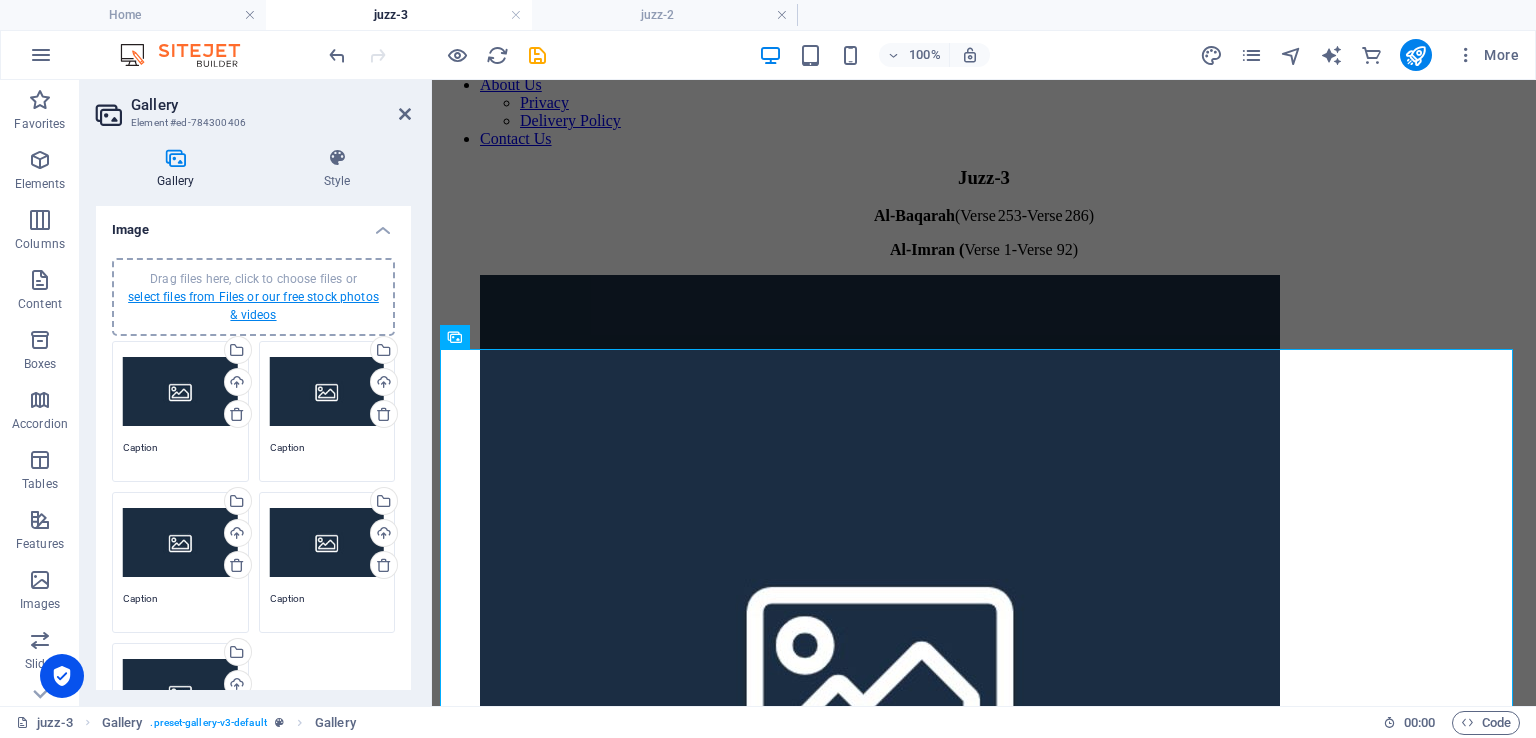 click on "Drag files here, click to choose files or select files from Files or our free stock photos & videos" at bounding box center [253, 297] 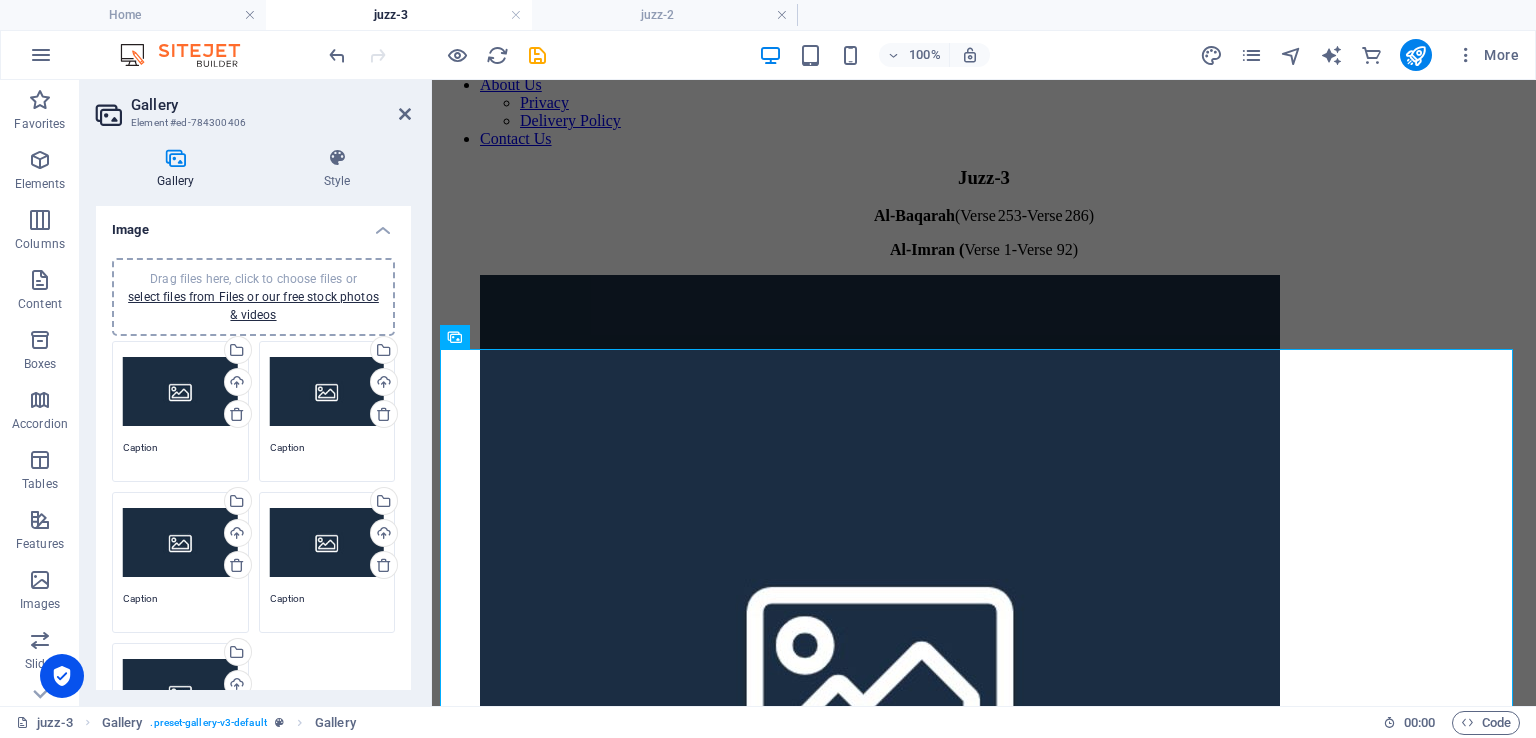 click on "Drag files here, click to choose files or select files from Files or our free stock photos & videos" at bounding box center [253, 297] 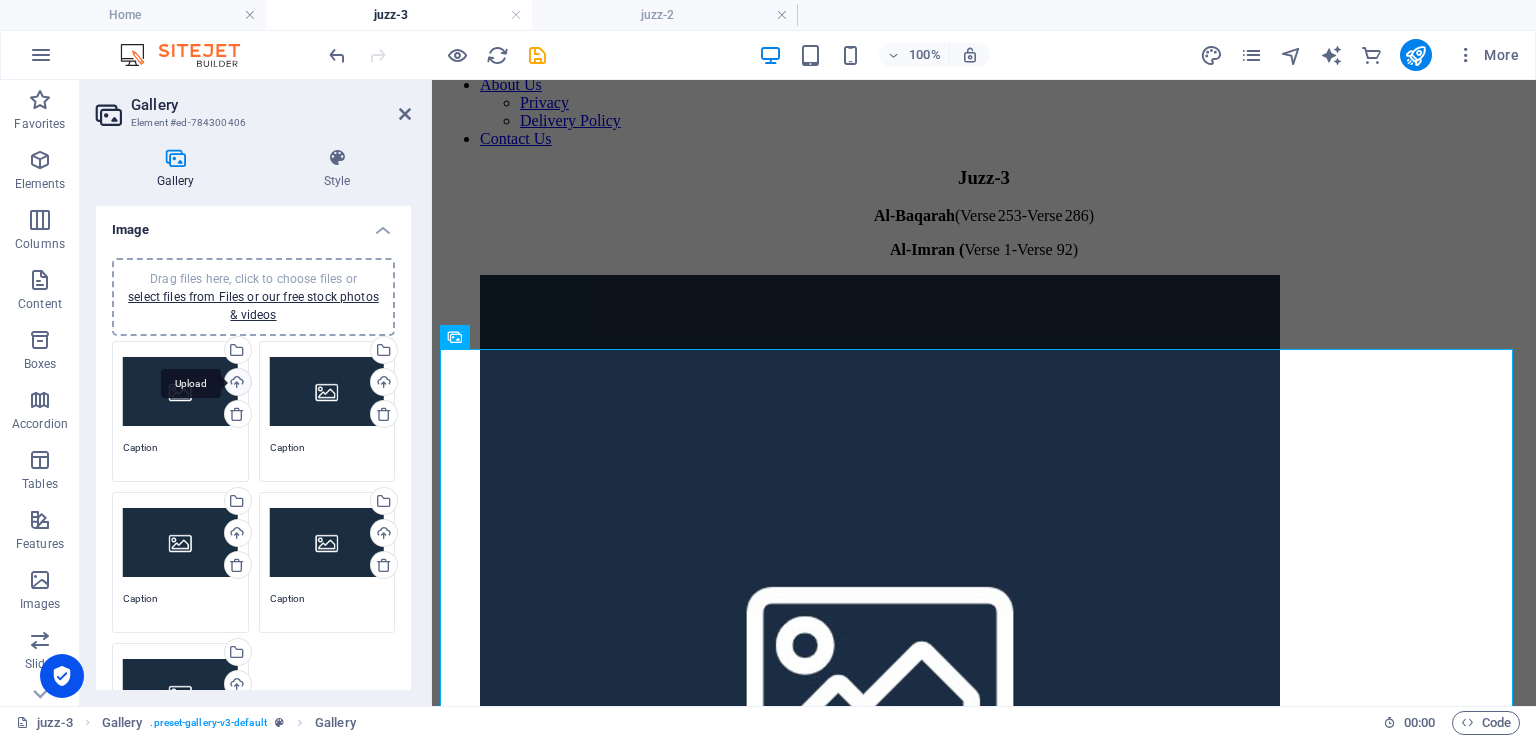 click on "Upload" at bounding box center (236, 384) 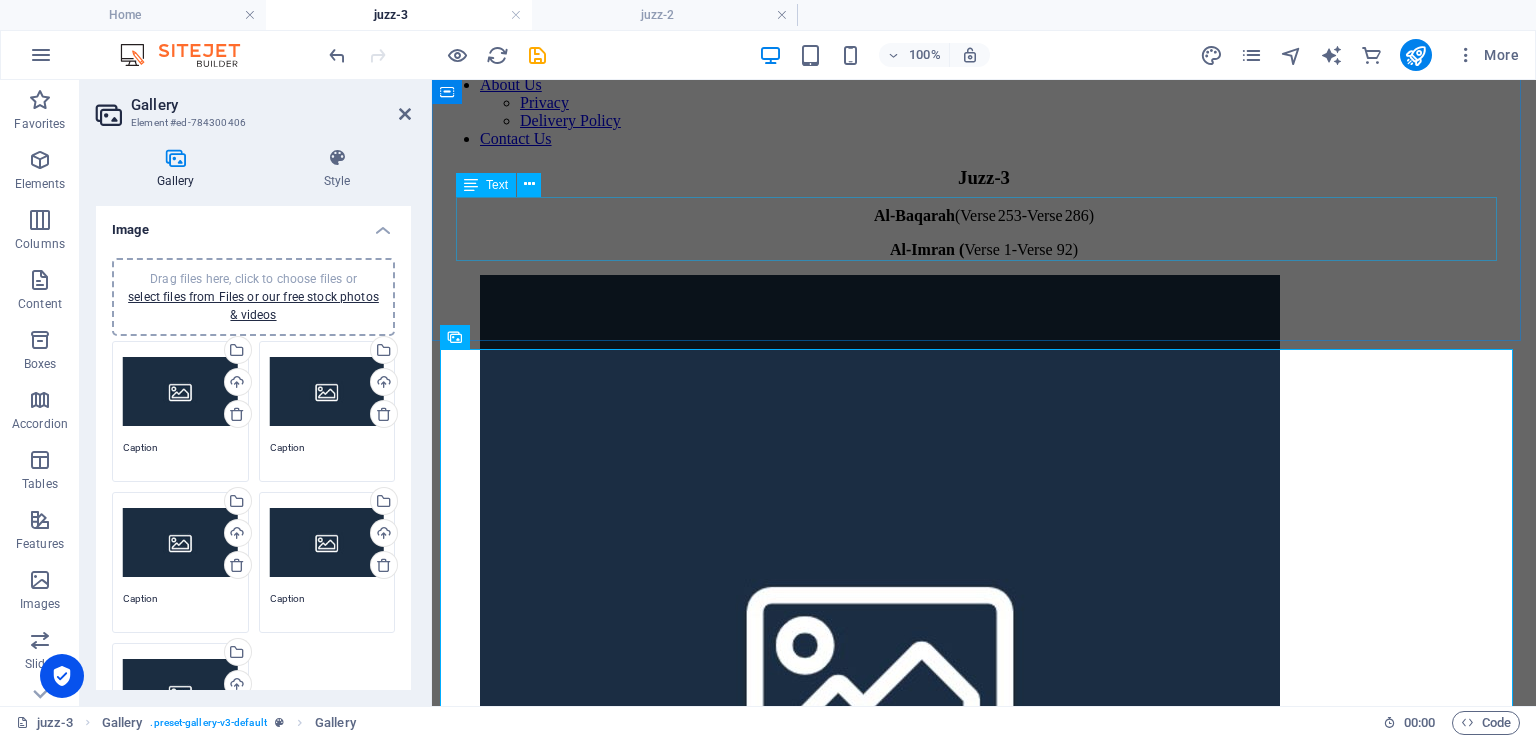 click on "Al‑Baqarah  (Verse 253-Verse 286) Al-Imran ( Verse 1-Verse 92)" at bounding box center [984, 233] 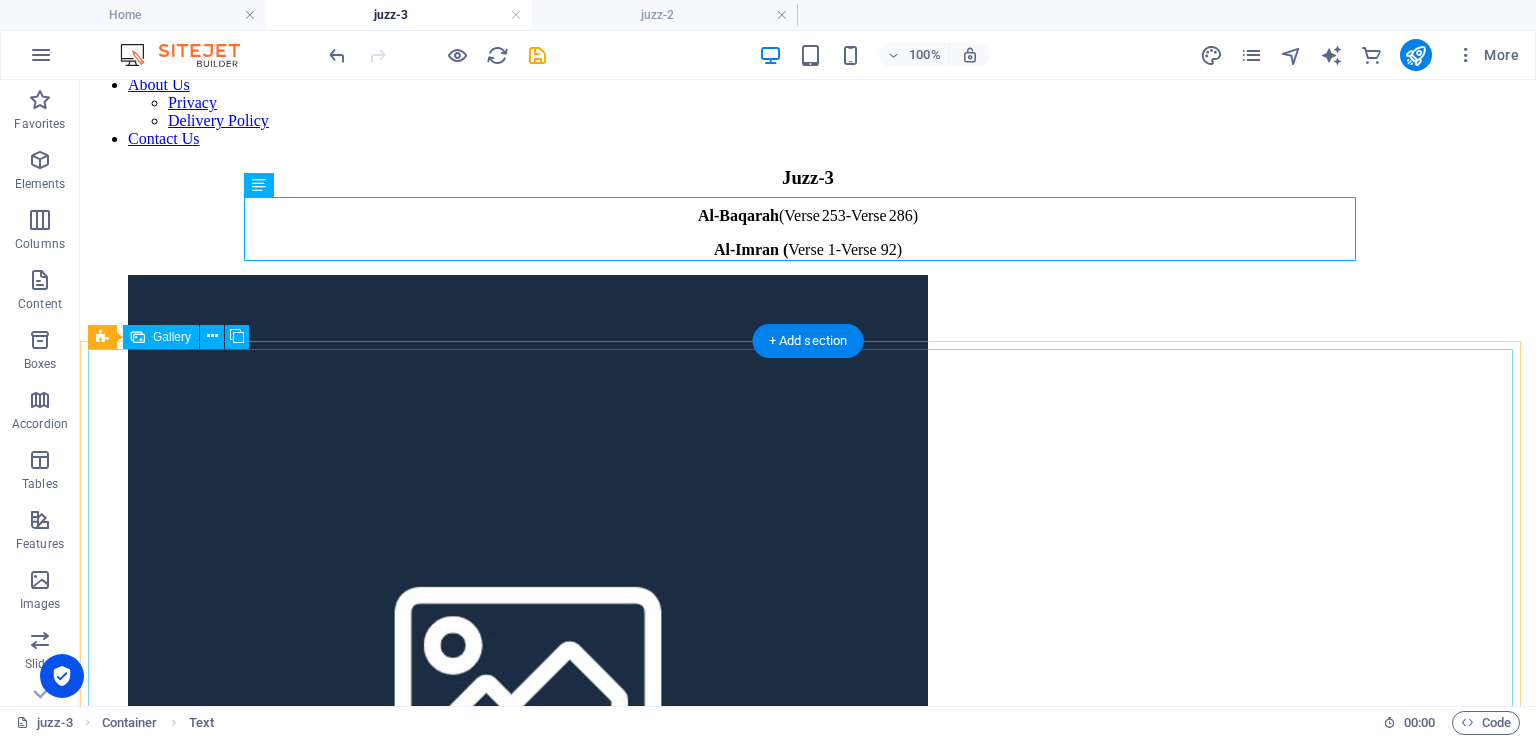 click at bounding box center [528, 677] 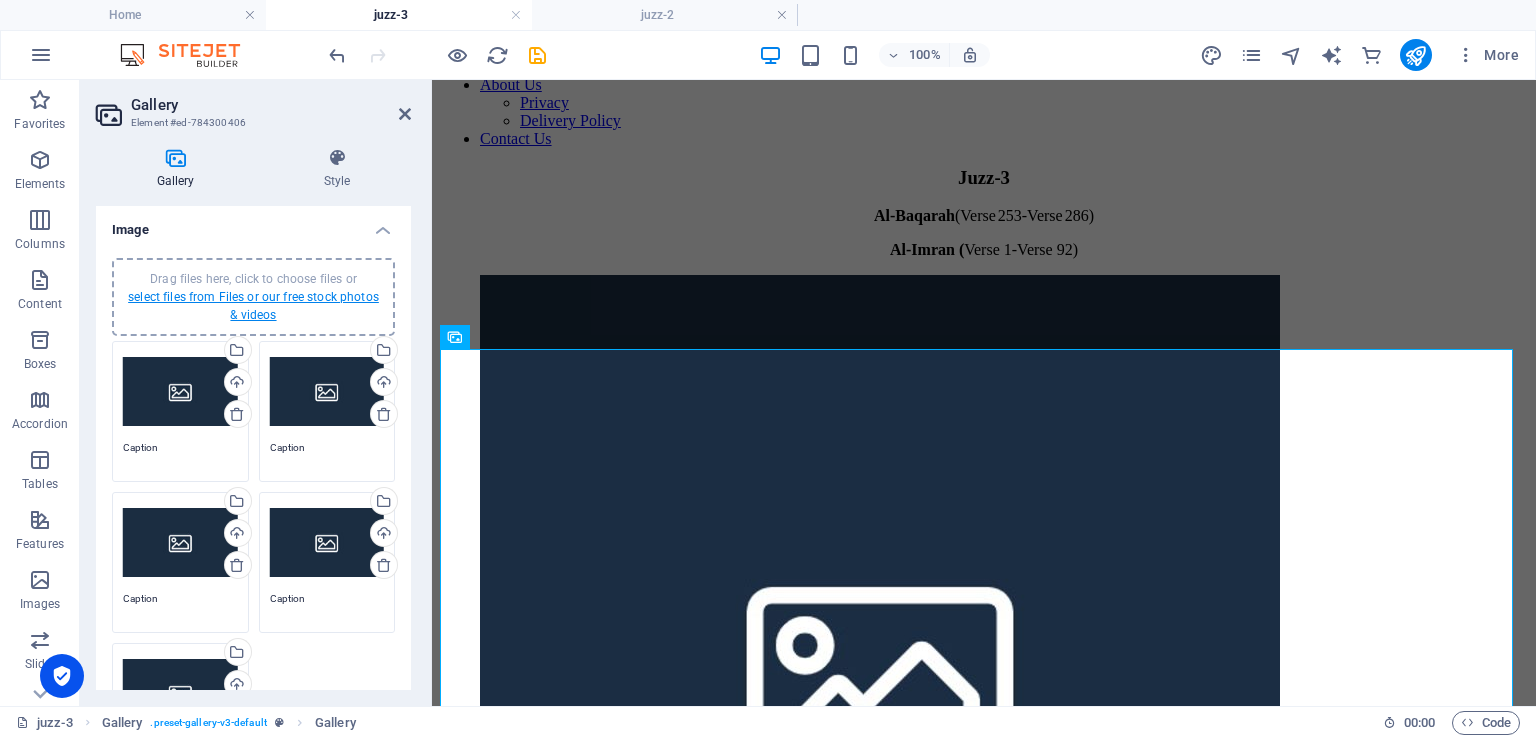 click on "select files from Files or our free stock photos & videos" at bounding box center [253, 306] 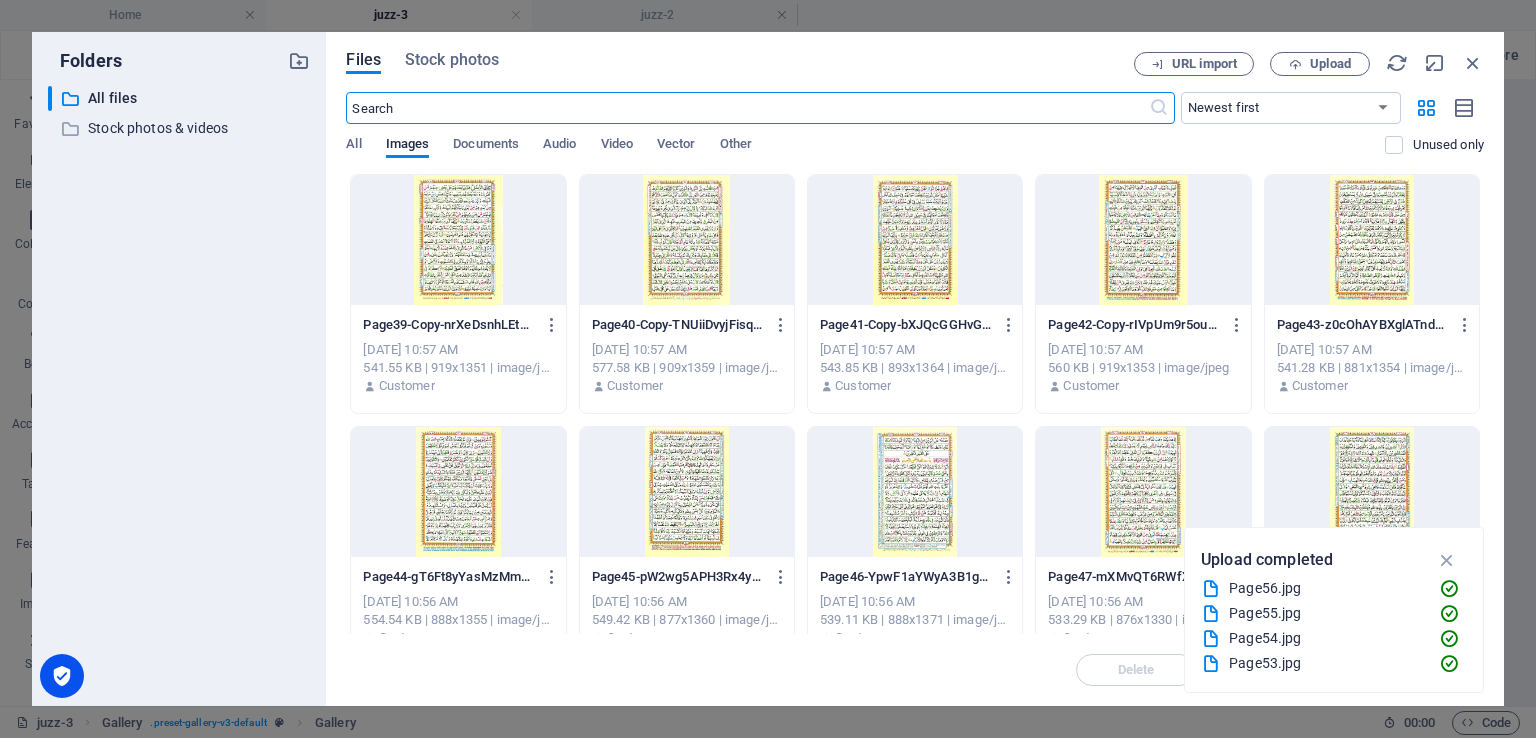 click at bounding box center [458, 240] 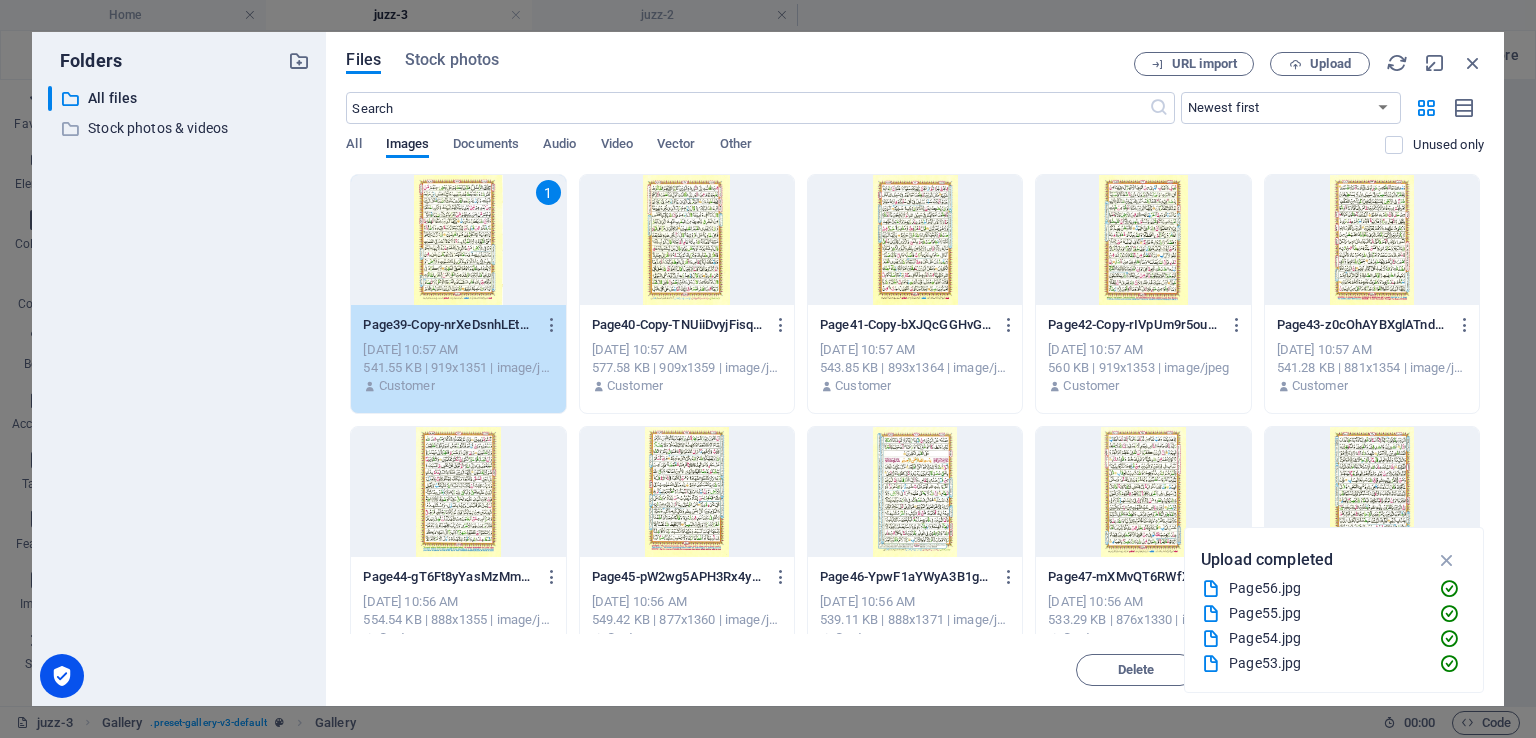 click at bounding box center (687, 240) 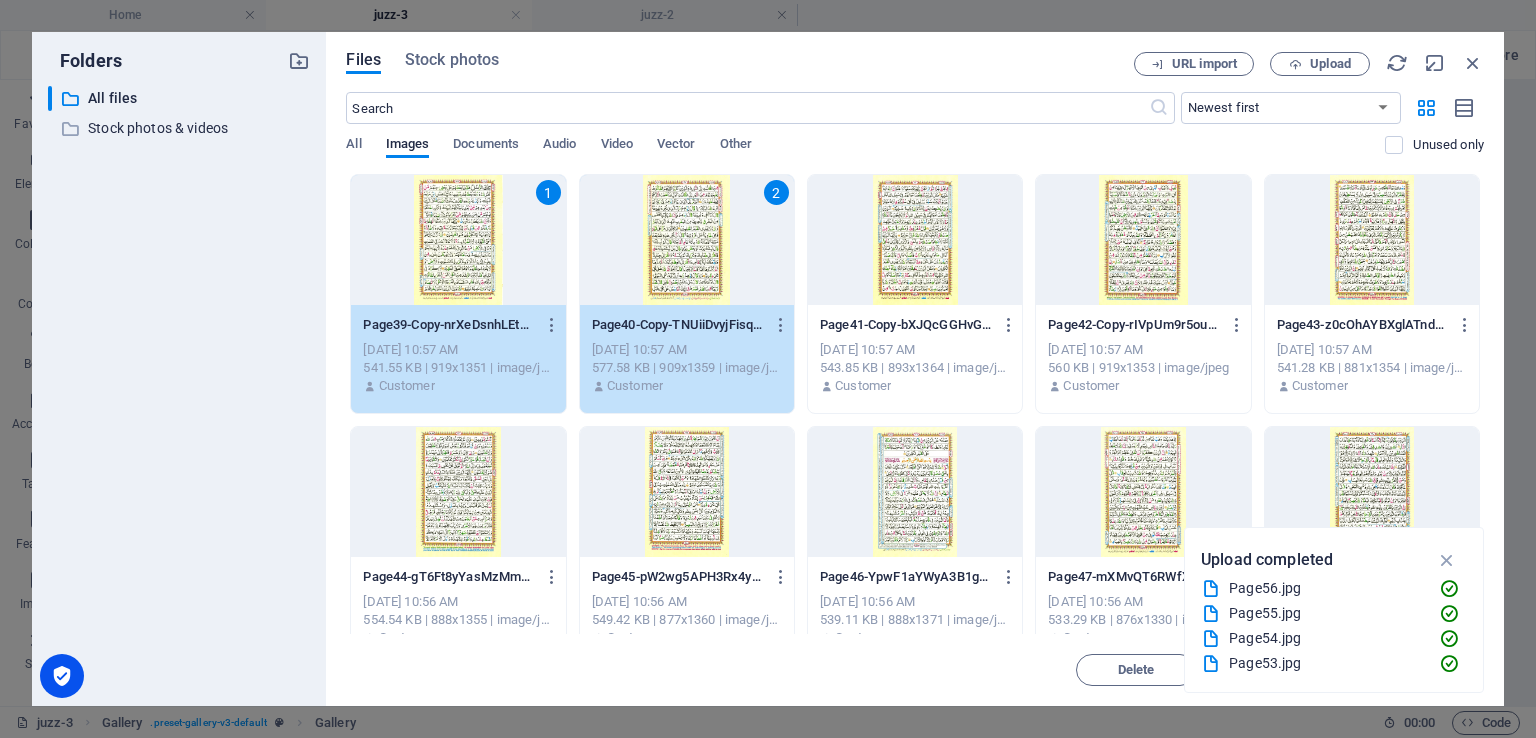 click at bounding box center [915, 240] 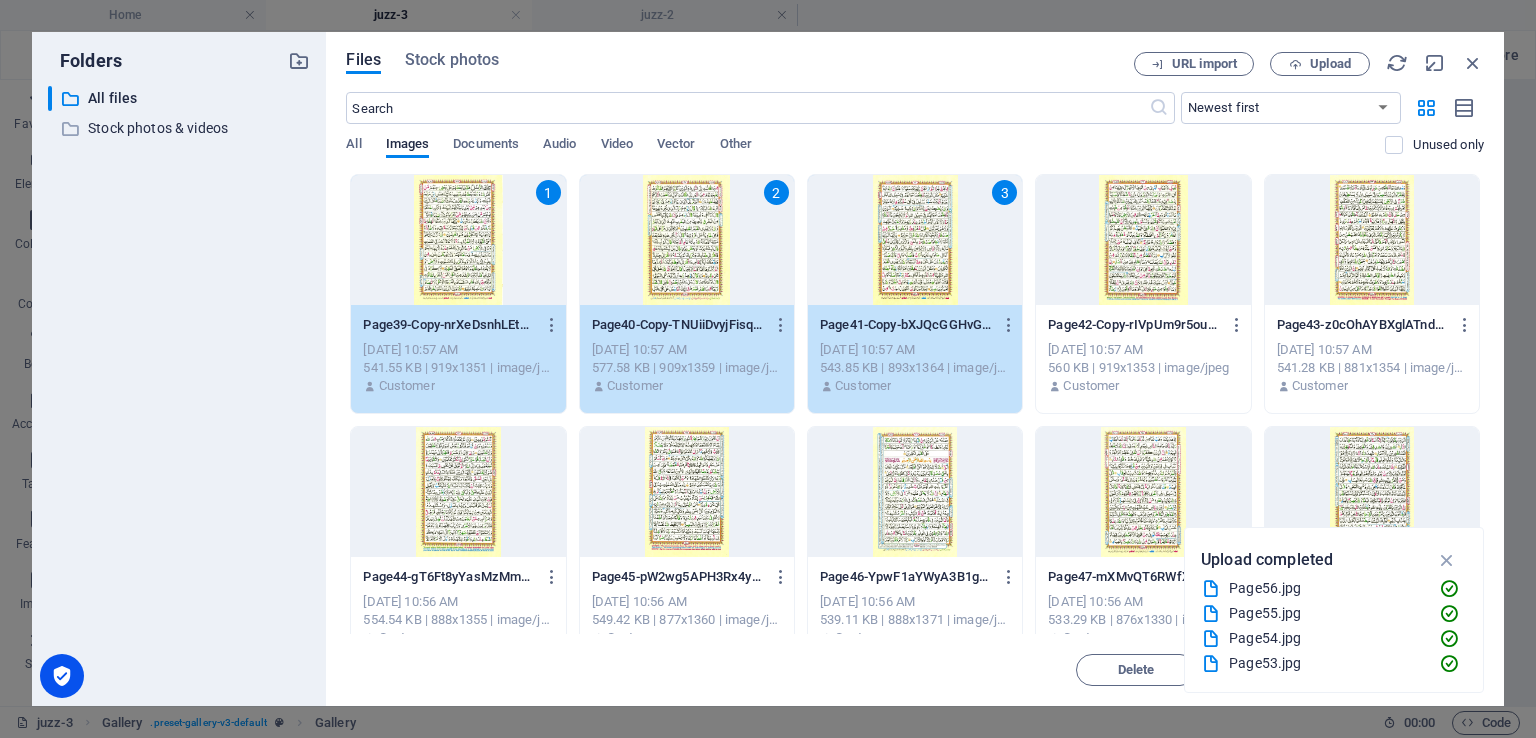 click at bounding box center (1143, 240) 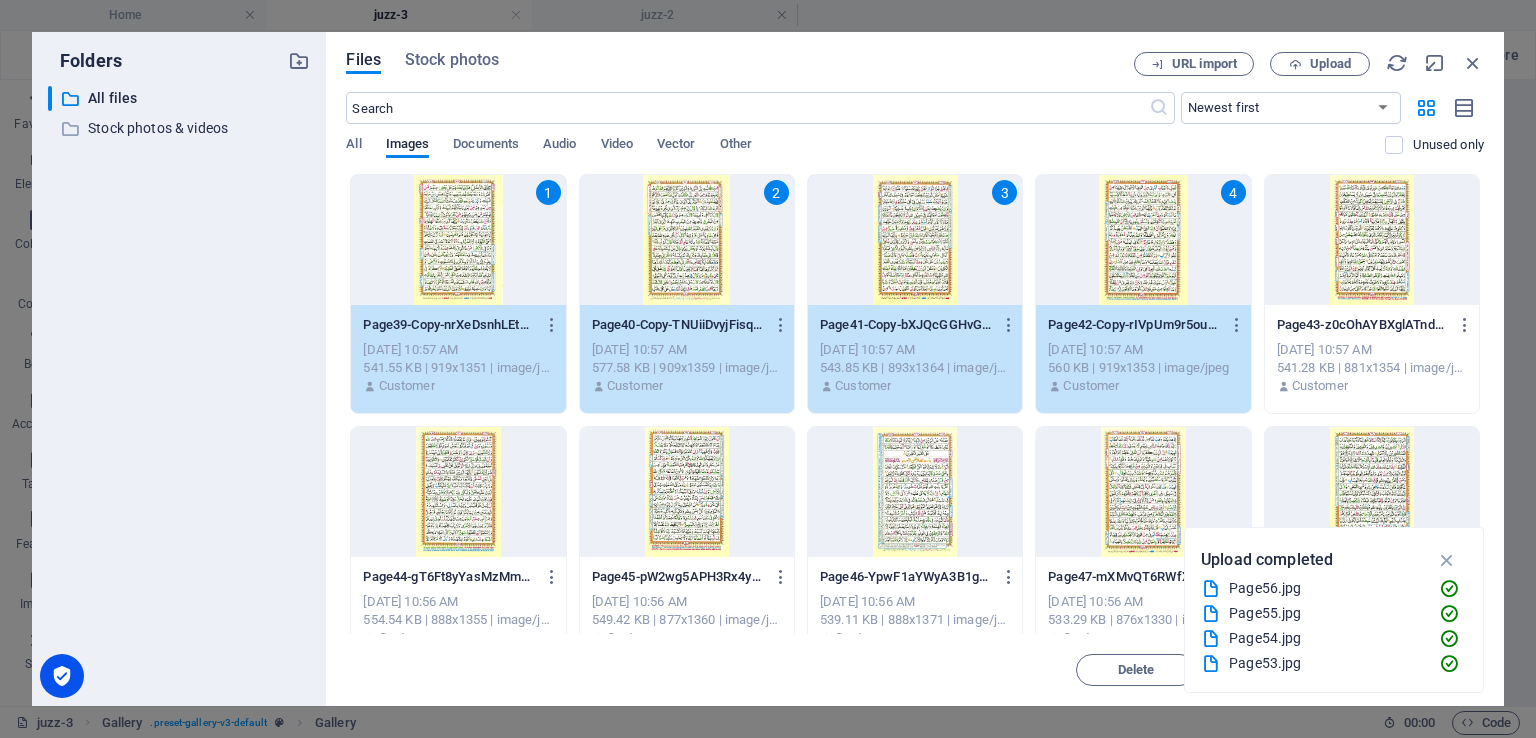 click on "Page43-z0cOhAYBXglATnde-cB4AA.jpg Page43-z0cOhAYBXglATnde-cB4AA.jpg [DATE] 10:57 AM 541.28 KB | 881x1354 | image/jpeg Customer" at bounding box center (1372, 356) 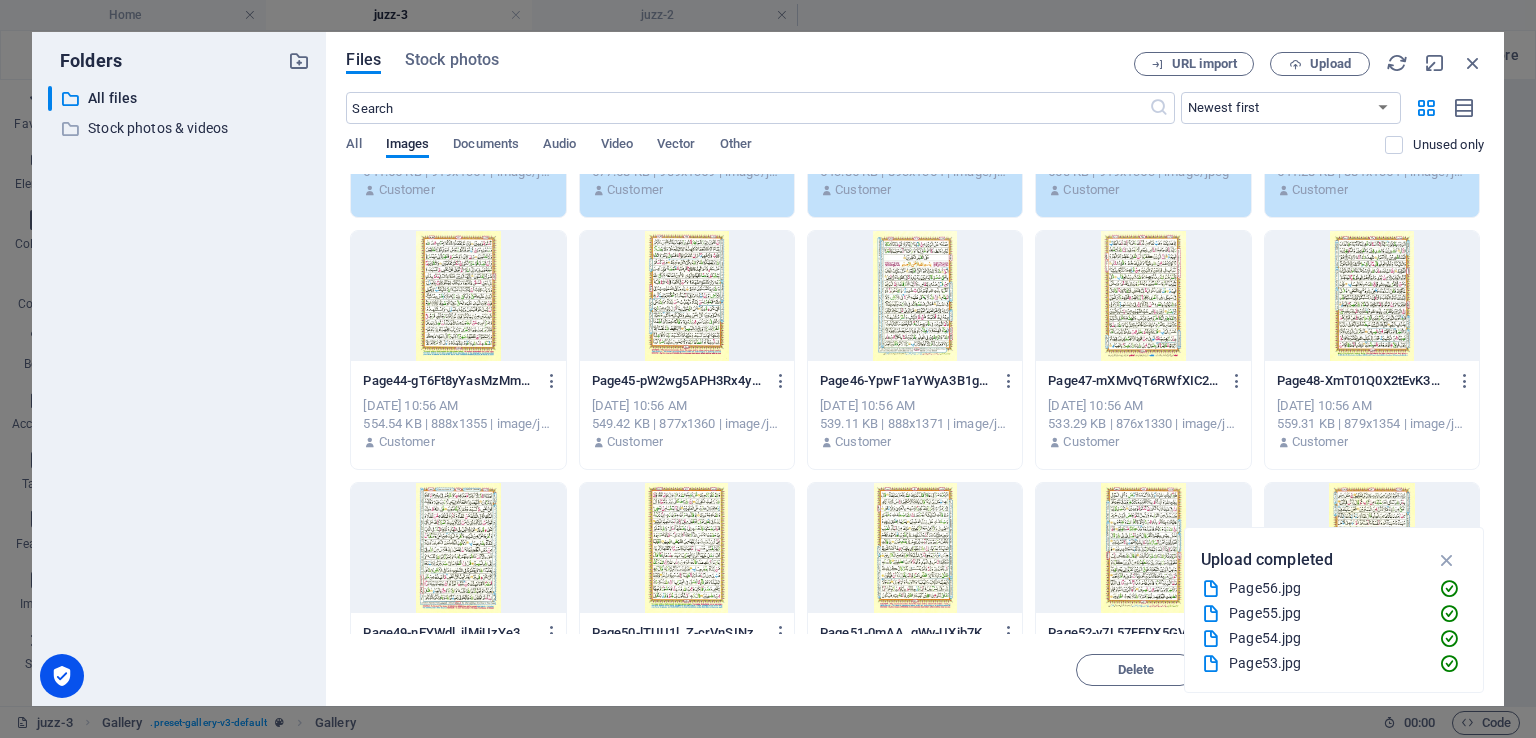scroll, scrollTop: 200, scrollLeft: 0, axis: vertical 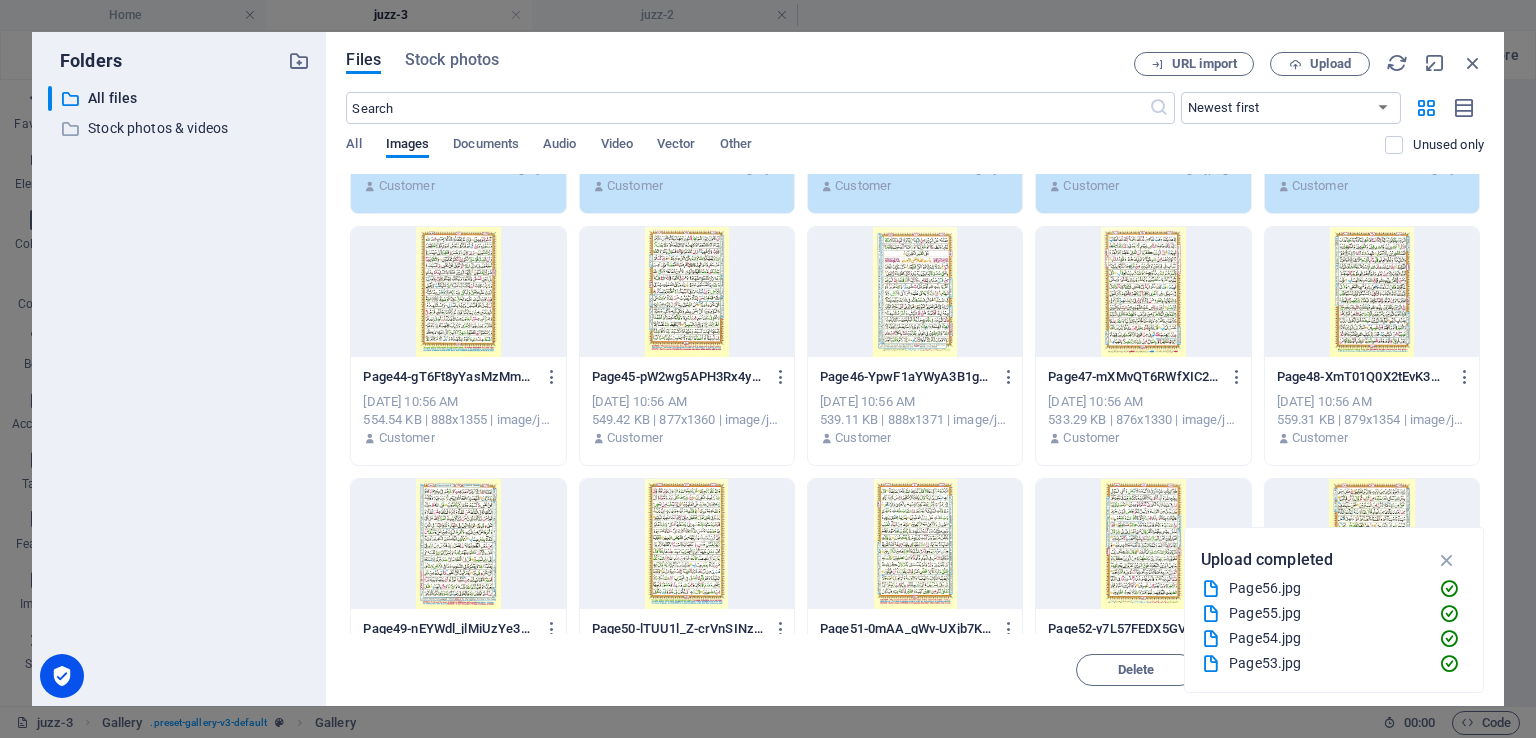 click on "Page44-gT6Ft8yYasMzMmOEGIi4bQ.jpg Page44-gT6Ft8yYasMzMmOEGIi4bQ.jpg [DATE] 10:56 AM 554.54 KB | 888x1355 | image/jpeg Customer" at bounding box center [458, 408] 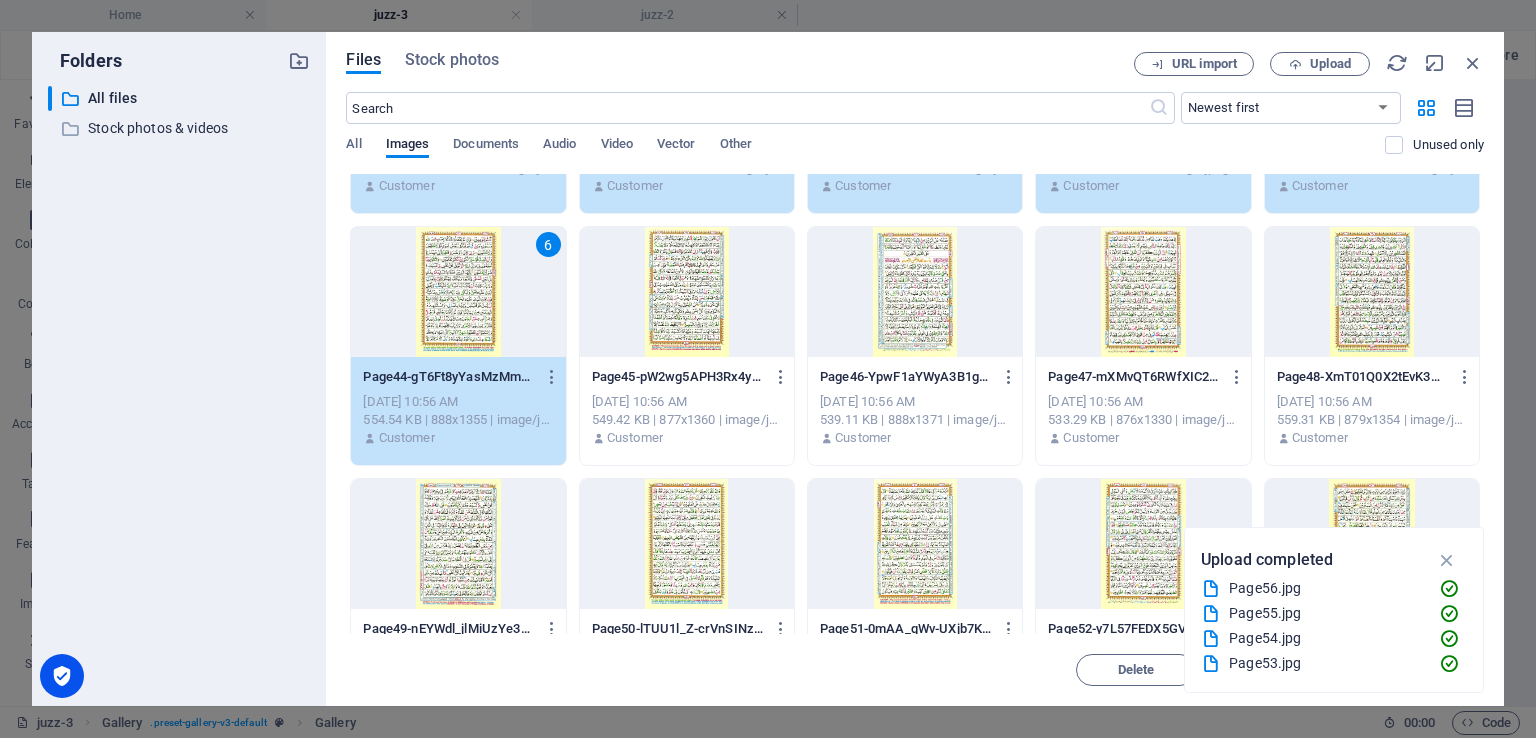 click at bounding box center [687, 292] 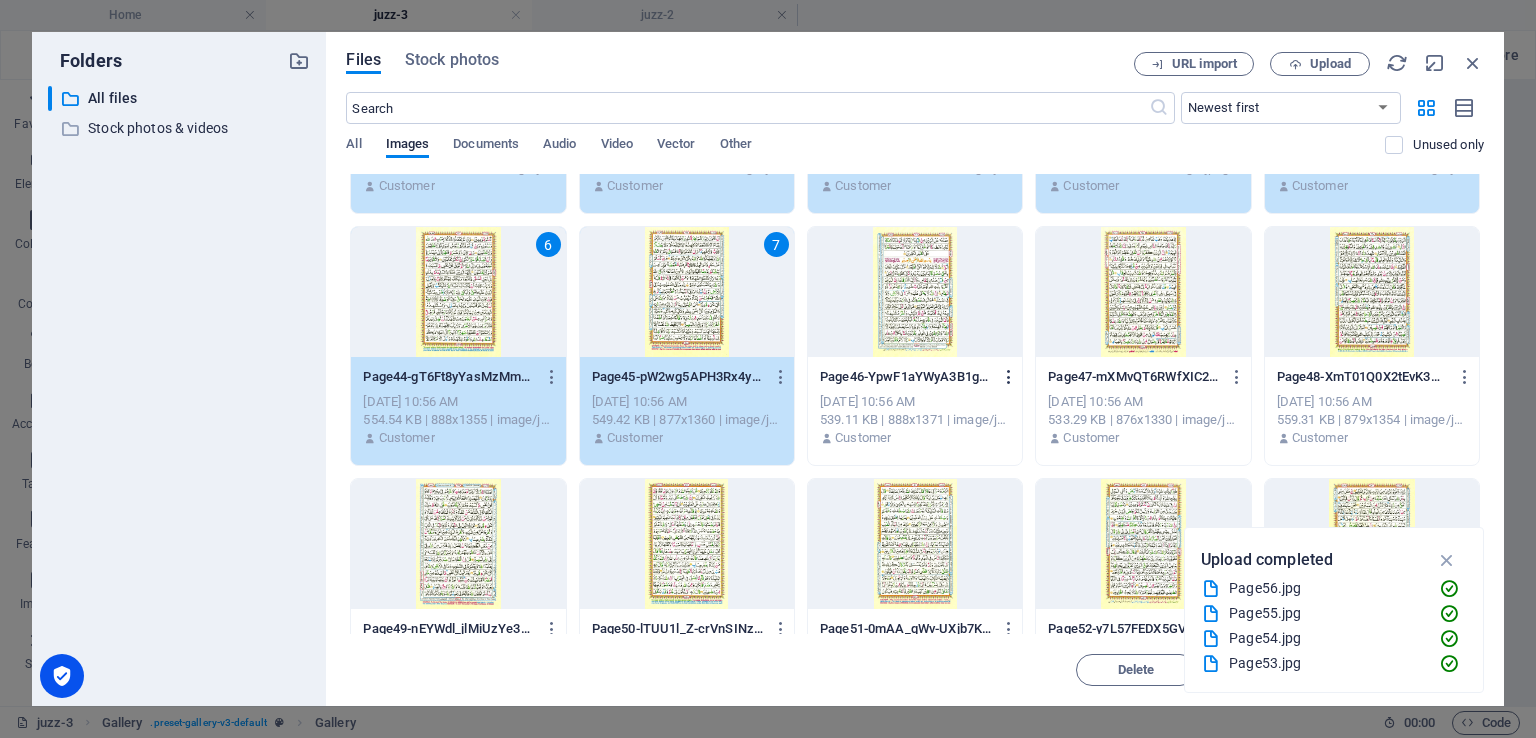 type 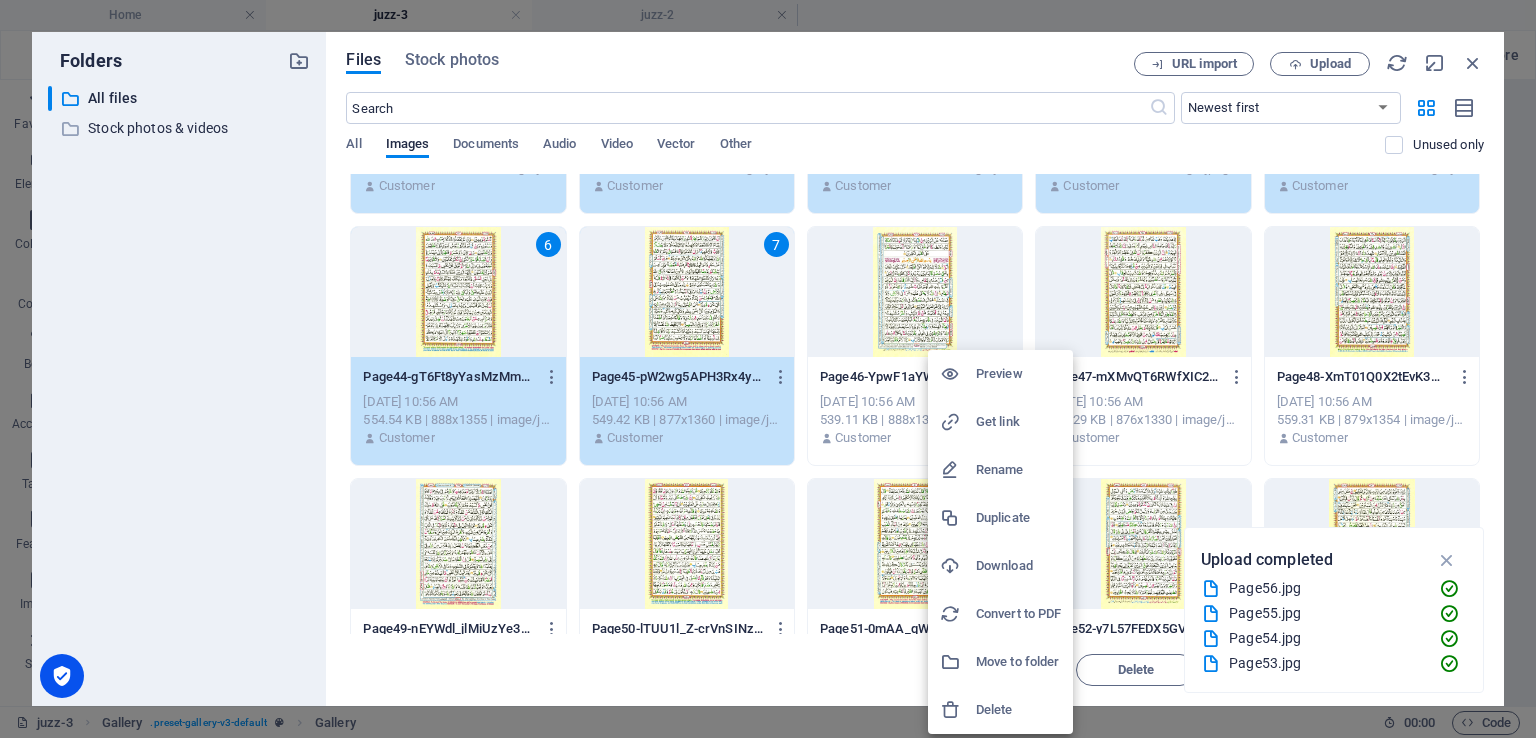type 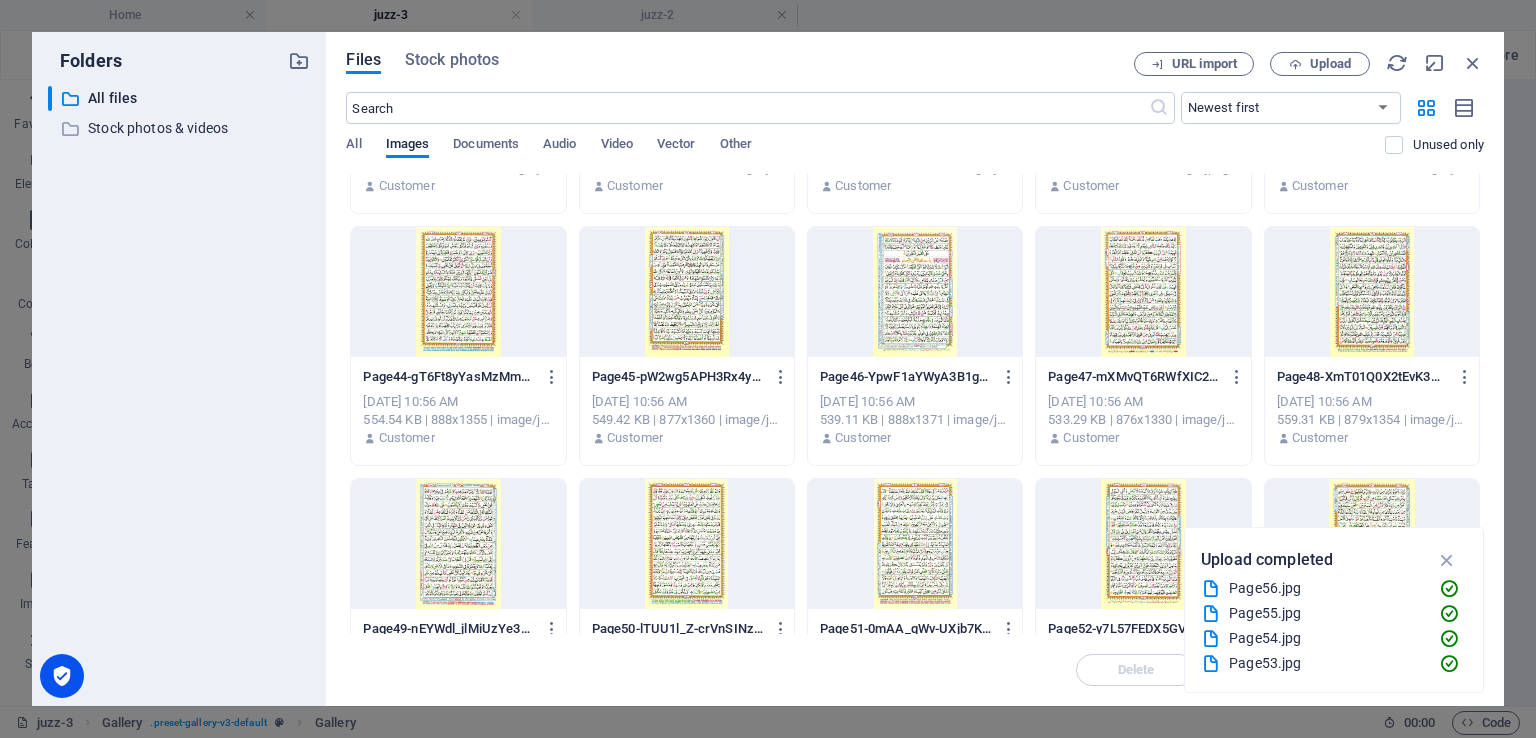 scroll, scrollTop: 0, scrollLeft: 0, axis: both 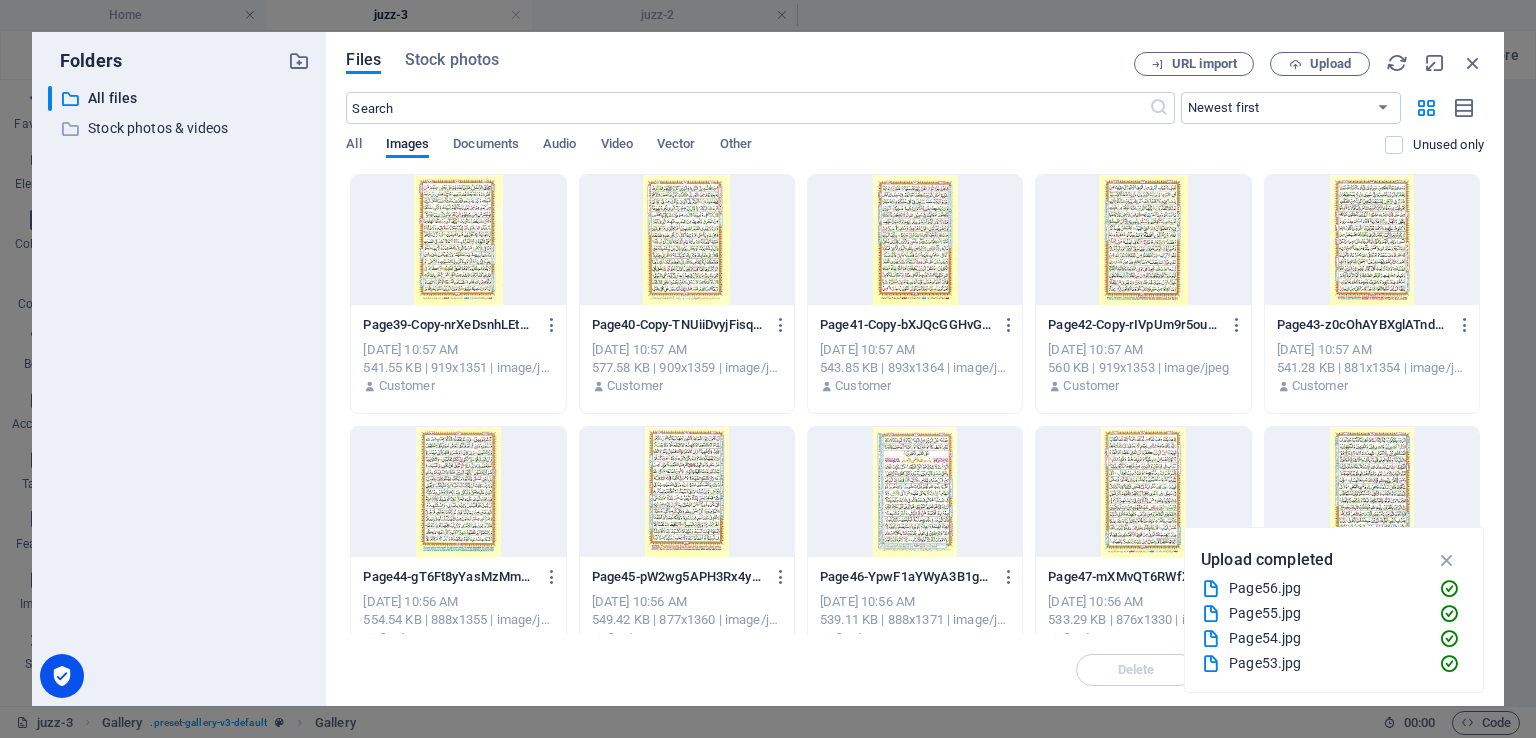 click on "[DATE] 10:57 AM" at bounding box center [458, 350] 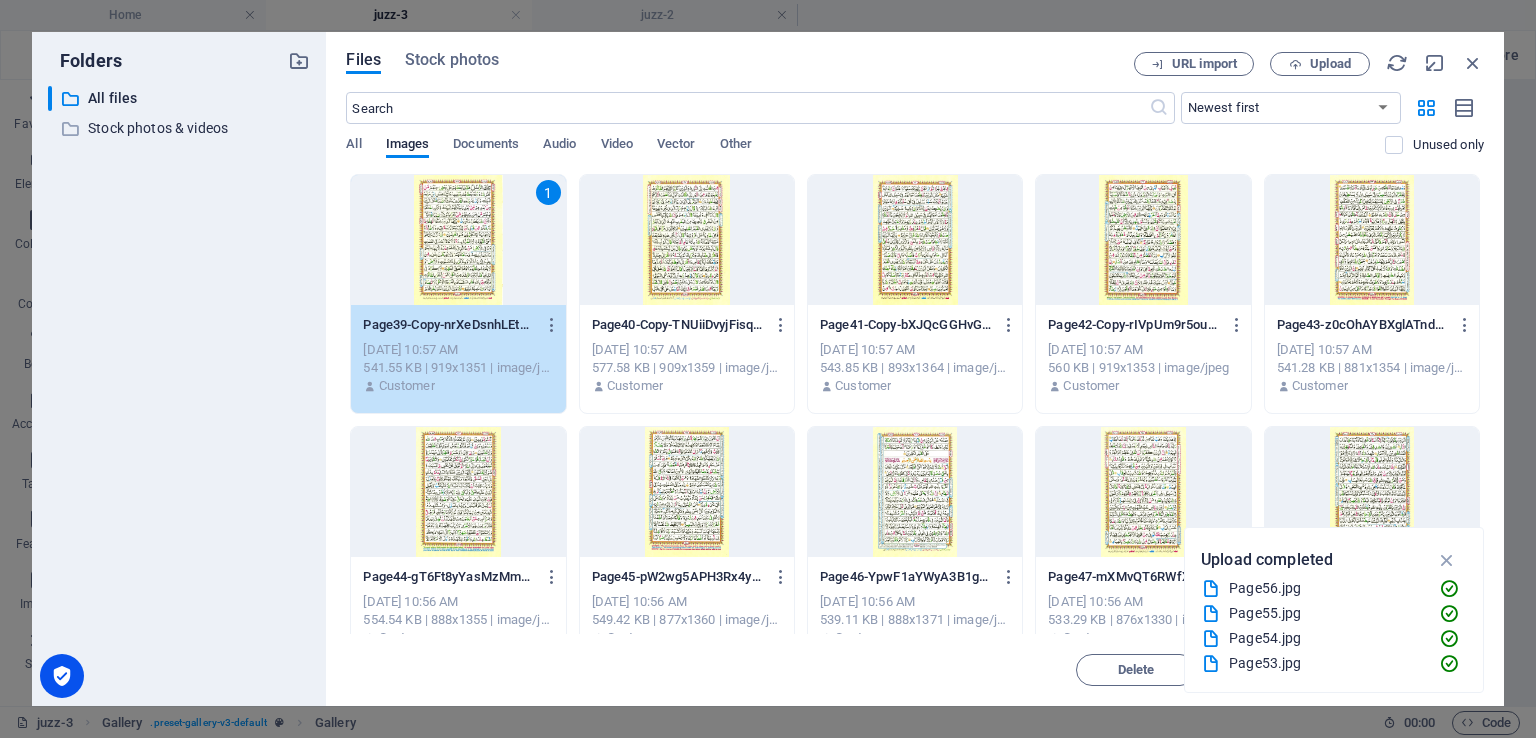 click on "[DATE] 10:57 AM" at bounding box center (687, 350) 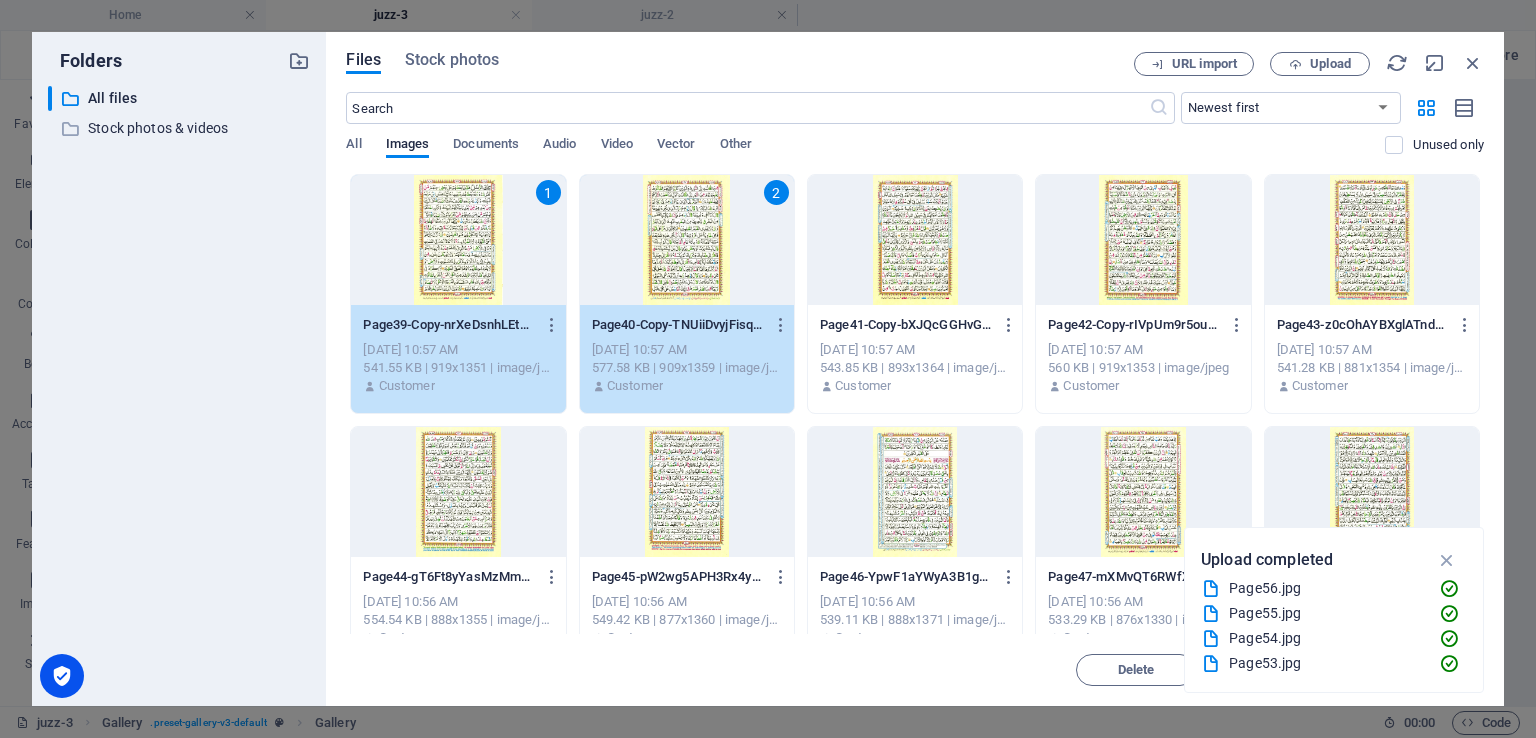 click on "[DATE] 10:57 AM" at bounding box center (915, 350) 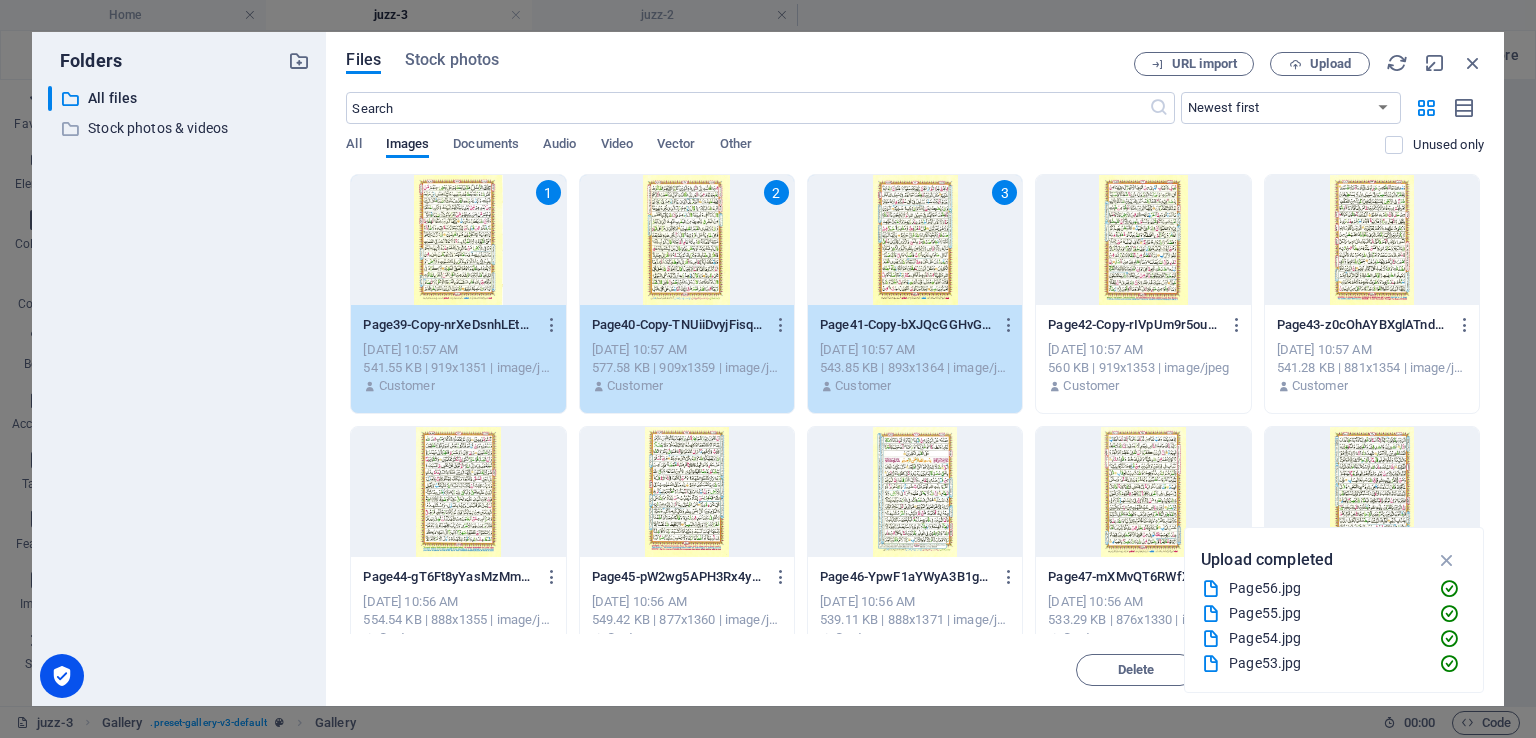 click on "560 KB | 919x1353 | image/jpeg" at bounding box center (1143, 368) 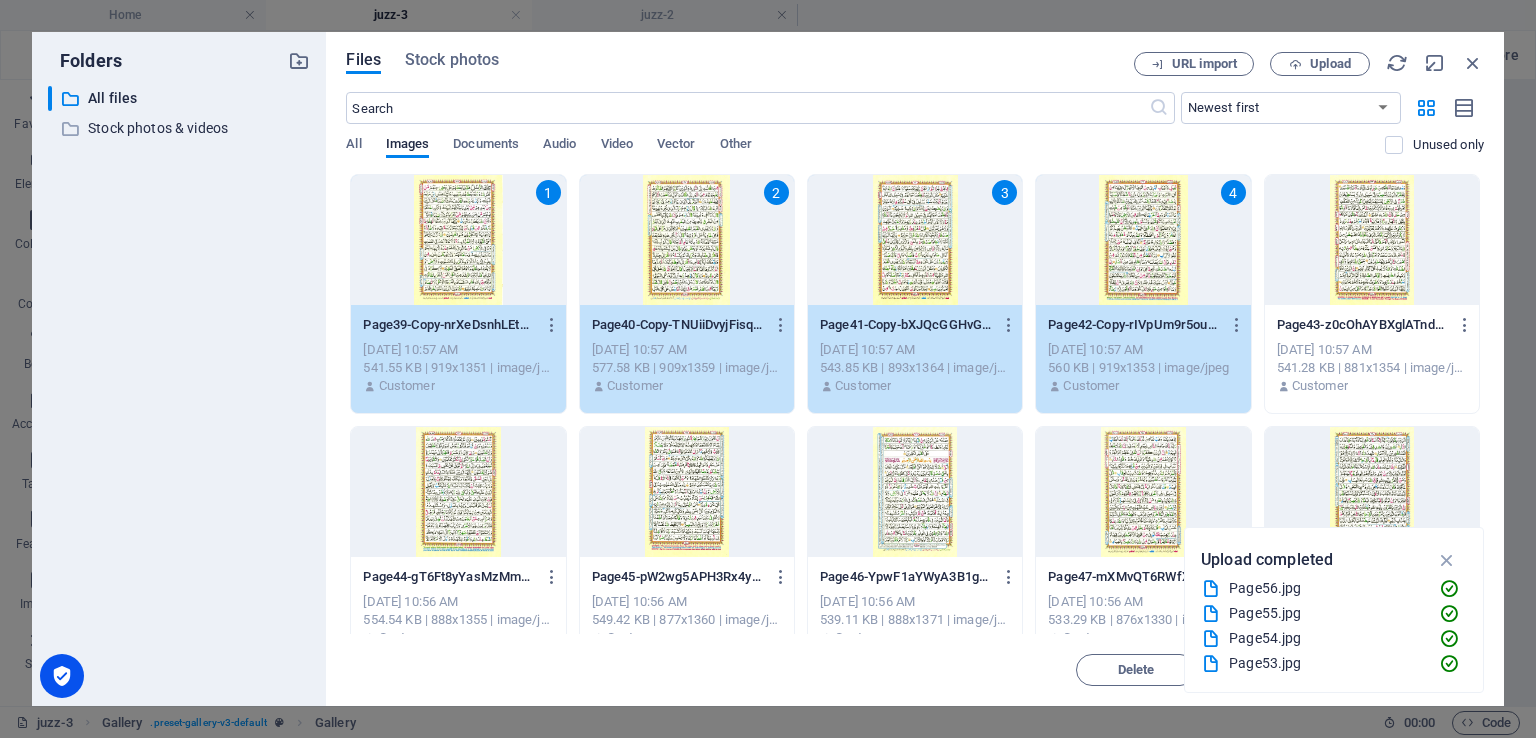 click on "[DATE] 10:57 AM" at bounding box center [1372, 350] 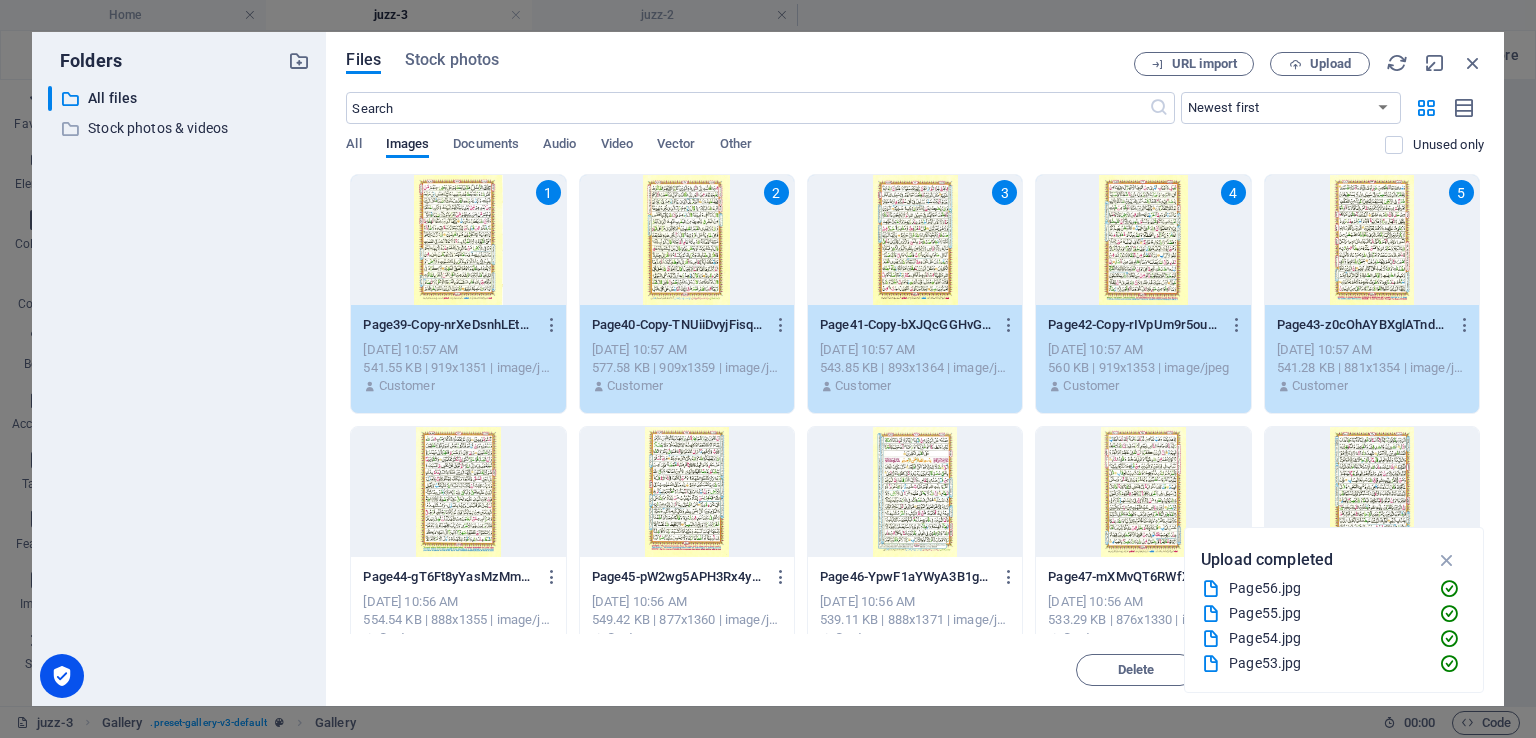 click at bounding box center [458, 492] 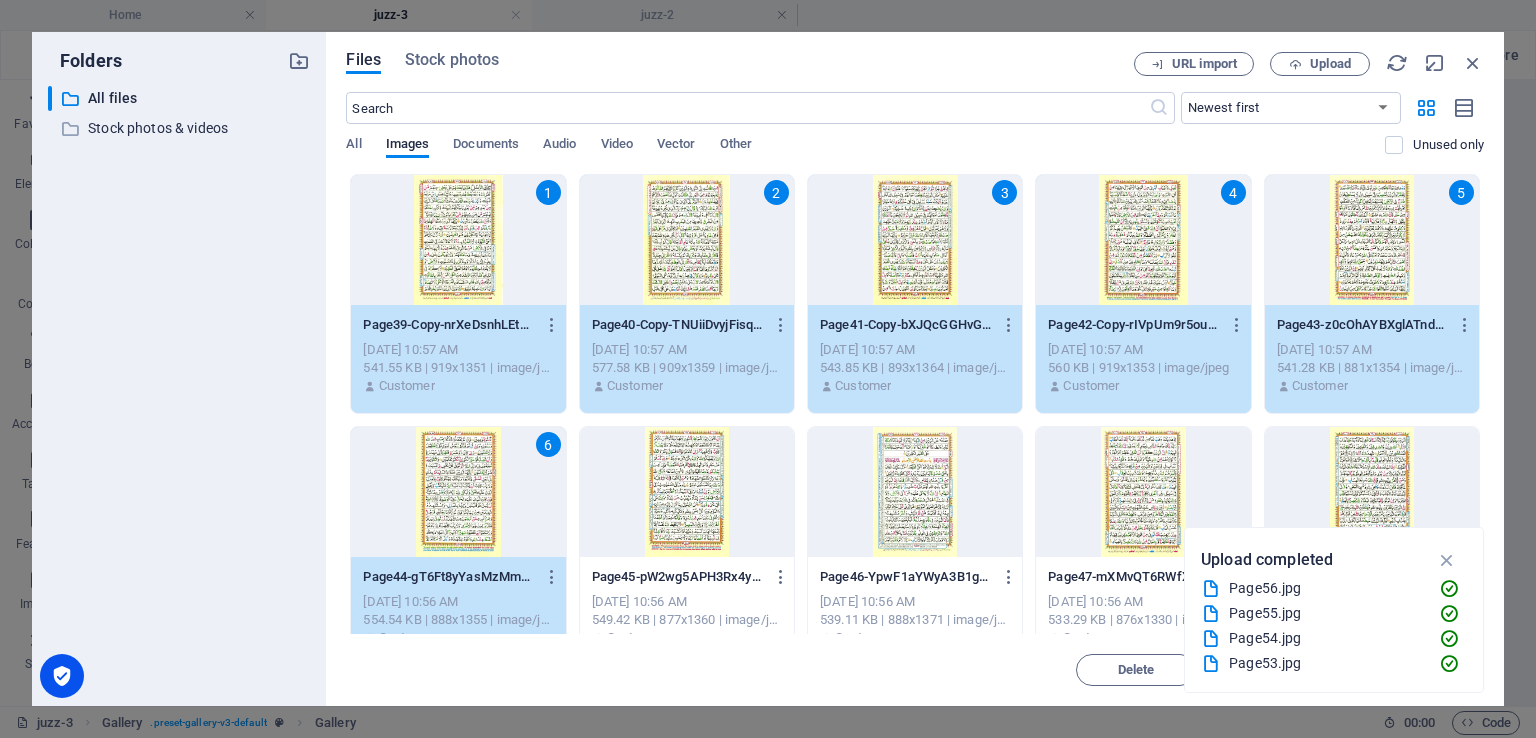 click at bounding box center (687, 492) 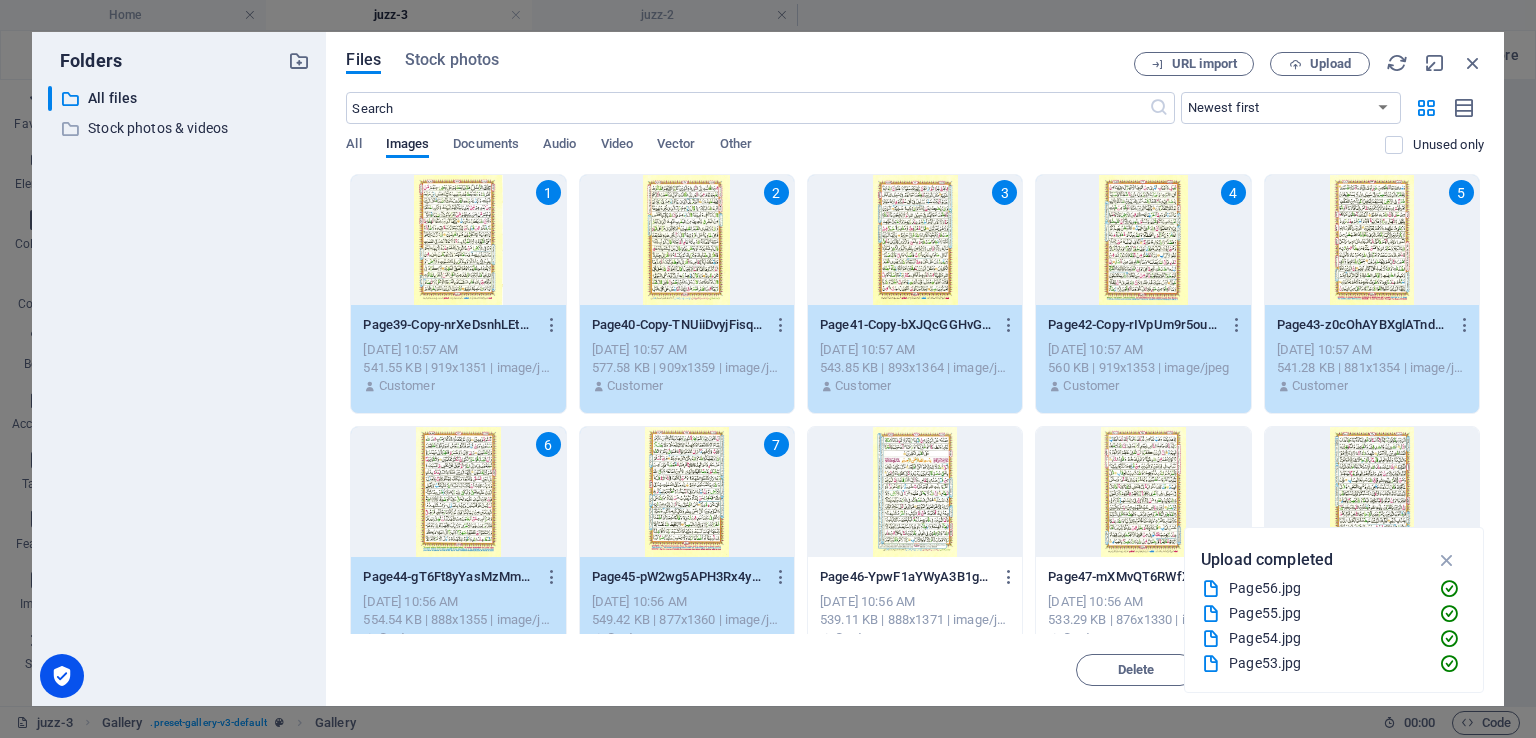 click at bounding box center [915, 492] 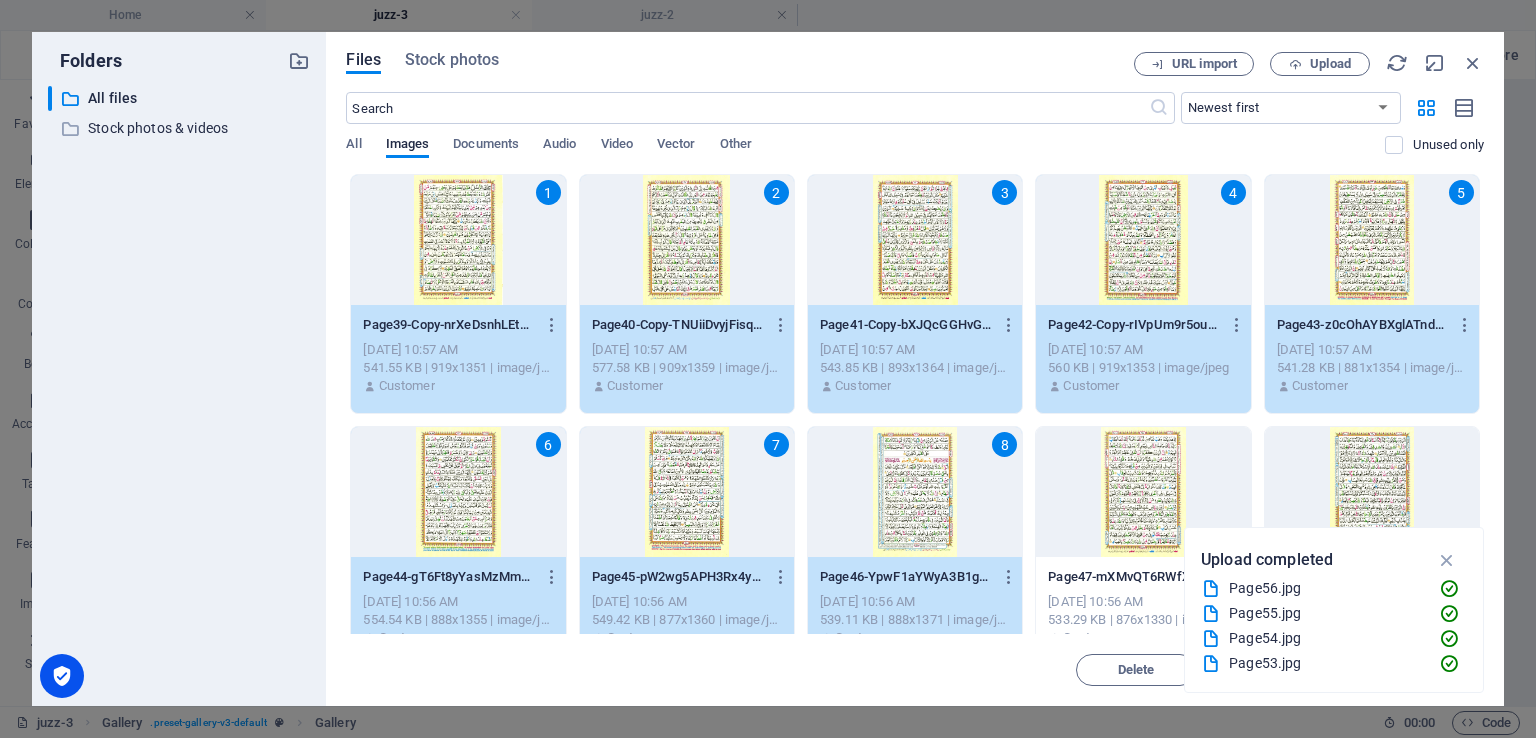 click at bounding box center (1143, 492) 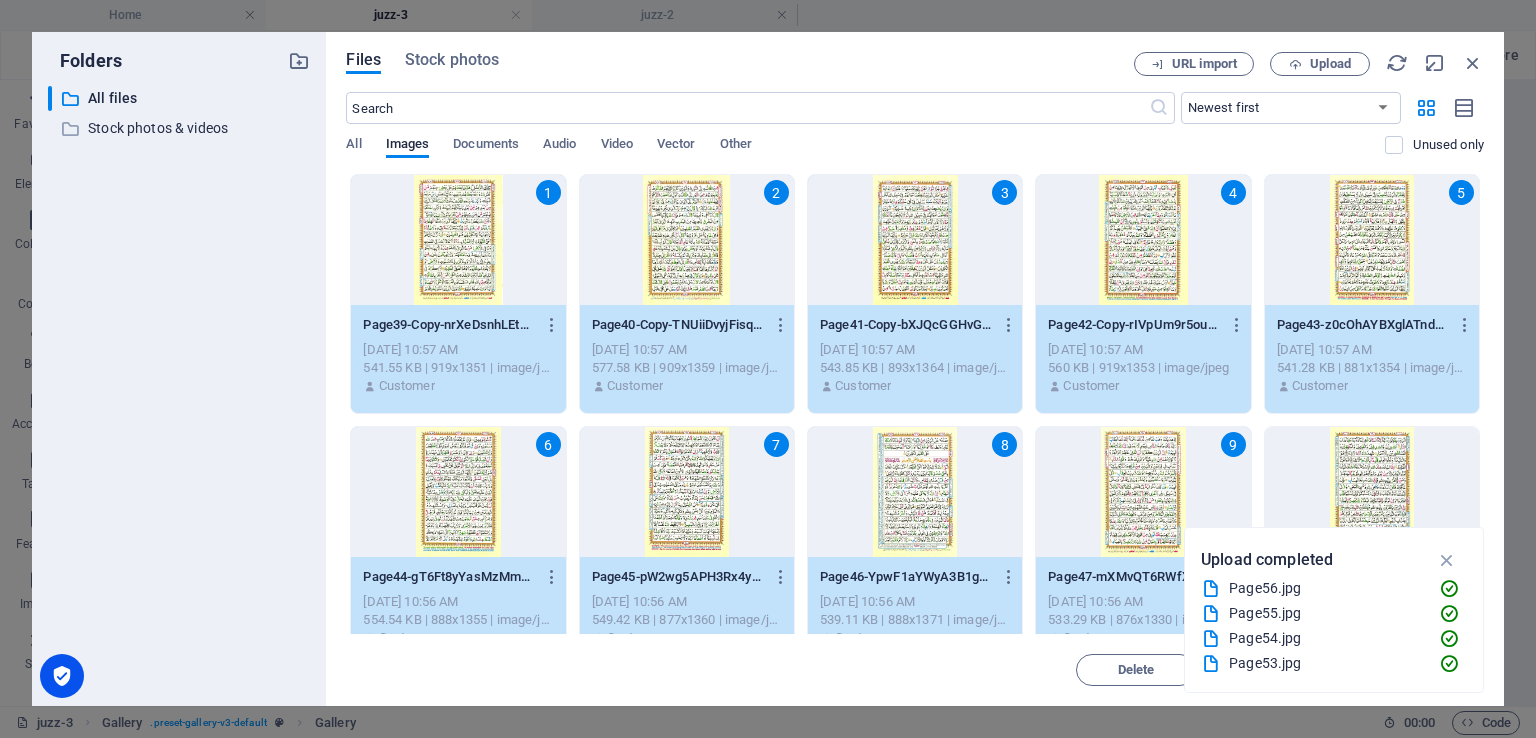 click at bounding box center [1372, 492] 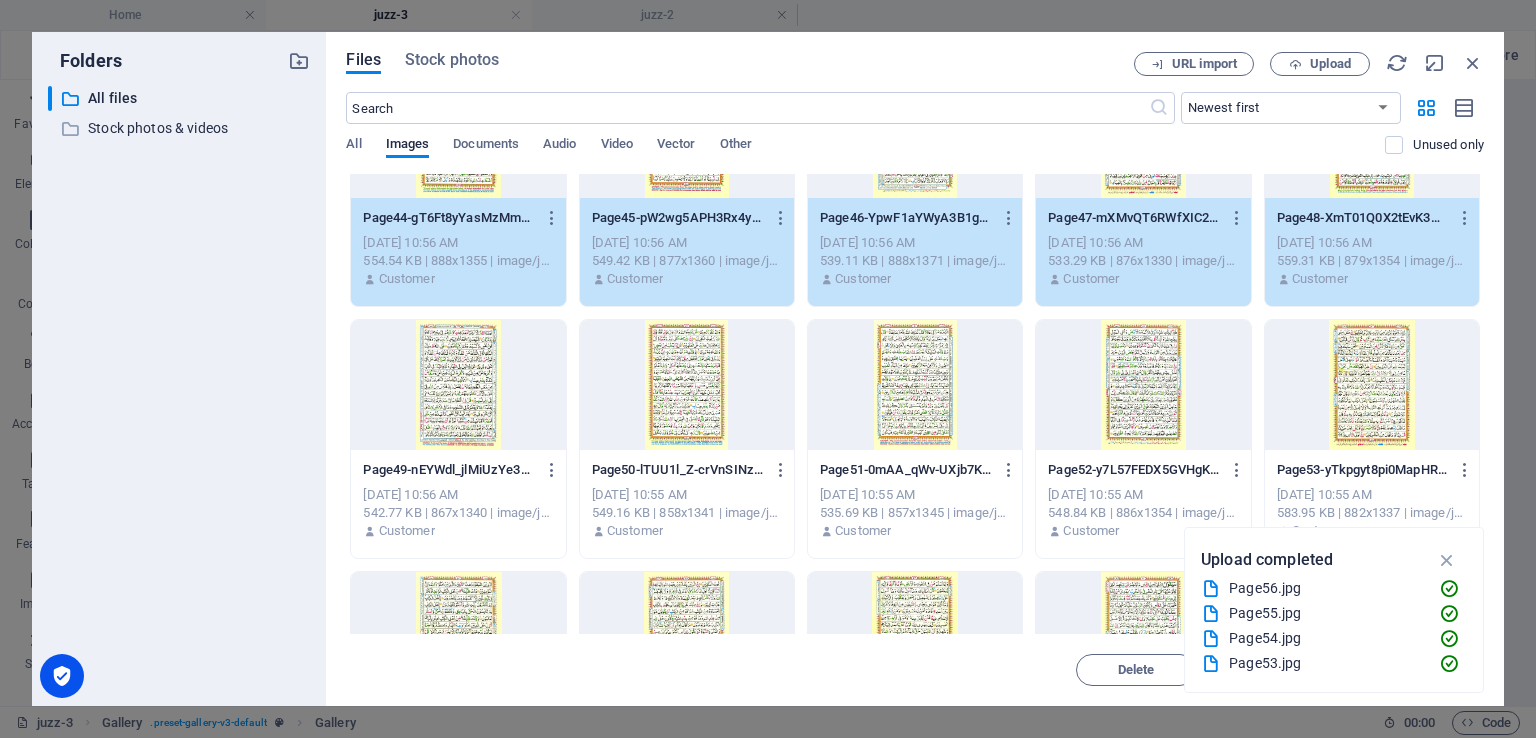 scroll, scrollTop: 400, scrollLeft: 0, axis: vertical 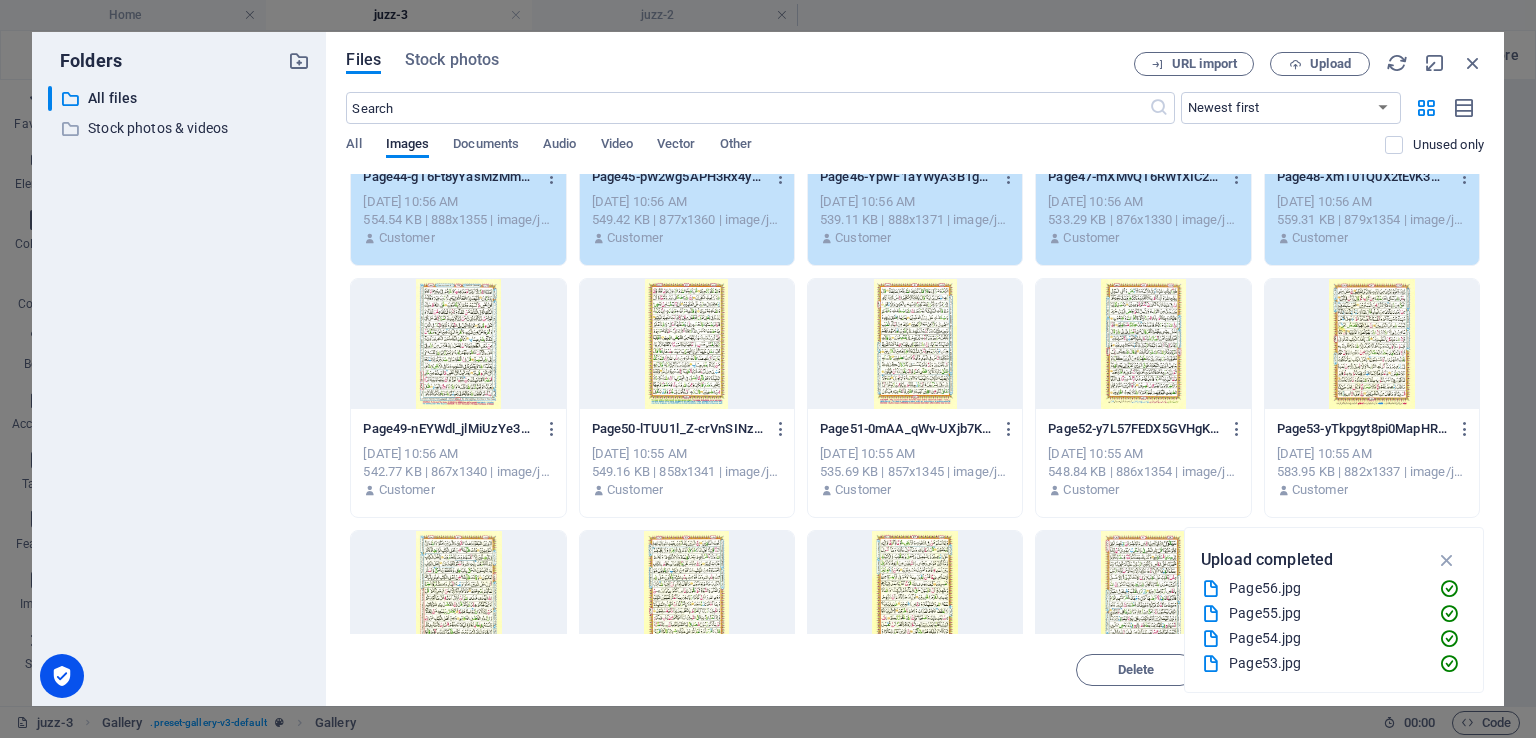 click at bounding box center (458, 344) 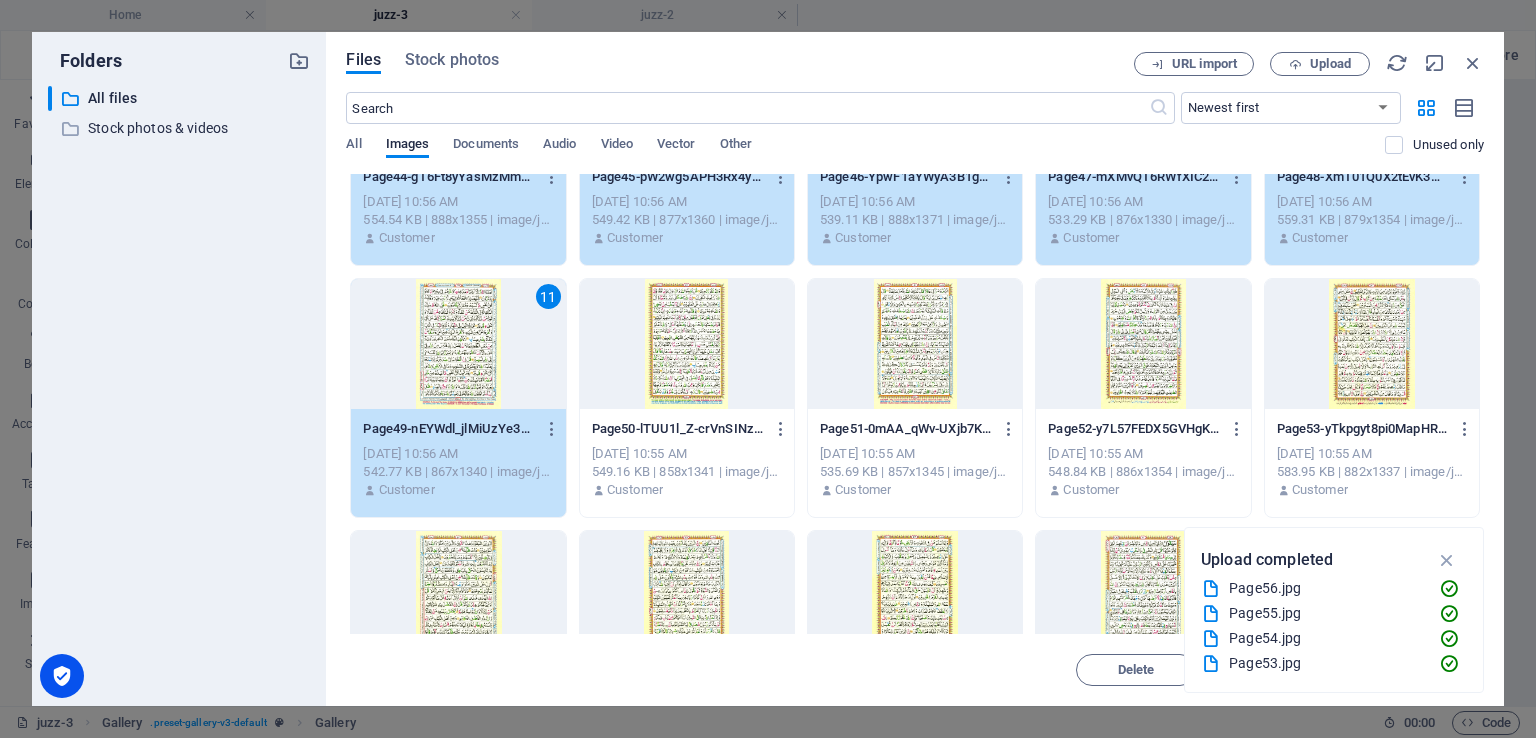 click at bounding box center (687, 344) 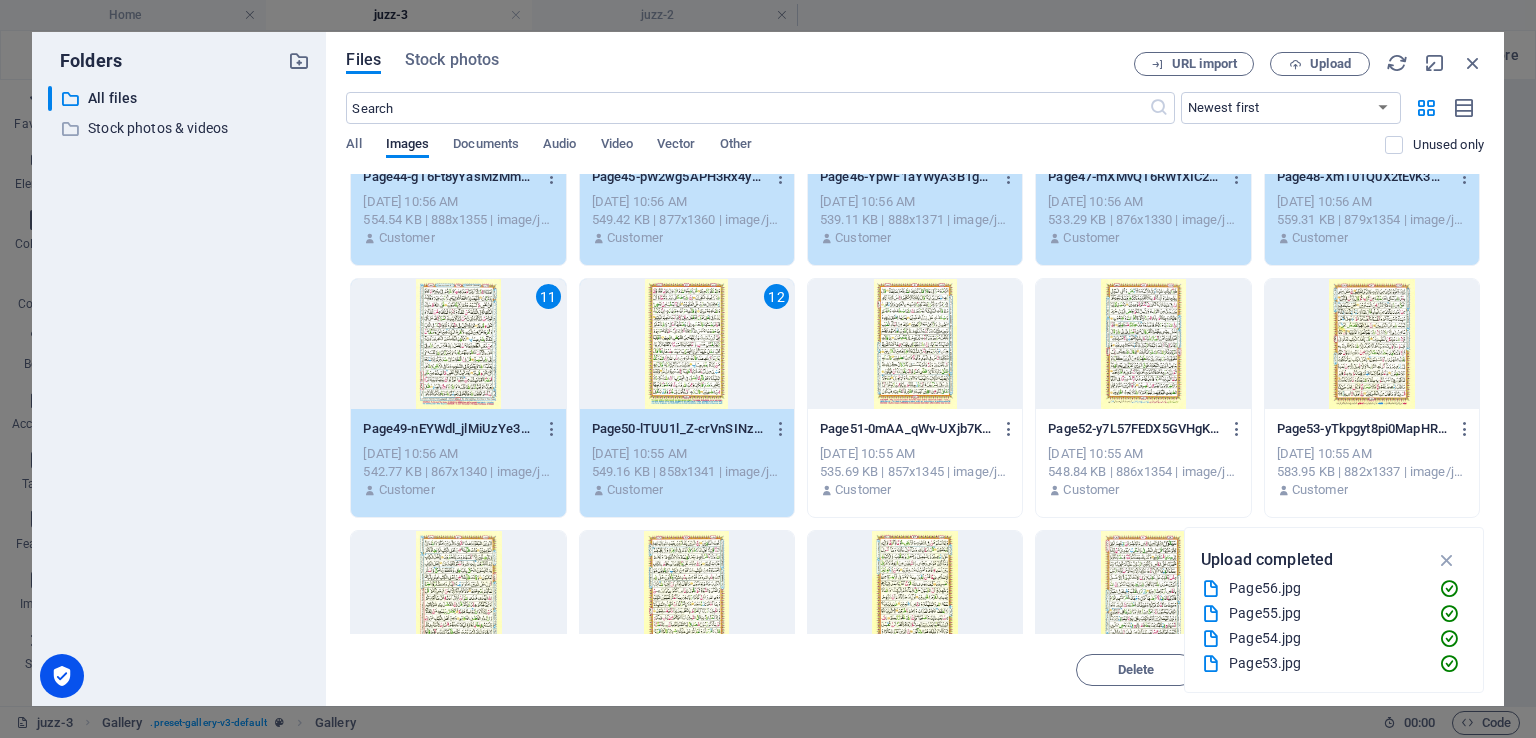 click at bounding box center [915, 344] 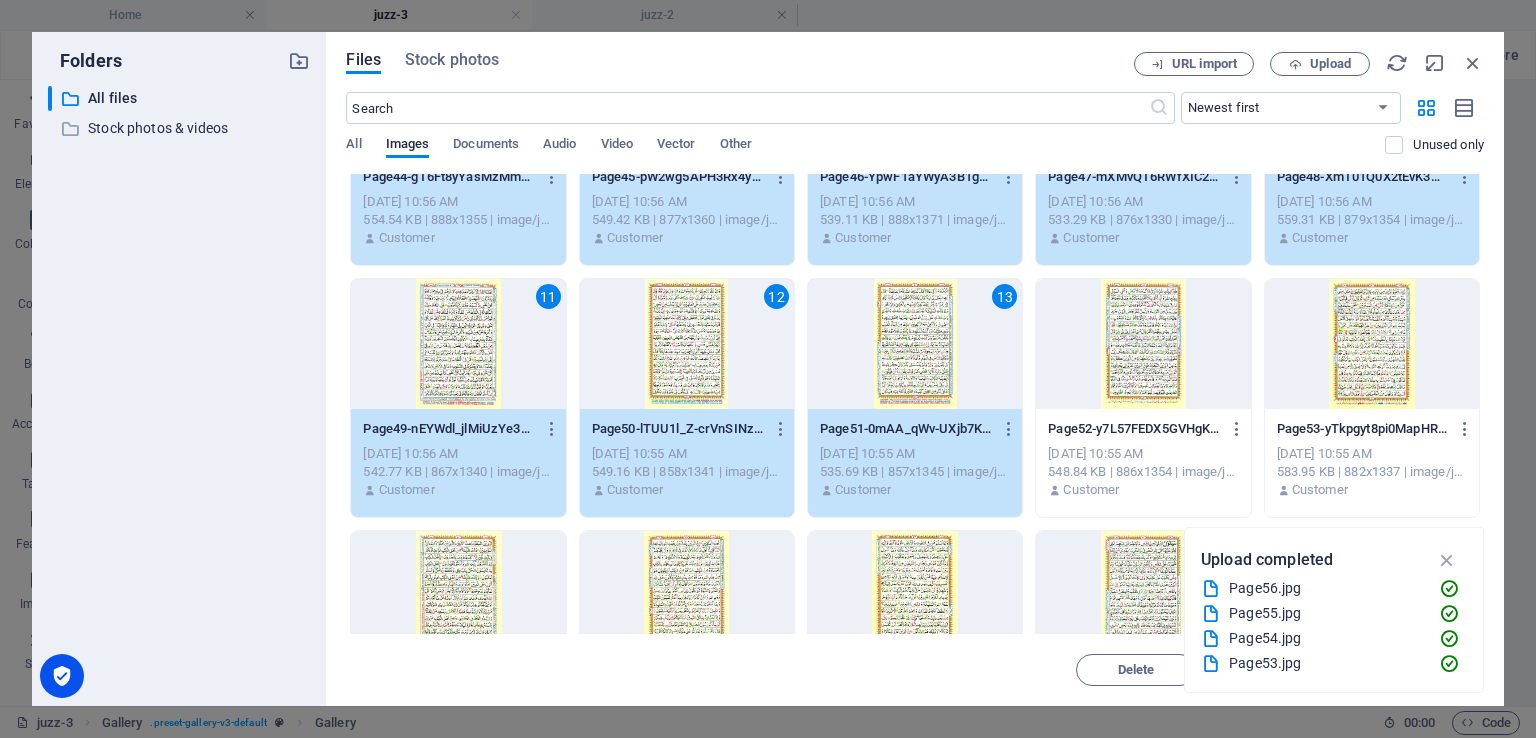 click on "Page52-y7L57FEDX5GVHgKbKuh2gA.jpg Page52-y7L57FEDX5GVHgKbKuh2gA.jpg" at bounding box center (1143, 429) 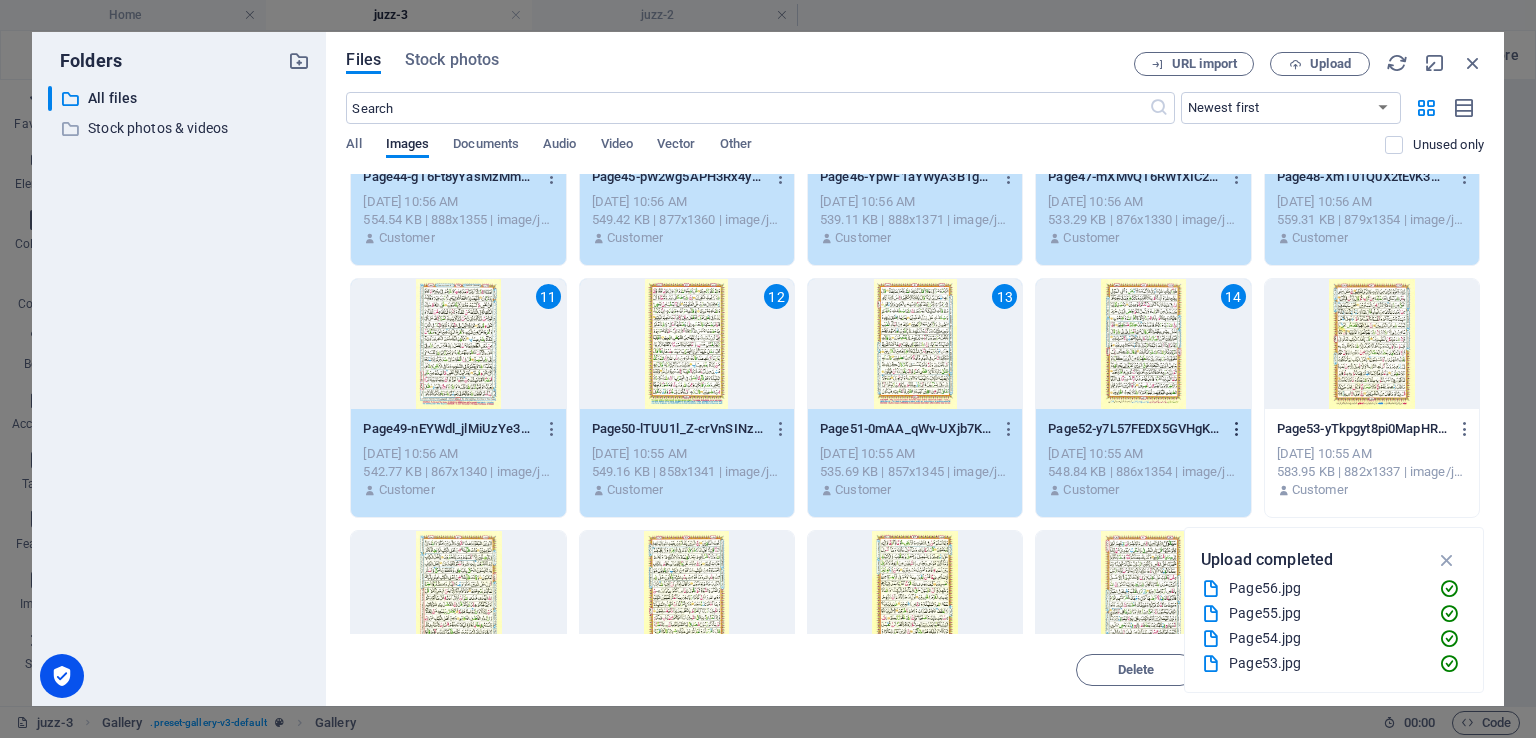 type 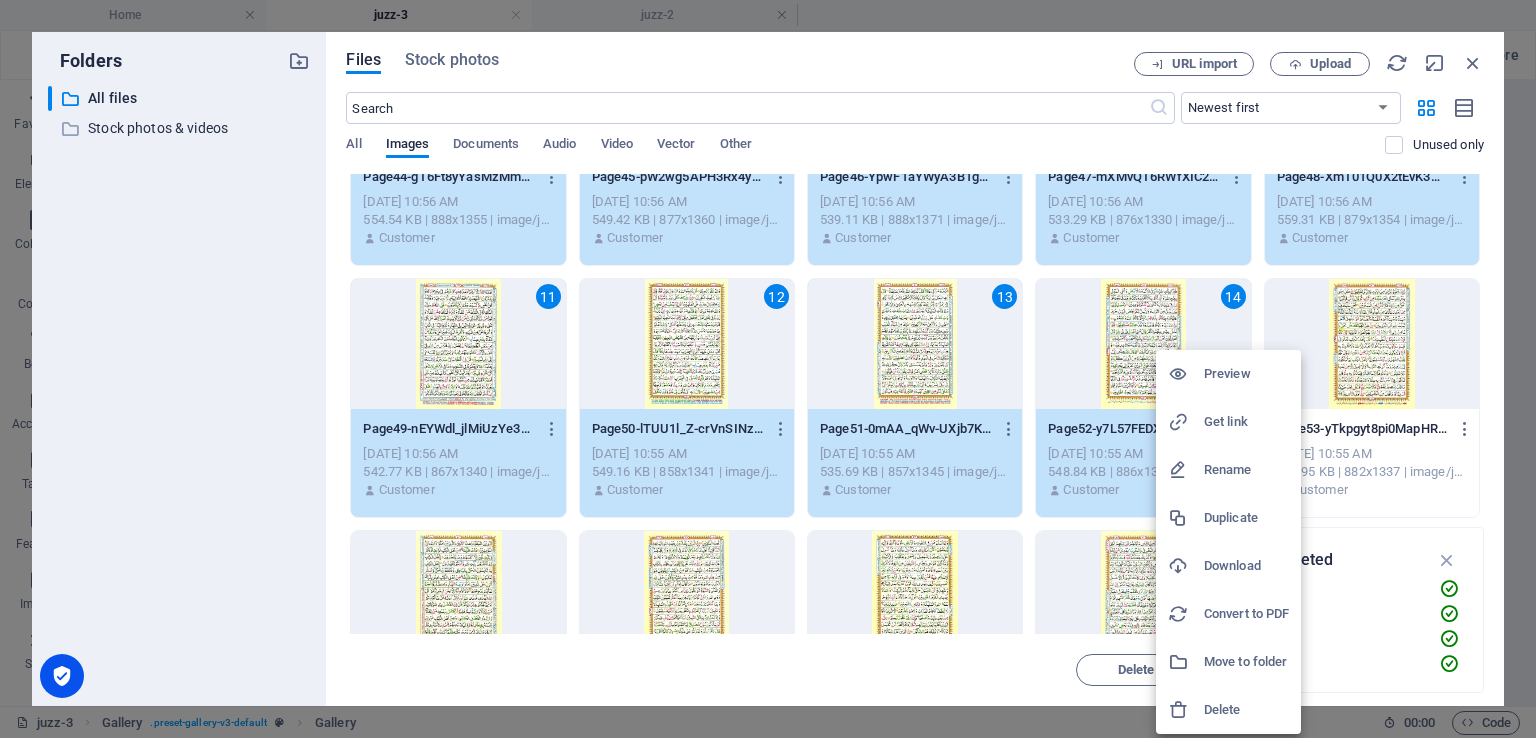 type 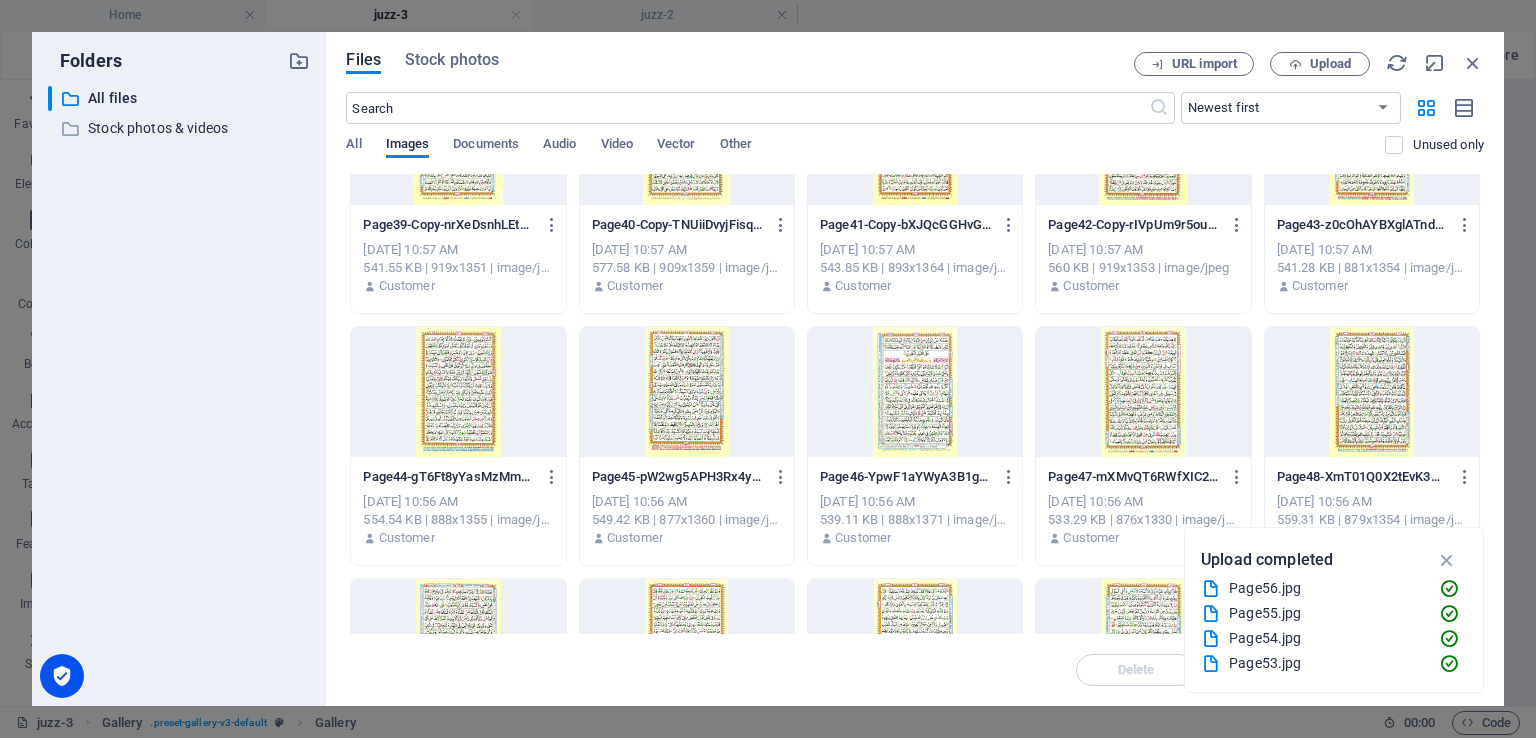 scroll, scrollTop: 0, scrollLeft: 0, axis: both 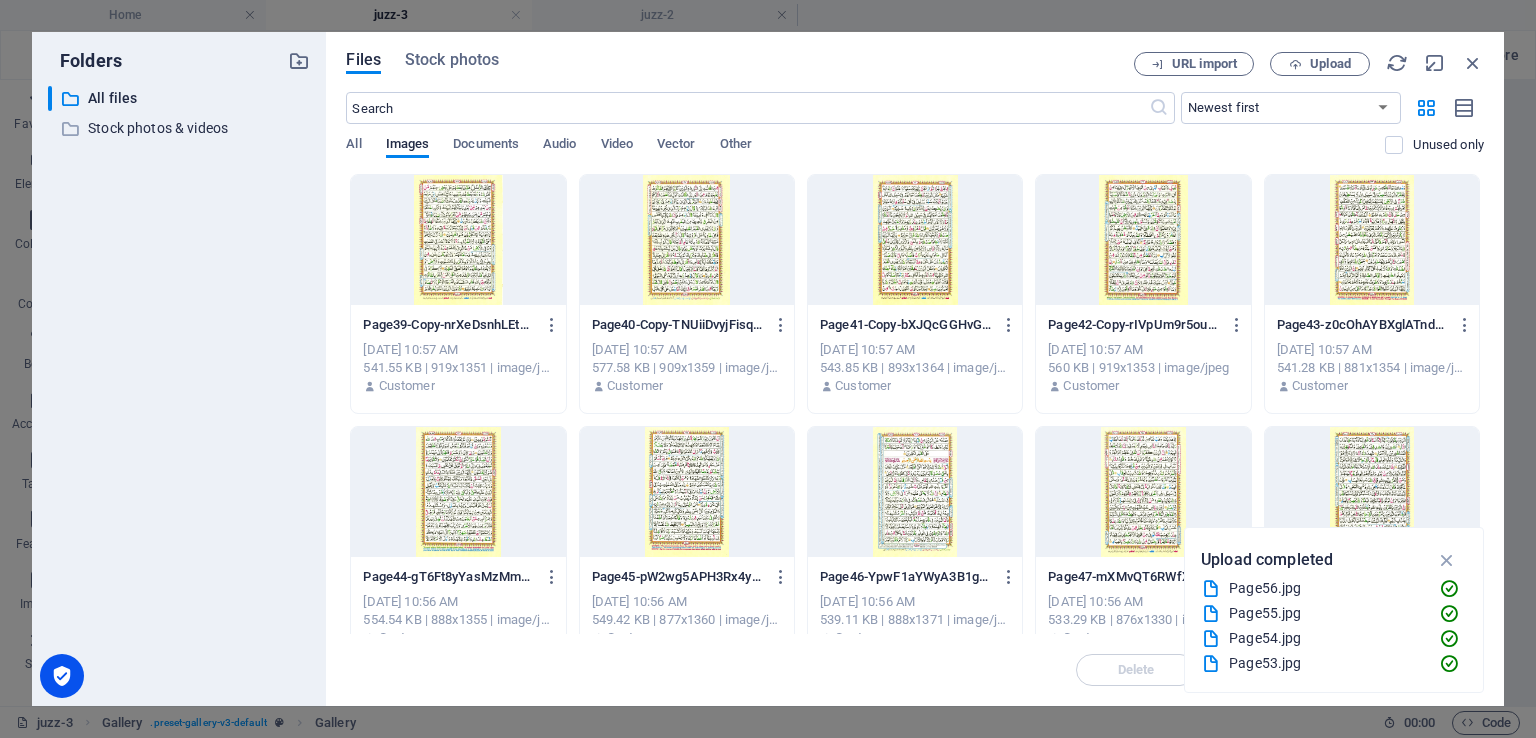 click on "Page39-Copy-nrXeDsnhLEt5CQh6AruAZw.jpg" at bounding box center [449, 325] 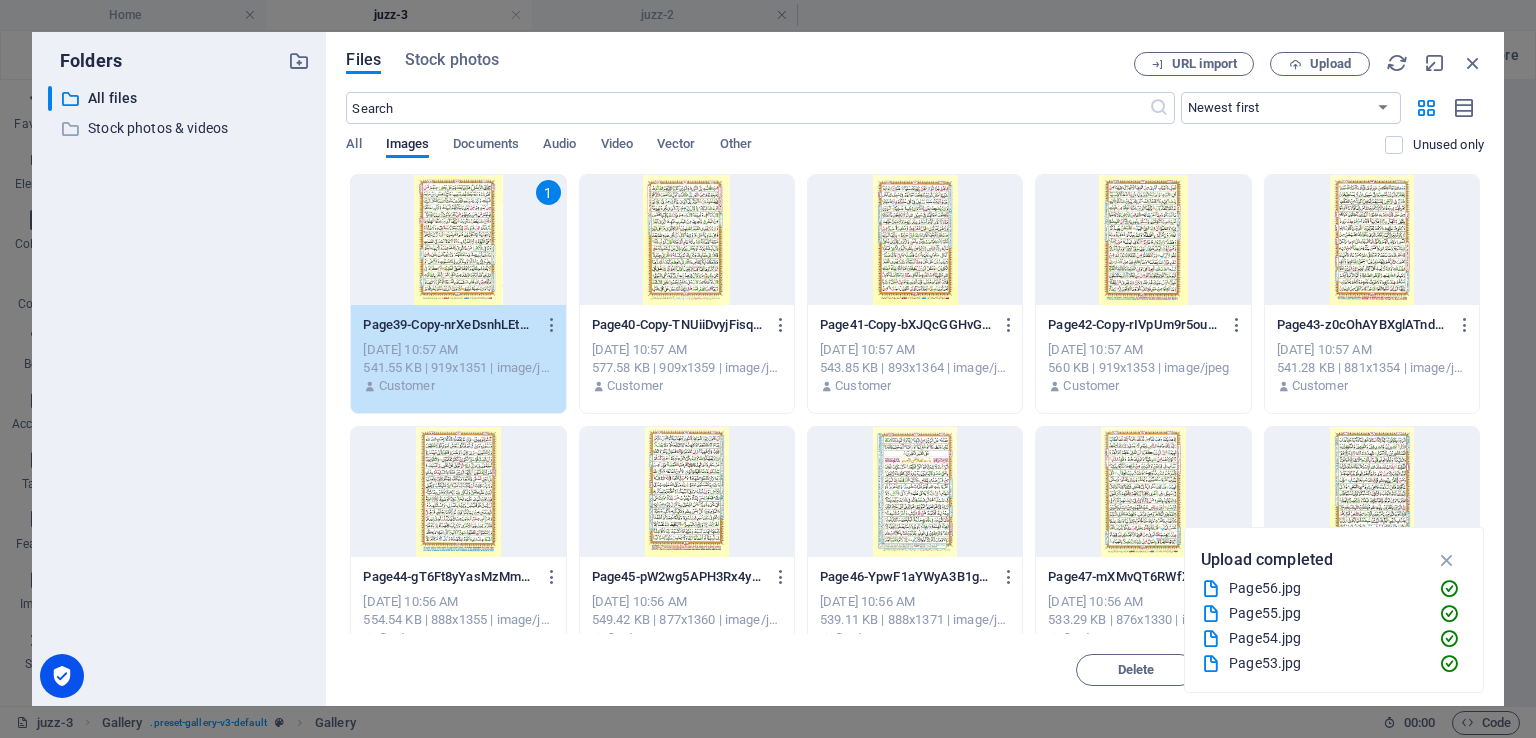 click on "Page40-Copy-TNUiiDvyjFisq4VIUme63Q.jpg" at bounding box center (678, 325) 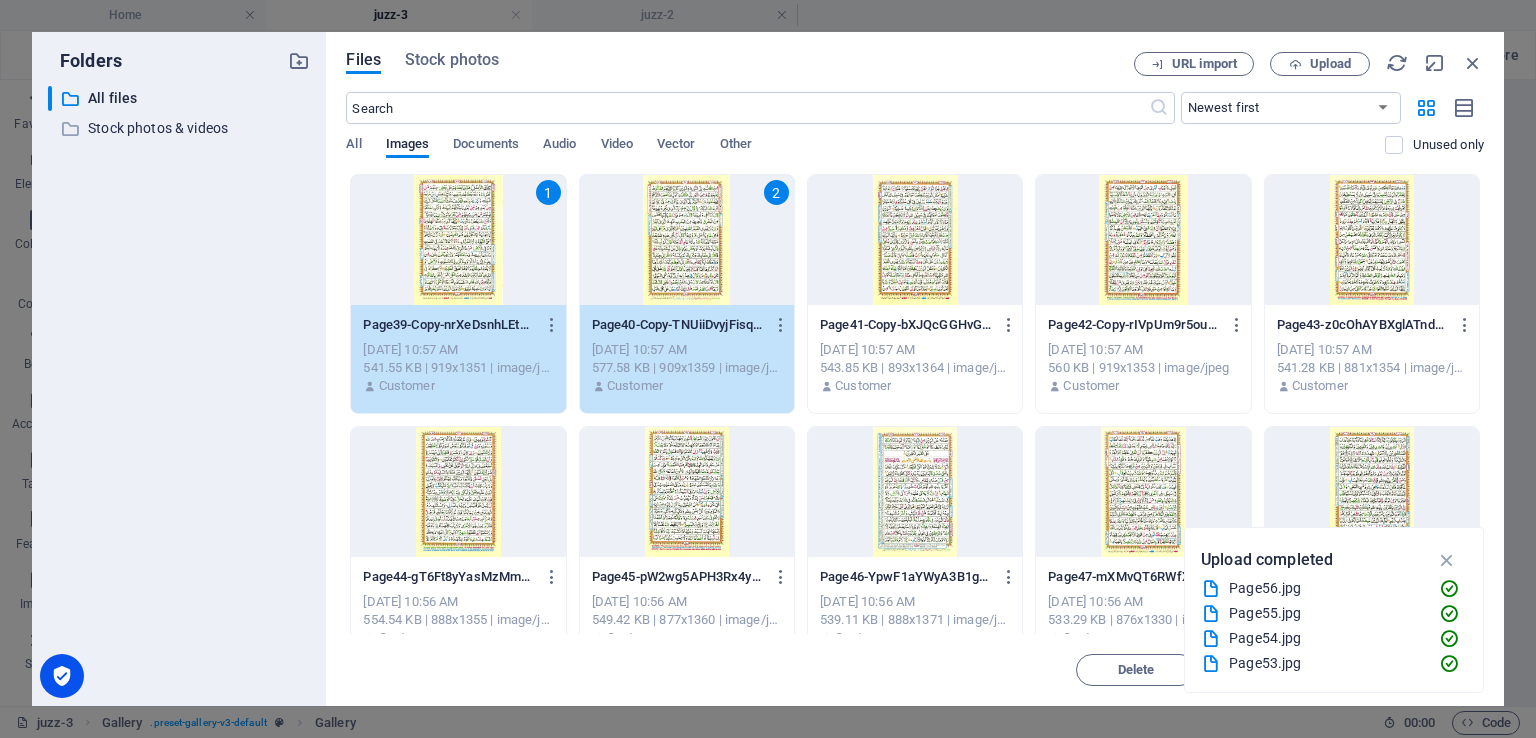 click on "[DATE] 10:57 AM" at bounding box center (915, 350) 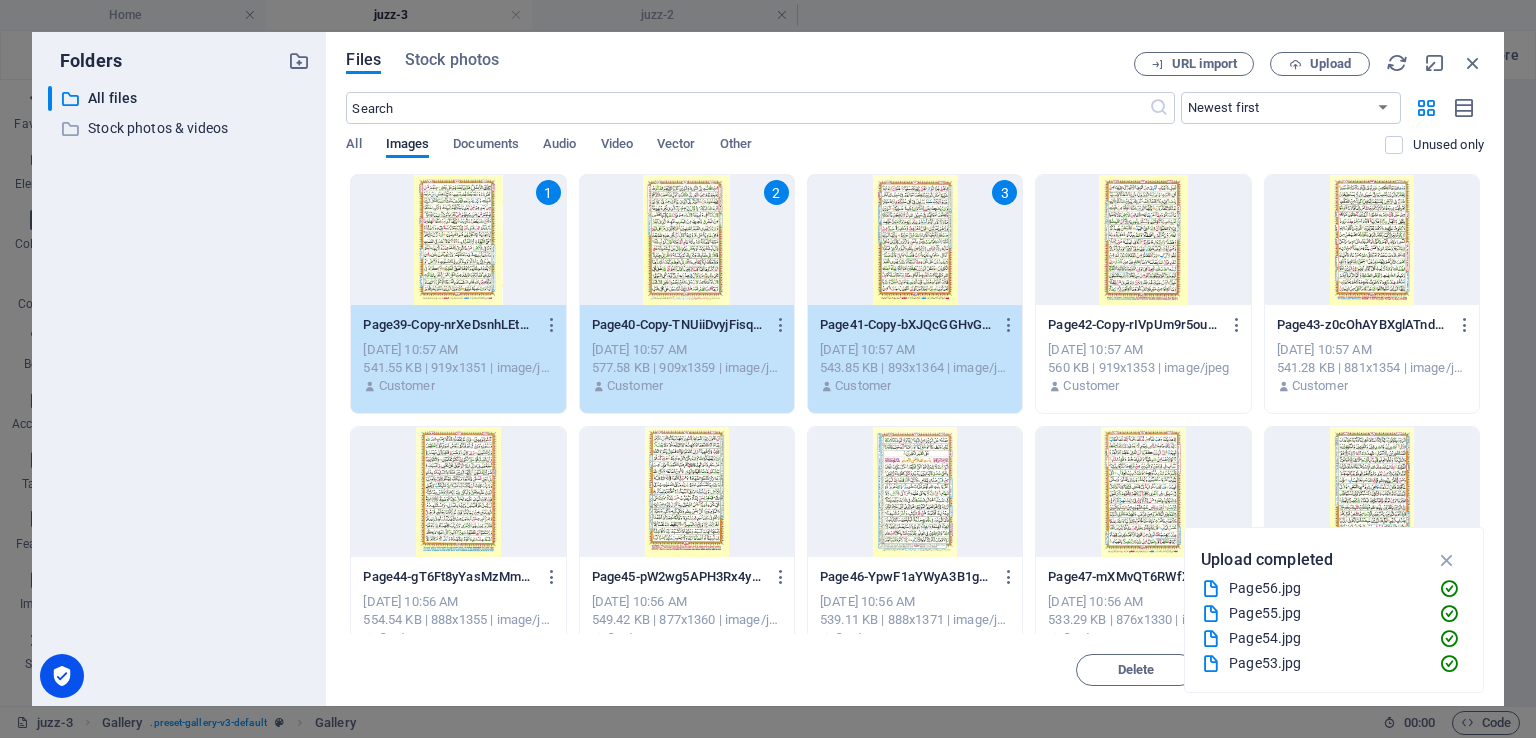 drag, startPoint x: 876, startPoint y: -55, endPoint x: 1432, endPoint y: -87, distance: 556.9201 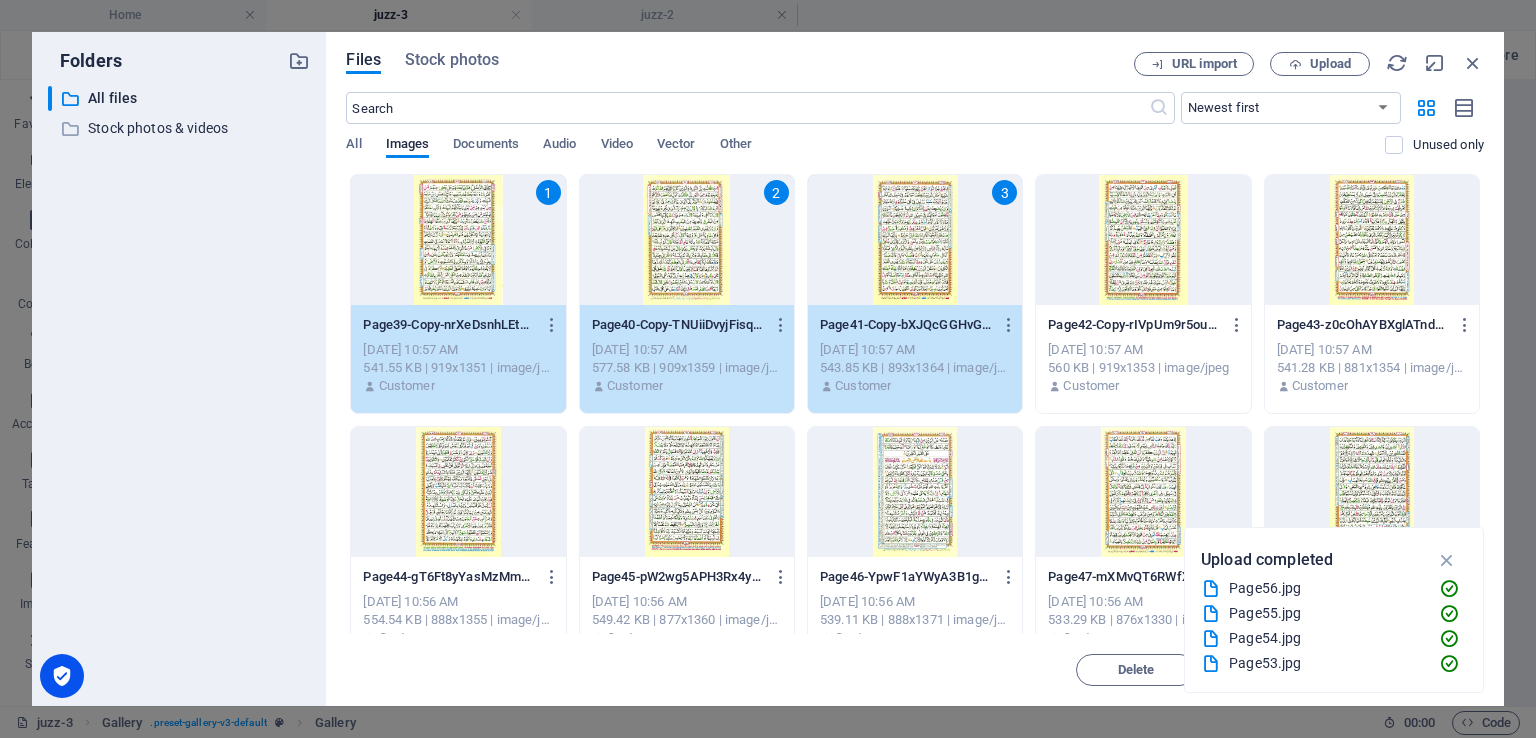 drag, startPoint x: 1432, startPoint y: -87, endPoint x: 1085, endPoint y: 412, distance: 607.7911 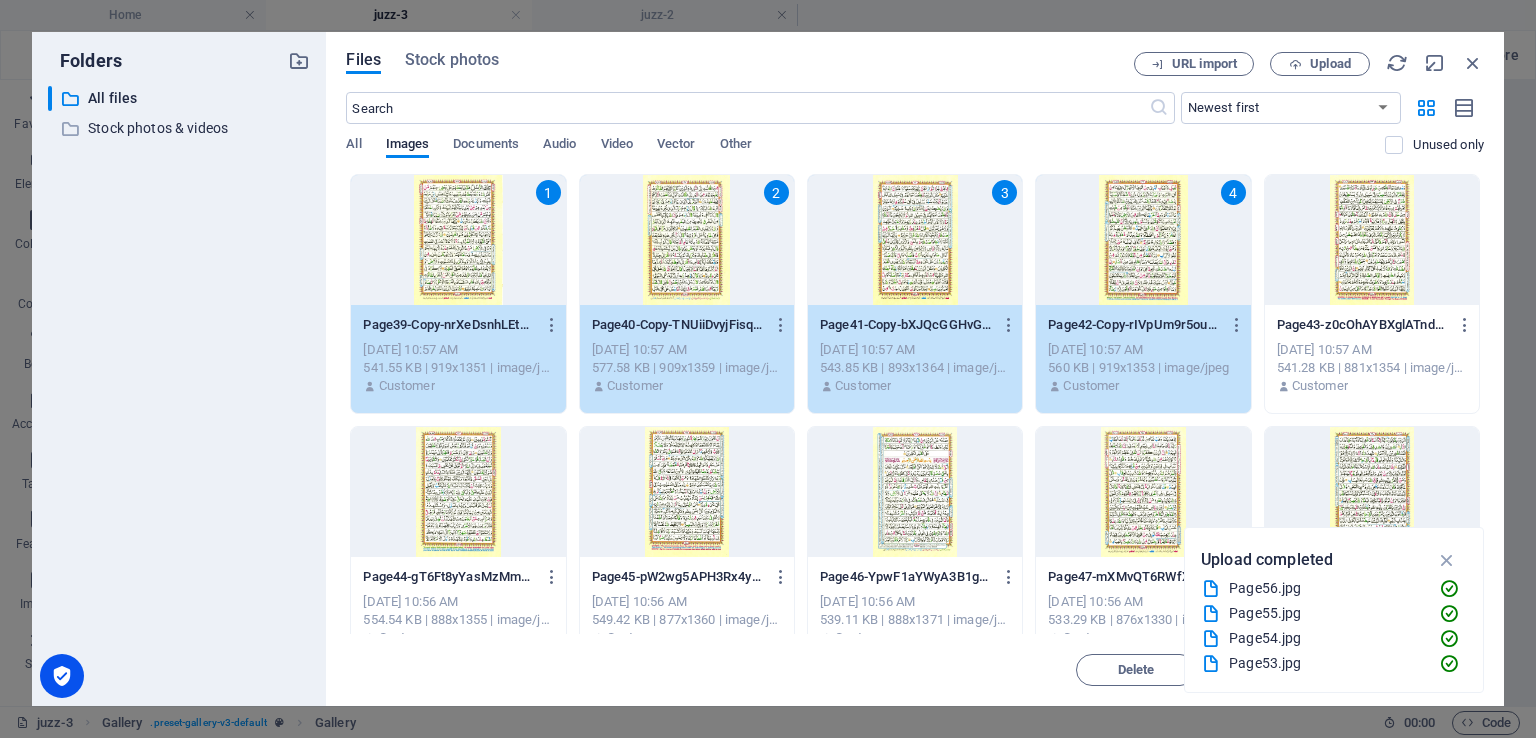 click at bounding box center (1372, 240) 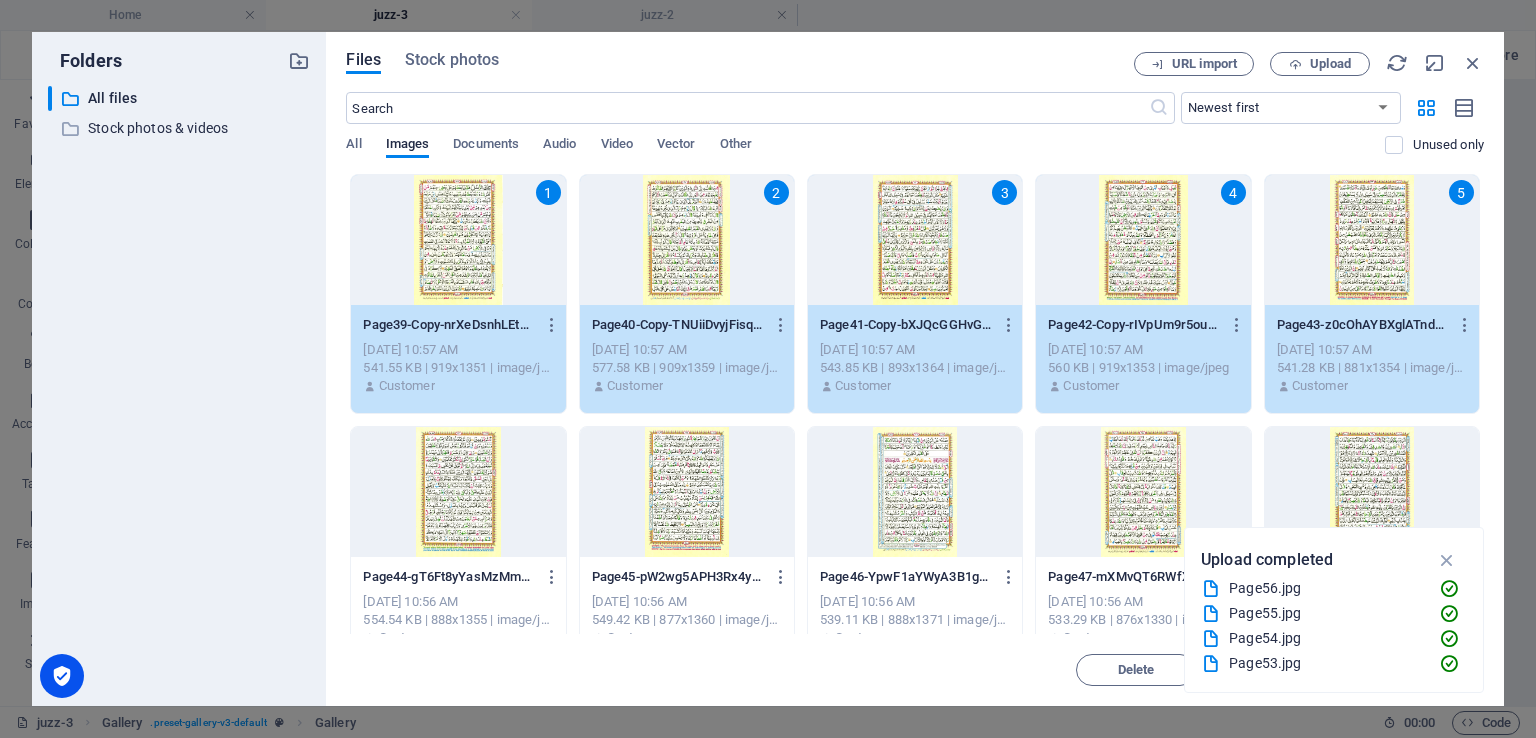click at bounding box center [1372, 492] 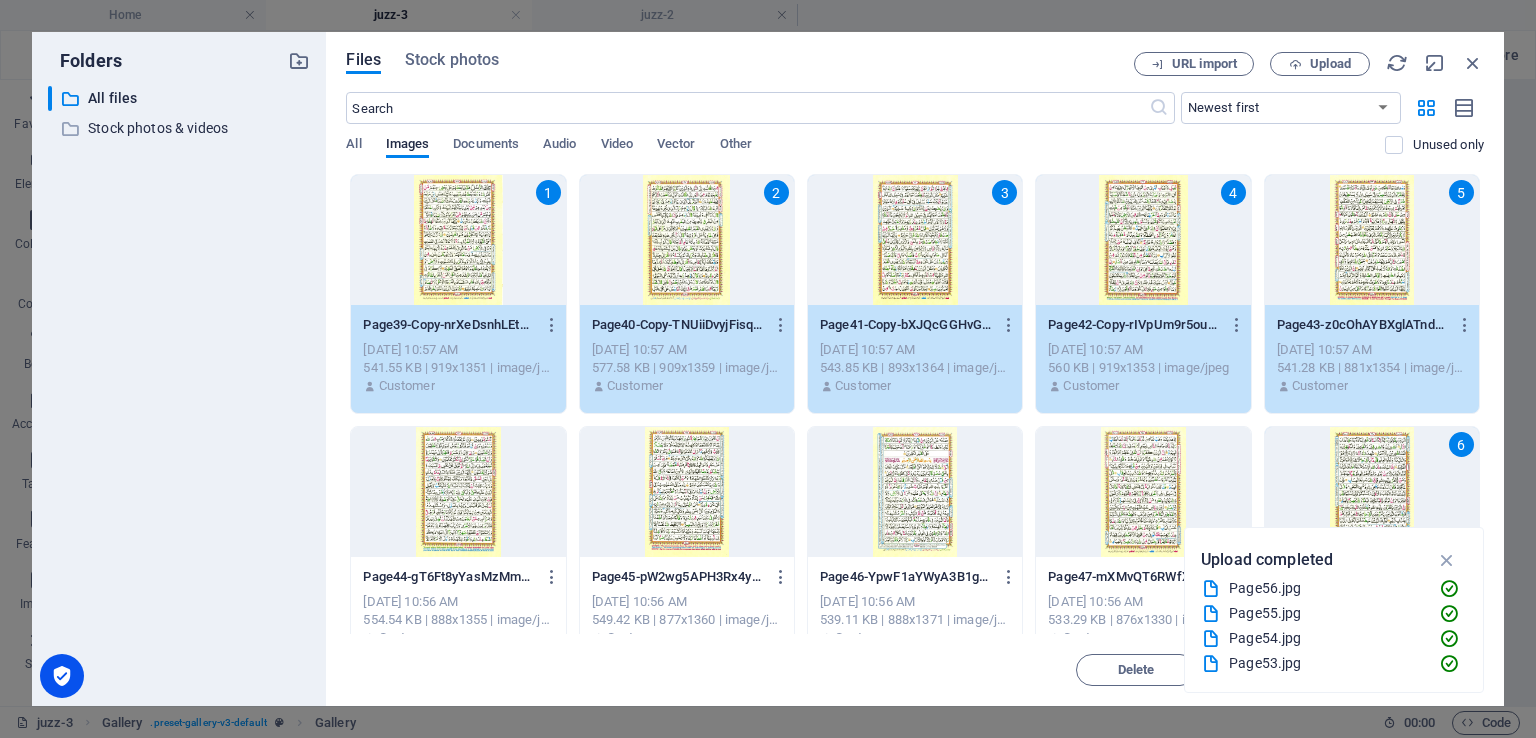 click at bounding box center [1143, 492] 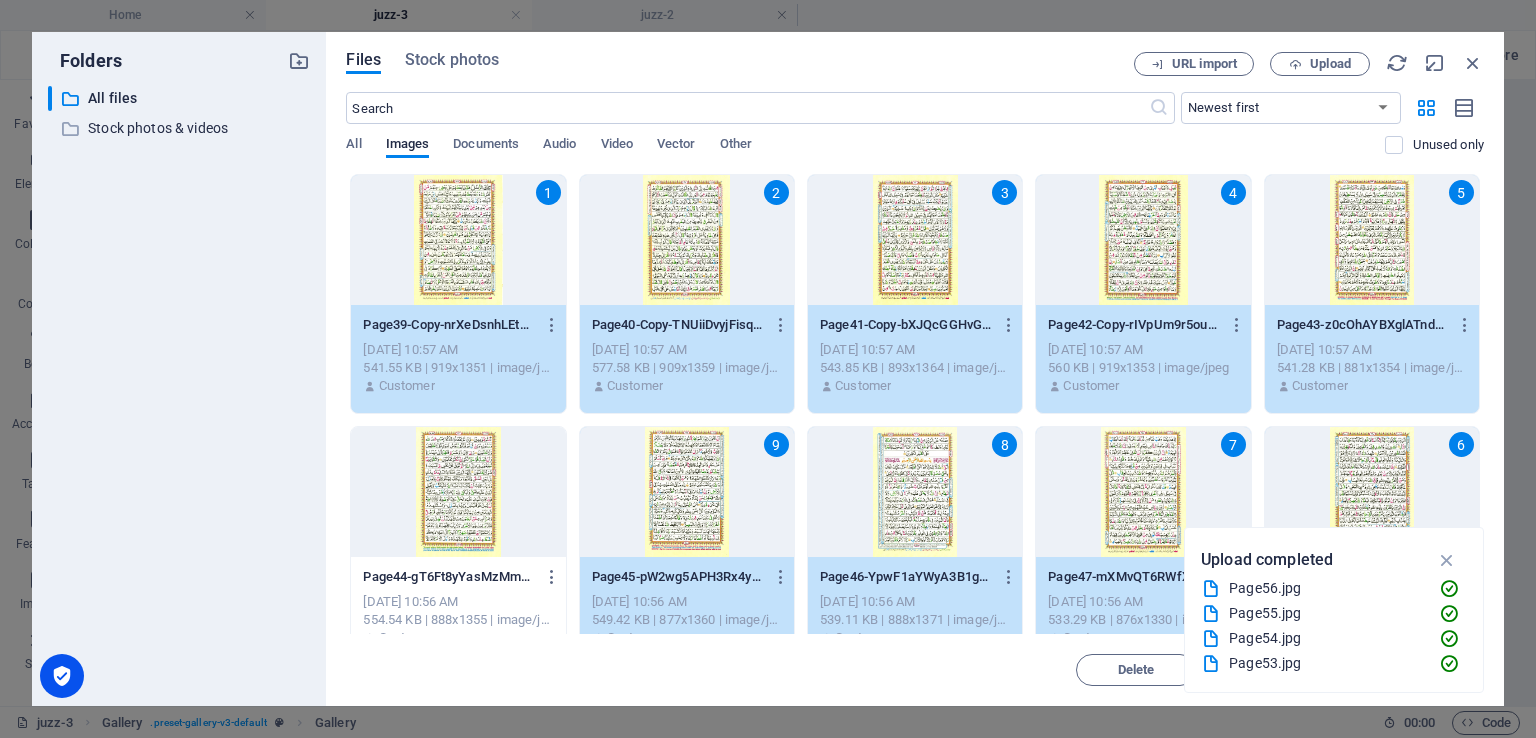 click at bounding box center [458, 492] 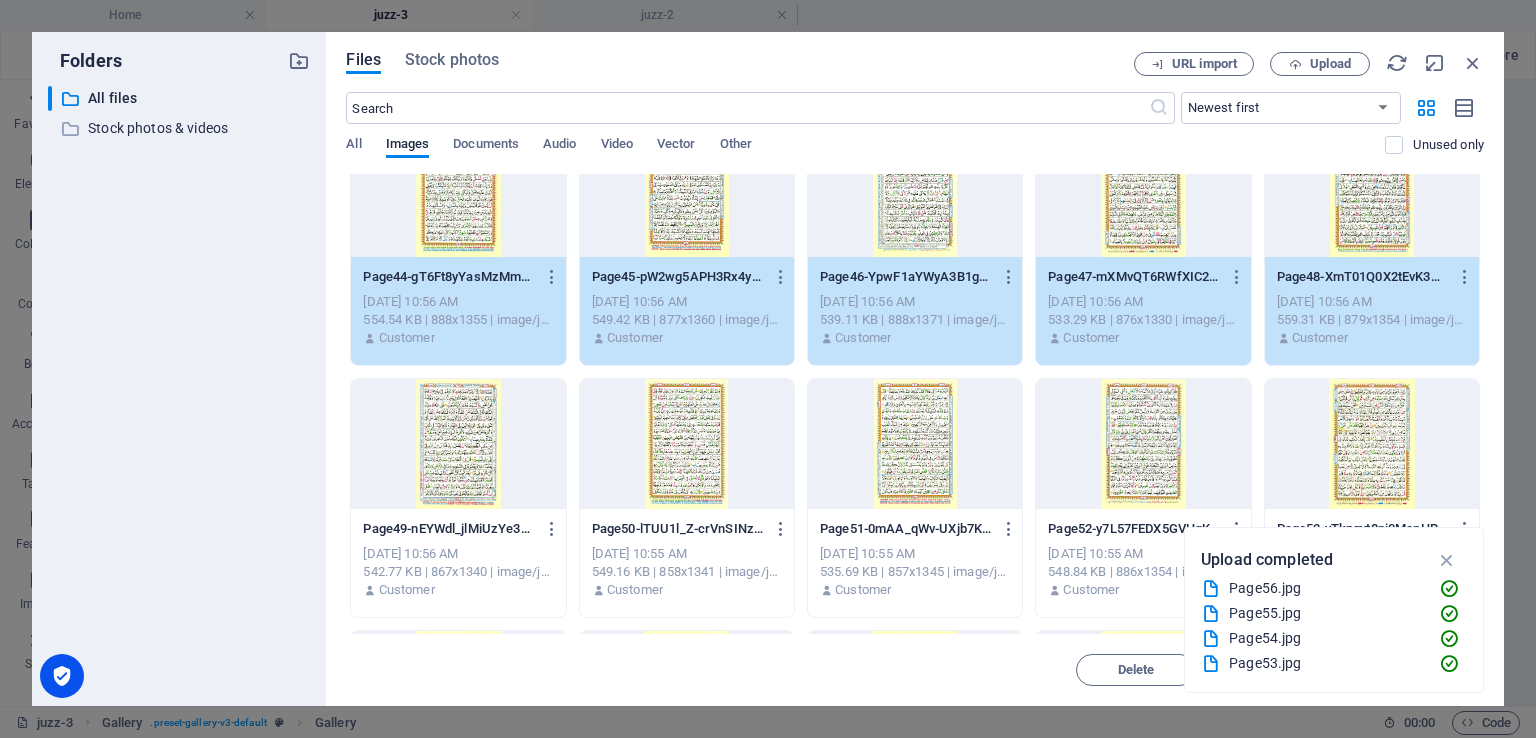 scroll, scrollTop: 400, scrollLeft: 0, axis: vertical 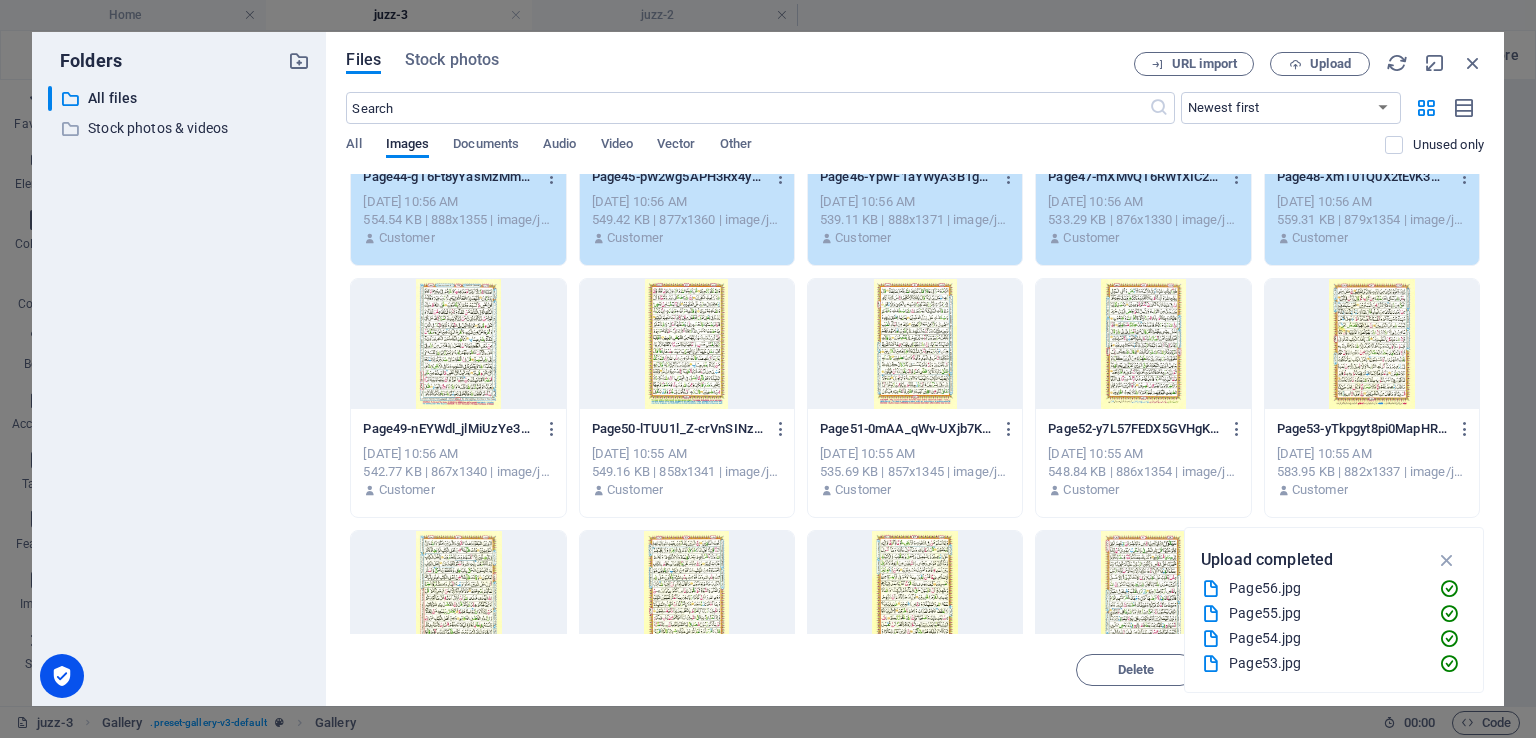 click at bounding box center [1372, 344] 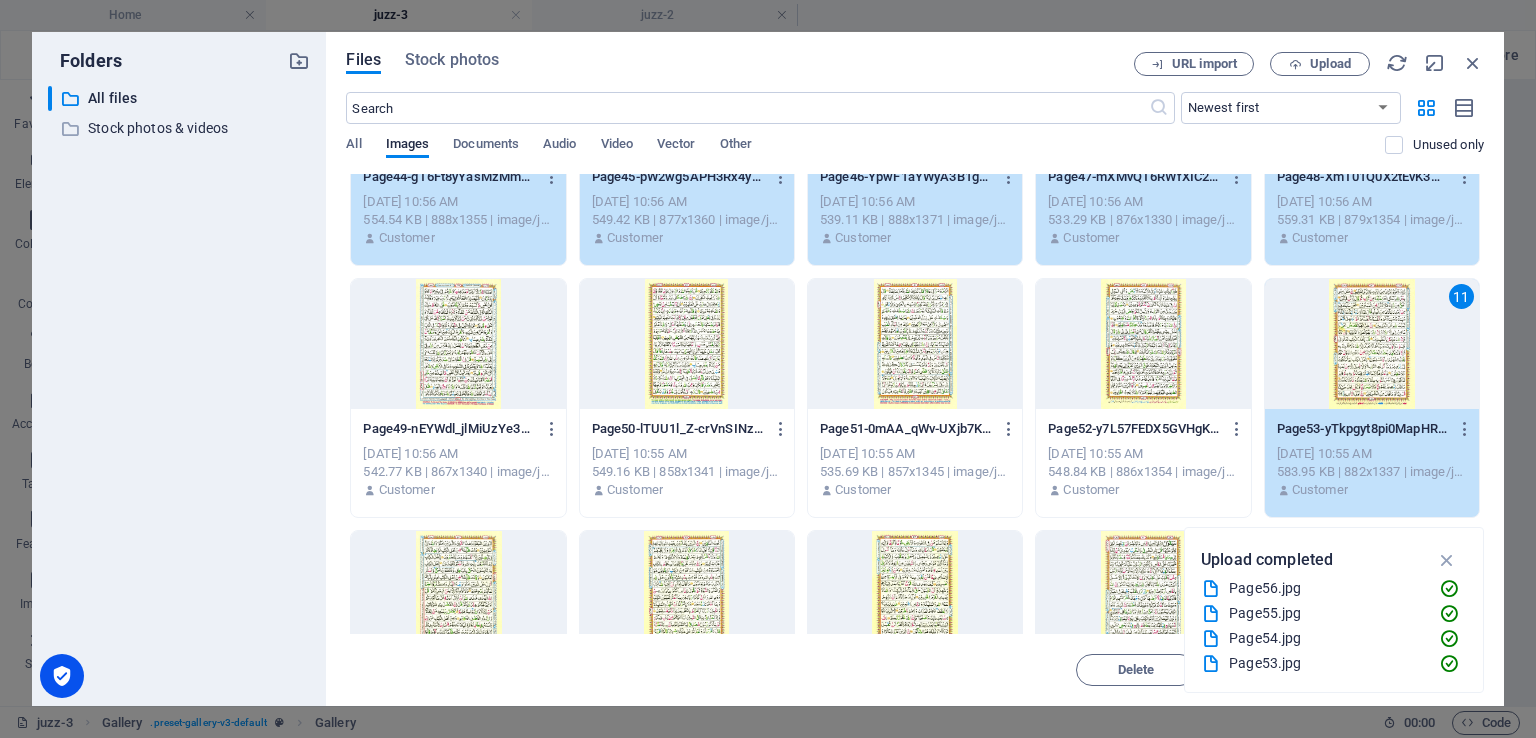 click at bounding box center [1143, 344] 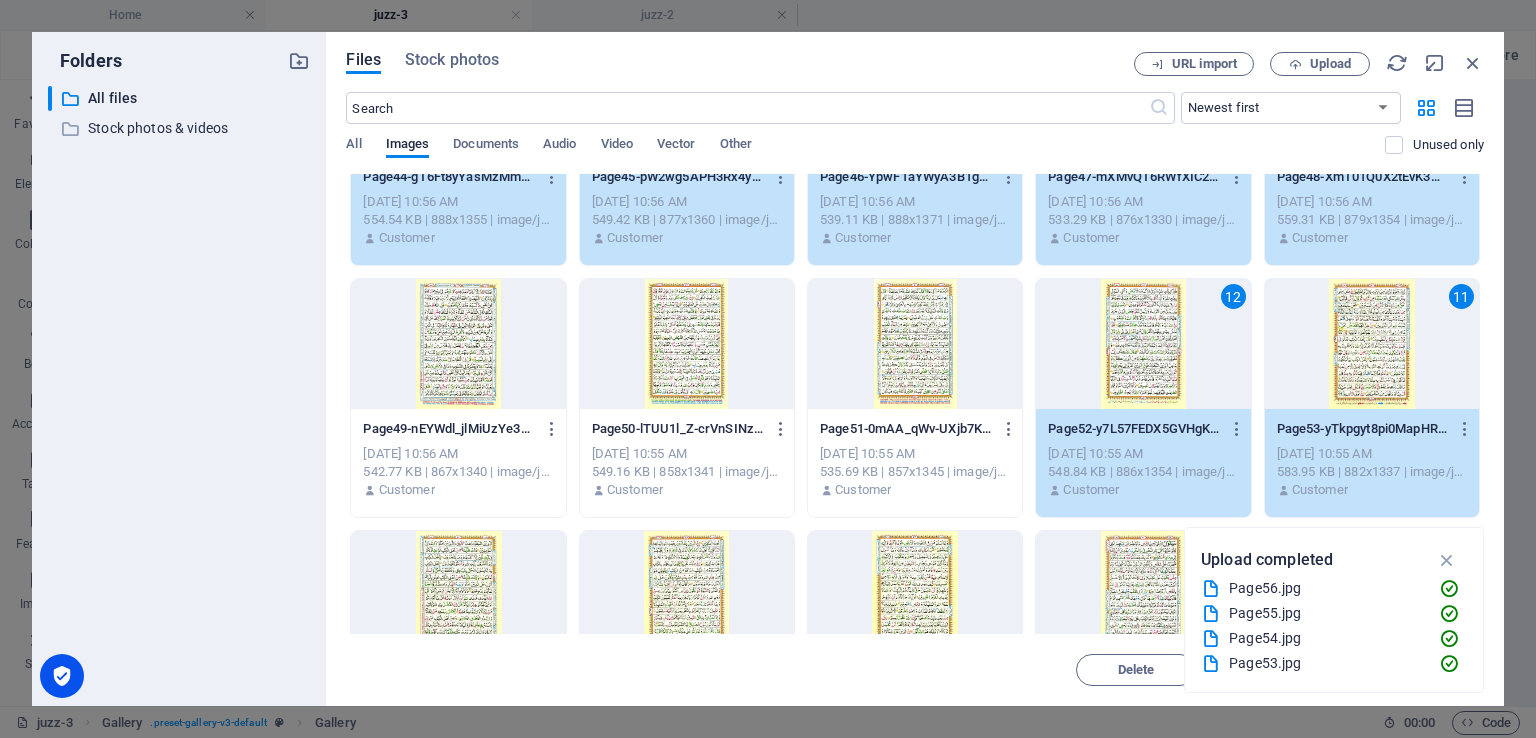click at bounding box center [915, 344] 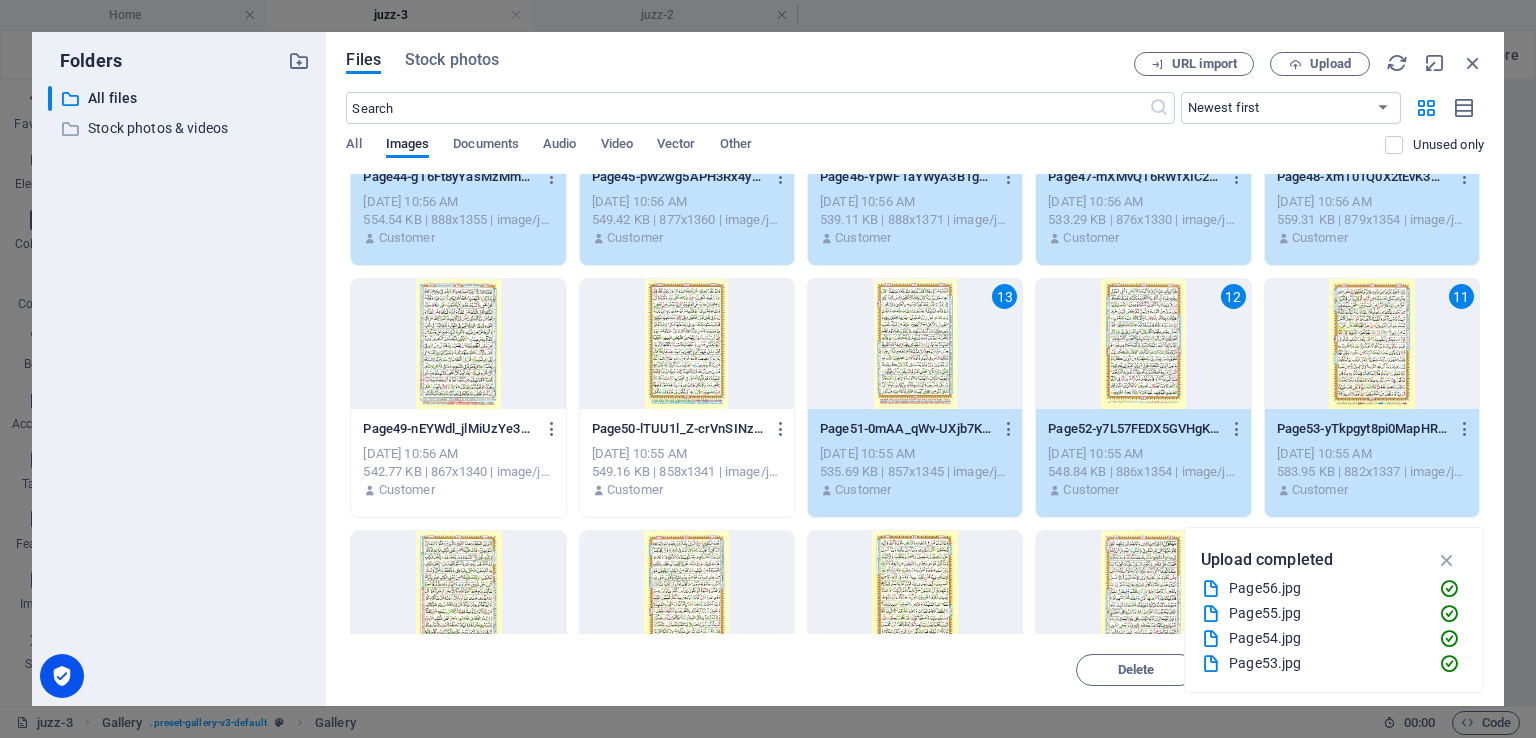 click on "Page50-lTUU1l_Z-crVnSINziqAlw.jpg Page50-lTUU1l_Z-crVnSINziqAlw.jpg" at bounding box center (687, 429) 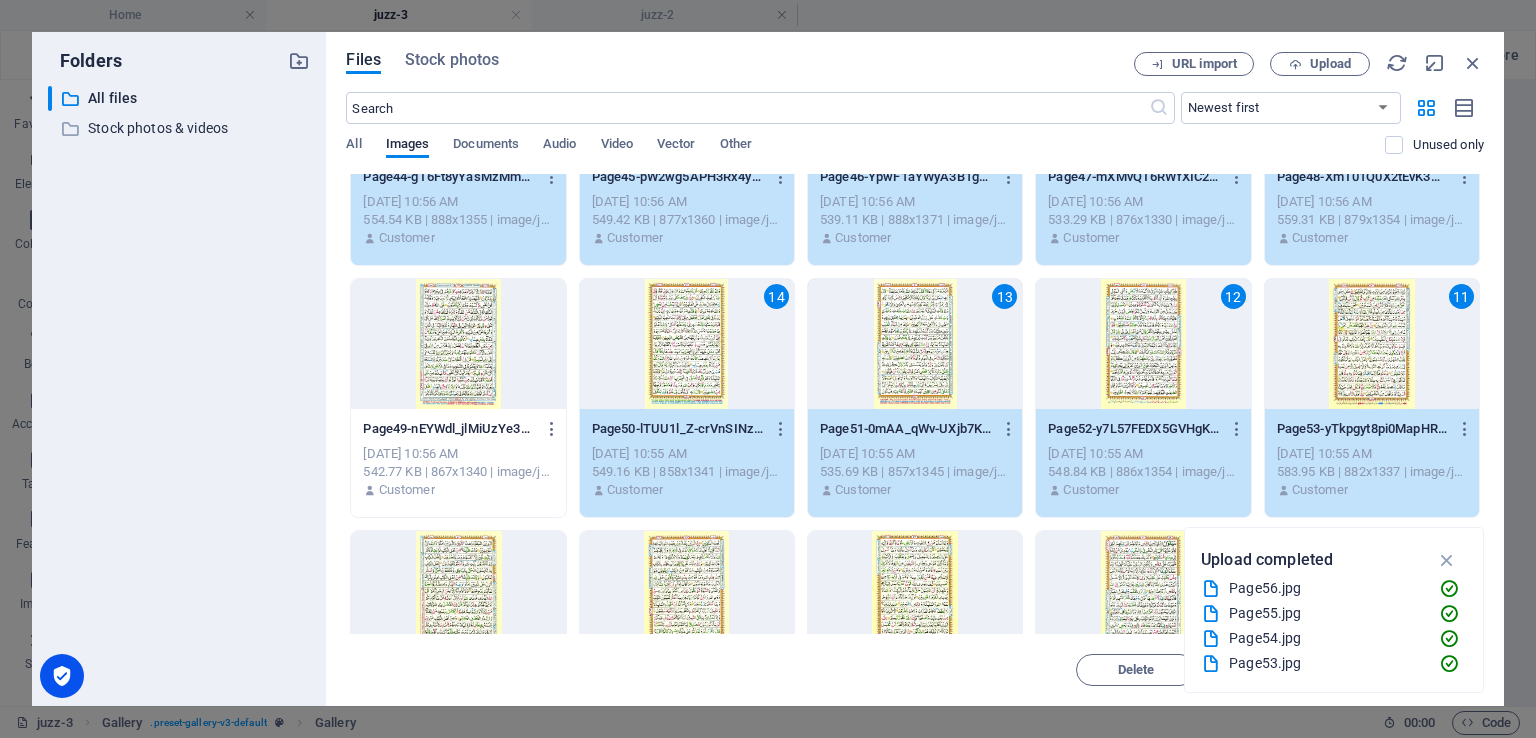 click on "Page49-nEYWdl_jlMiUzYe3Qr3q3Q.jpg" at bounding box center [449, 429] 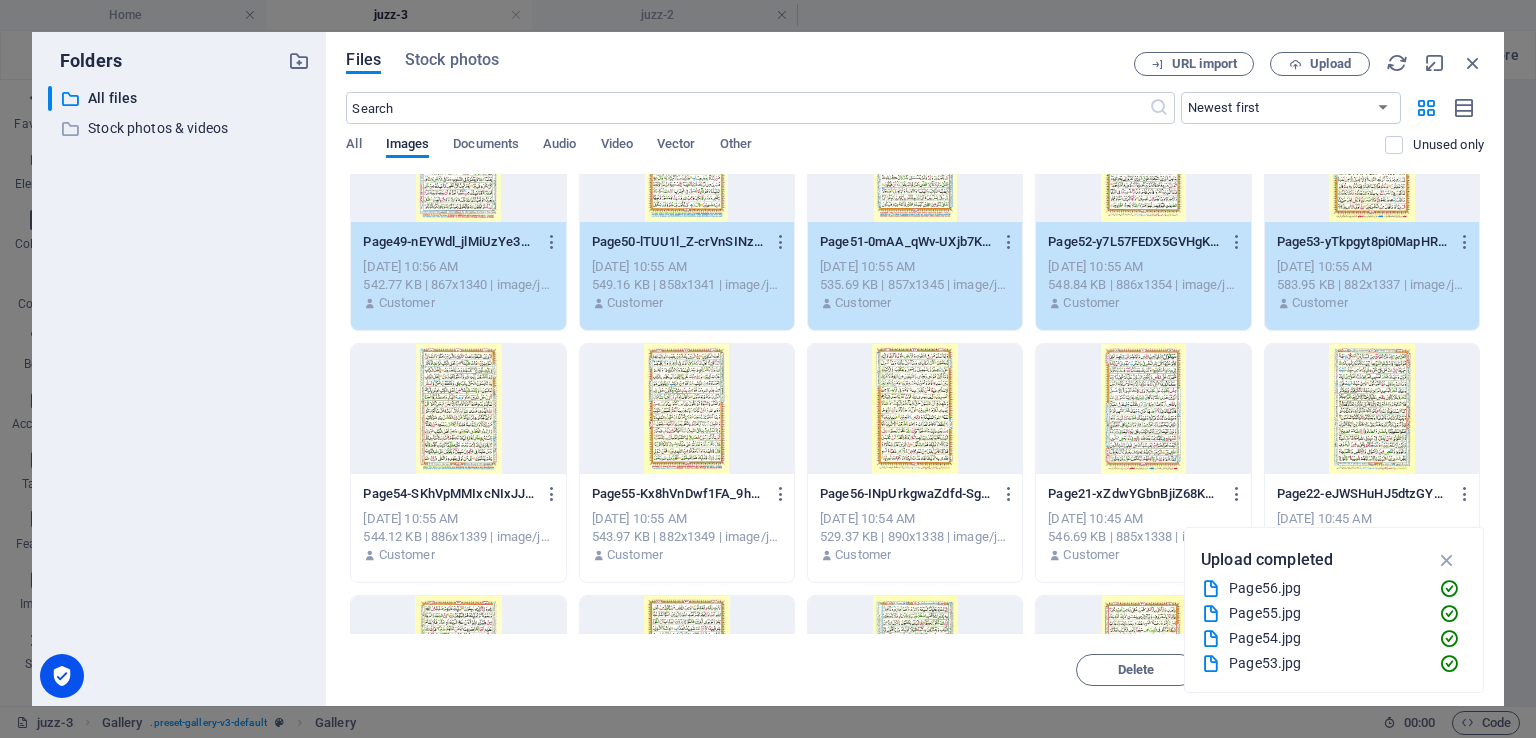 scroll, scrollTop: 600, scrollLeft: 0, axis: vertical 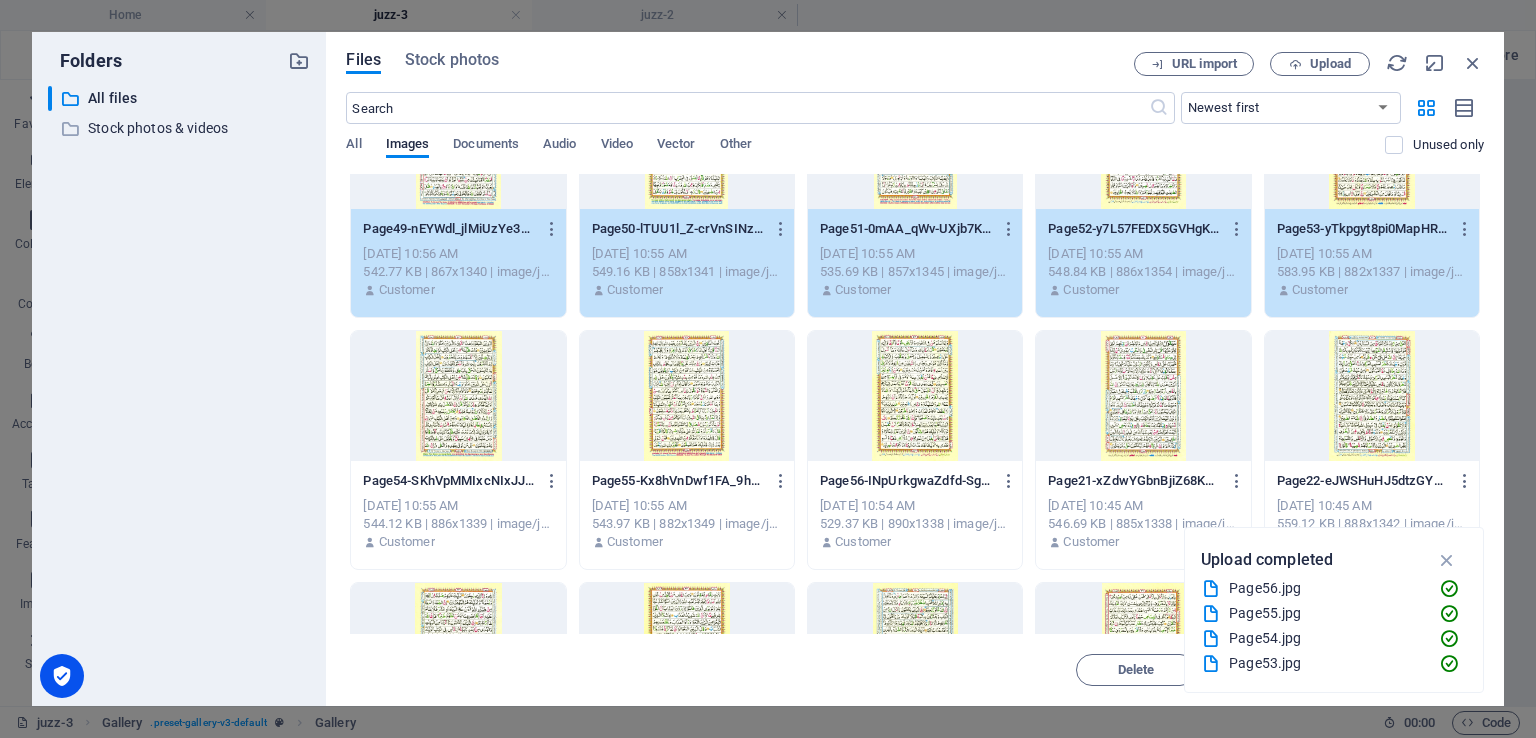 click at bounding box center (458, 396) 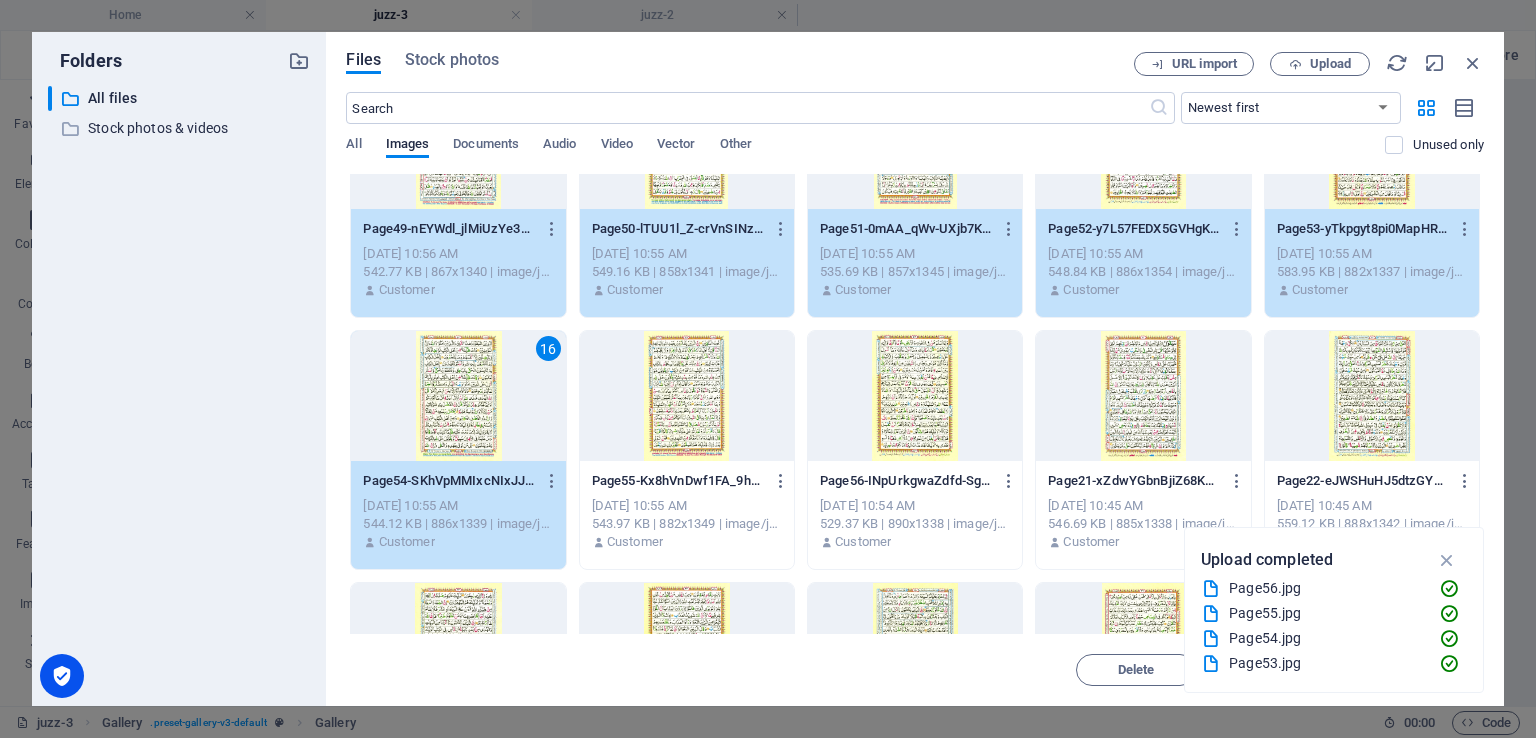 click at bounding box center (687, 396) 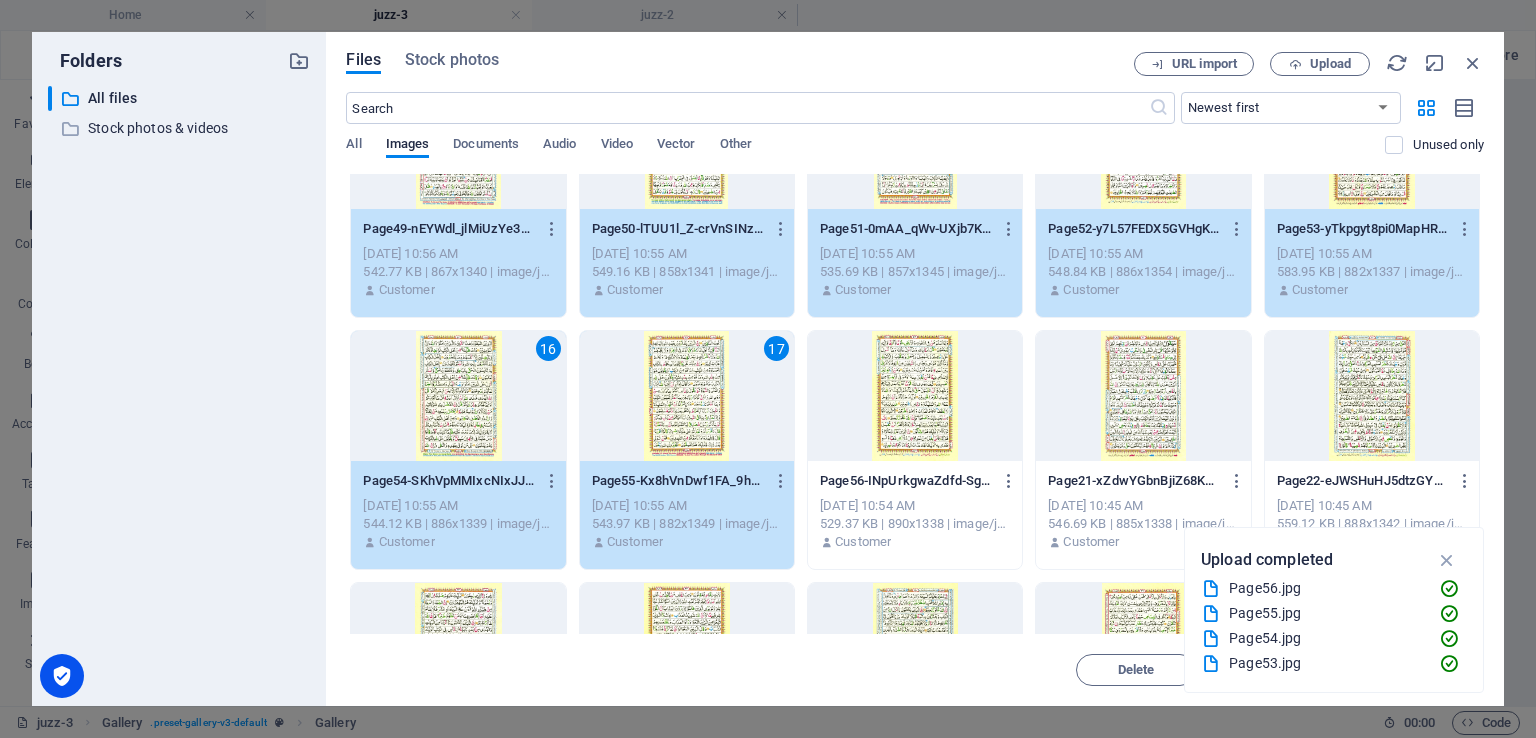 click at bounding box center (915, 396) 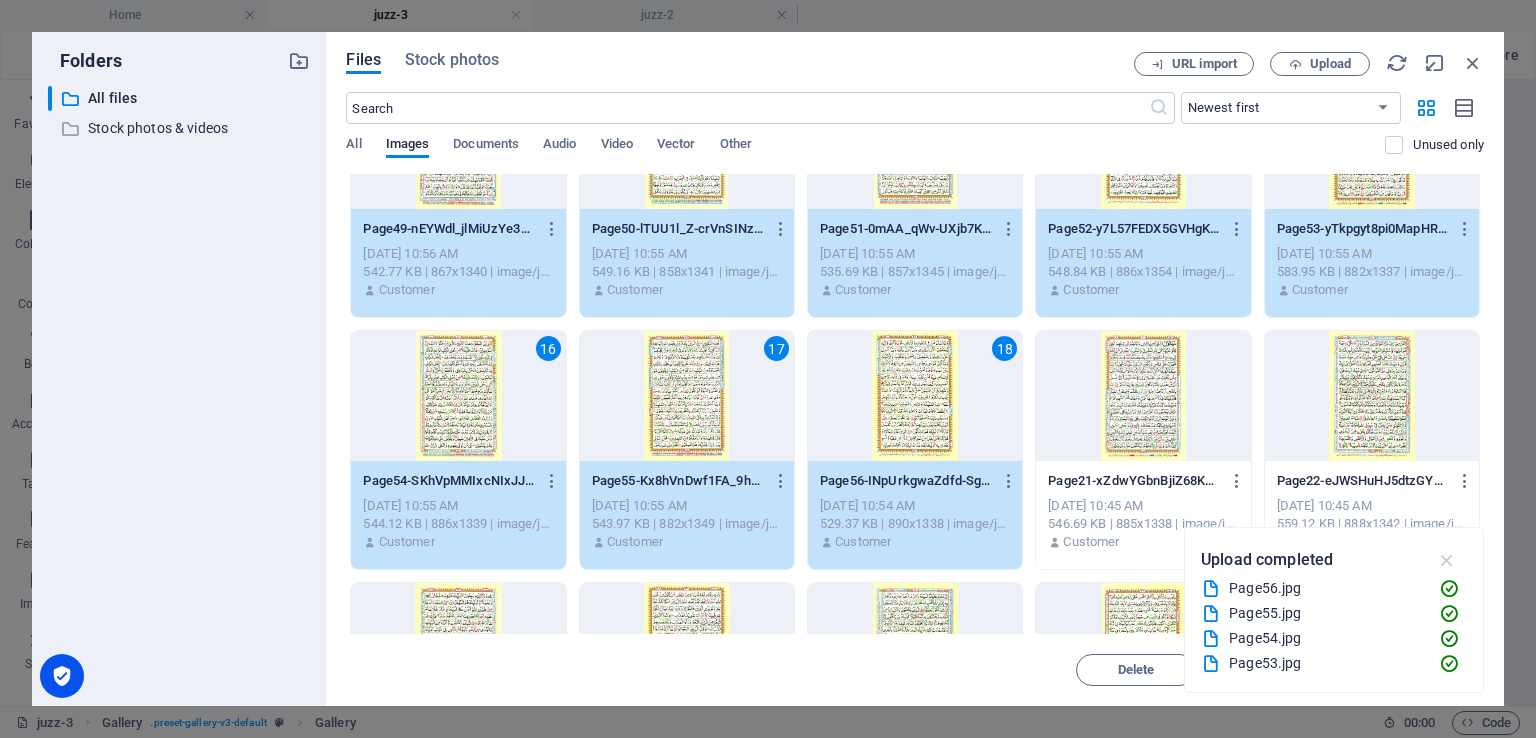 click at bounding box center (1447, 560) 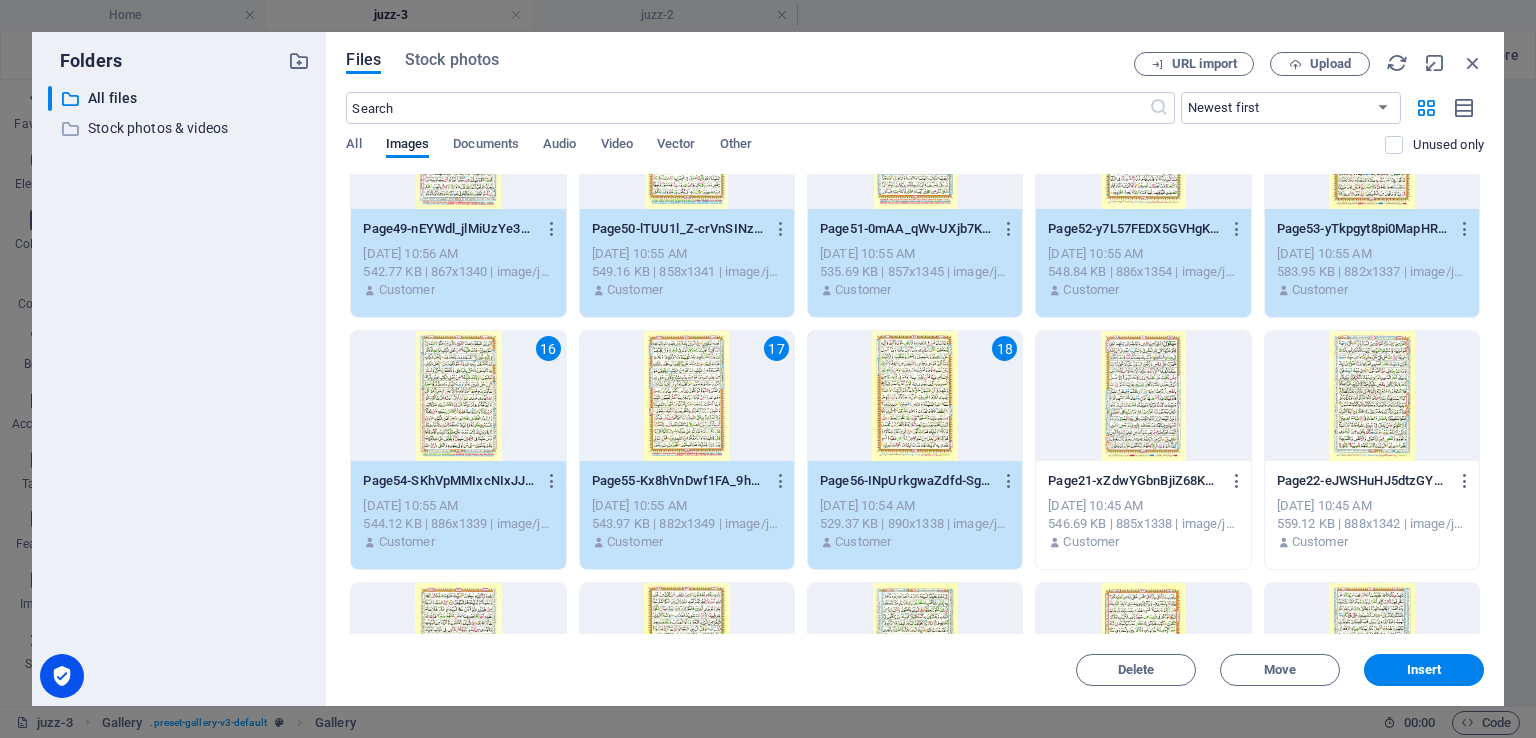 drag, startPoint x: 1414, startPoint y: 670, endPoint x: 239, endPoint y: 372, distance: 1212.2001 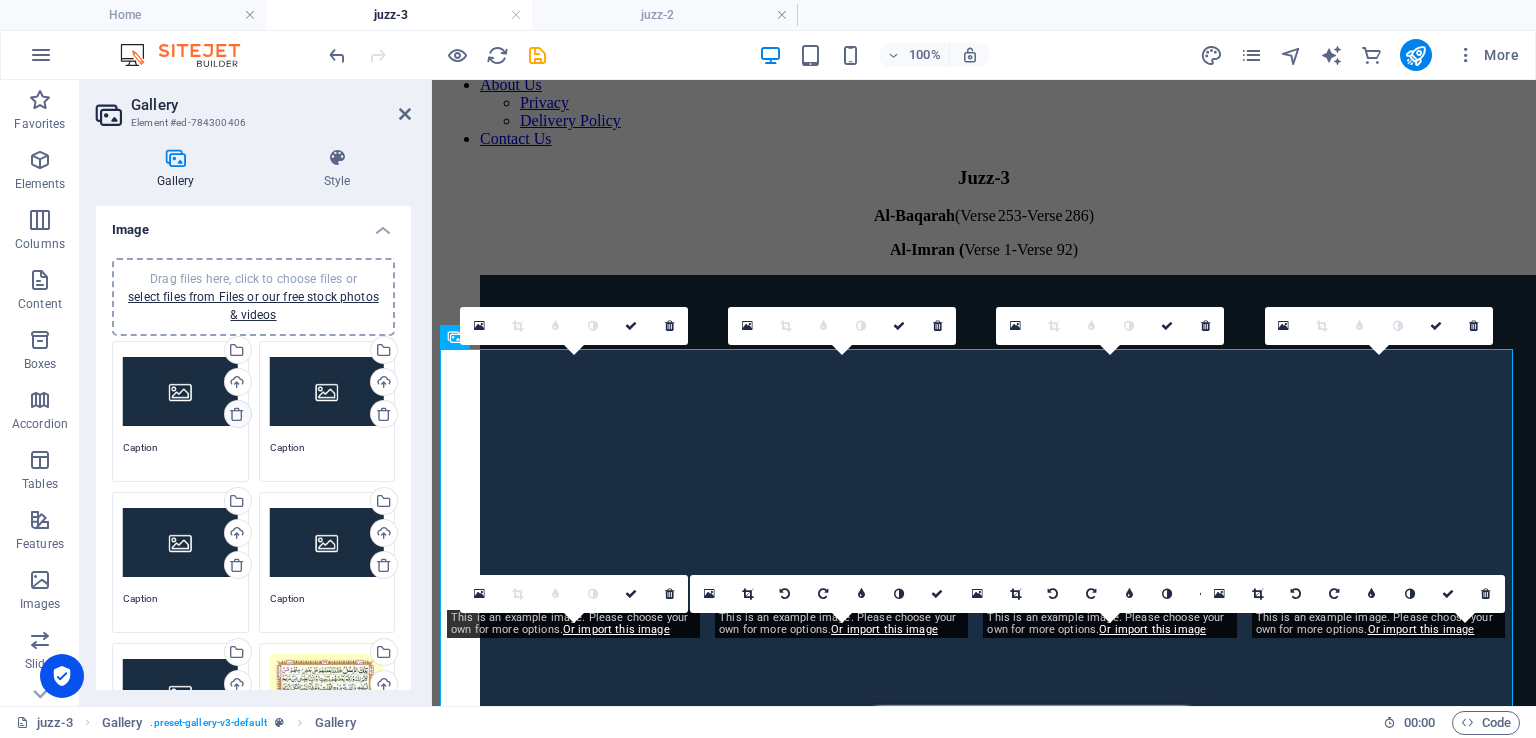 click at bounding box center (237, 414) 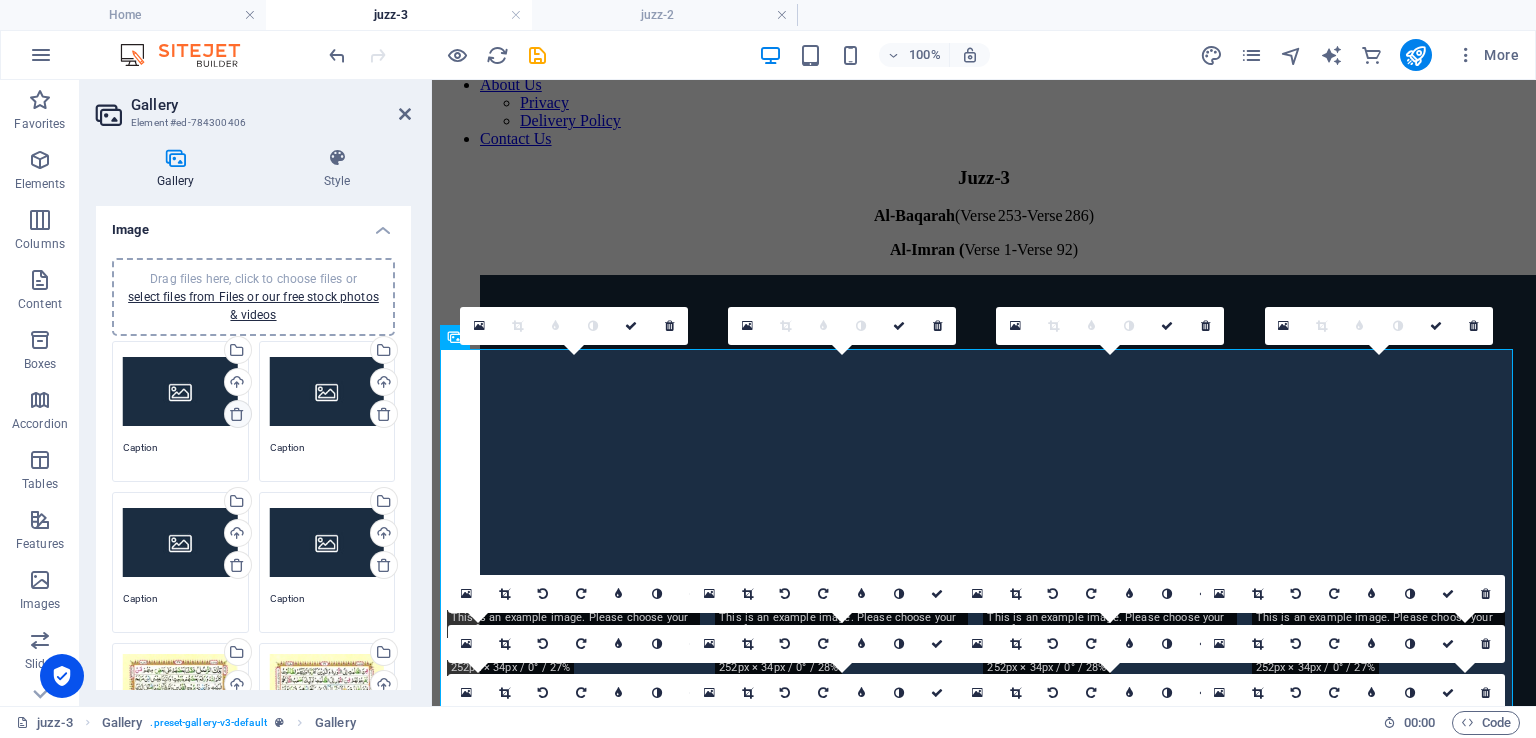 click at bounding box center [237, 414] 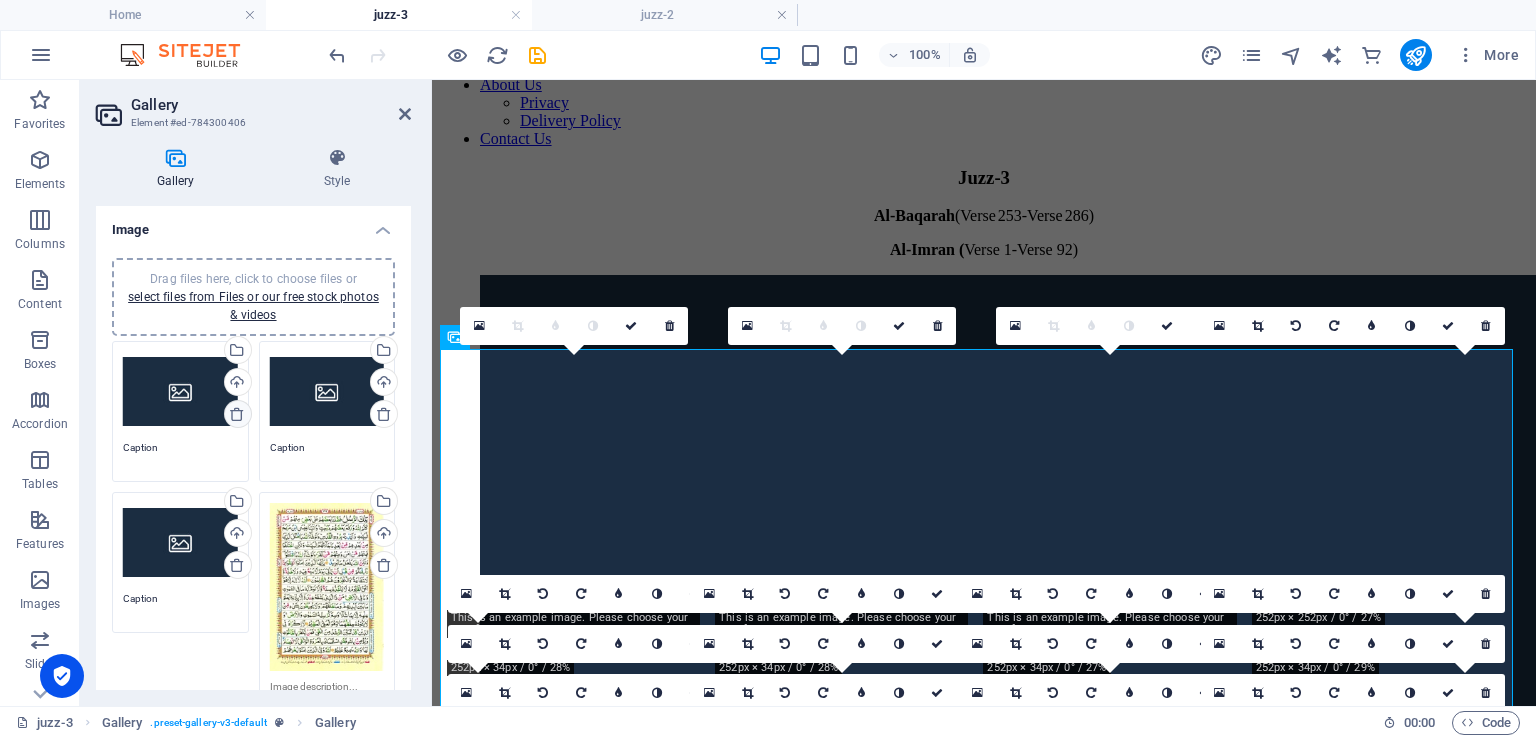 click at bounding box center (237, 414) 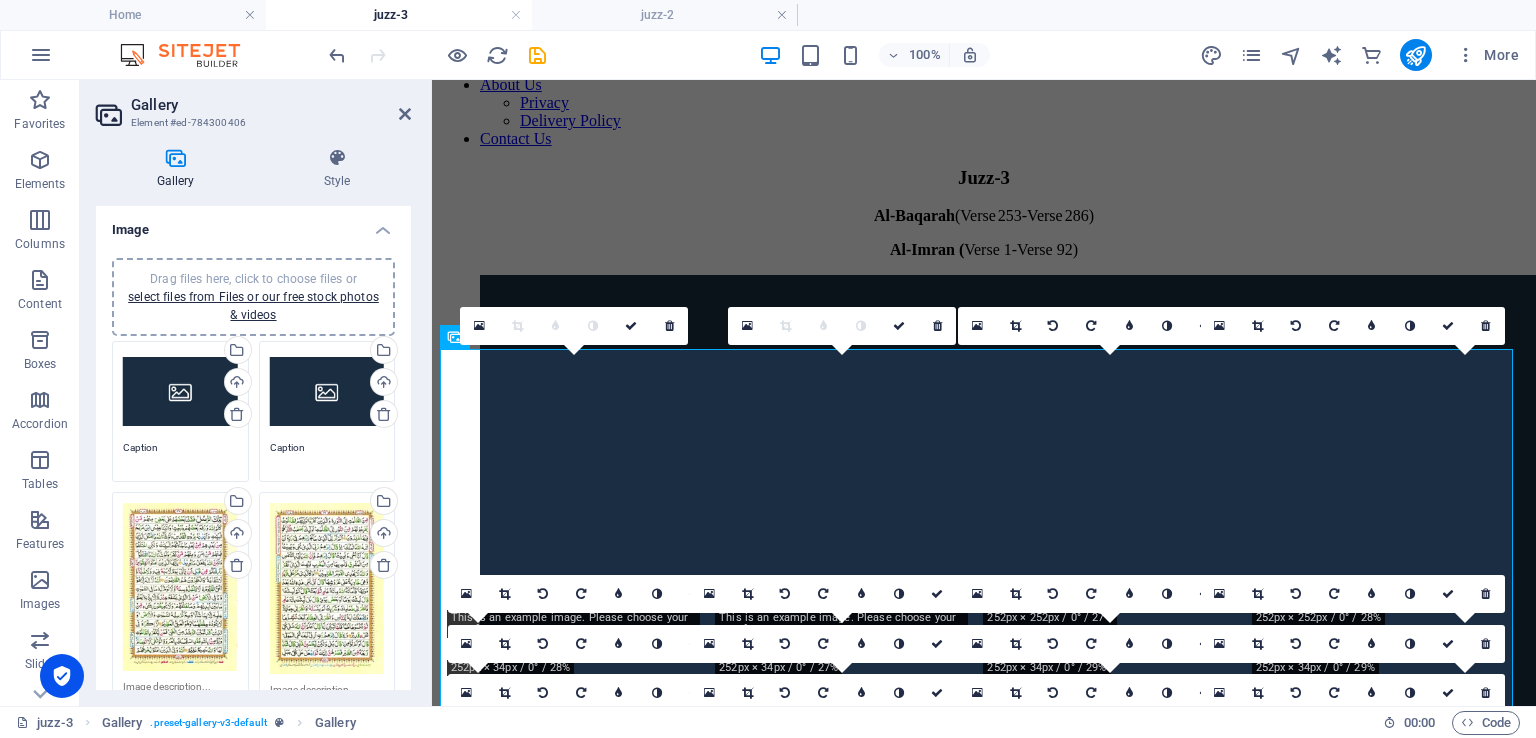 click at bounding box center (237, 414) 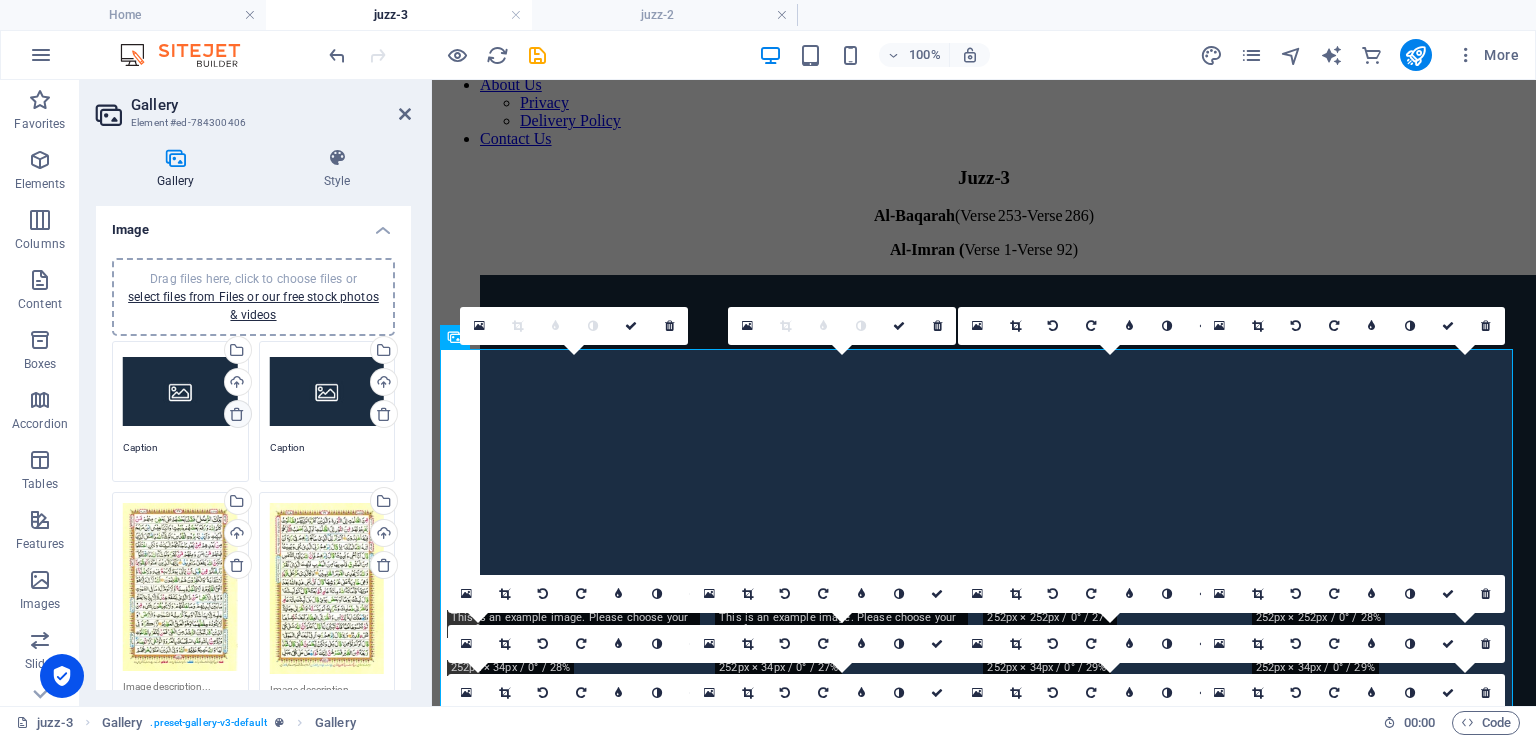 type 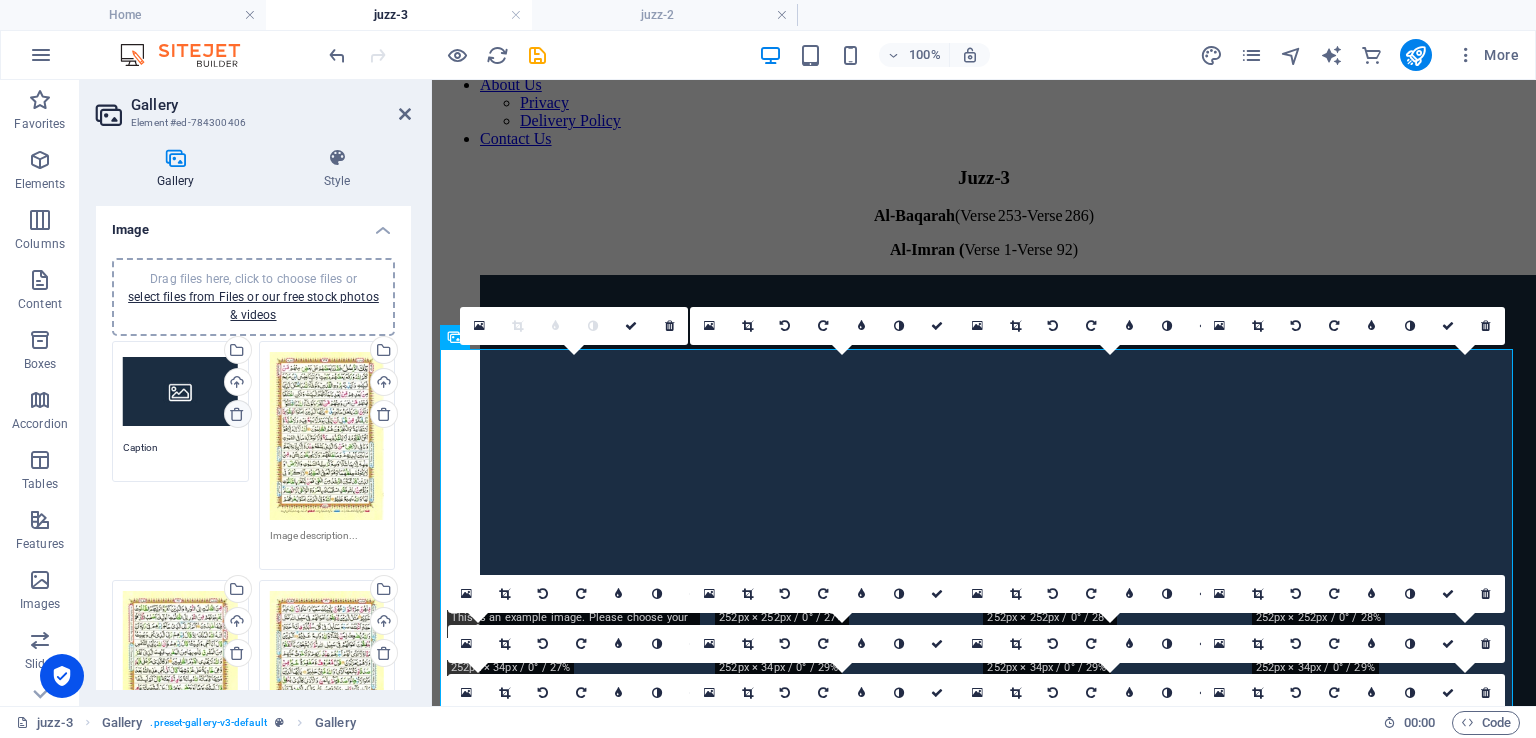 click at bounding box center [237, 414] 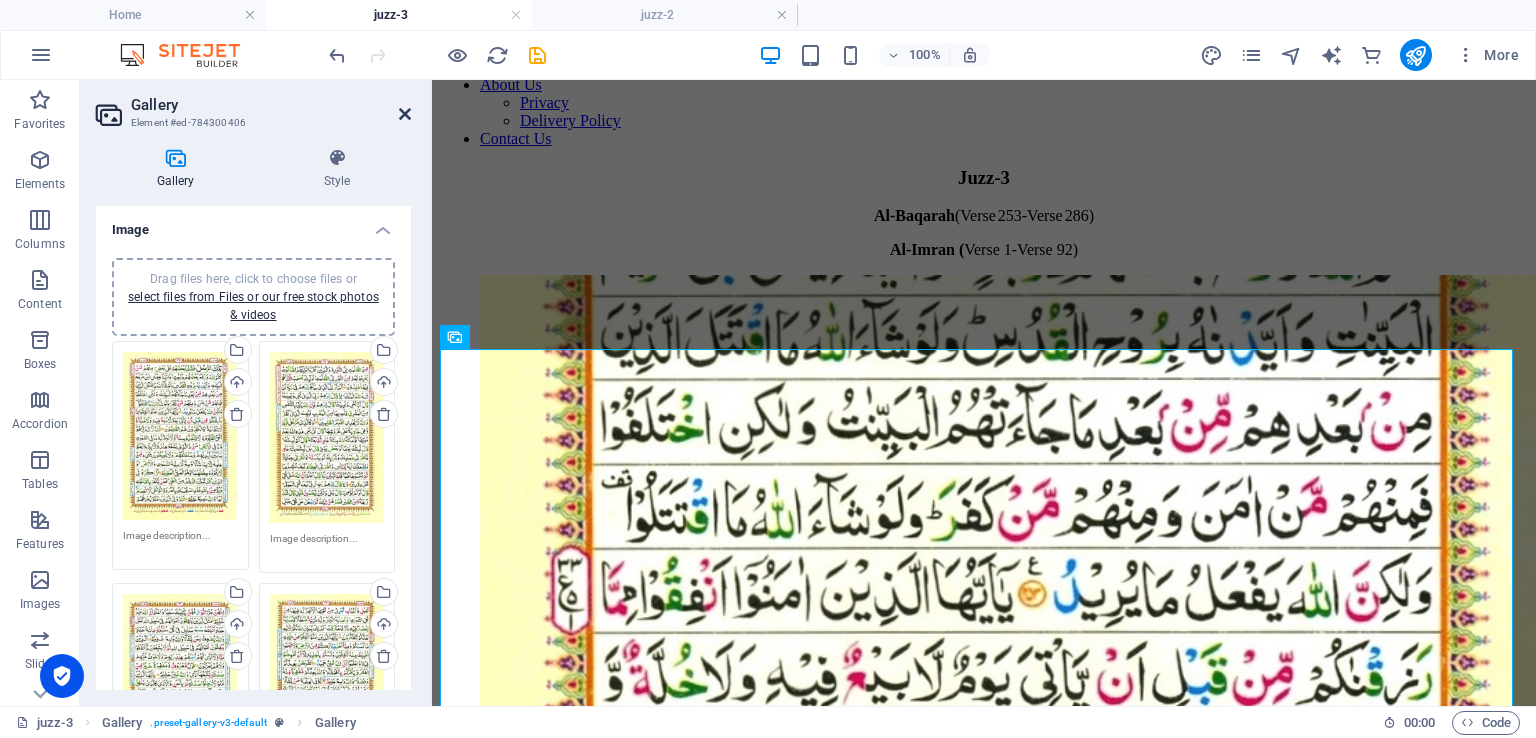 click at bounding box center [405, 114] 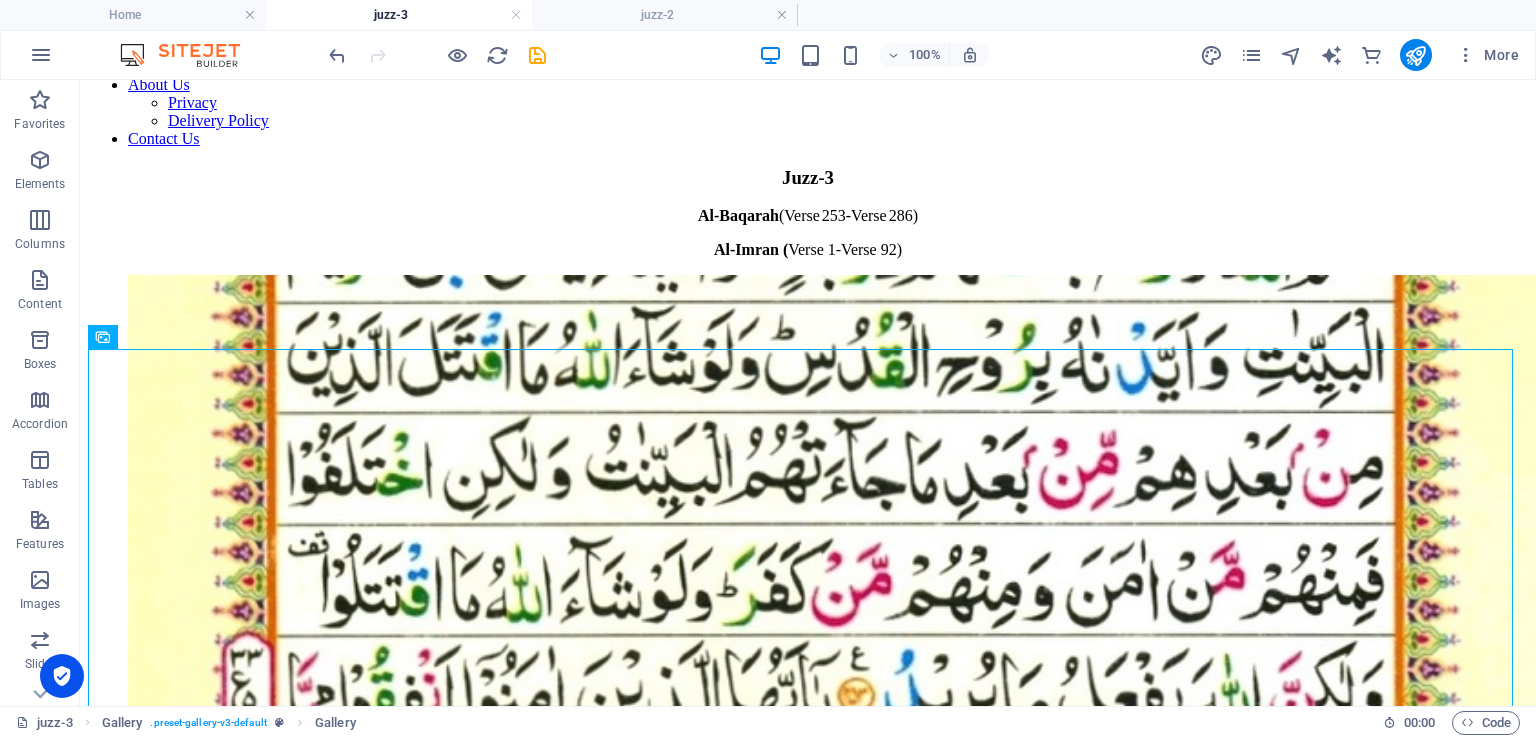 click at bounding box center [457, 55] 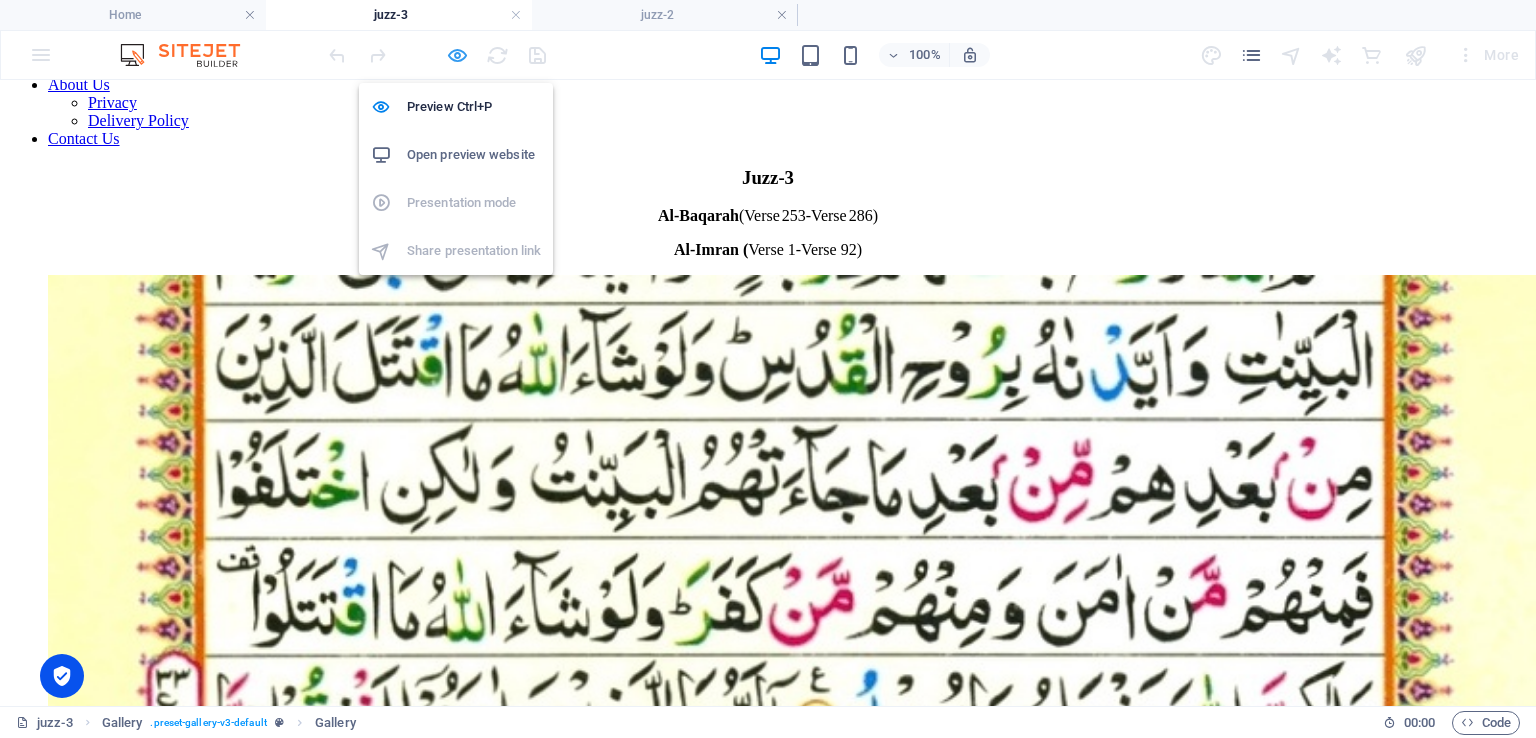 click at bounding box center [457, 55] 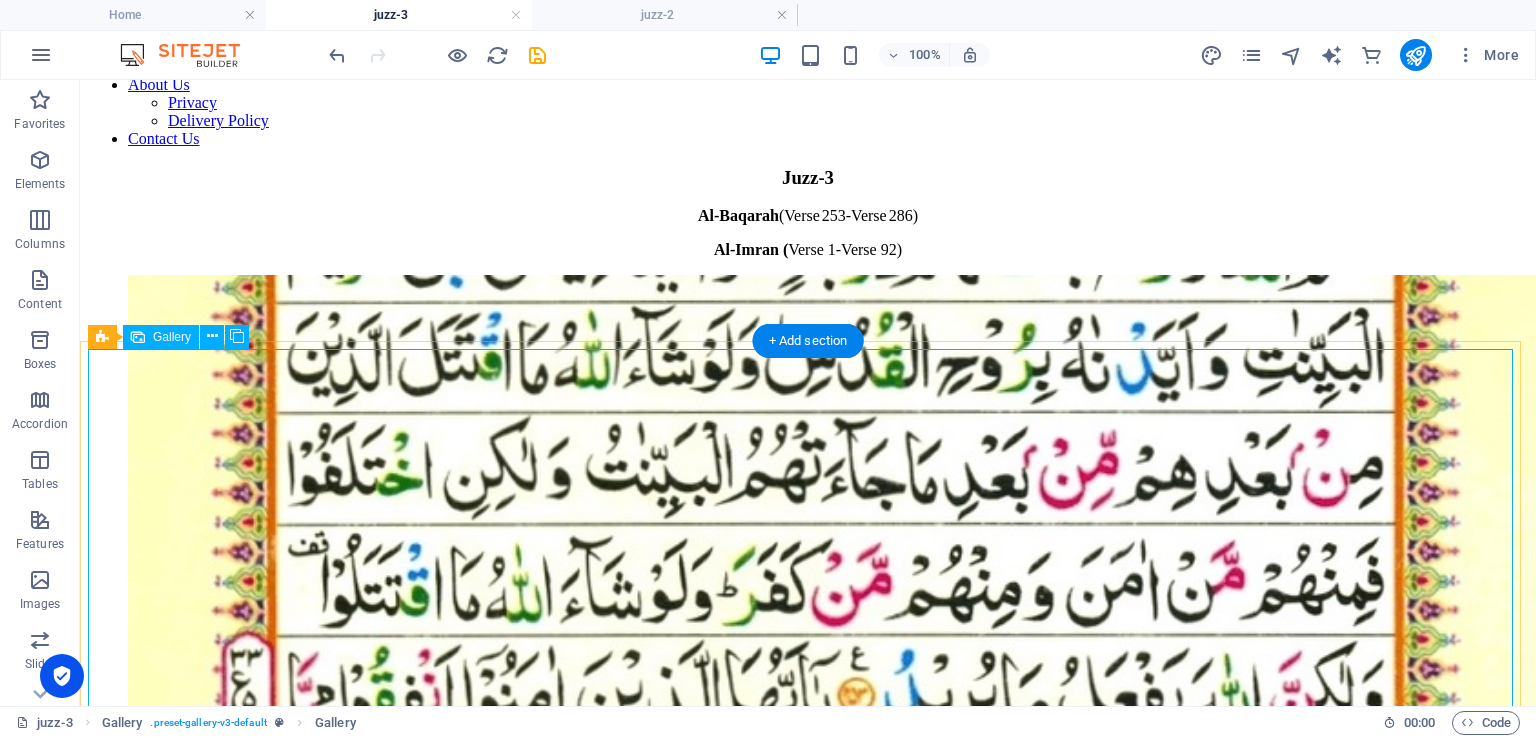 click at bounding box center [528, 1005] 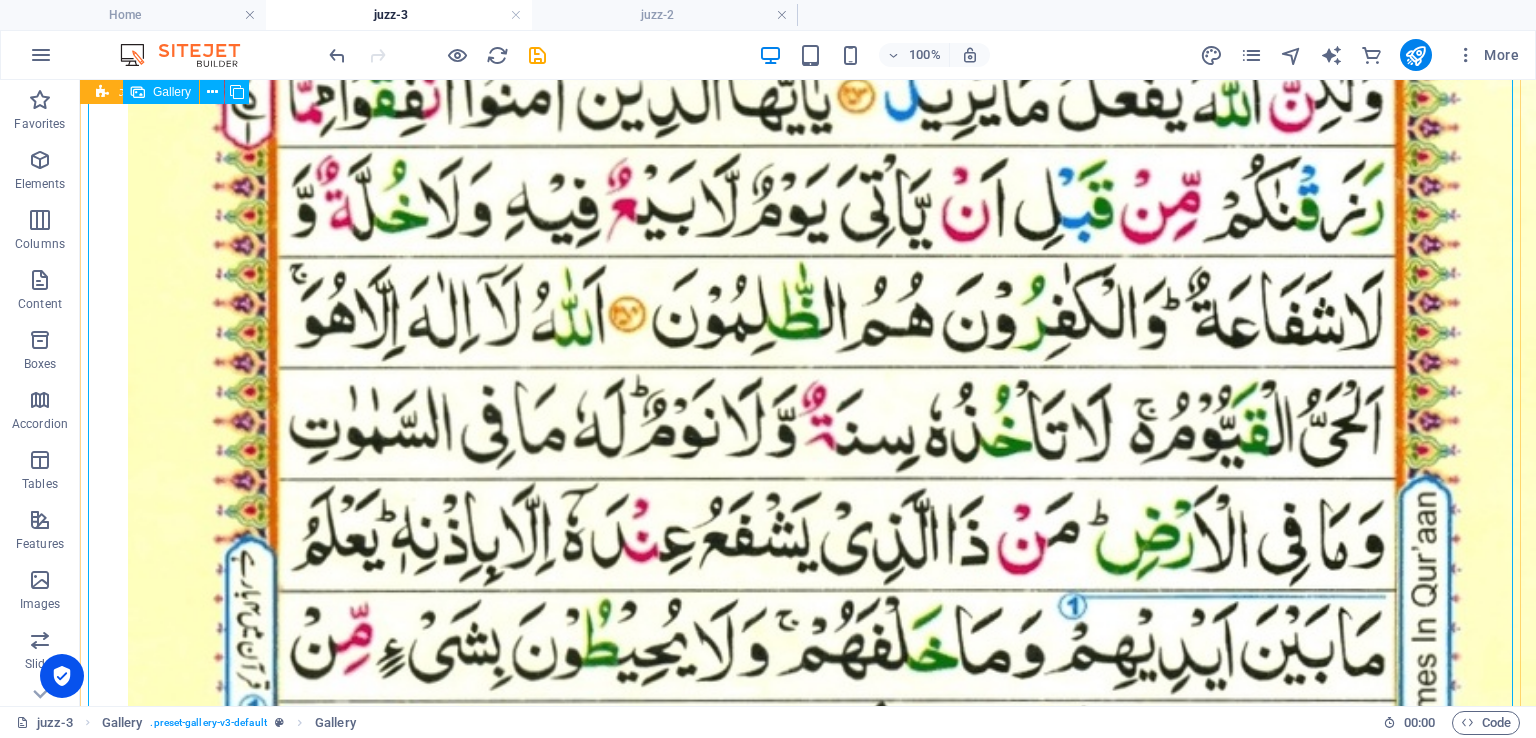 scroll, scrollTop: 400, scrollLeft: 0, axis: vertical 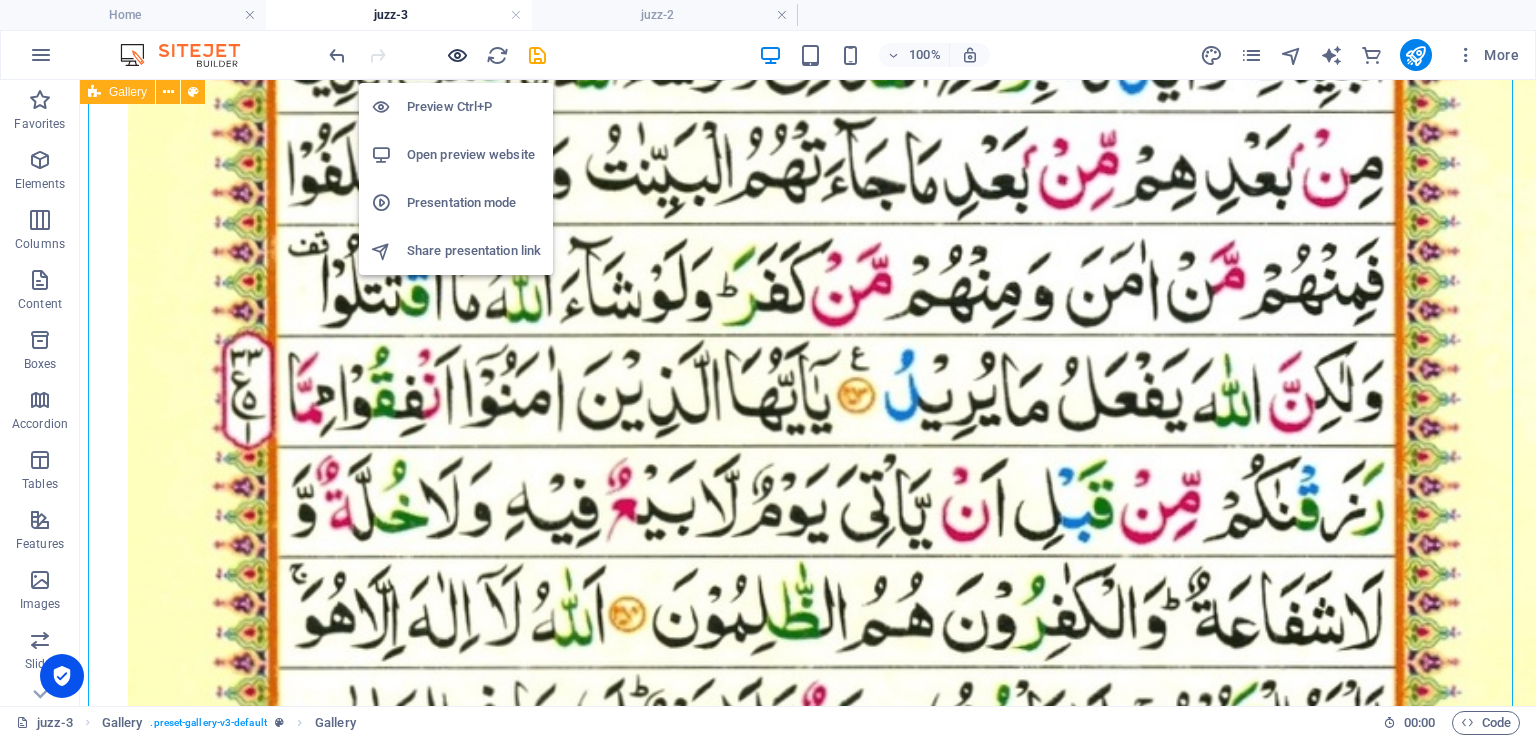 click at bounding box center (457, 55) 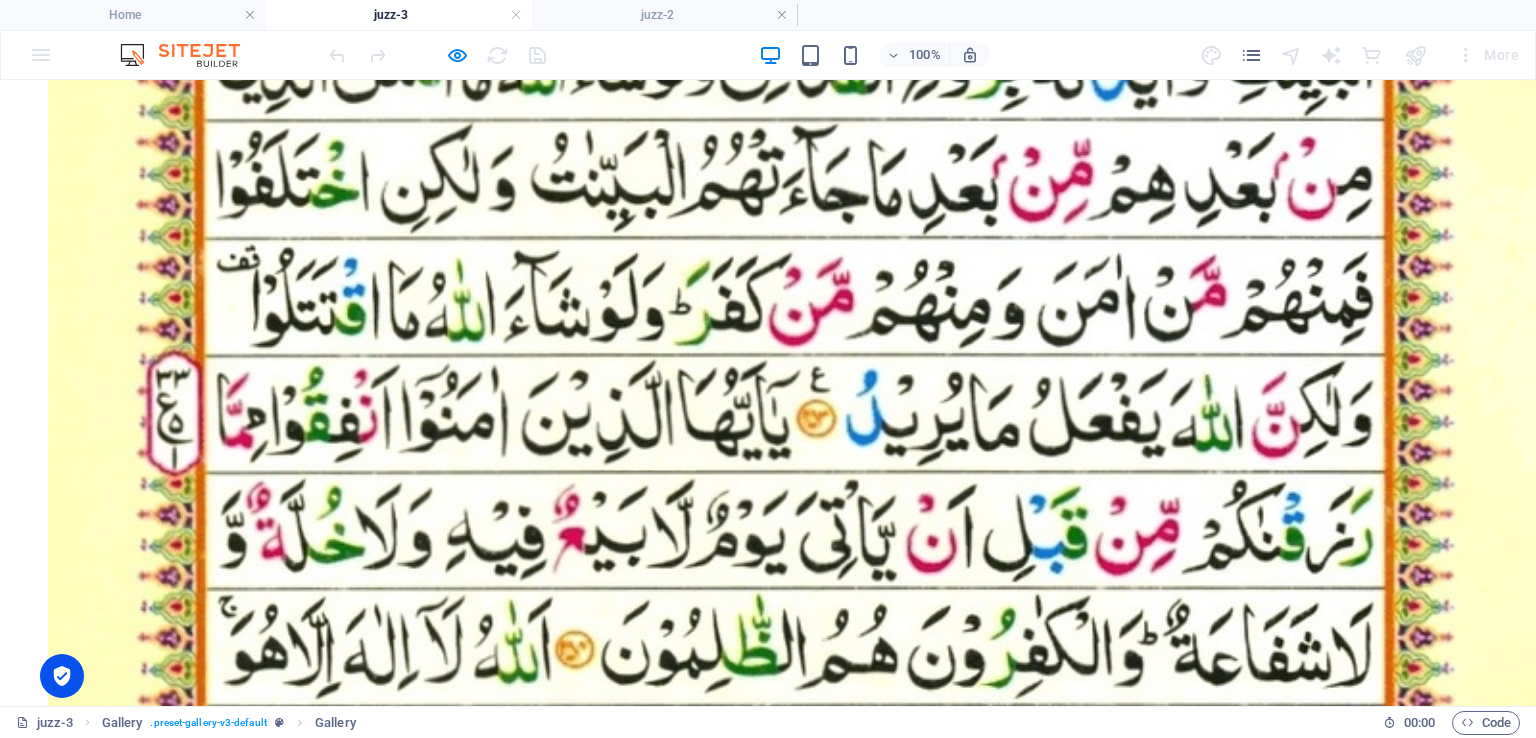 click at bounding box center [816, 743] 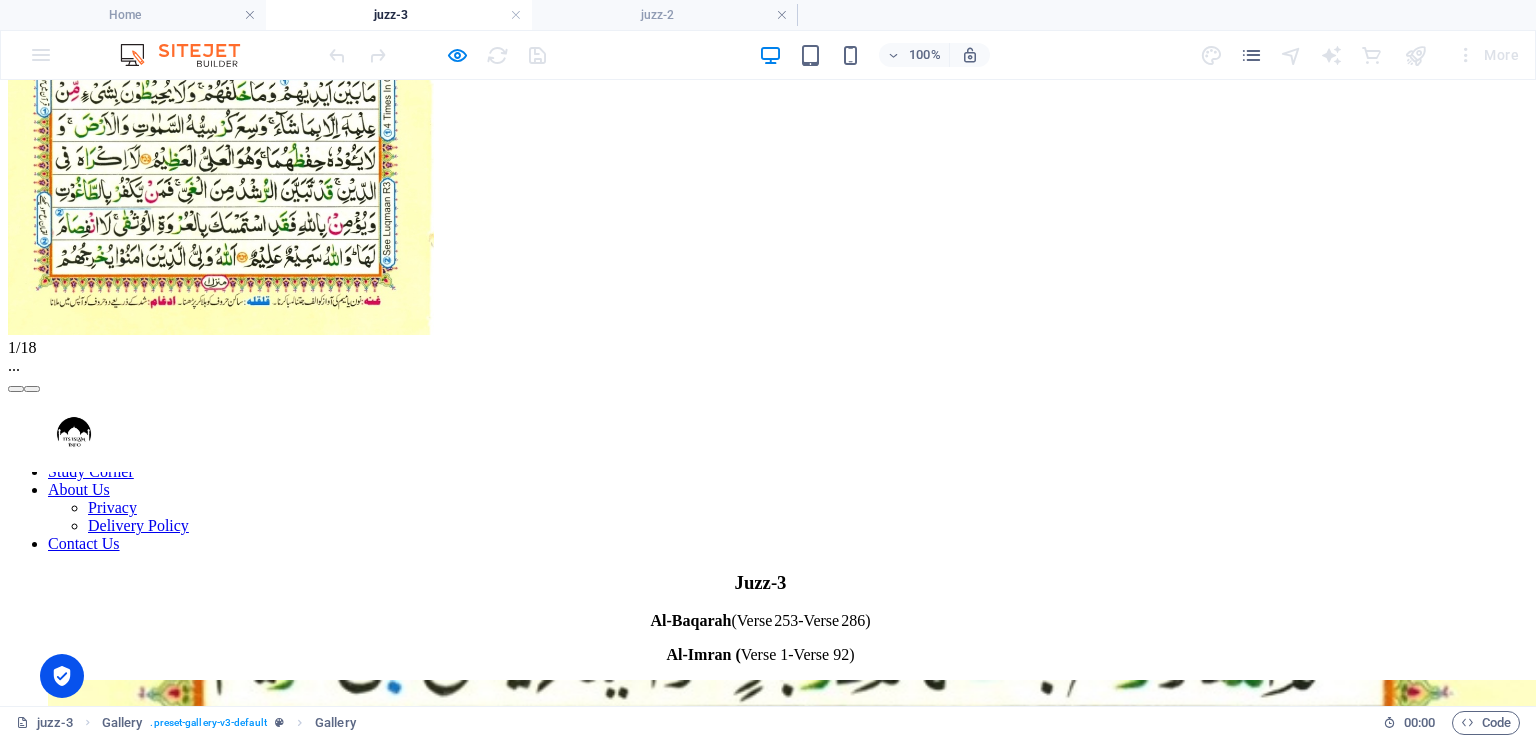 click at bounding box center [32, 389] 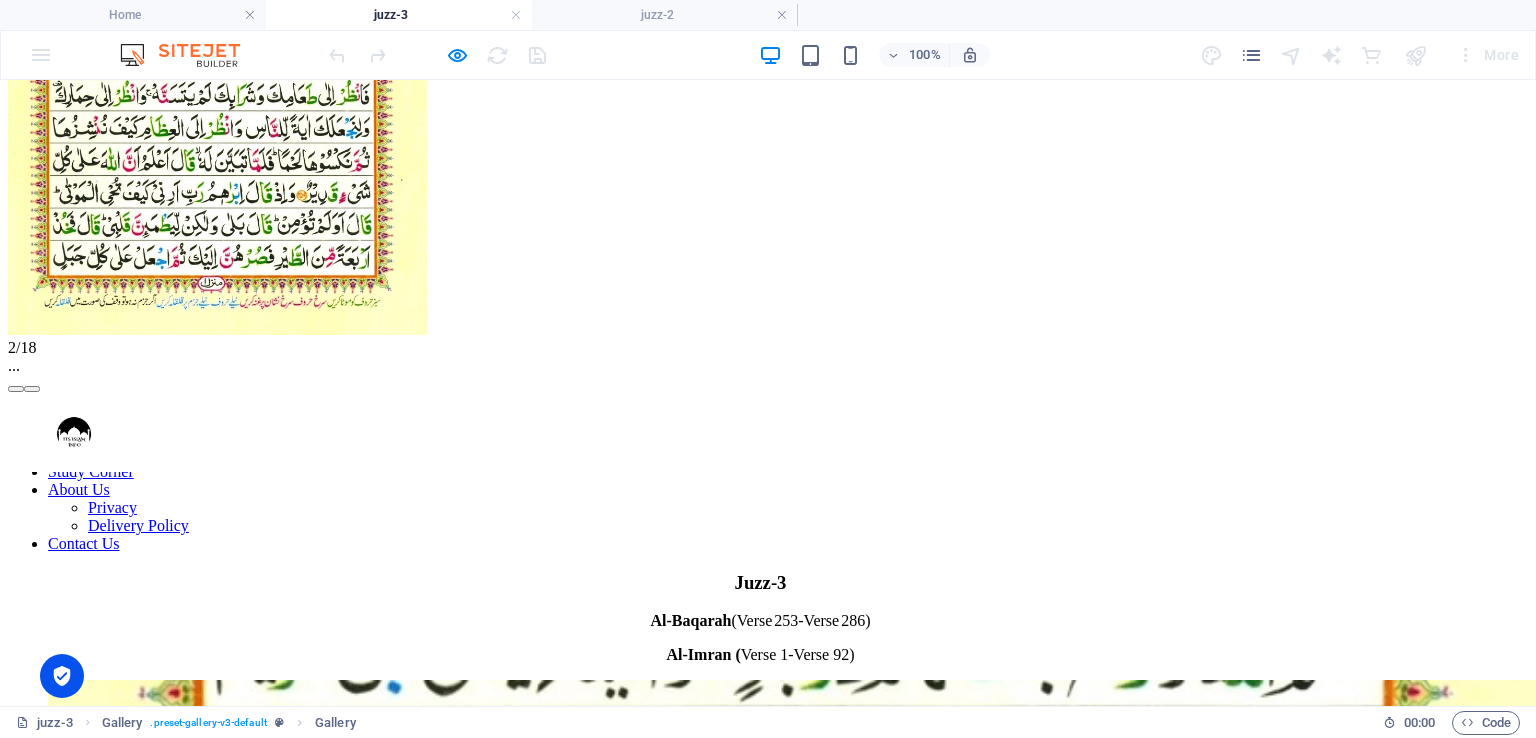 click at bounding box center [32, 389] 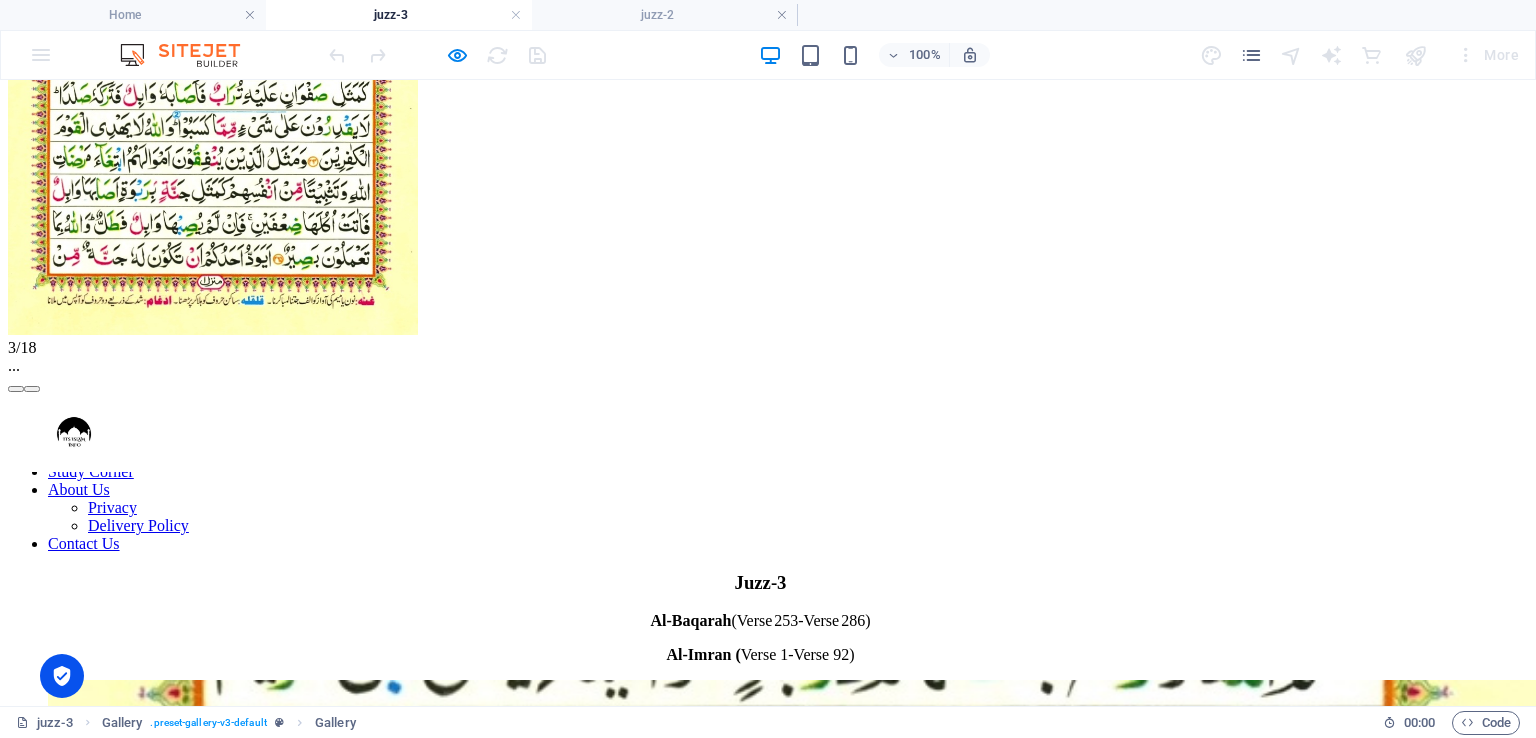 click at bounding box center [32, 389] 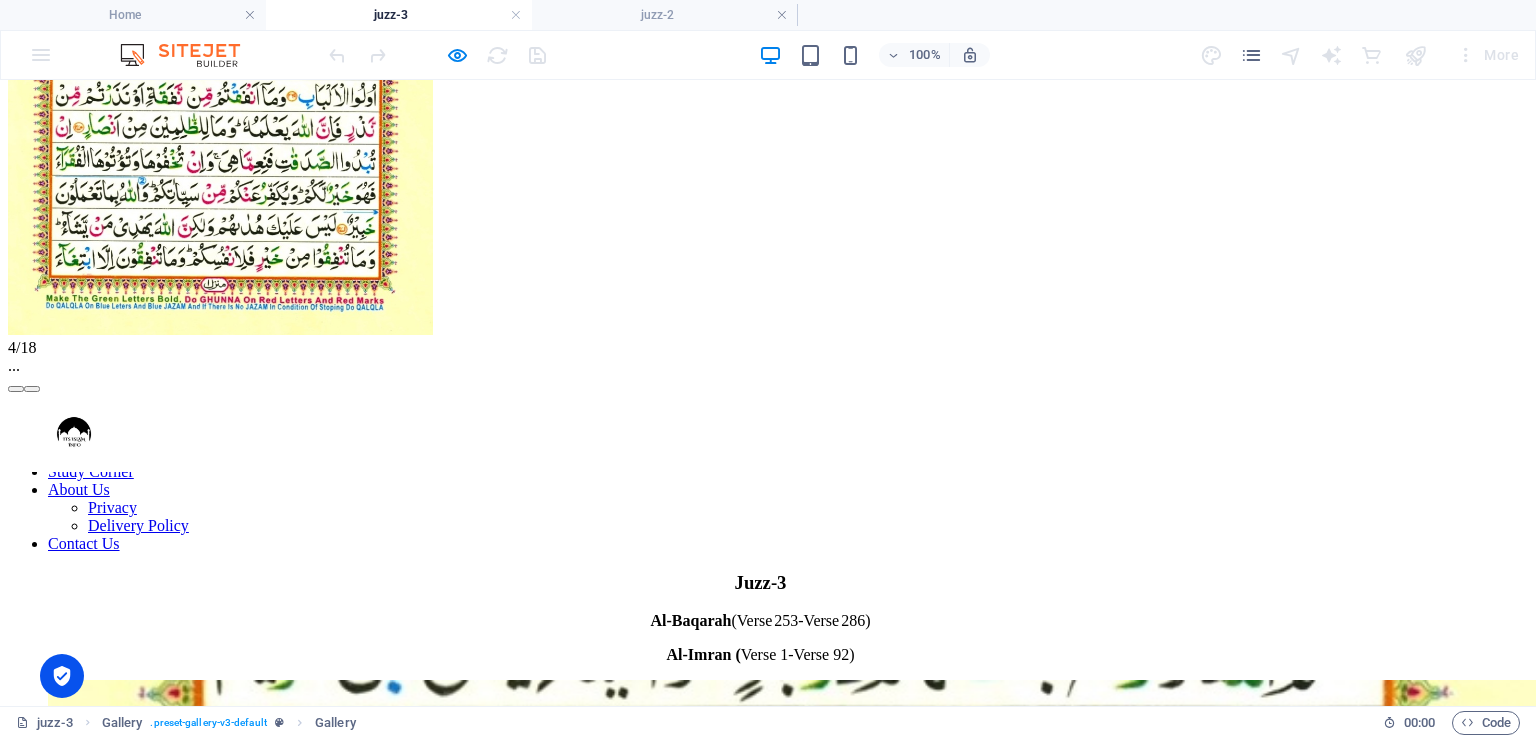 click at bounding box center (32, 389) 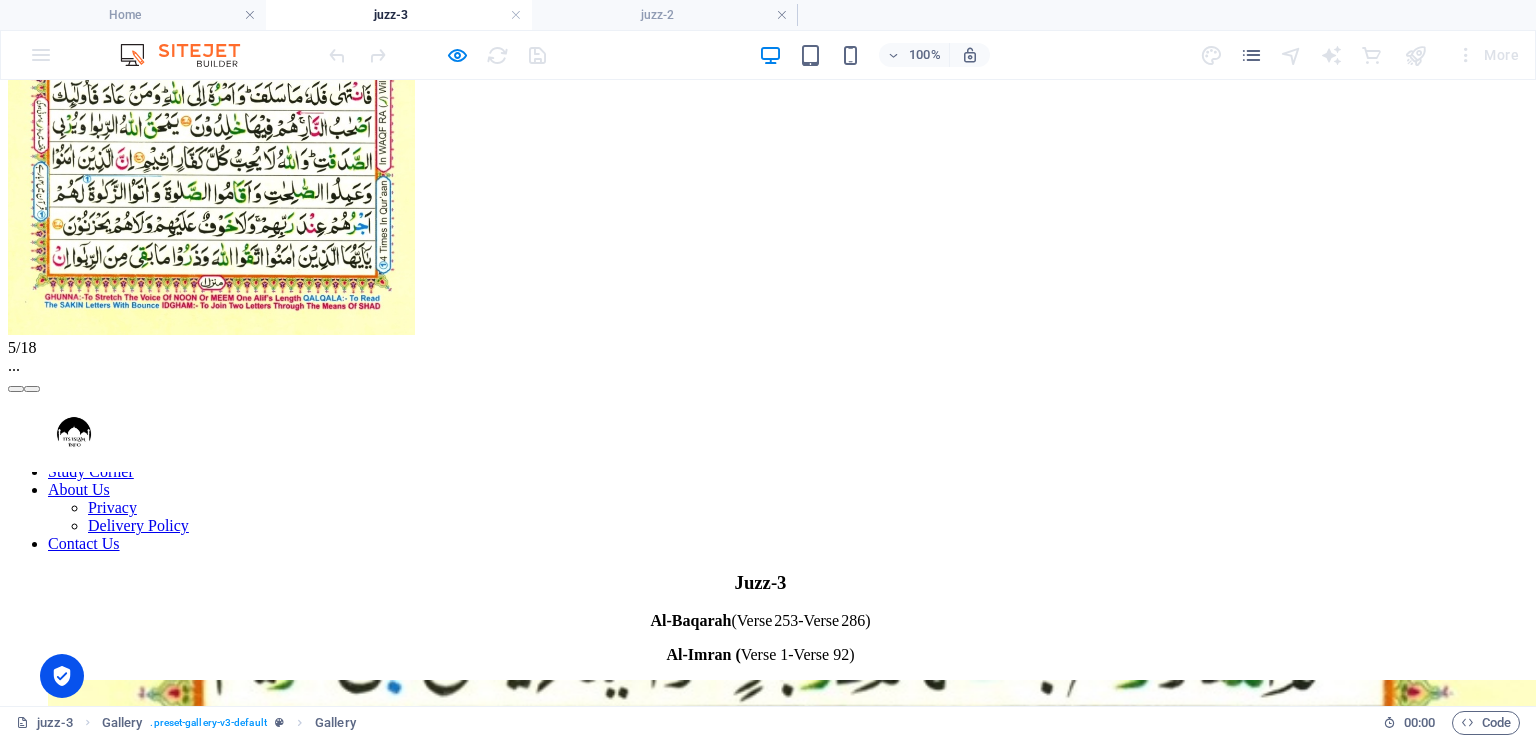 click at bounding box center [32, 389] 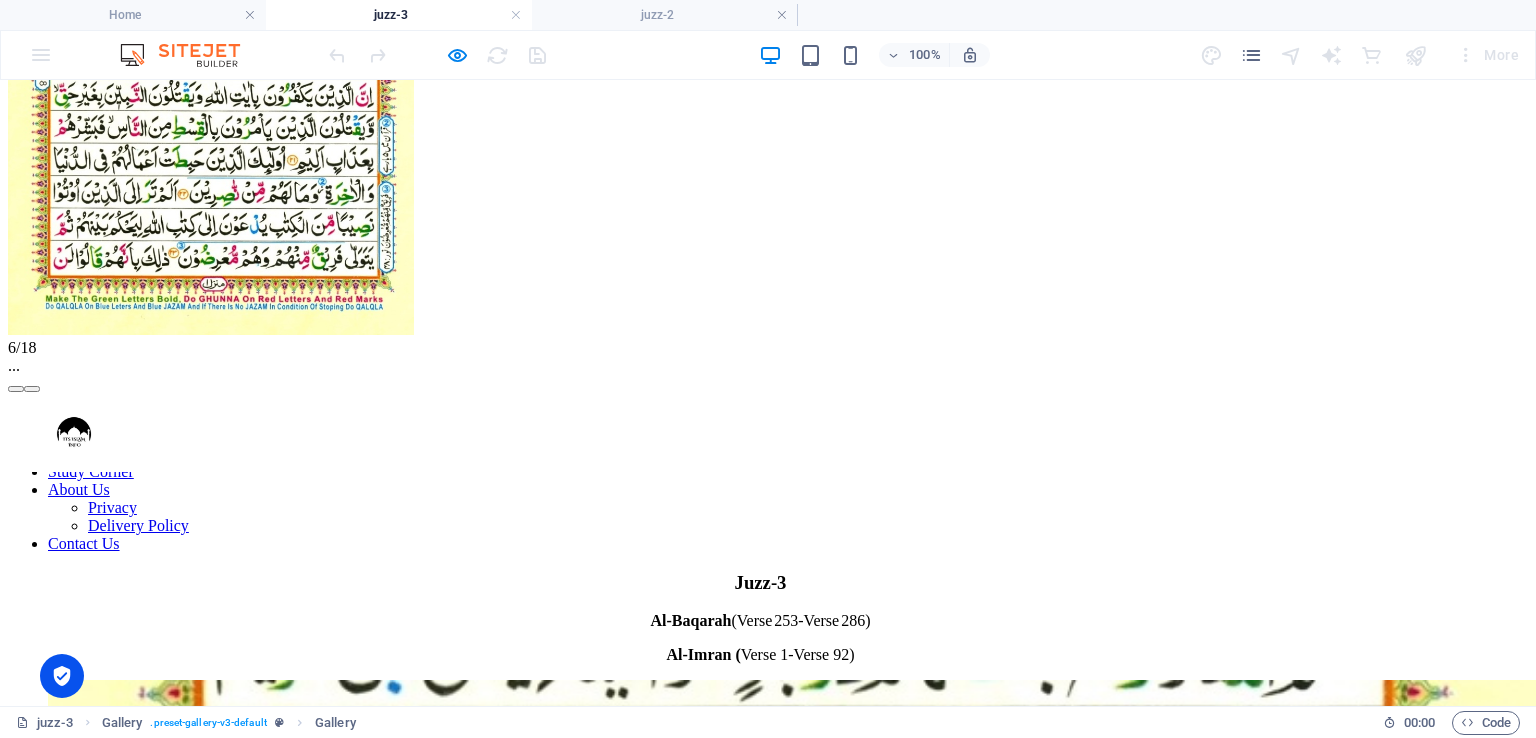 click at bounding box center (32, 389) 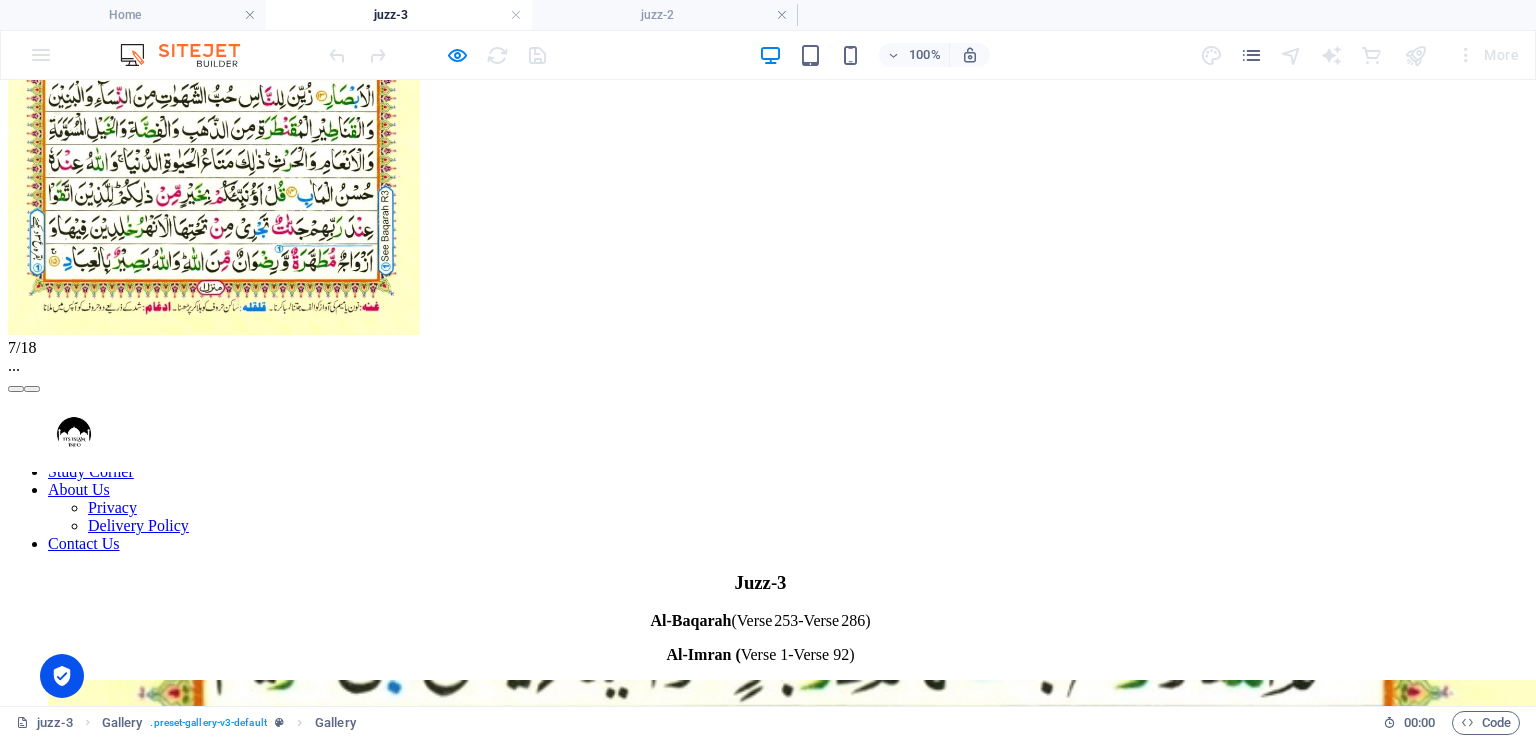 click at bounding box center (16, 389) 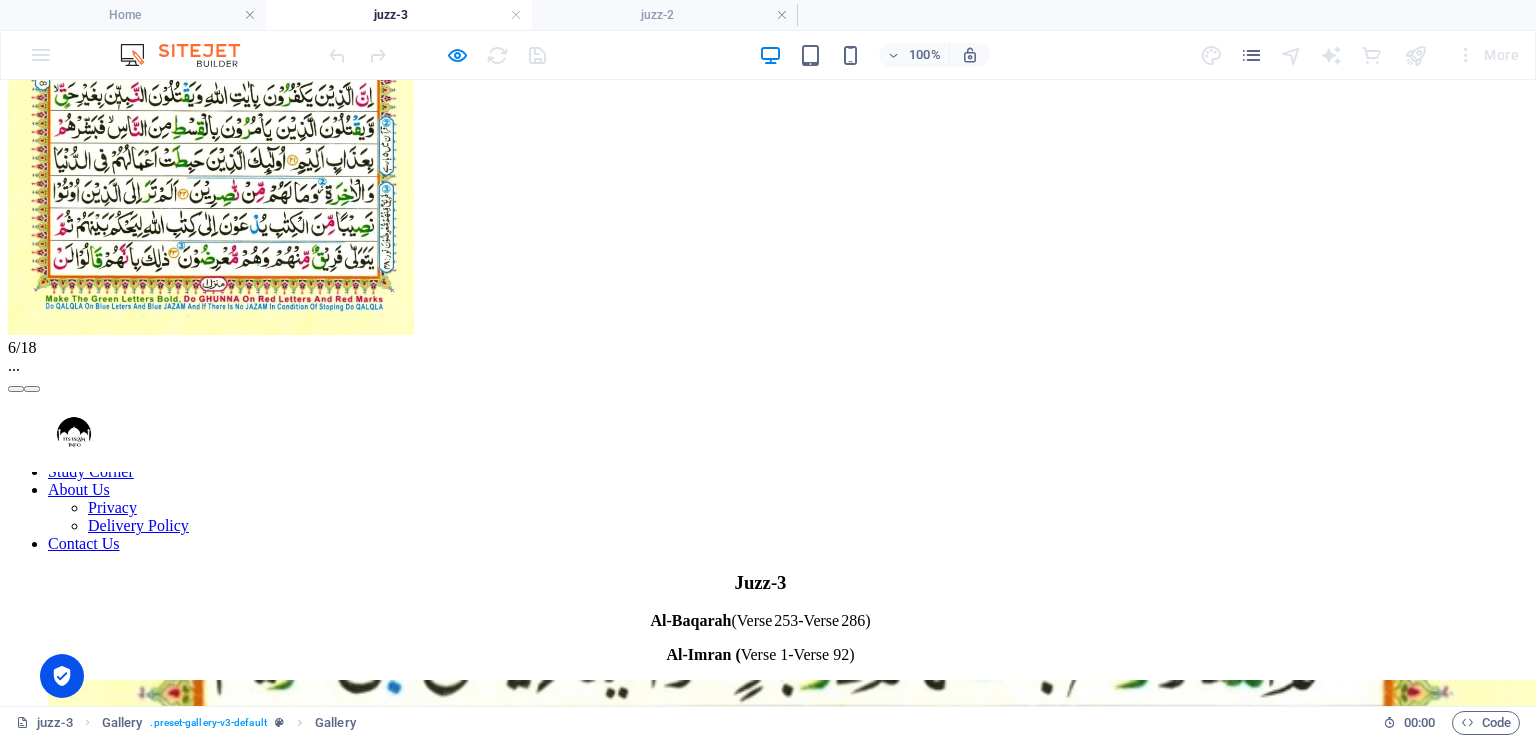 click at bounding box center (16, 389) 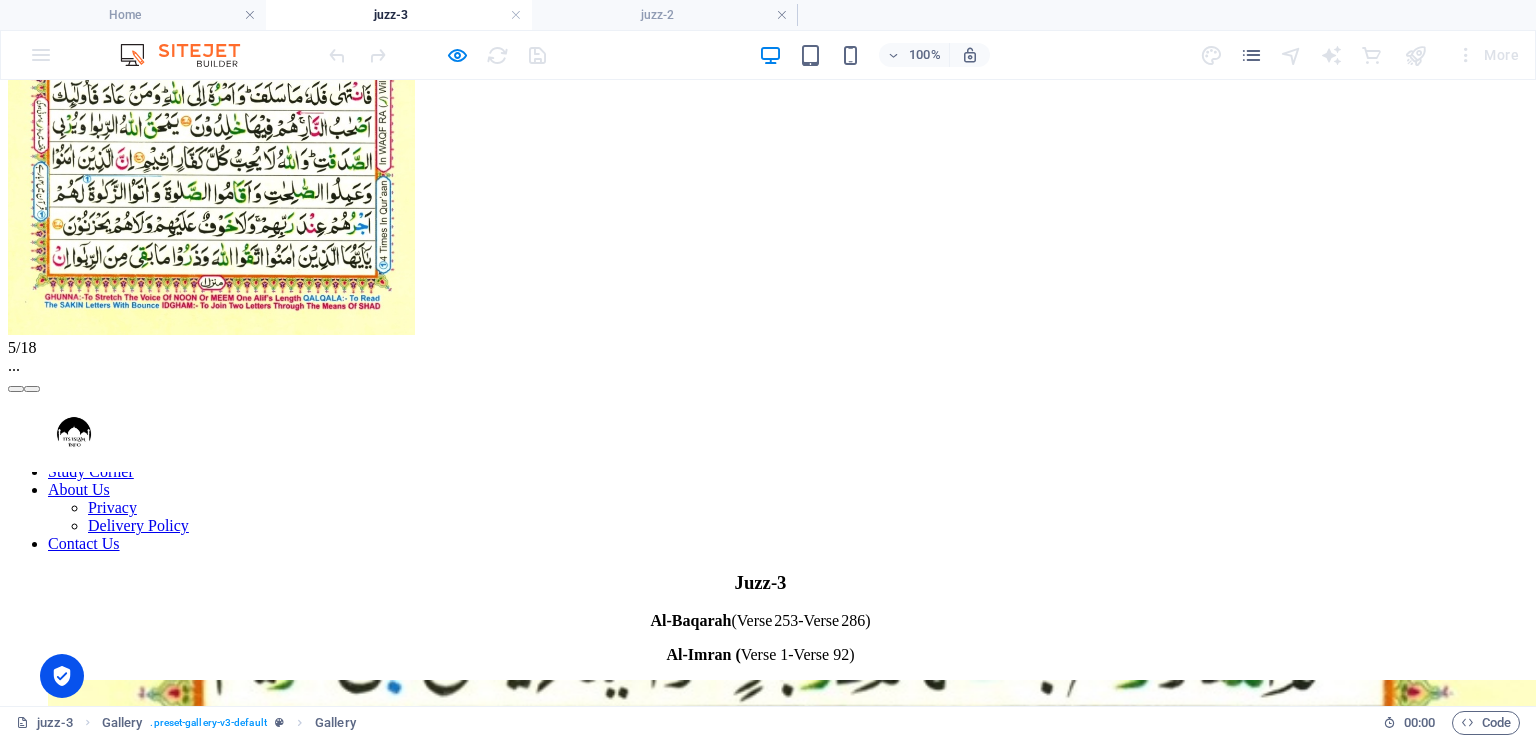 click at bounding box center [32, 389] 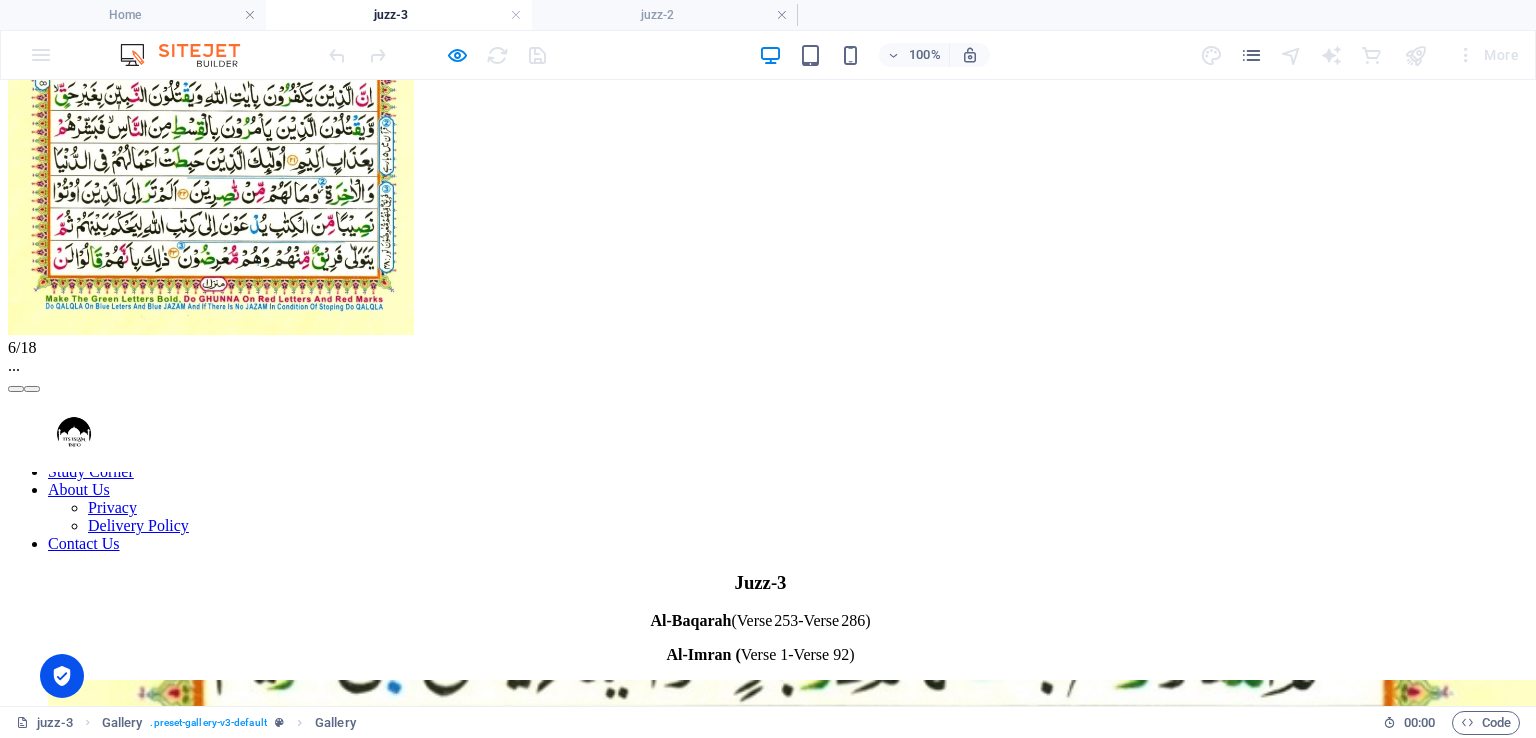 click at bounding box center [32, 389] 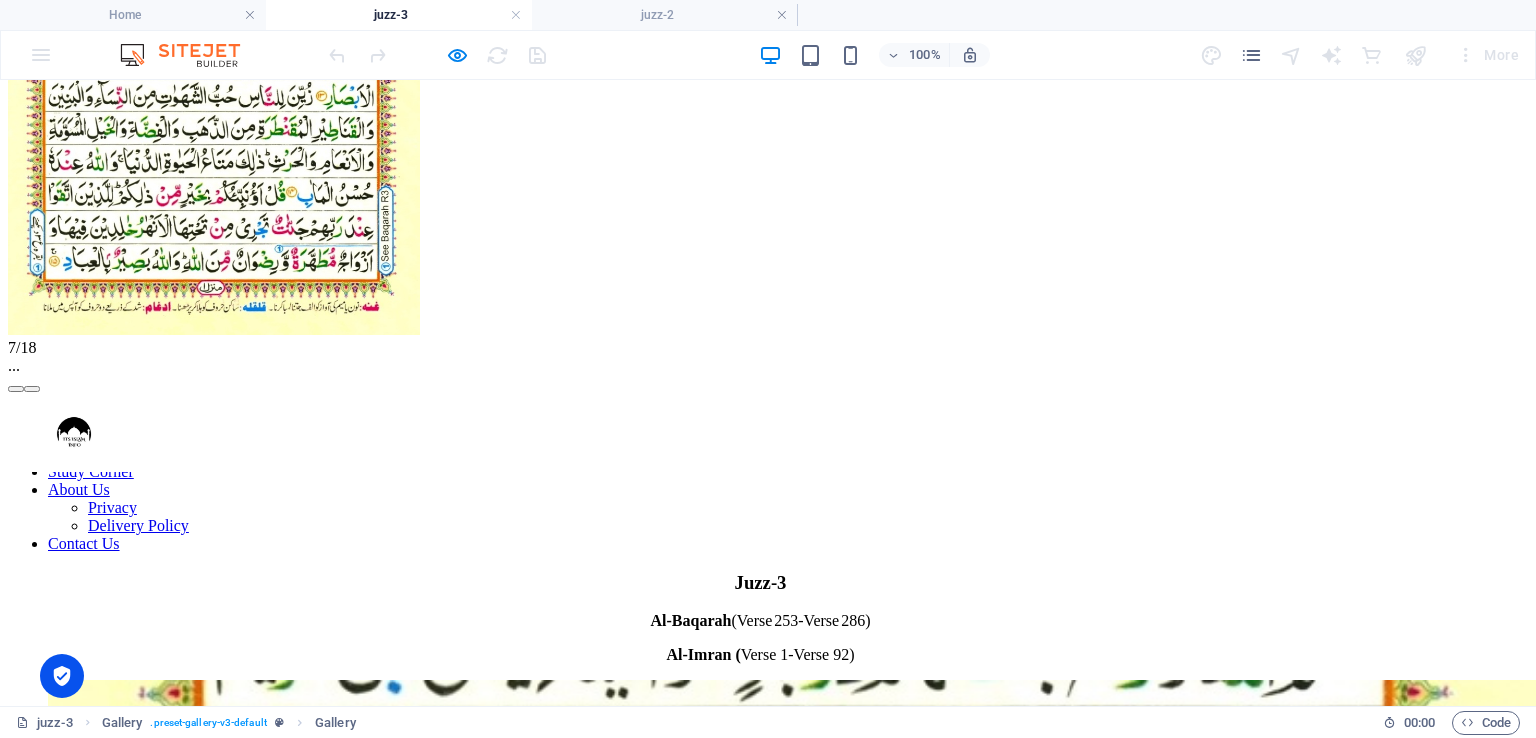 click at bounding box center [32, 389] 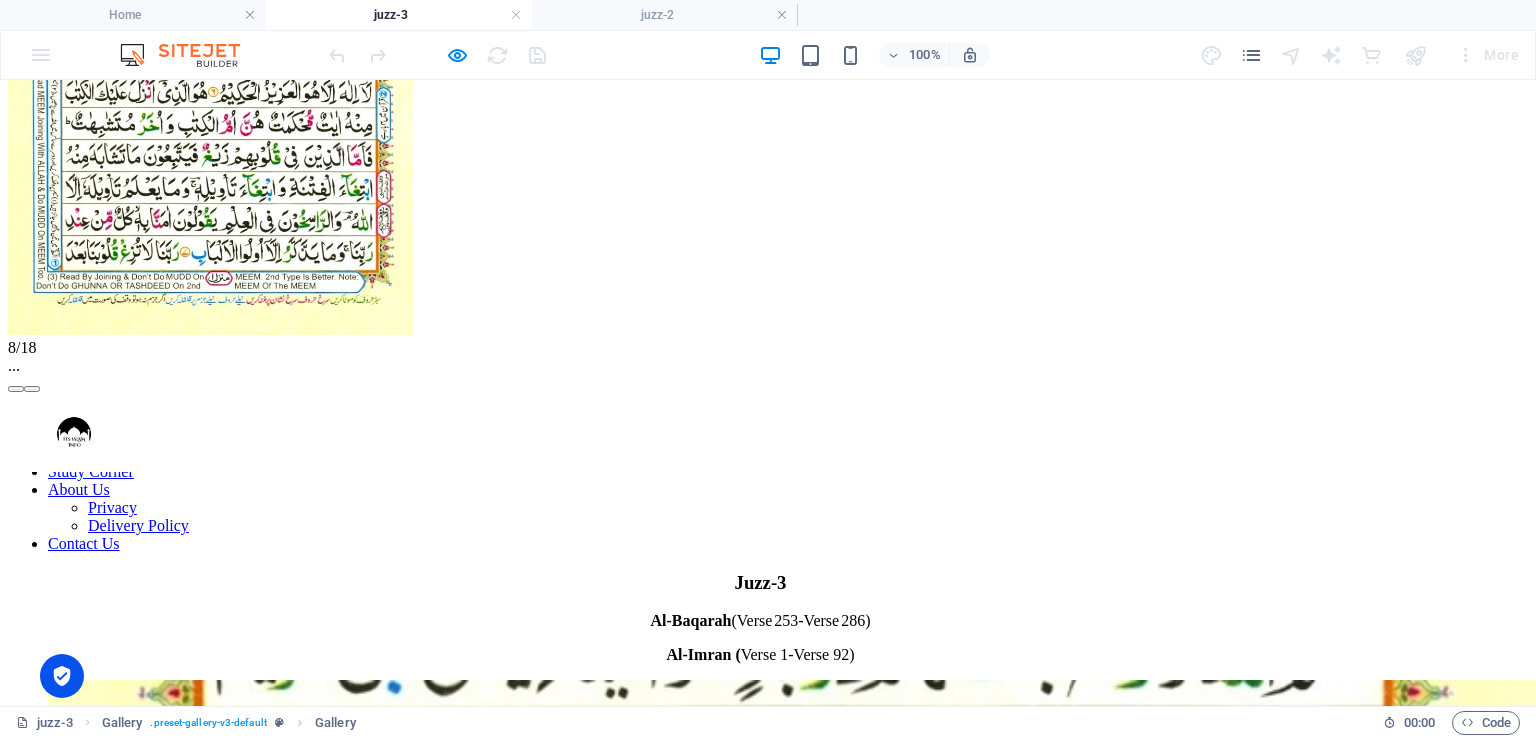 click at bounding box center [32, 389] 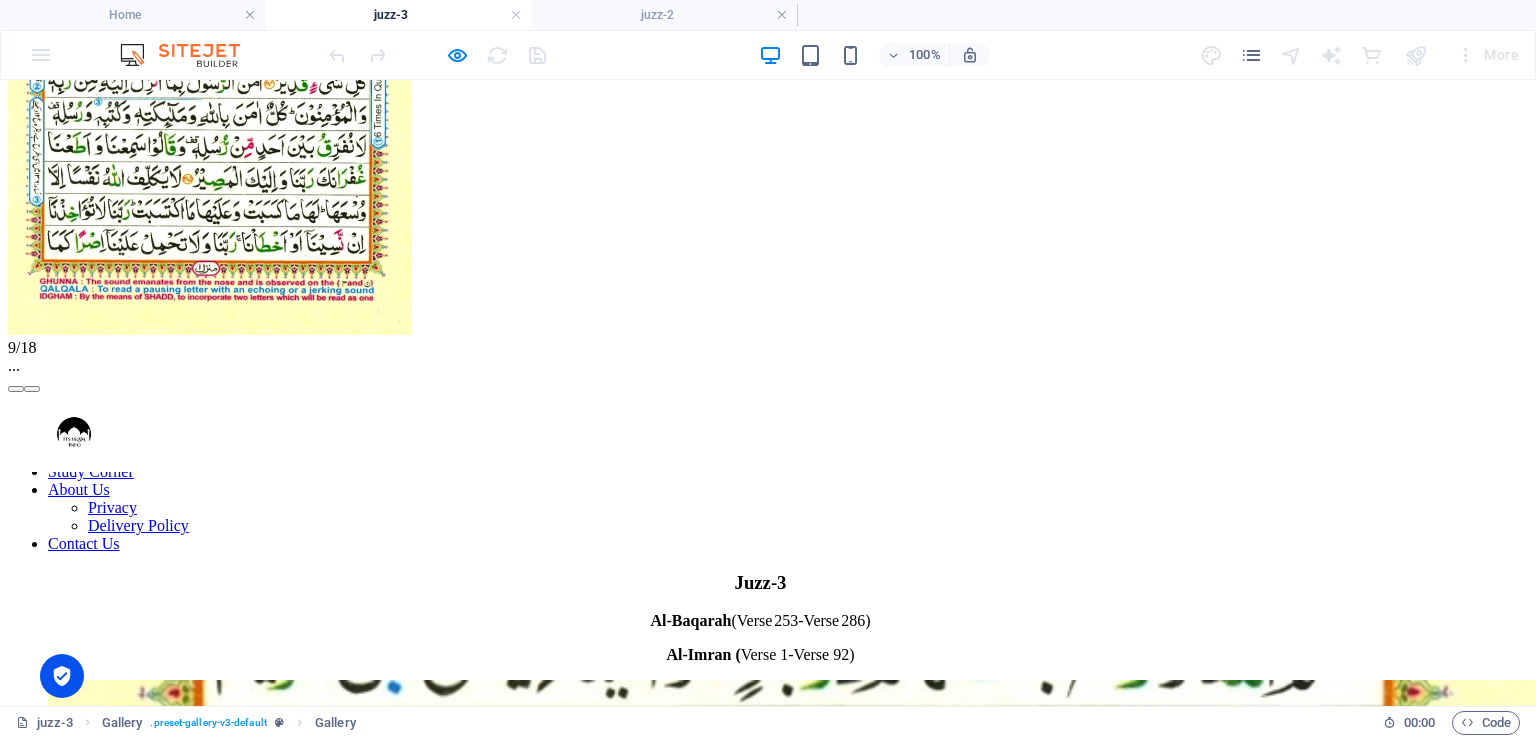 click at bounding box center [32, 389] 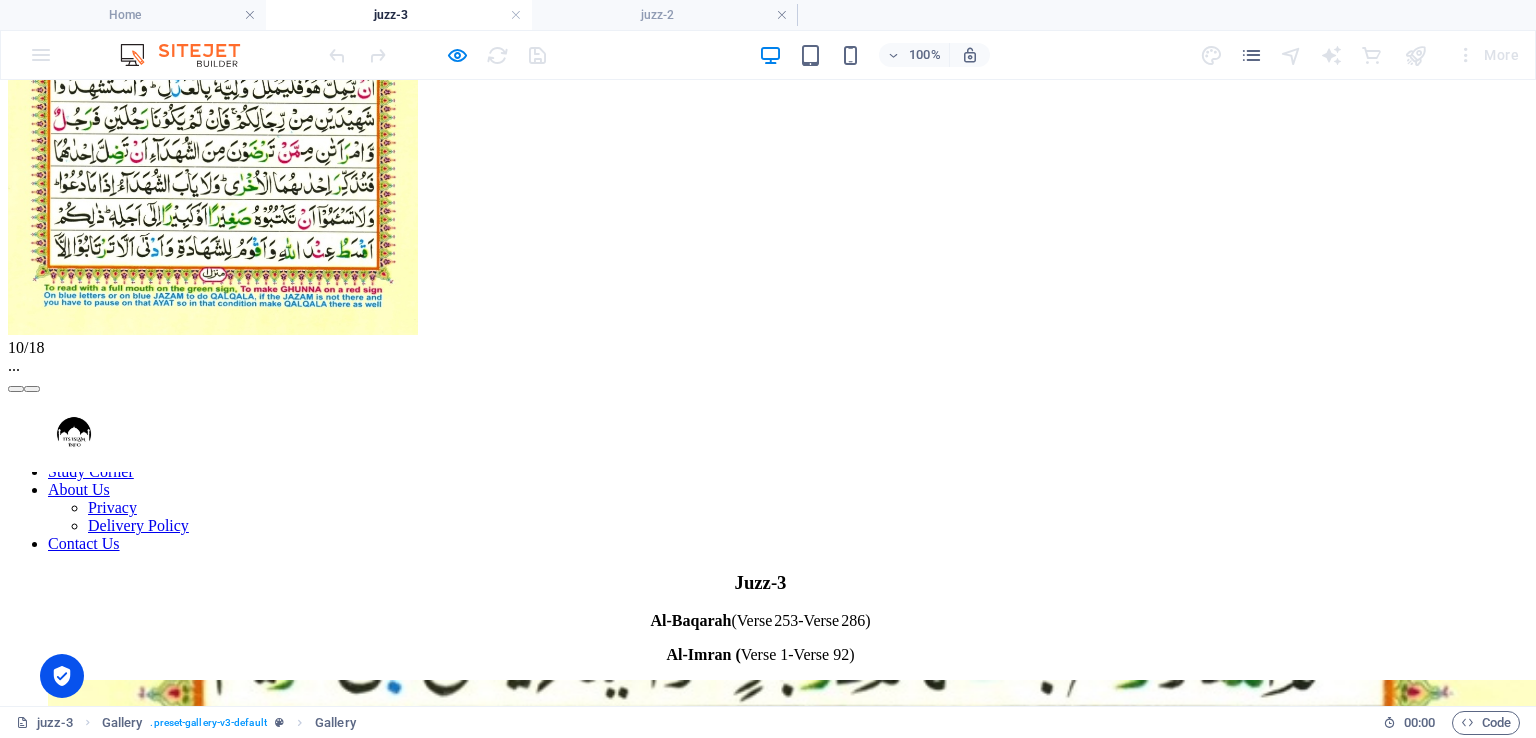 click on "×" at bounding box center (20, -302) 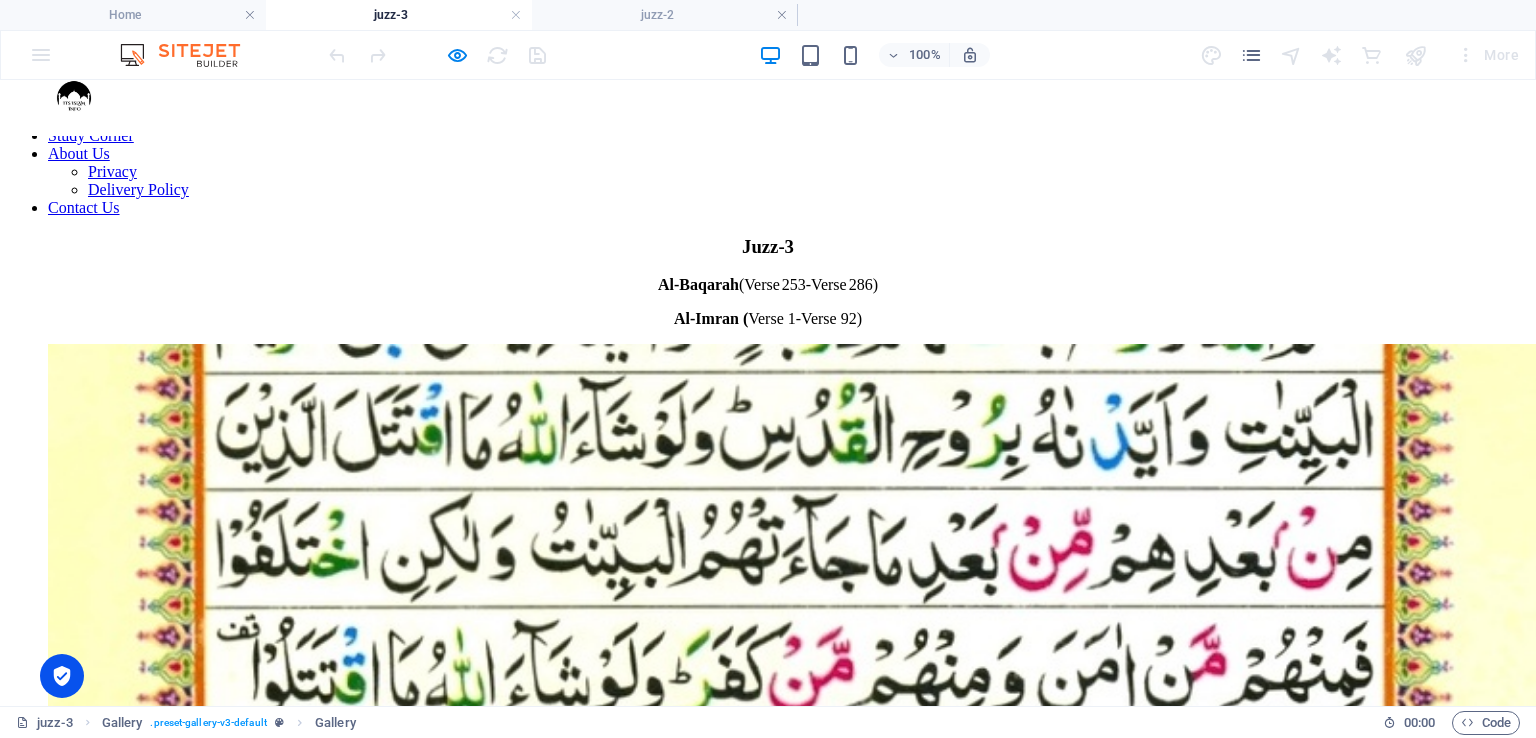 scroll, scrollTop: 0, scrollLeft: 0, axis: both 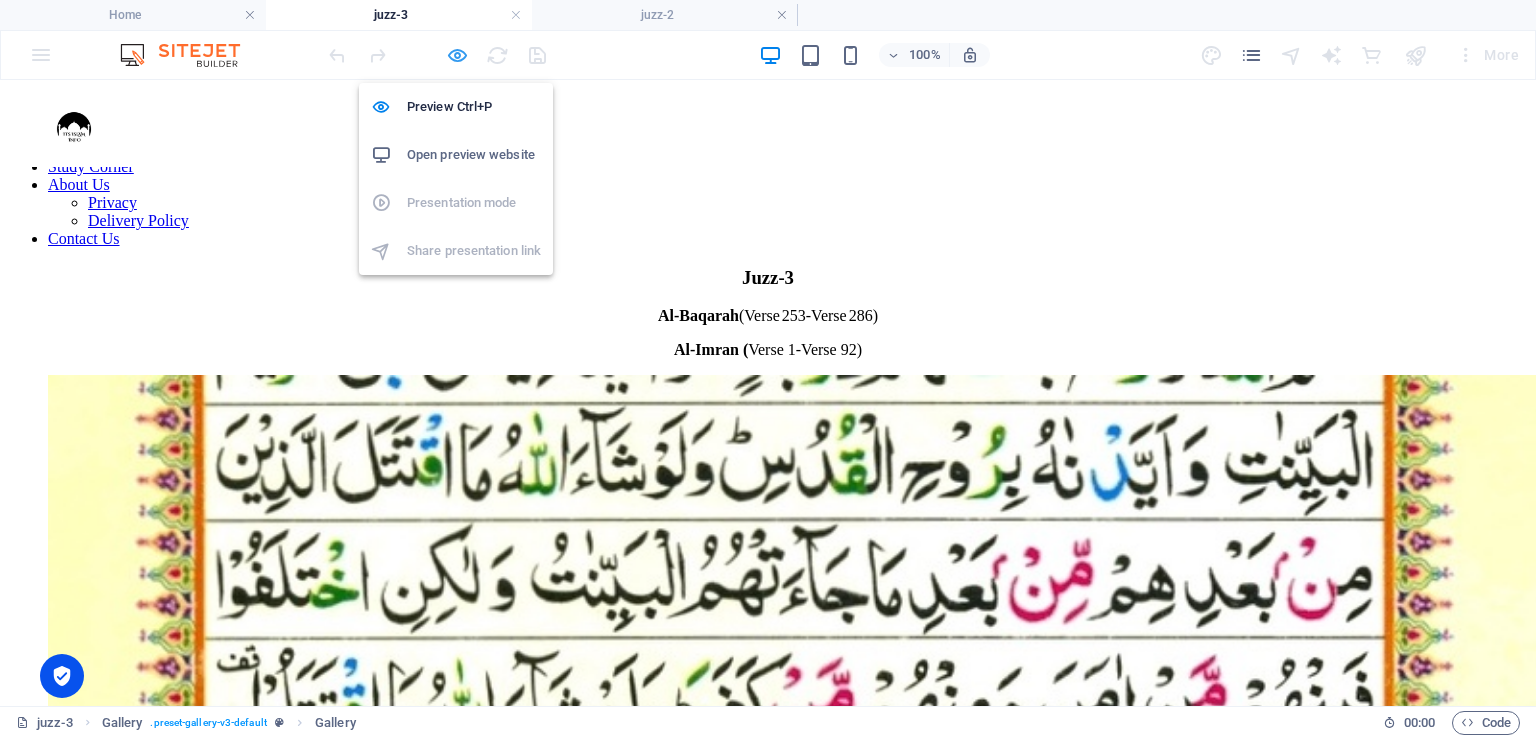 drag, startPoint x: 449, startPoint y: 53, endPoint x: 65, endPoint y: 323, distance: 469.42093 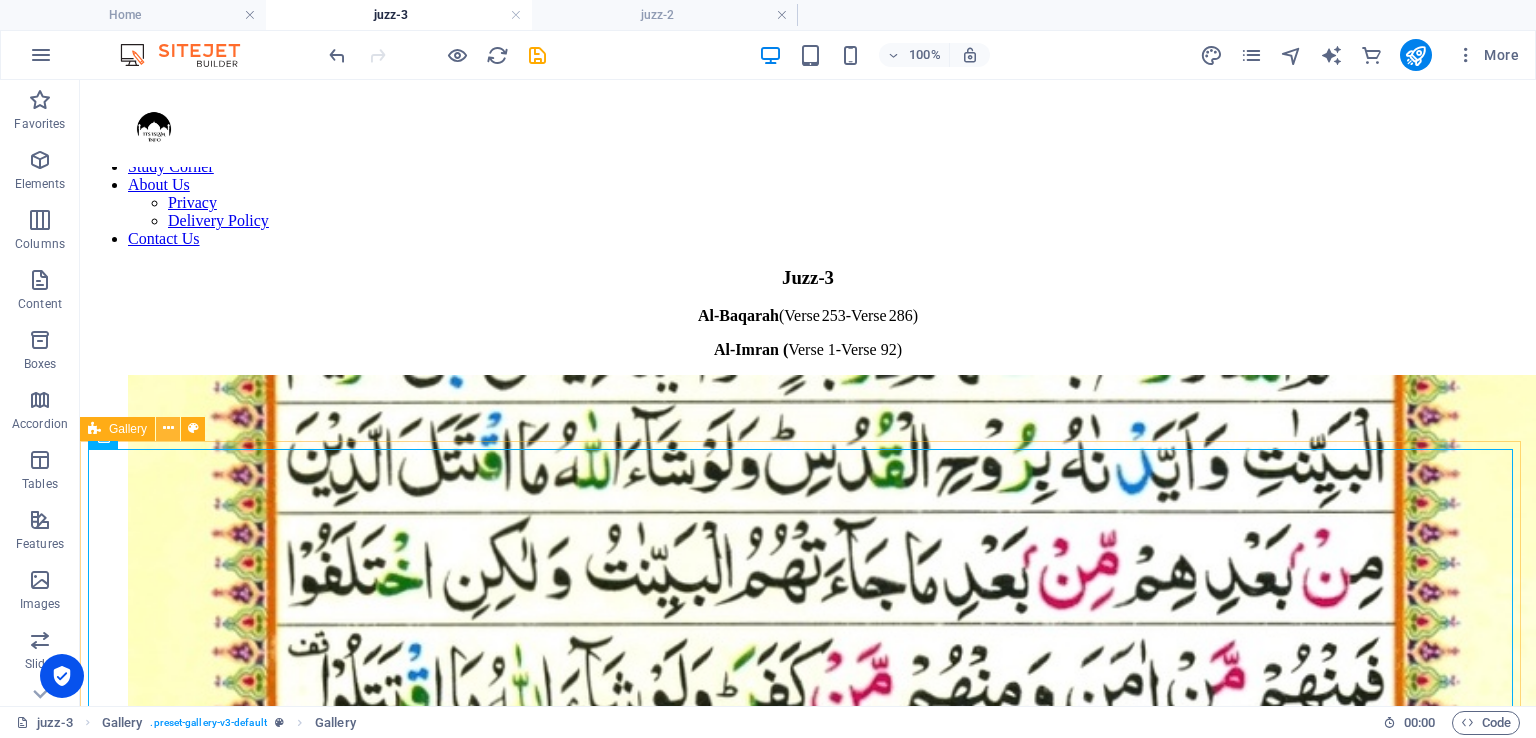 click at bounding box center [168, 428] 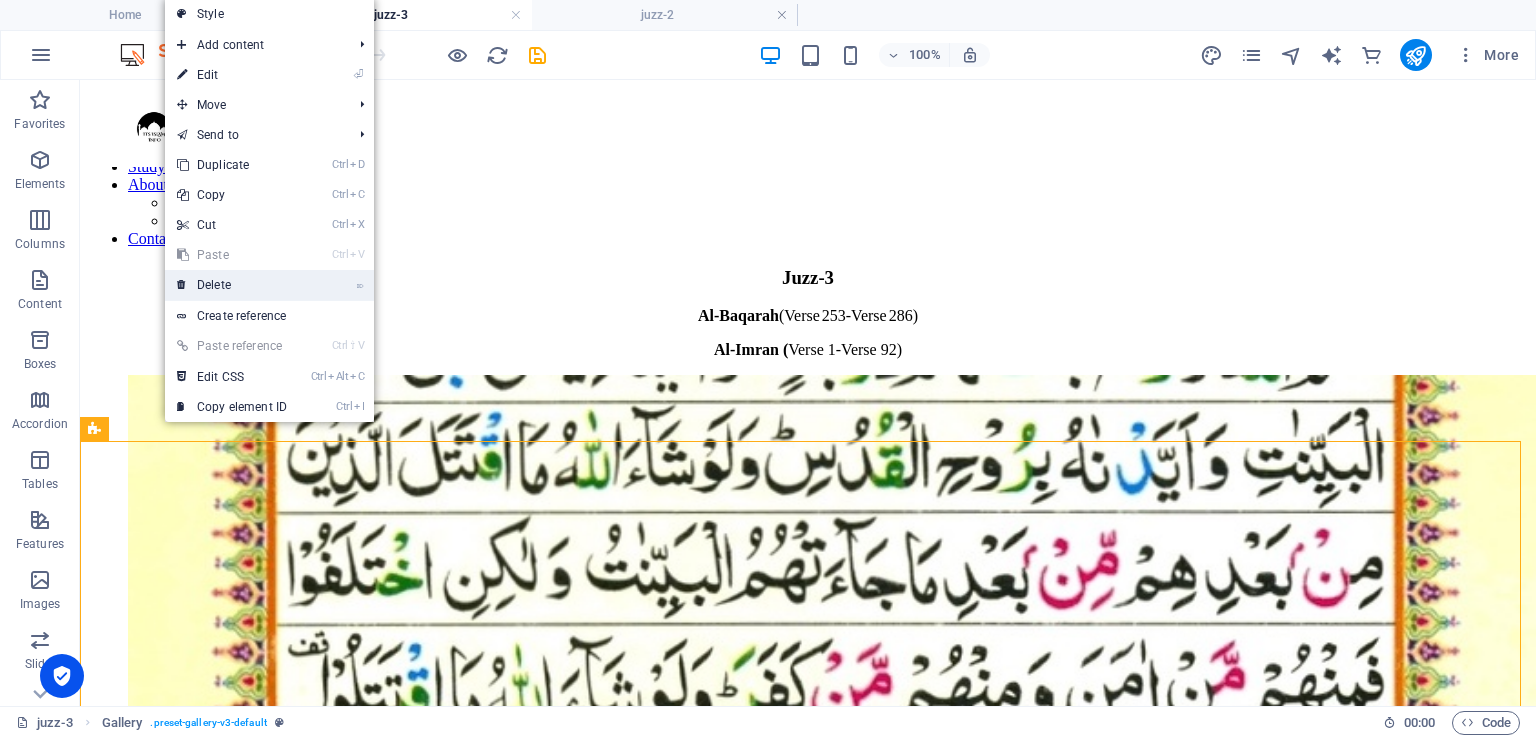 click on "⌦  Delete" at bounding box center [232, 285] 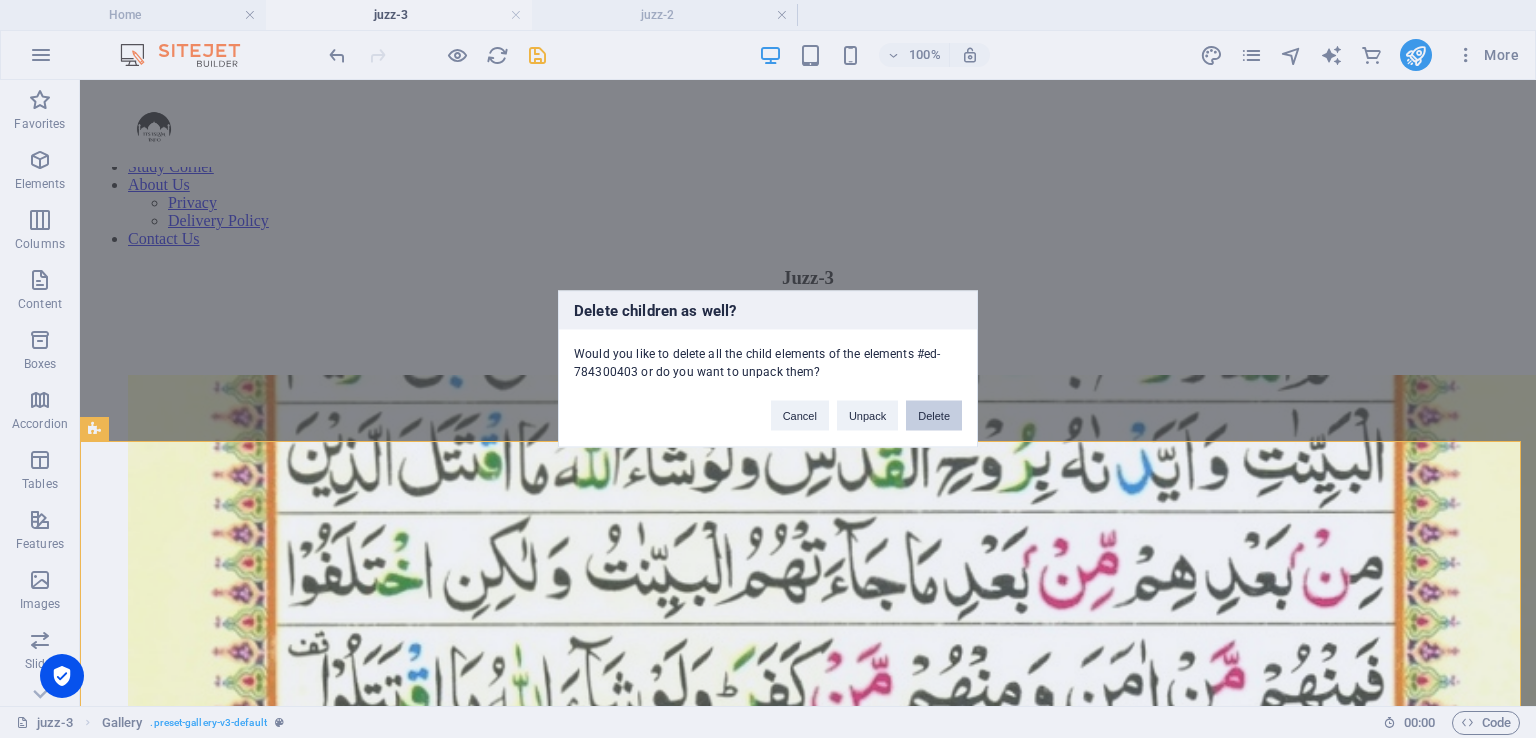 click on "Delete" at bounding box center [934, 416] 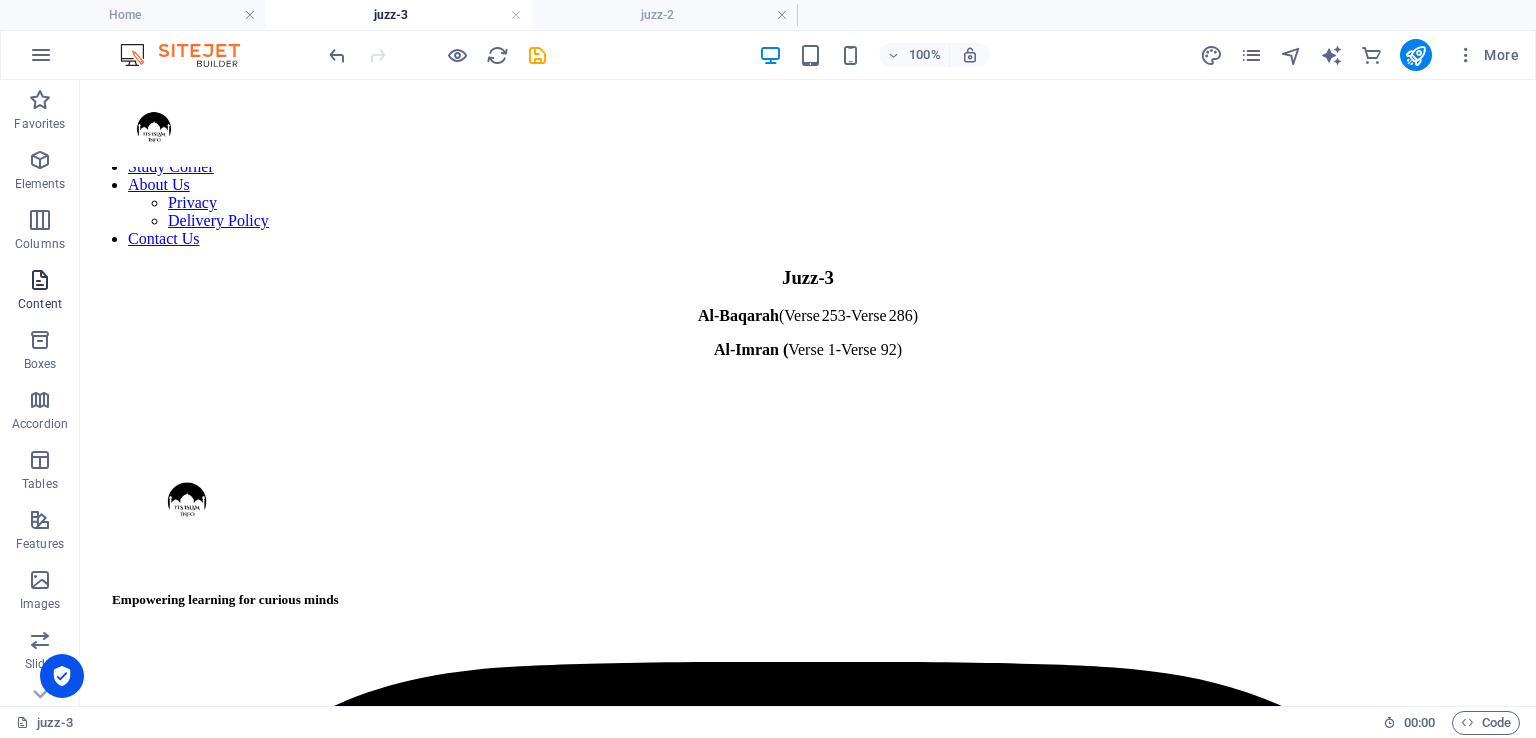 click at bounding box center [40, 220] 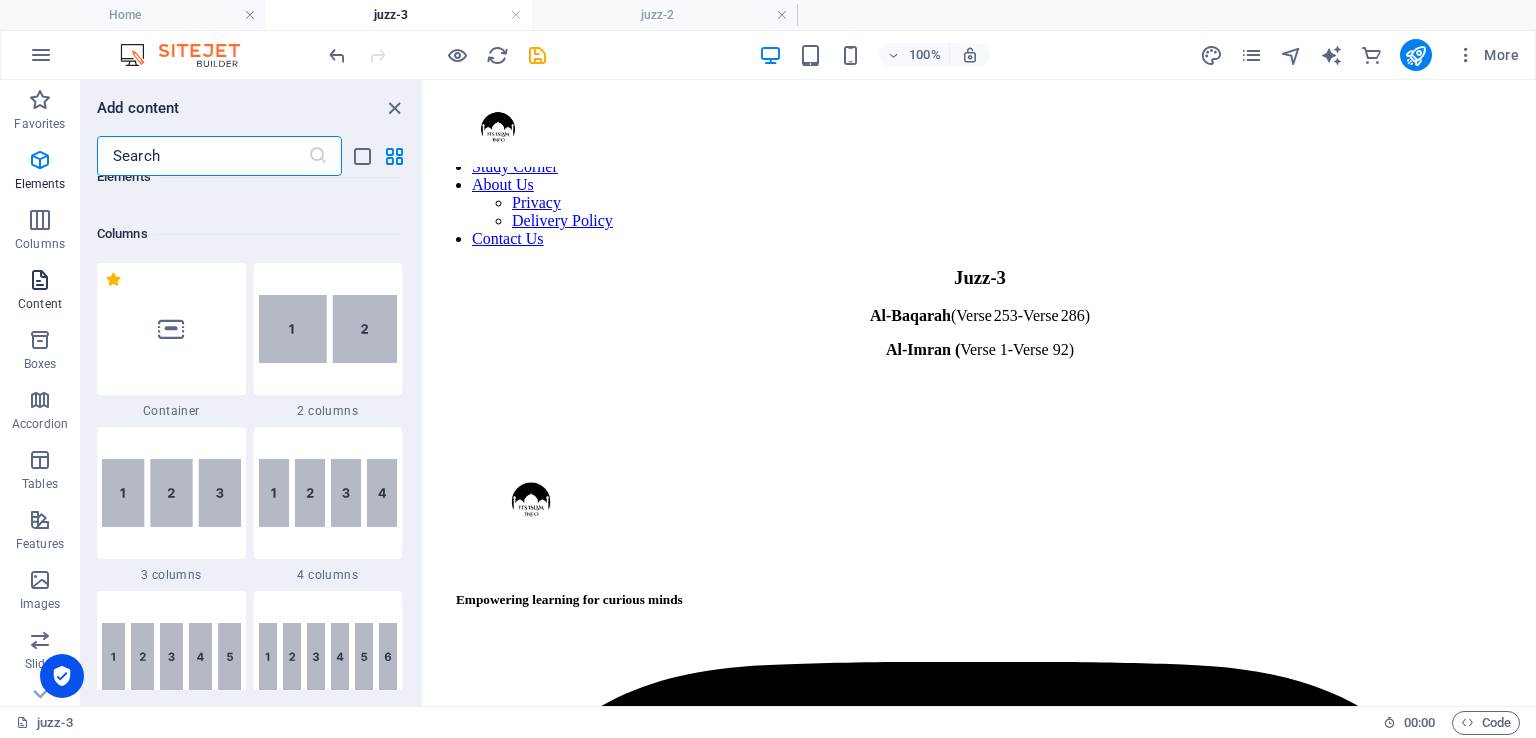 scroll, scrollTop: 990, scrollLeft: 0, axis: vertical 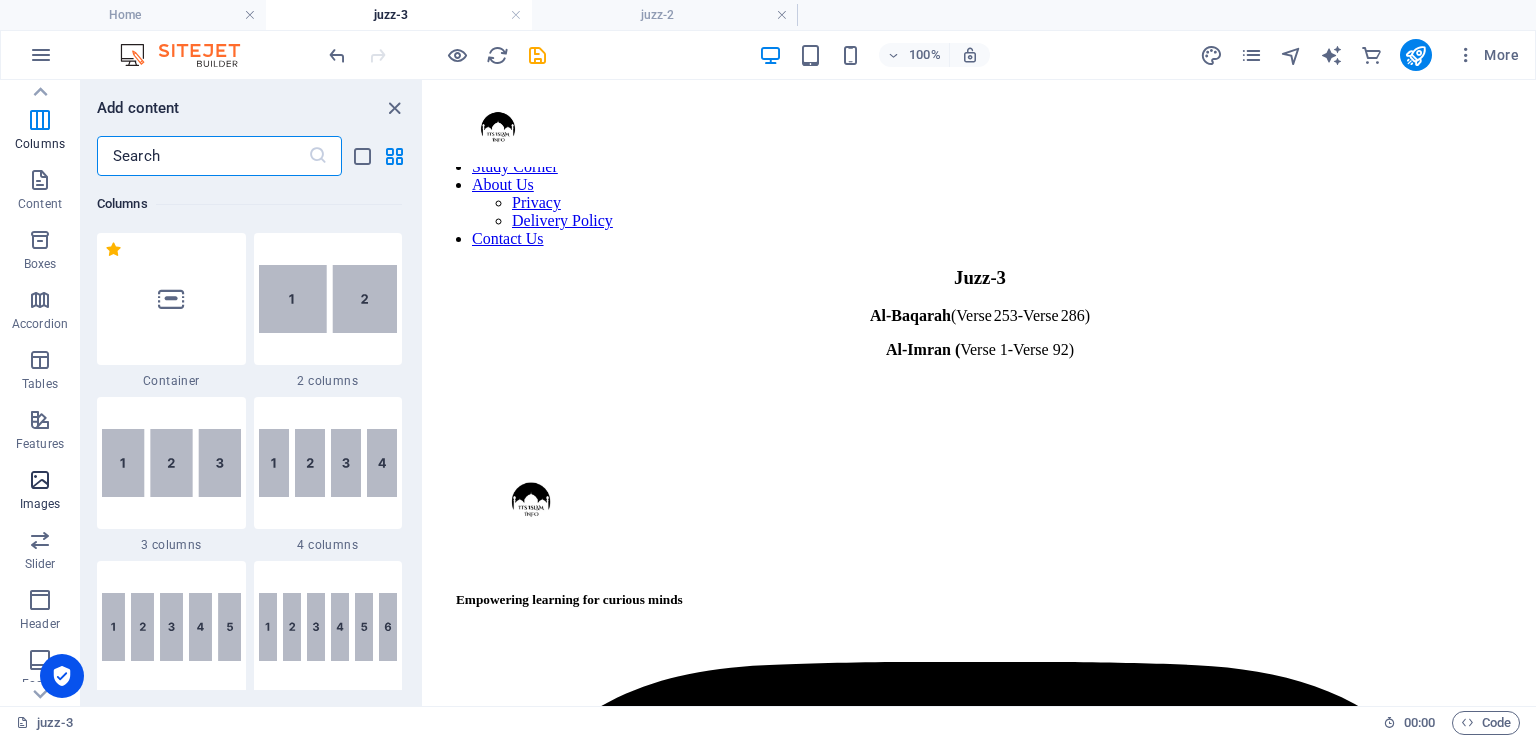 click at bounding box center [40, 480] 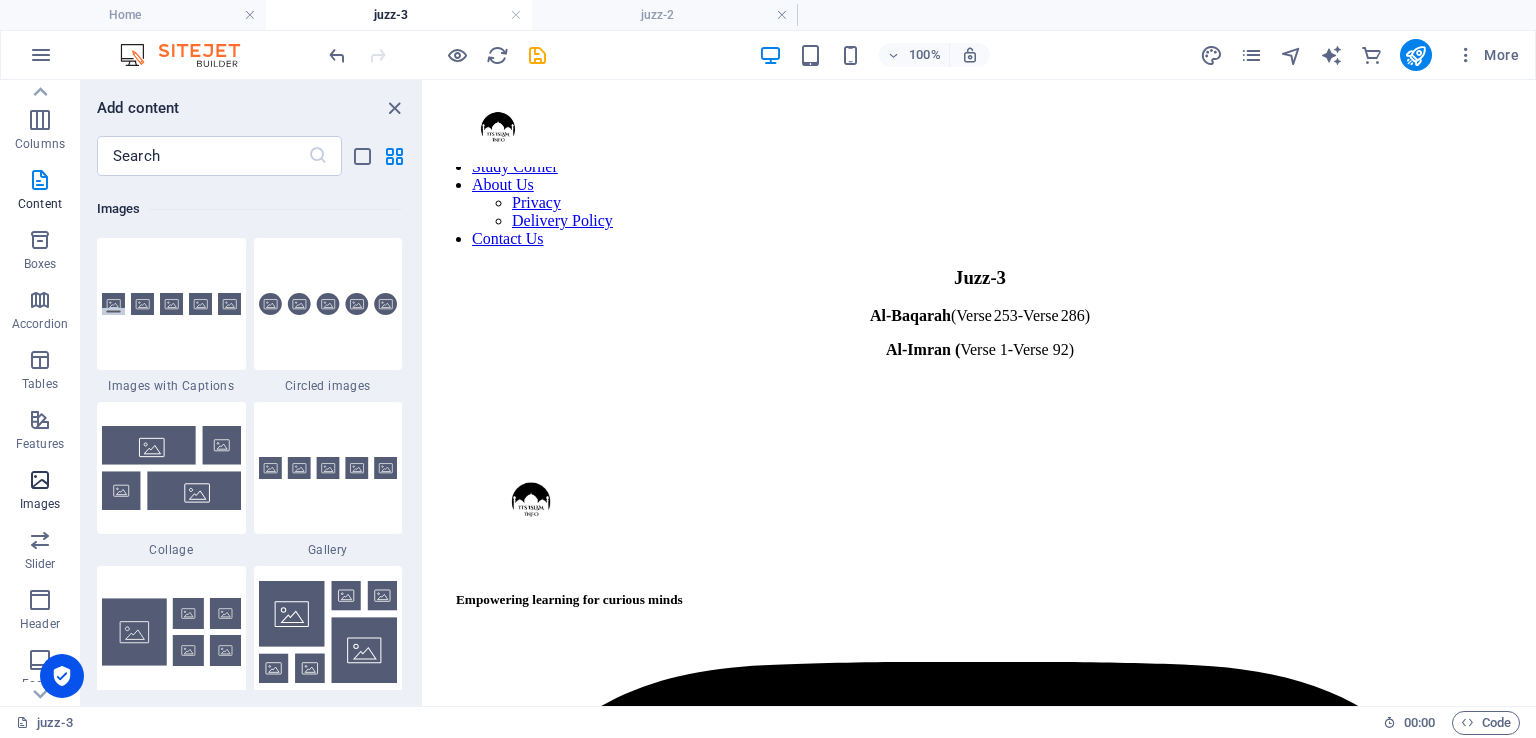 scroll, scrollTop: 9976, scrollLeft: 0, axis: vertical 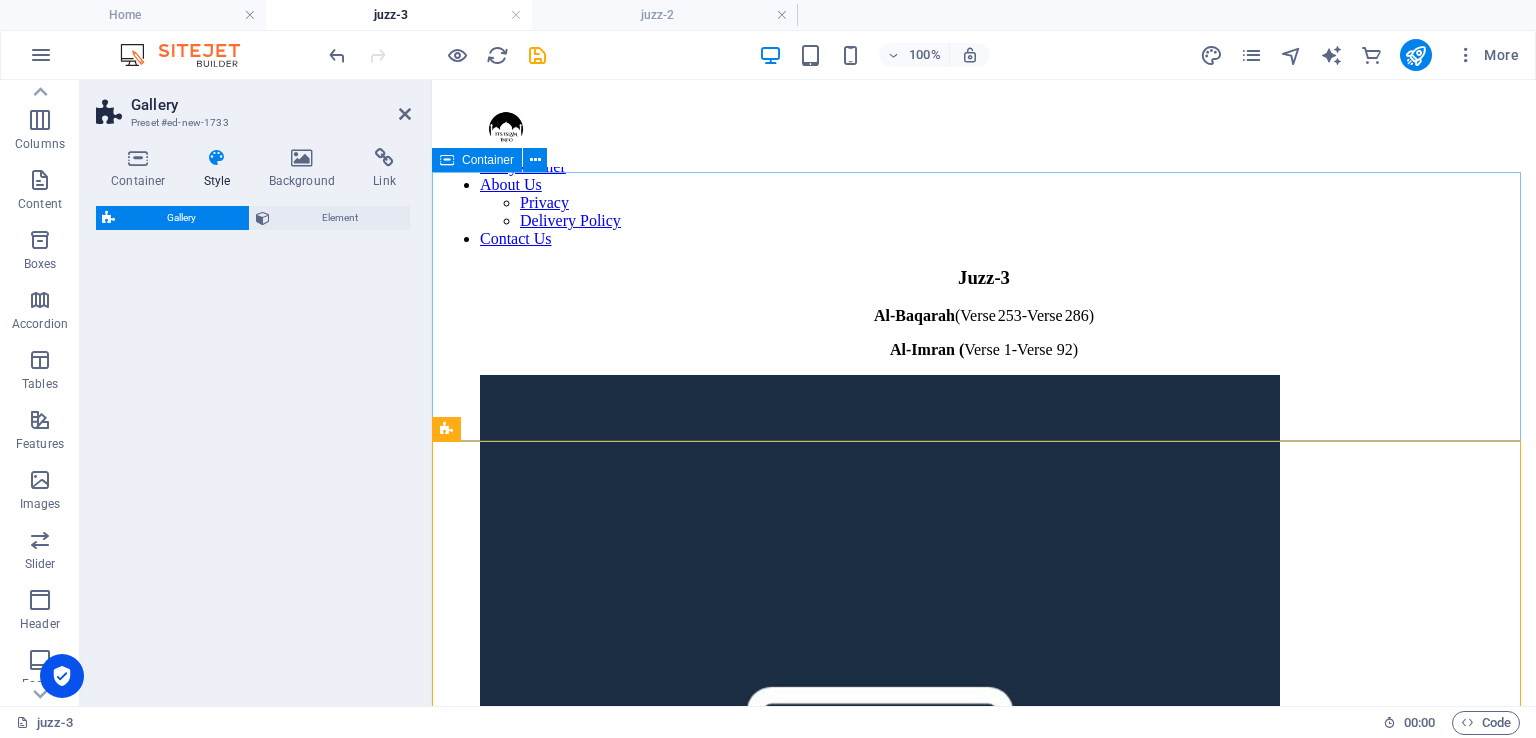 select on "rem" 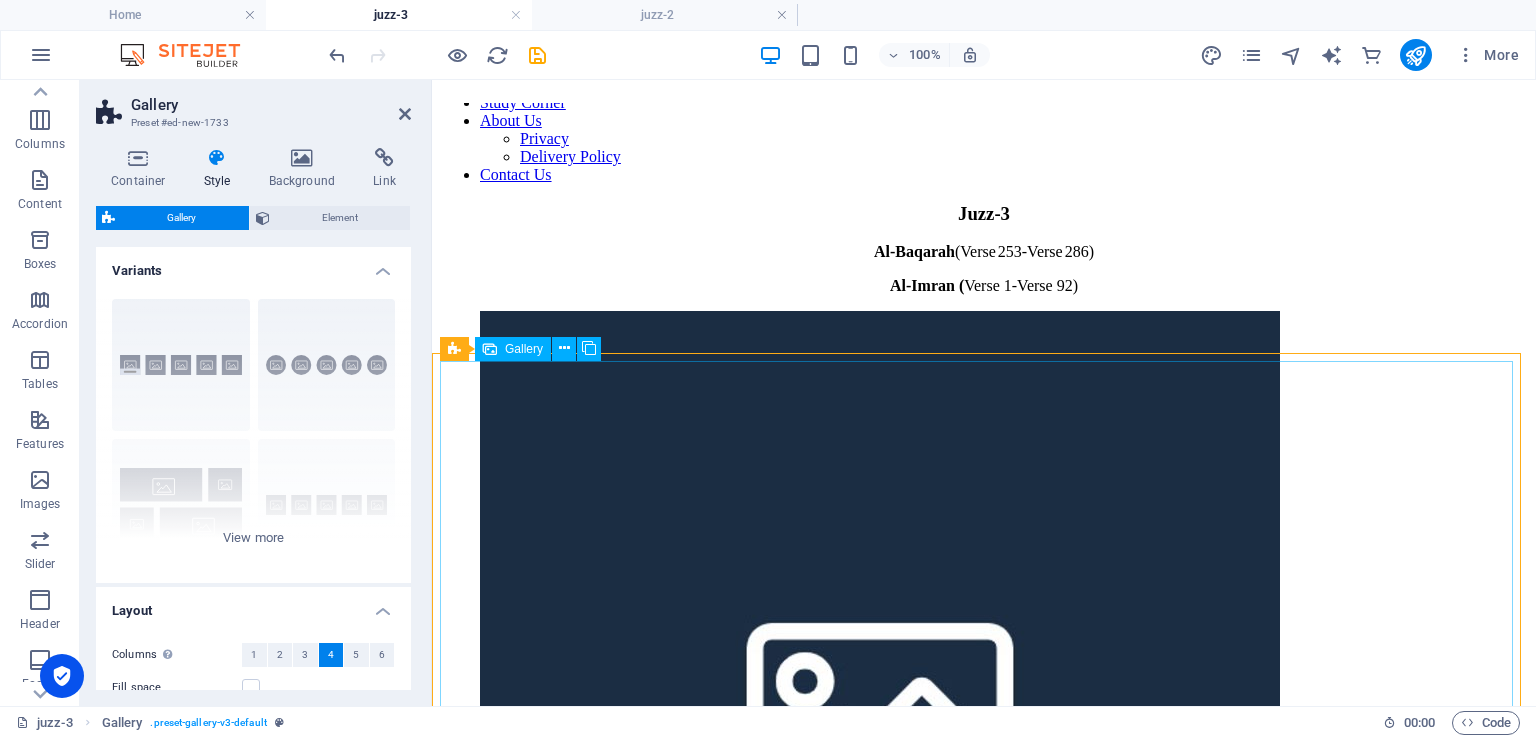 scroll, scrollTop: 100, scrollLeft: 0, axis: vertical 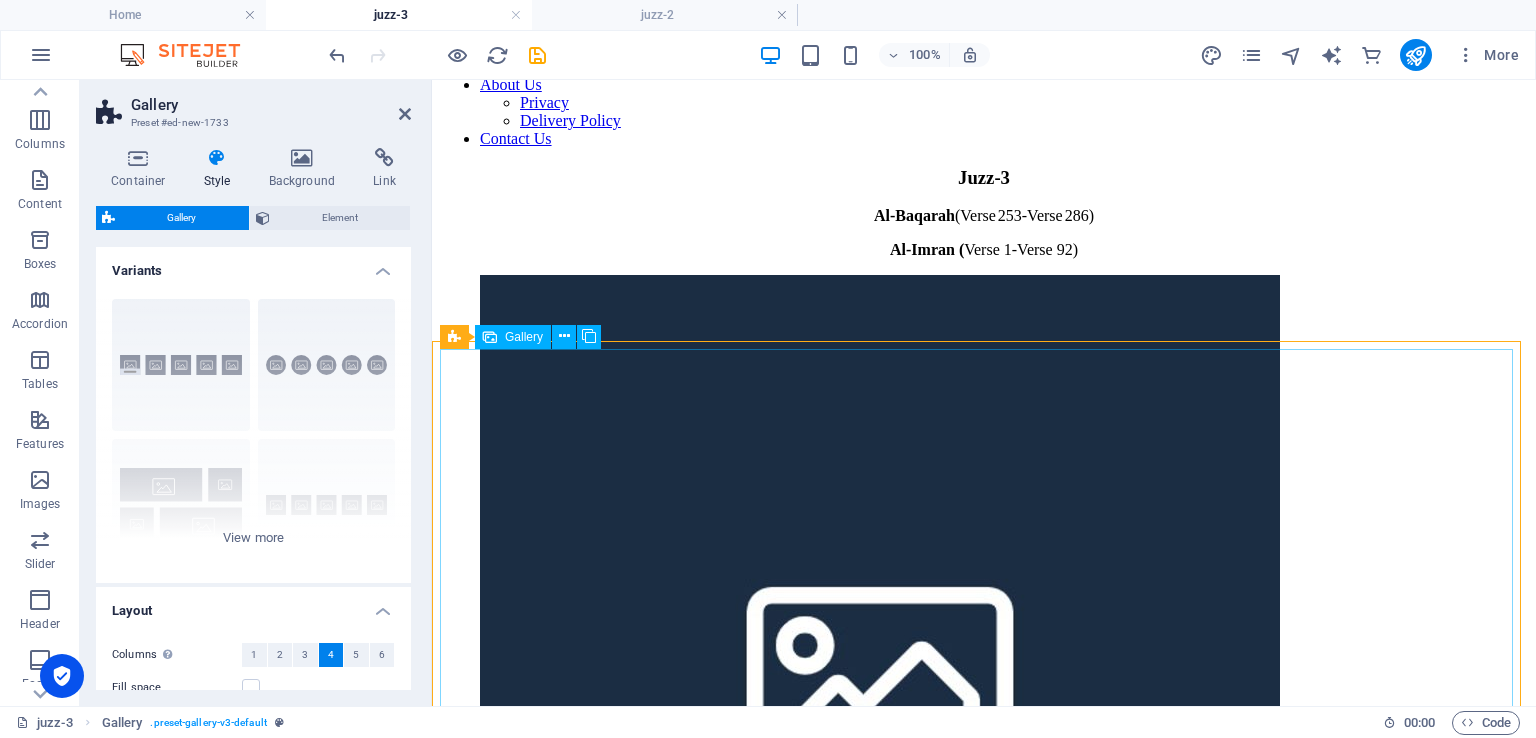 click at bounding box center (880, 677) 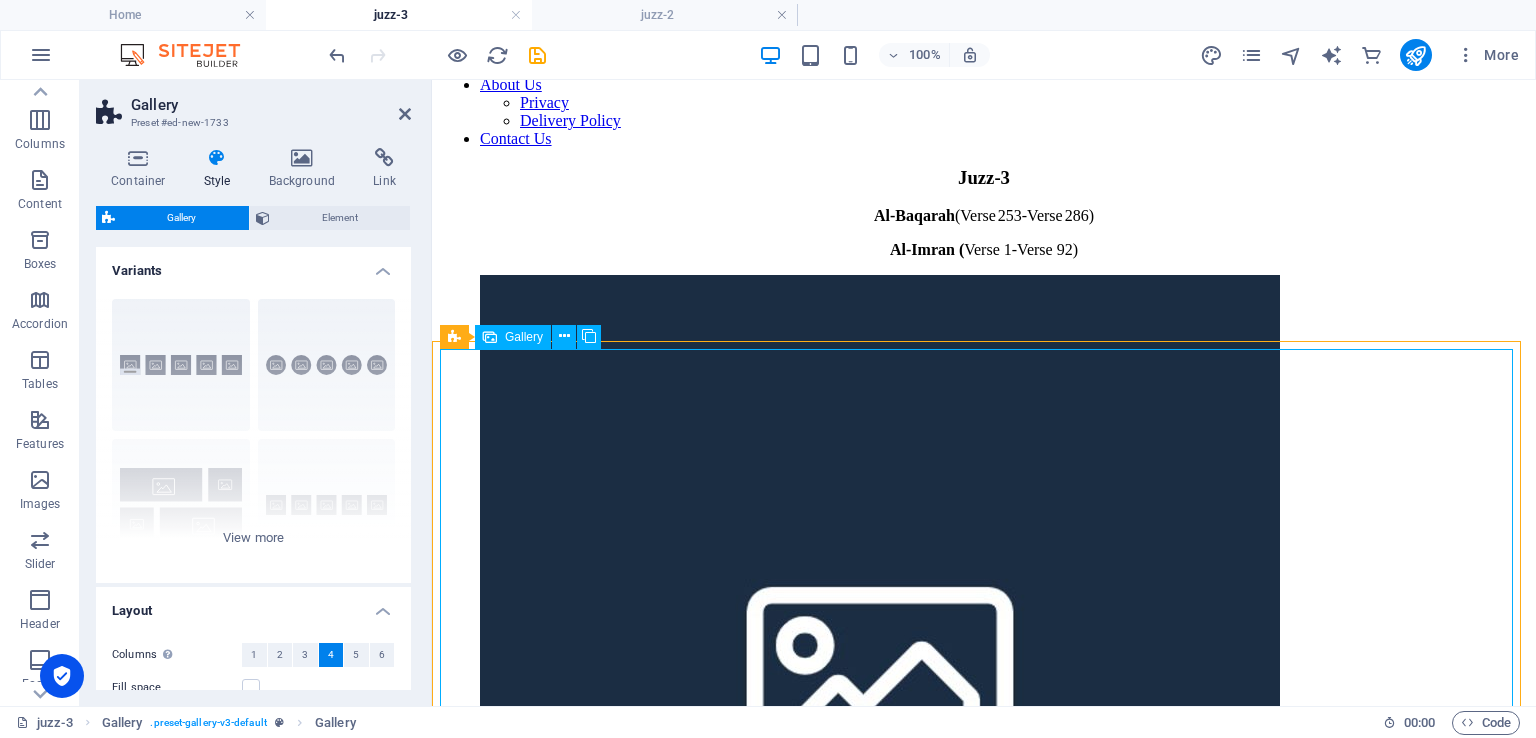 click at bounding box center (880, 677) 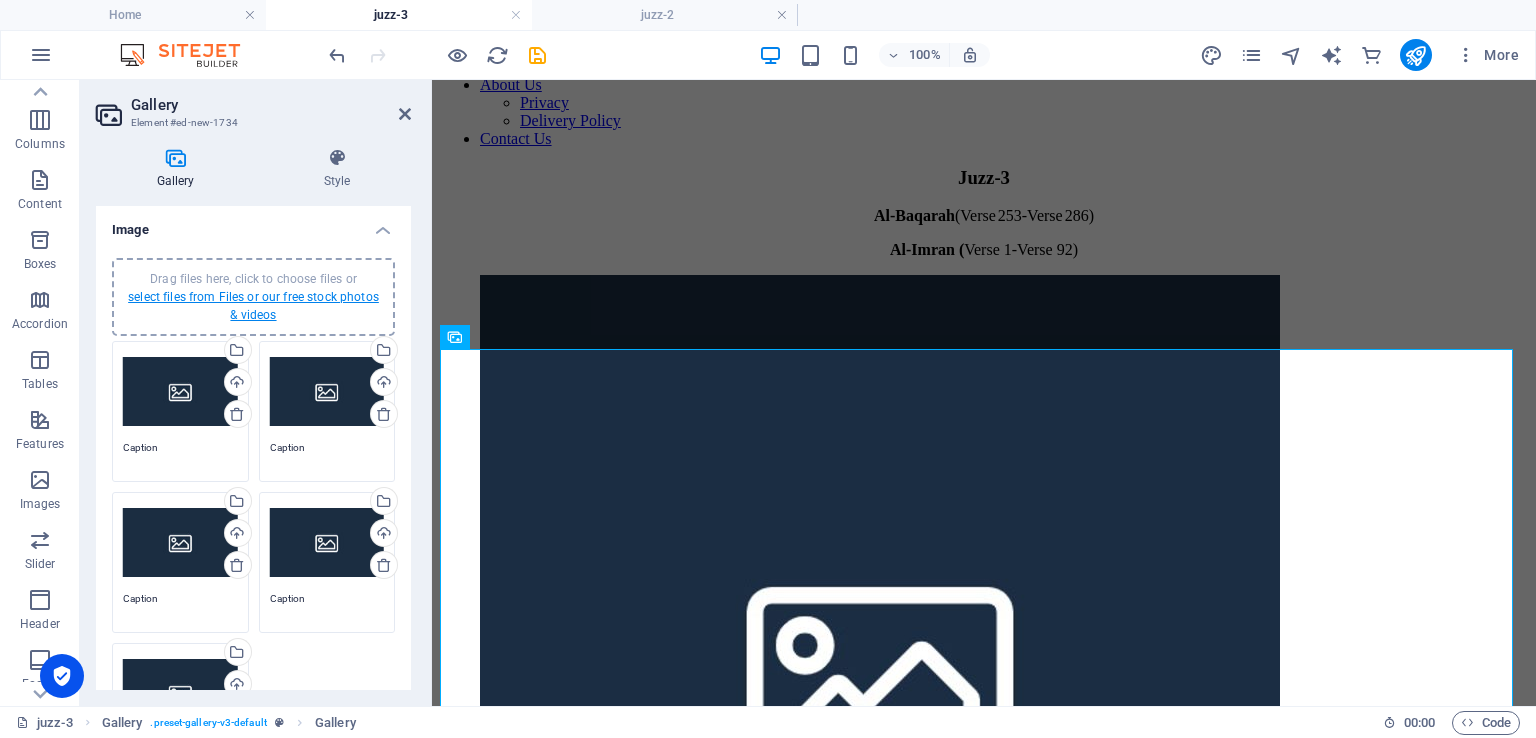 click on "select files from Files or our free stock photos & videos" at bounding box center [253, 306] 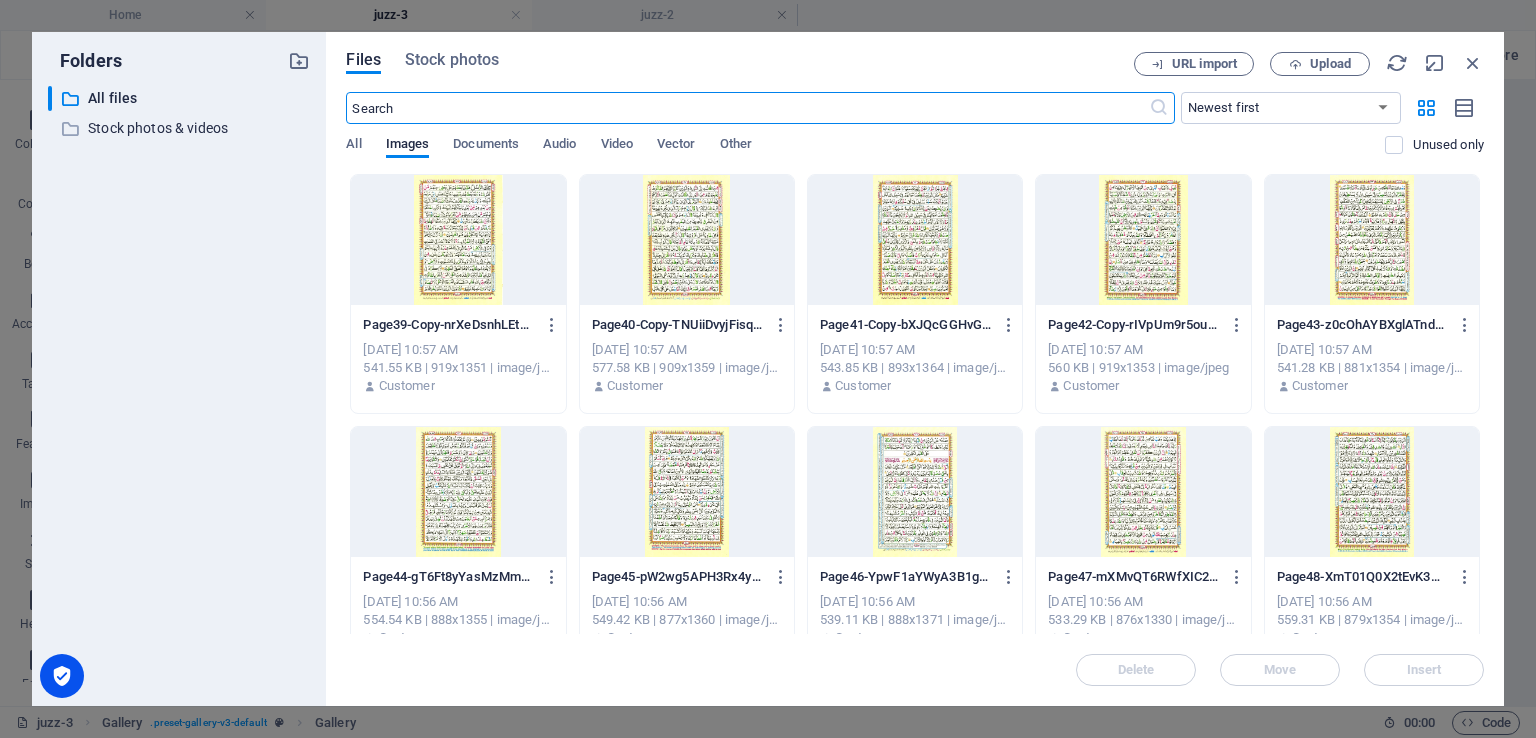 click at bounding box center (458, 240) 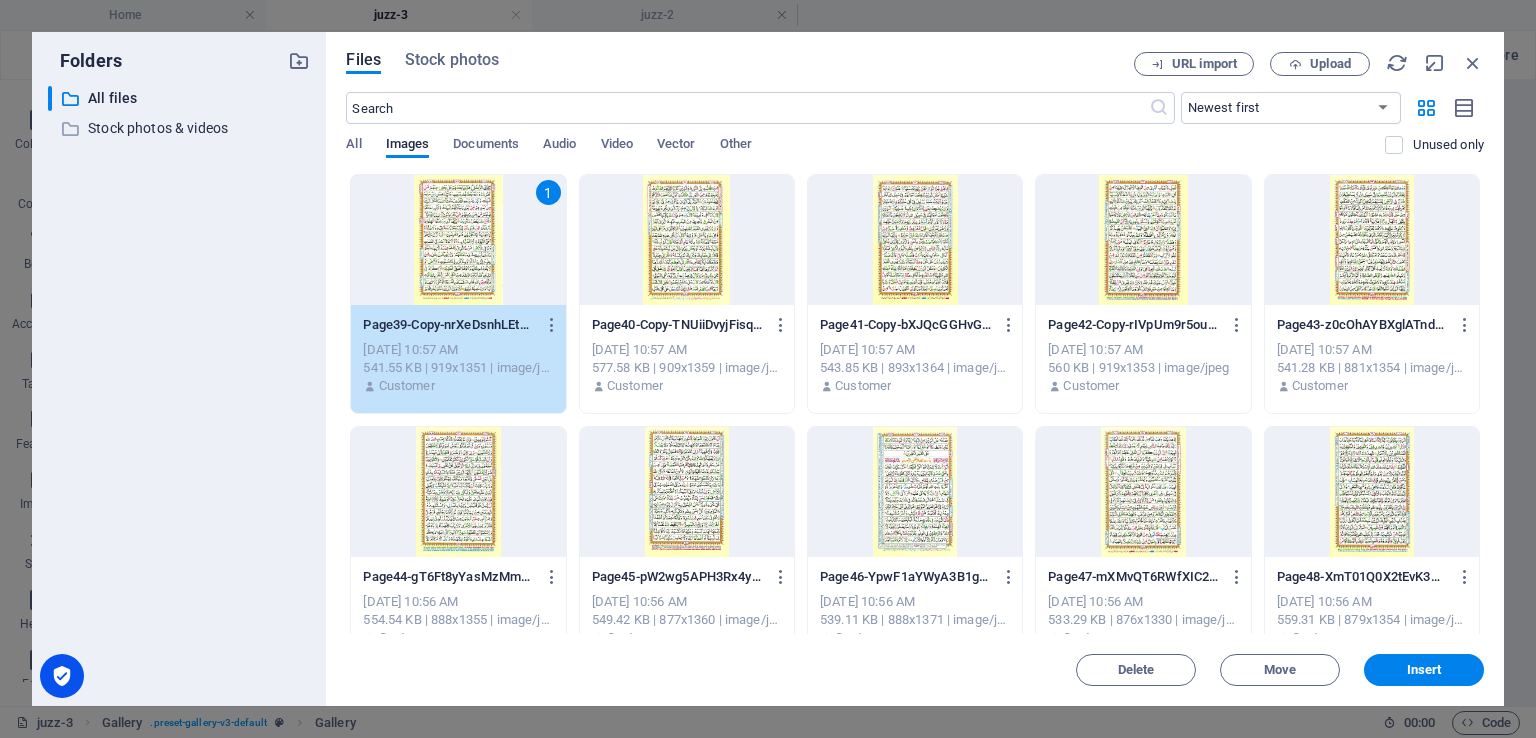 click at bounding box center [687, 240] 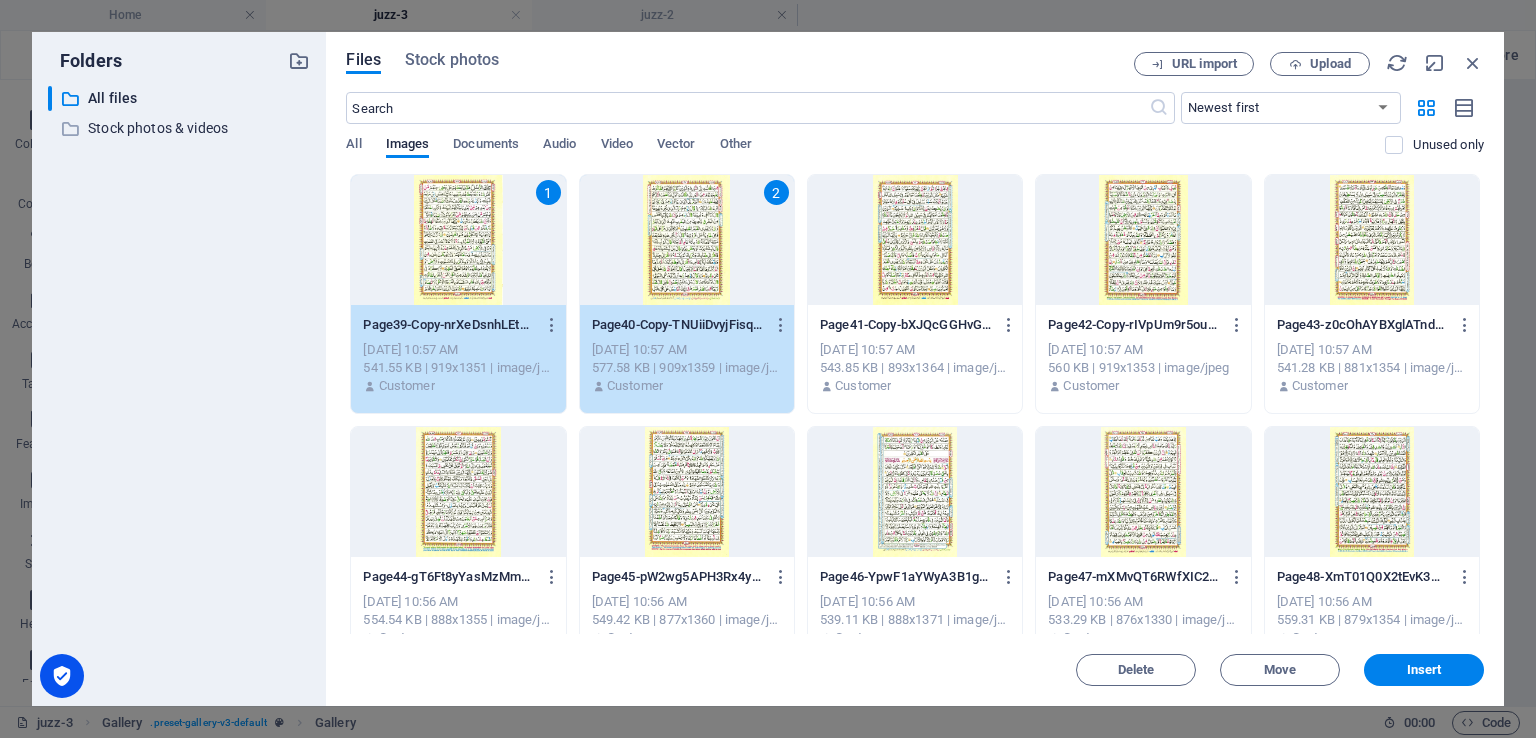 click at bounding box center [915, 240] 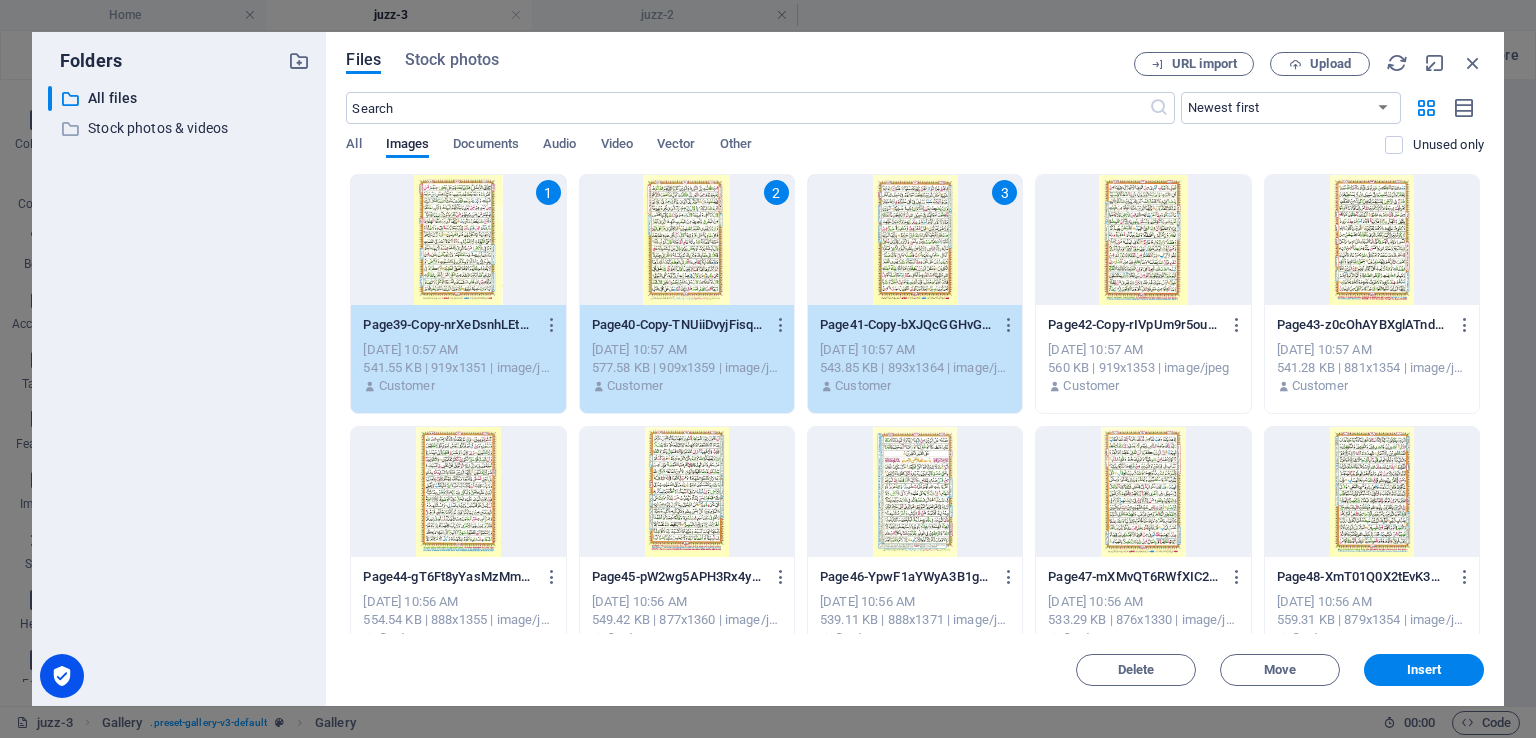 click on "1 Page39-Copy-nrXeDsnhLEt5CQh6AruAZw.jpg Page39-Copy-nrXeDsnhLEt5CQh6AruAZw.jpg [DATE] 10:57 AM 541.55 KB | 919x1351 | image/jpeg Customer 2 Page40-Copy-TNUiiDvyjFisq4VIUme63Q.jpg Page40-Copy-TNUiiDvyjFisq4VIUme63Q.jpg [DATE] 10:57 AM 577.58 KB | 909x1359 | image/jpeg Customer 3 Page41-Copy-bXJQcGGHvG9FANwurmk5tA.jpg Page41-Copy-bXJQcGGHvG9FANwurmk5tA.jpg [DATE] 10:57 AM 543.85 KB | 893x1364 | image/jpeg Customer Page42-Copy-rIVpUm9r5ouCx_FAPN4bEw.jpg Page42-Copy-rIVpUm9r5ouCx_FAPN4bEw.jpg [DATE] 10:57 AM 560 KB | 919x1353 | image/jpeg Customer Page43-z0cOhAYBXglATnde-cB4AA.jpg Page43-z0cOhAYBXglATnde-cB4AA.jpg [DATE] 10:57 AM 541.28 KB | 881x1354 | image/jpeg Customer Page44-gT6Ft8yYasMzMmOEGIi4bQ.jpg Page44-gT6Ft8yYasMzMmOEGIi4bQ.jpg [DATE] 10:56 AM 554.54 KB | 888x1355 | image/jpeg Customer Page45-pW2wg5APH3Rx4ywTrLIsEA.jpg Page45-pW2wg5APH3Rx4ywTrLIsEA.jpg [DATE] 10:56 AM 549.42 KB | 877x1360 | image/jpeg Customer Page46-YpwF1aYWyA3B1gIrGRXTPg.jpg Customer" at bounding box center (915, 924) 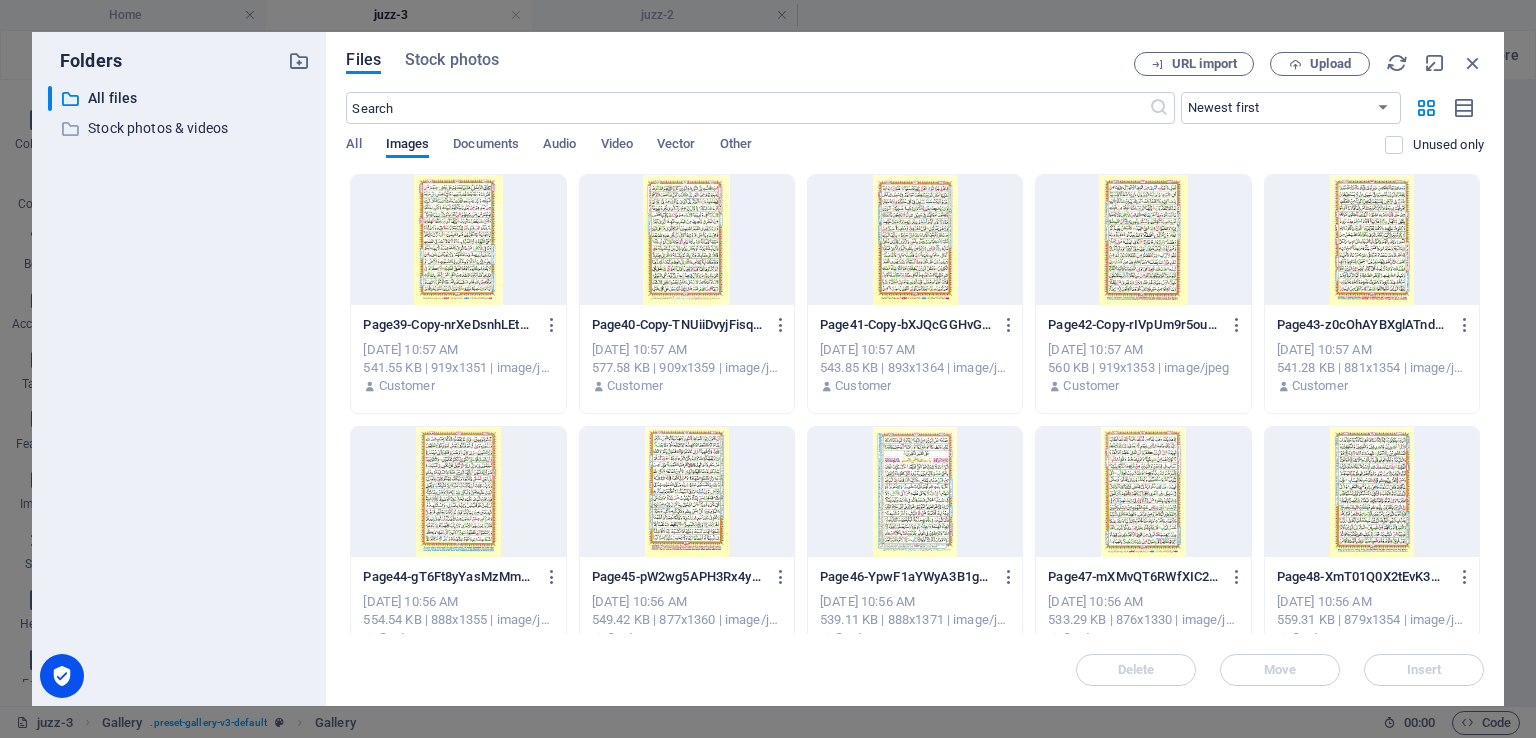 click on "Page39-Copy-nrXeDsnhLEt5CQh6AruAZw.jpg Page39-Copy-nrXeDsnhLEt5CQh6AruAZw.jpg" at bounding box center [458, 325] 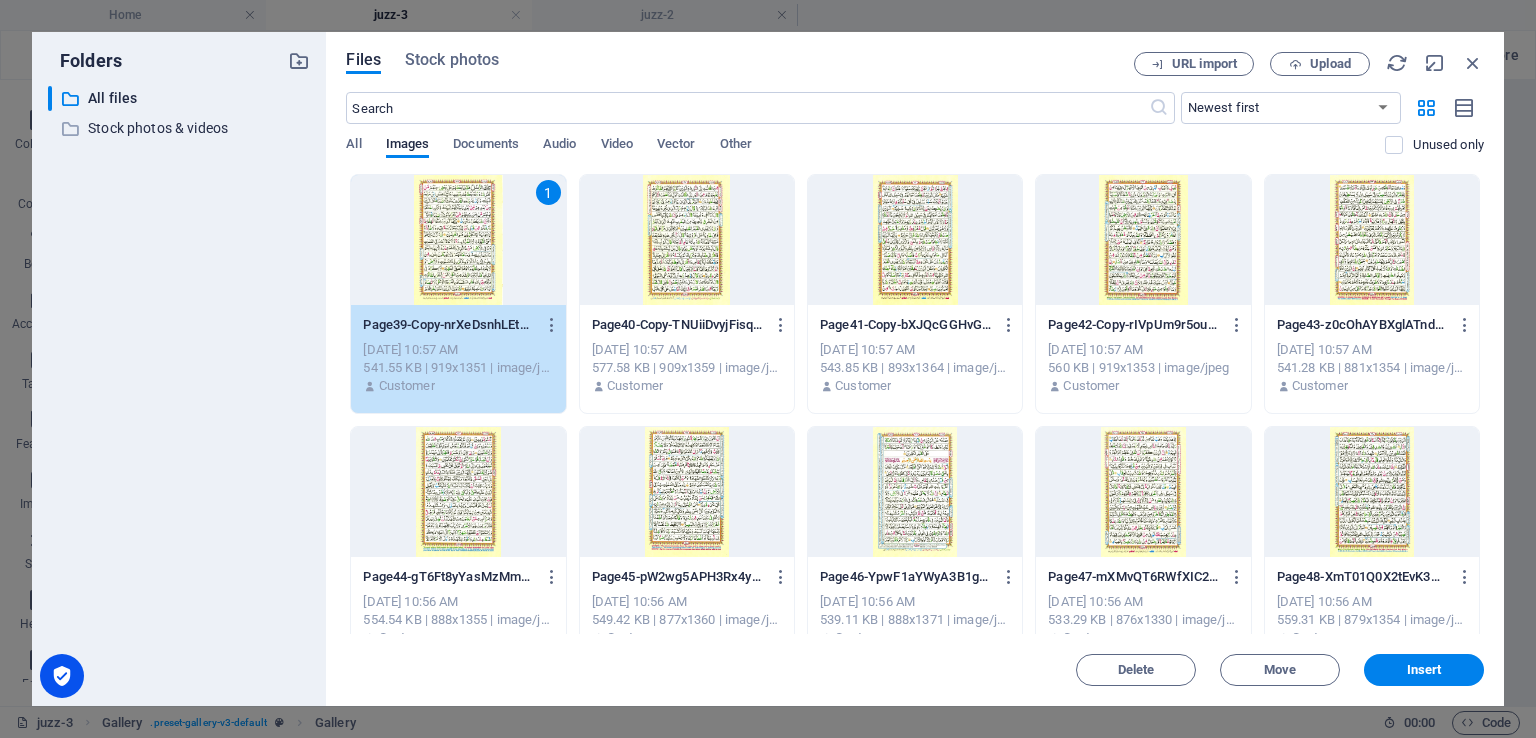 click on "Page40-Copy-TNUiiDvyjFisq4VIUme63Q.jpg Page40-Copy-TNUiiDvyjFisq4VIUme63Q.jpg" at bounding box center [687, 325] 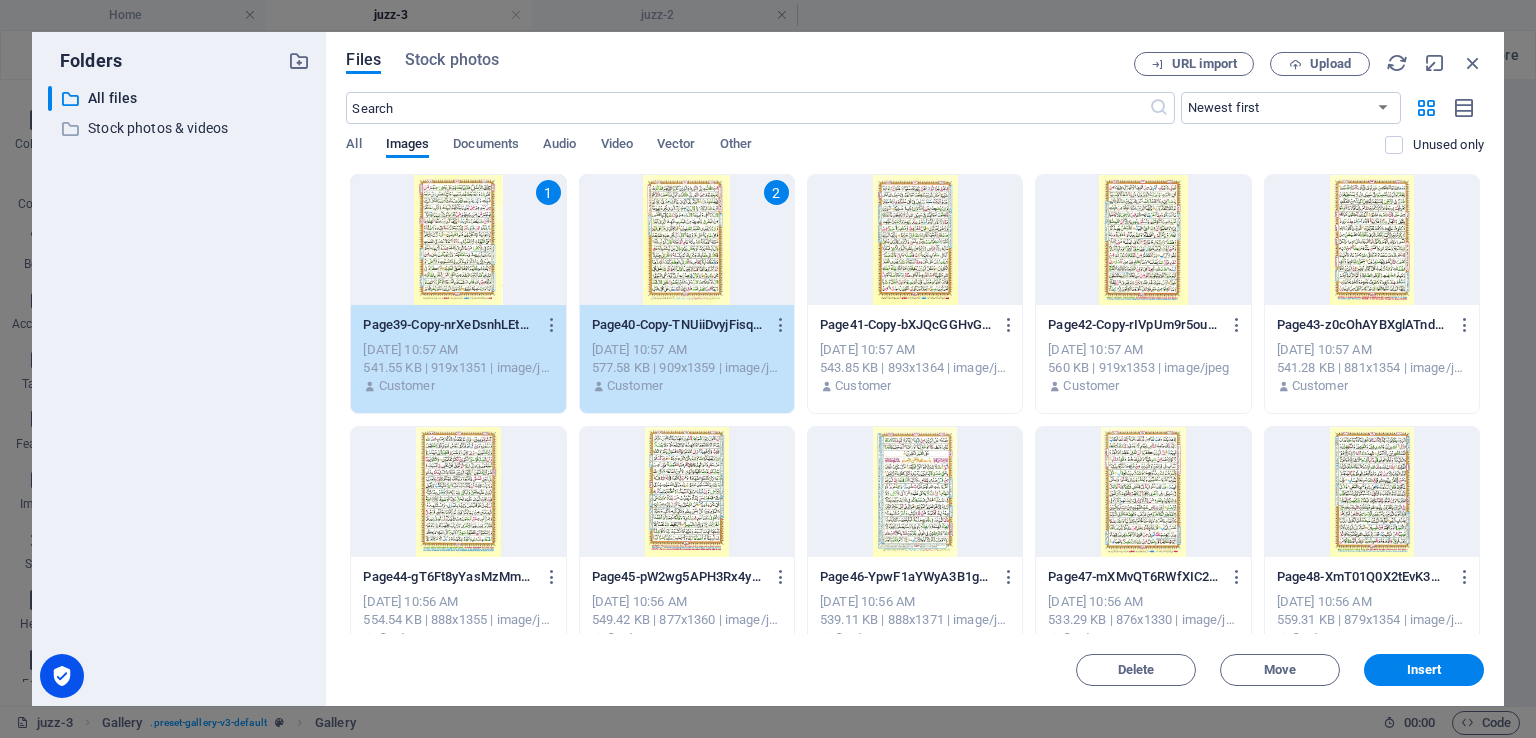 click at bounding box center (915, 240) 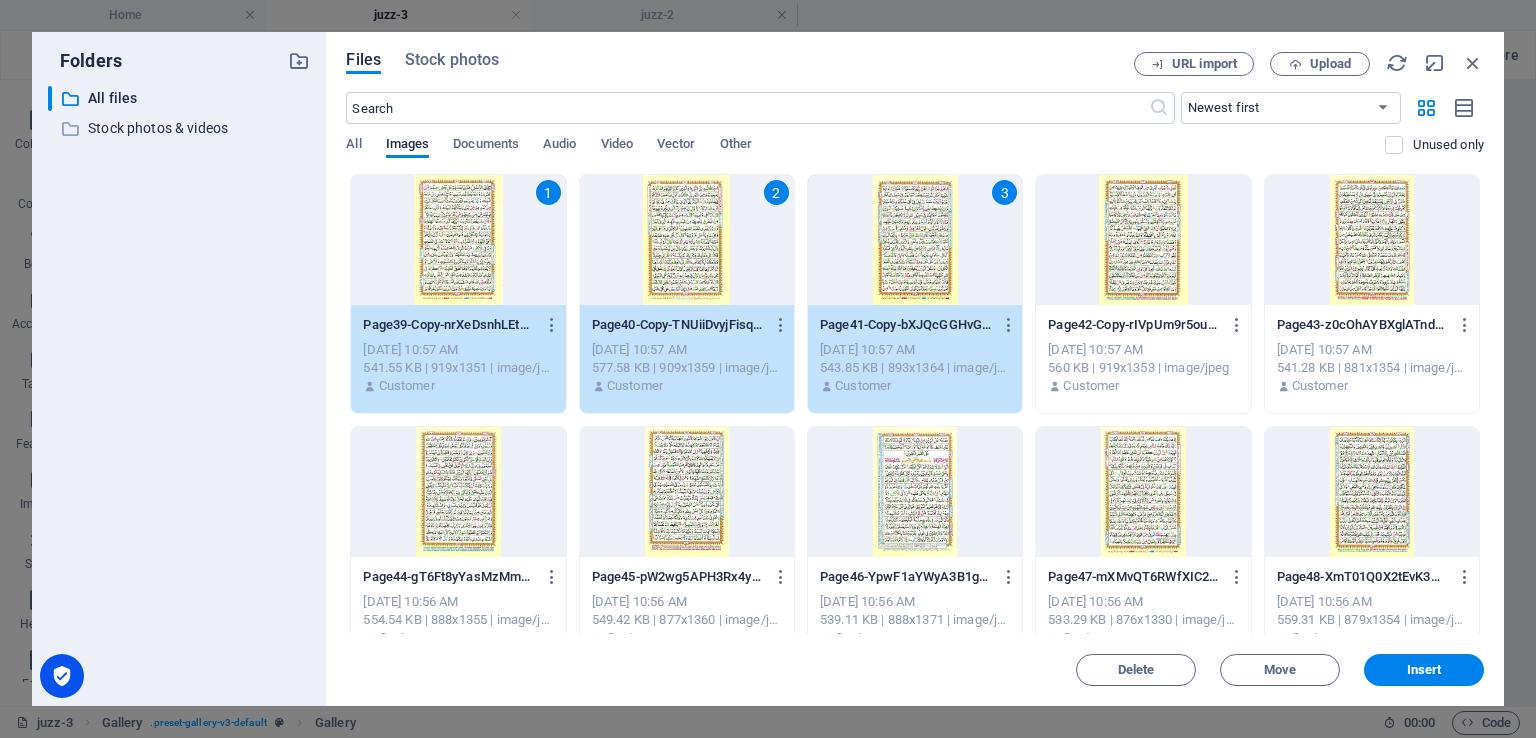 click at bounding box center [1143, 240] 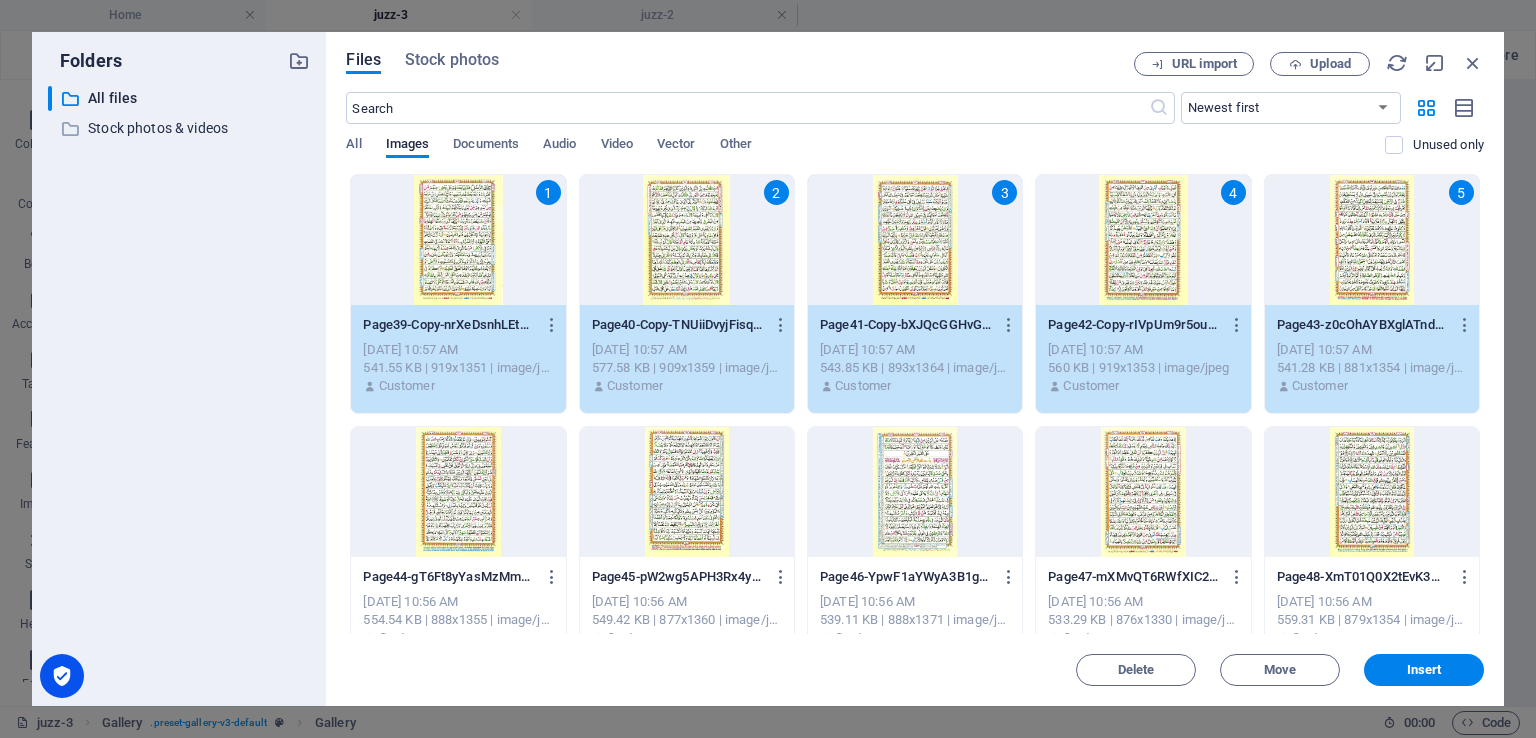 click at bounding box center [458, 492] 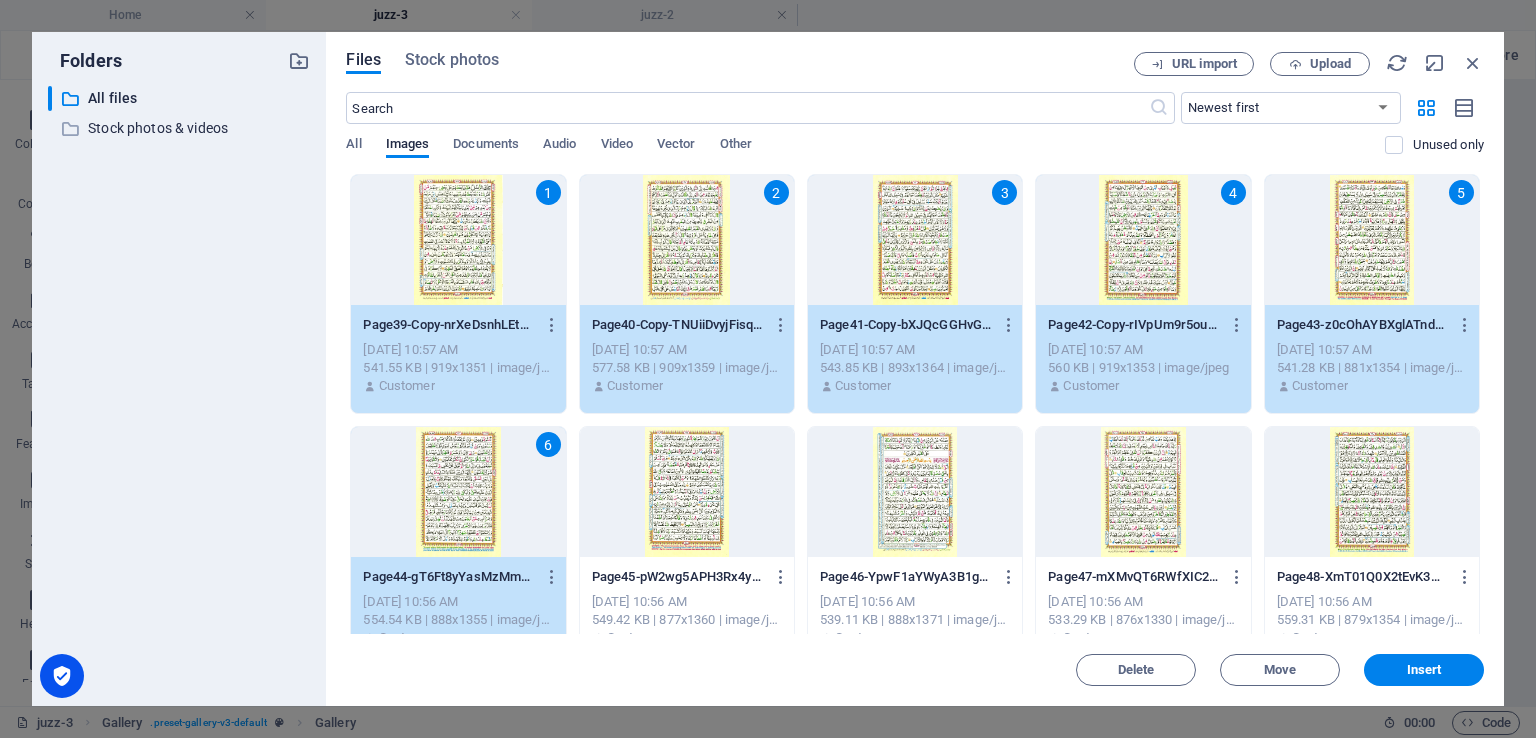 click at bounding box center [687, 492] 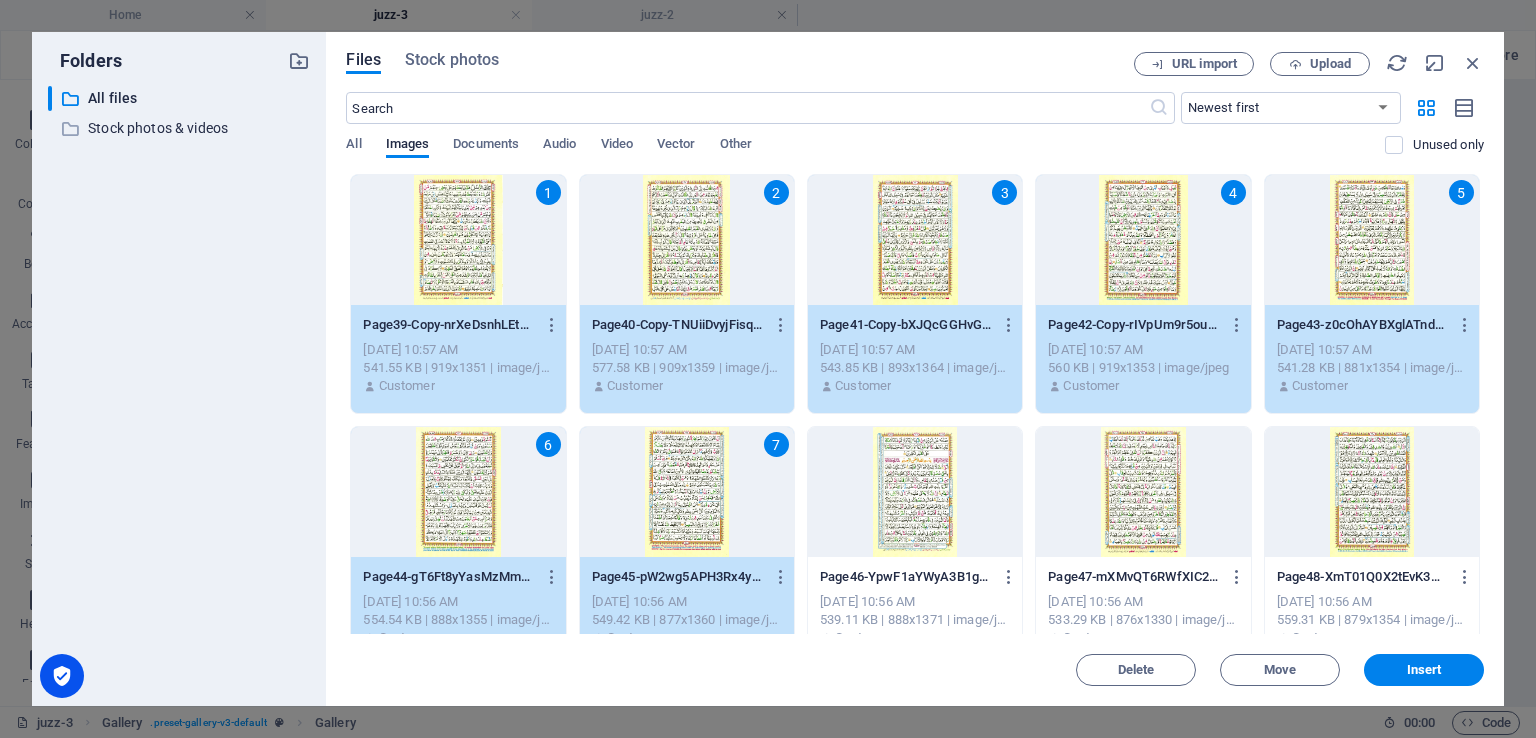 click at bounding box center [915, 492] 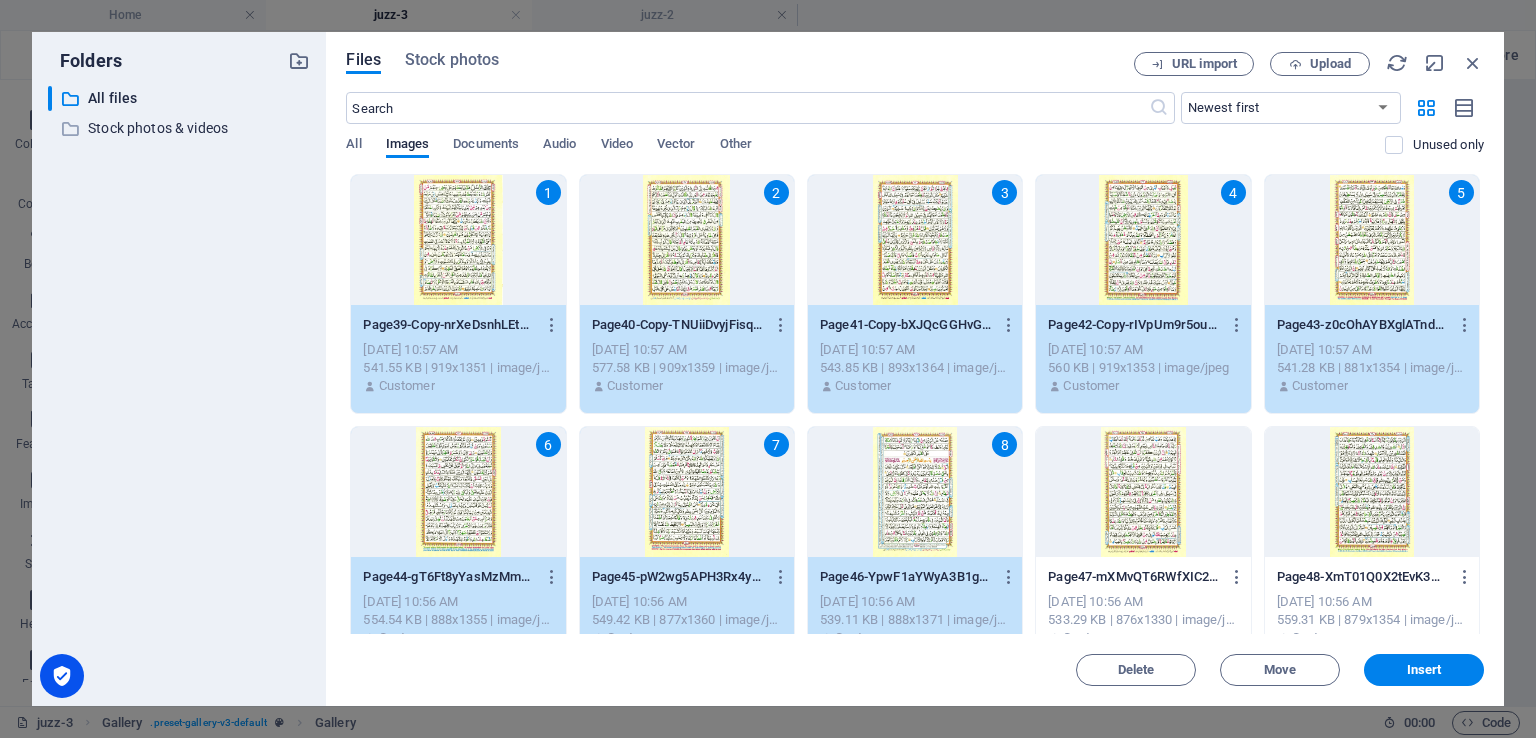 click at bounding box center (1143, 492) 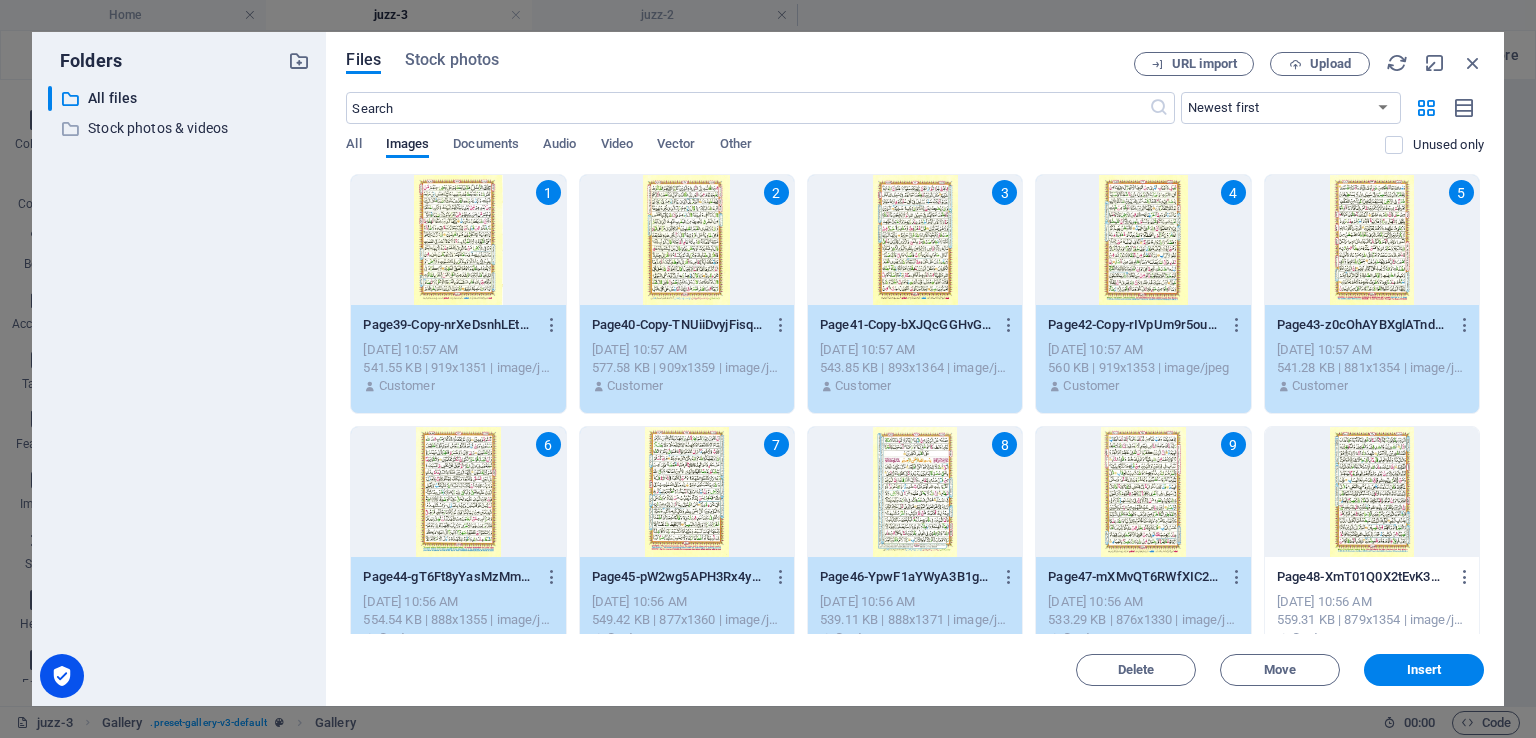 drag, startPoint x: 1370, startPoint y: 488, endPoint x: 1350, endPoint y: 490, distance: 20.09975 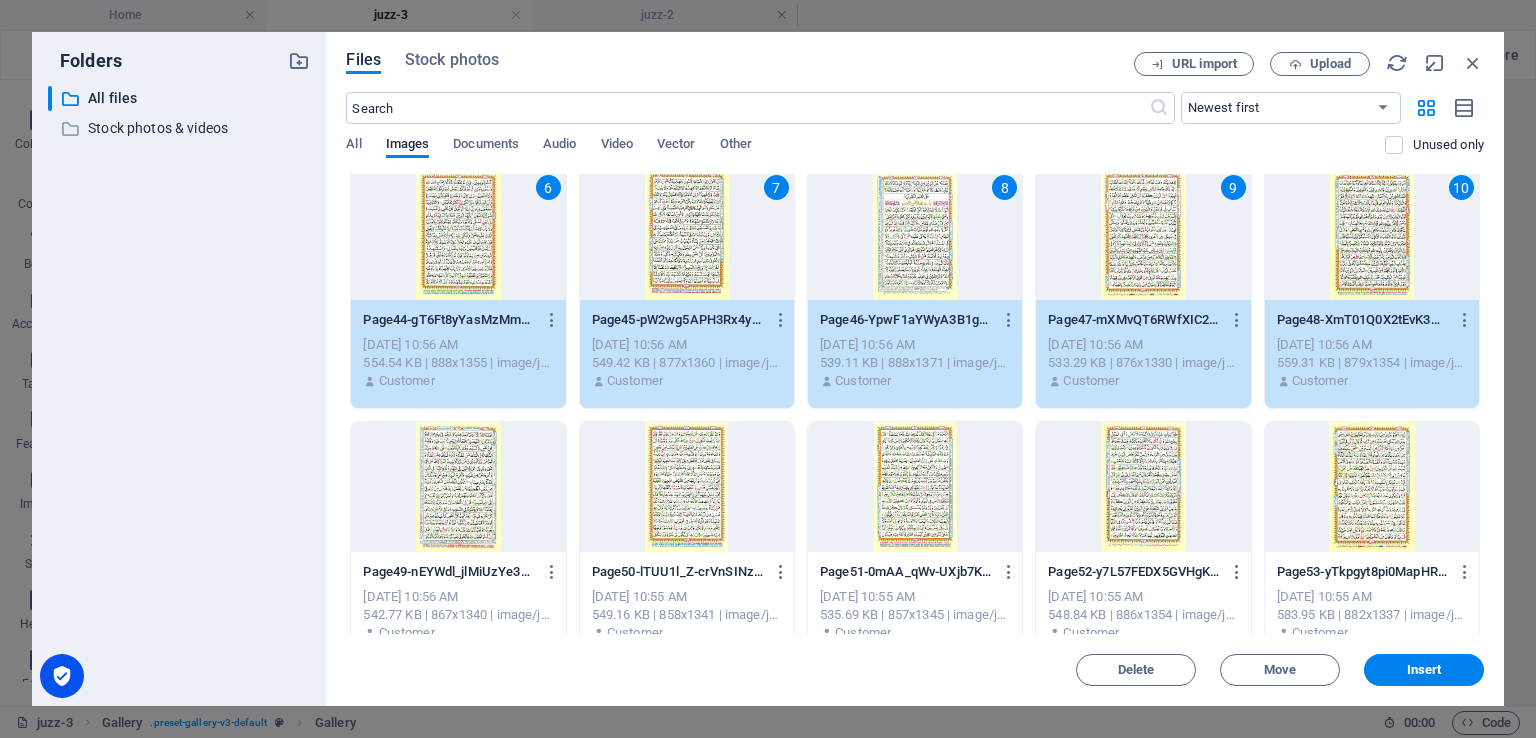 scroll, scrollTop: 300, scrollLeft: 0, axis: vertical 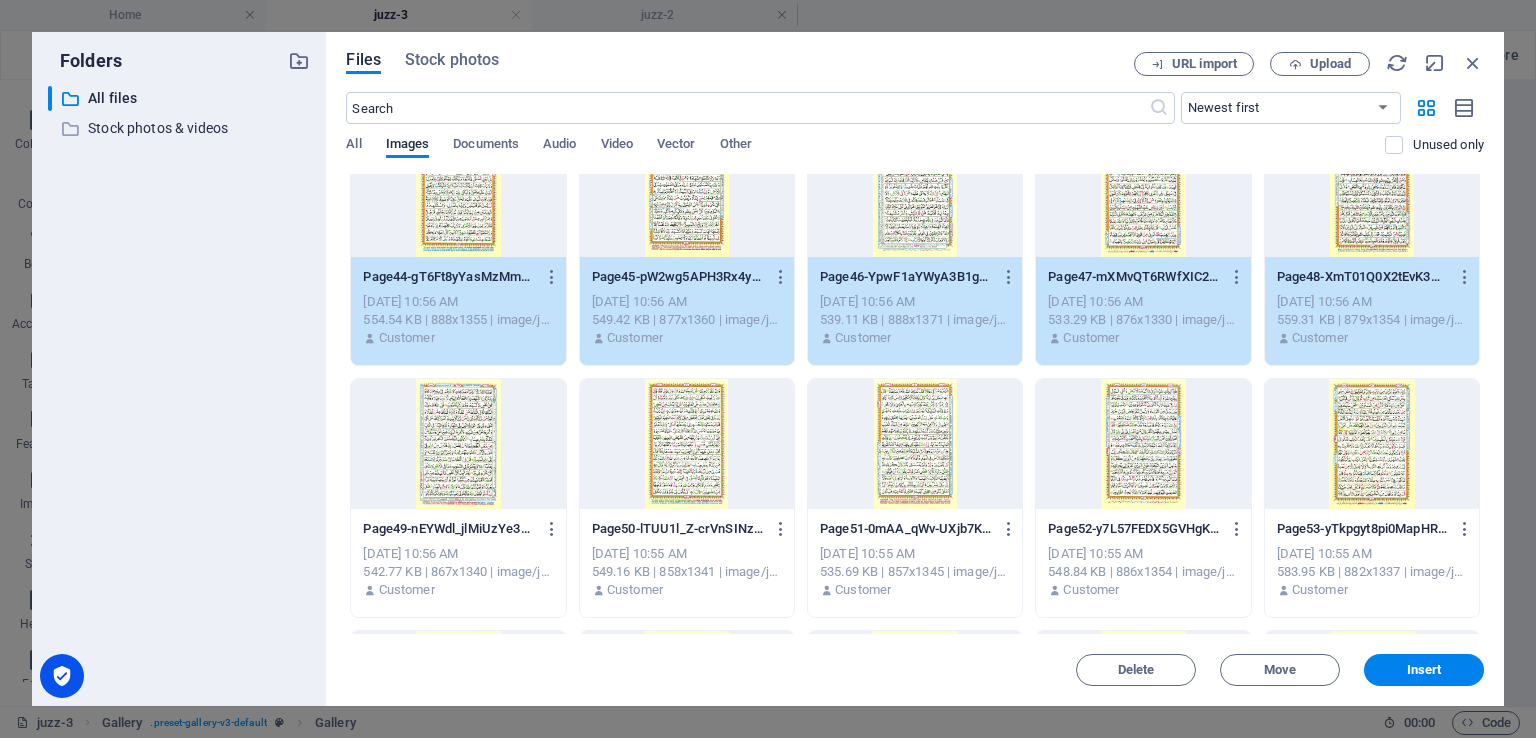 click at bounding box center (458, 444) 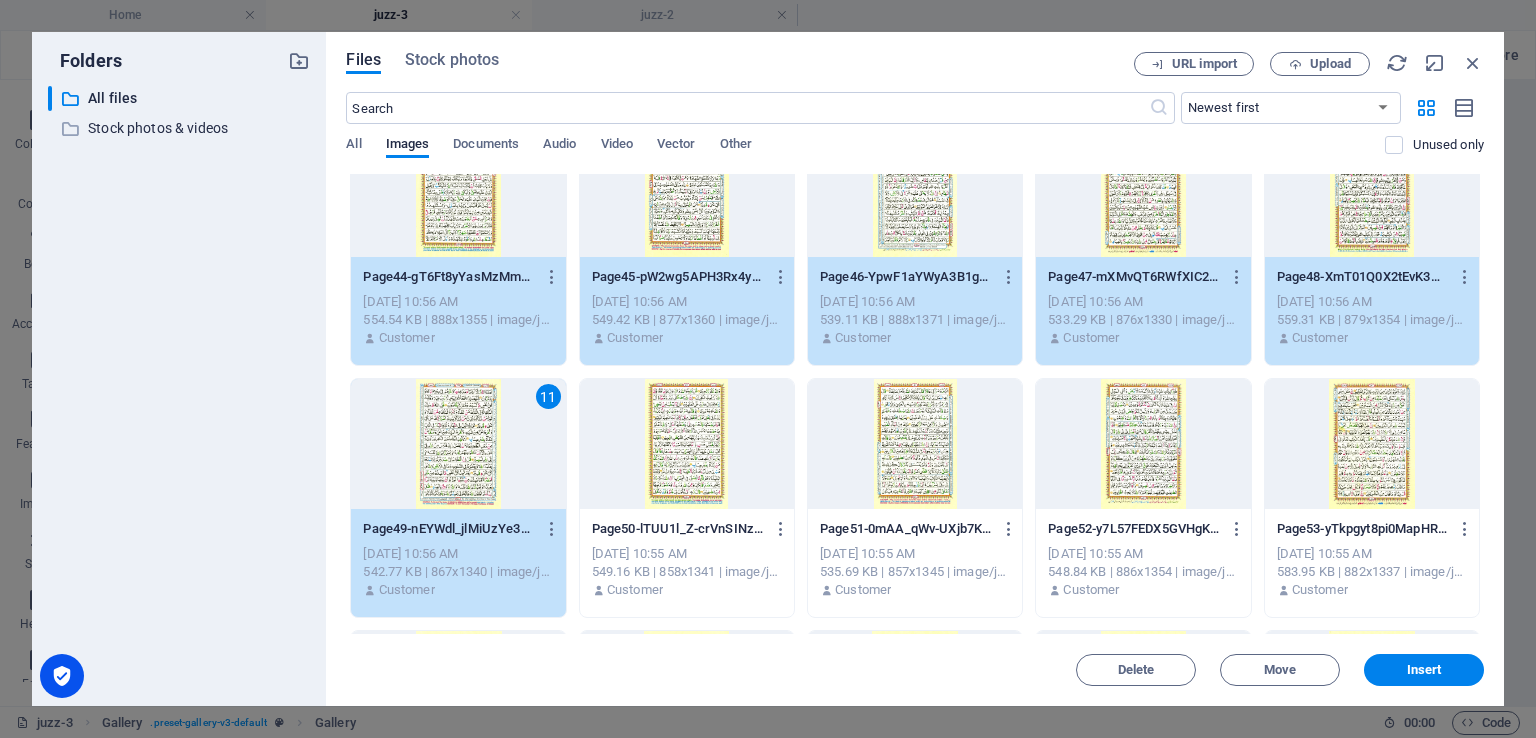 click at bounding box center (687, 444) 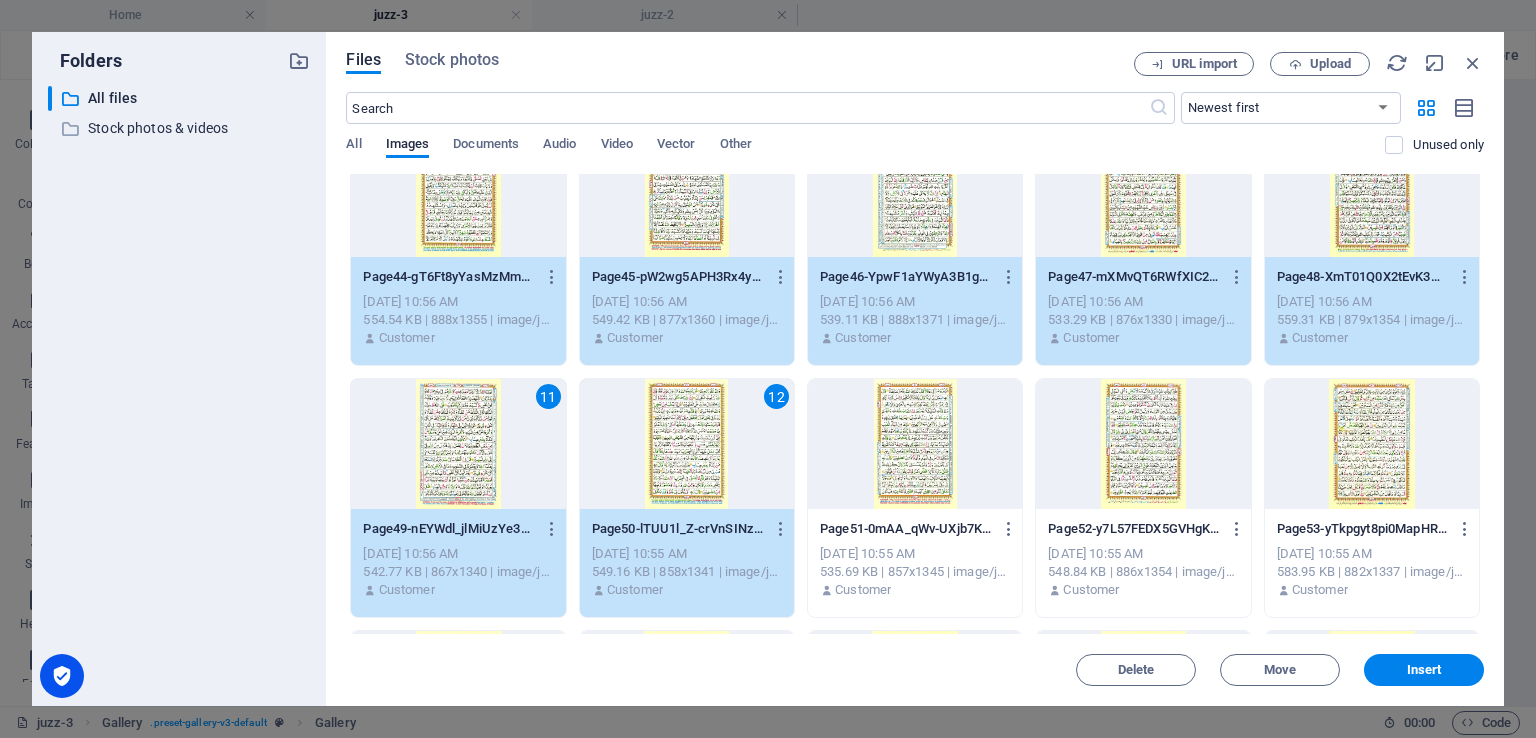 click at bounding box center [915, 444] 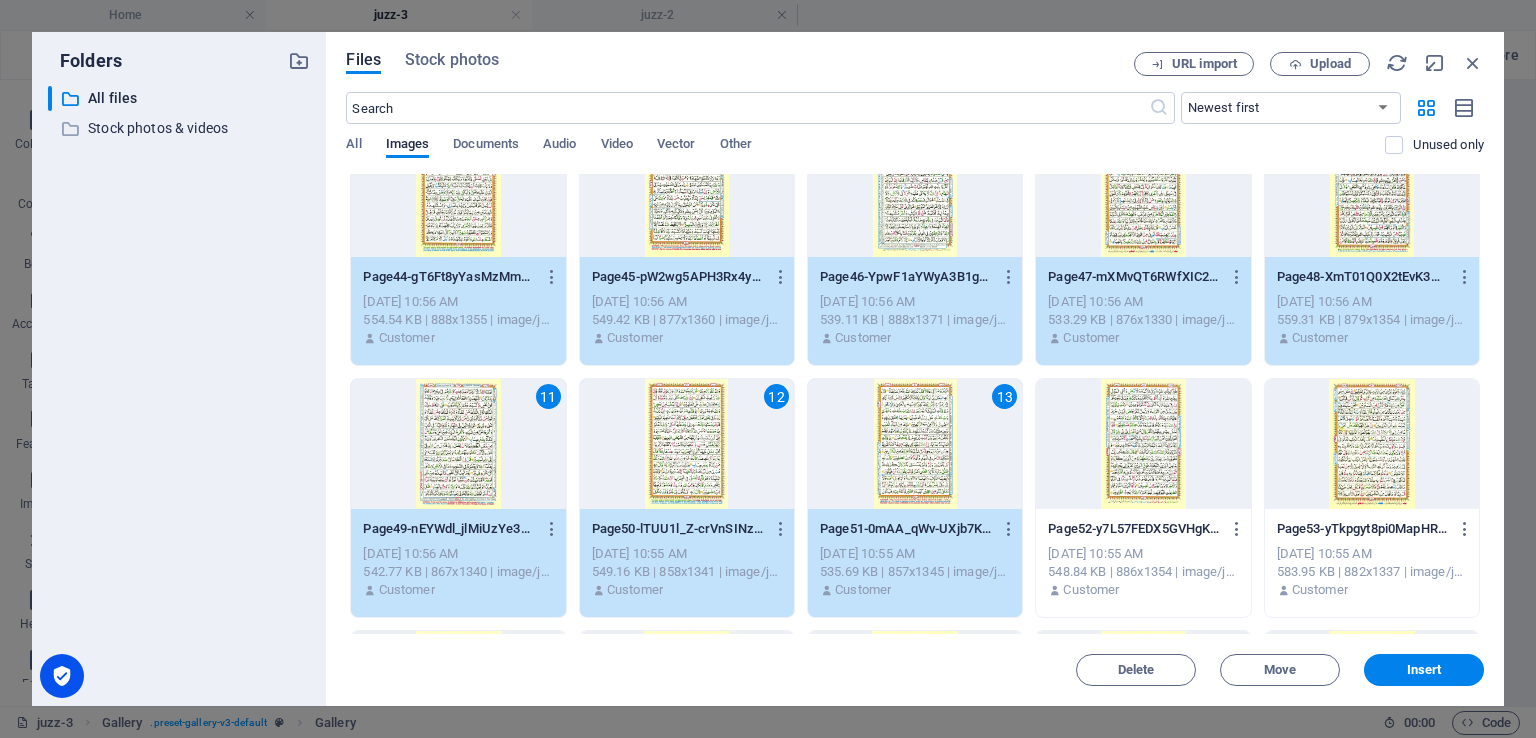 click at bounding box center [1143, 444] 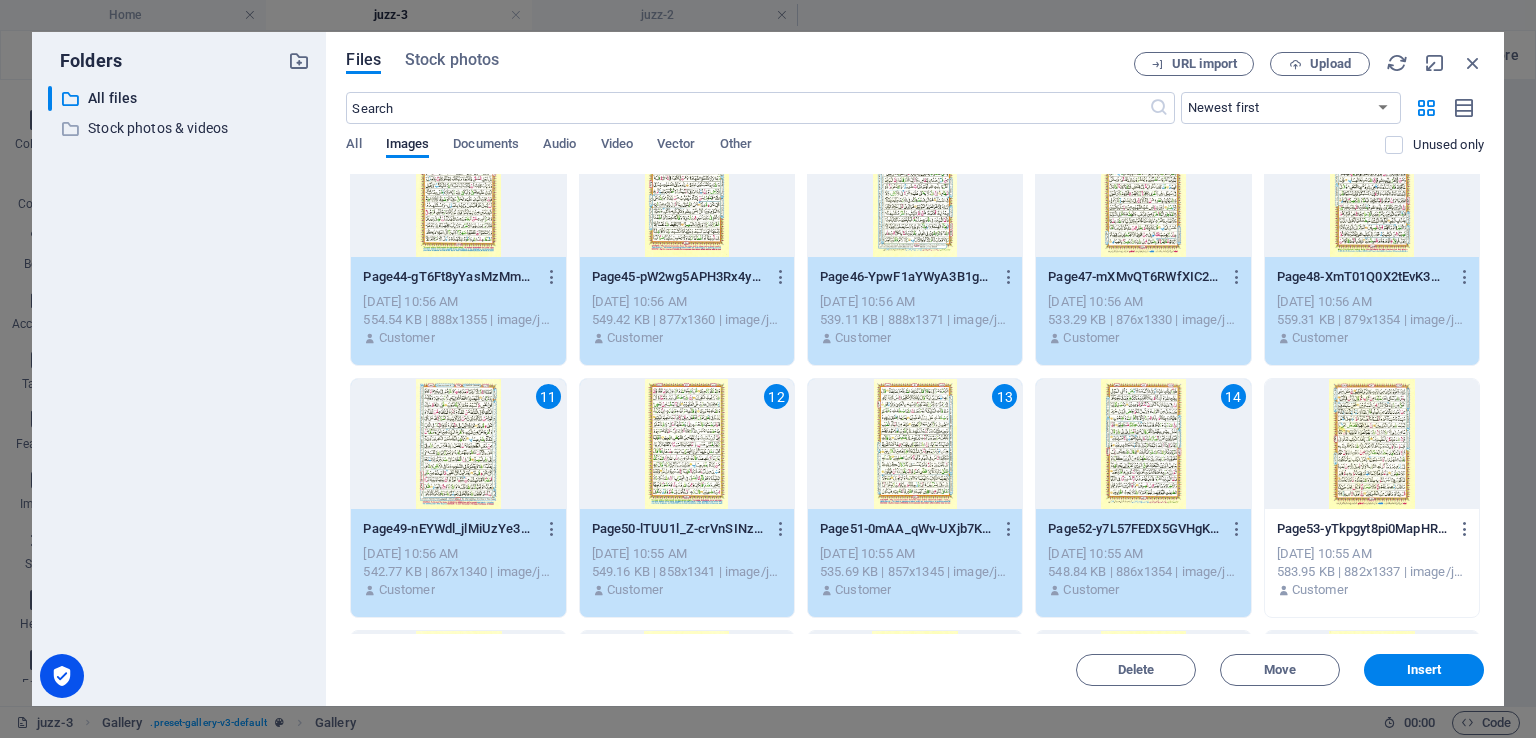 click at bounding box center [1372, 444] 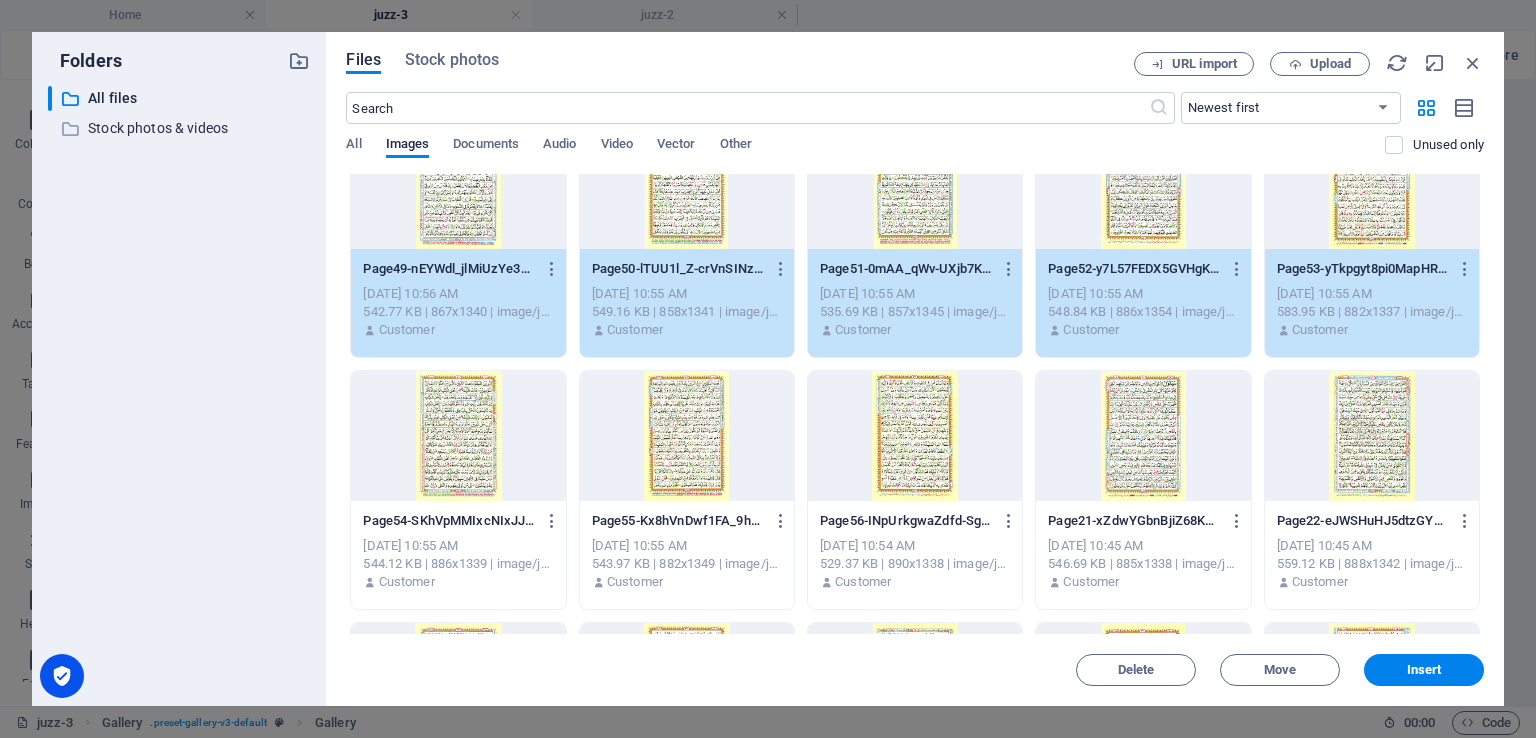 scroll, scrollTop: 600, scrollLeft: 0, axis: vertical 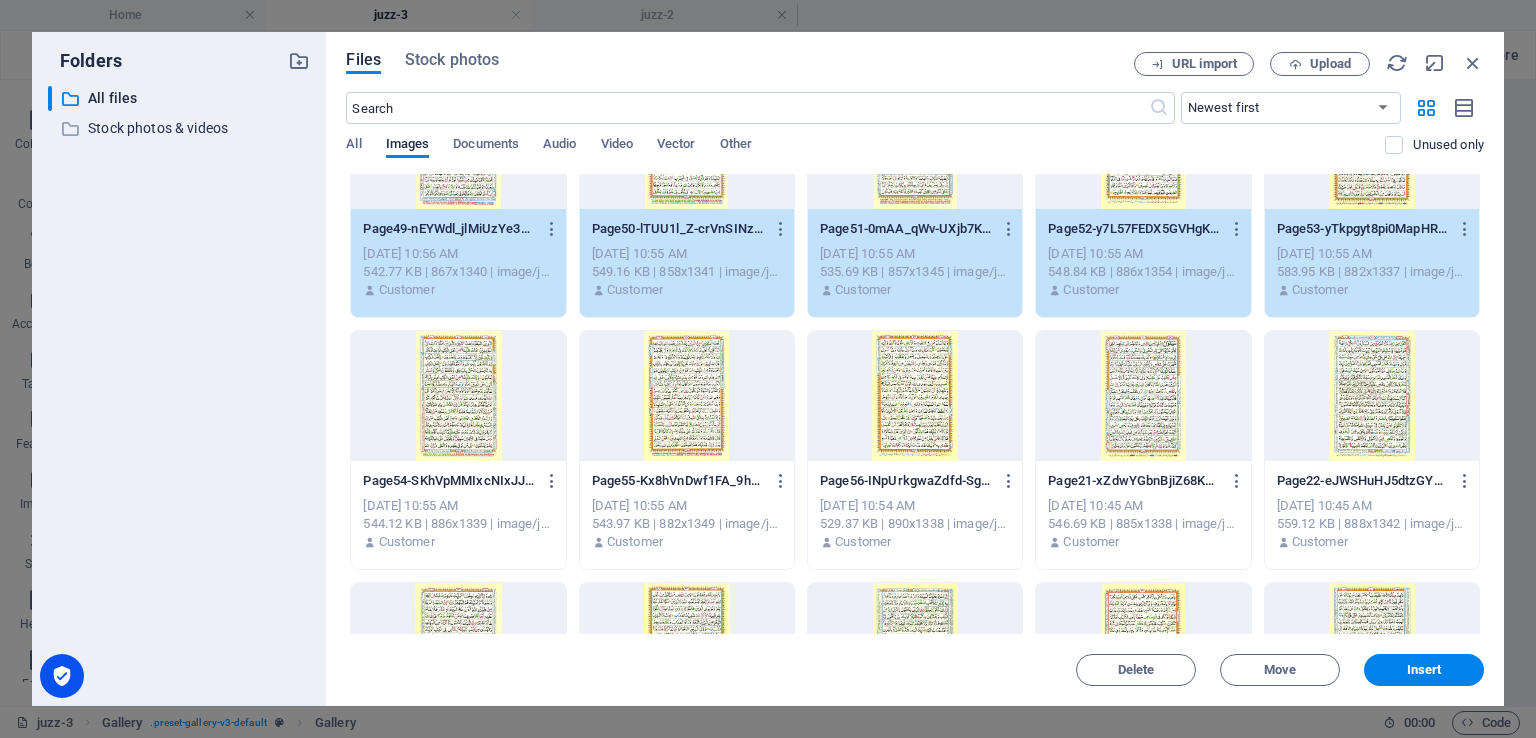 click at bounding box center (458, 396) 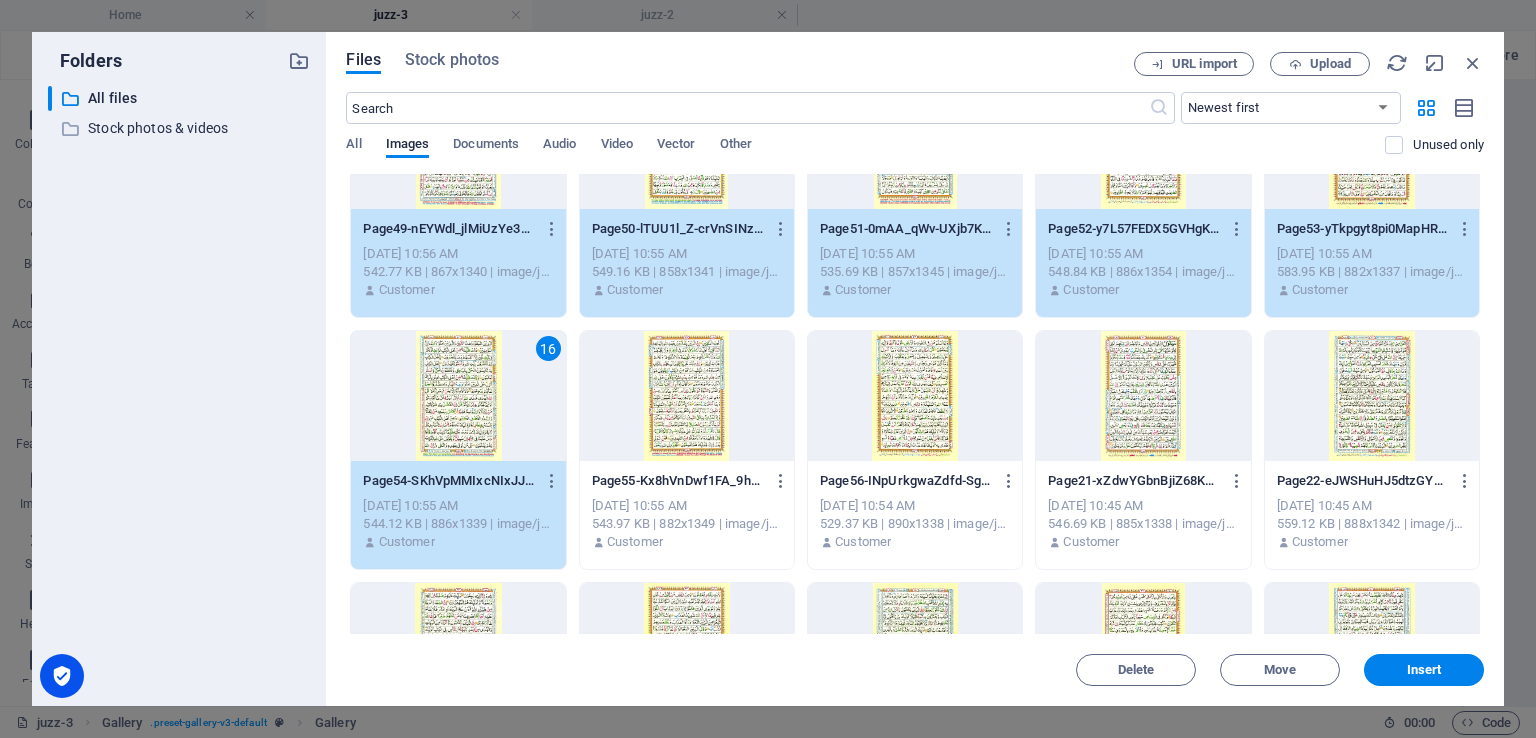 click at bounding box center (687, 396) 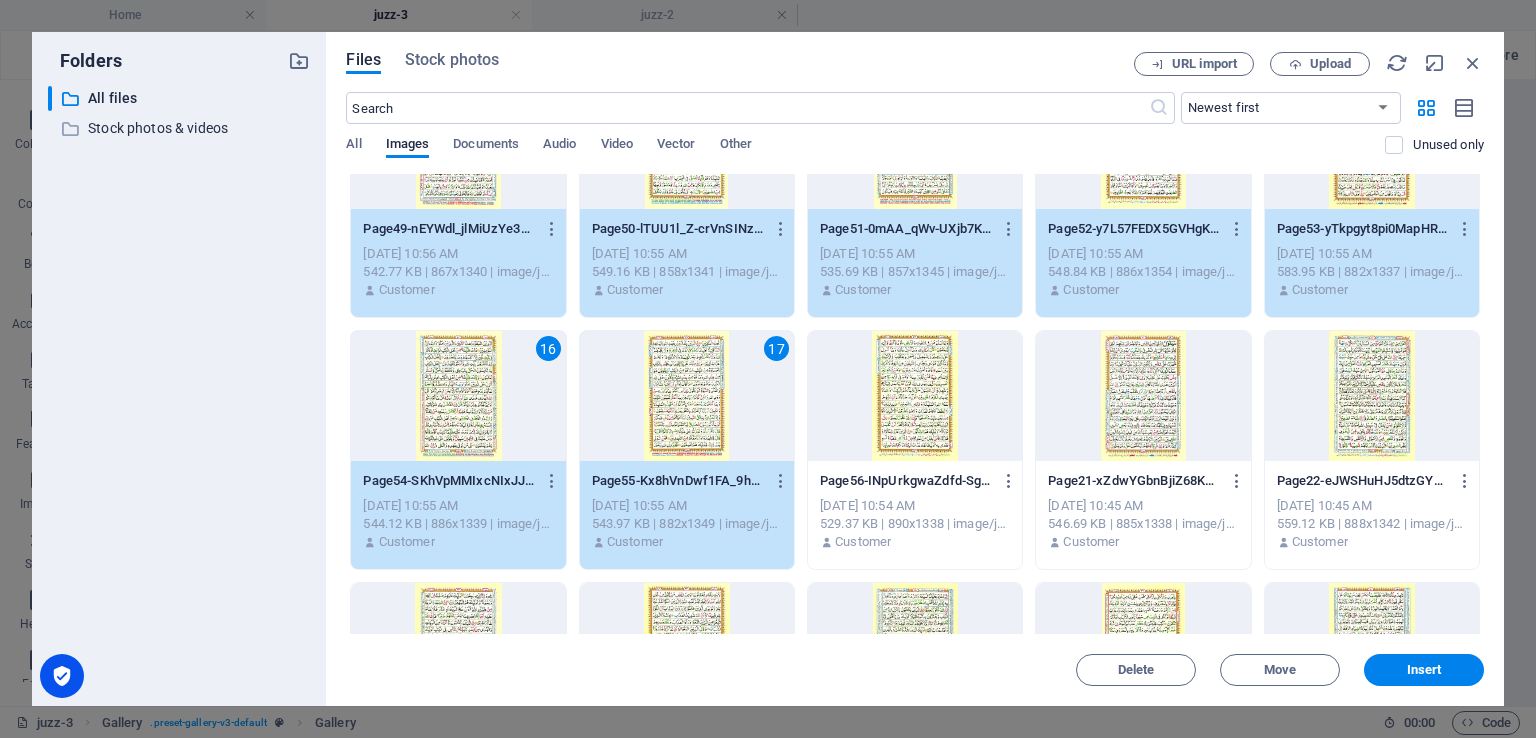 click at bounding box center [915, 396] 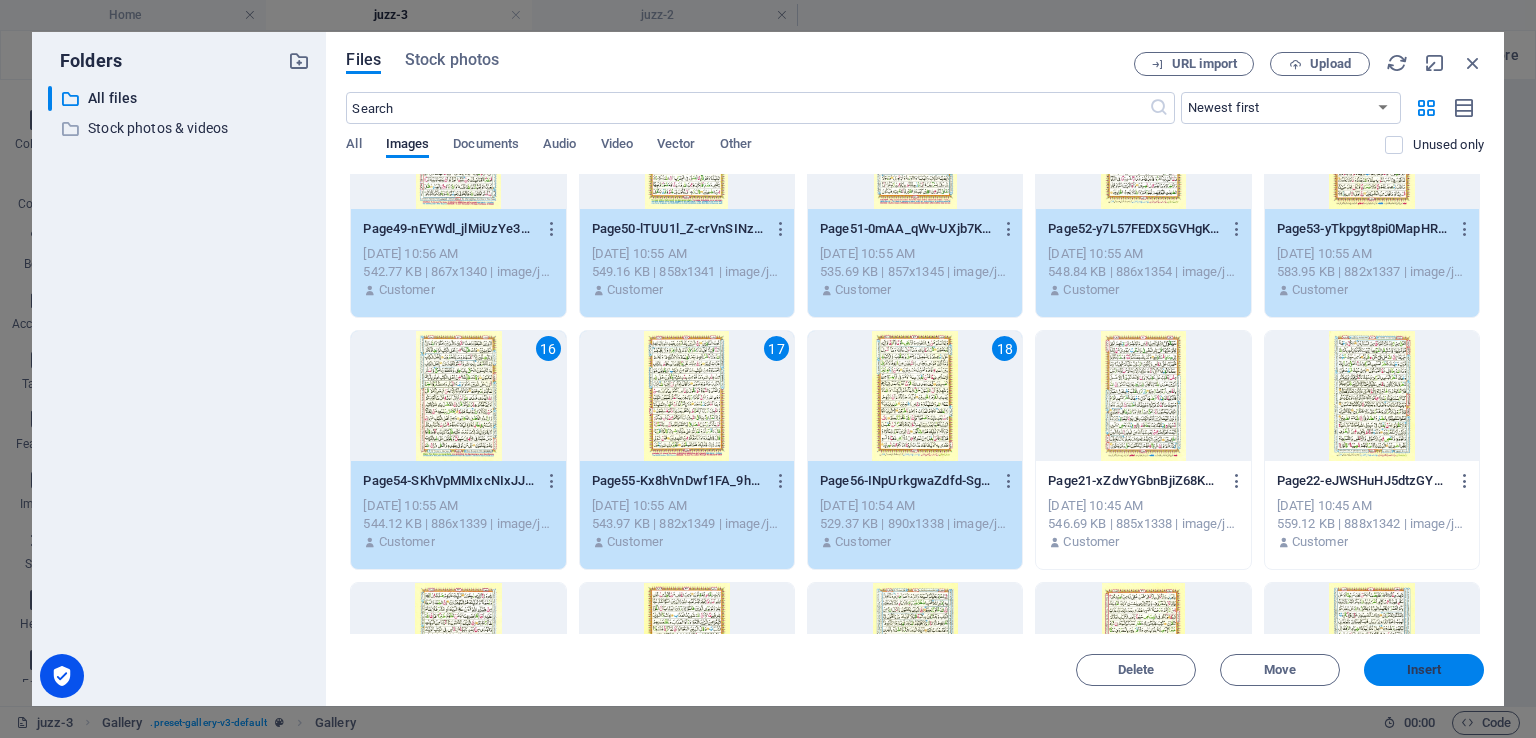 click on "Insert" at bounding box center [1424, 670] 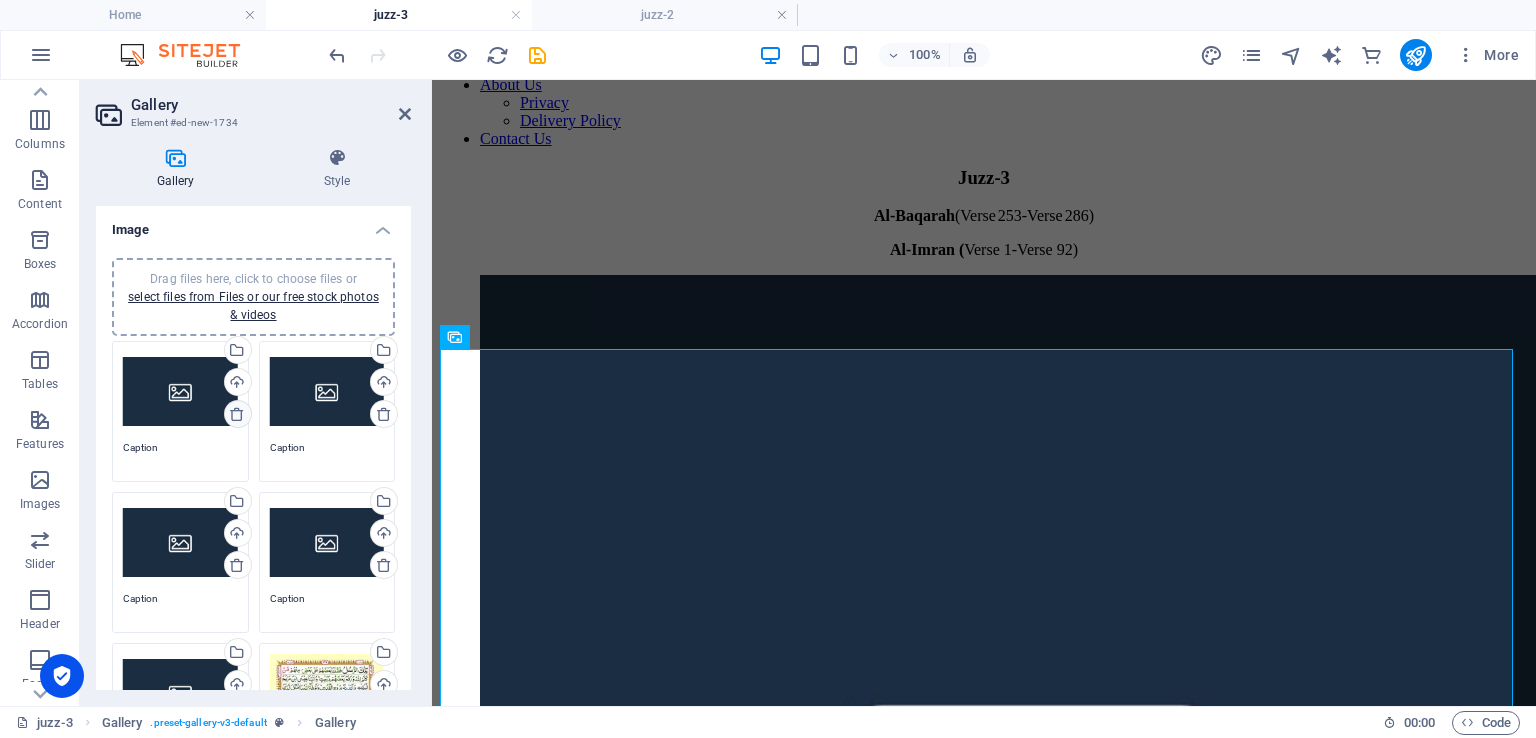 click at bounding box center (237, 414) 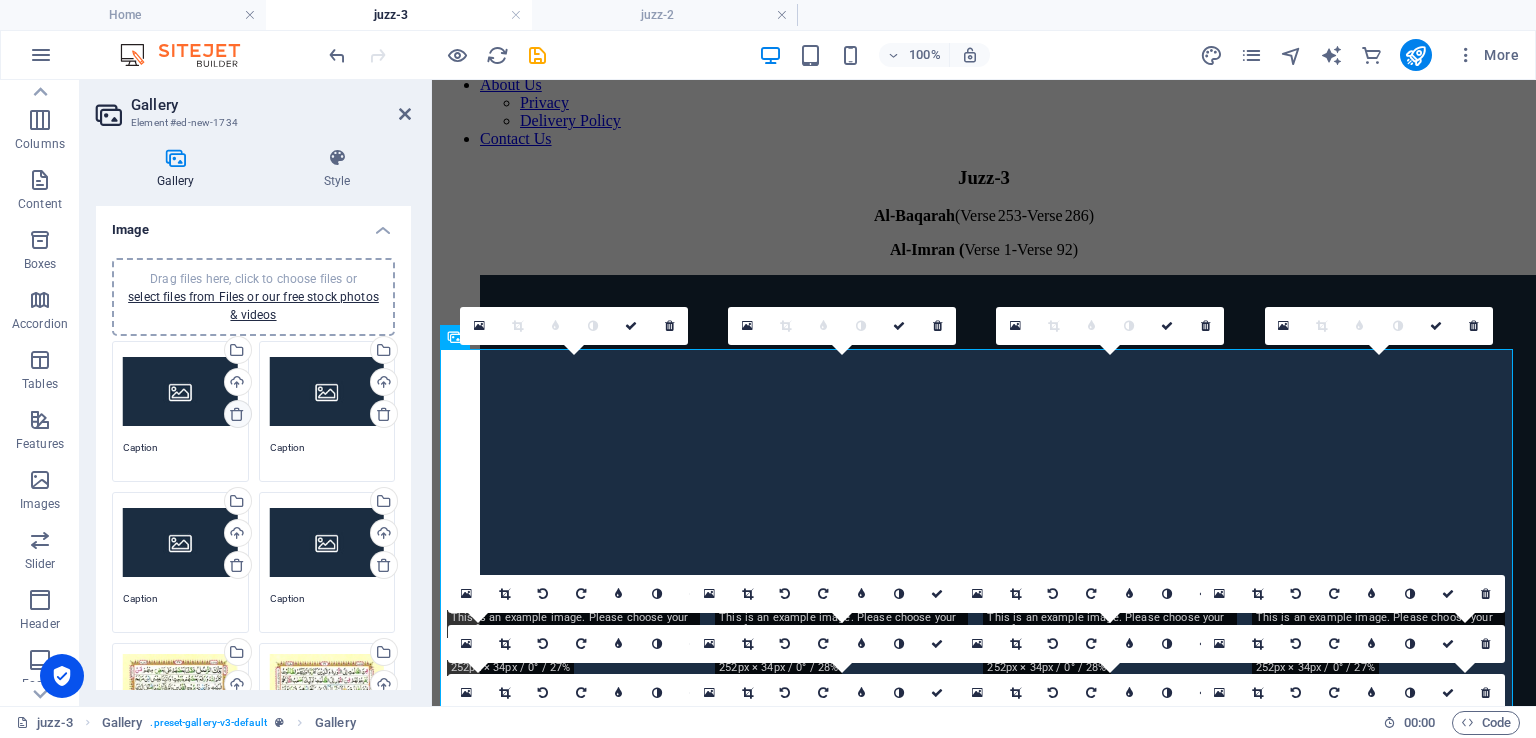 click at bounding box center [237, 414] 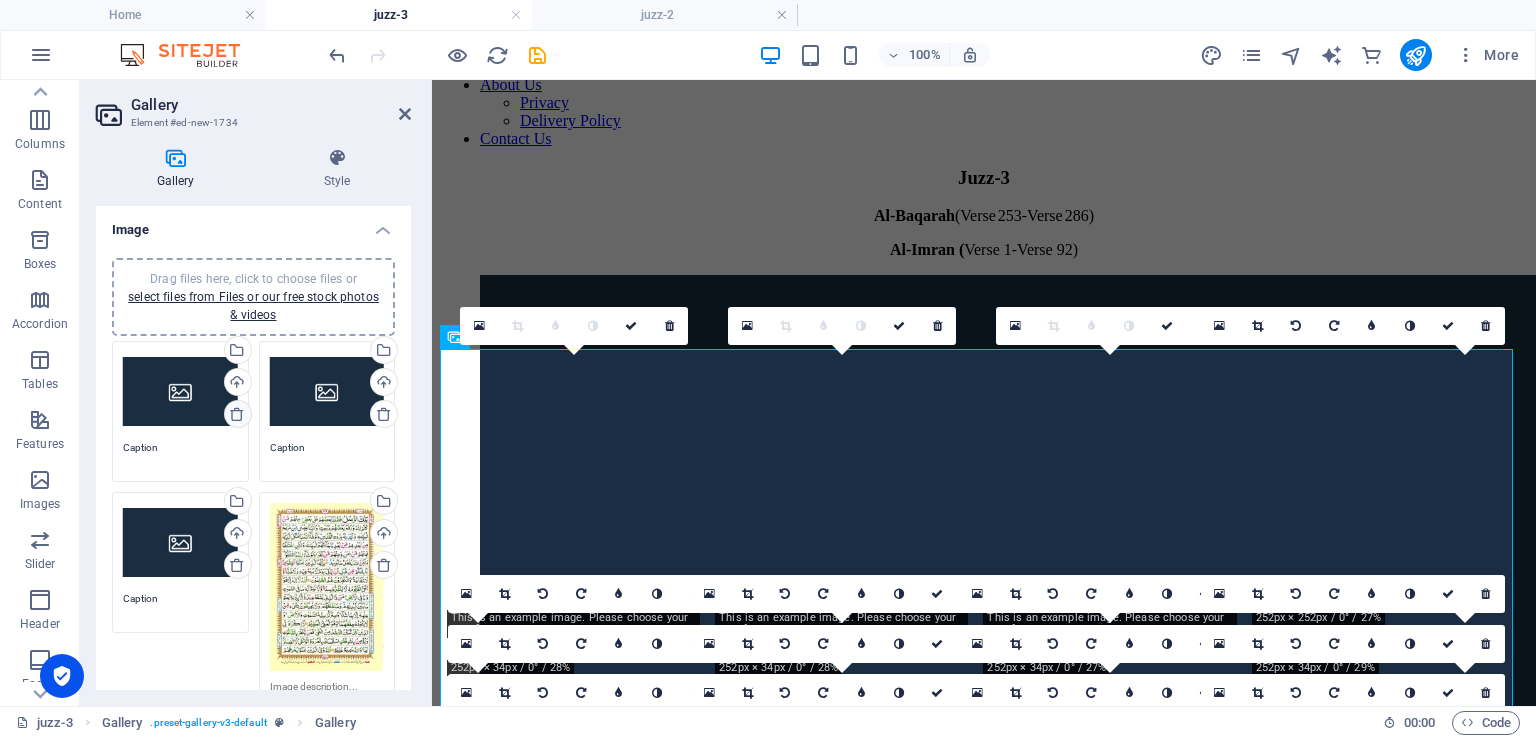 click at bounding box center [237, 414] 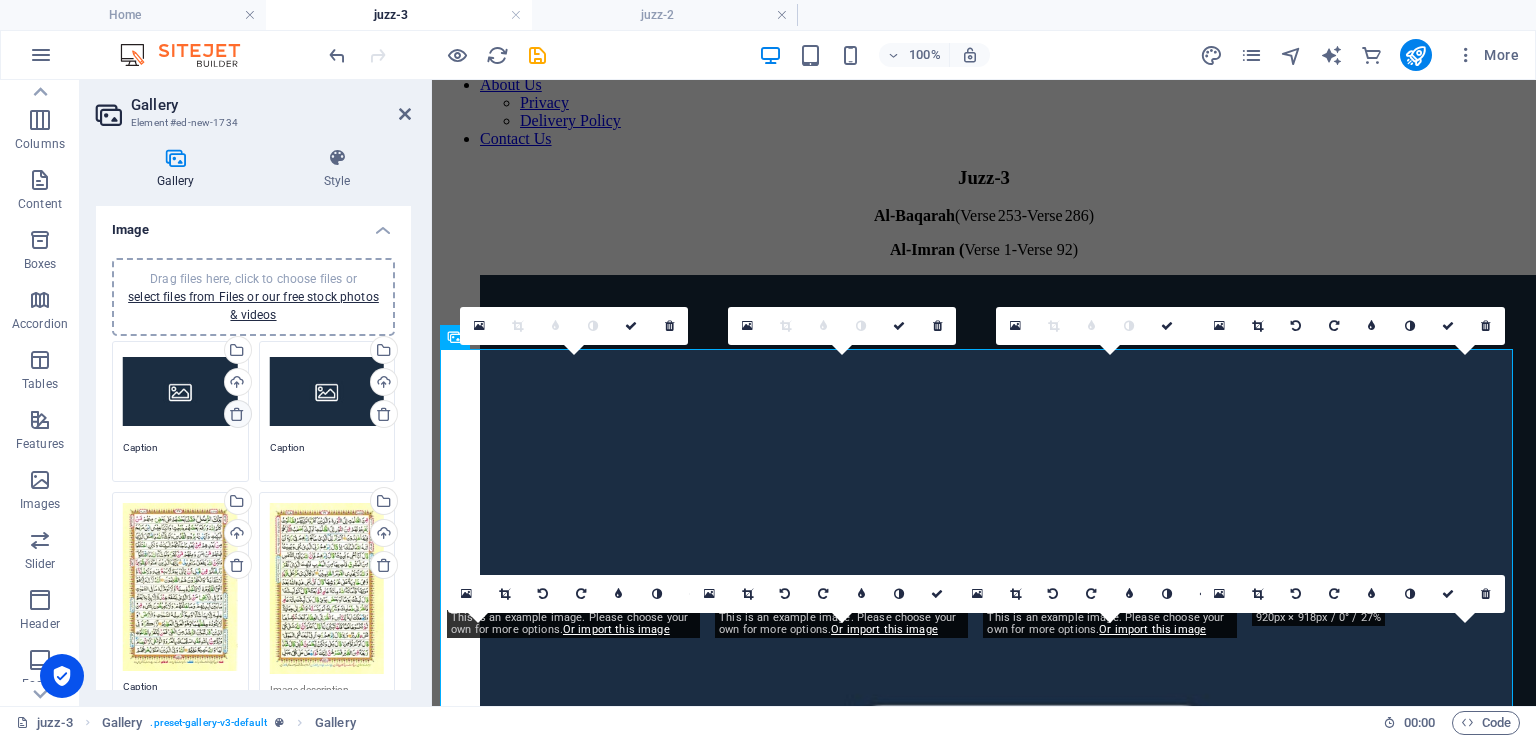 type 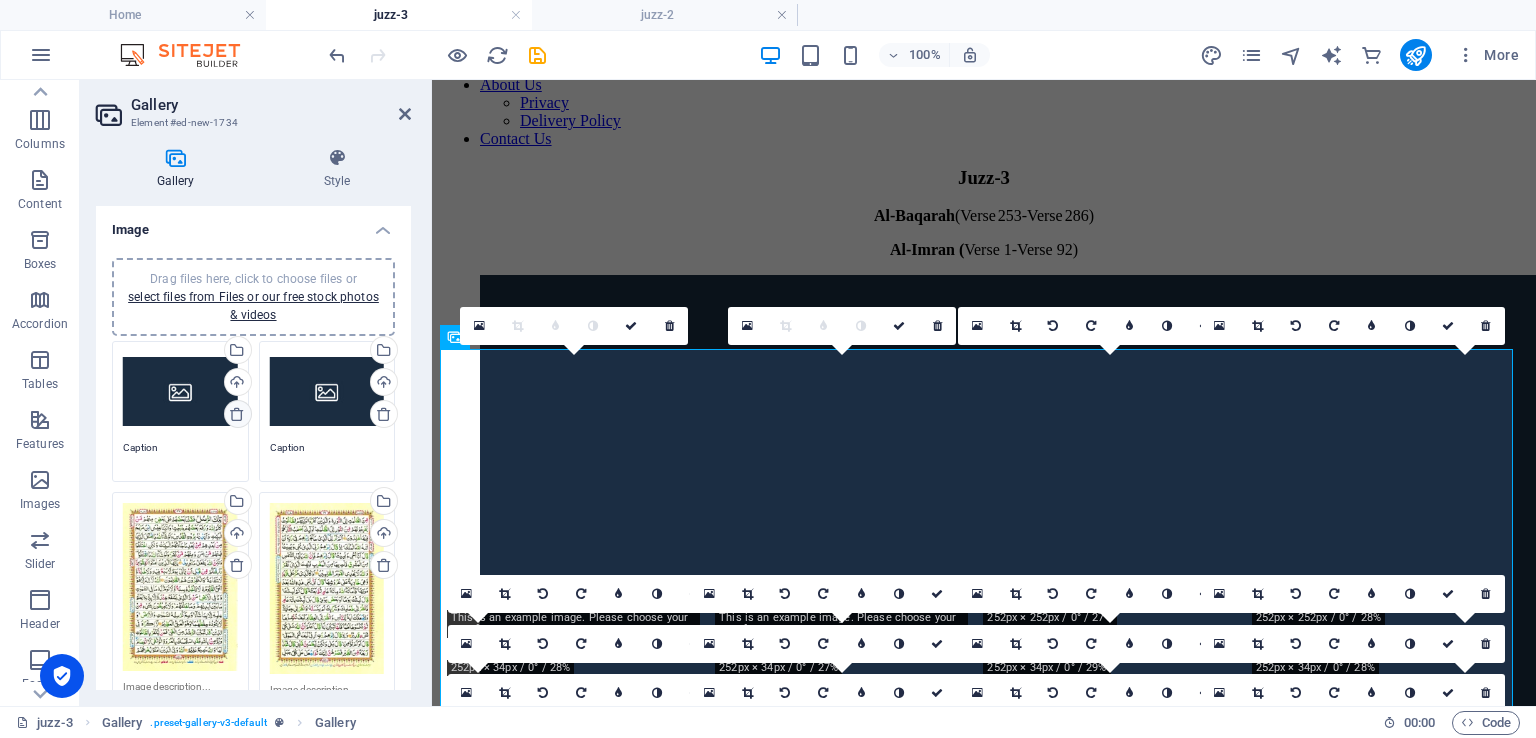 click at bounding box center (237, 414) 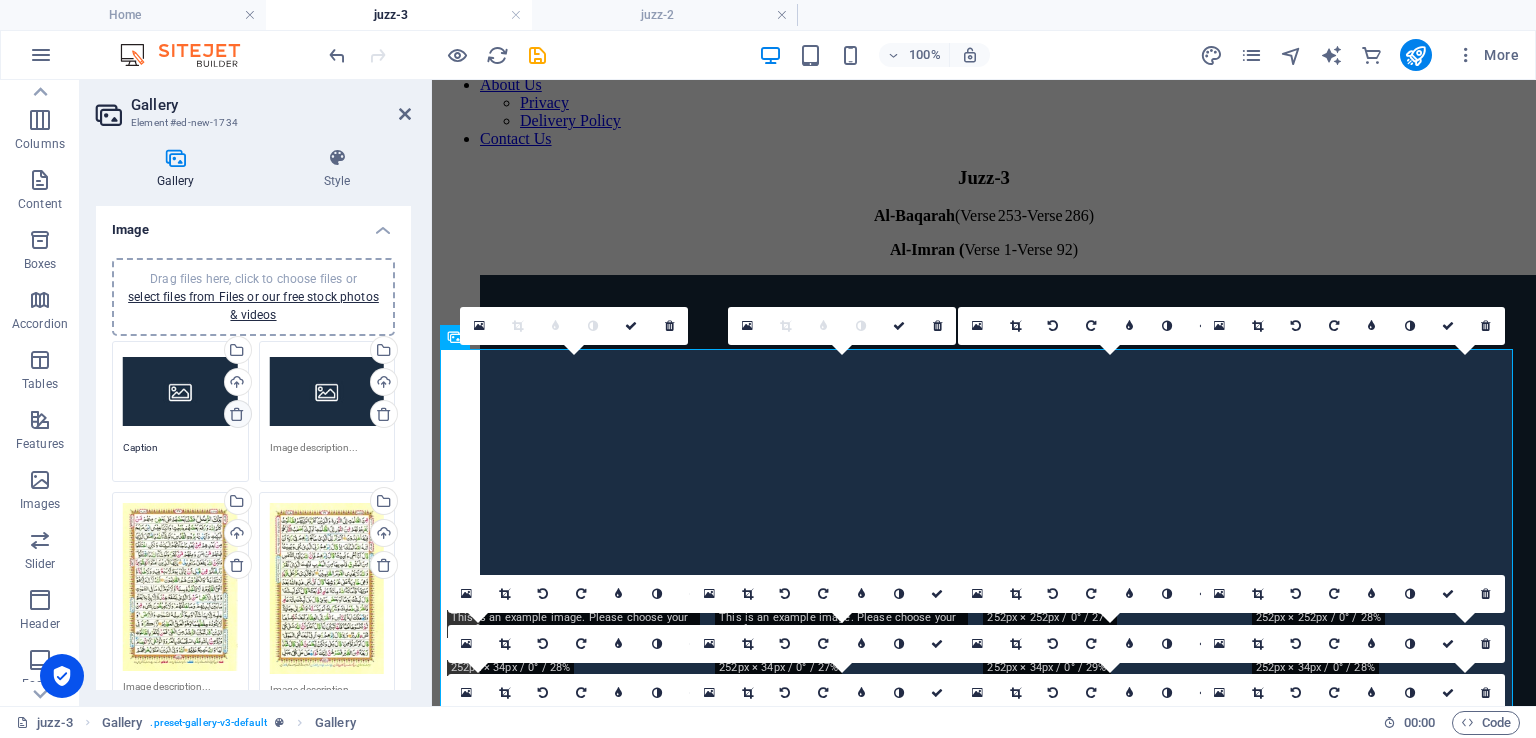 click at bounding box center [237, 414] 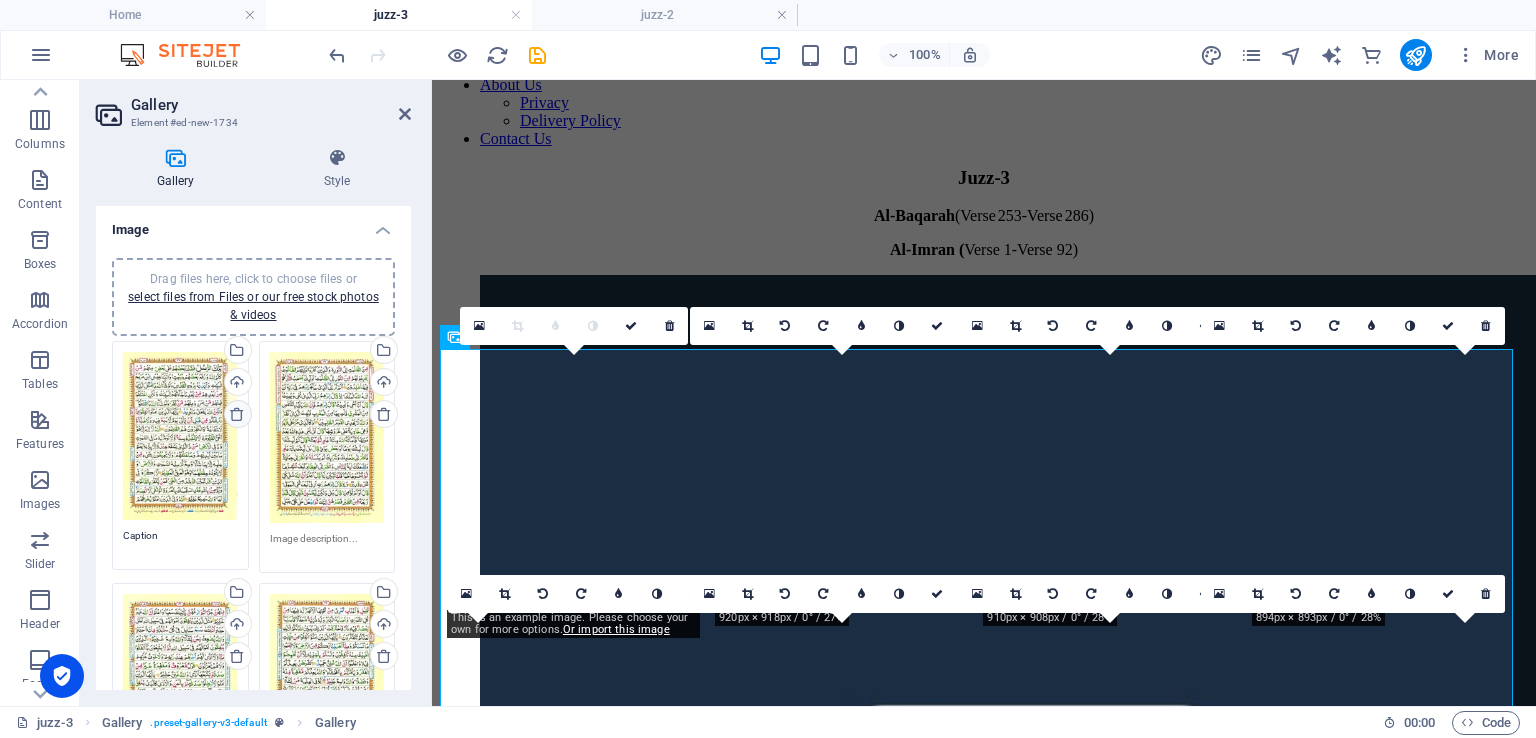 type 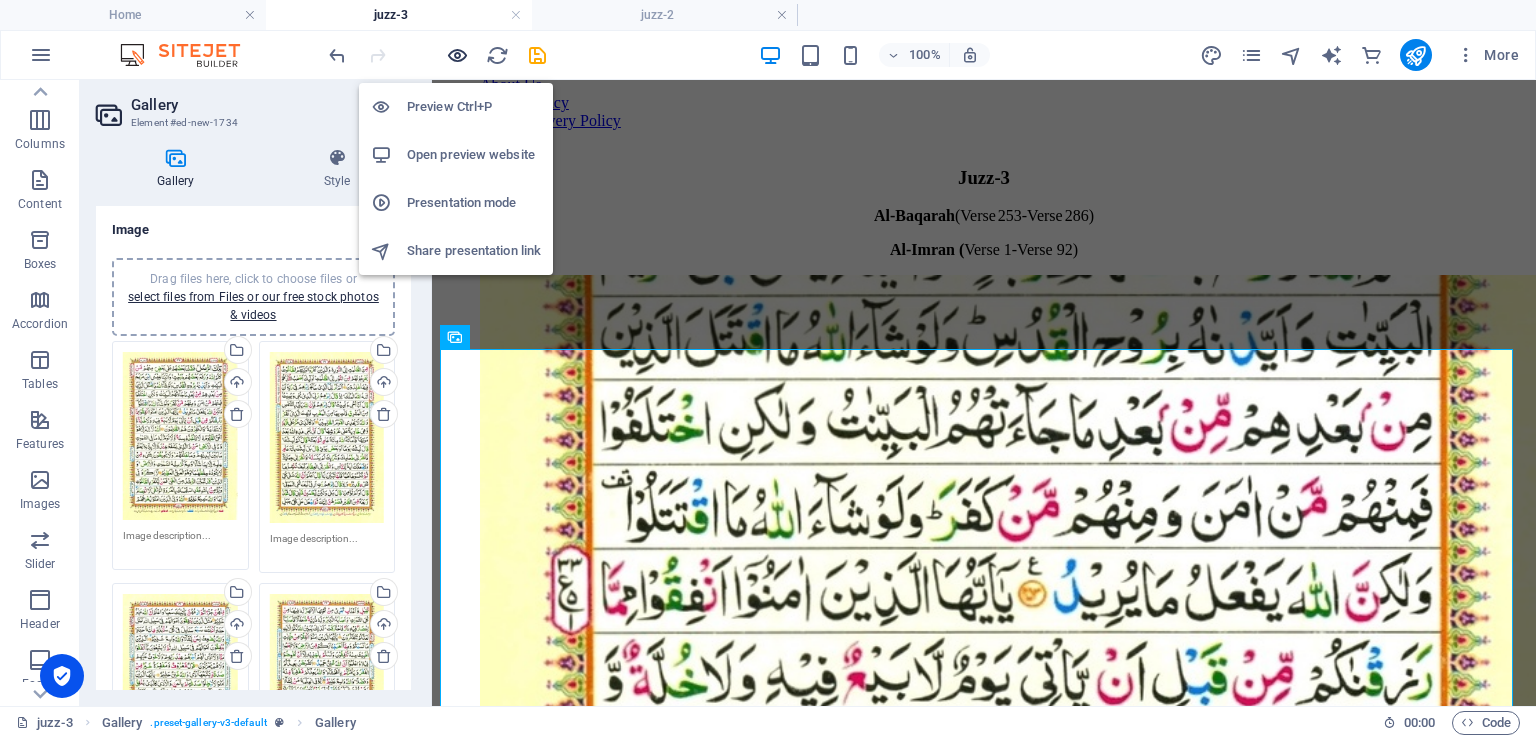 click at bounding box center (457, 55) 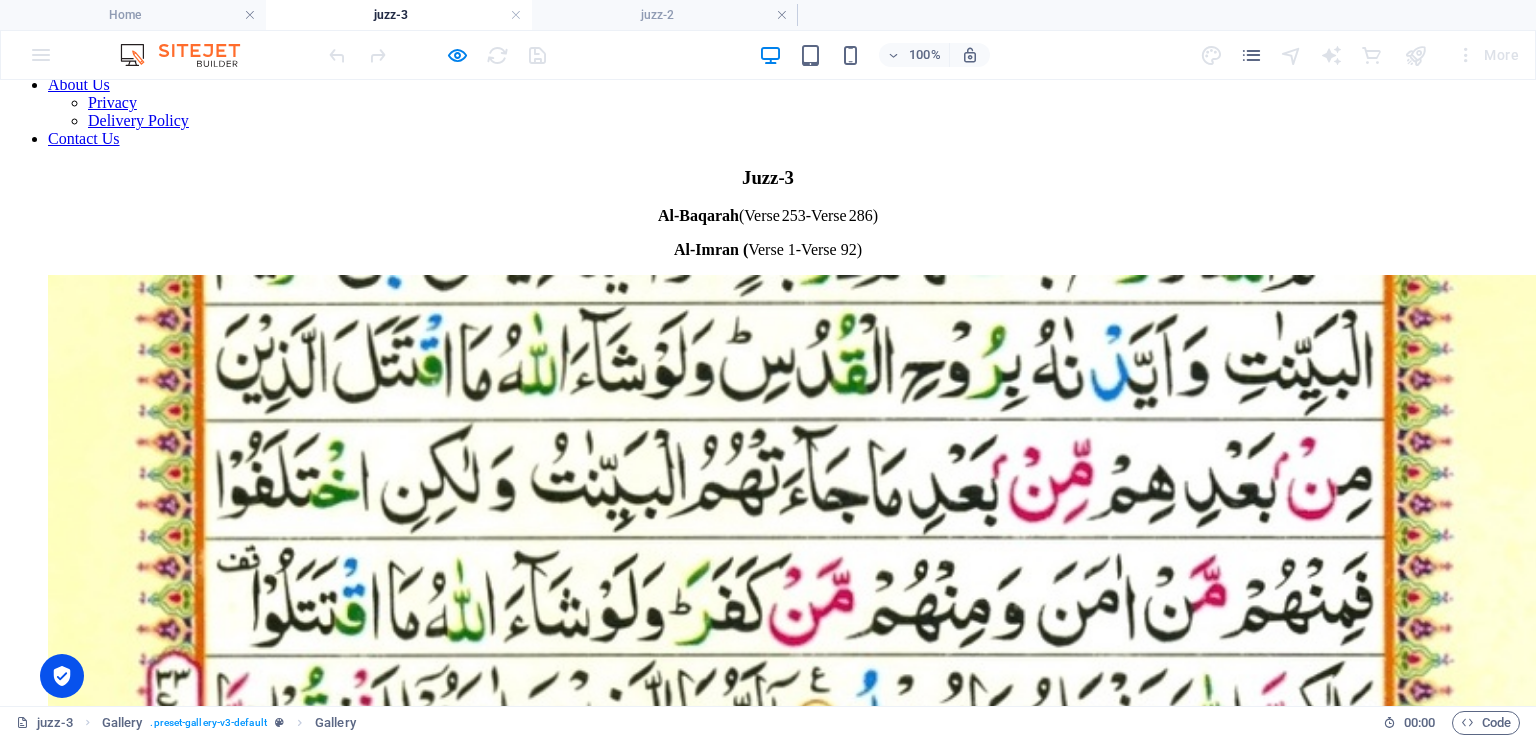 click at bounding box center [816, 1043] 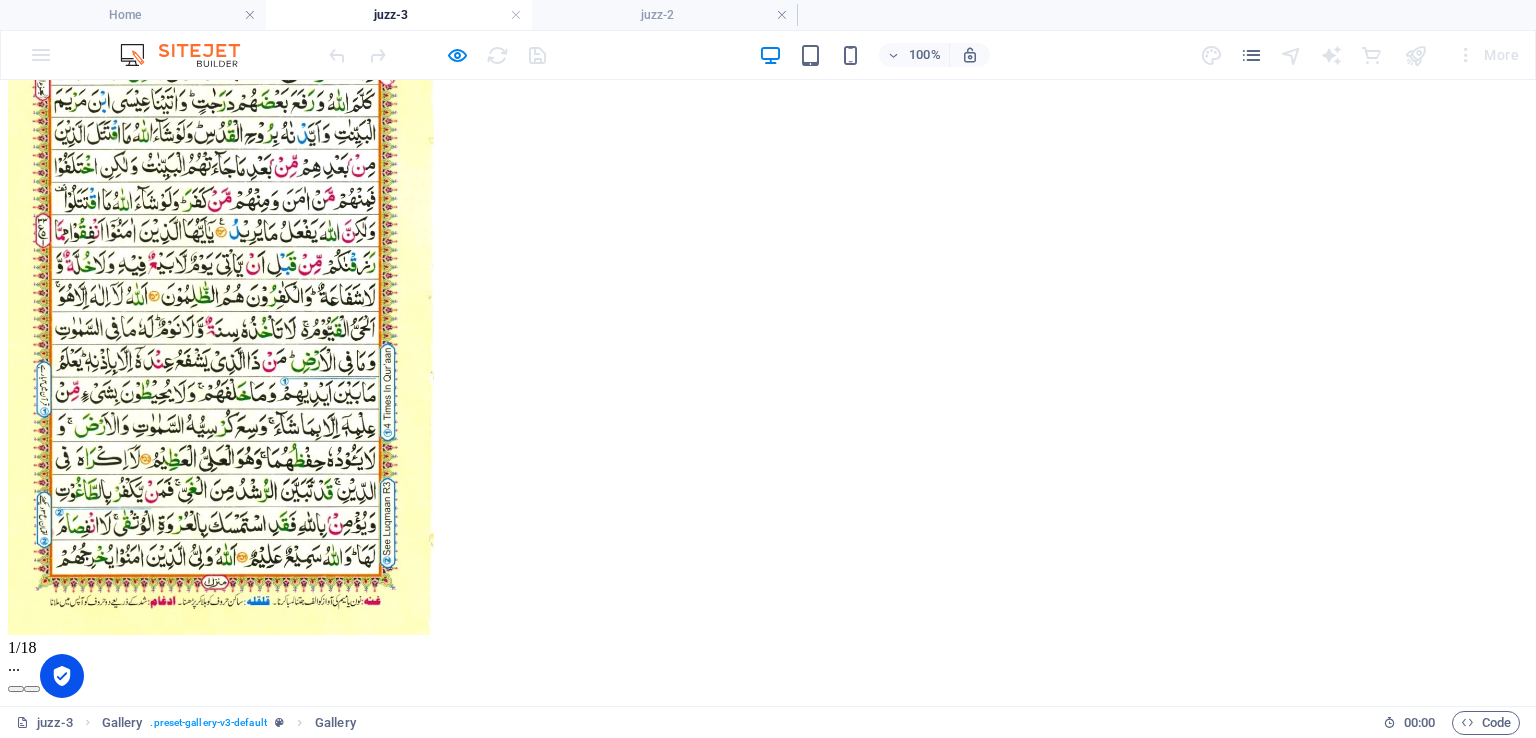 click at bounding box center [32, 689] 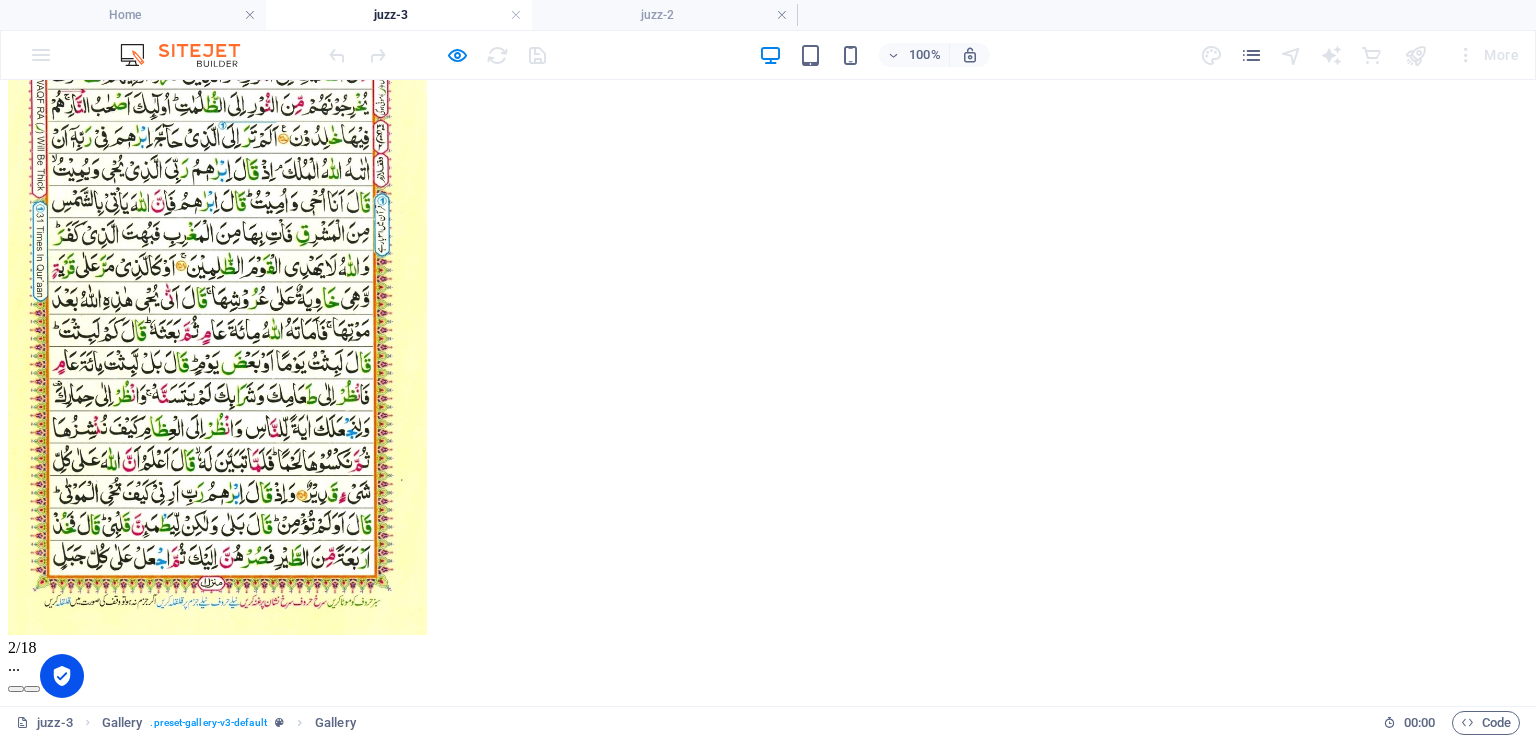 click at bounding box center (32, 689) 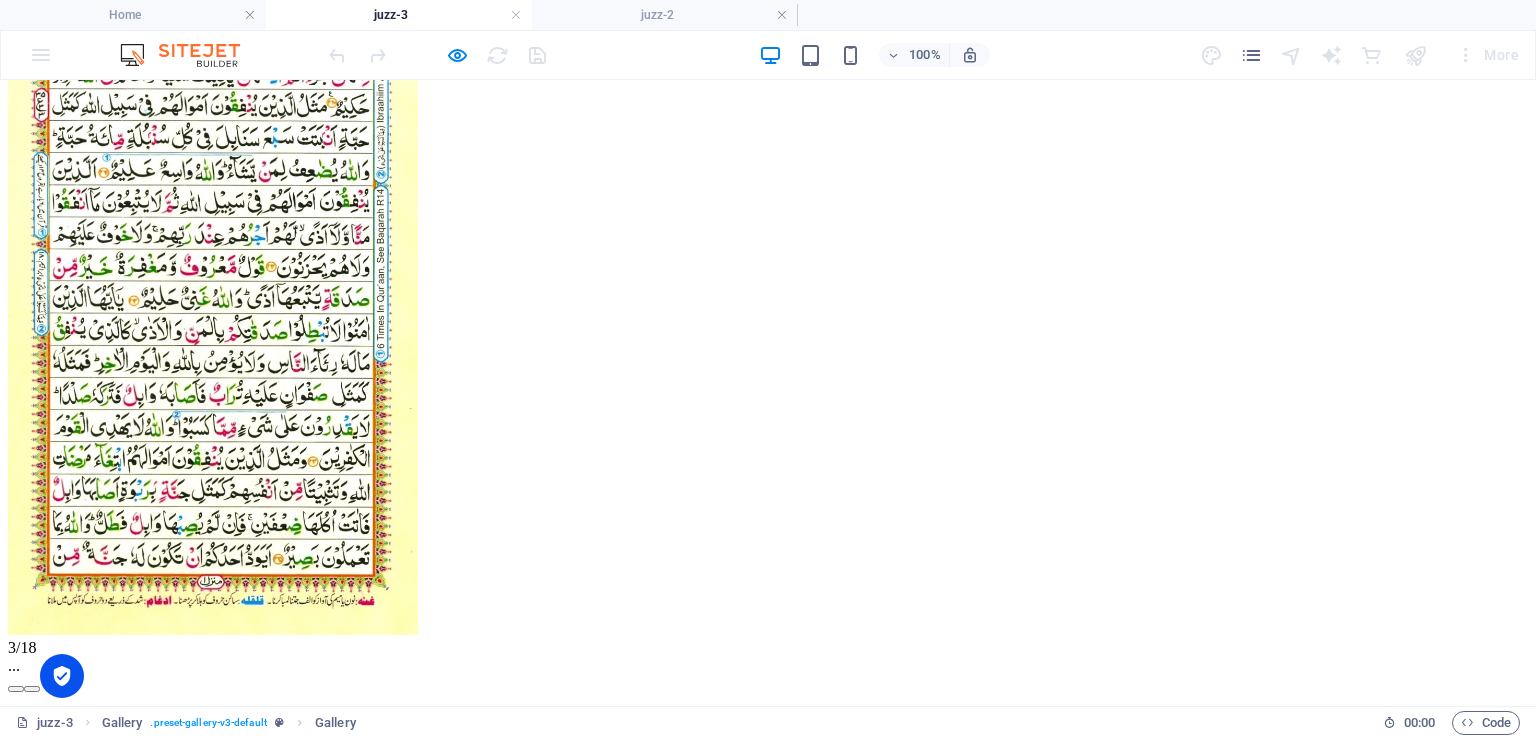 click at bounding box center (32, 689) 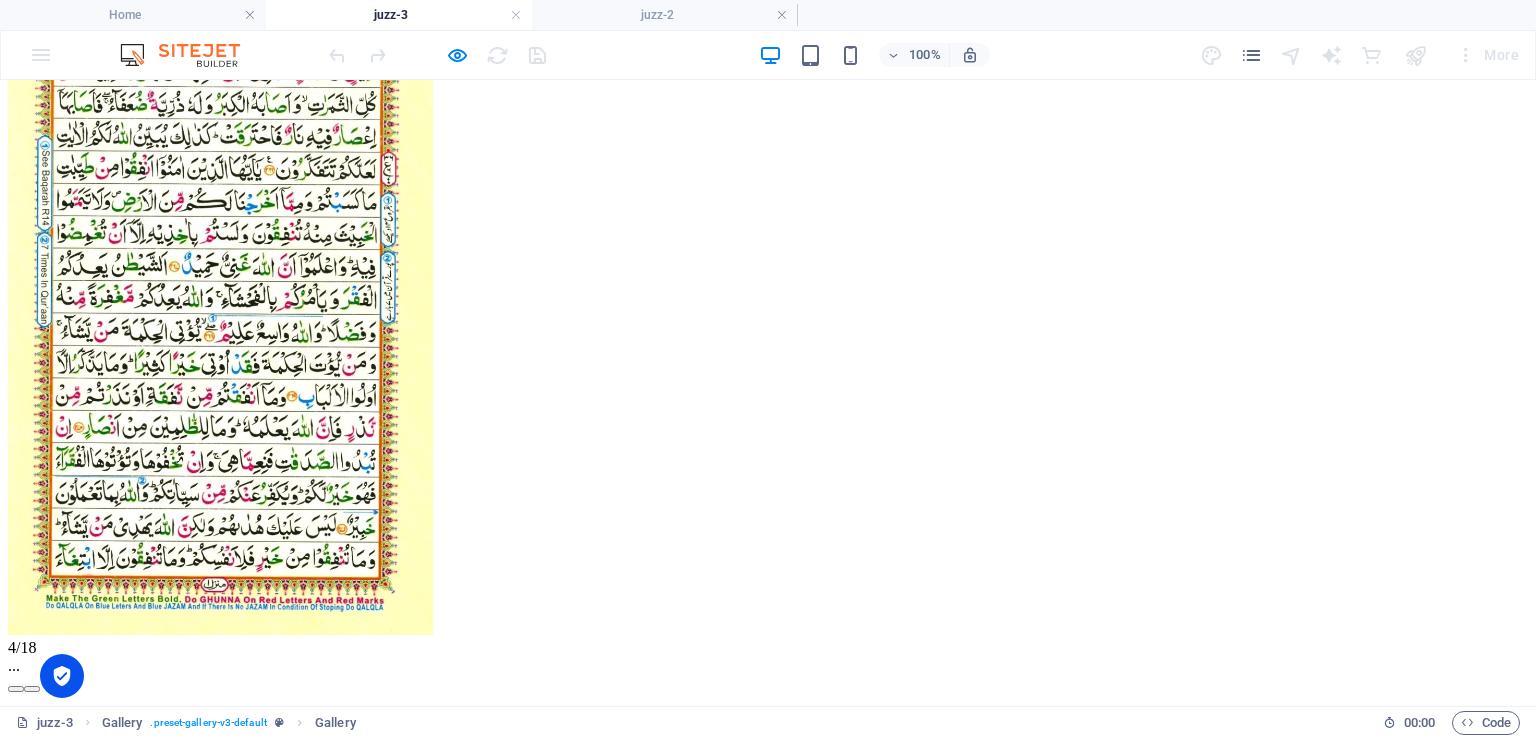 click at bounding box center (32, 689) 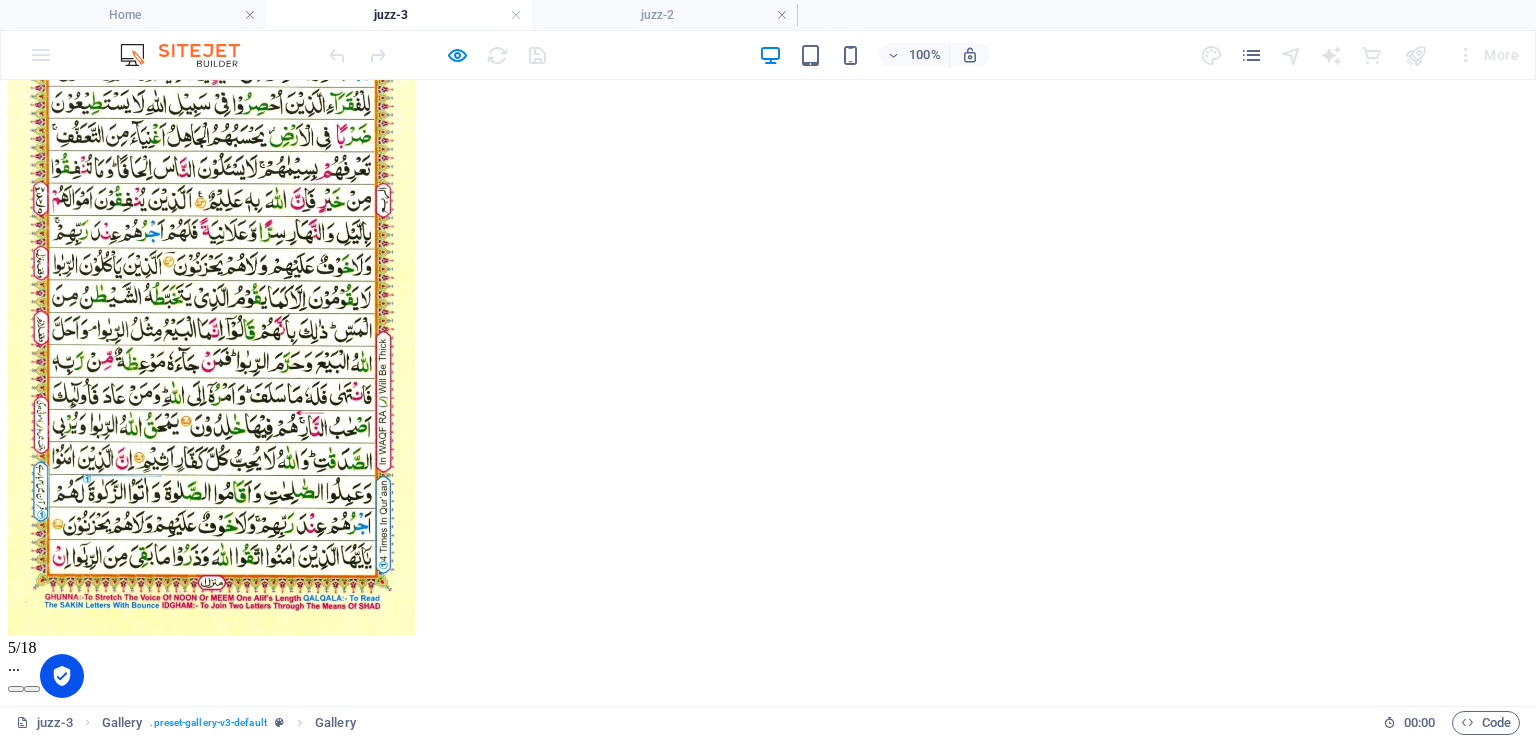 click at bounding box center (32, 689) 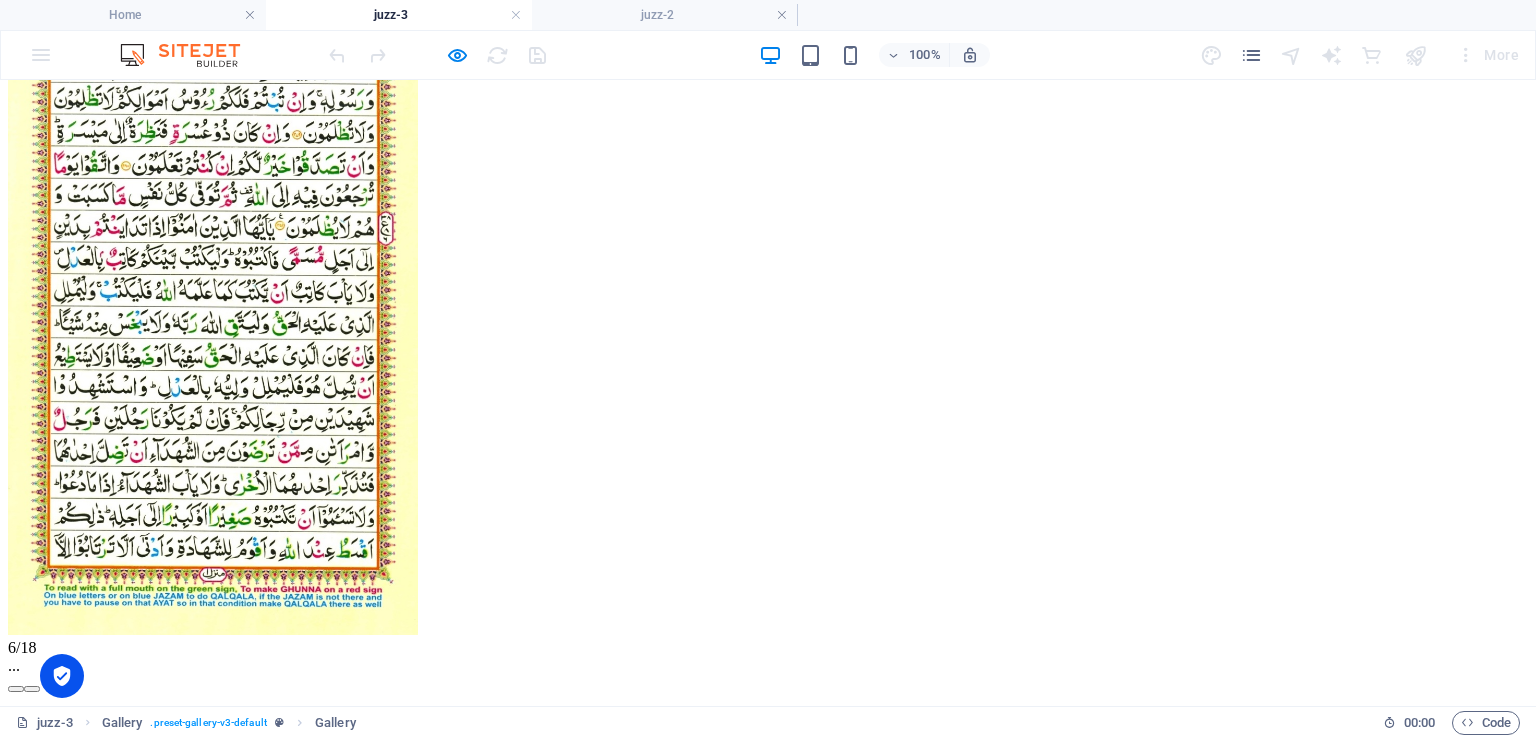 click at bounding box center (32, 689) 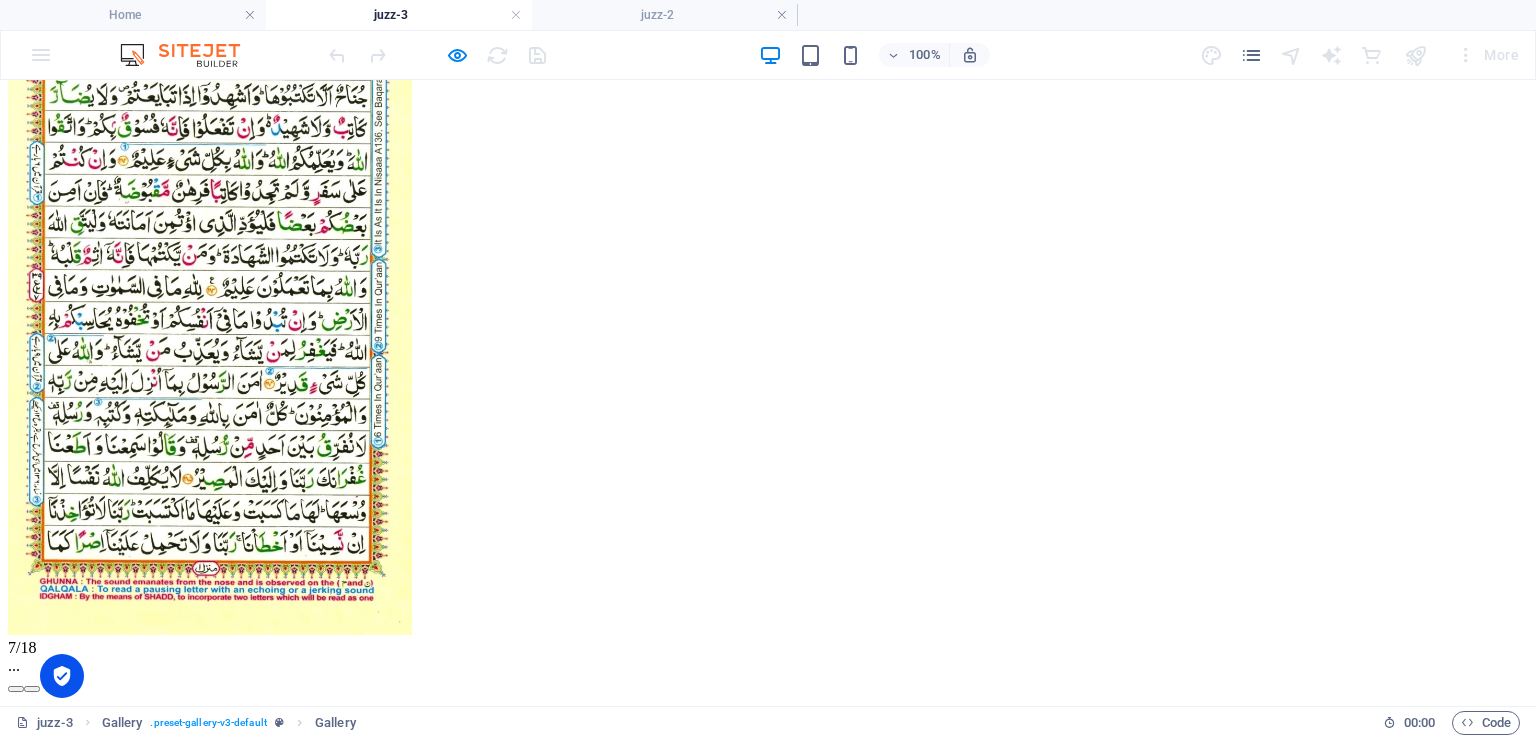 click at bounding box center (32, 689) 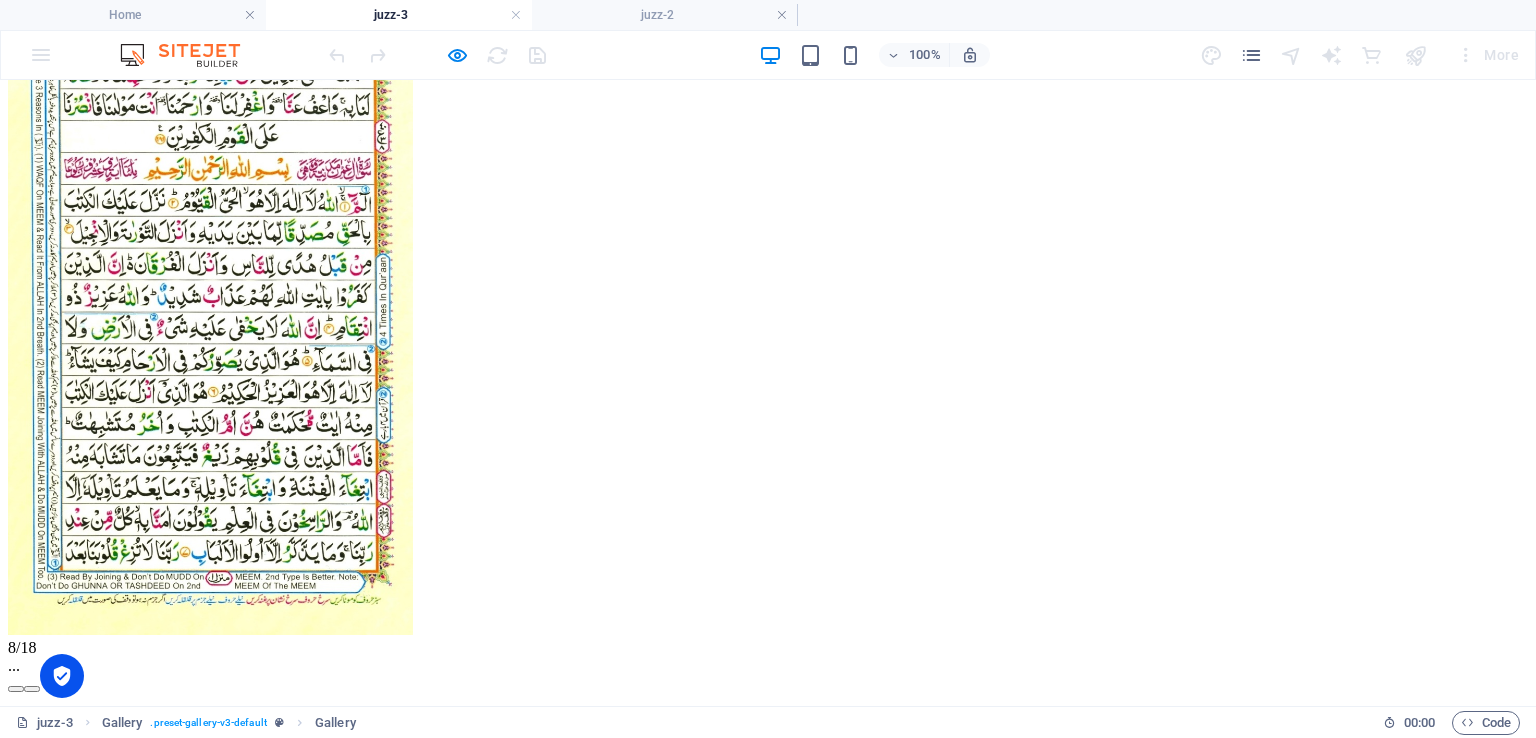 click at bounding box center [32, 689] 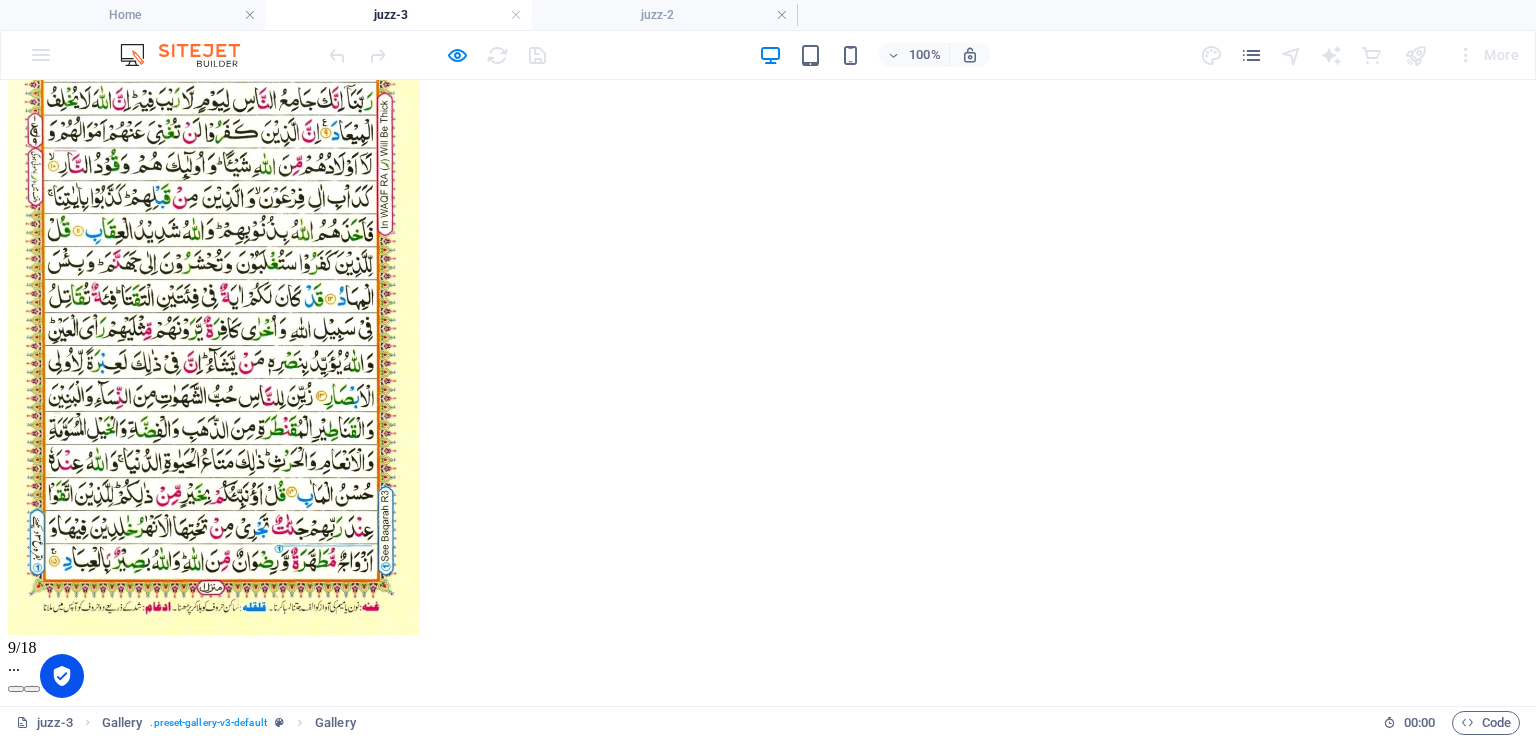 click at bounding box center [32, 689] 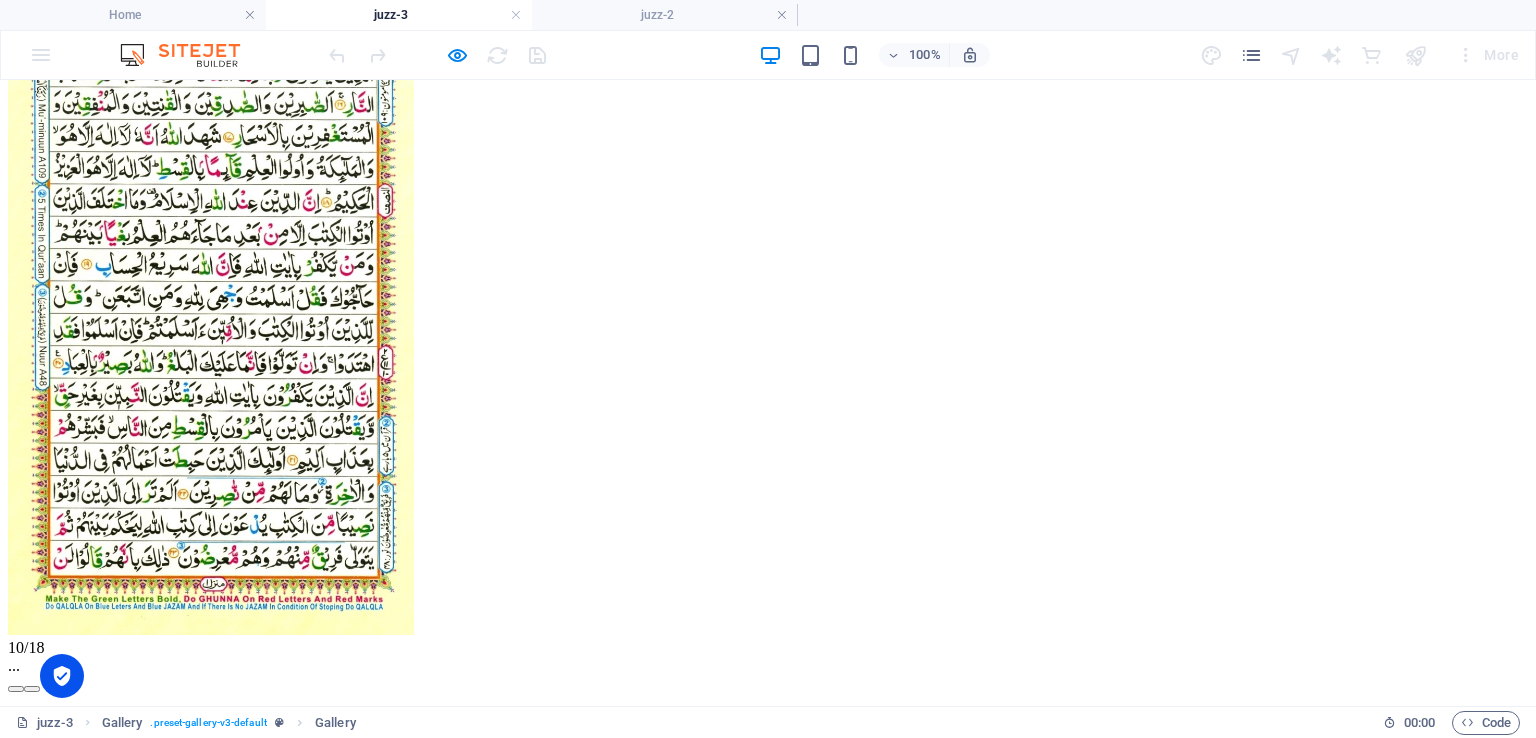 click at bounding box center (32, 689) 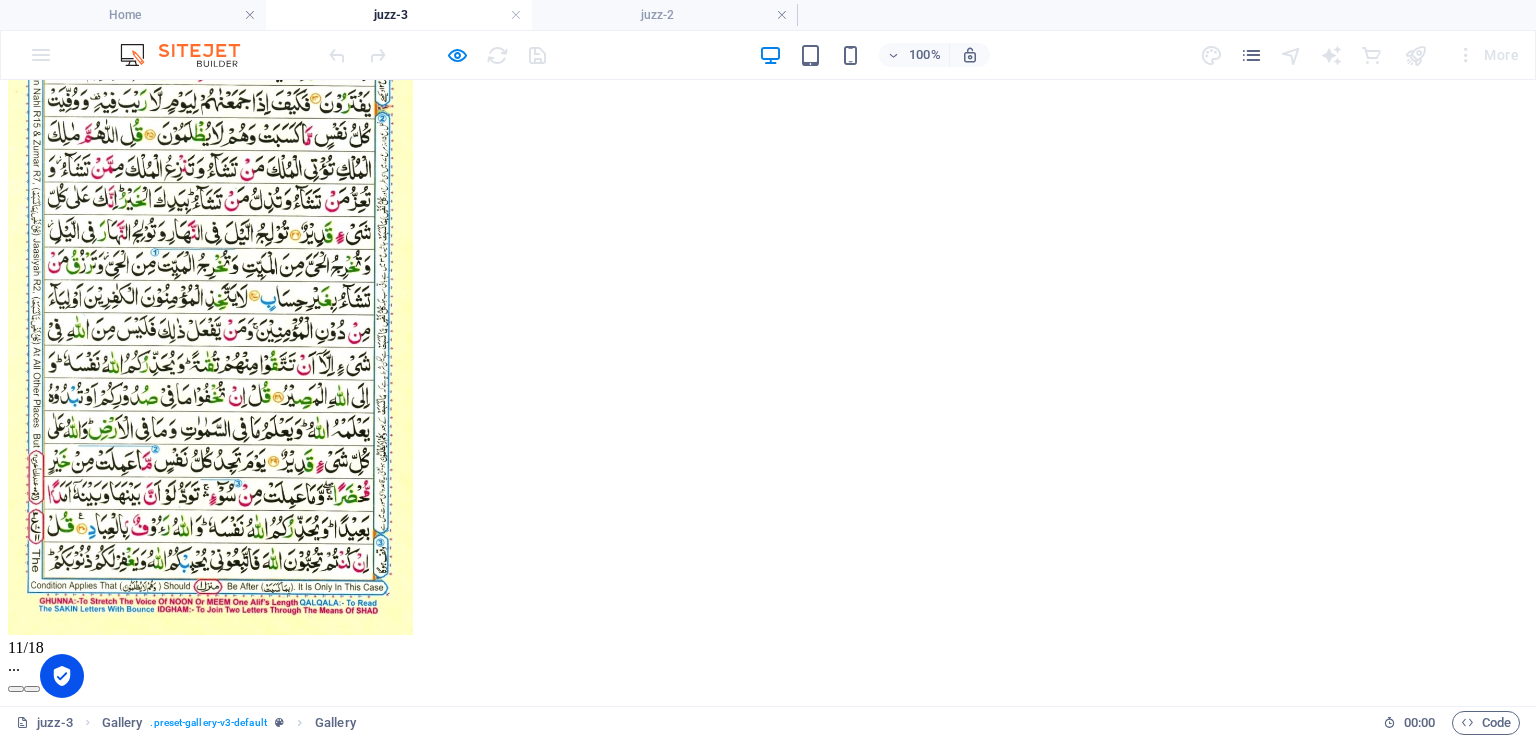 click at bounding box center (32, 689) 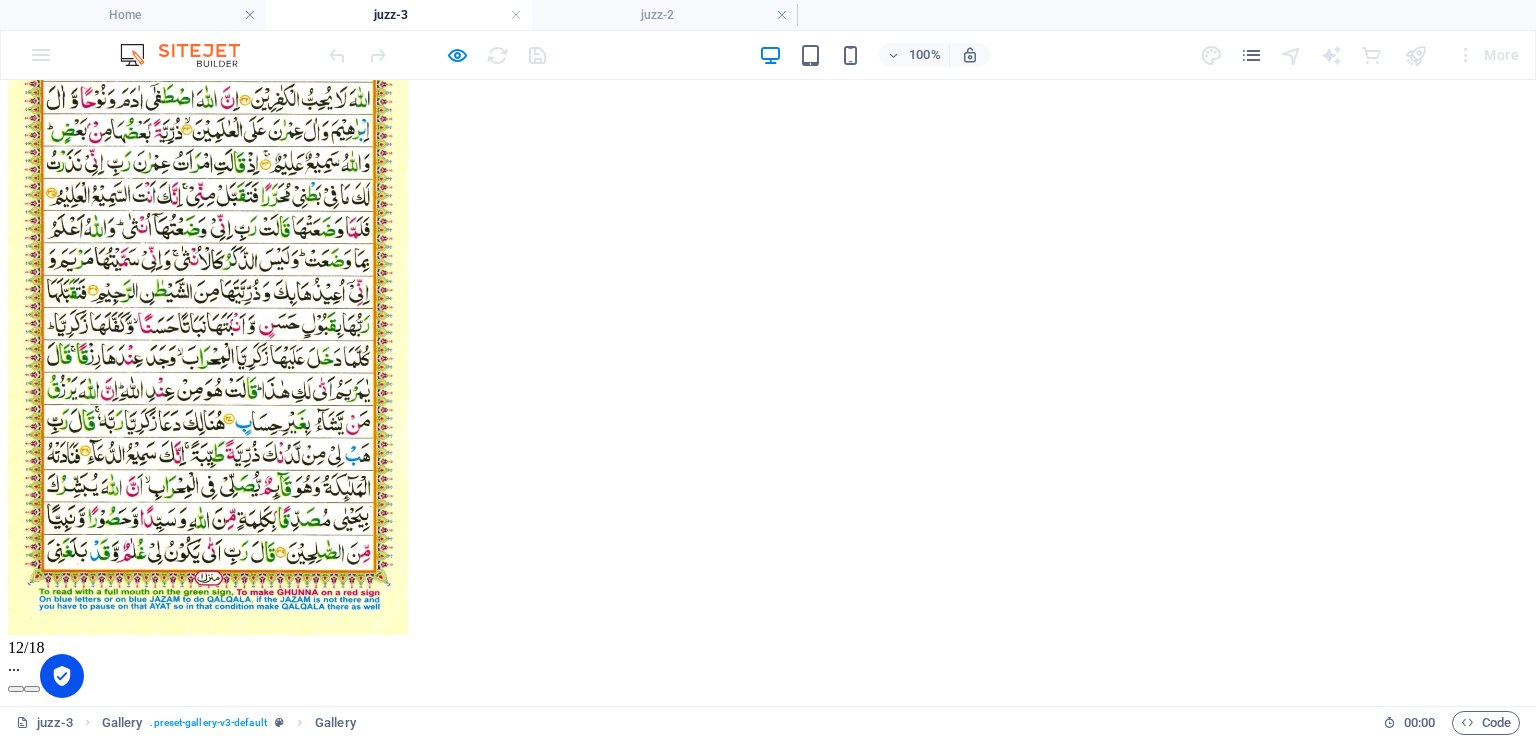 click at bounding box center [16, 689] 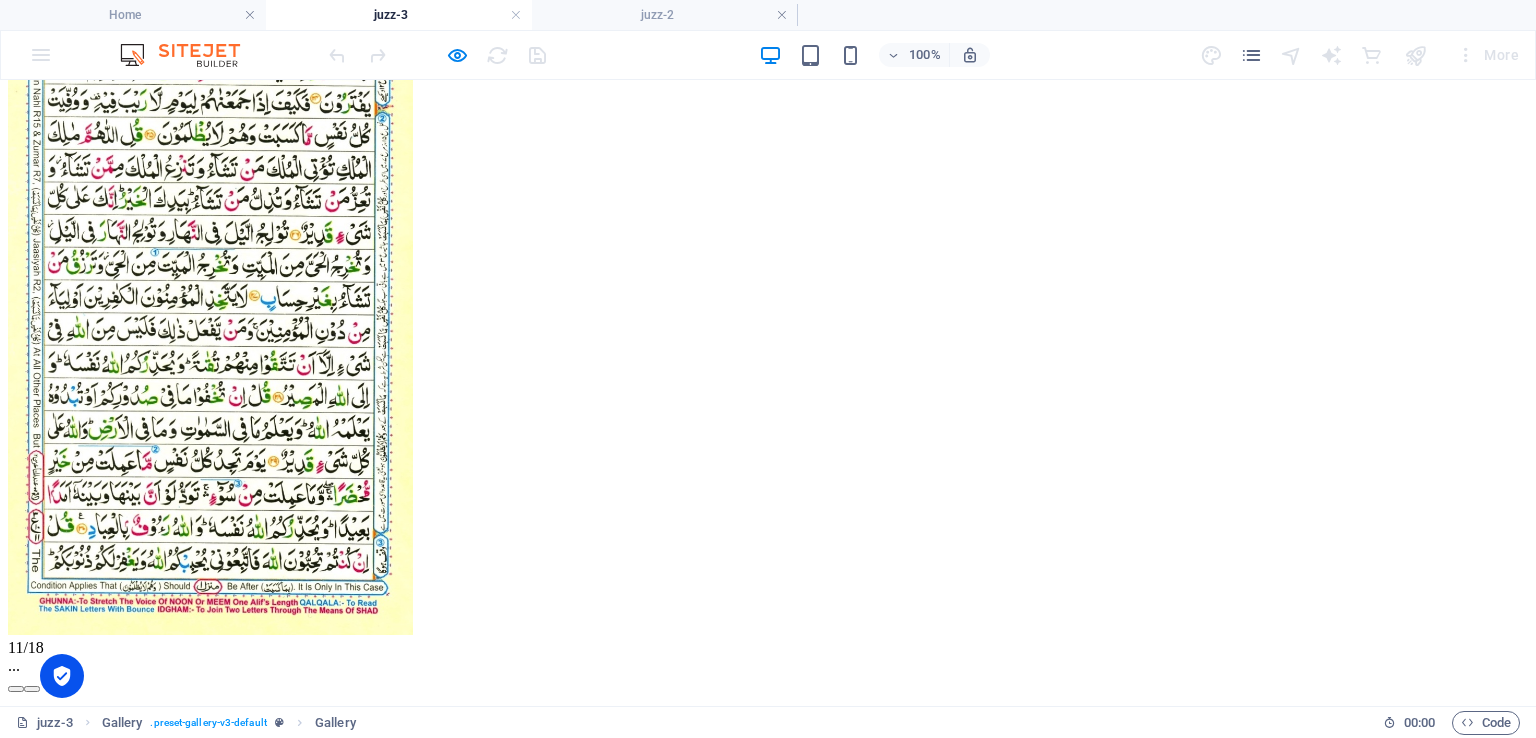 click at bounding box center [32, 689] 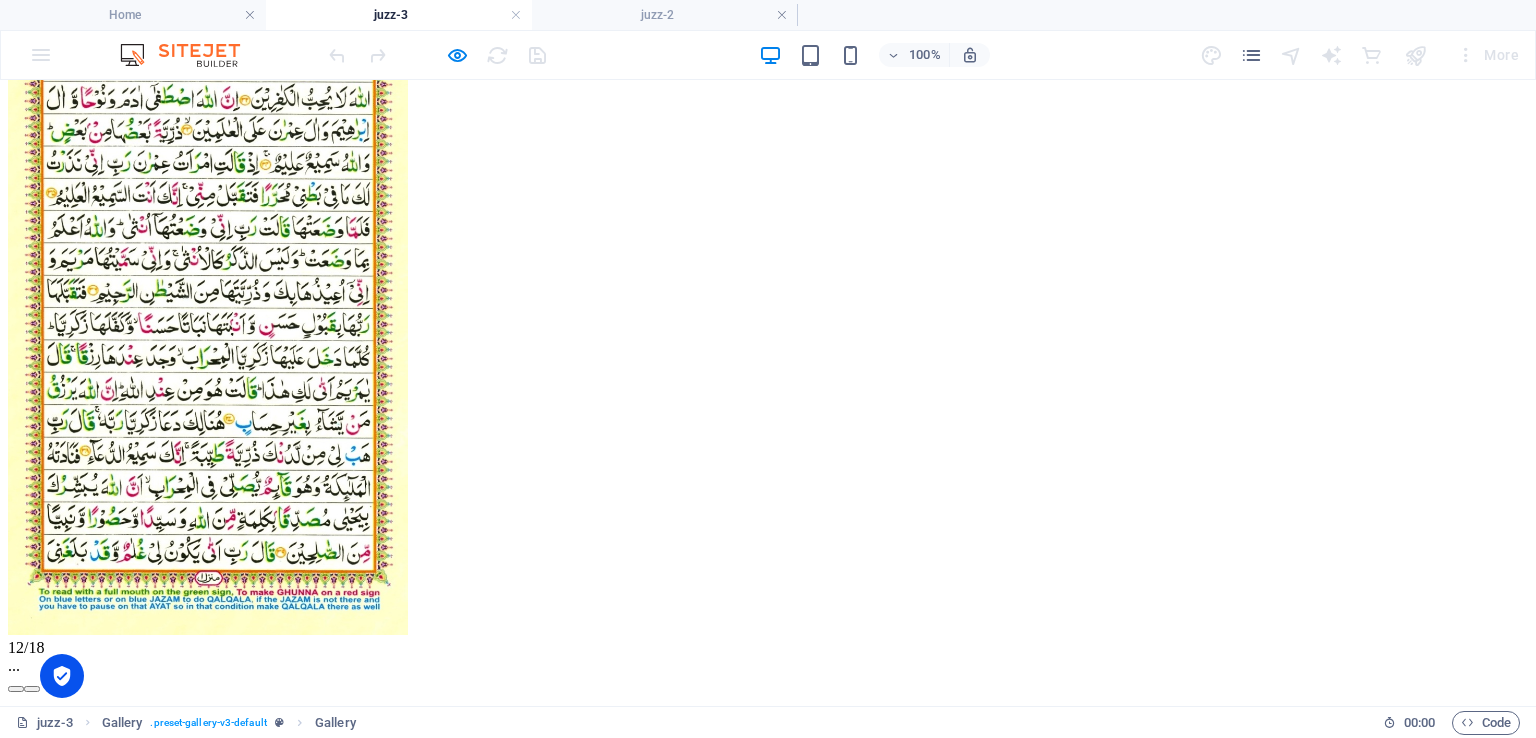 click at bounding box center (32, 689) 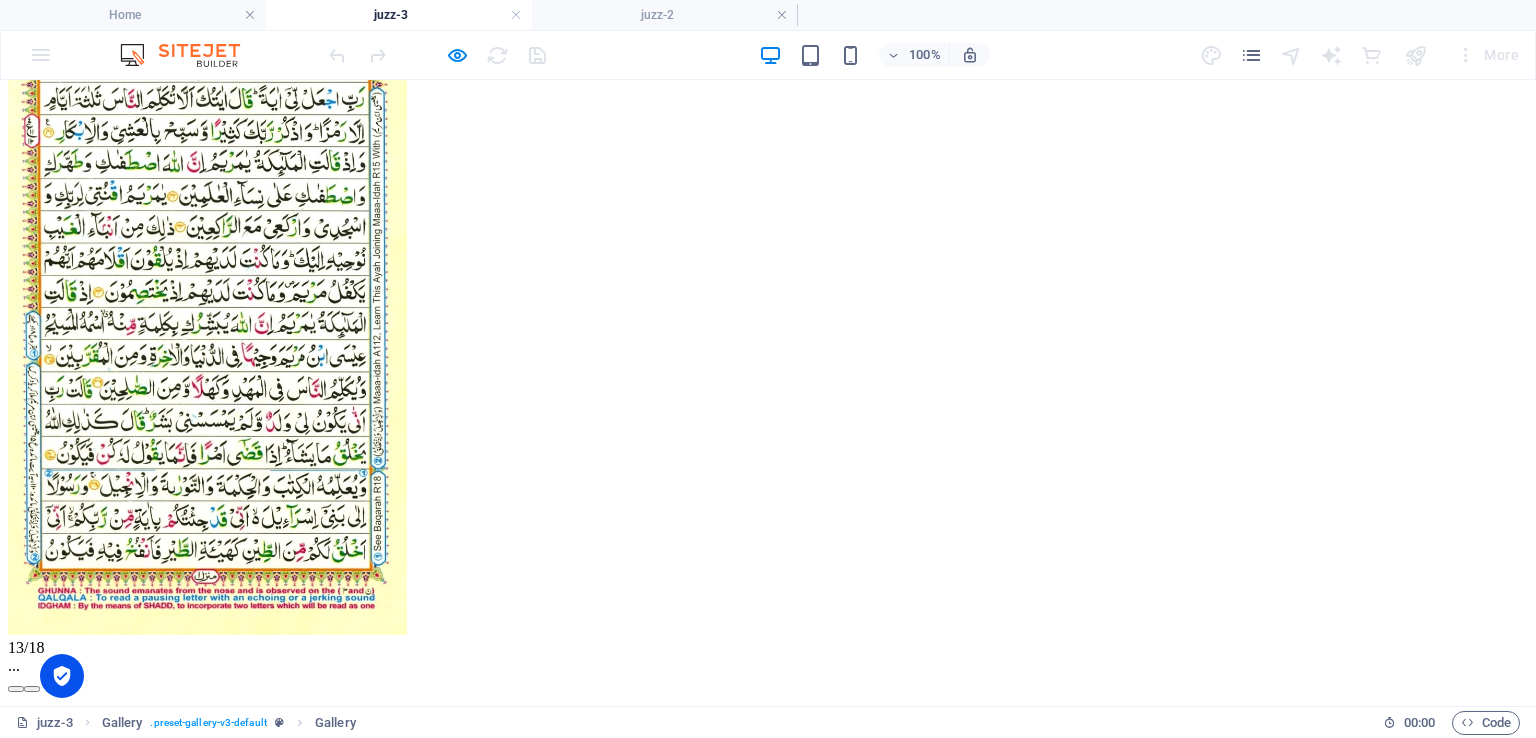 click at bounding box center [32, 689] 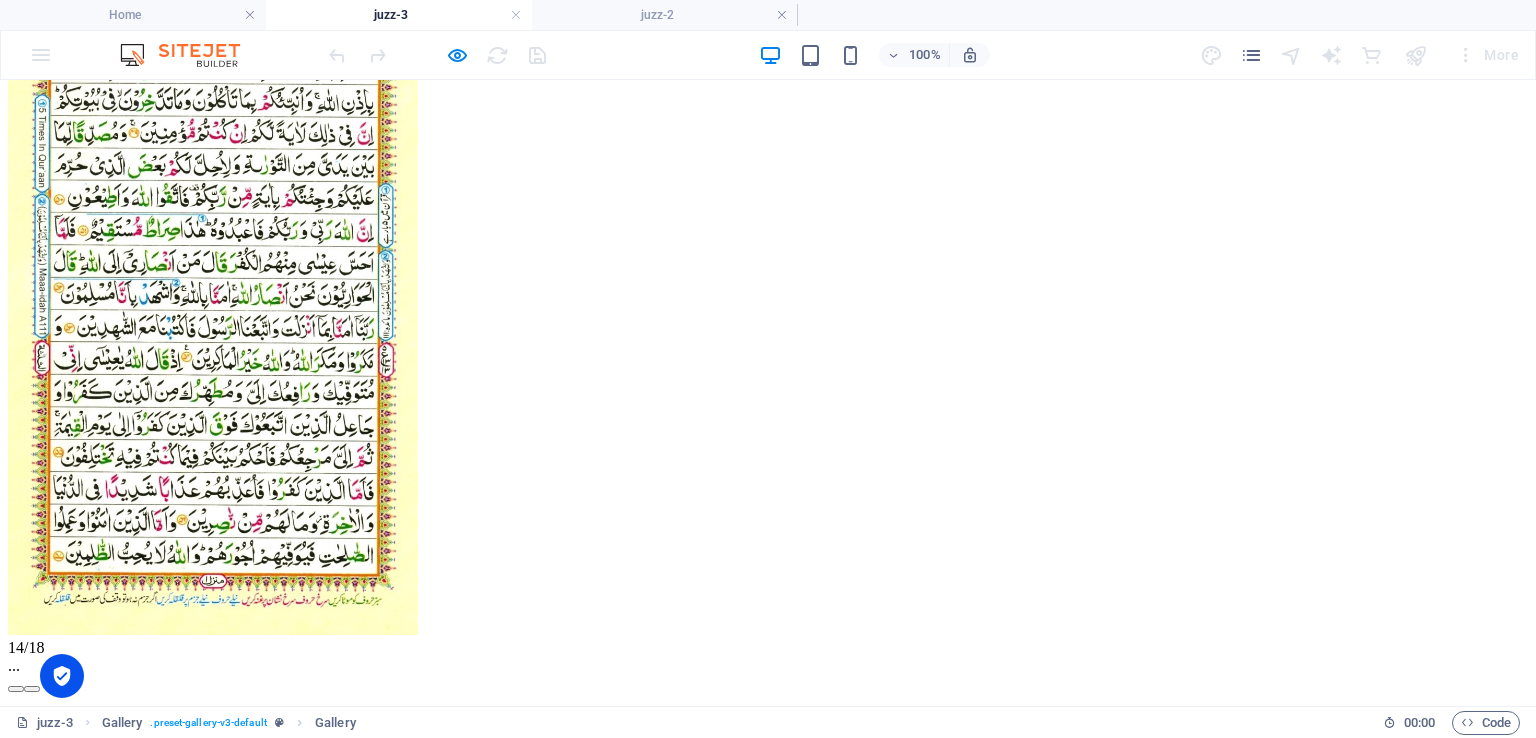 click at bounding box center (32, 689) 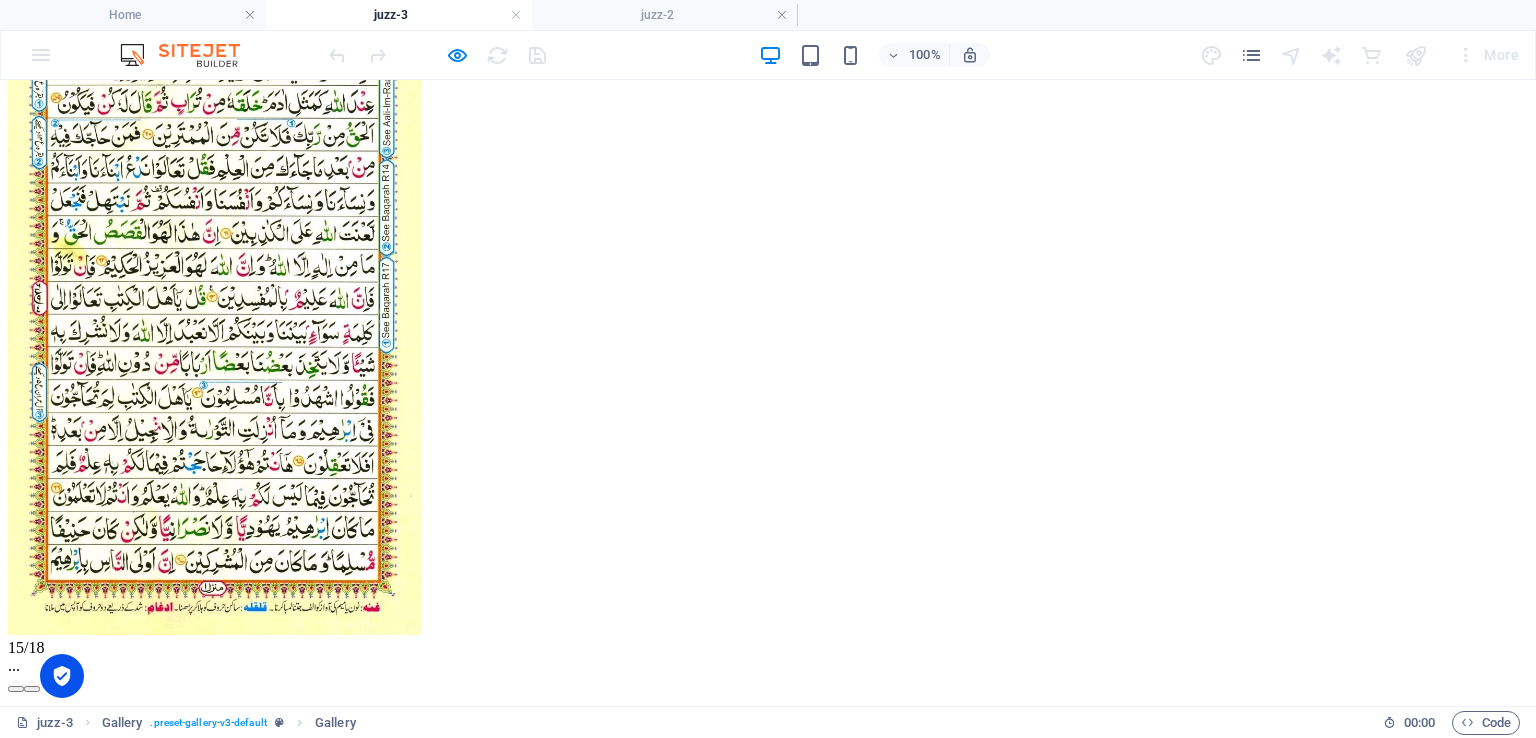 click at bounding box center [32, 689] 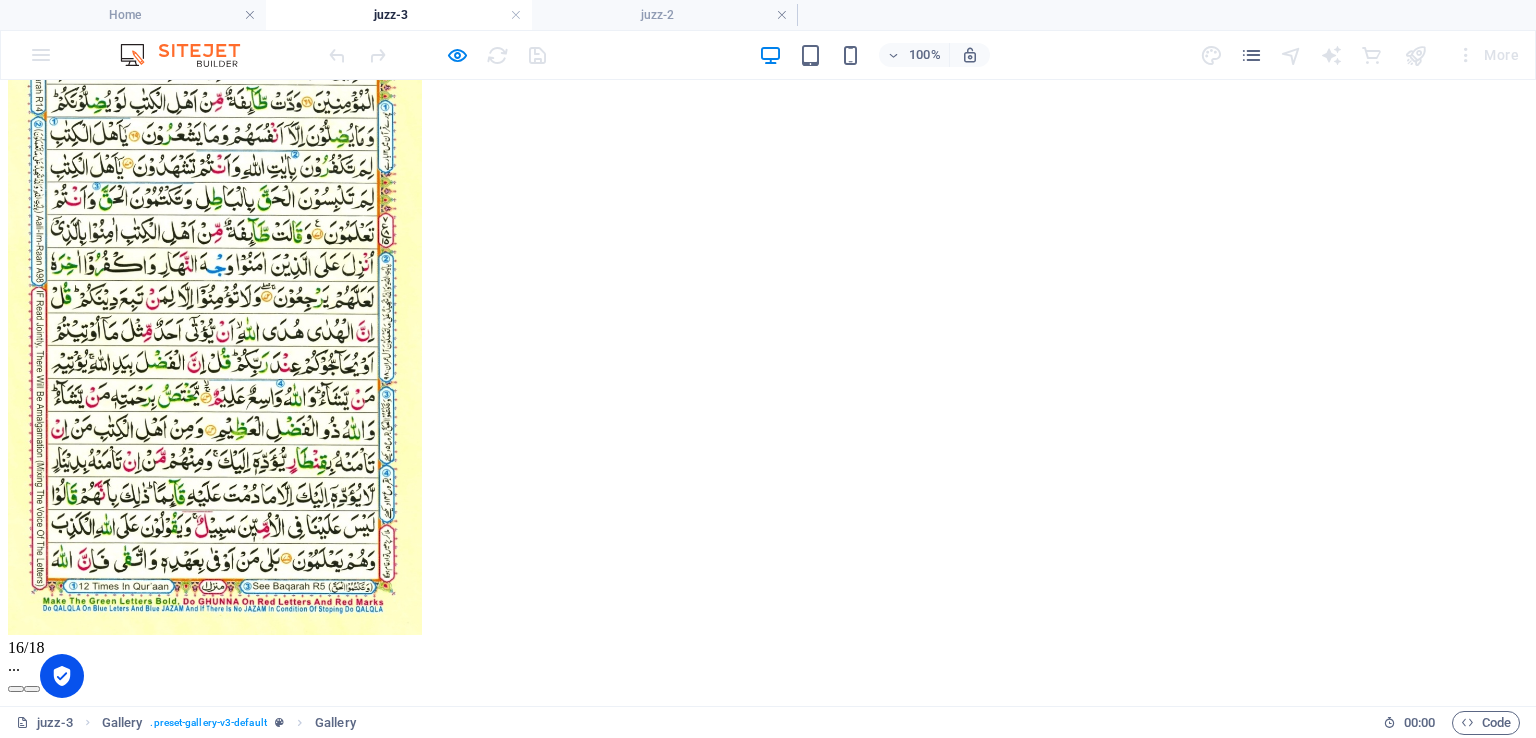 click at bounding box center [32, 689] 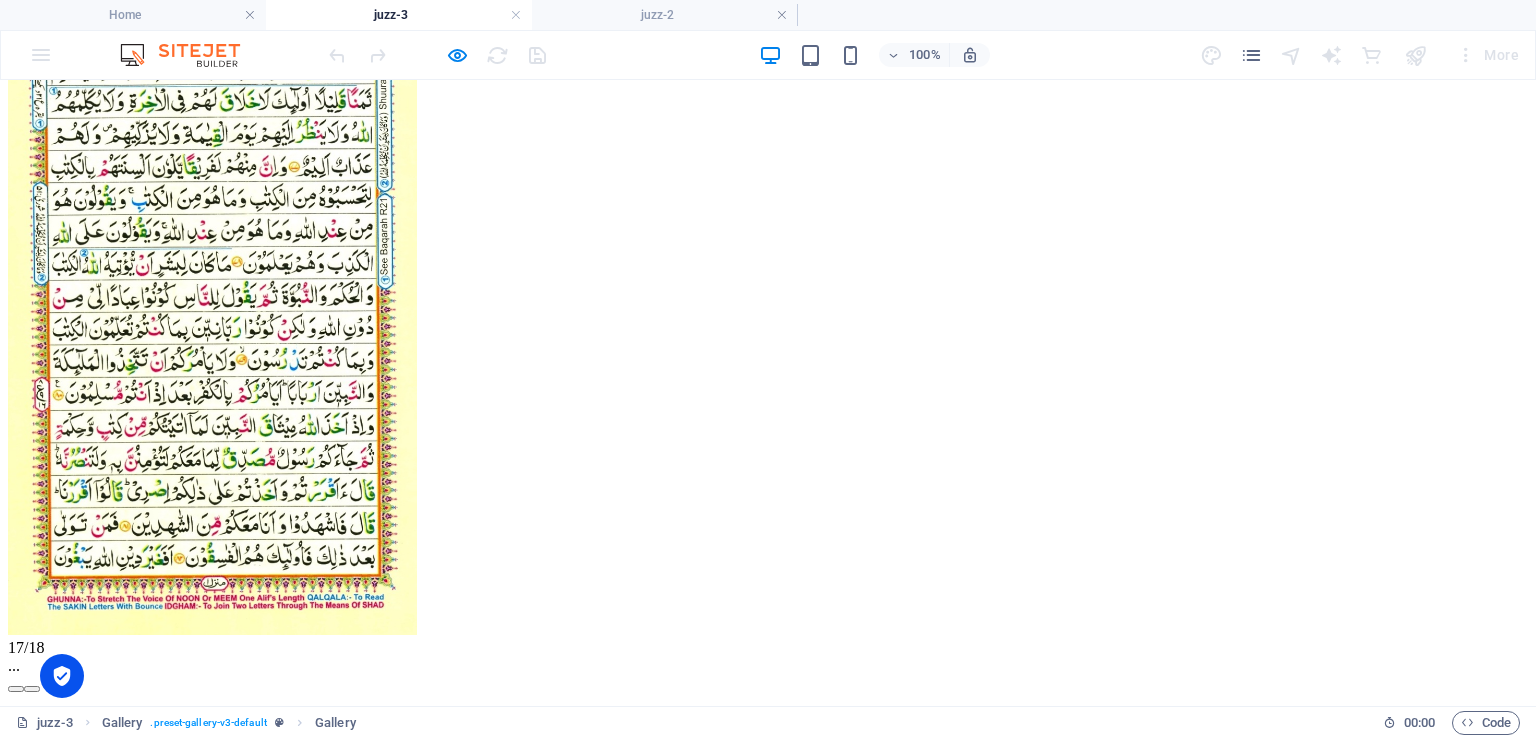 click at bounding box center [32, 689] 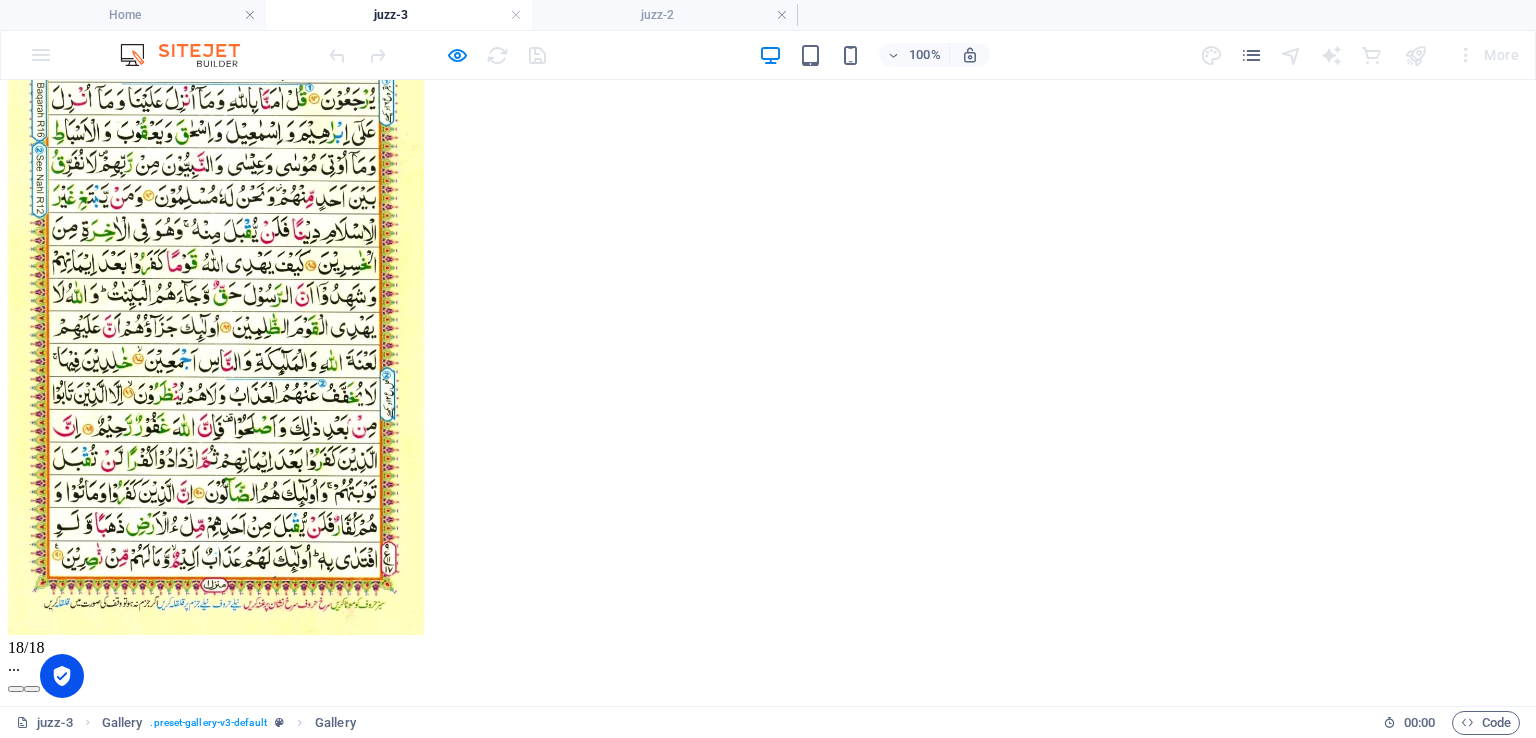 click at bounding box center (216, 322) 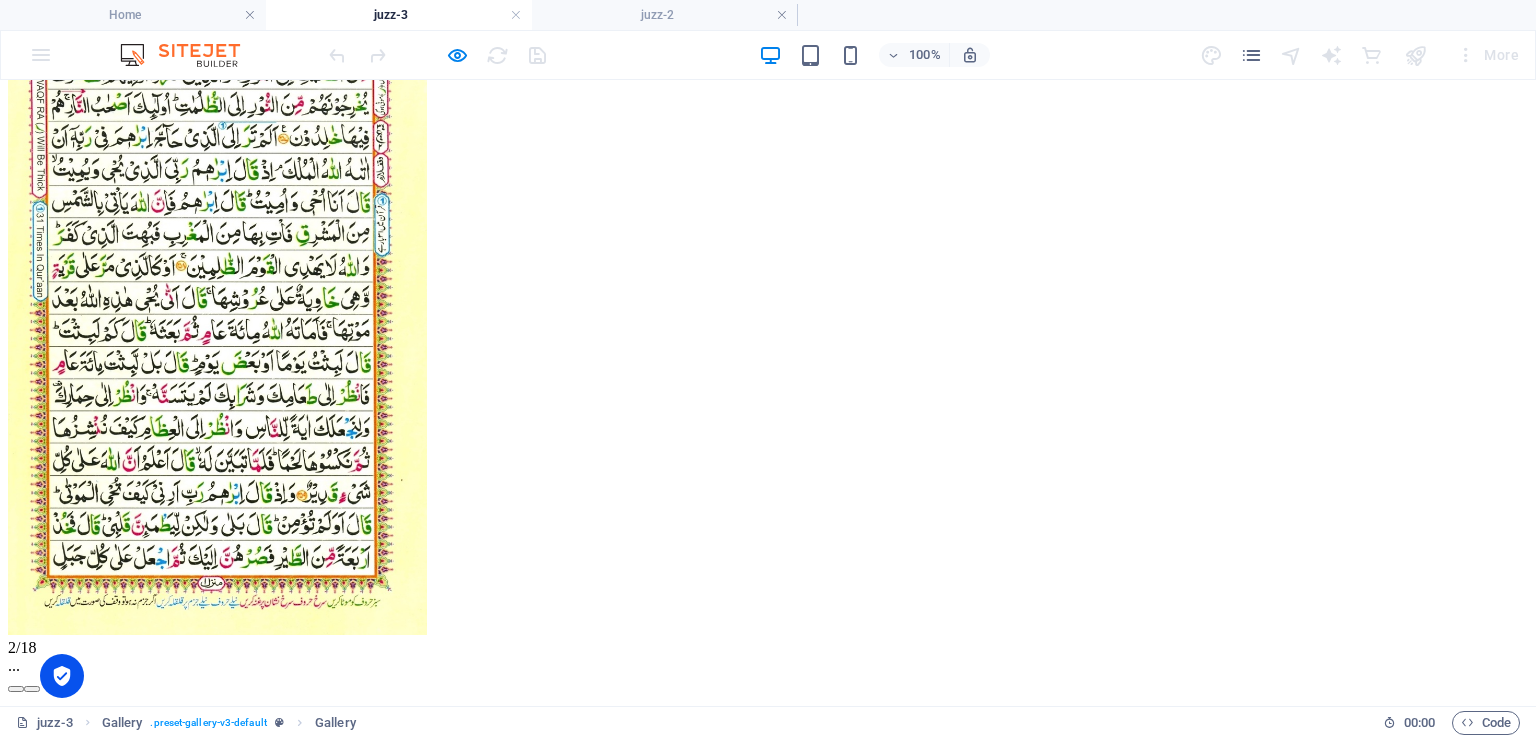 click at bounding box center [32, 689] 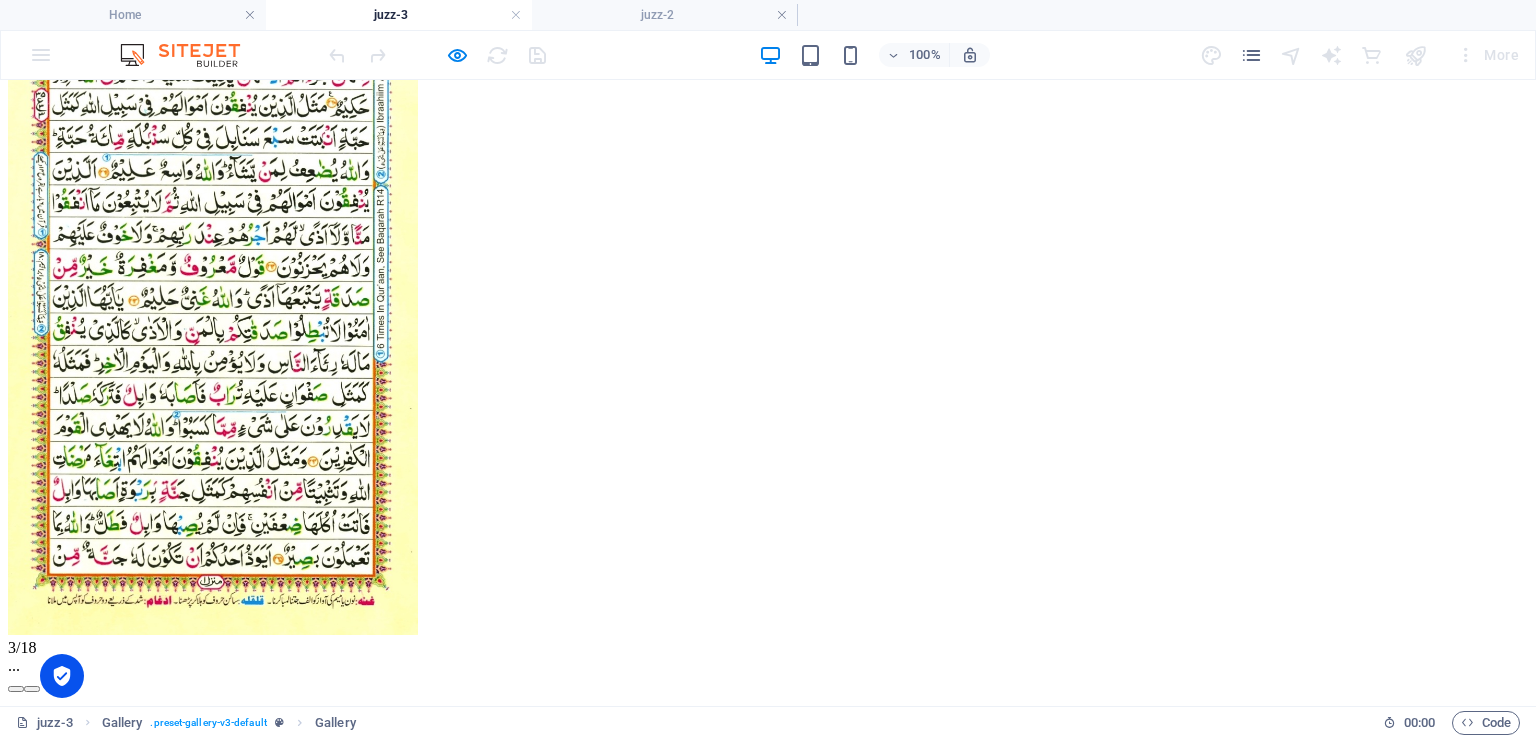 click at bounding box center [32, 689] 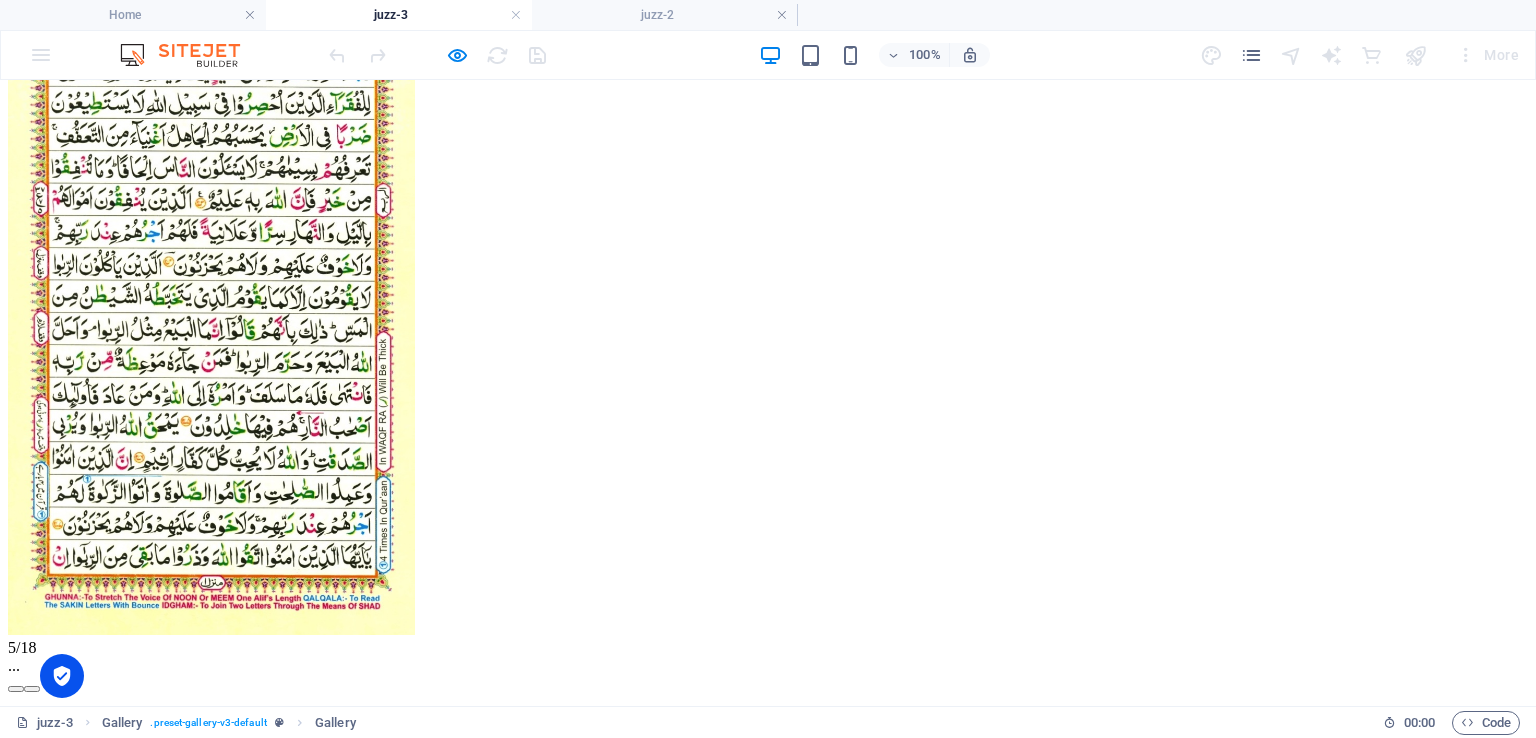 click at bounding box center (32, 689) 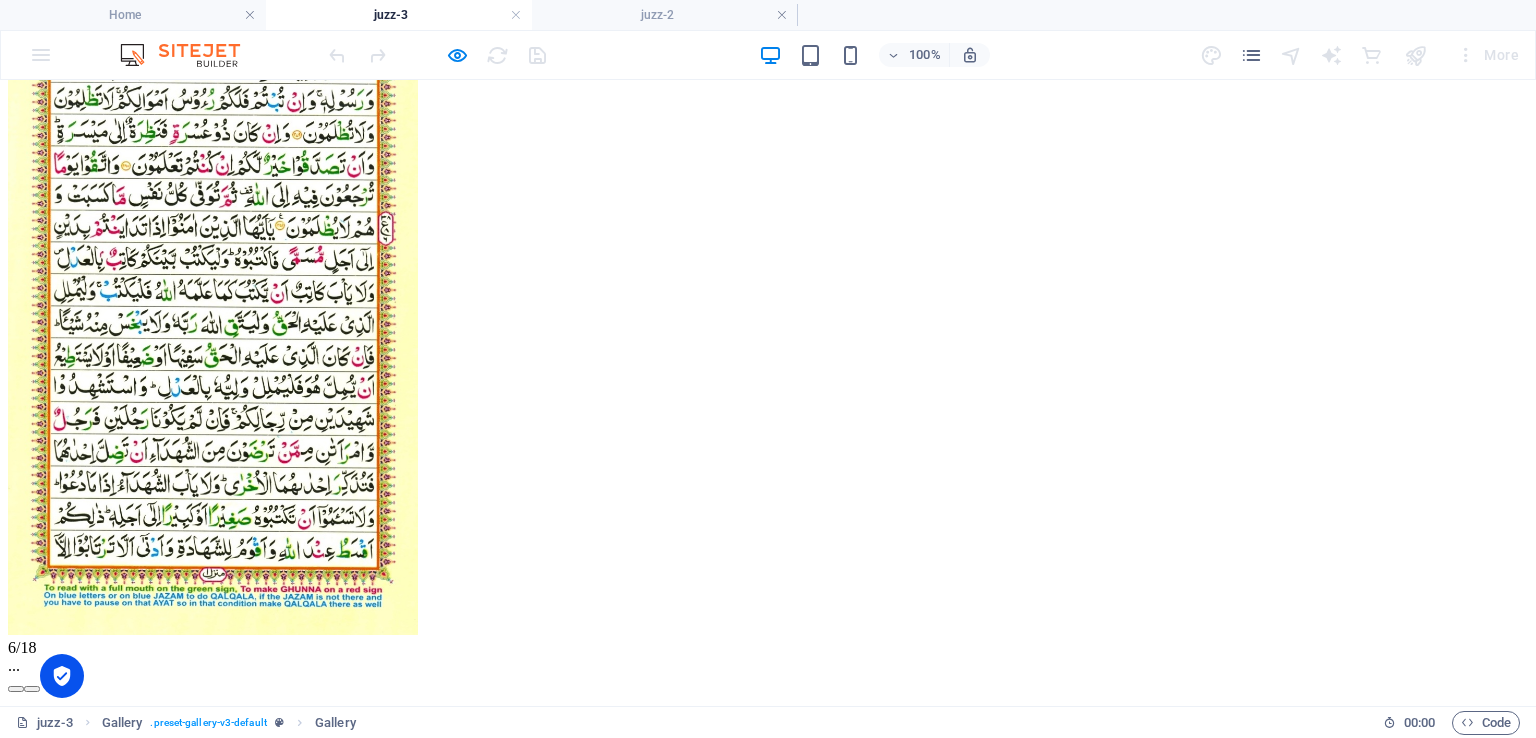 click at bounding box center (32, 689) 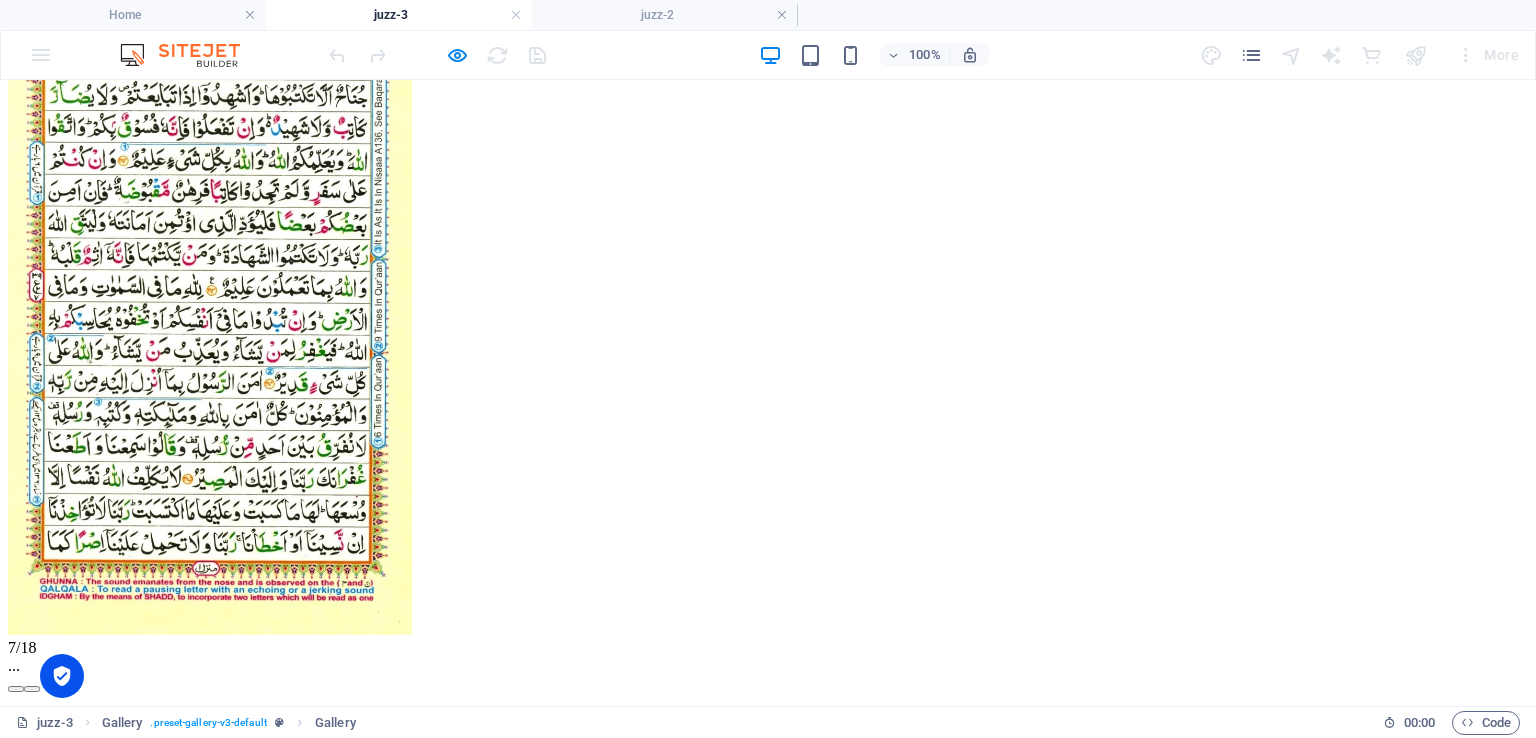 click at bounding box center [32, 689] 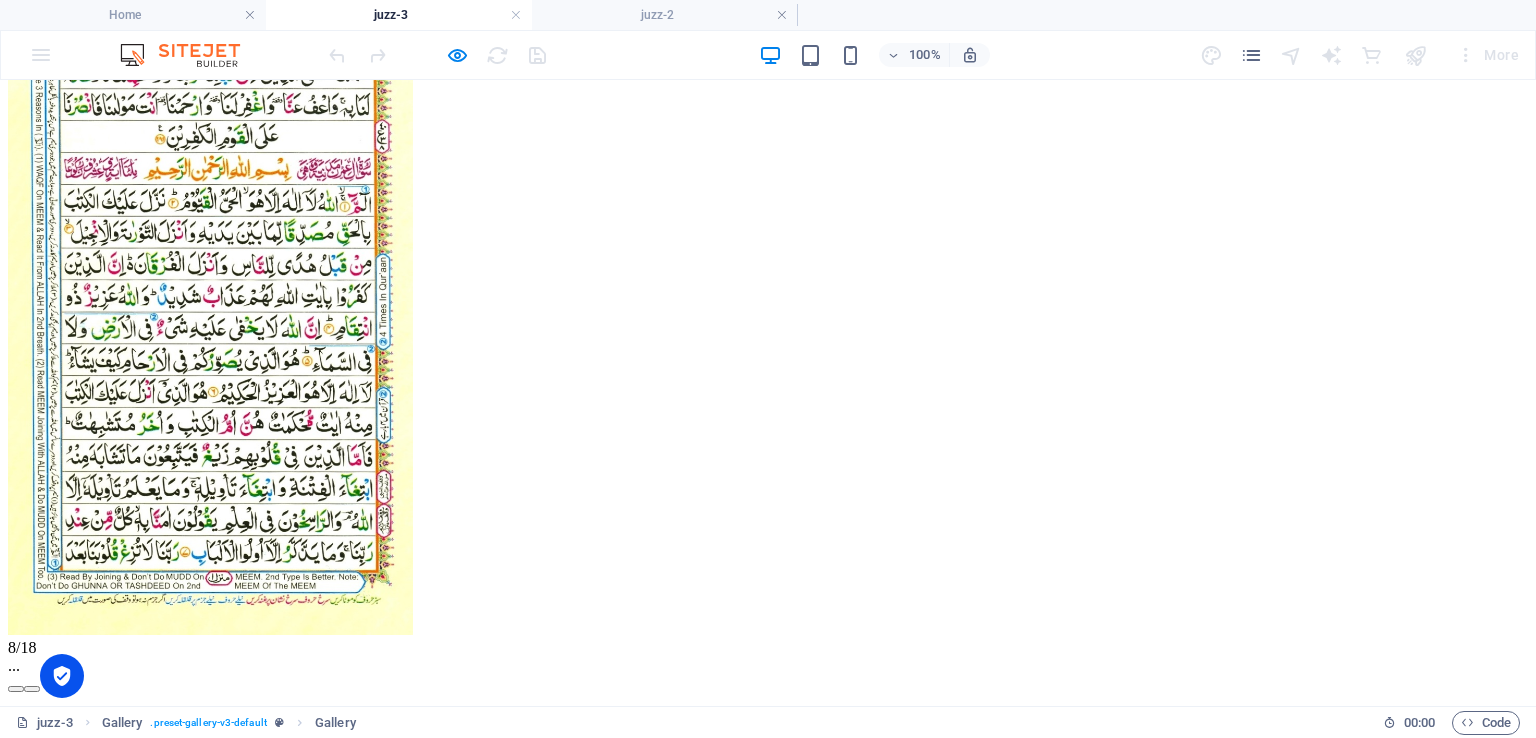 click at bounding box center (32, 689) 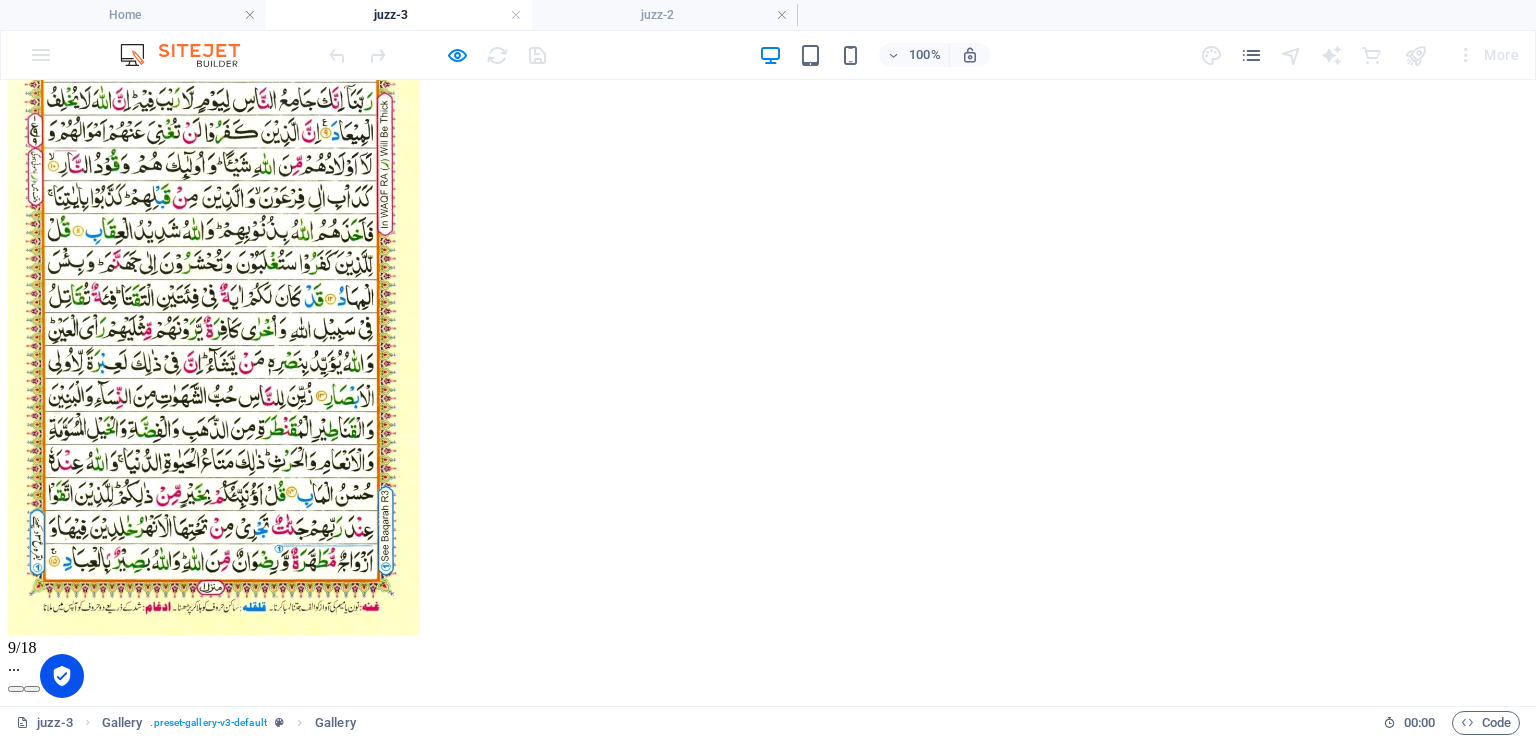 click at bounding box center (32, 689) 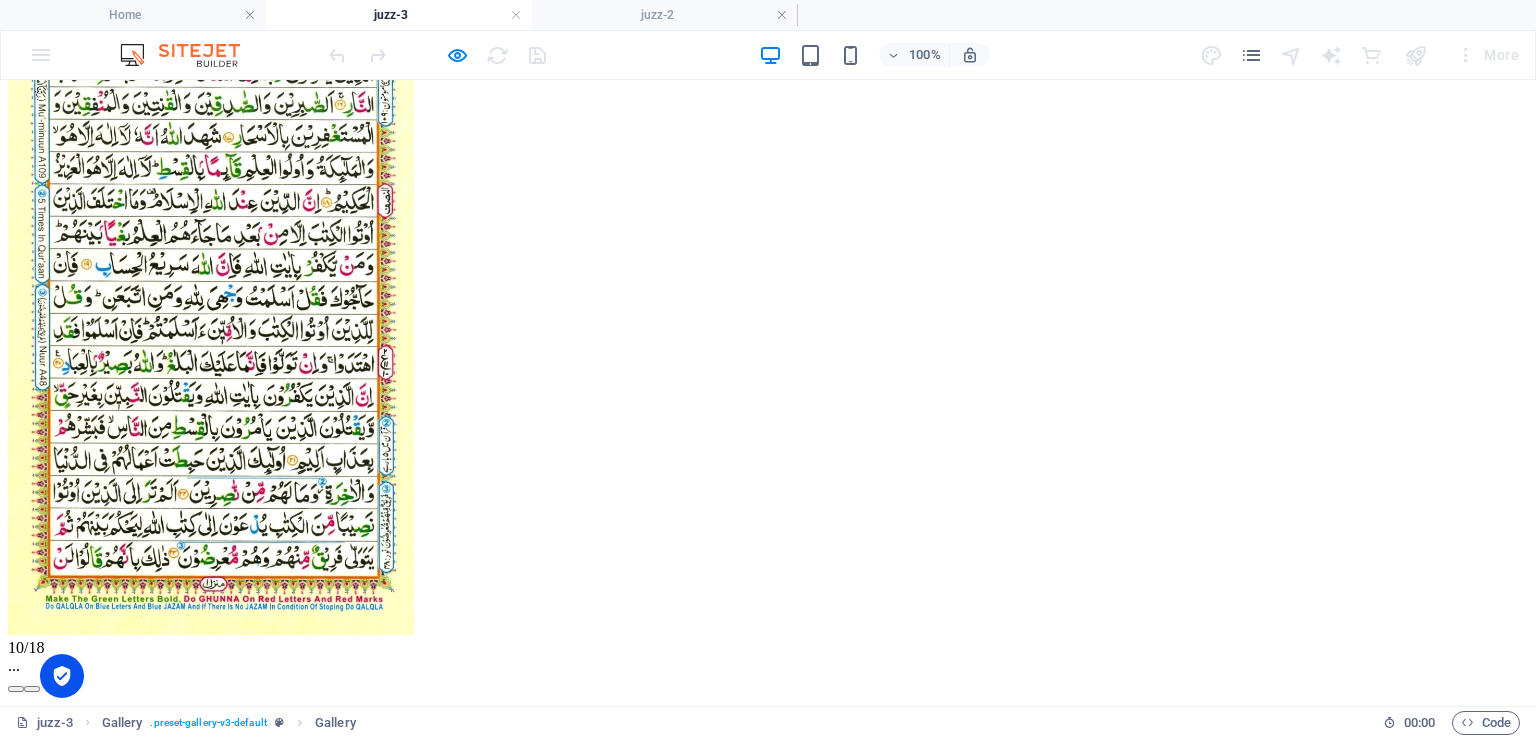 click at bounding box center [32, 689] 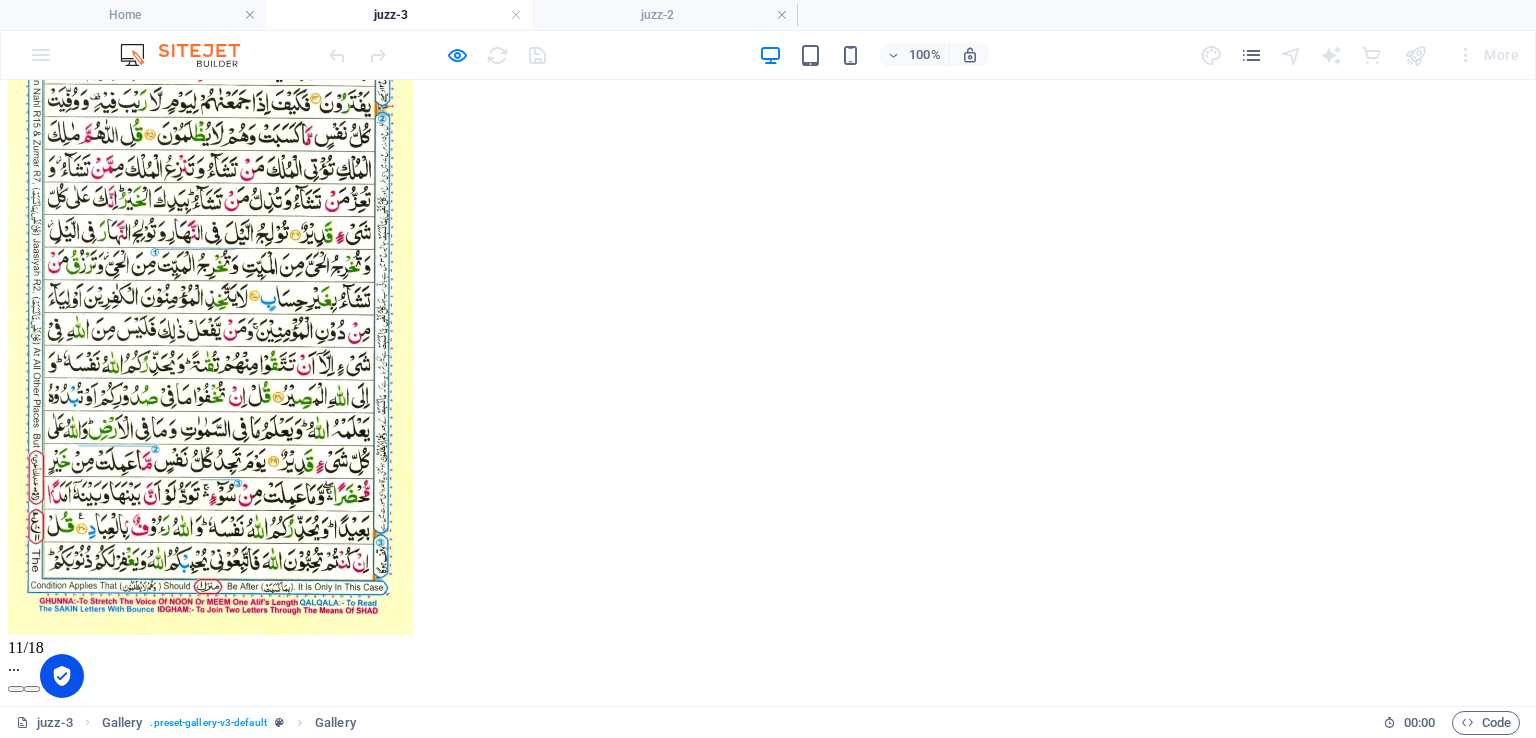 click at bounding box center [32, 689] 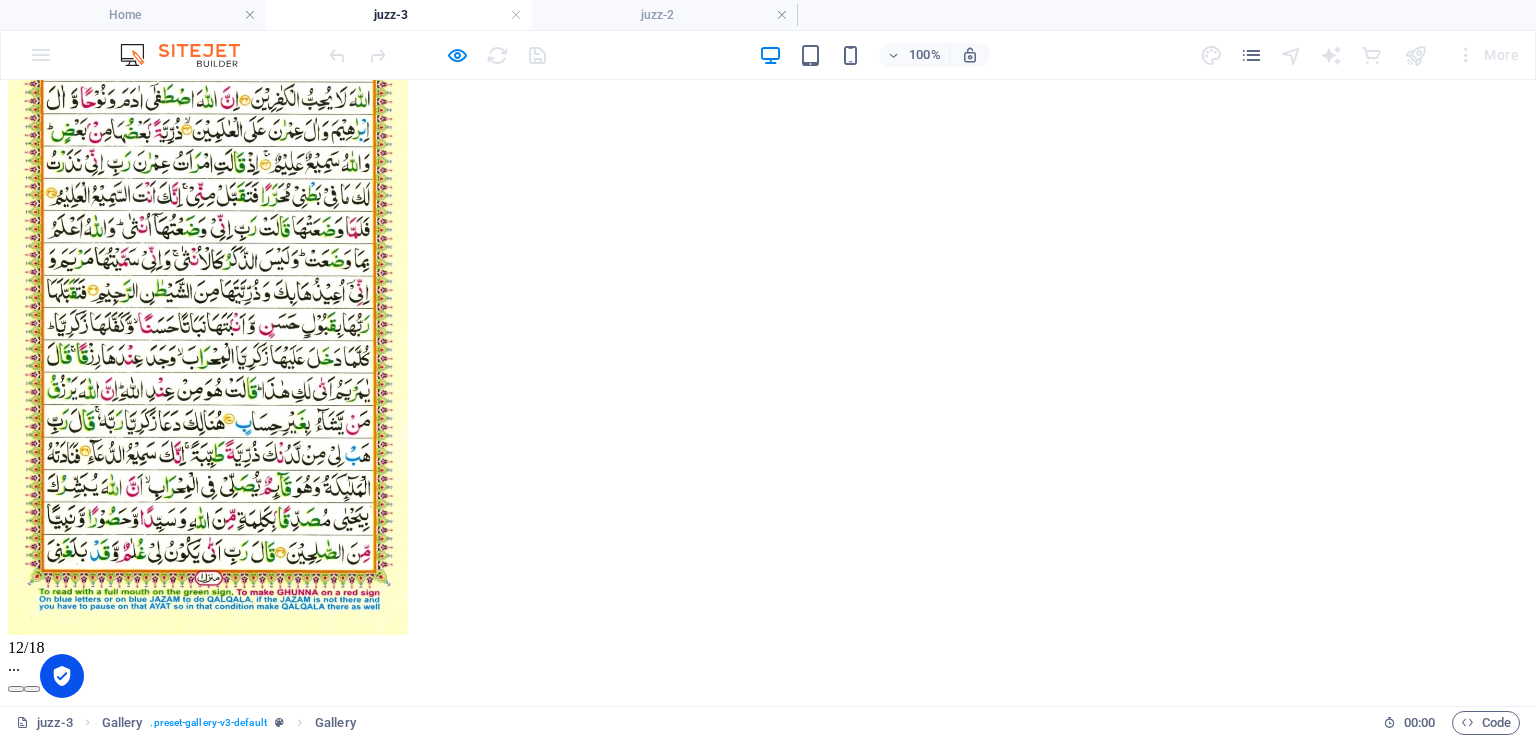 click at bounding box center (32, 689) 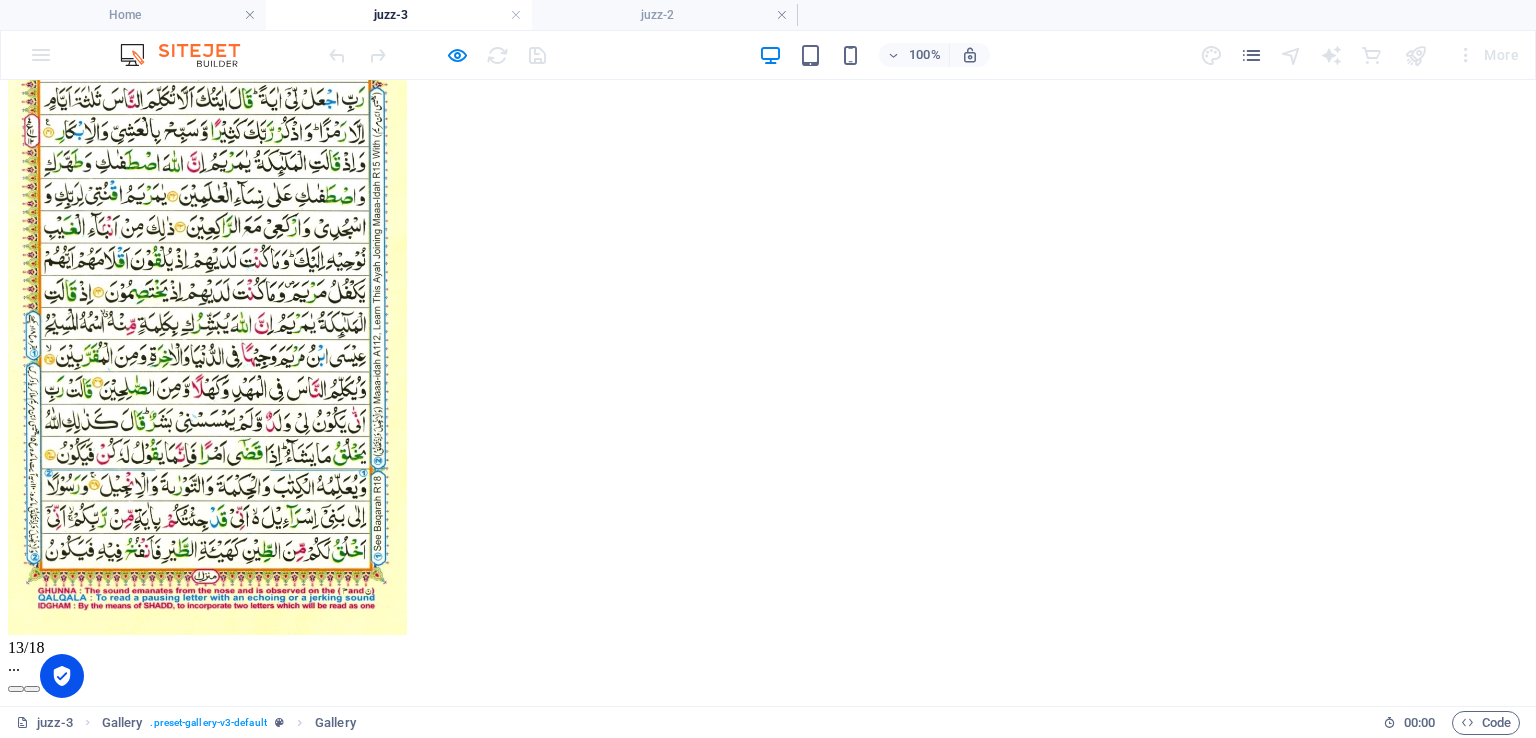 click at bounding box center [32, 689] 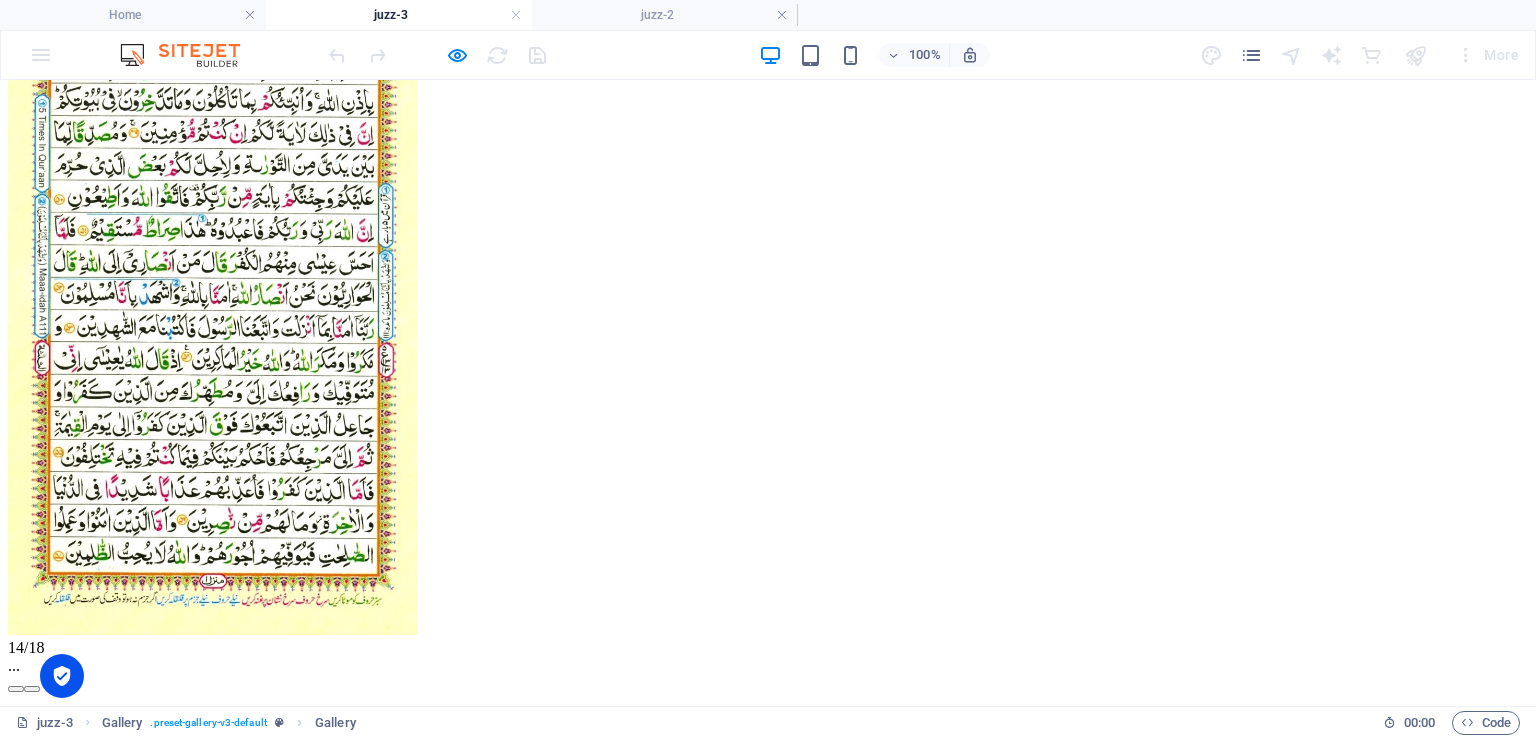 click at bounding box center (32, 689) 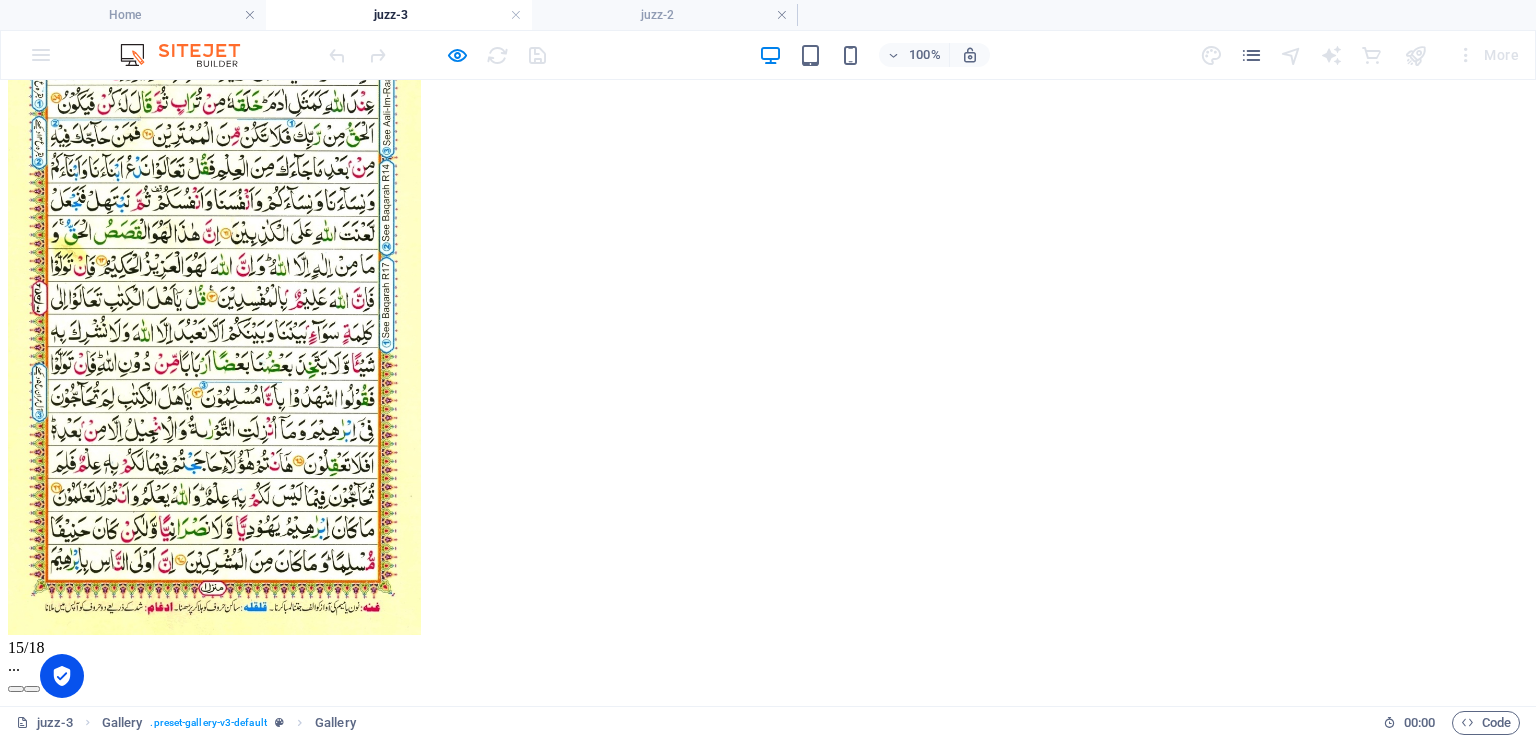 click at bounding box center (32, 689) 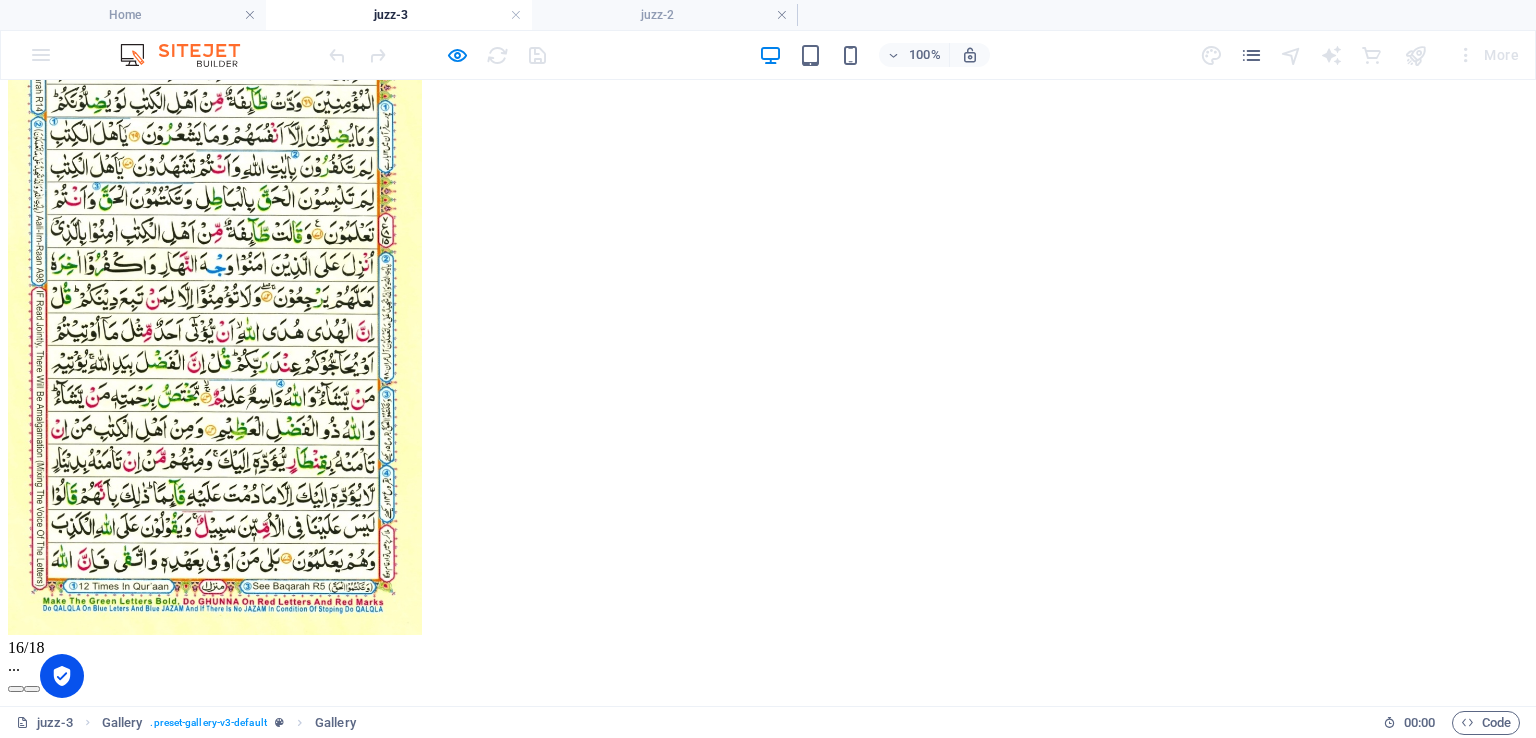 click at bounding box center [32, 689] 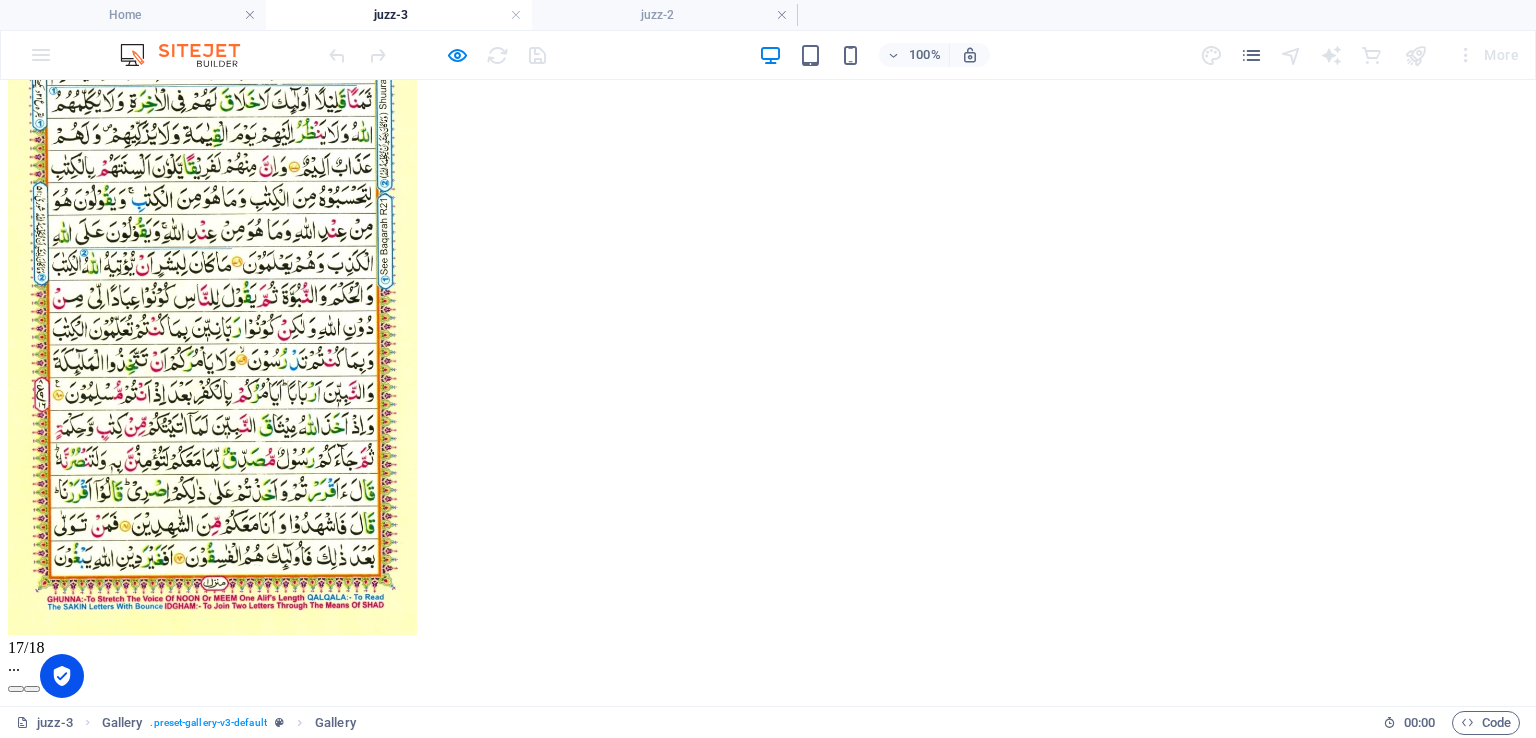 click at bounding box center [32, 689] 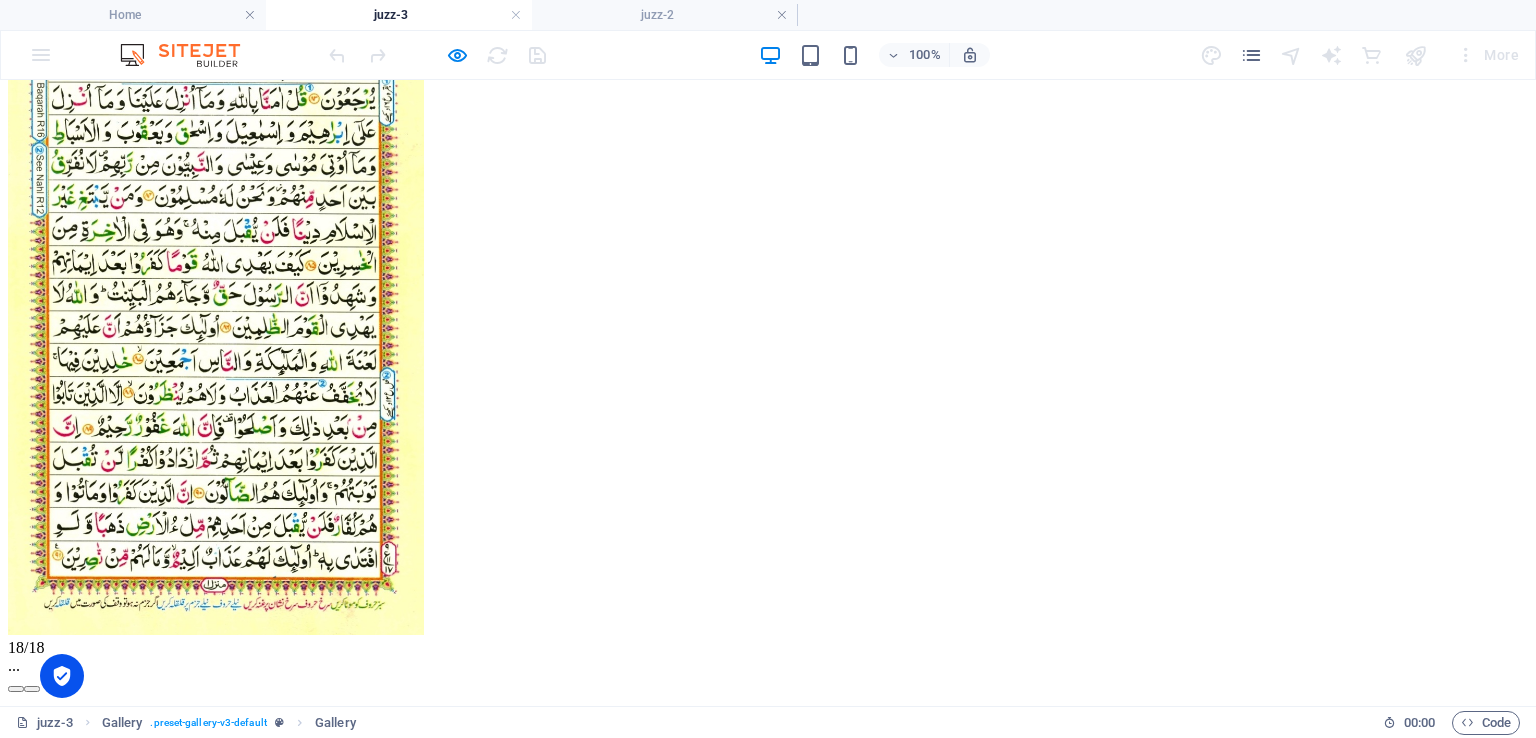 click at bounding box center [32, 689] 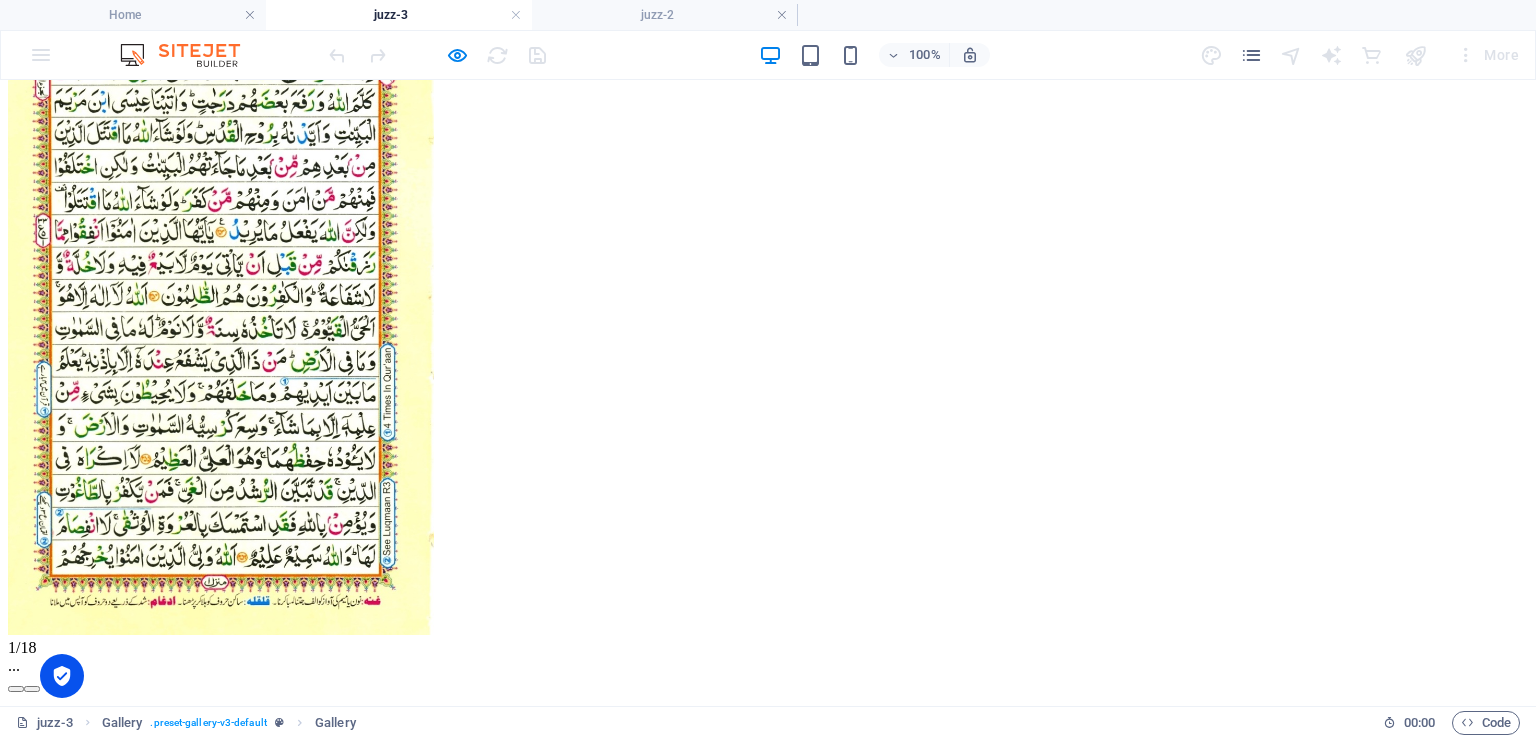click at bounding box center [16, 689] 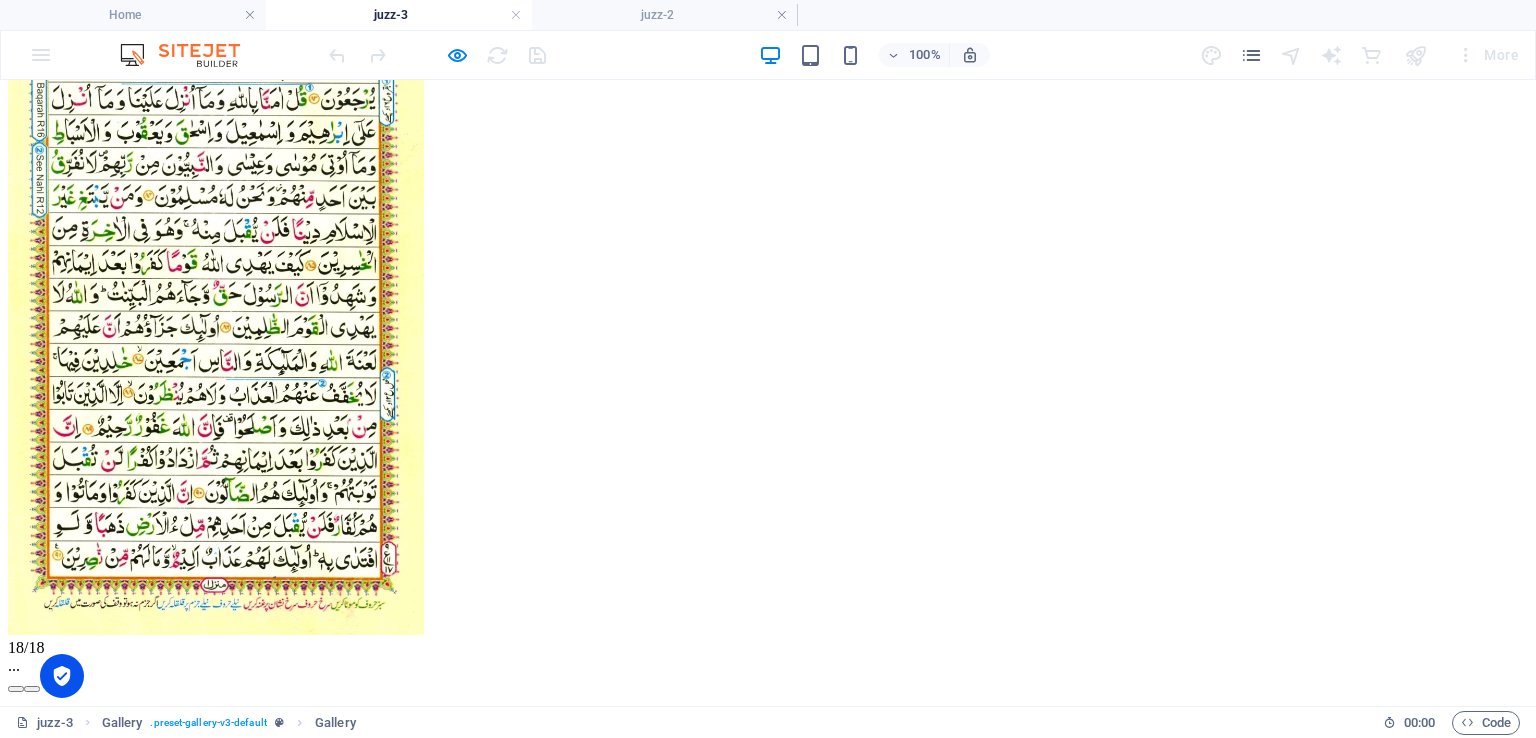 type 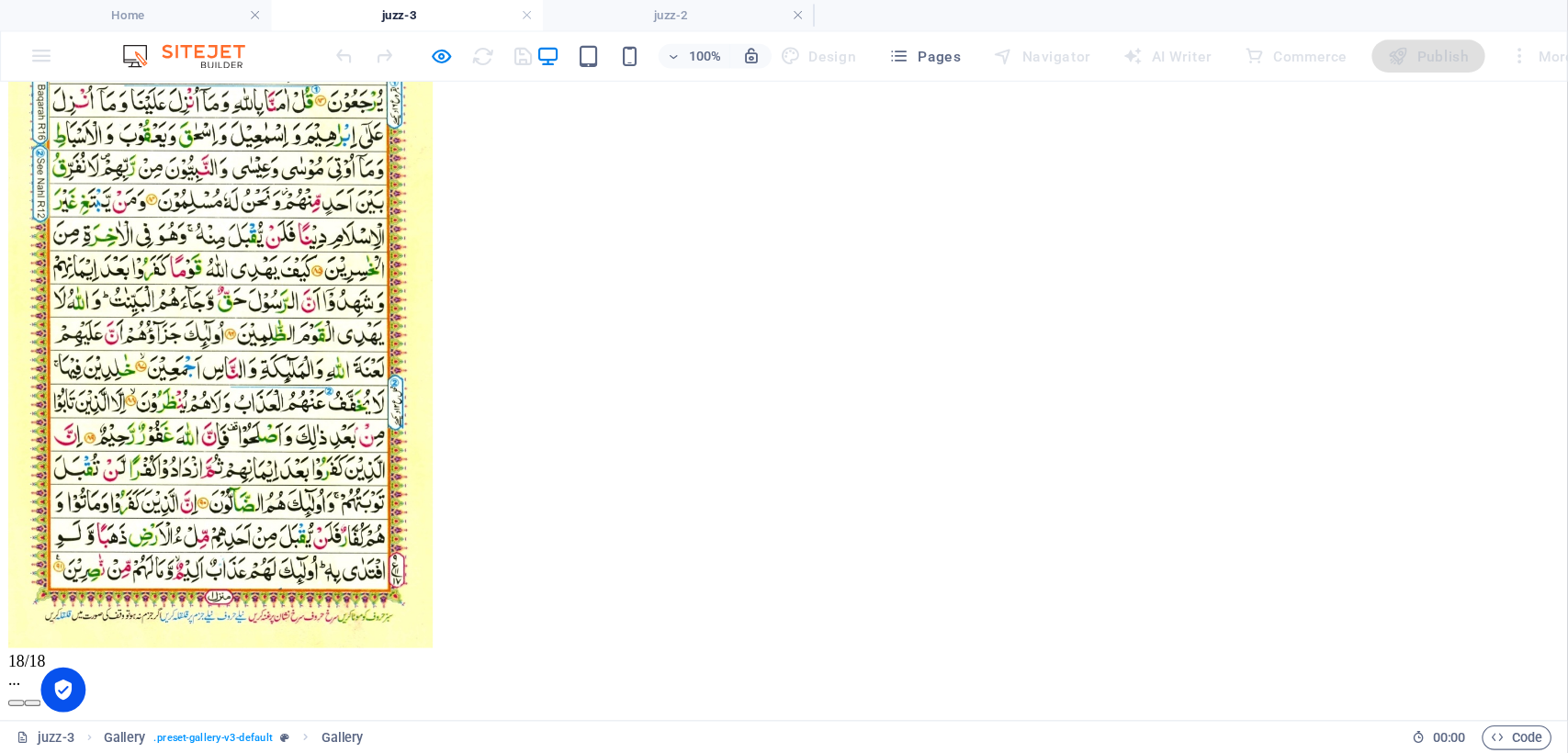 scroll, scrollTop: 92, scrollLeft: 0, axis: vertical 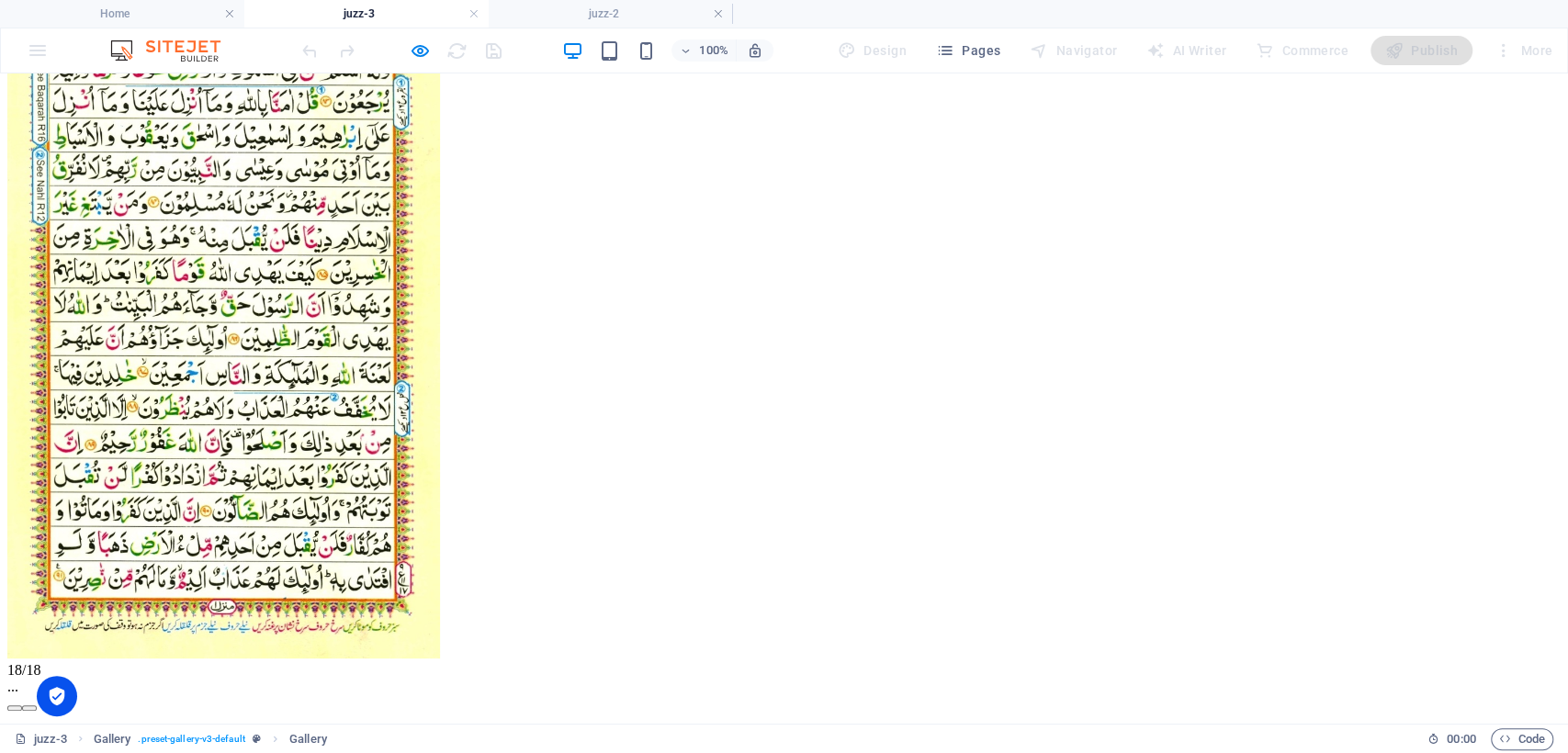 click at bounding box center [223, 333] 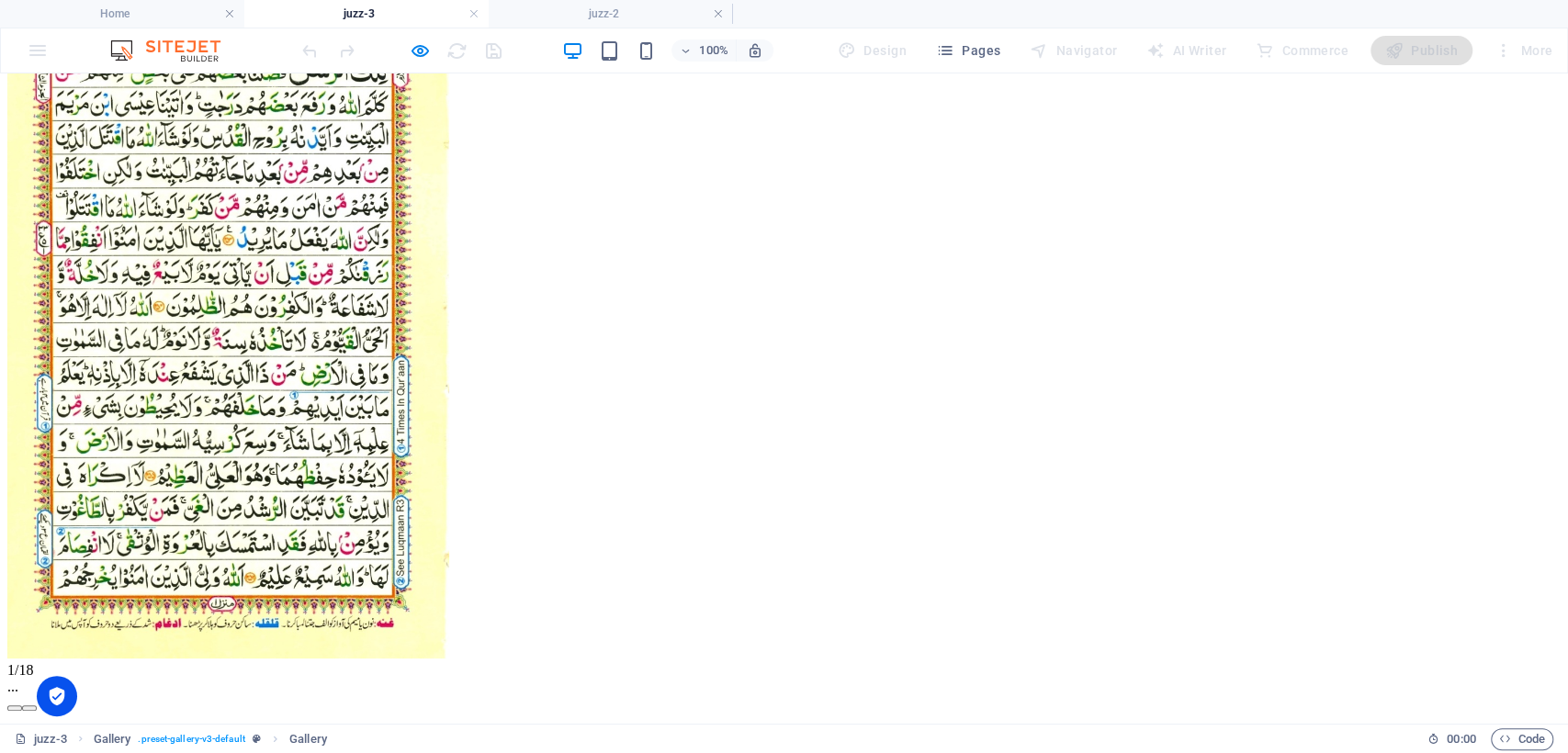 click at bounding box center (228, 333) 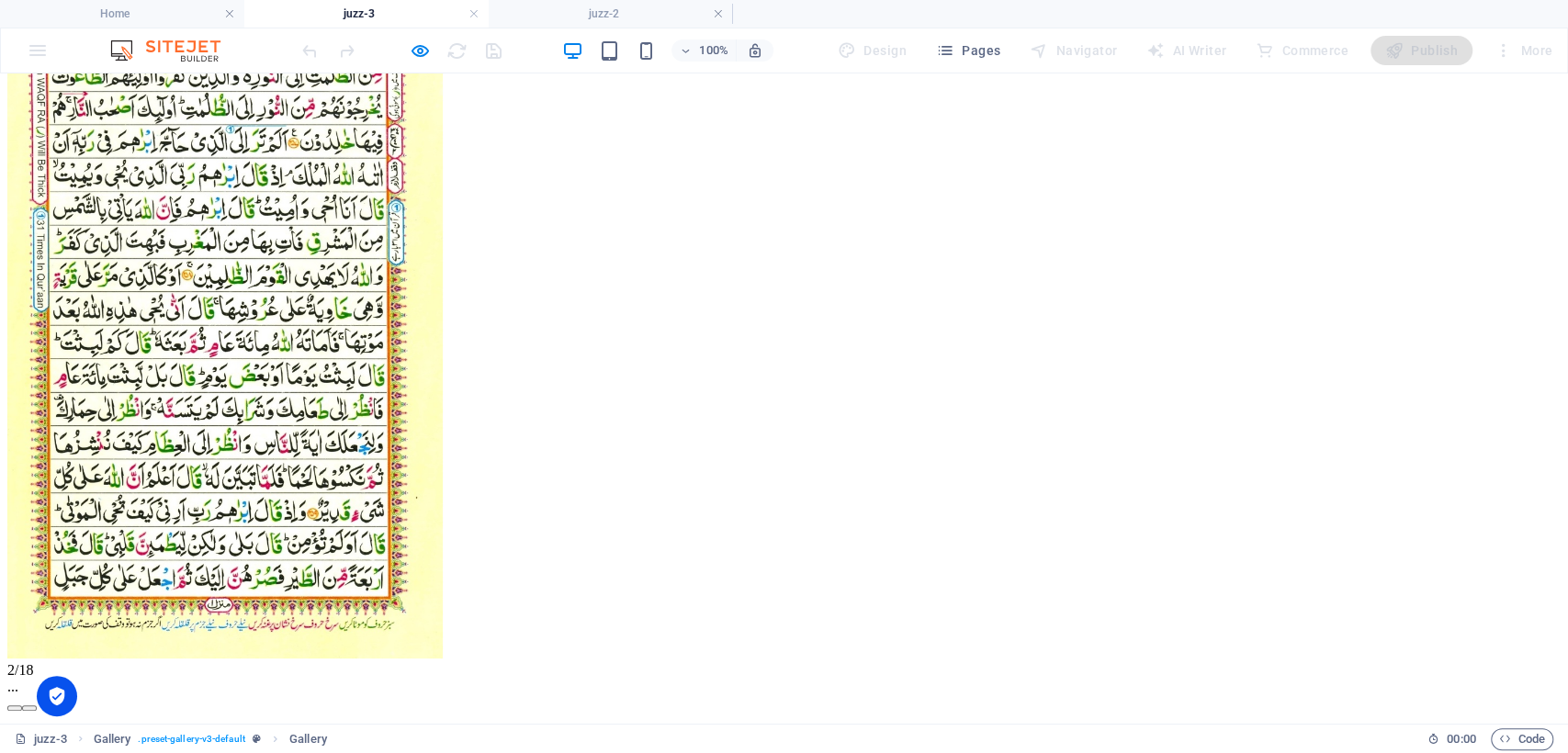click at bounding box center [225, 333] 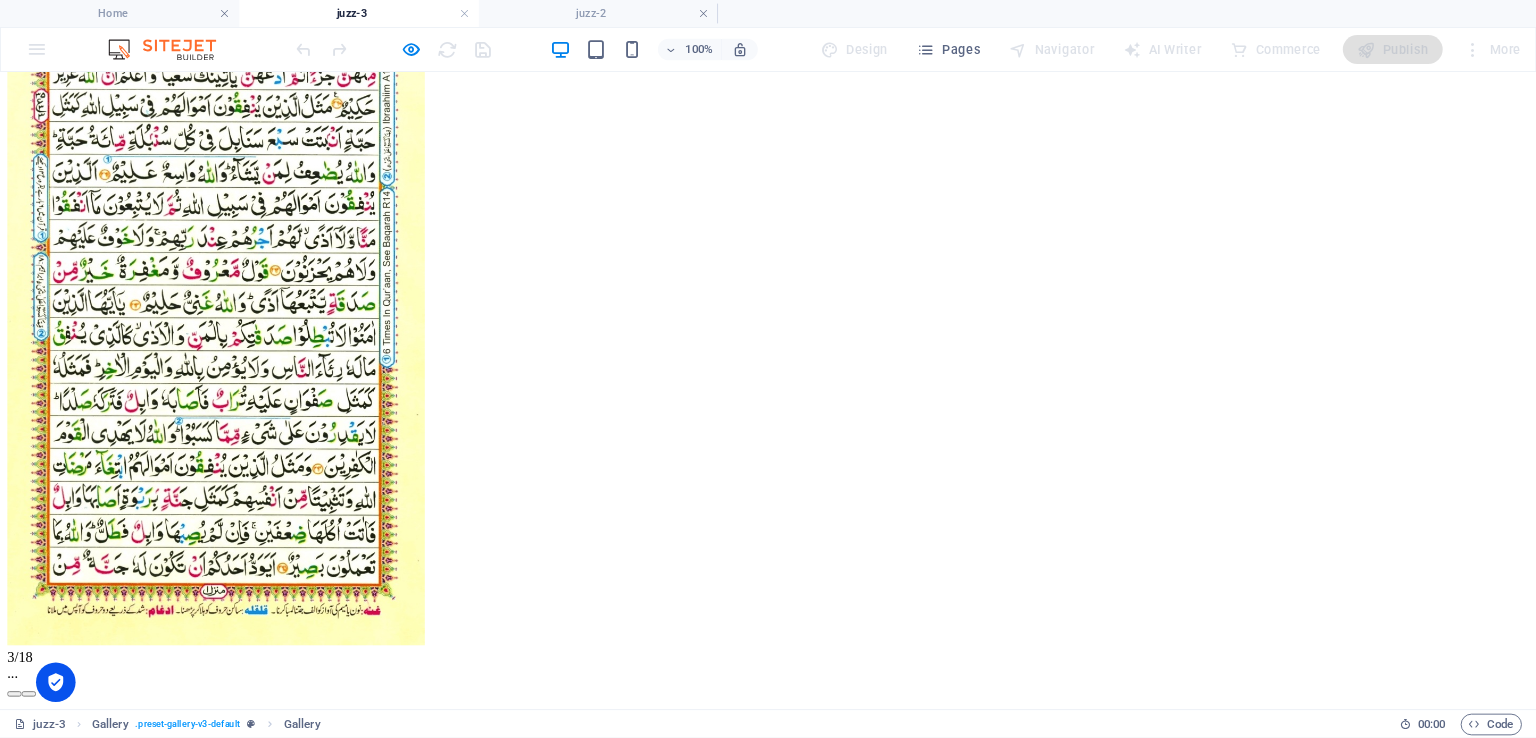 scroll, scrollTop: 100, scrollLeft: 0, axis: vertical 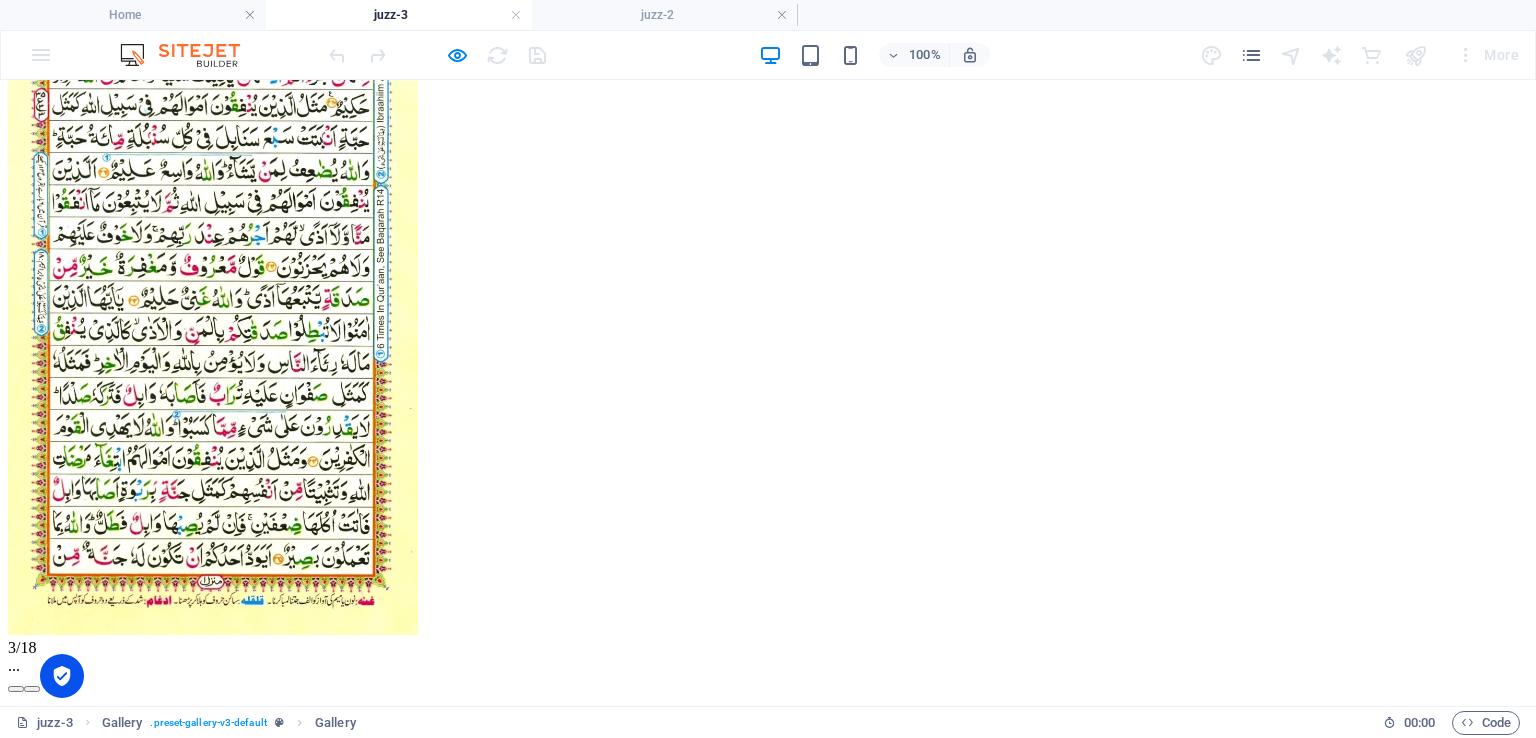 click on "×" at bounding box center (20, -2) 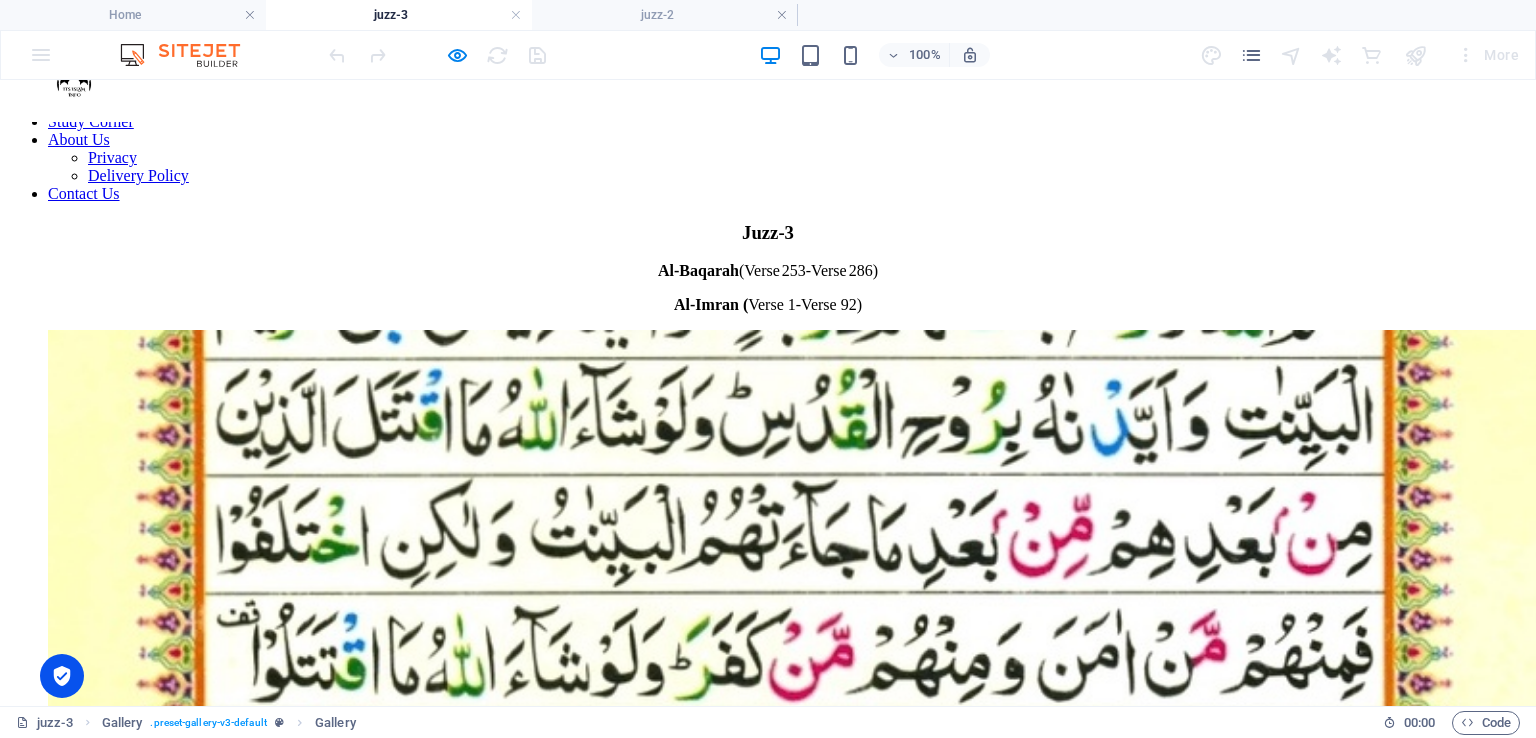 scroll, scrollTop: 34, scrollLeft: 0, axis: vertical 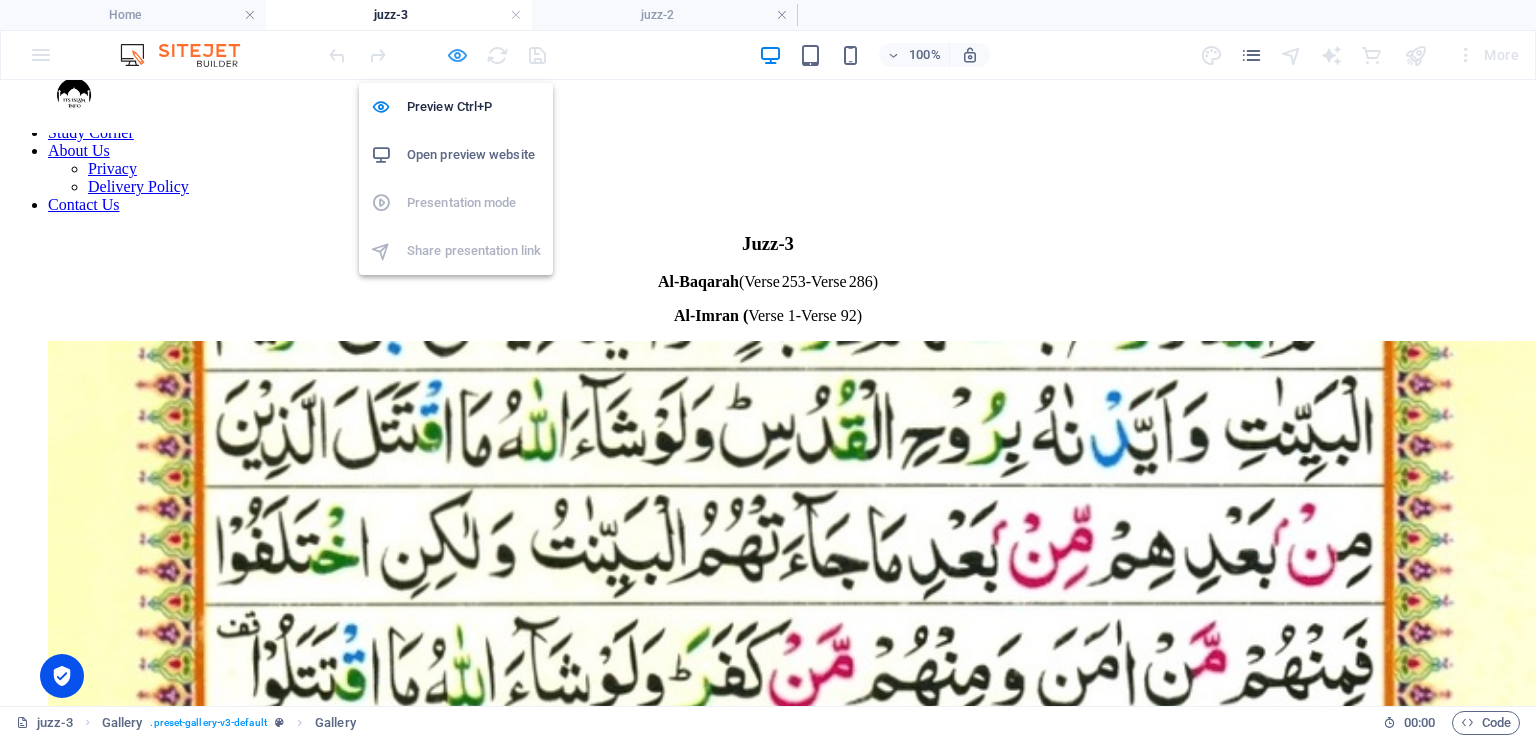 click at bounding box center (457, 55) 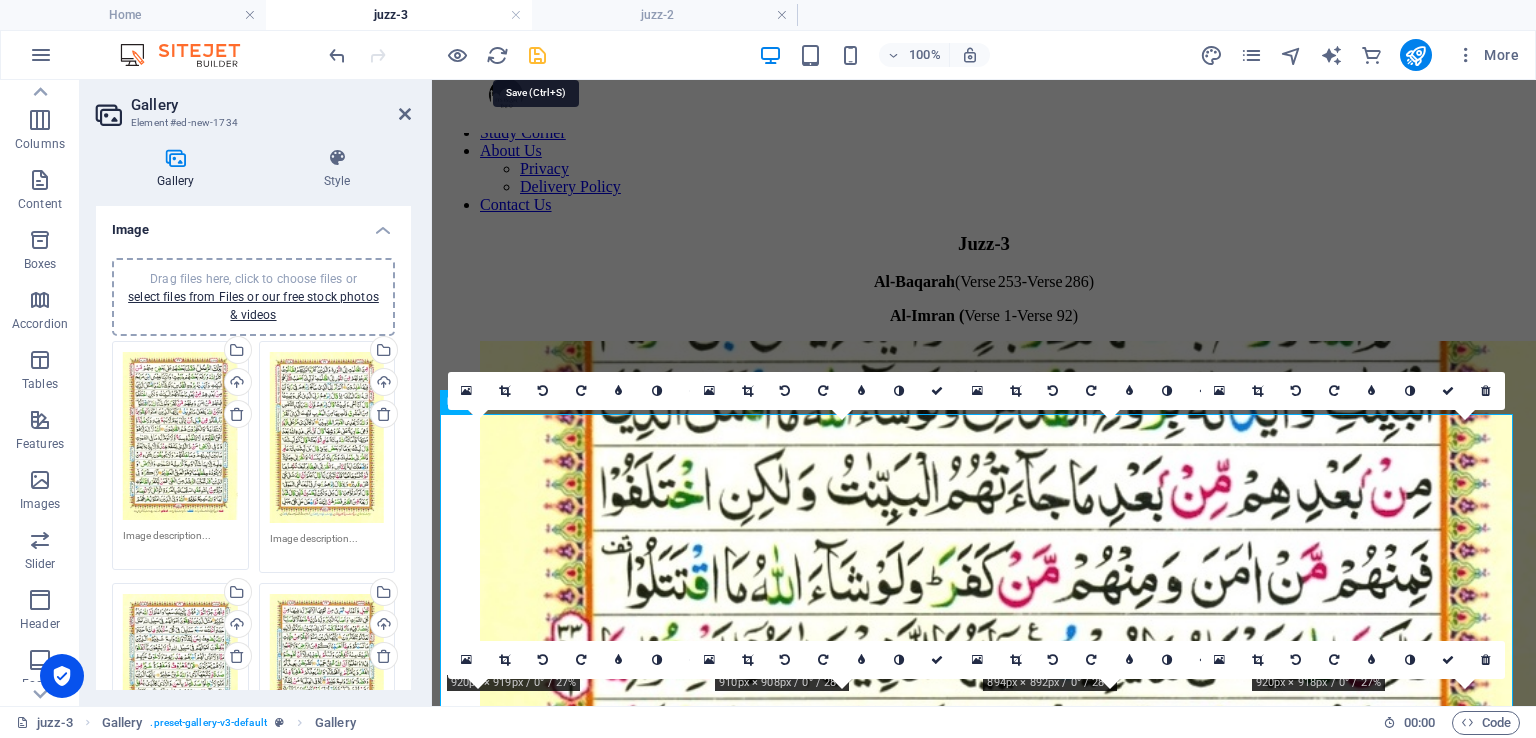 drag, startPoint x: 526, startPoint y: 56, endPoint x: 188, endPoint y: 17, distance: 340.24255 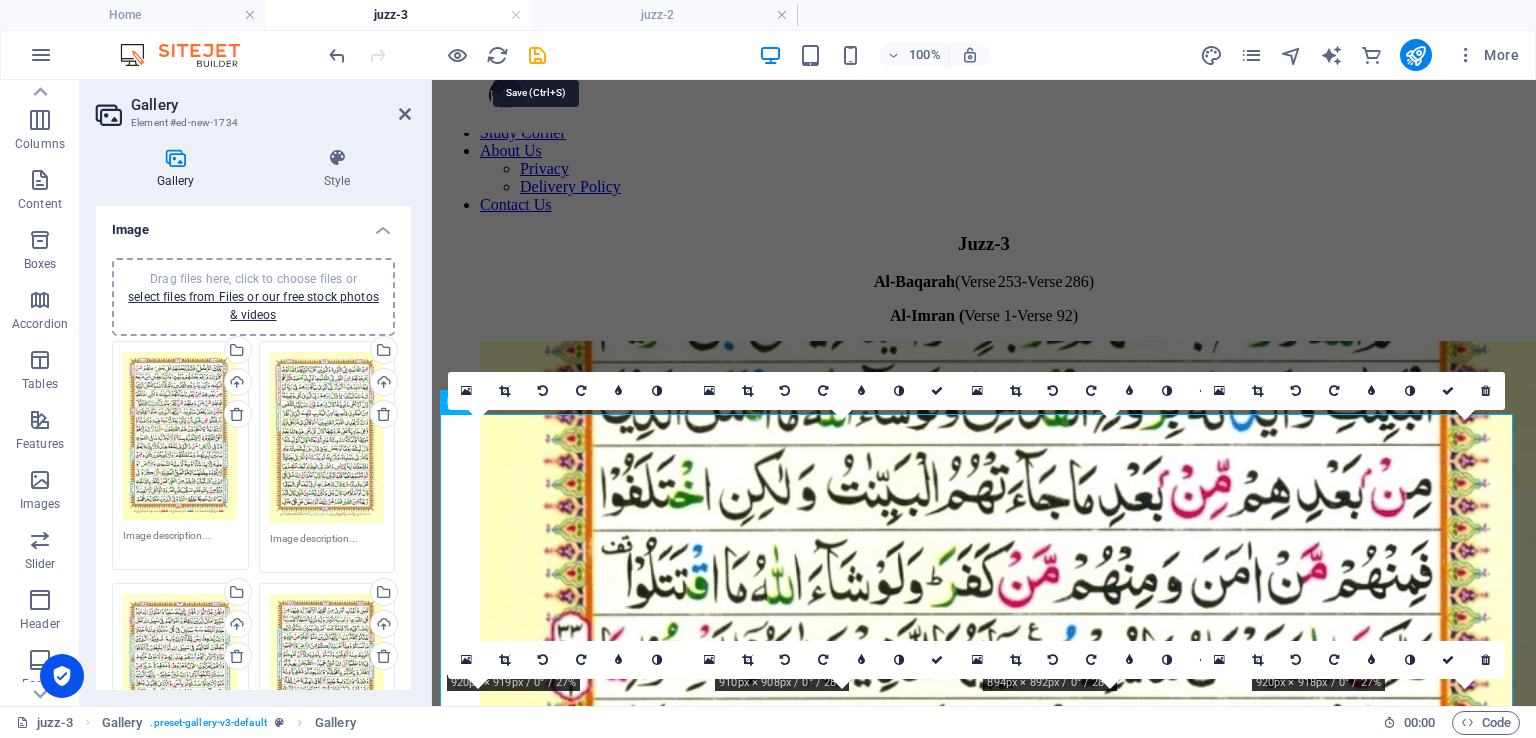 select on "4" 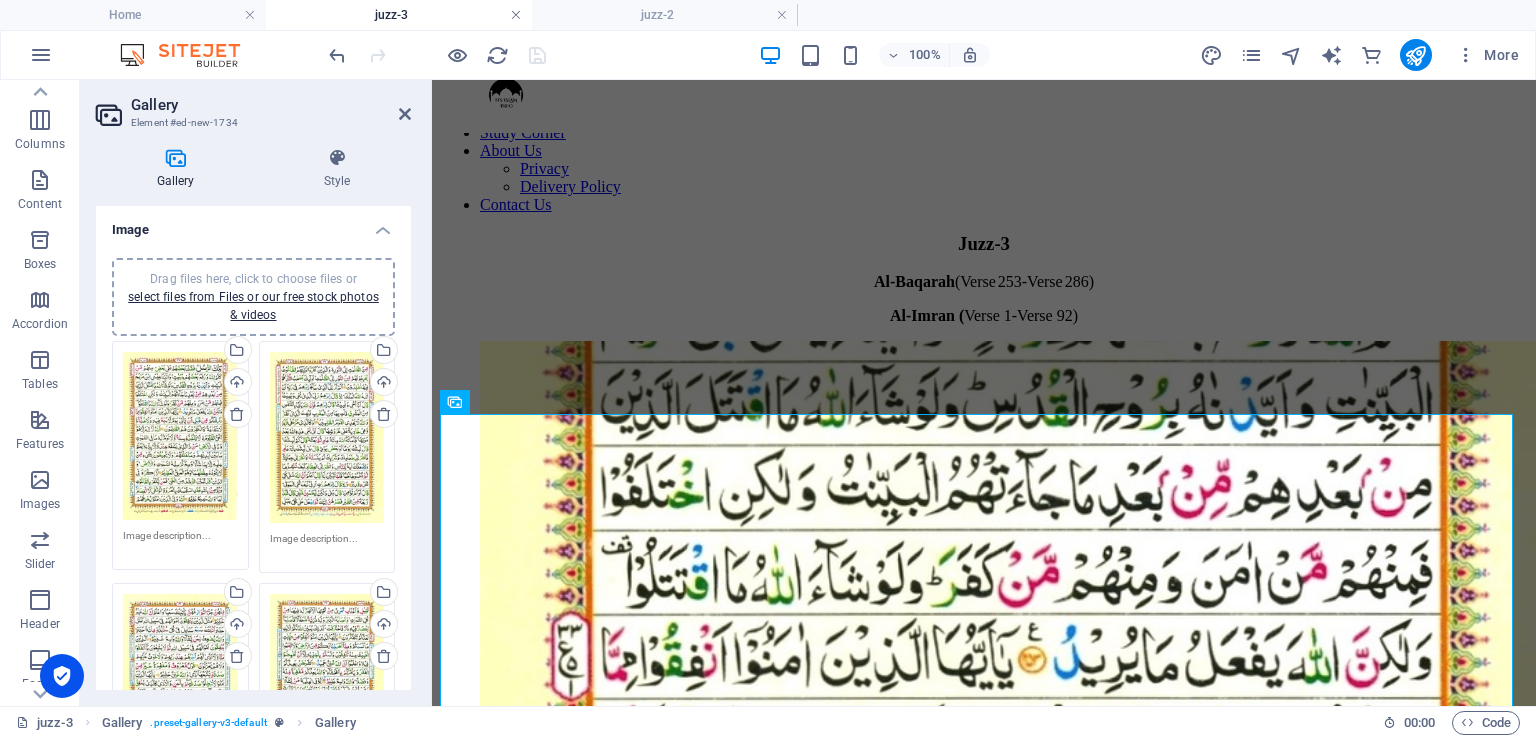 click at bounding box center [516, 15] 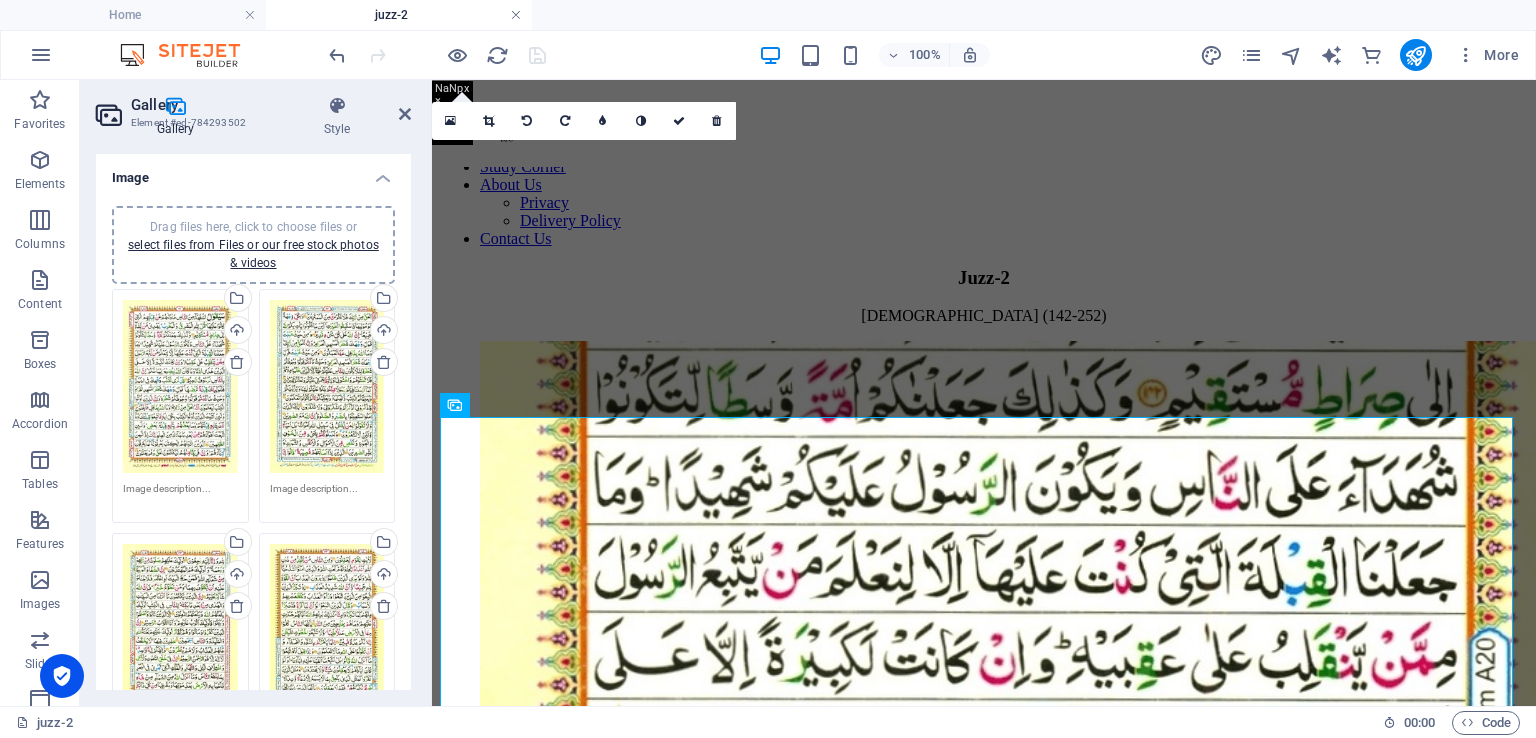 click at bounding box center (516, 15) 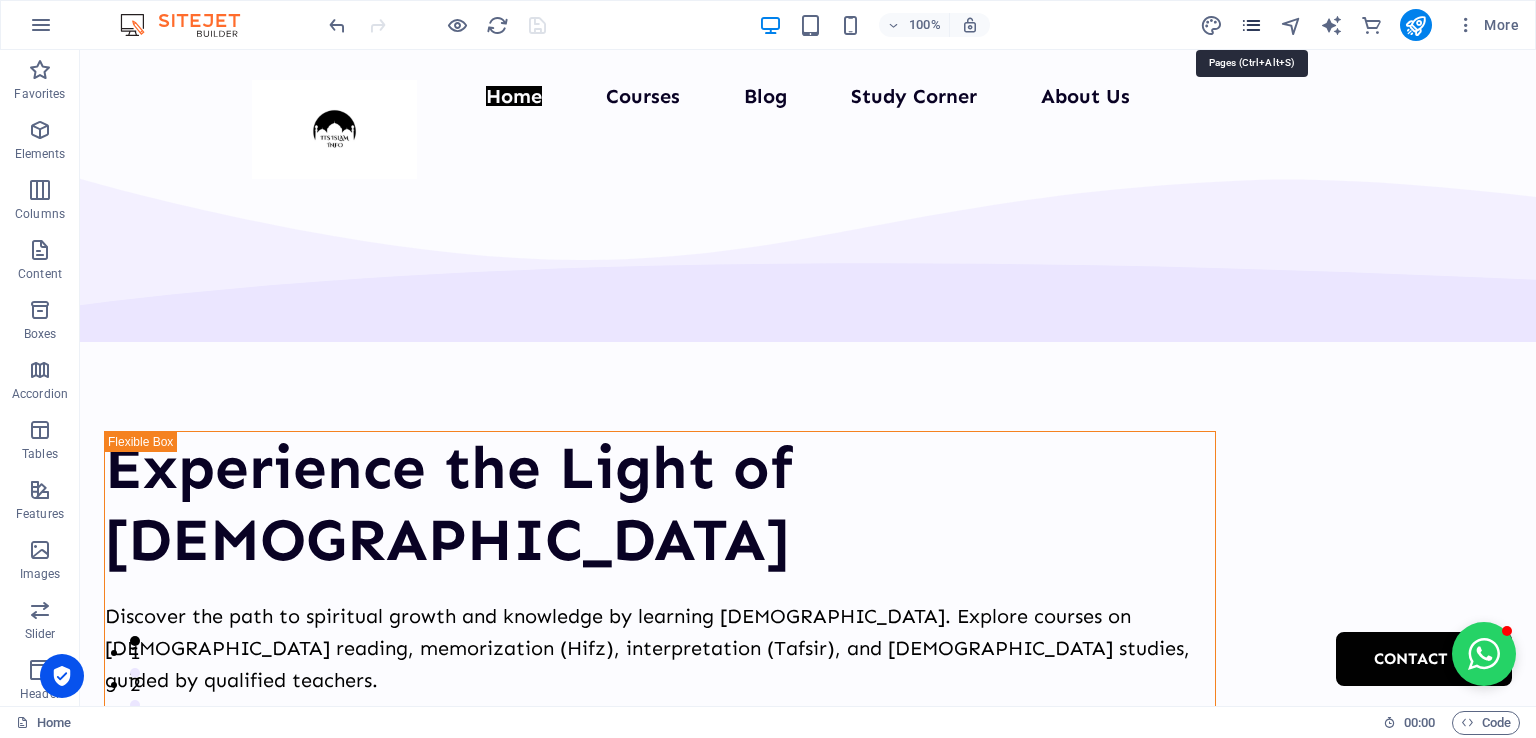 click at bounding box center [1251, 25] 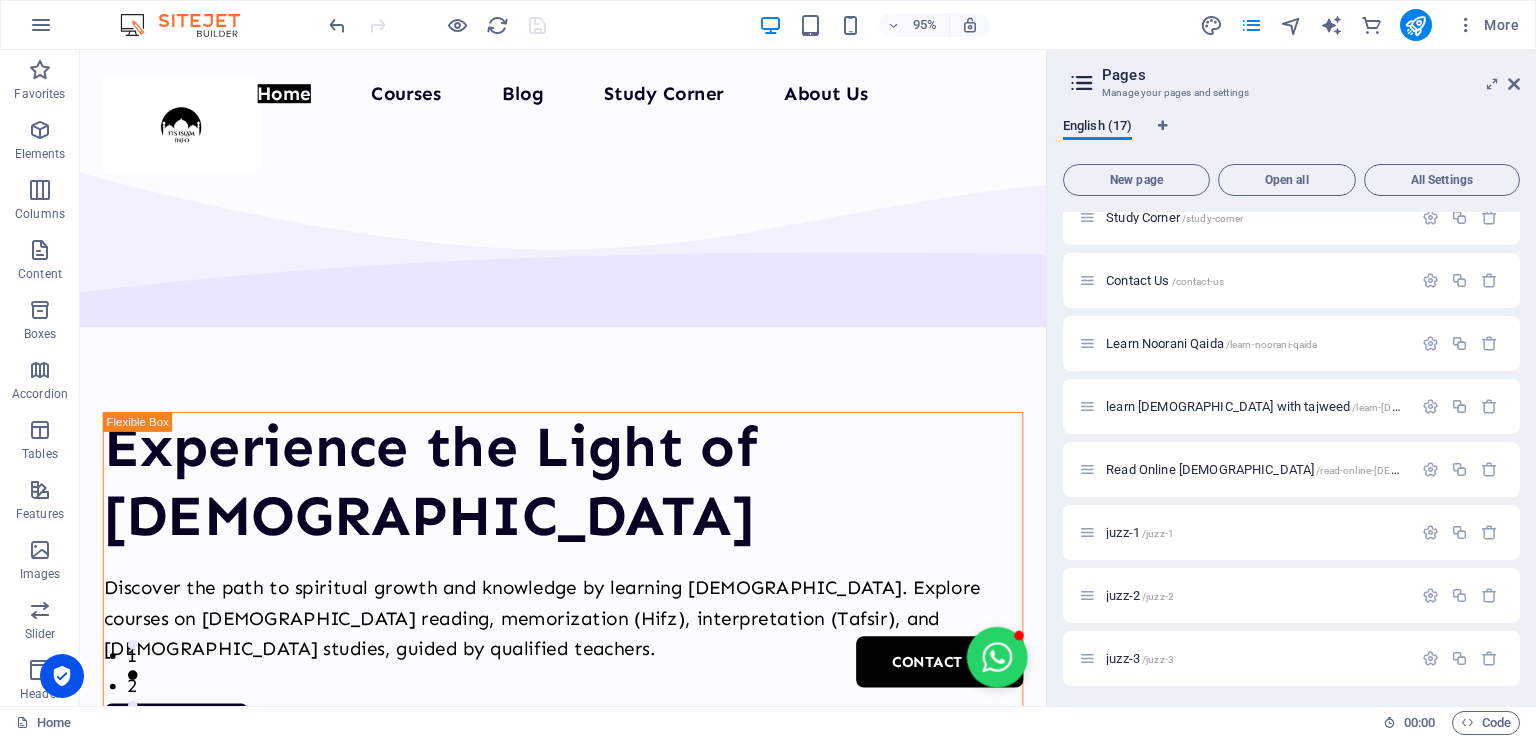 scroll, scrollTop: 521, scrollLeft: 0, axis: vertical 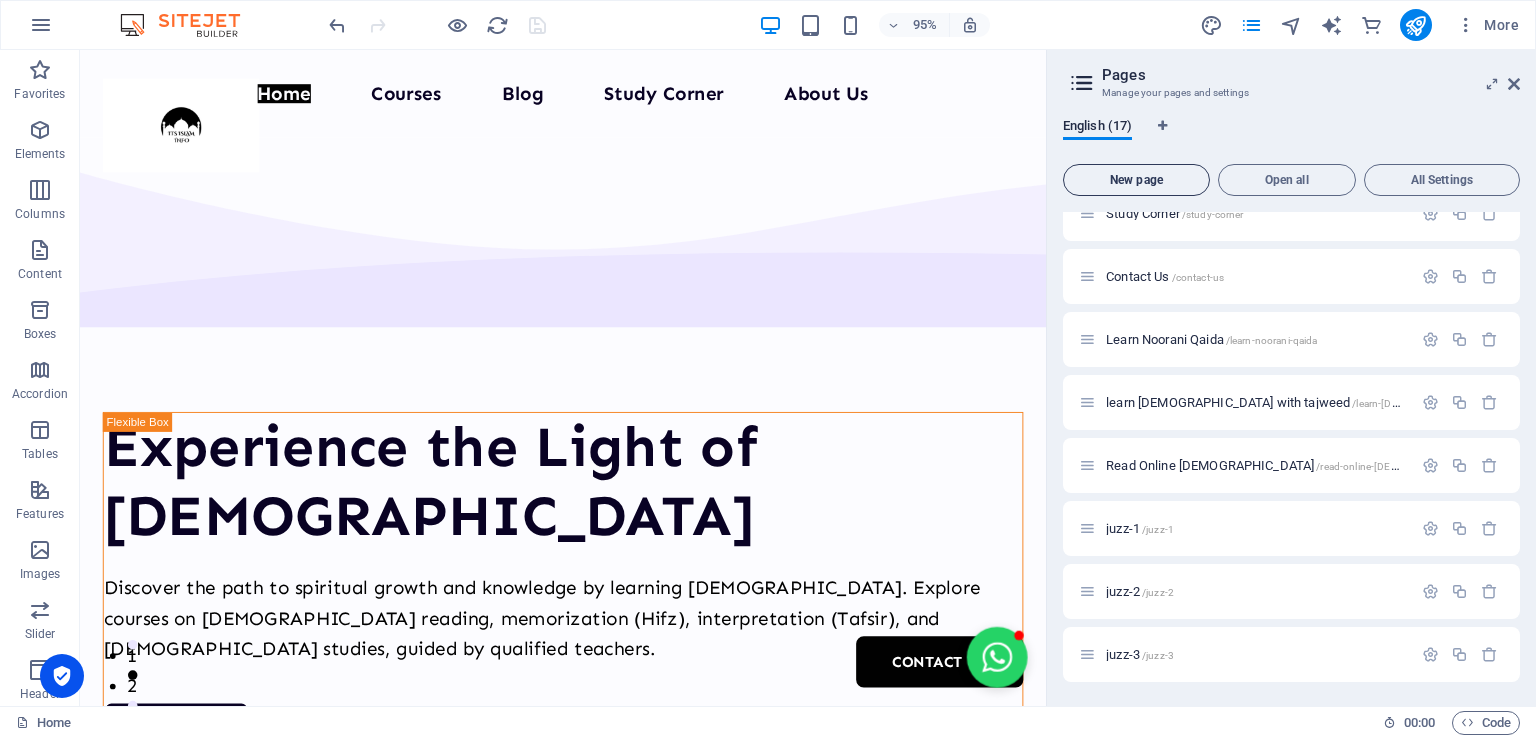 click on "New page" at bounding box center (1136, 180) 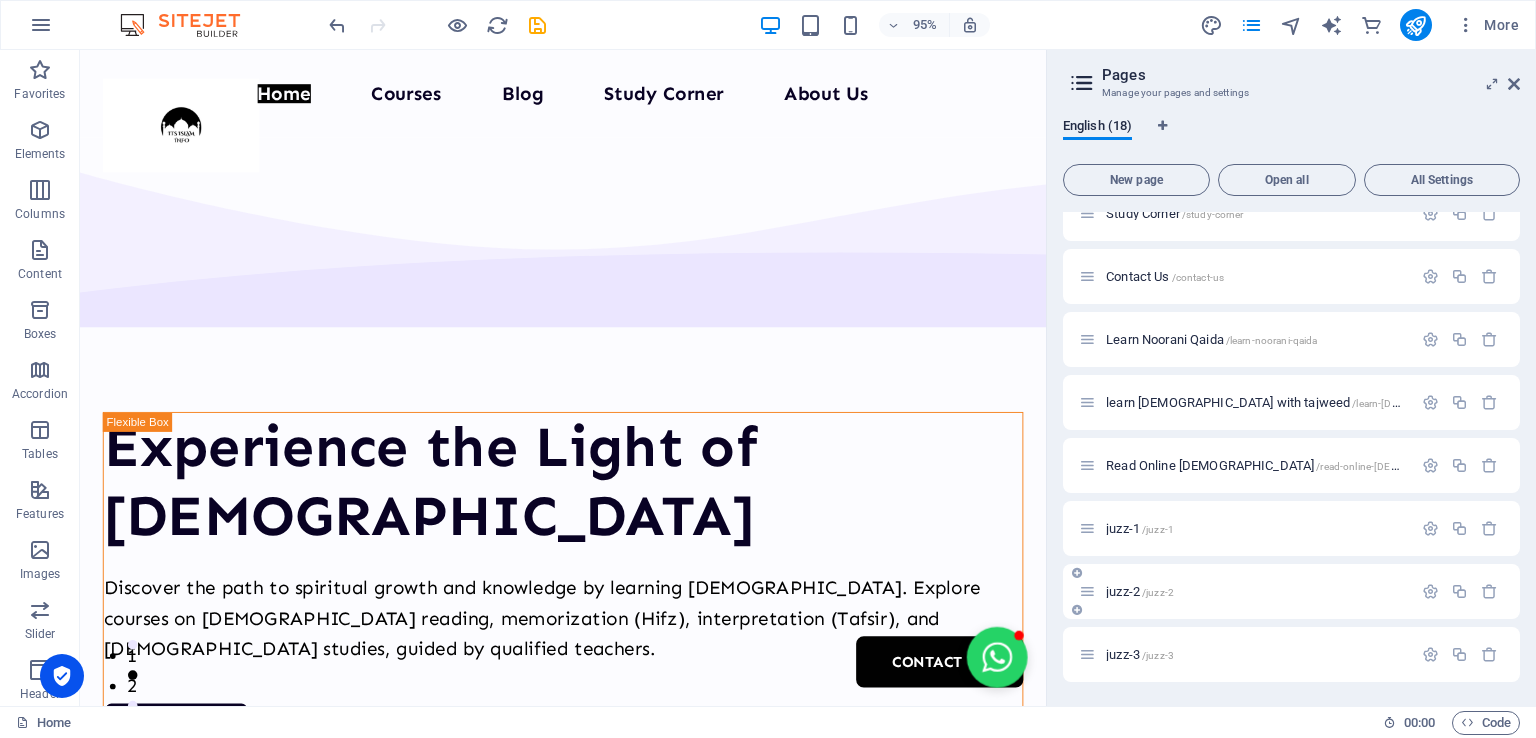 scroll, scrollTop: 863, scrollLeft: 0, axis: vertical 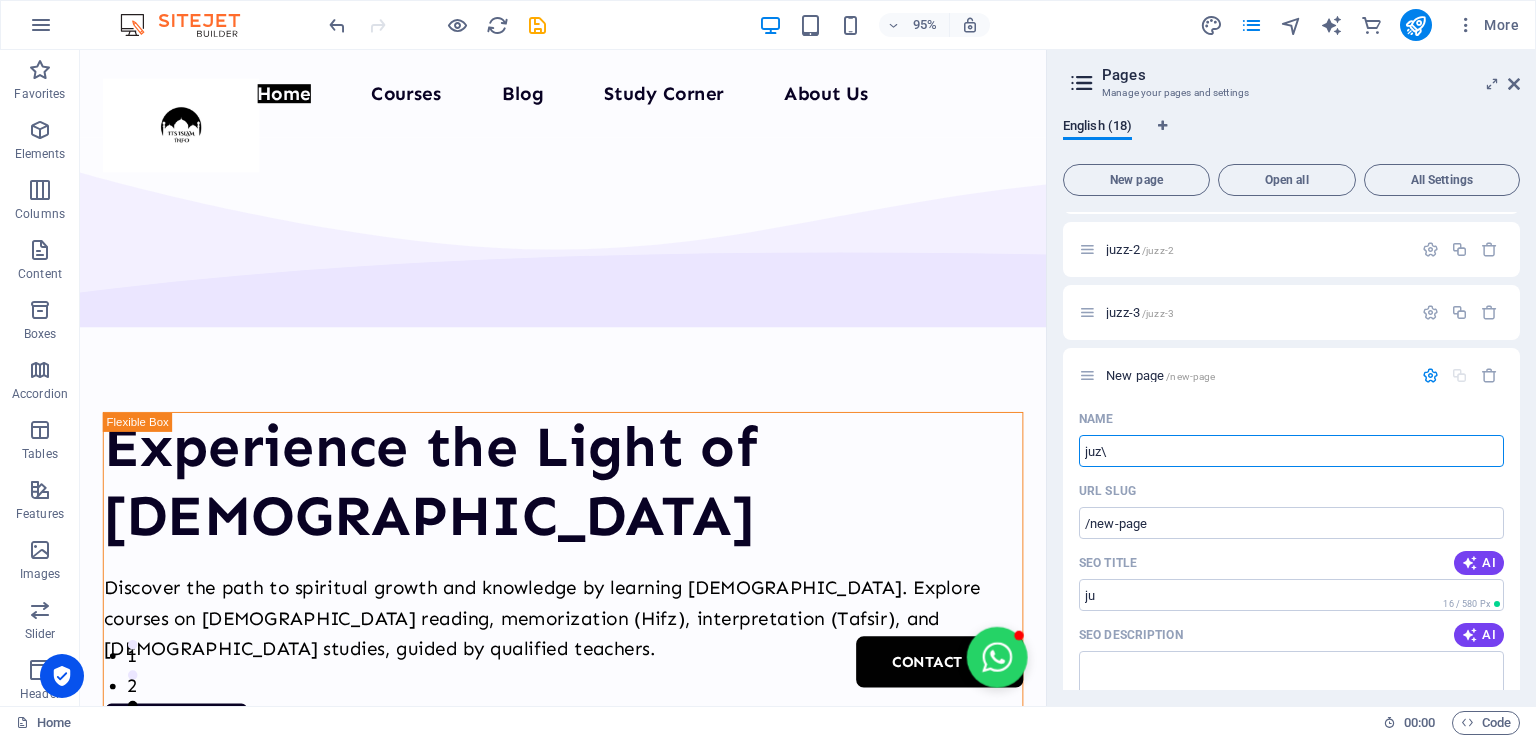 type on "juz\z" 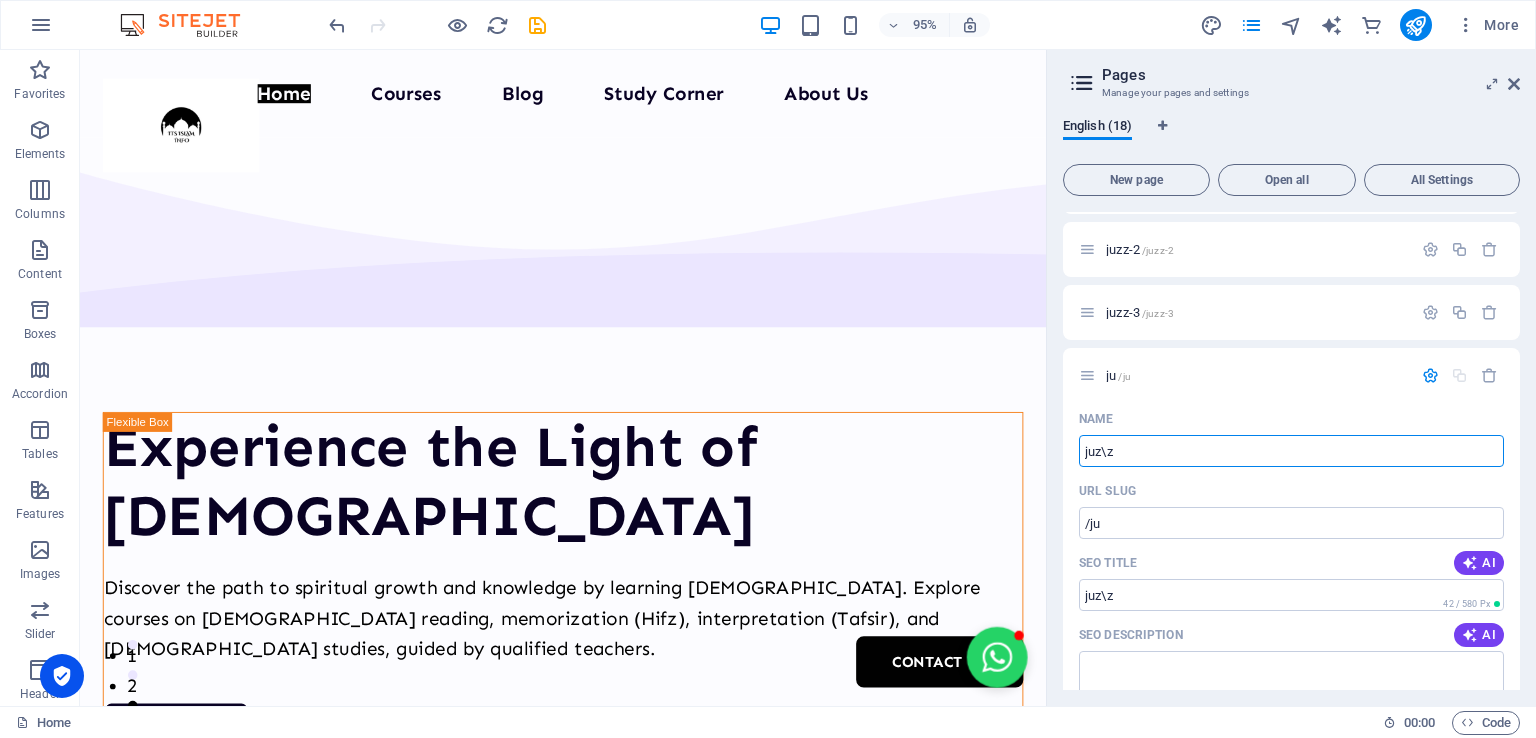 type on "/ju" 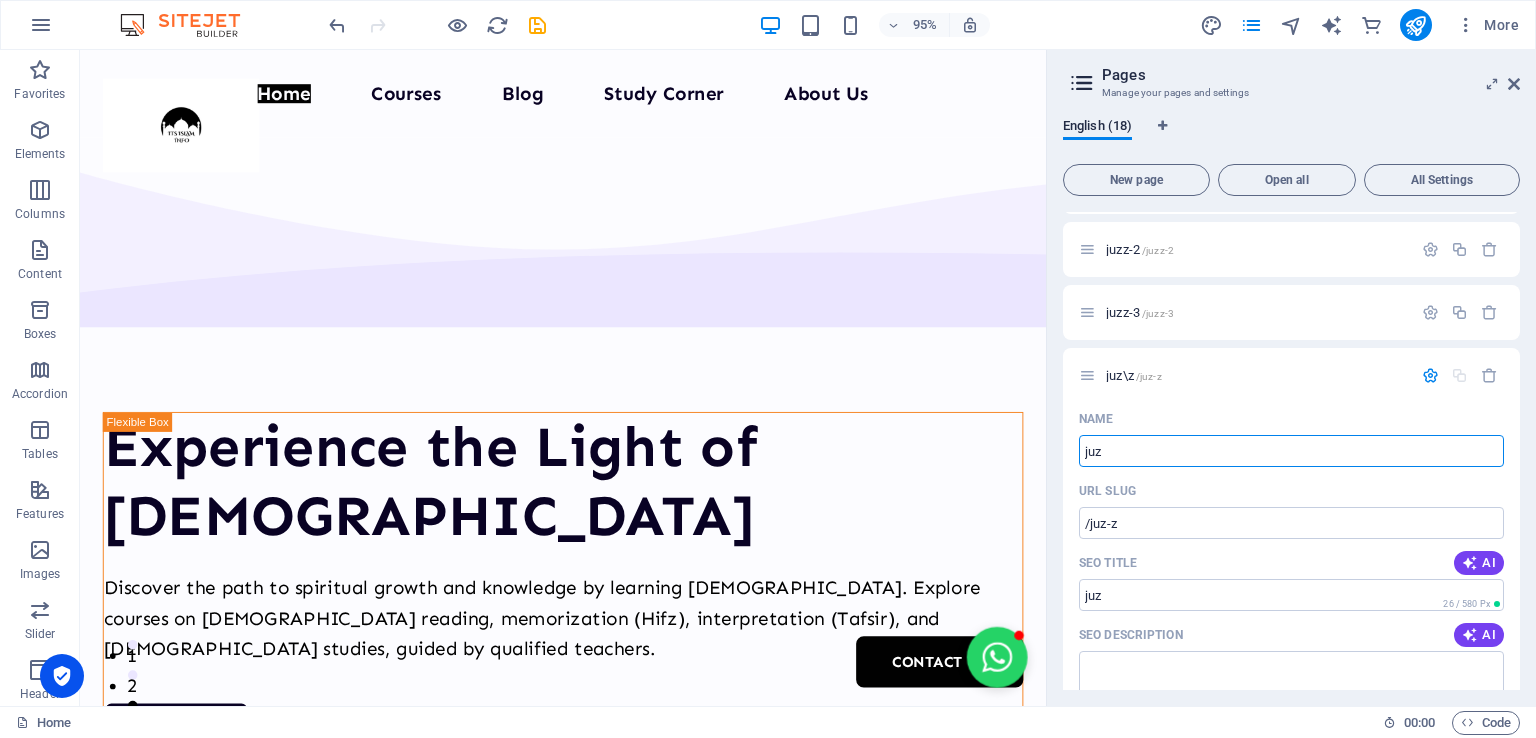 type on "juz" 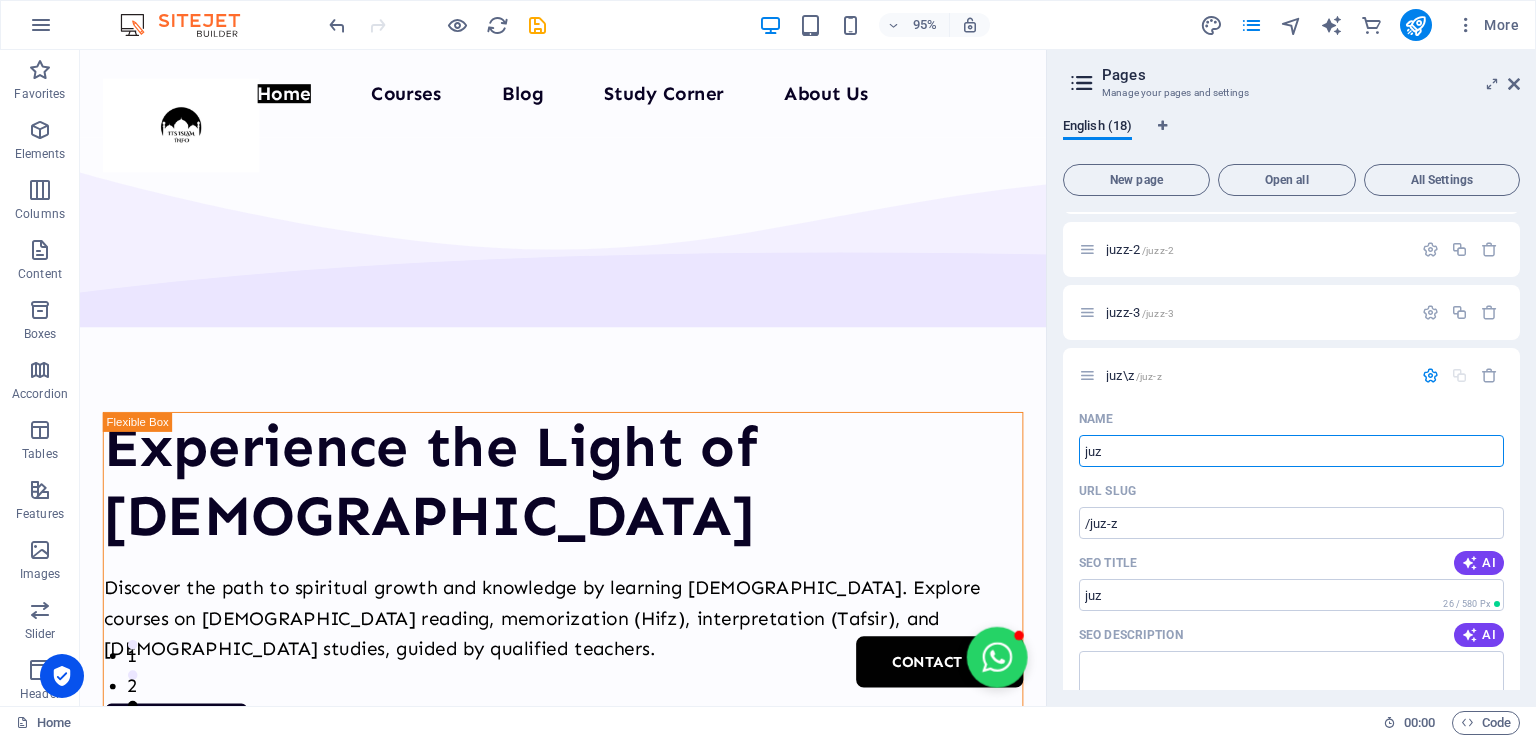 type on "/juz" 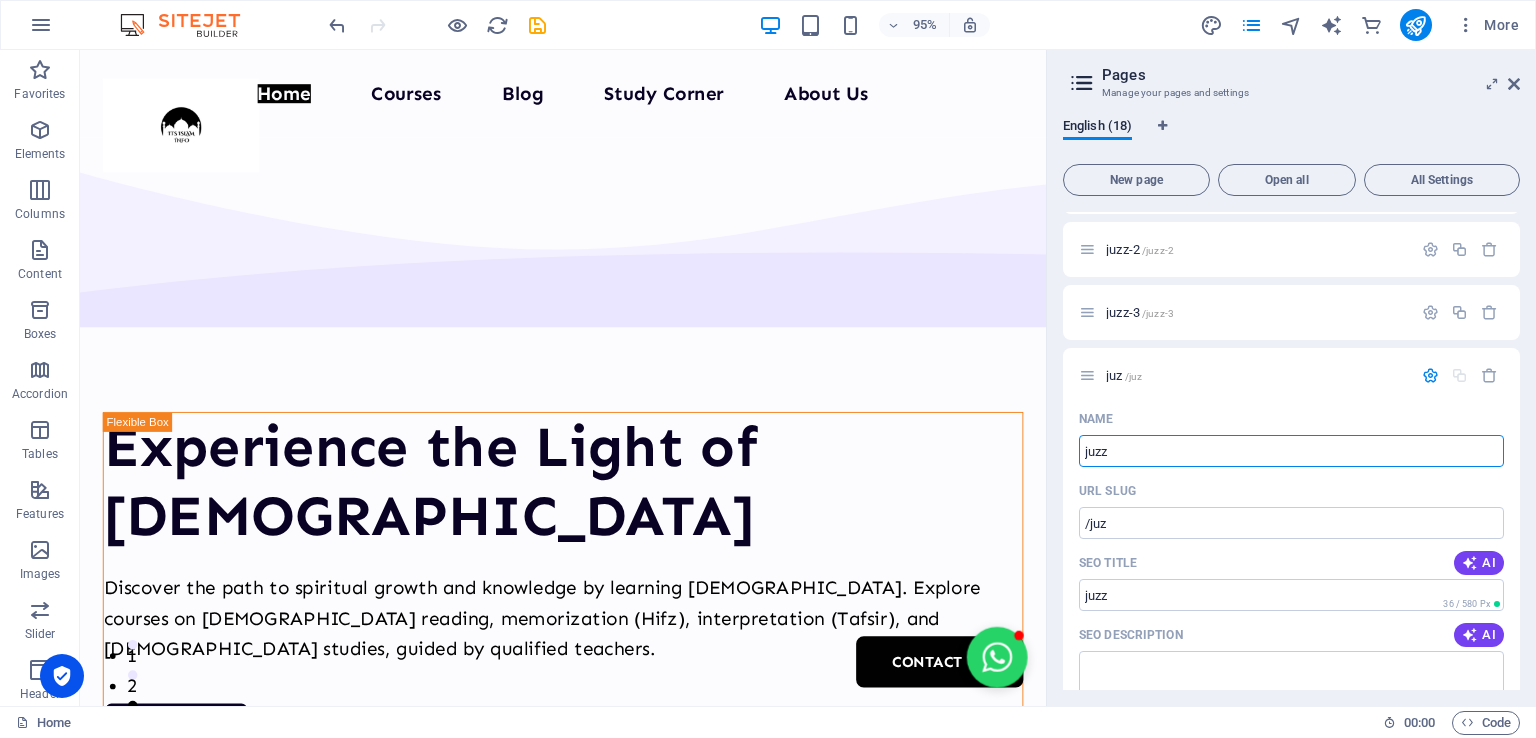 type on "juzz" 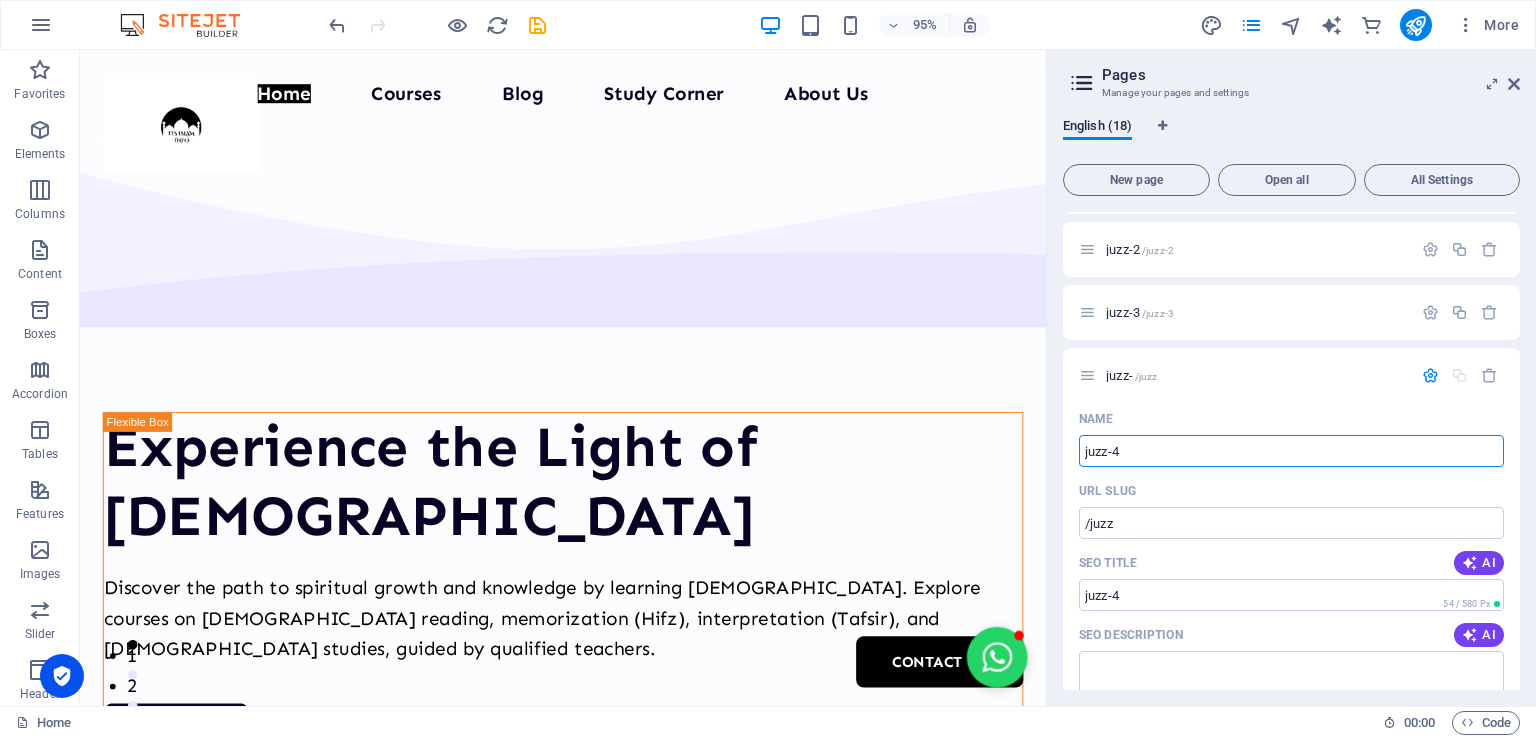 type on "juzz-4" 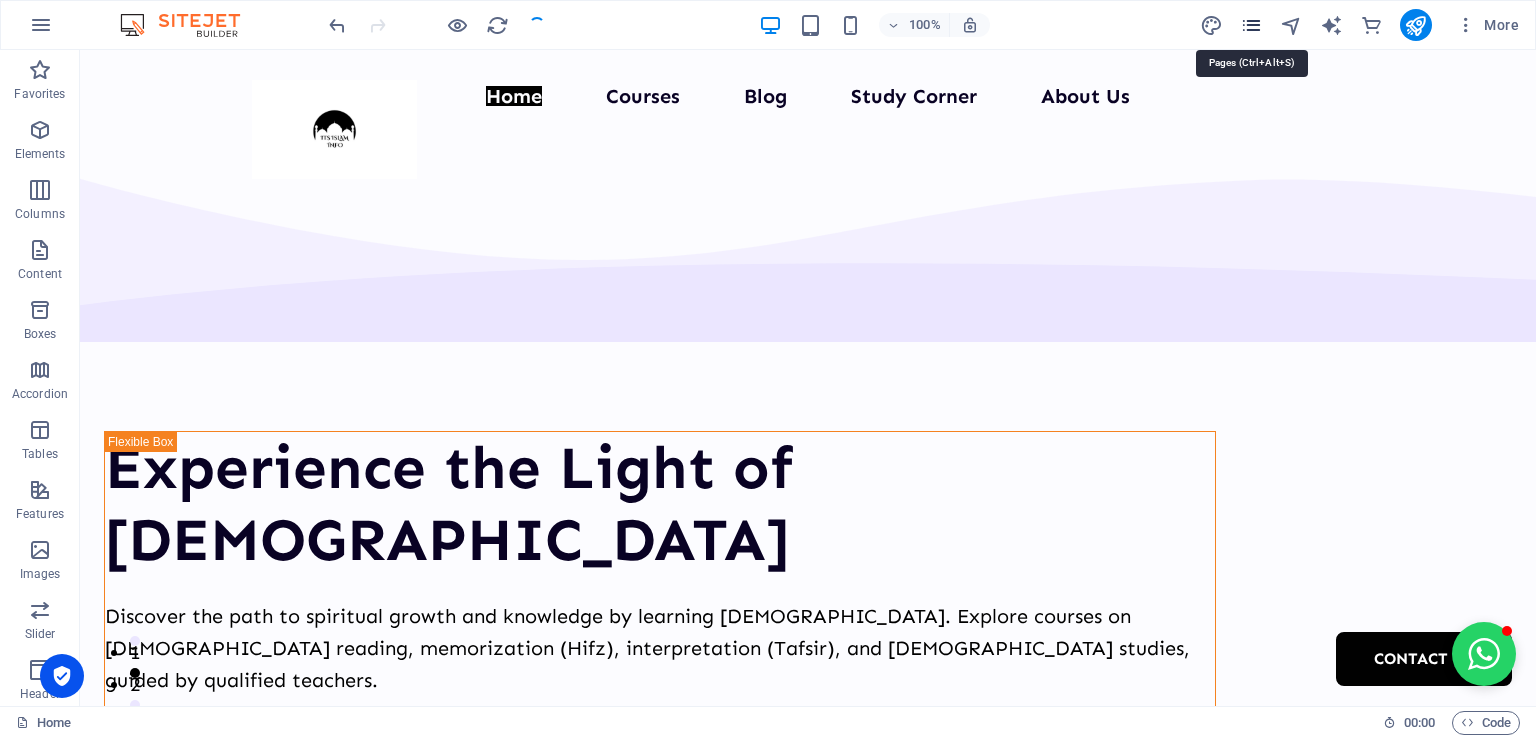 click at bounding box center [1251, 25] 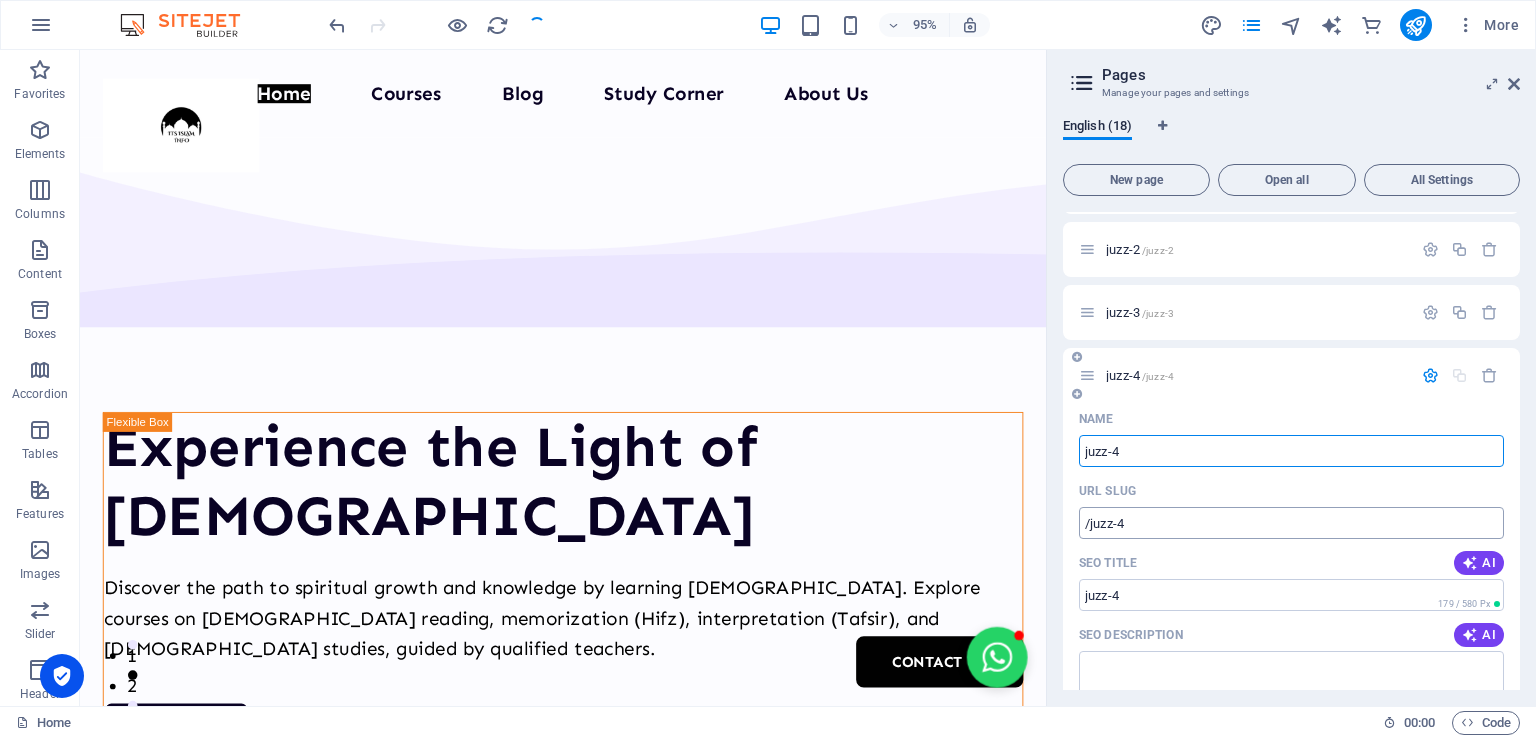 scroll, scrollTop: 963, scrollLeft: 0, axis: vertical 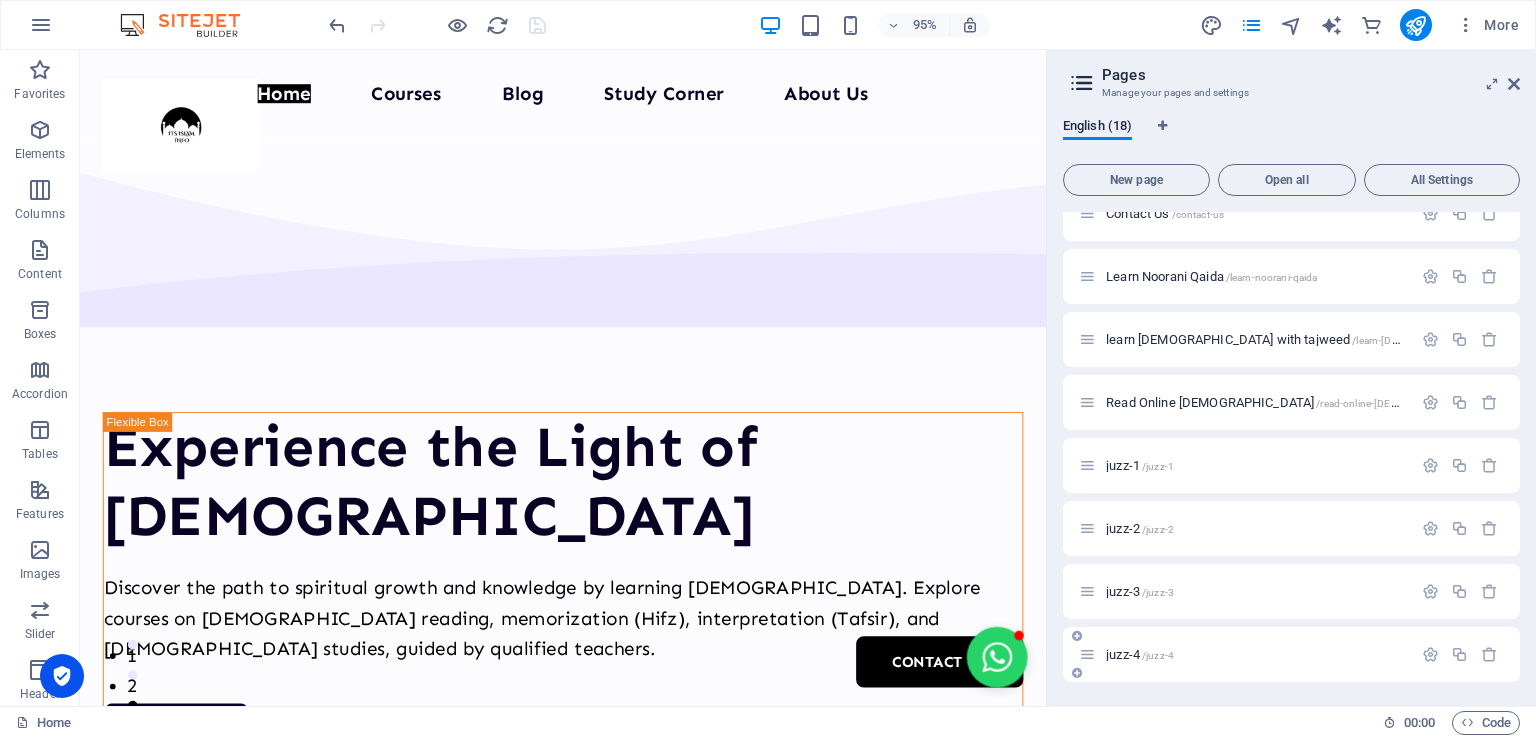 click on "juzz-4 /juzz-4" at bounding box center [1291, 654] 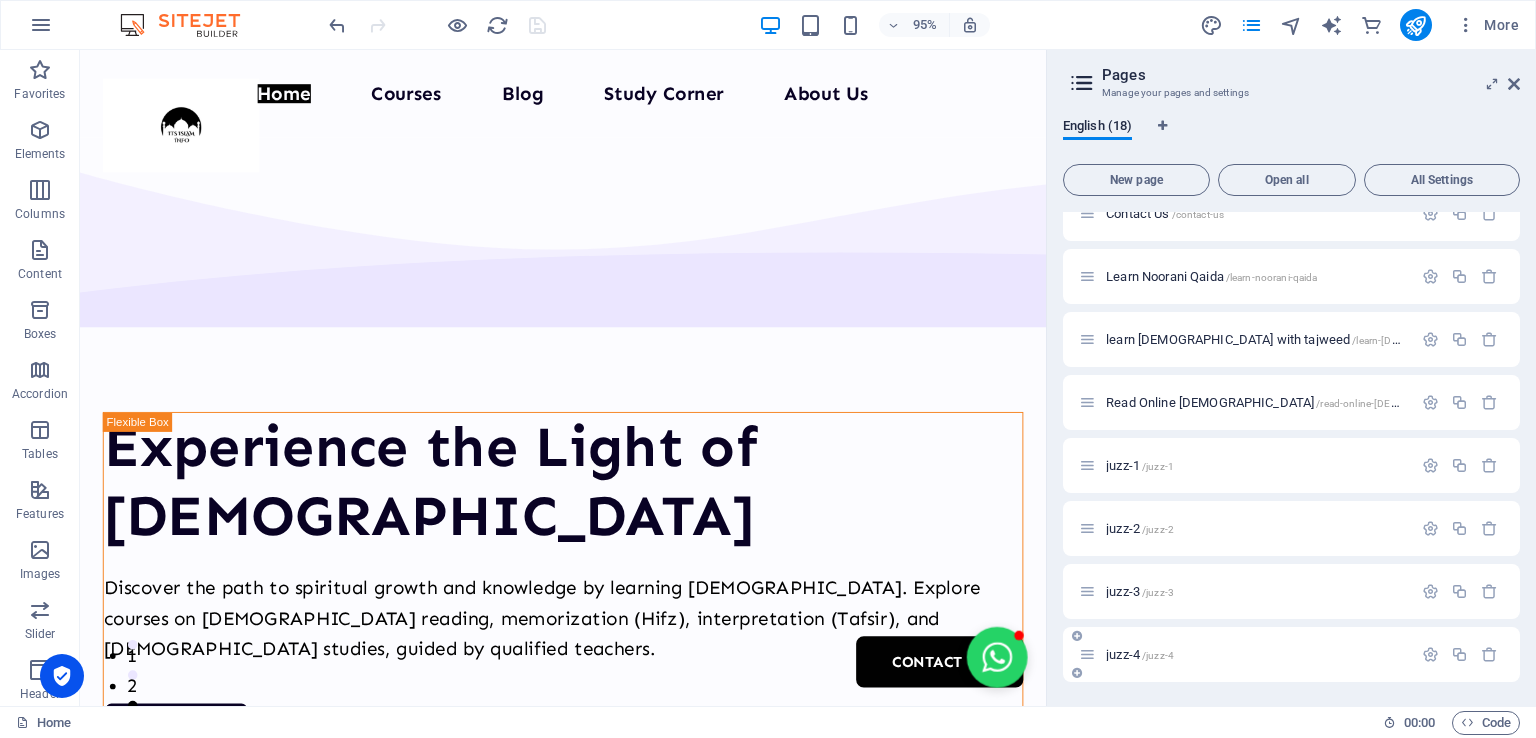 click on "juzz-4 /juzz-4" at bounding box center (1256, 654) 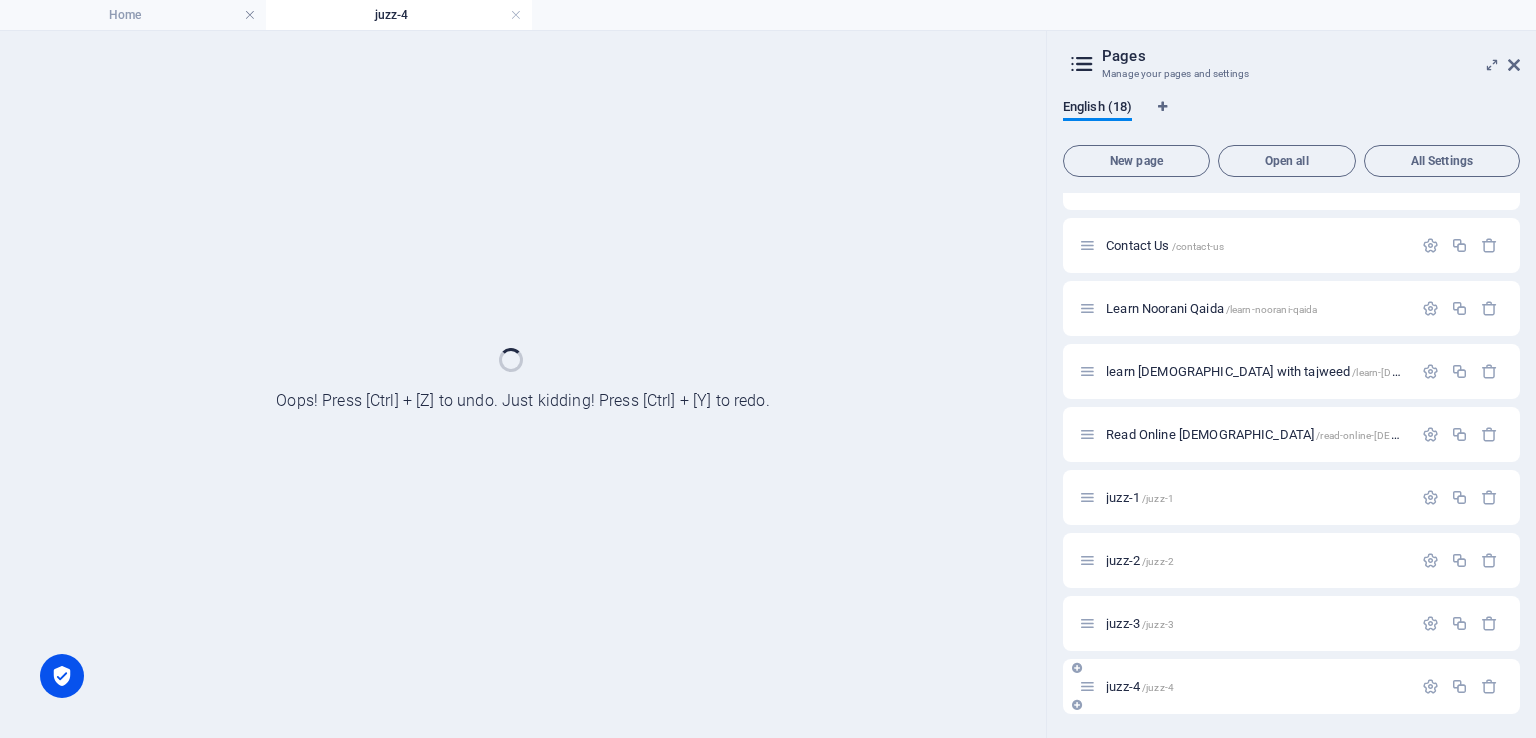 scroll, scrollTop: 533, scrollLeft: 0, axis: vertical 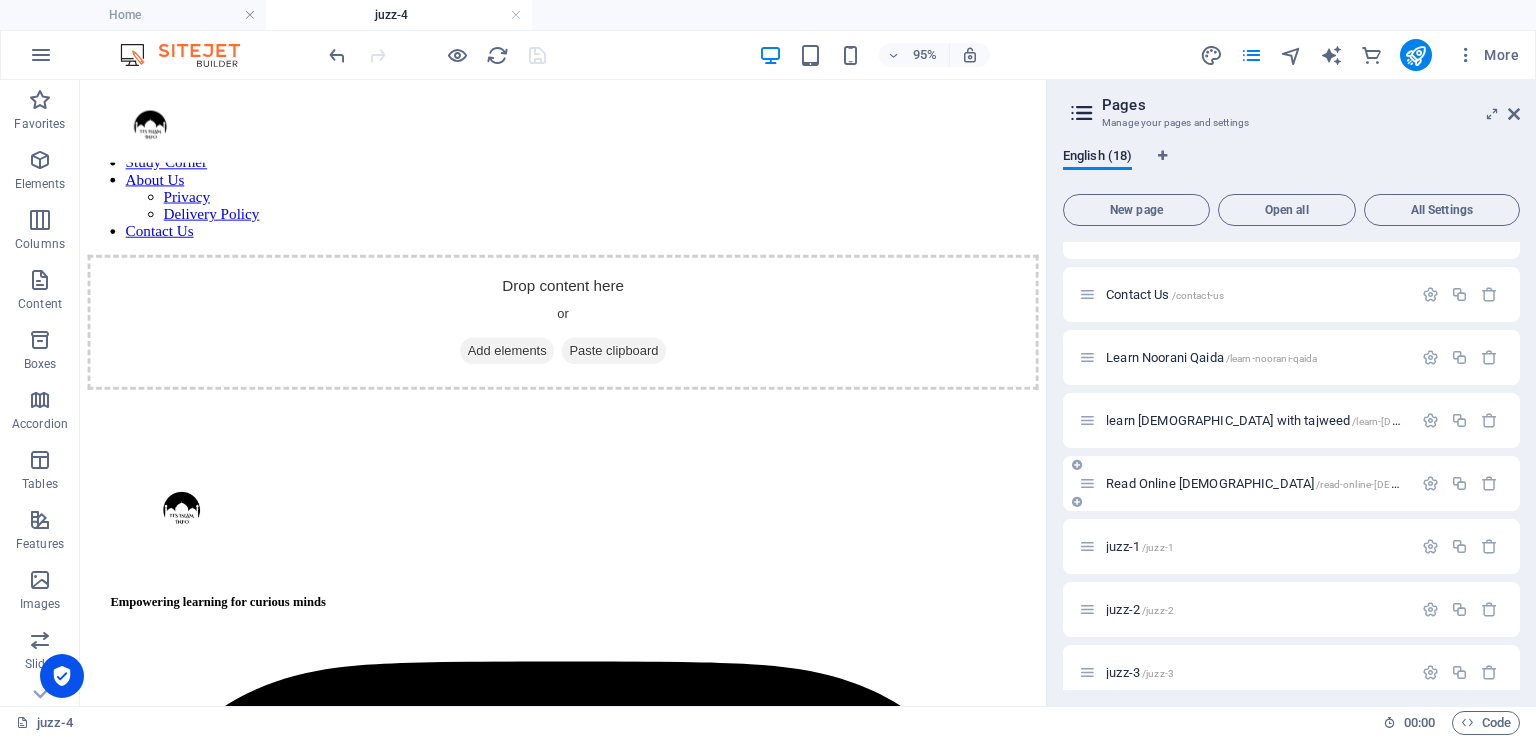click on "Read Online [DEMOGRAPHIC_DATA] /read-online-[DEMOGRAPHIC_DATA]" at bounding box center (1296, 483) 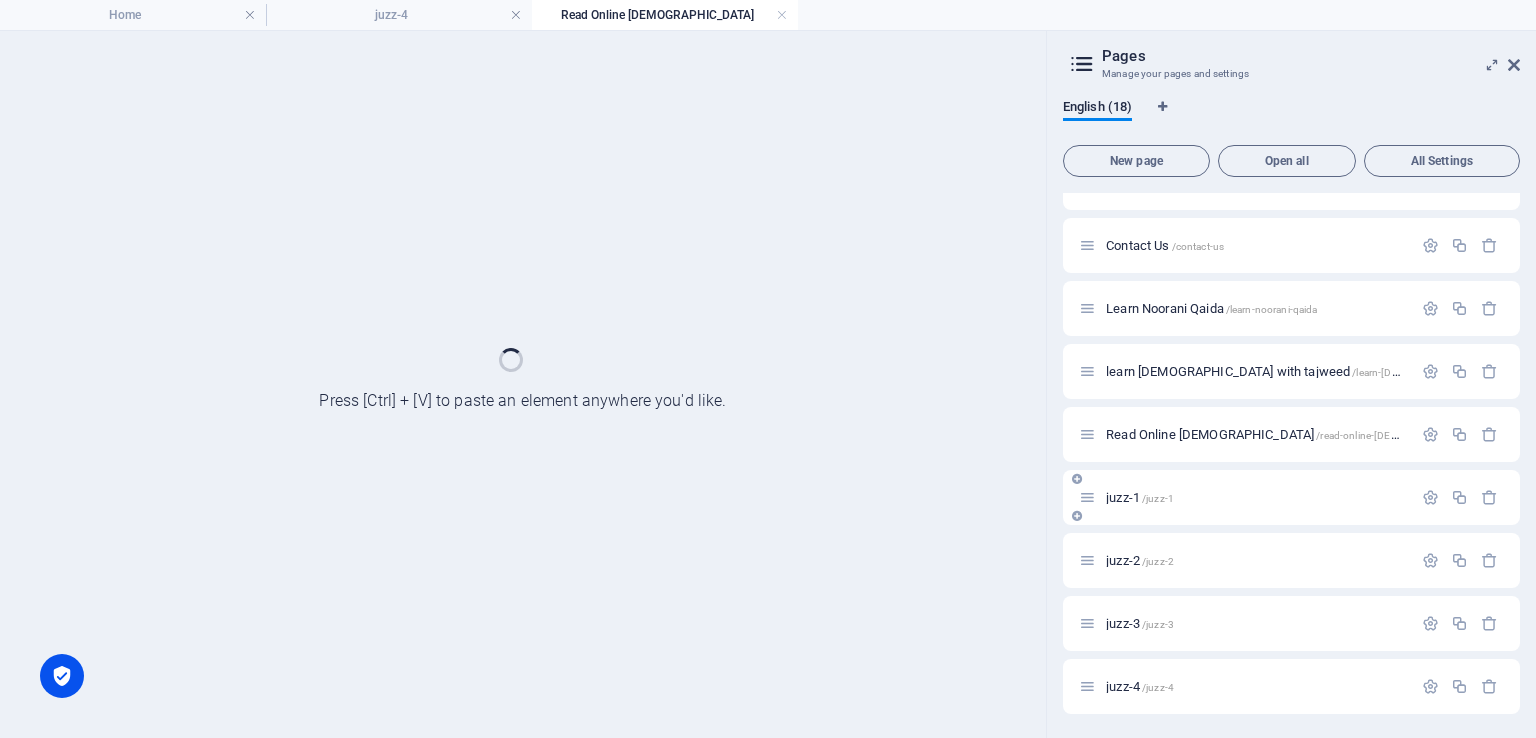 click on "juzz-1 /juzz-1" at bounding box center [1291, 497] 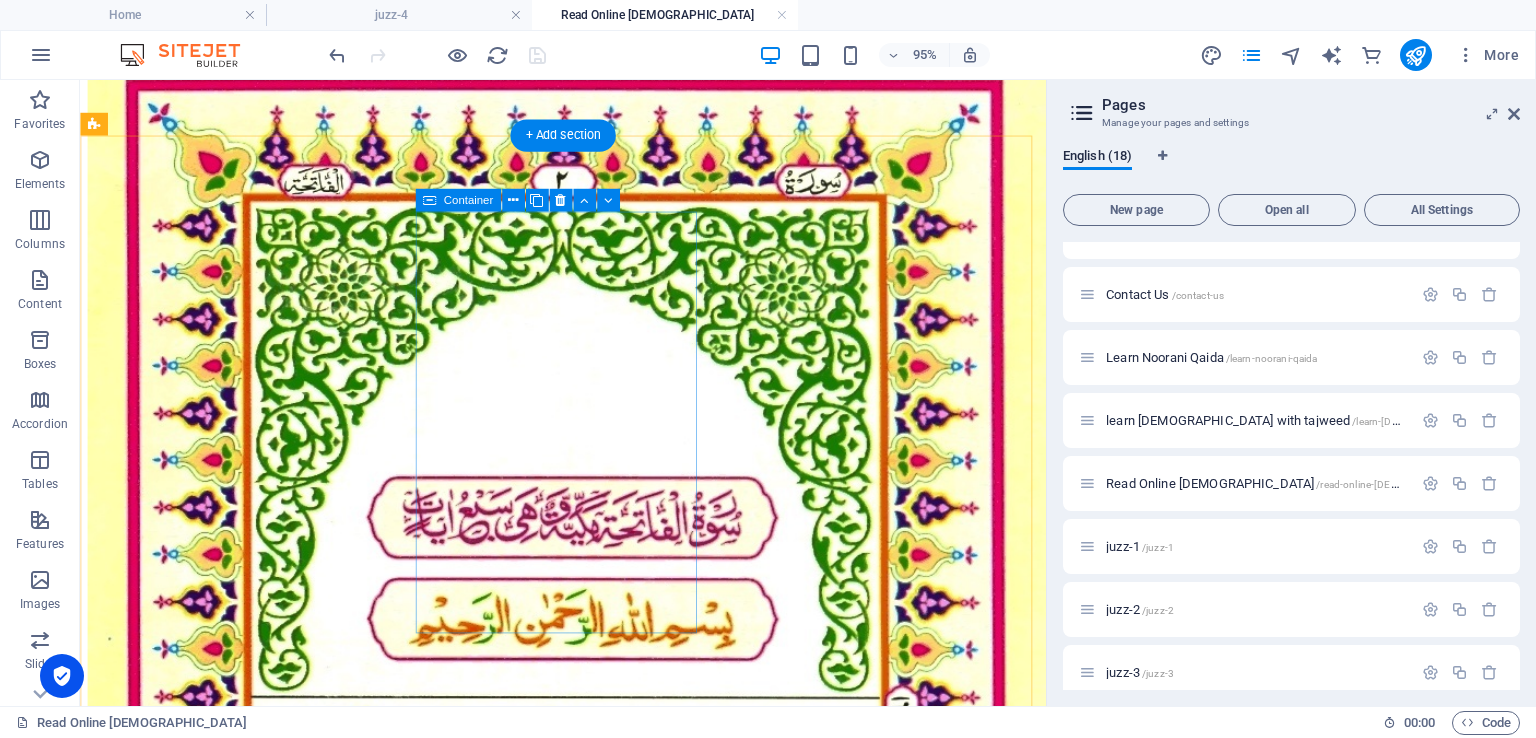 scroll, scrollTop: 400, scrollLeft: 0, axis: vertical 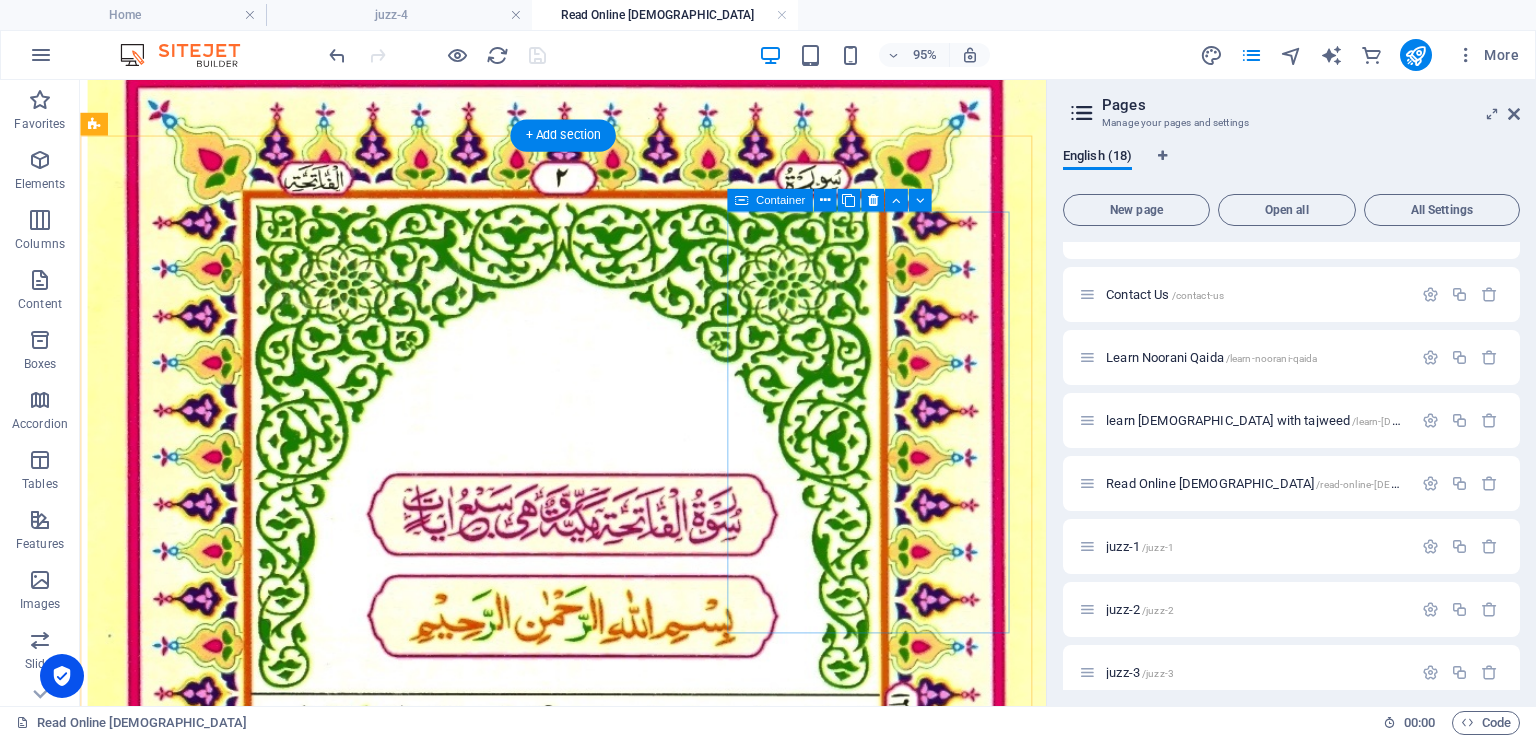 click at bounding box center (588, 3346) 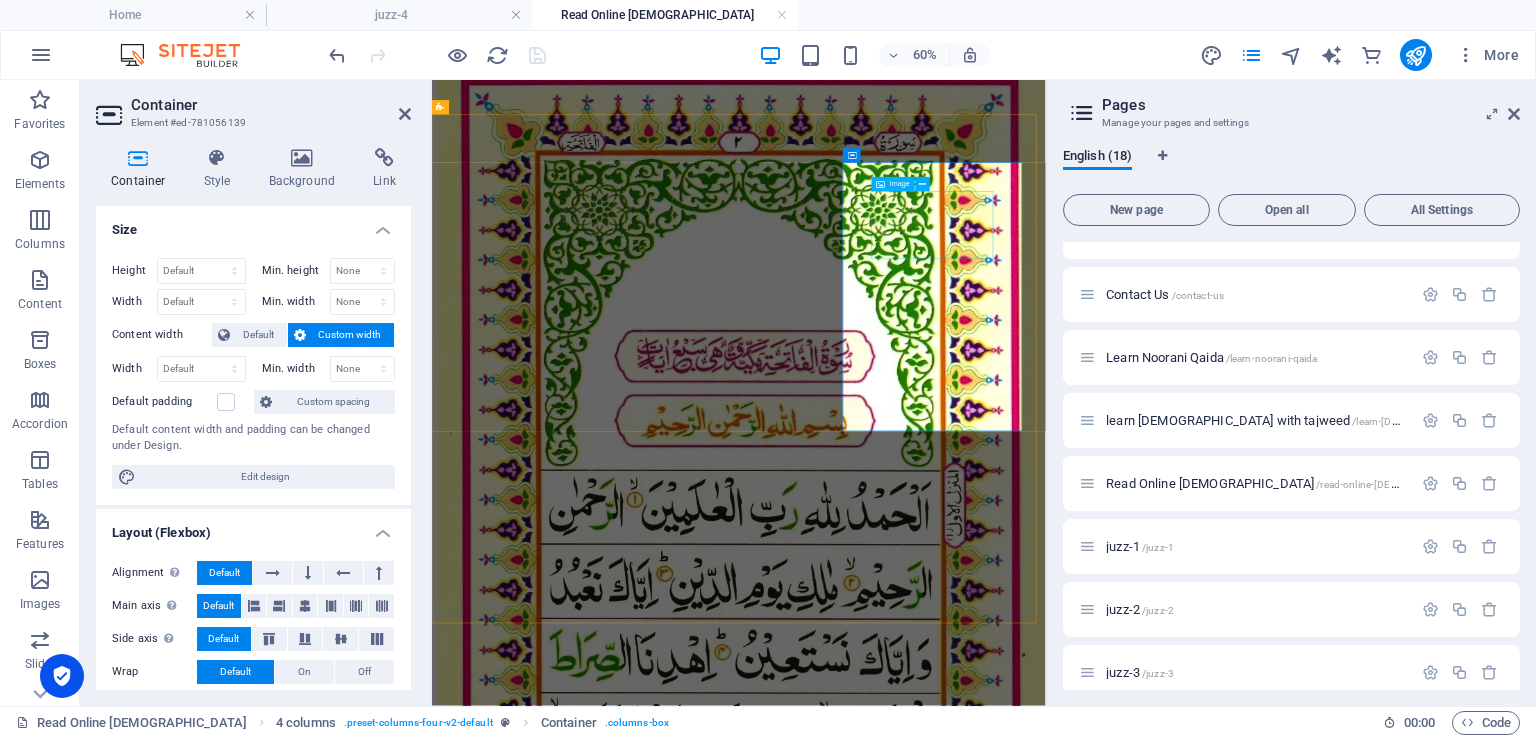 click at bounding box center (943, 3364) 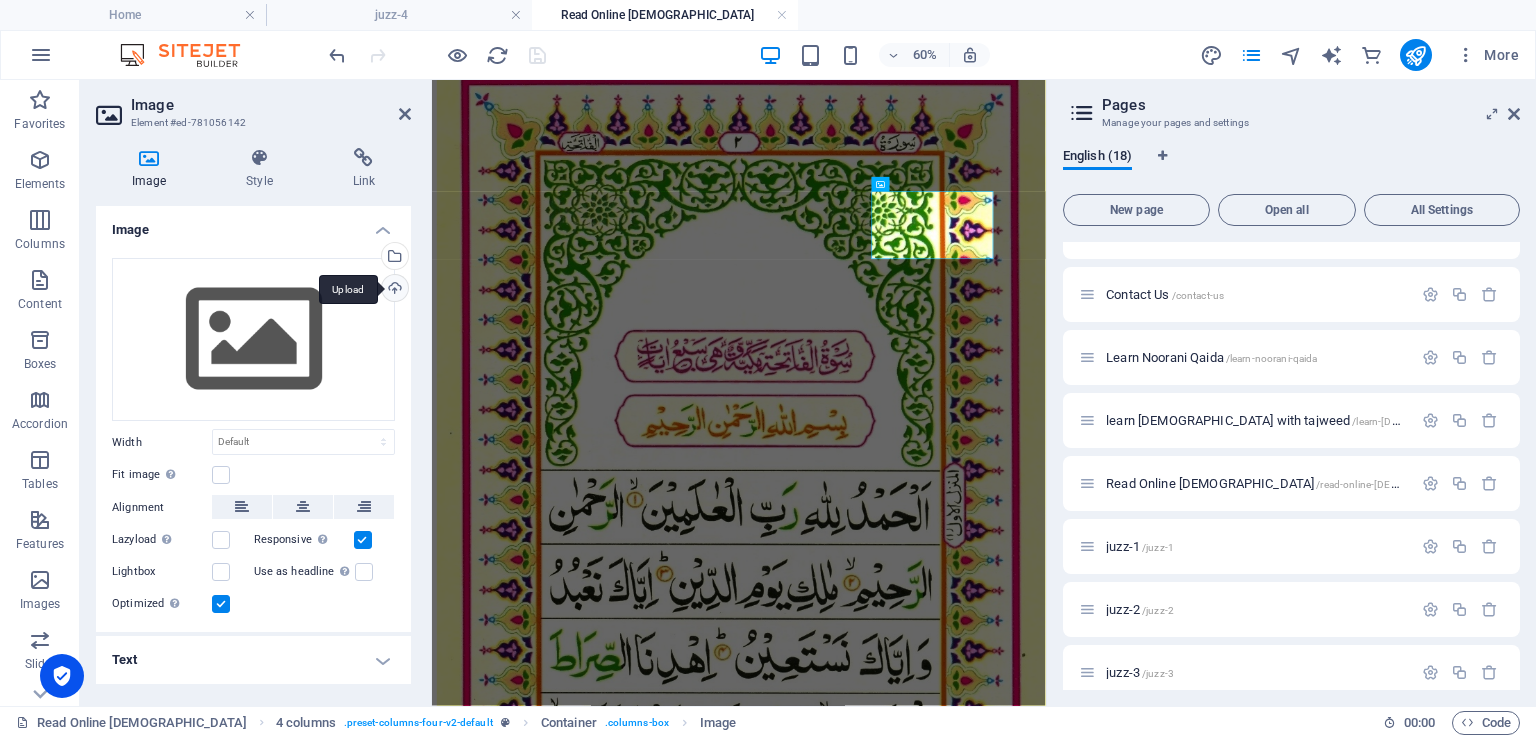 click on "Upload" at bounding box center (393, 290) 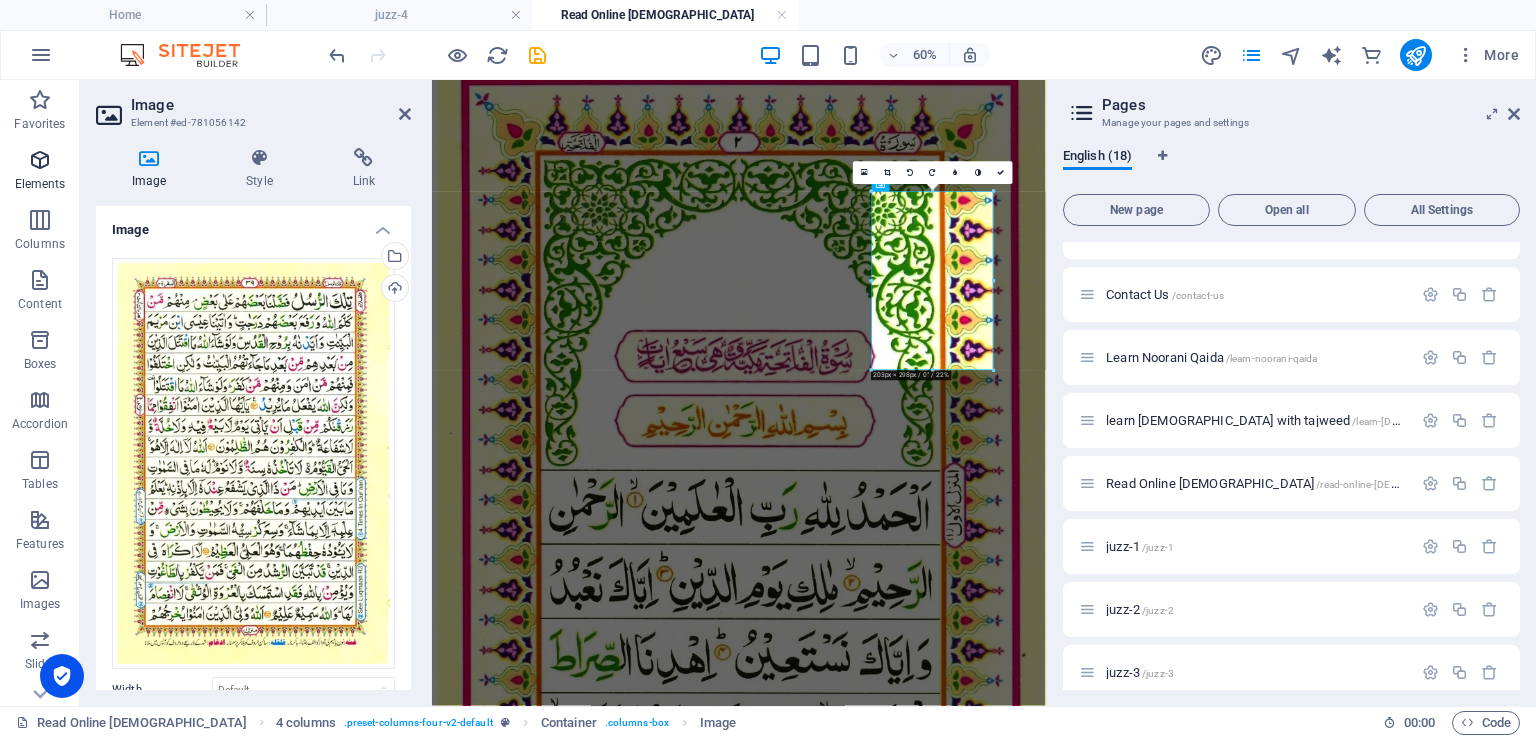 click on "Elements" at bounding box center (40, 172) 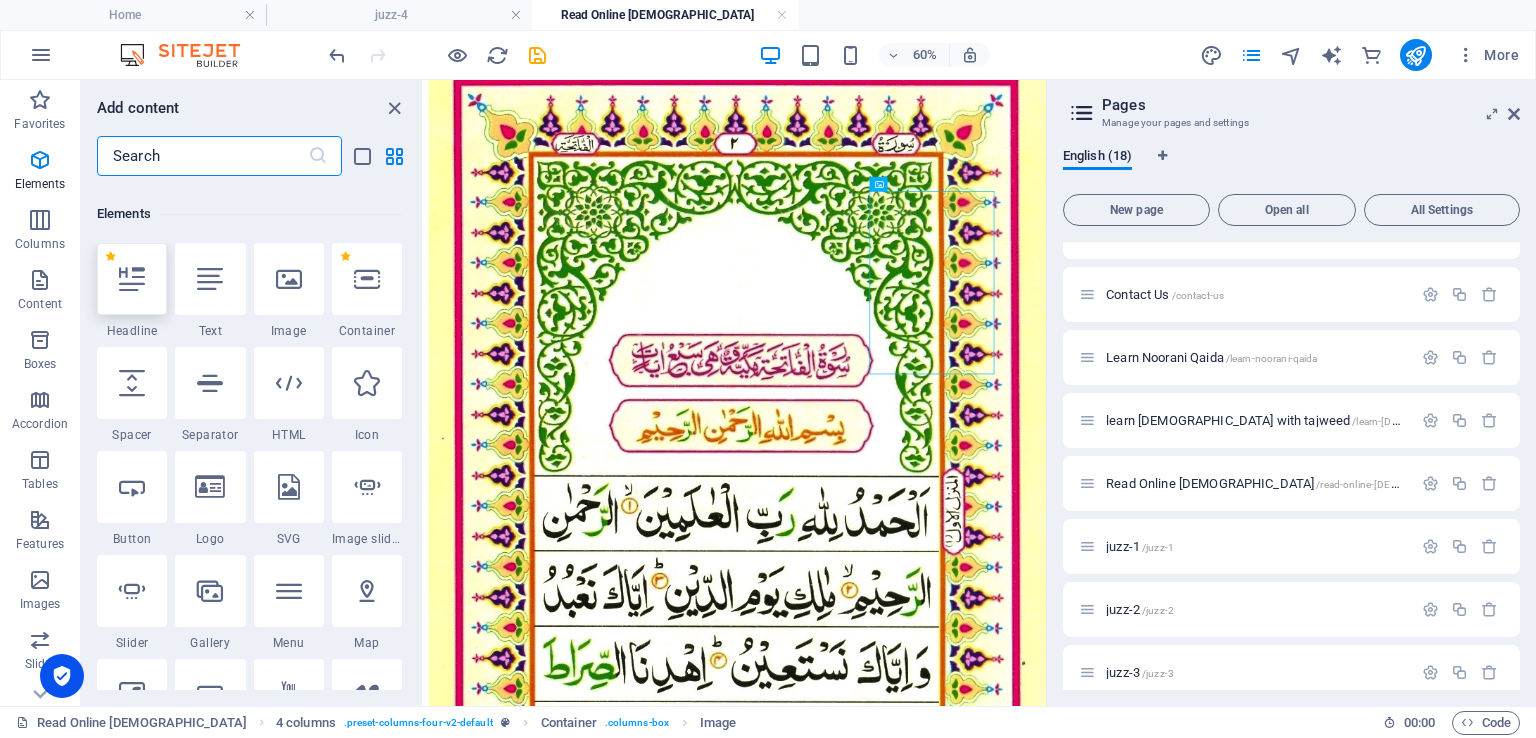scroll, scrollTop: 212, scrollLeft: 0, axis: vertical 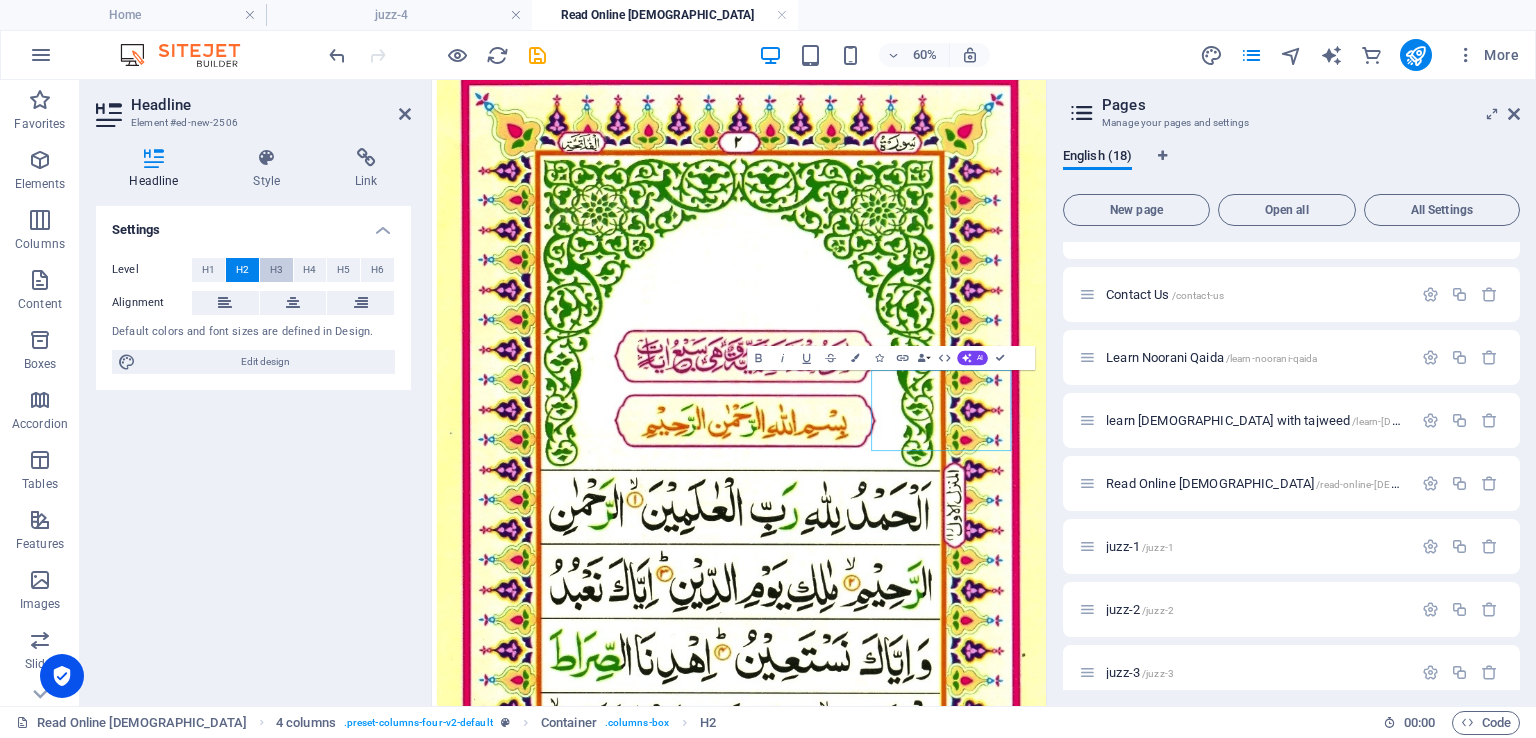 click on "H3" at bounding box center (276, 270) 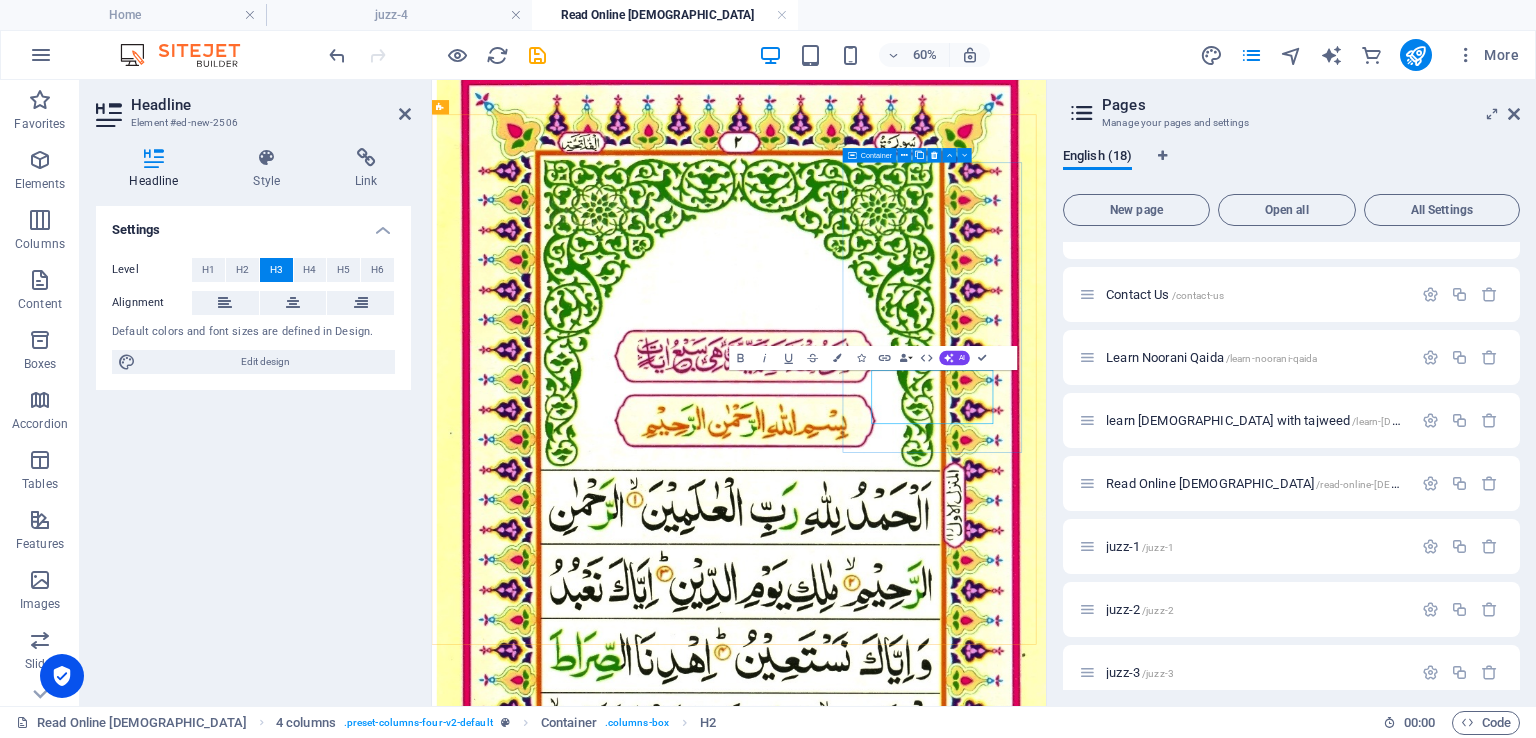 drag, startPoint x: 1313, startPoint y: 638, endPoint x: 1157, endPoint y: 585, distance: 164.7574 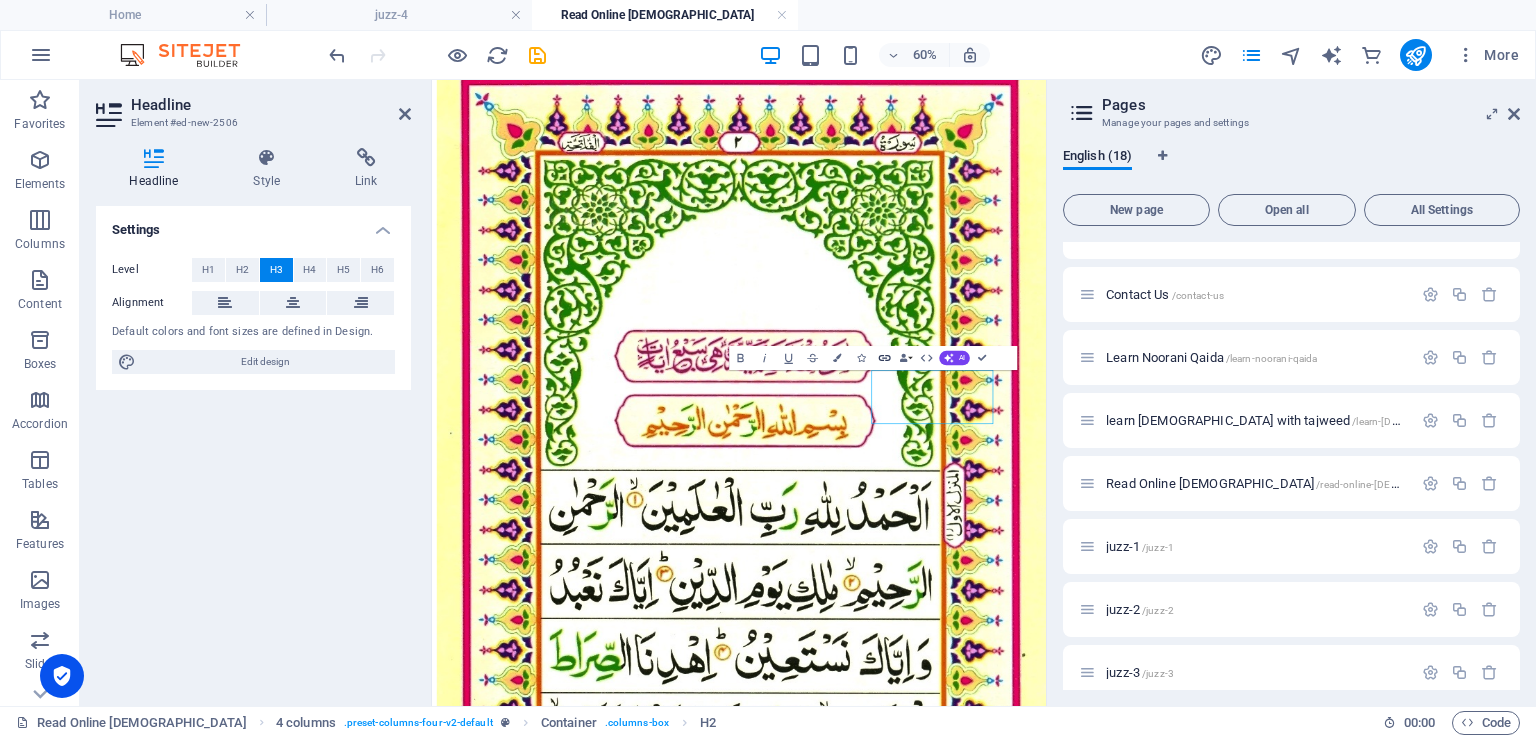 type 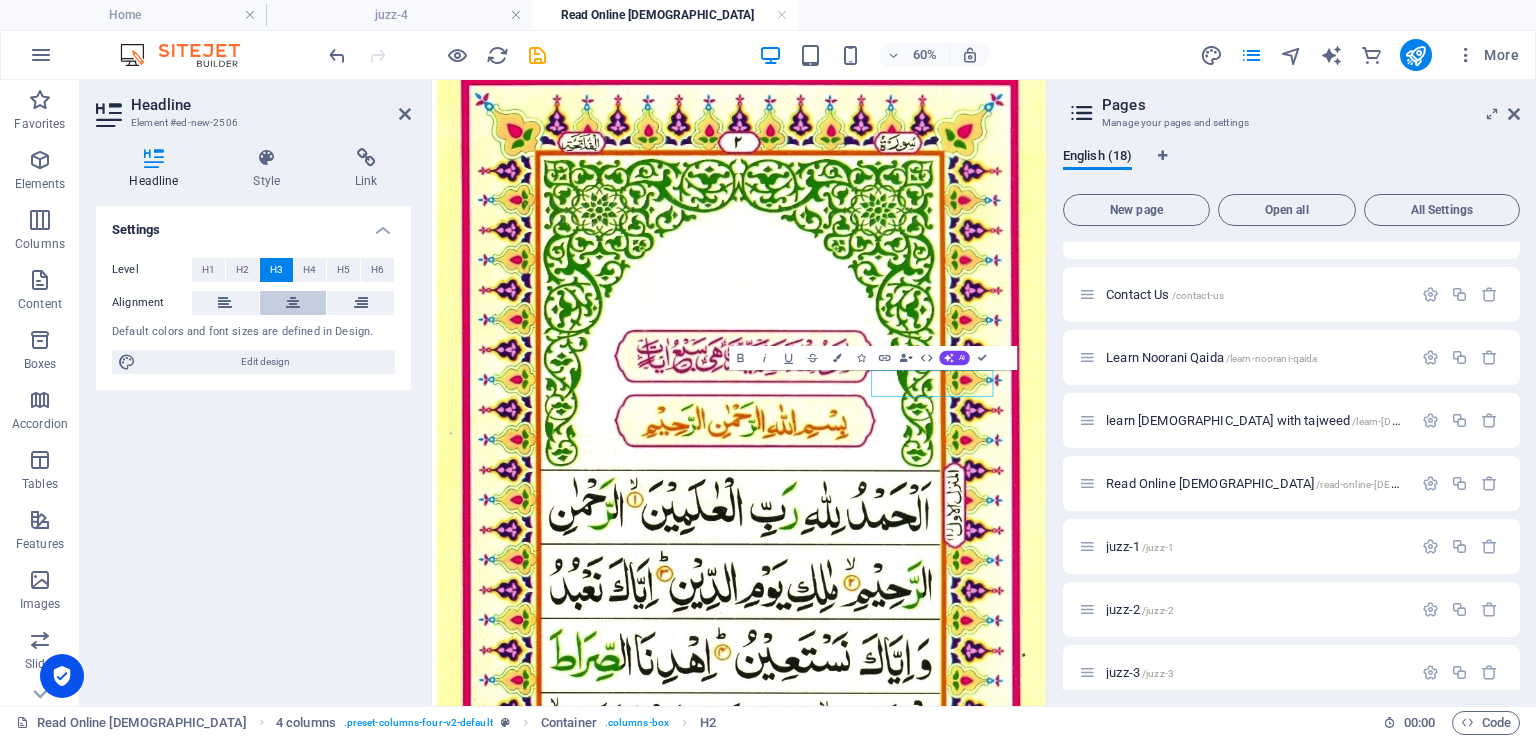 click at bounding box center [293, 303] 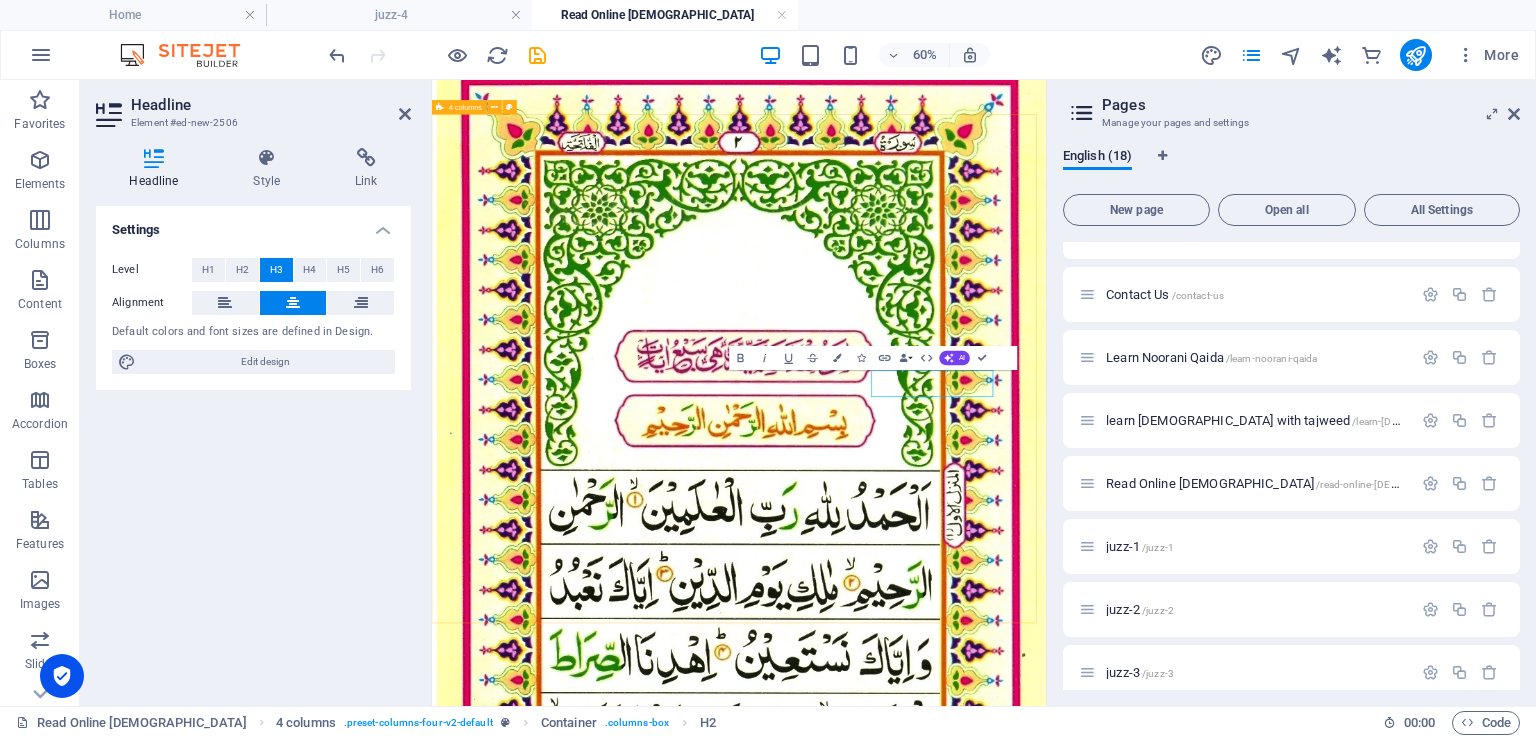 click on "Juzz-1 Juzz-2 Juzz-3" at bounding box center (943, 2537) 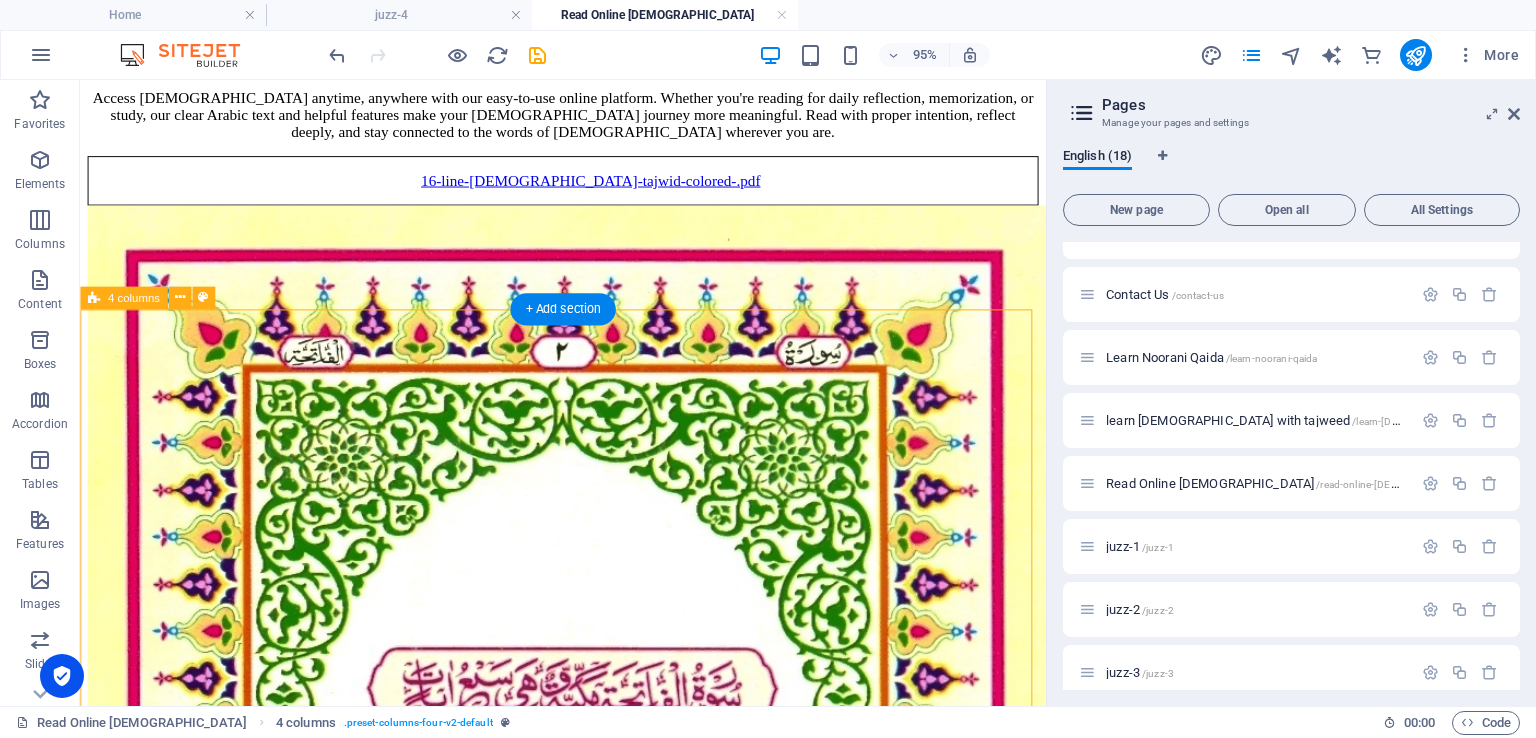 scroll, scrollTop: 300, scrollLeft: 0, axis: vertical 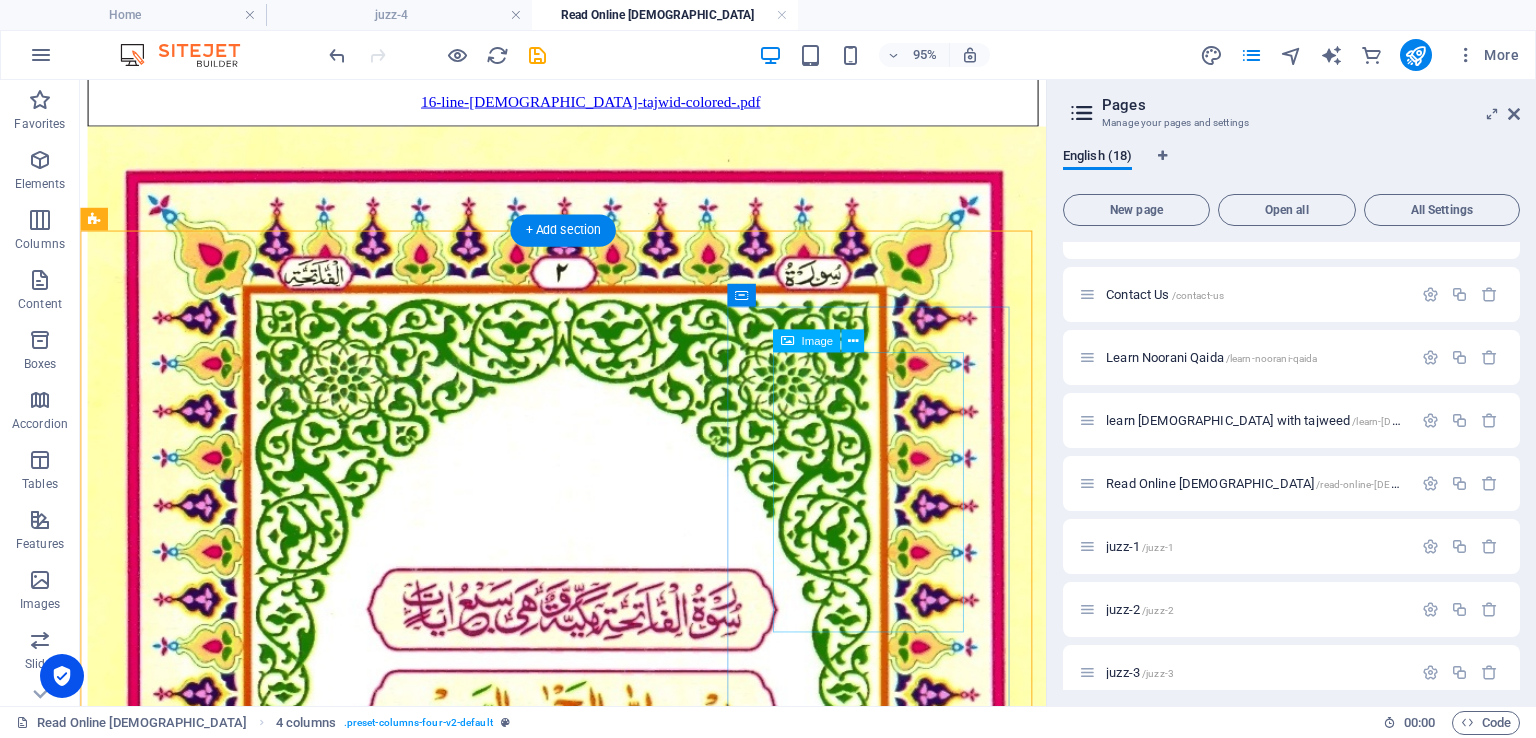 click at bounding box center [588, 4081] 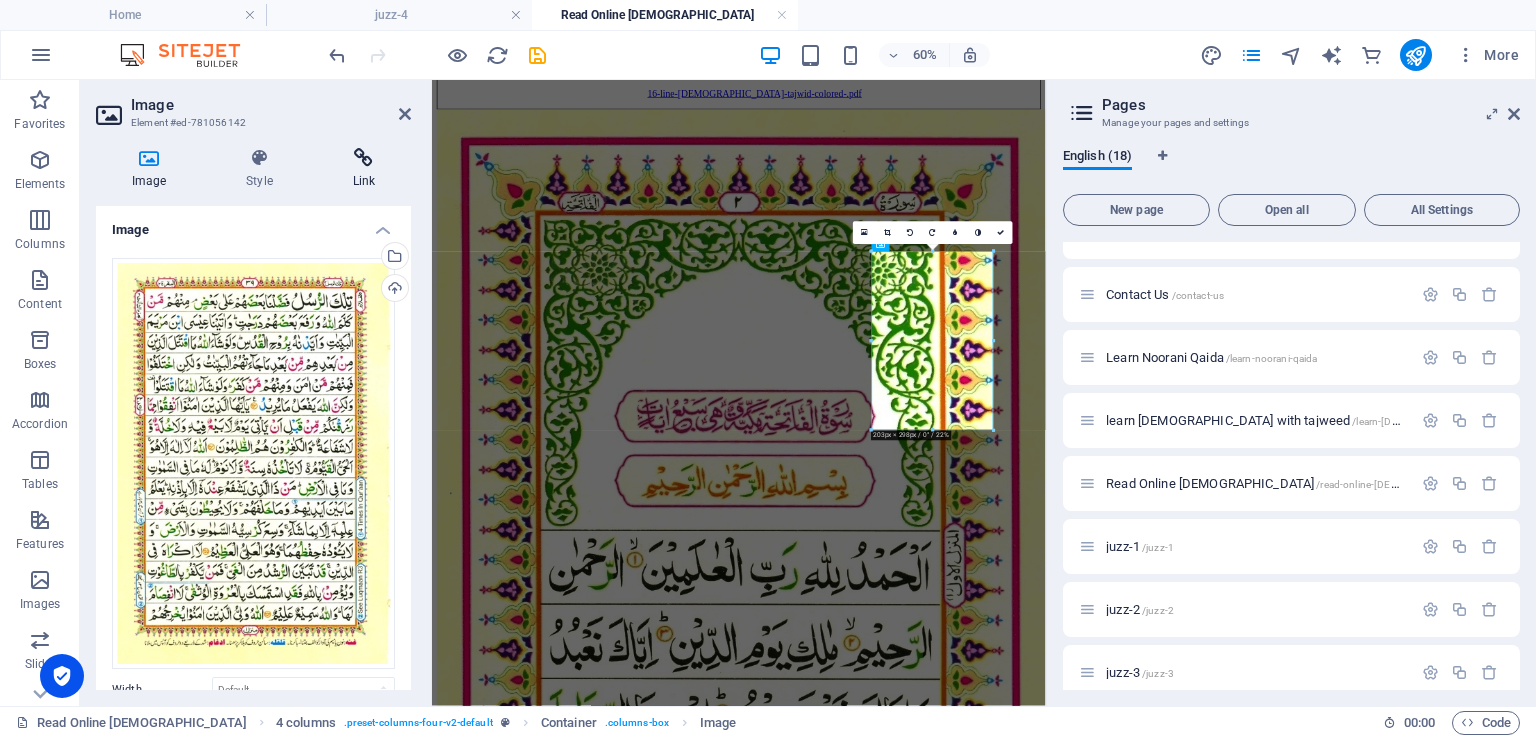 click on "Link" at bounding box center (364, 169) 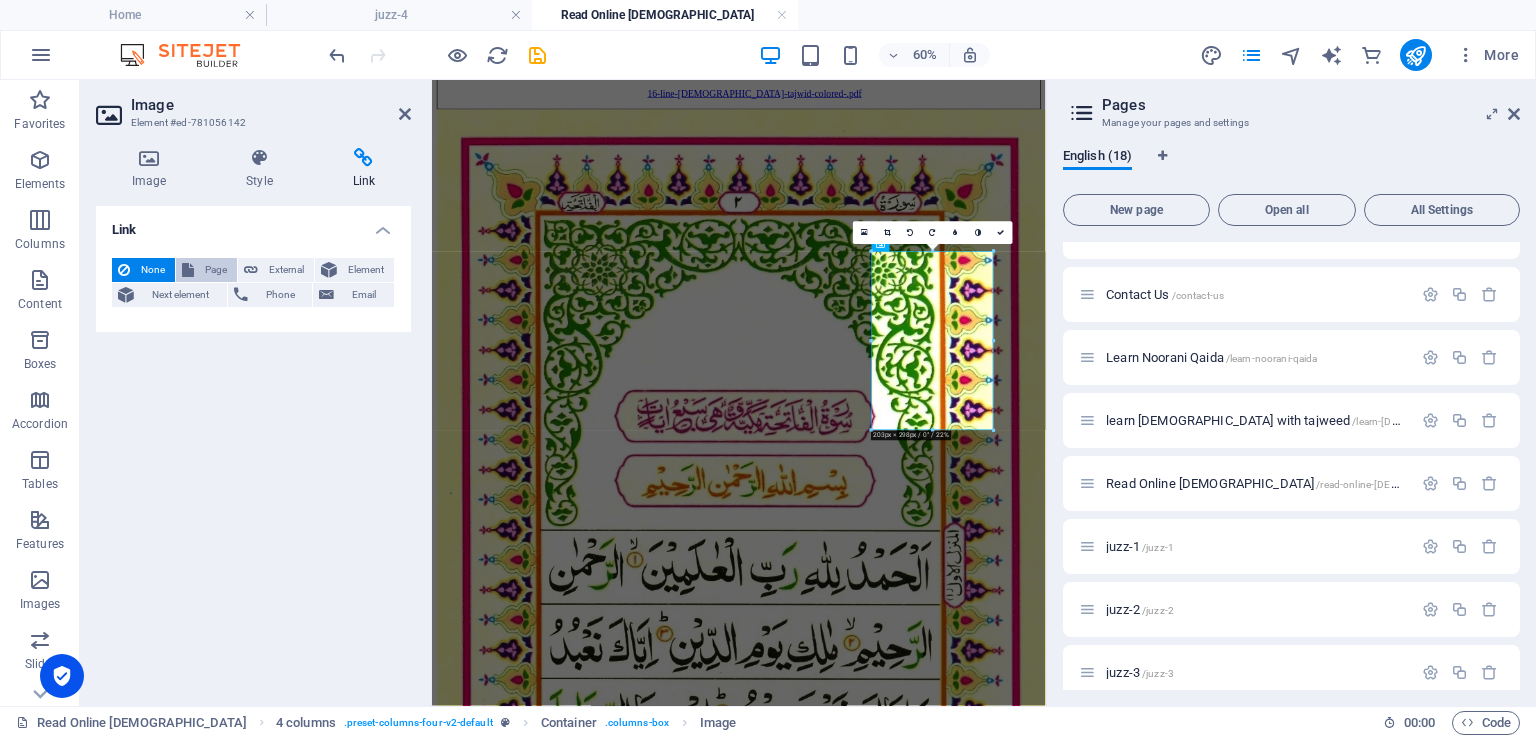click on "Page" at bounding box center [215, 270] 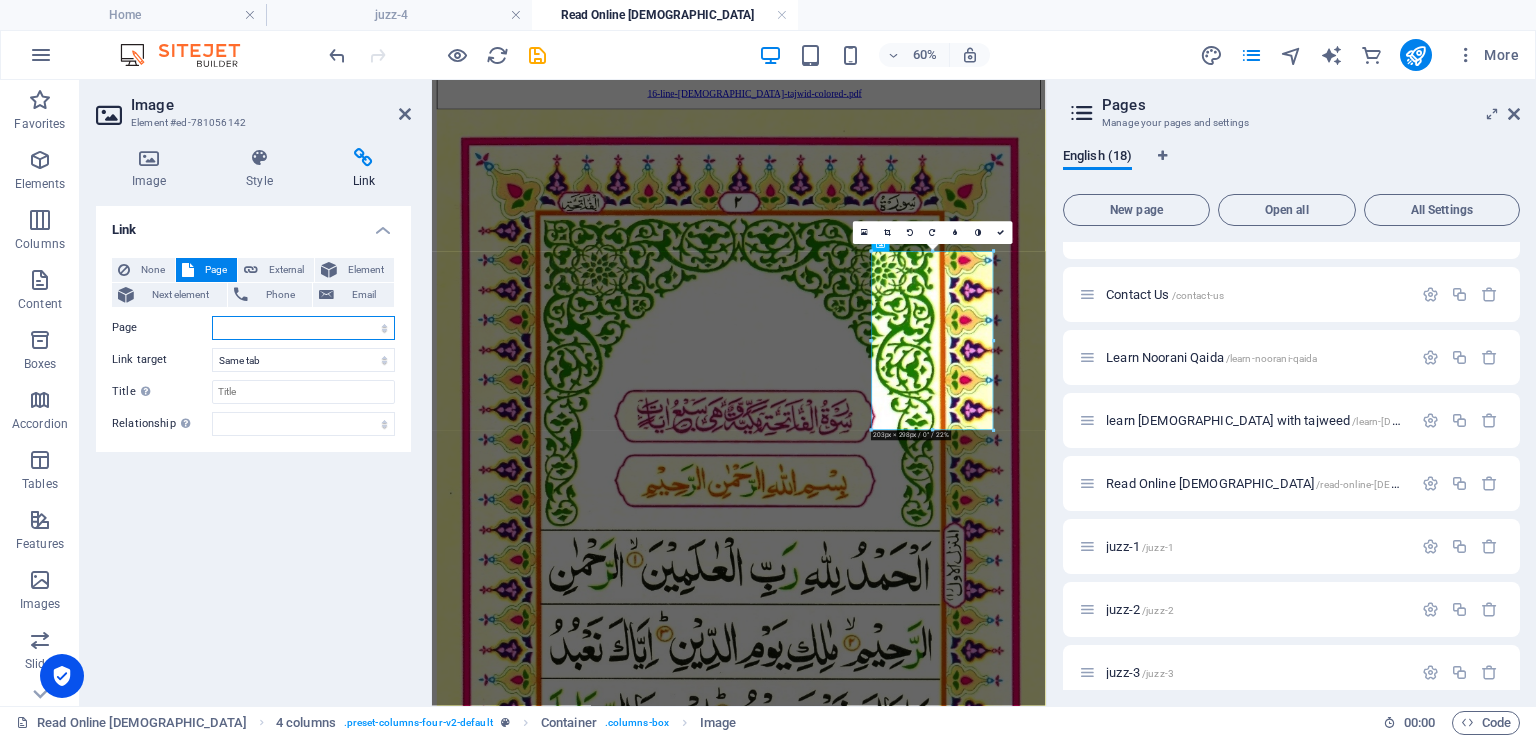 click on "Home Courses Blog About Us -- Privacy -- Delivery Policy Study Corner Contact Us Learn Noorani Qaida learn [DEMOGRAPHIC_DATA] with tajweed Read Online [DEMOGRAPHIC_DATA] juzz-1 juzz-2 juzz-3 juzz-4" at bounding box center (303, 328) 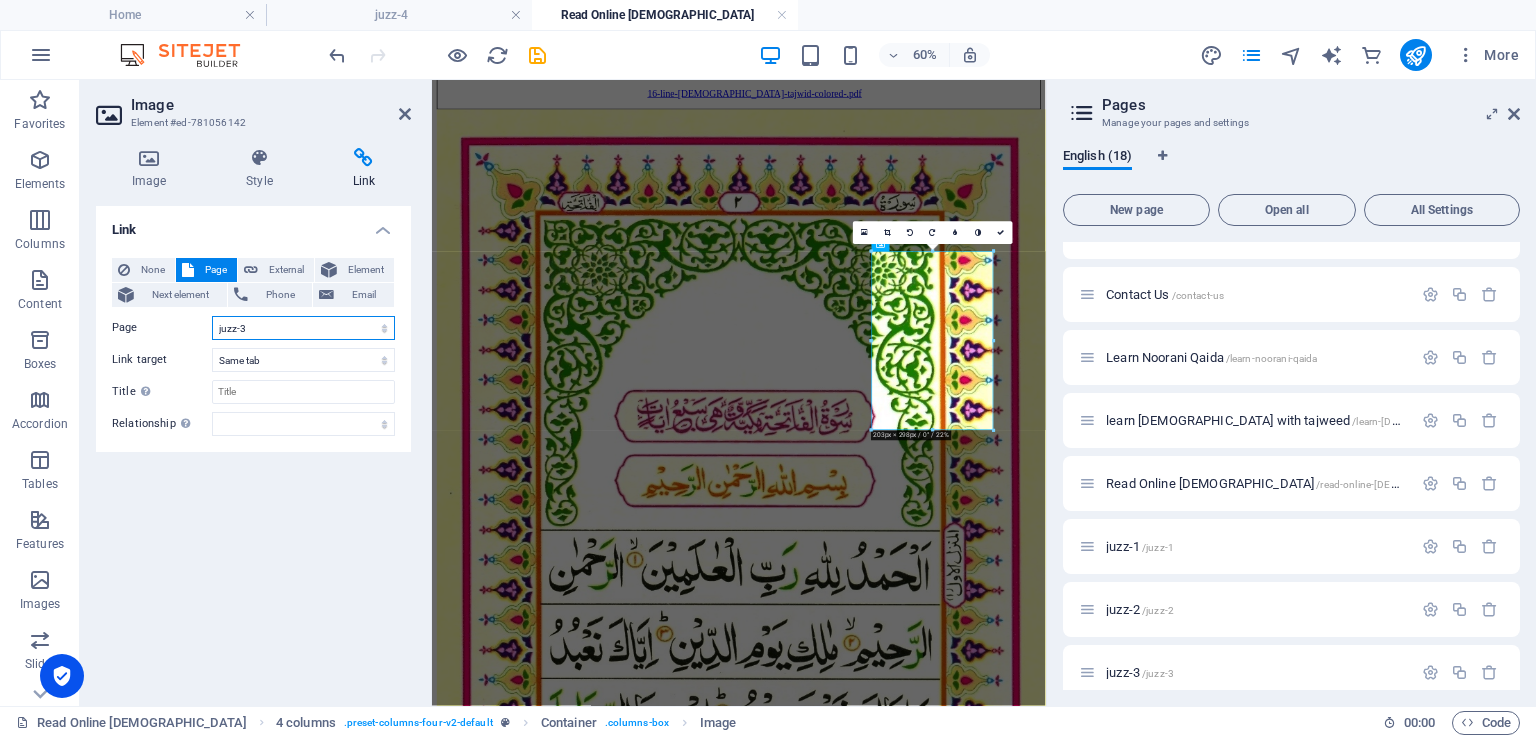 click on "Home Courses Blog About Us -- Privacy -- Delivery Policy Study Corner Contact Us Learn Noorani Qaida learn [DEMOGRAPHIC_DATA] with tajweed Read Online [DEMOGRAPHIC_DATA] juzz-1 juzz-2 juzz-3 juzz-4" at bounding box center (303, 328) 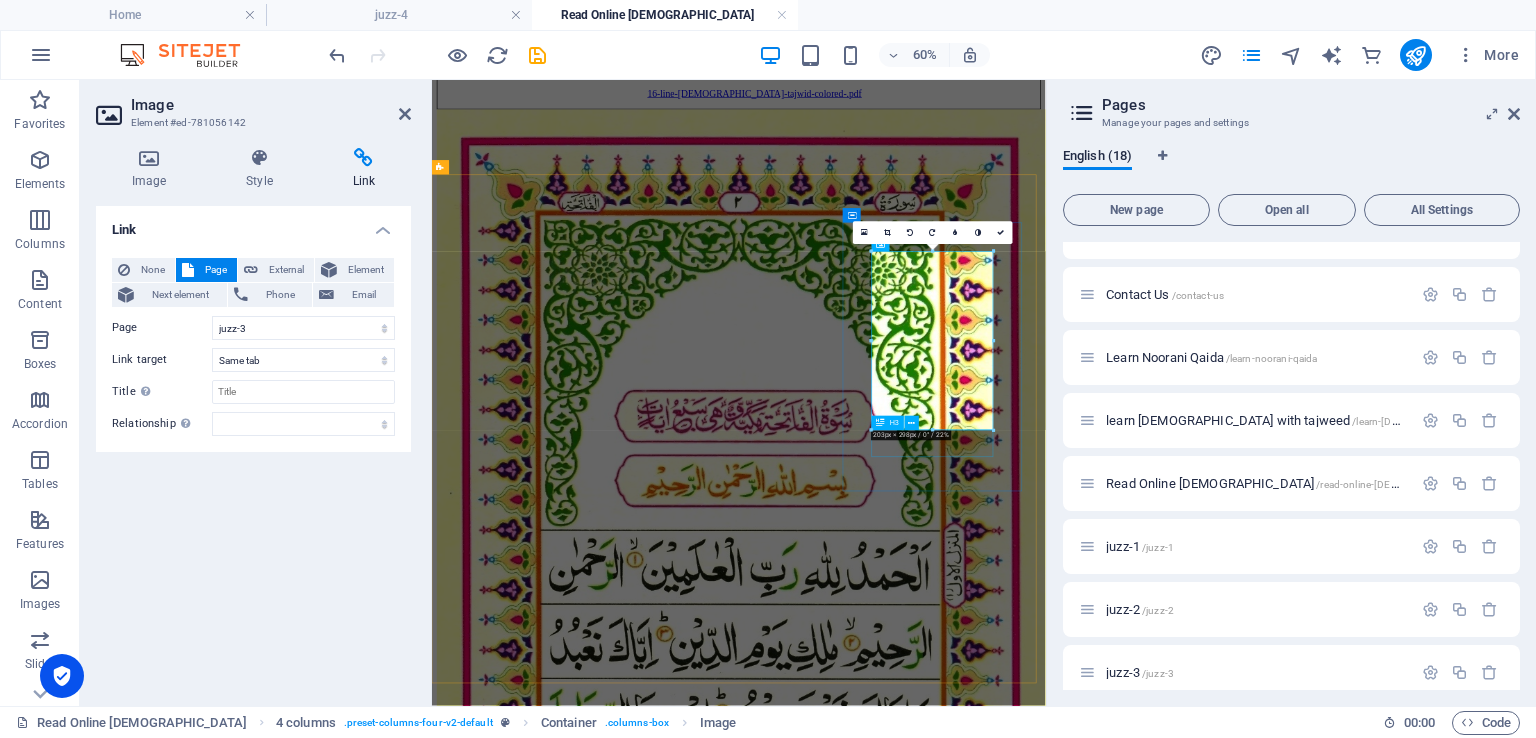 click on "Juzz-3" at bounding box center [943, 4888] 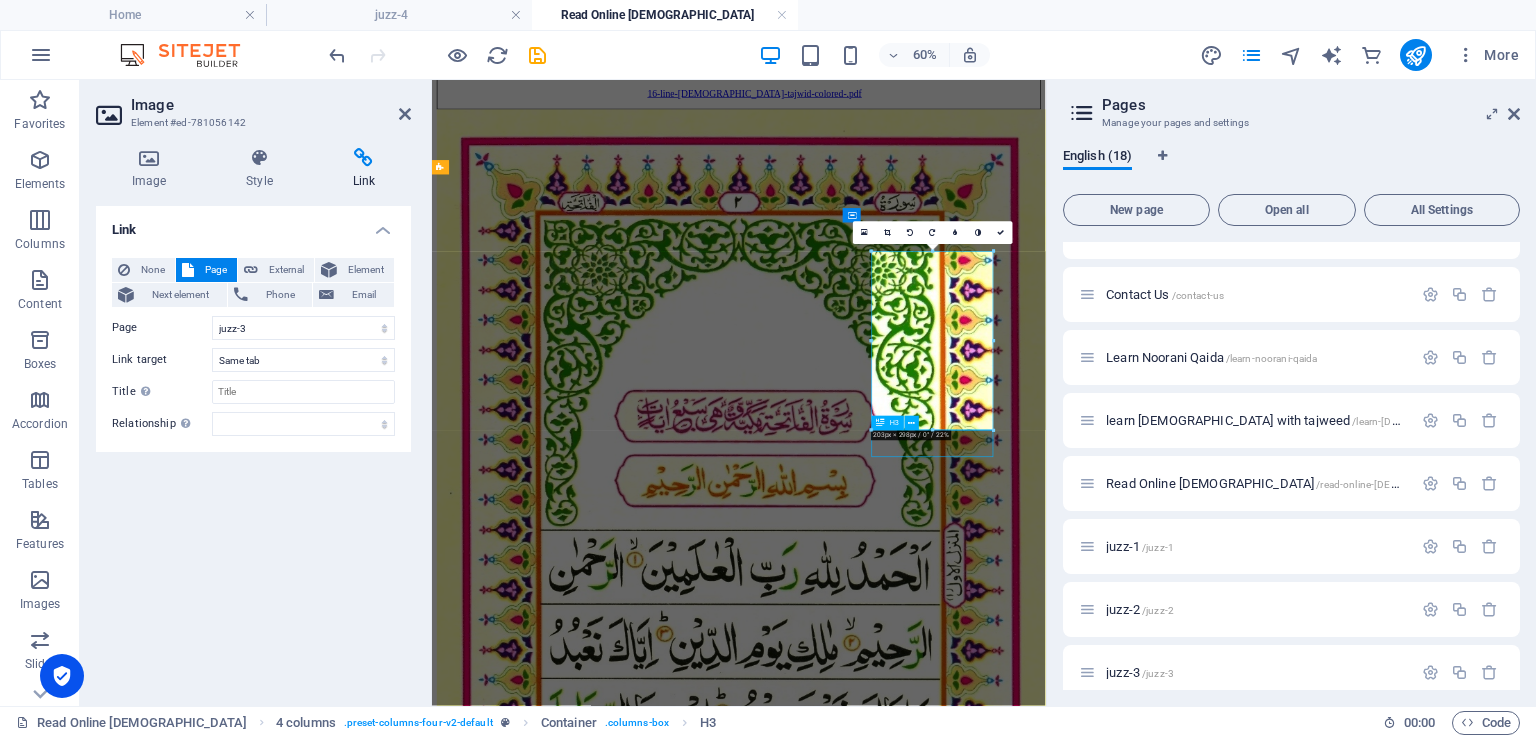 click on "Juzz-3" at bounding box center [943, 4888] 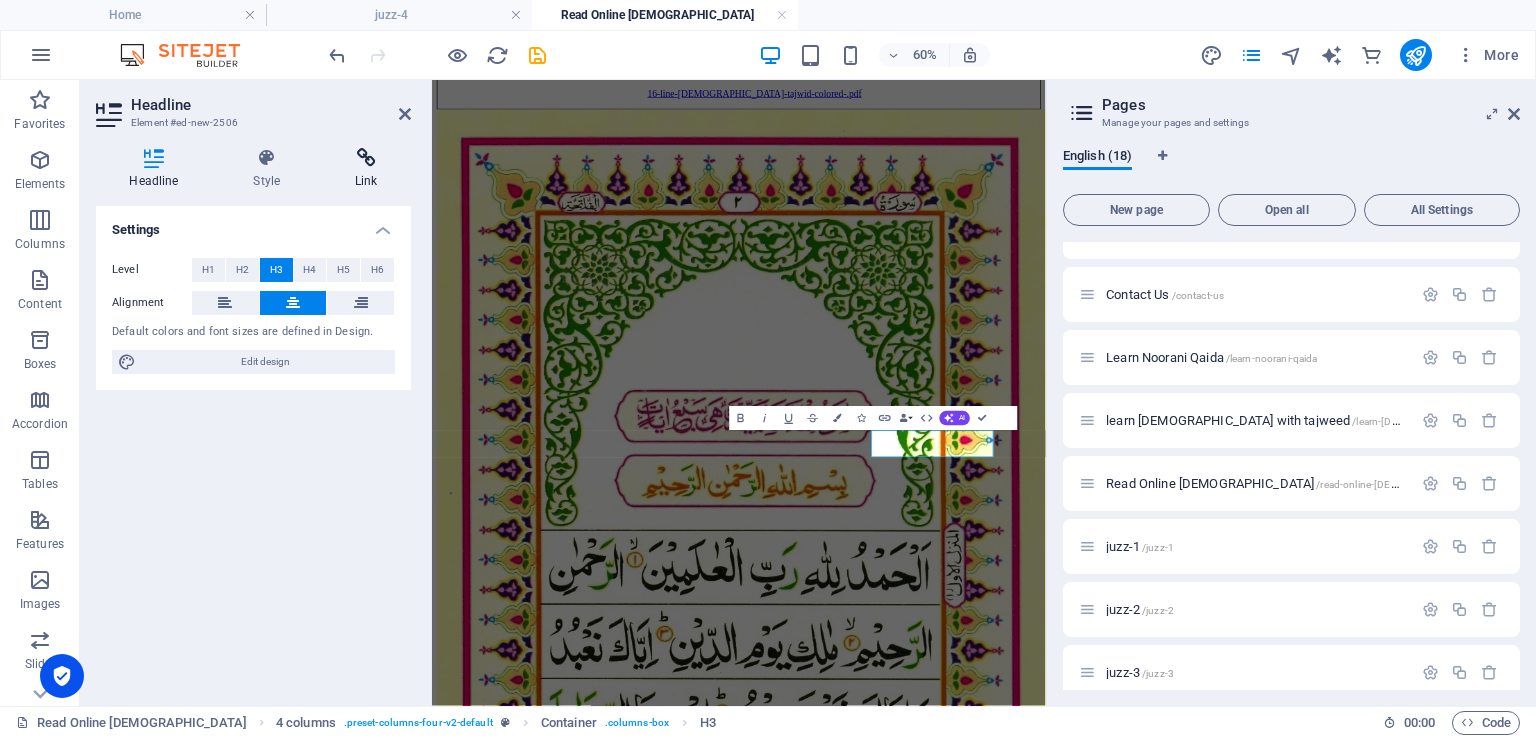 click on "Link" at bounding box center (366, 169) 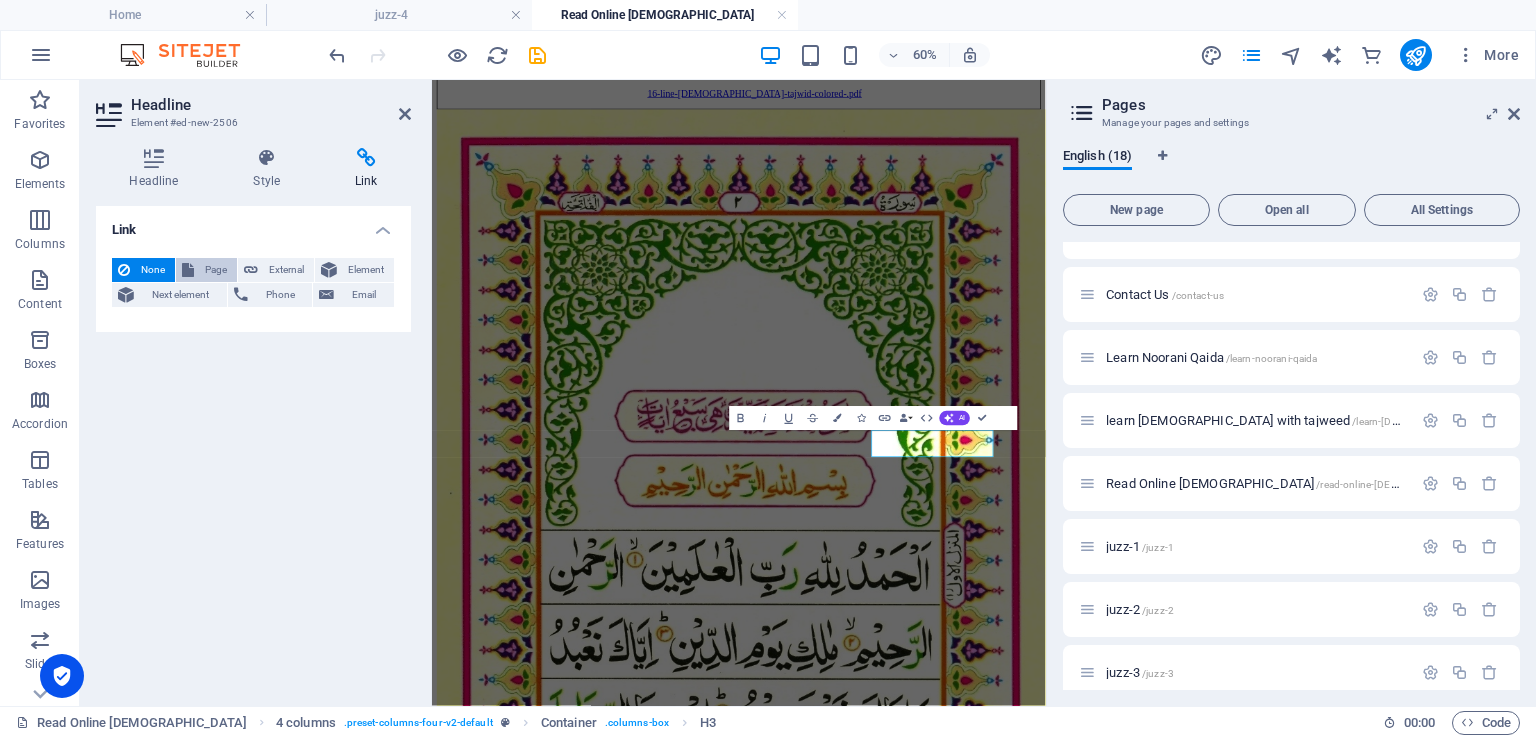 click on "Page" at bounding box center [206, 270] 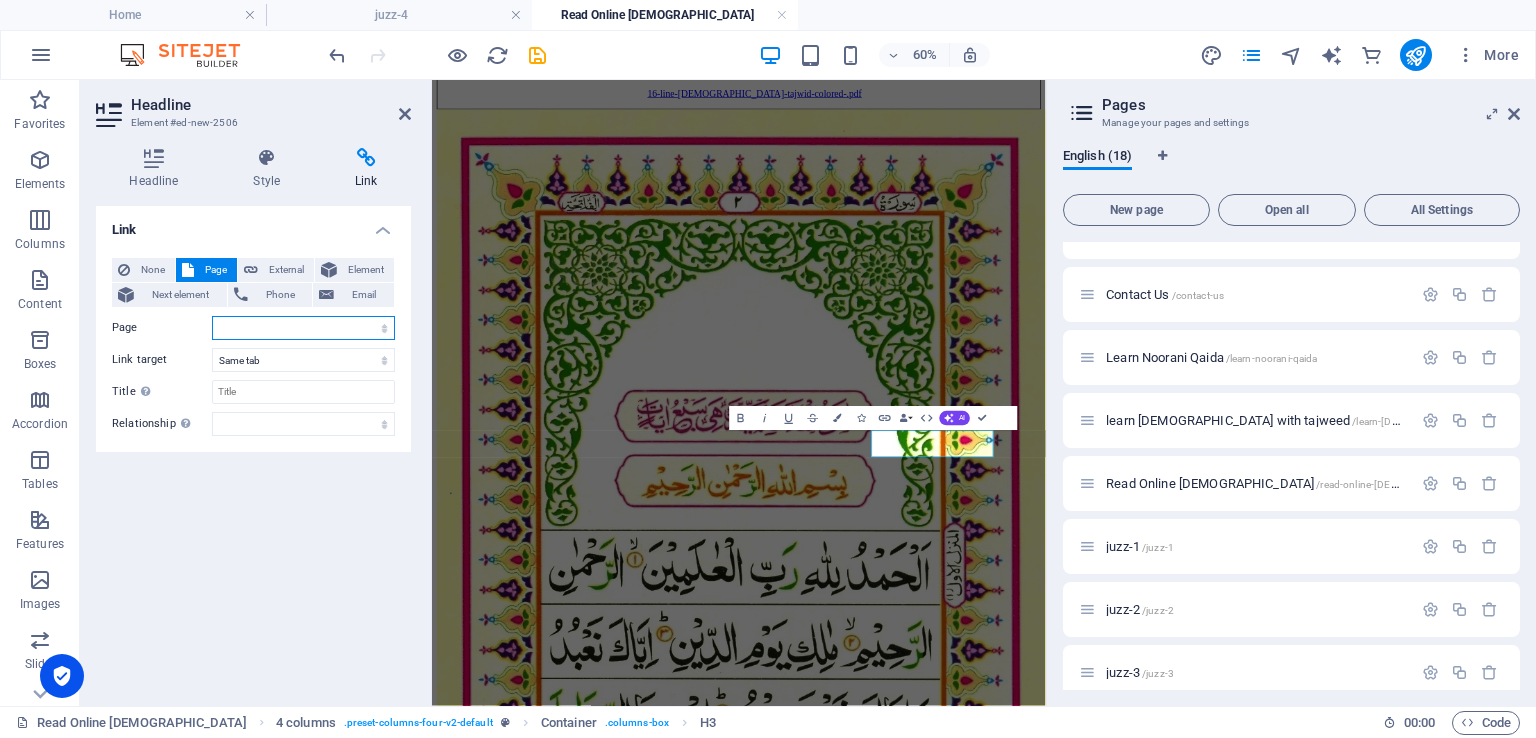 click on "Home Courses Blog About Us -- Privacy -- Delivery Policy Study Corner Contact Us Learn Noorani Qaida learn [DEMOGRAPHIC_DATA] with tajweed Read Online [DEMOGRAPHIC_DATA] juzz-1 juzz-2 juzz-3 juzz-4" at bounding box center (303, 328) 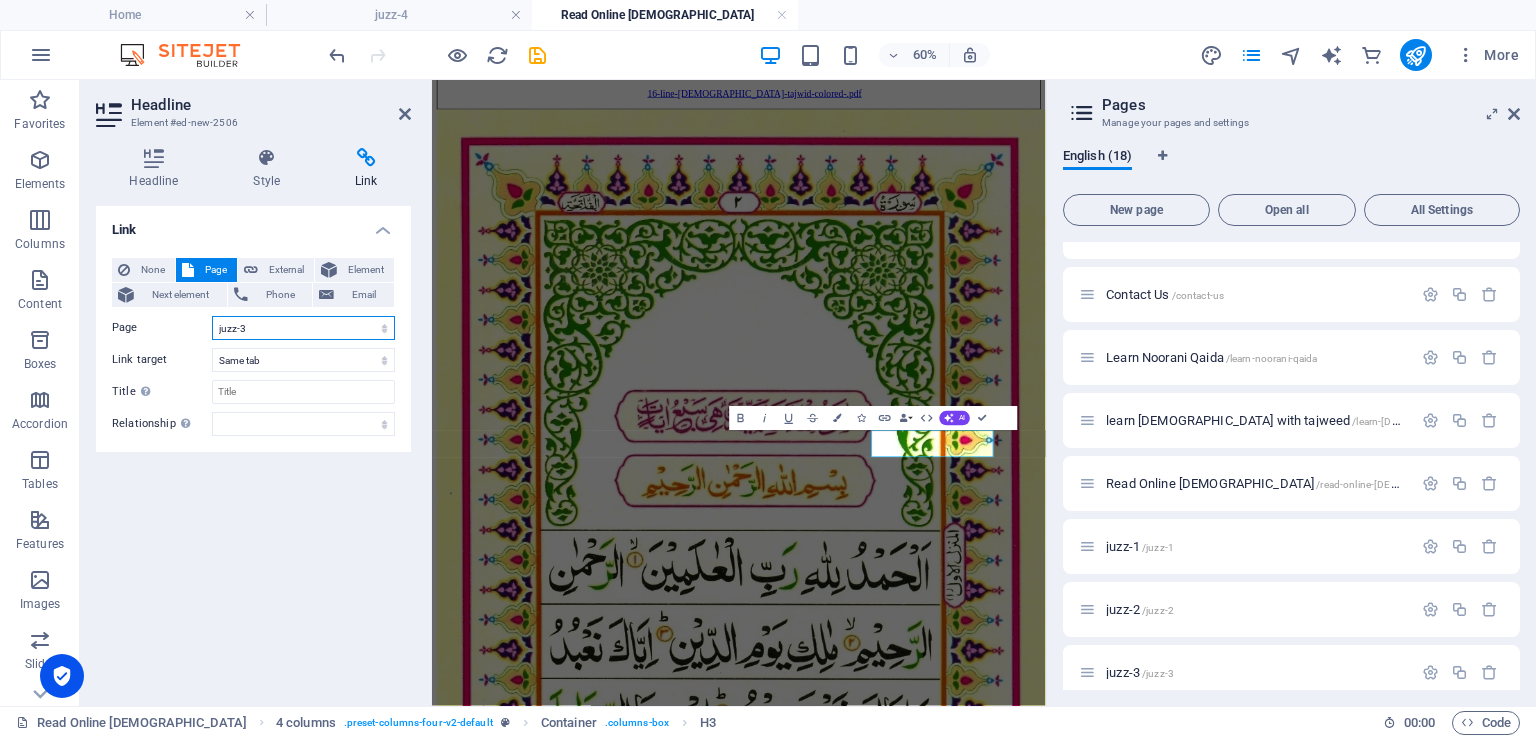 click on "Home Courses Blog About Us -- Privacy -- Delivery Policy Study Corner Contact Us Learn Noorani Qaida learn [DEMOGRAPHIC_DATA] with tajweed Read Online [DEMOGRAPHIC_DATA] juzz-1 juzz-2 juzz-3 juzz-4" at bounding box center (303, 328) 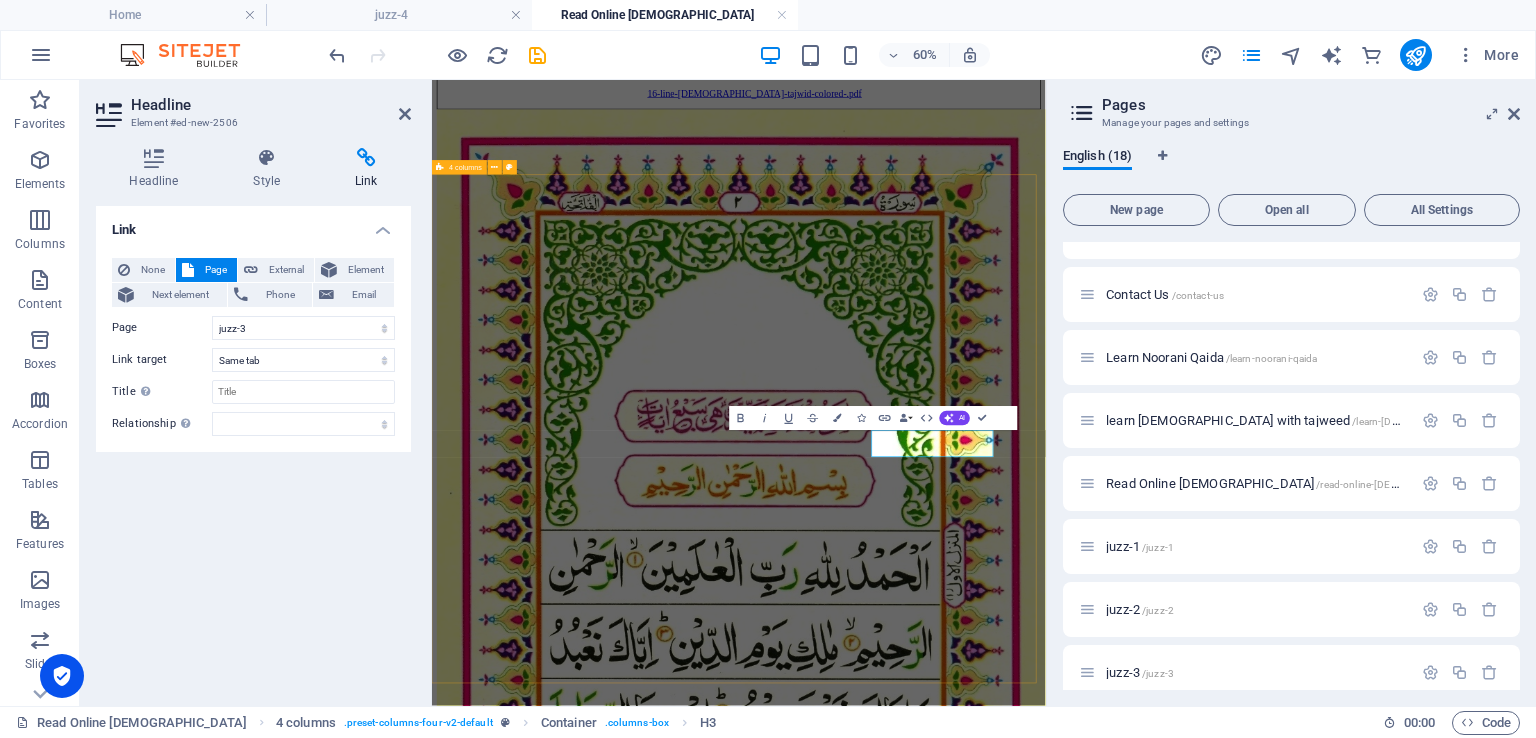 click on "Juzz-1 Juzz-2 Juzz-3" at bounding box center (943, 2637) 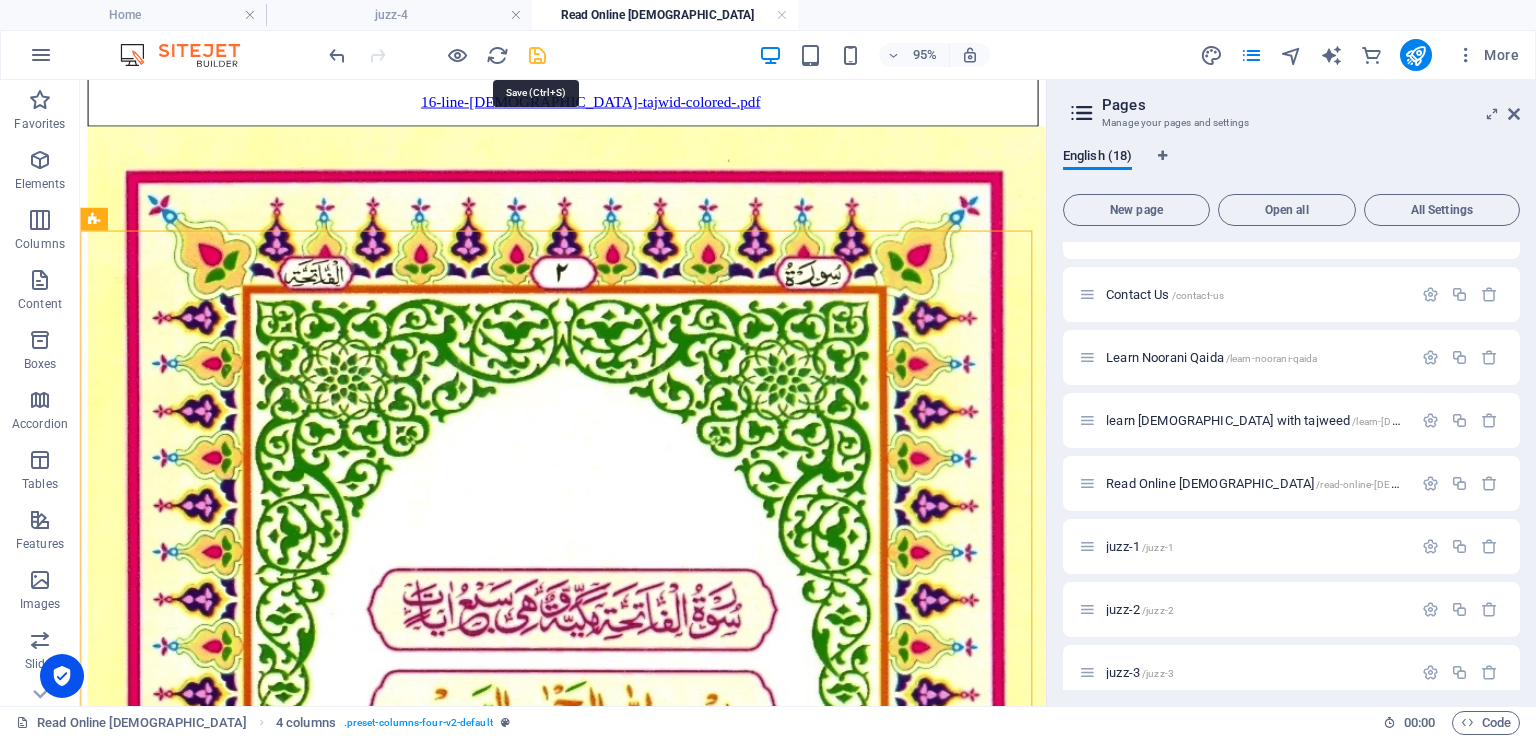 click at bounding box center (537, 55) 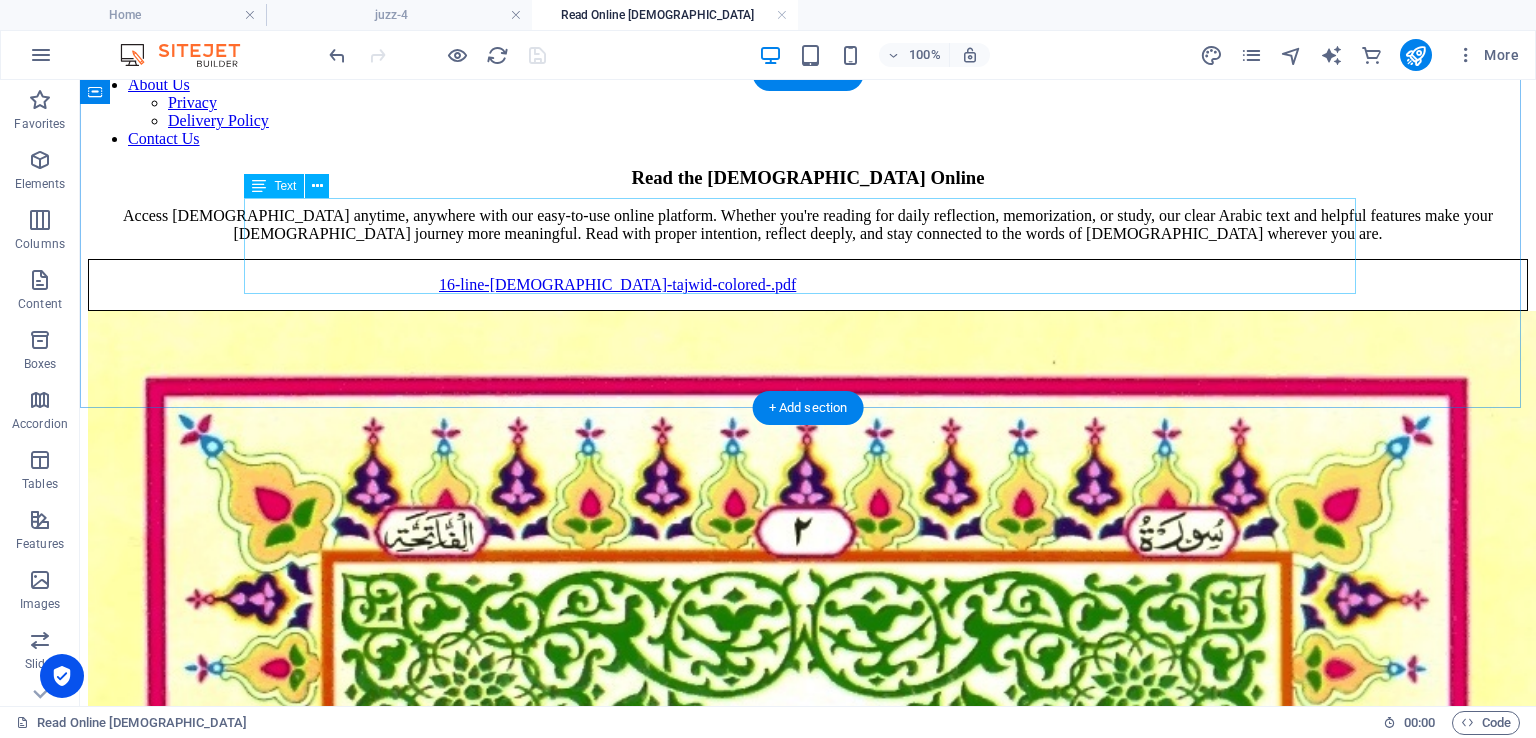 scroll, scrollTop: 0, scrollLeft: 0, axis: both 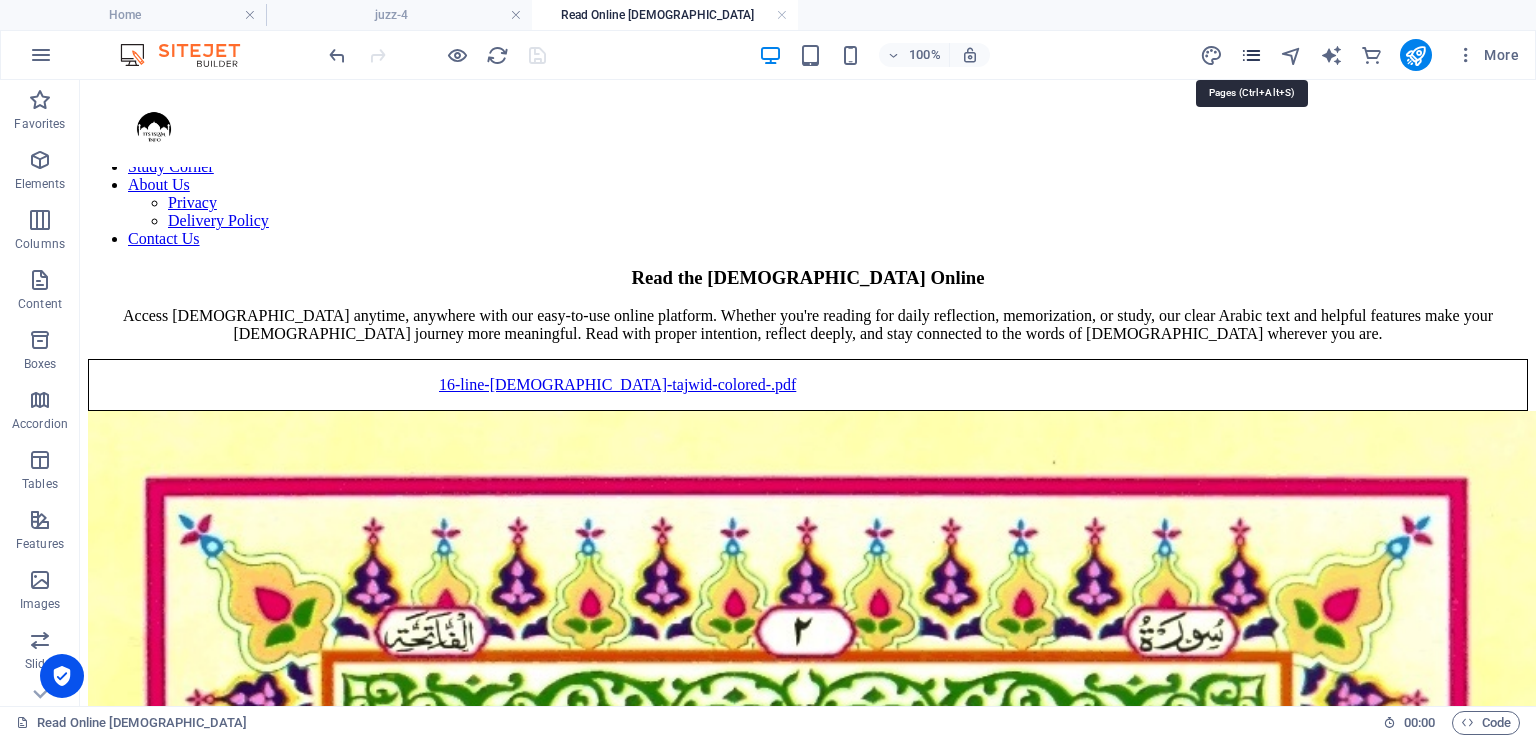 click at bounding box center (1251, 55) 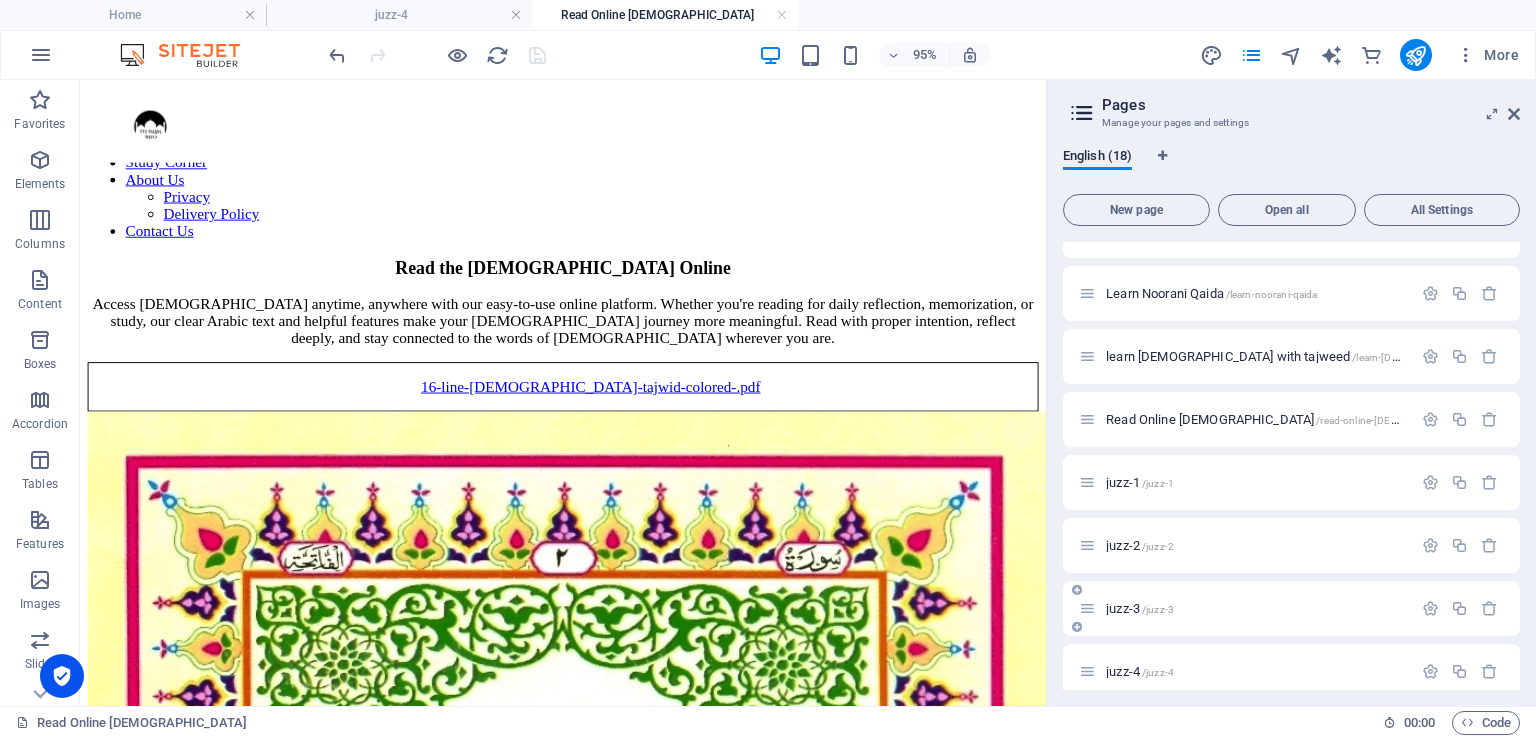 scroll, scrollTop: 614, scrollLeft: 0, axis: vertical 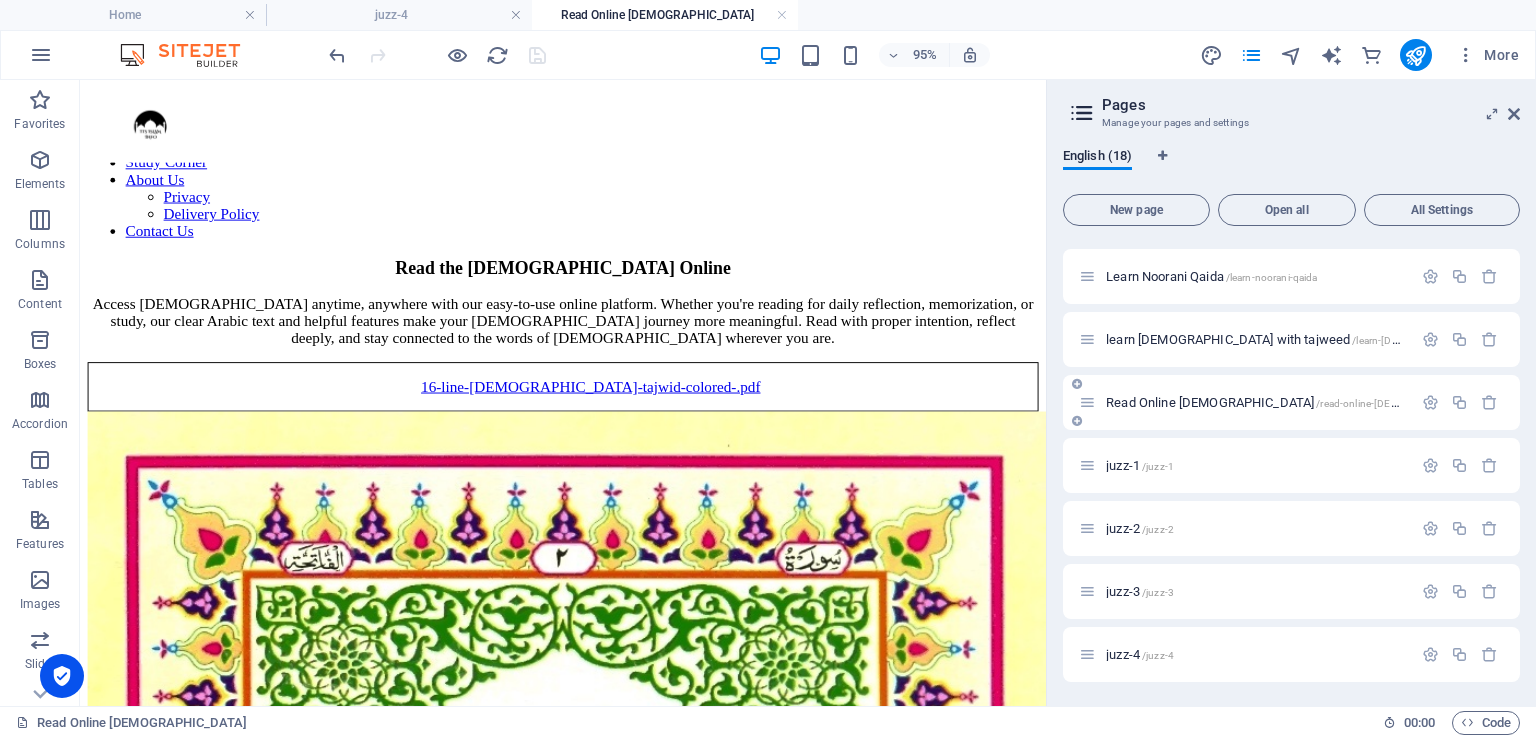 click on "Read Online [DEMOGRAPHIC_DATA] /read-online-[DEMOGRAPHIC_DATA]" at bounding box center [1296, 402] 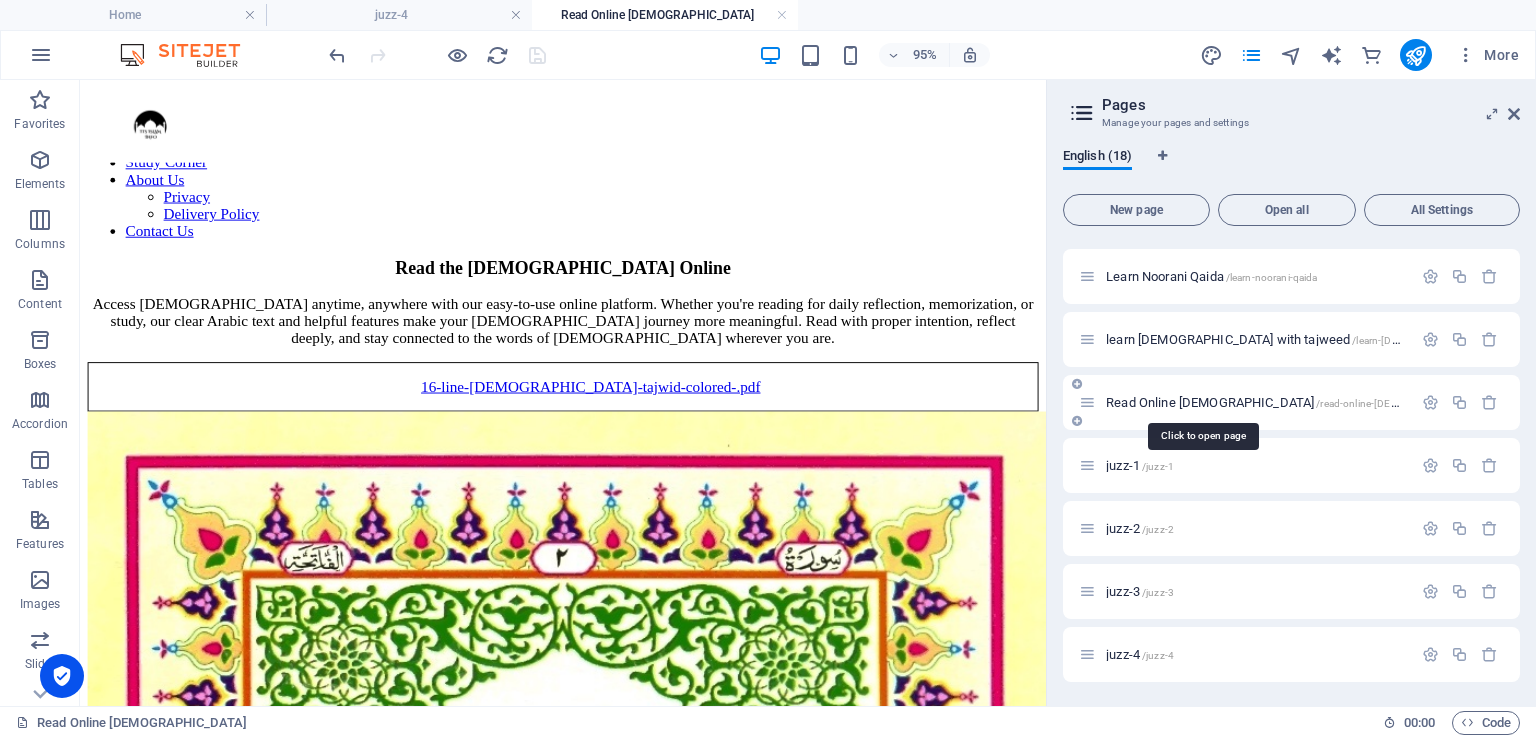 click on "Read Online [DEMOGRAPHIC_DATA] /read-online-[DEMOGRAPHIC_DATA]" at bounding box center [1296, 402] 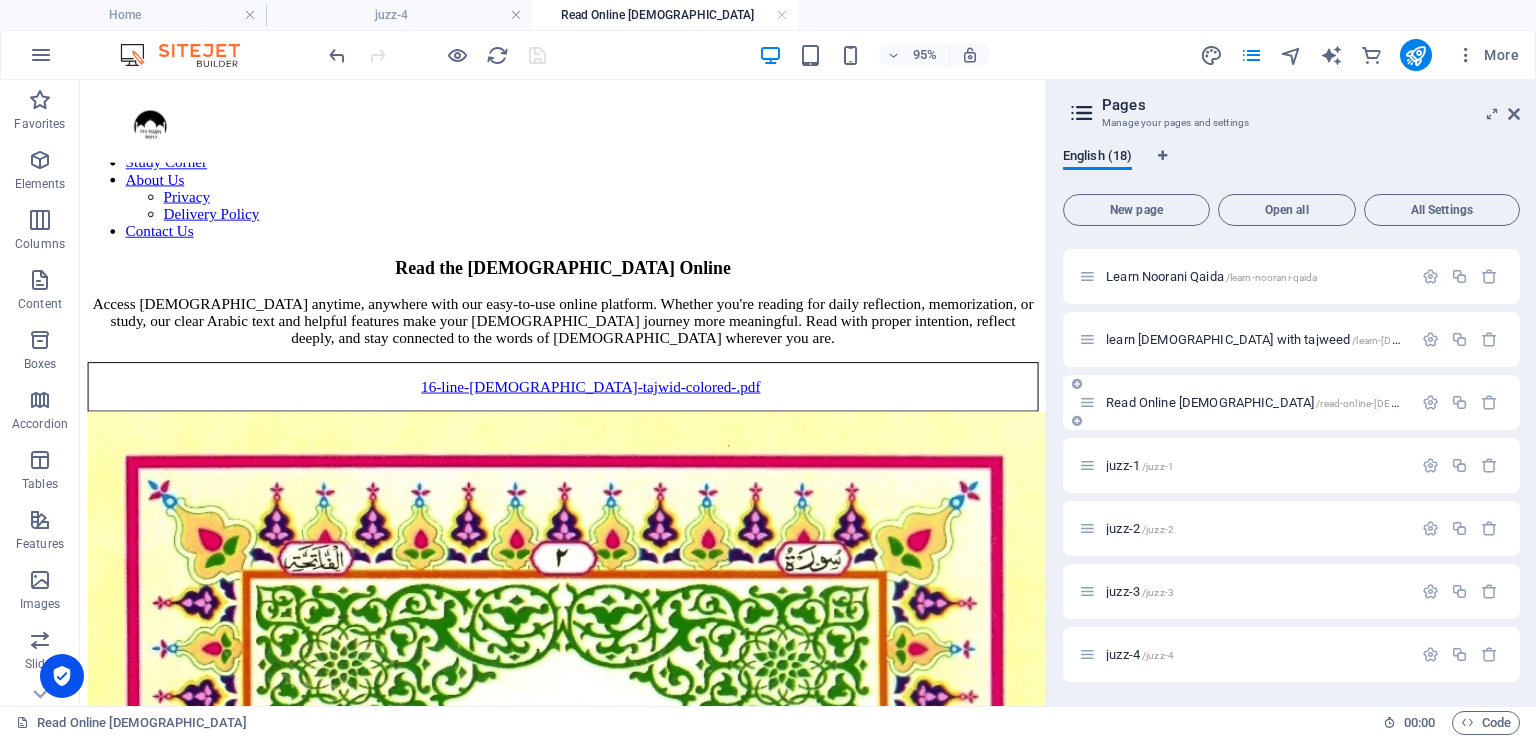 click on "Read Online [DEMOGRAPHIC_DATA] /read-online-[DEMOGRAPHIC_DATA]" at bounding box center [1296, 402] 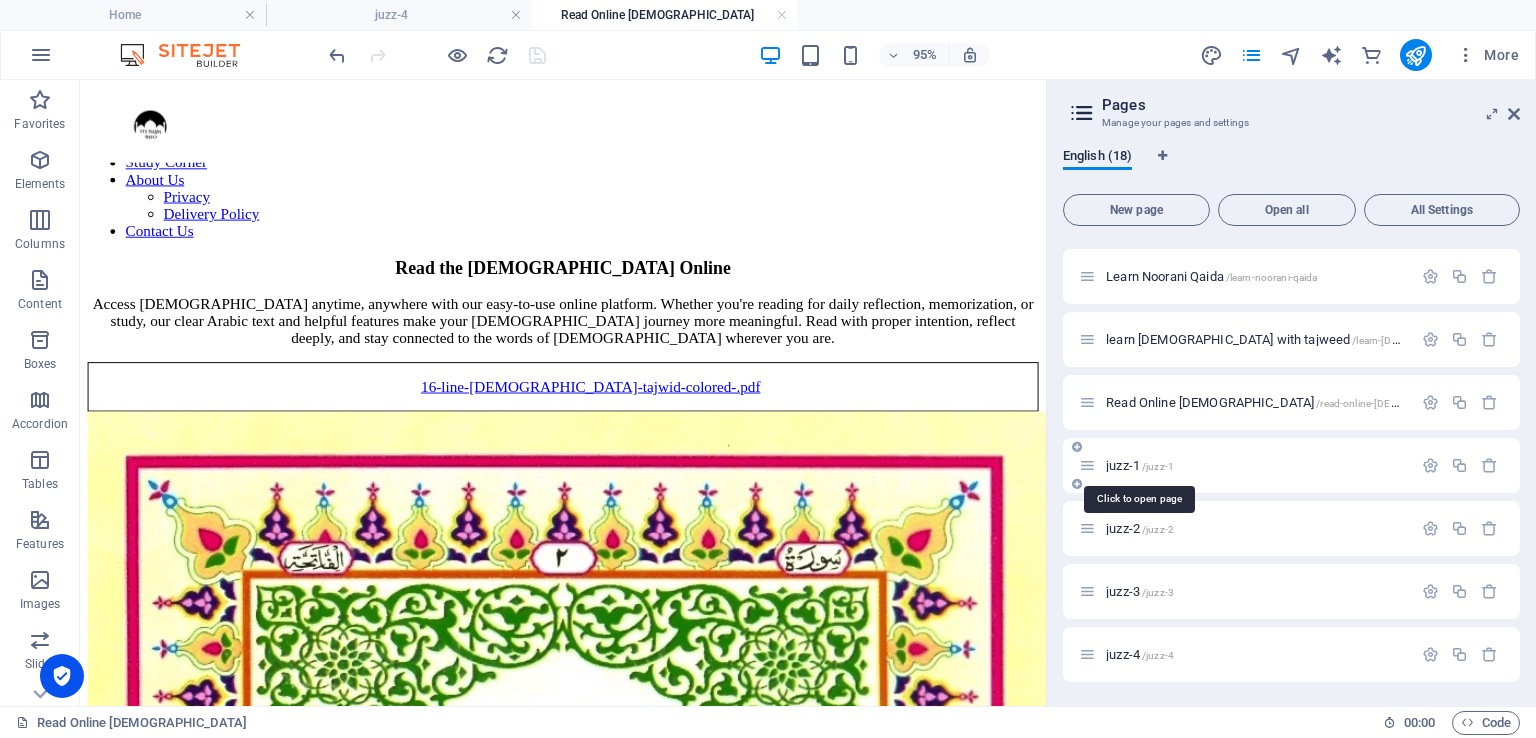 click on "juzz-1 /juzz-1" at bounding box center [1140, 465] 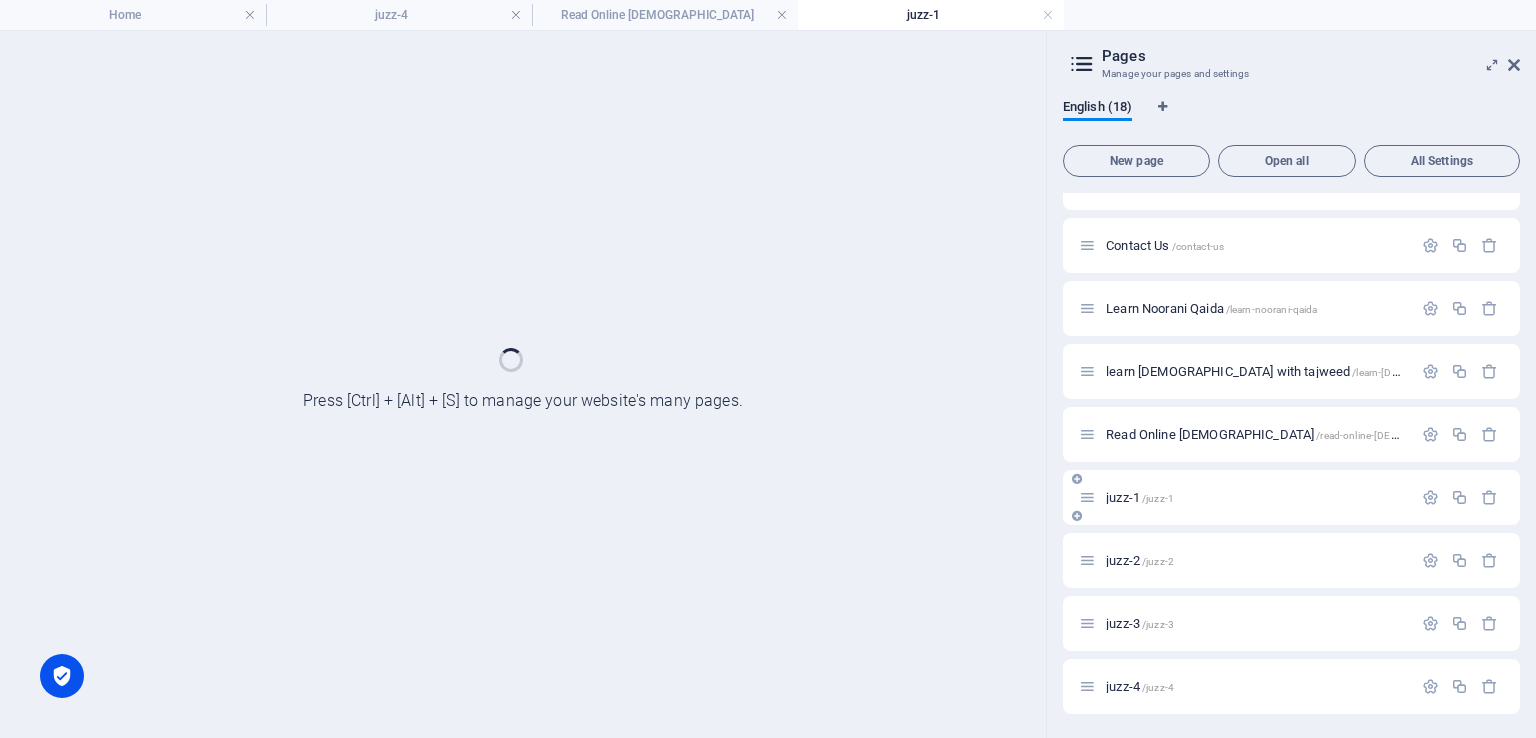 scroll, scrollTop: 533, scrollLeft: 0, axis: vertical 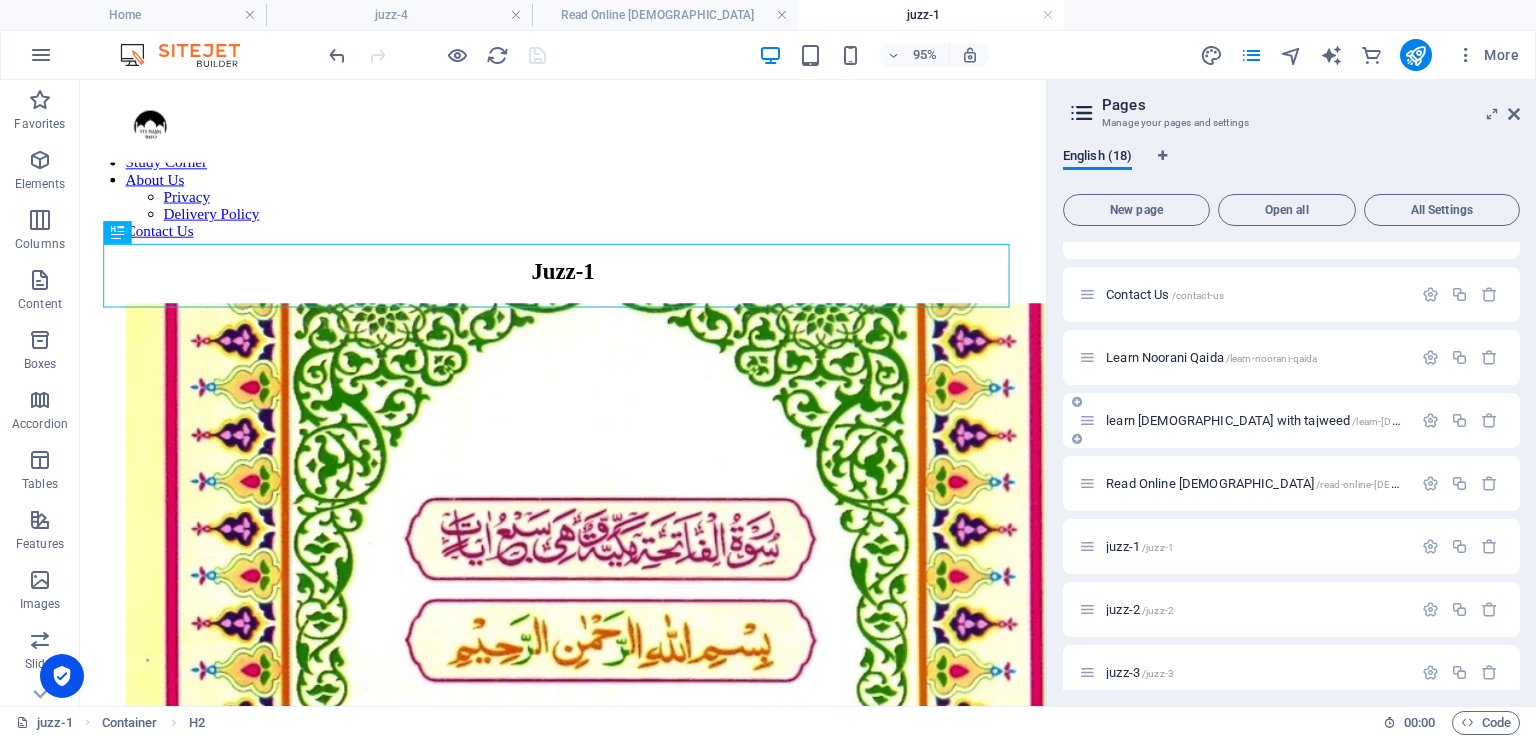 click on "learn [DEMOGRAPHIC_DATA] with tajweed /learn-[DEMOGRAPHIC_DATA]-with-tajweed" at bounding box center [1329, 420] 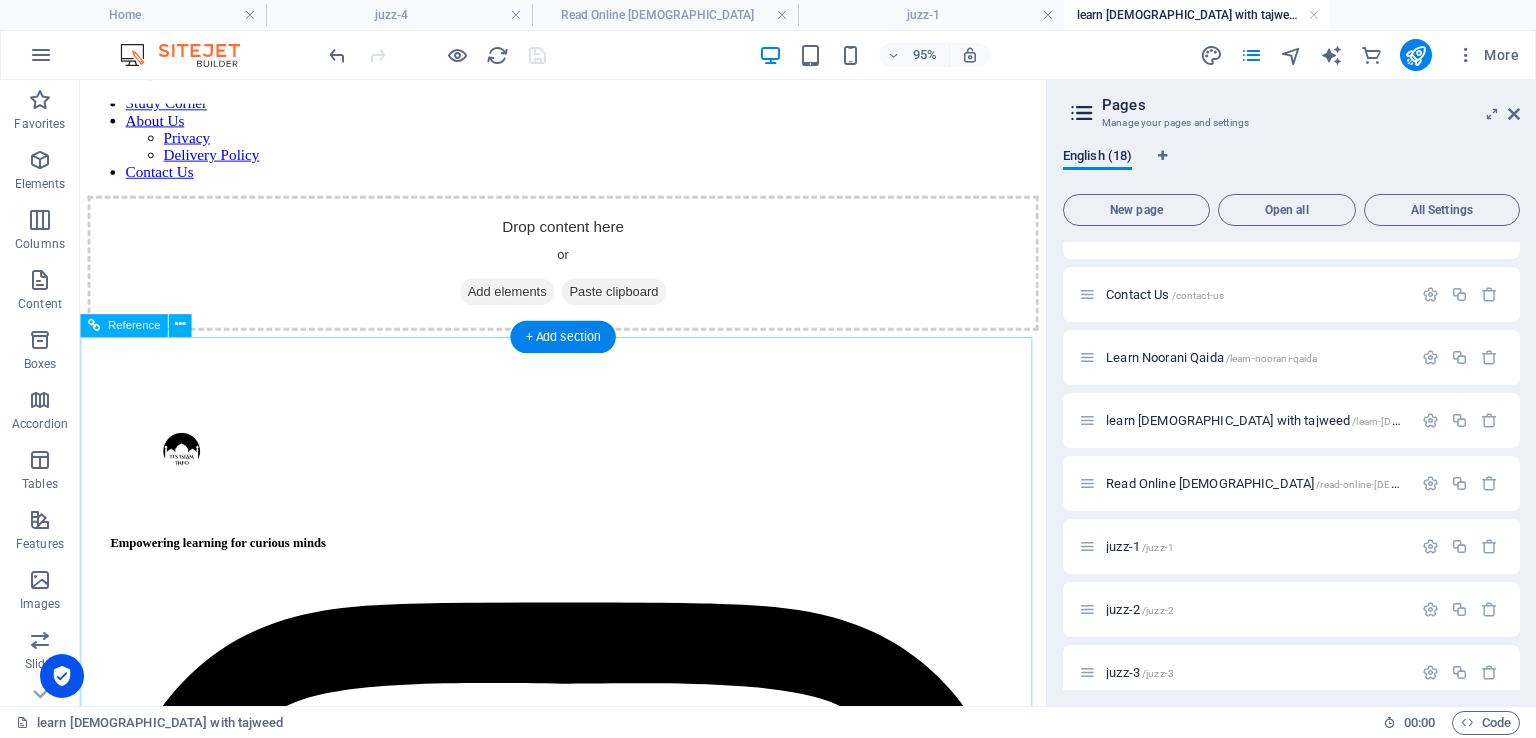 scroll, scrollTop: 0, scrollLeft: 0, axis: both 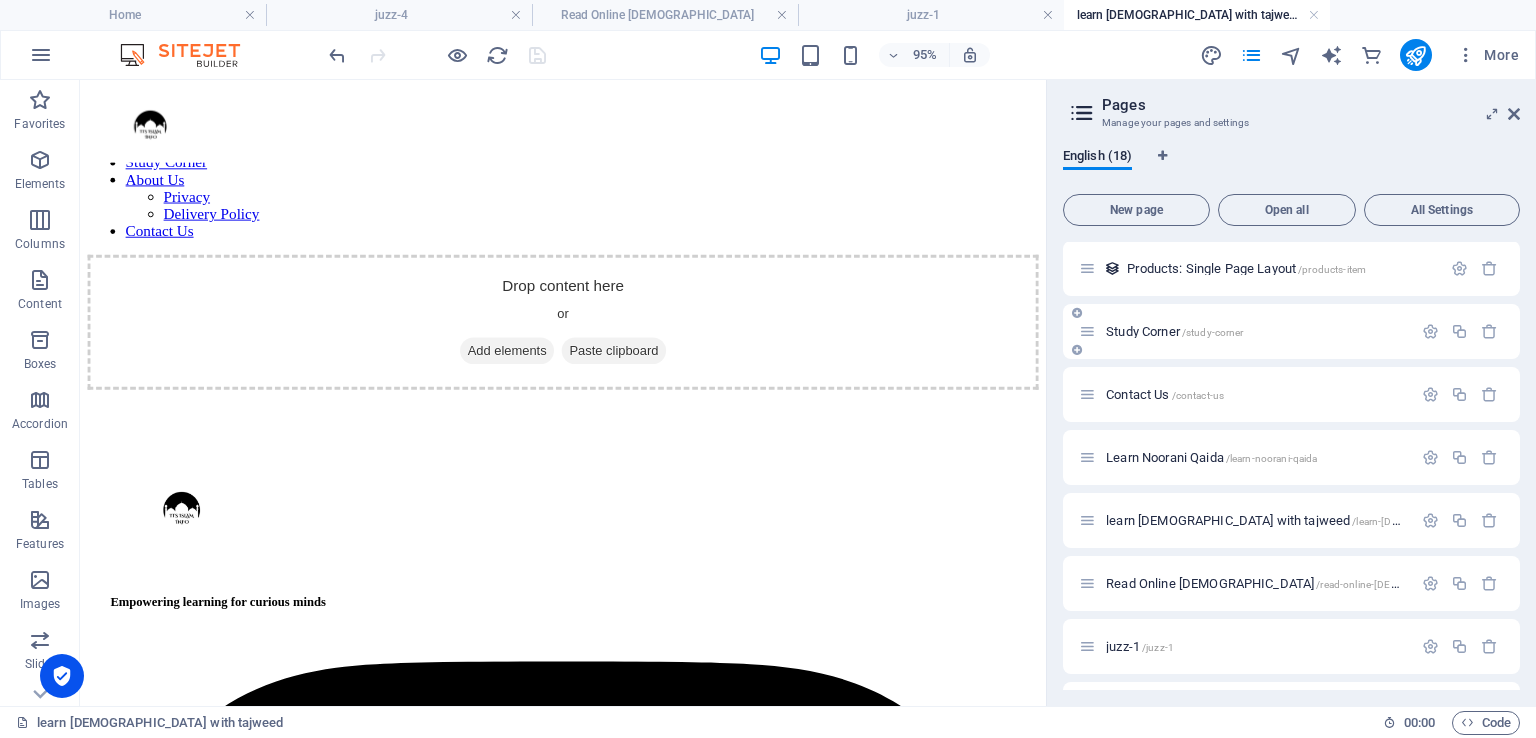 click on "Study Corner /study-corner" at bounding box center (1174, 331) 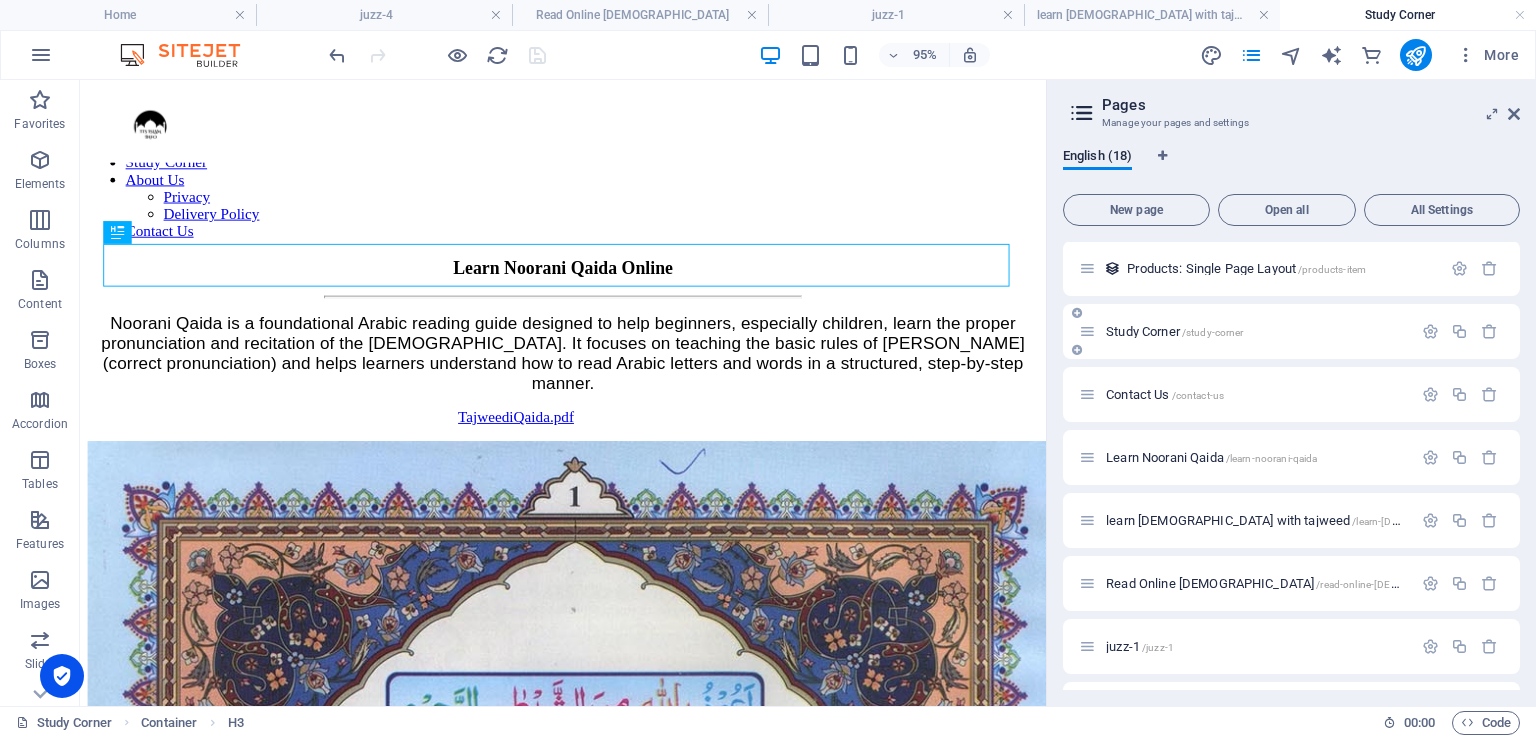 scroll, scrollTop: 0, scrollLeft: 0, axis: both 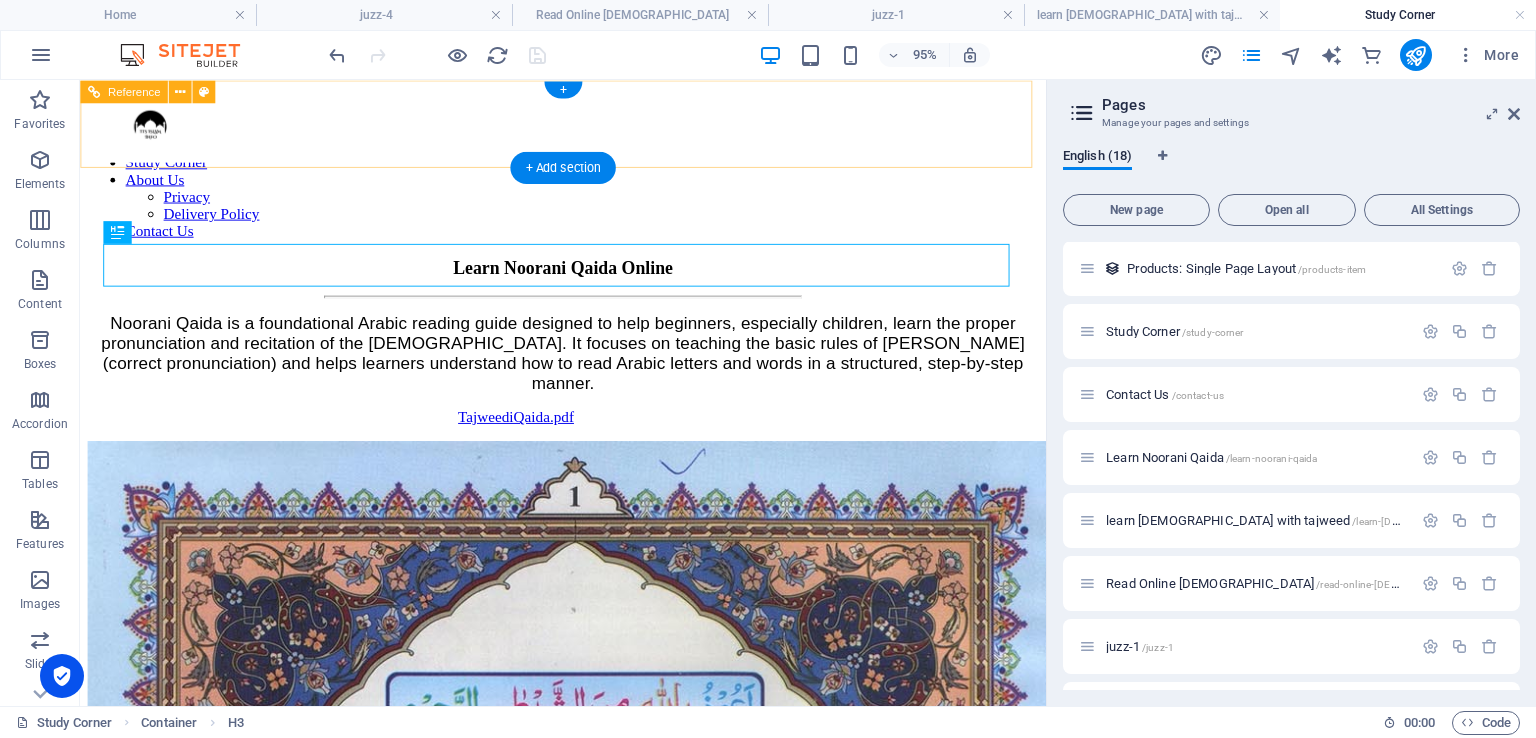 click at bounding box center (154, 129) 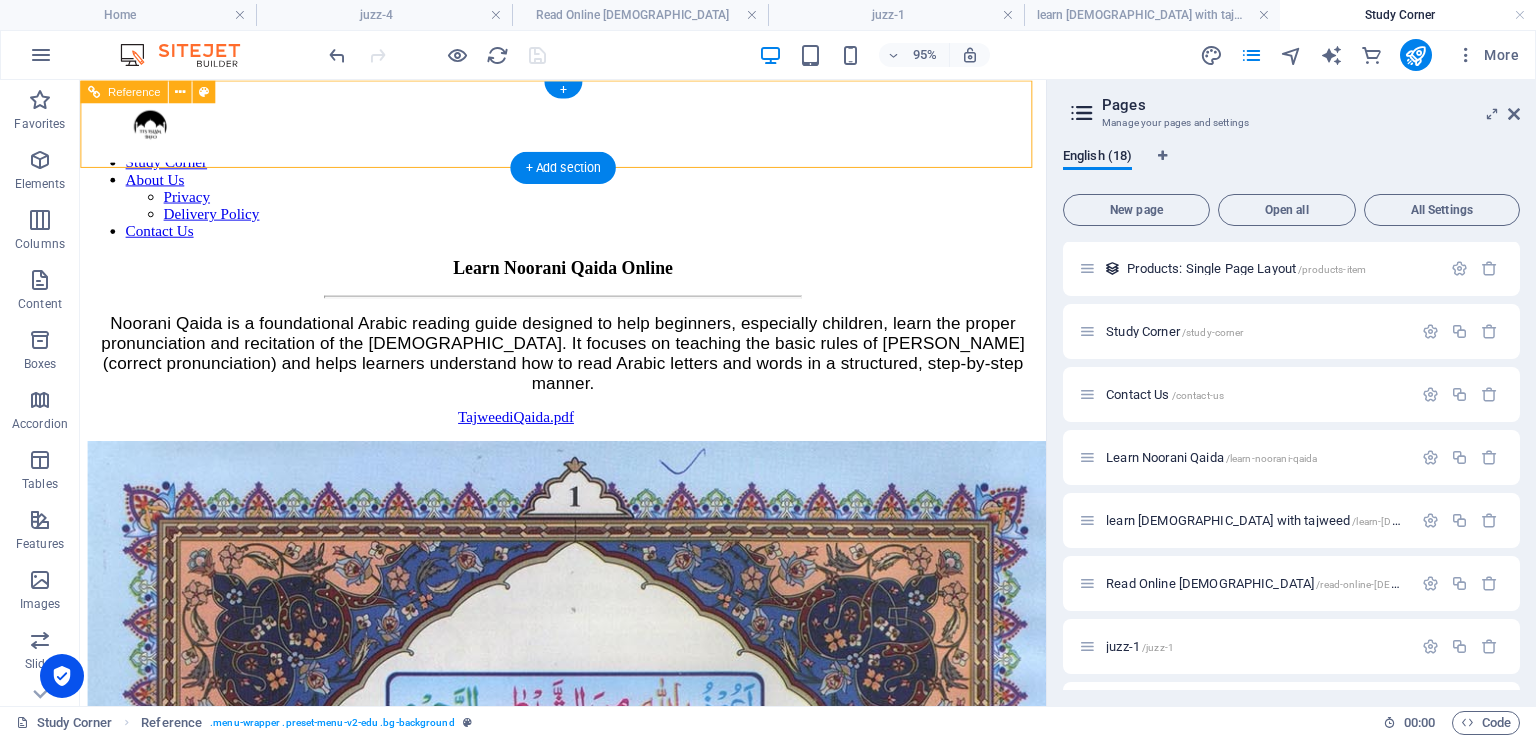 click at bounding box center [154, 129] 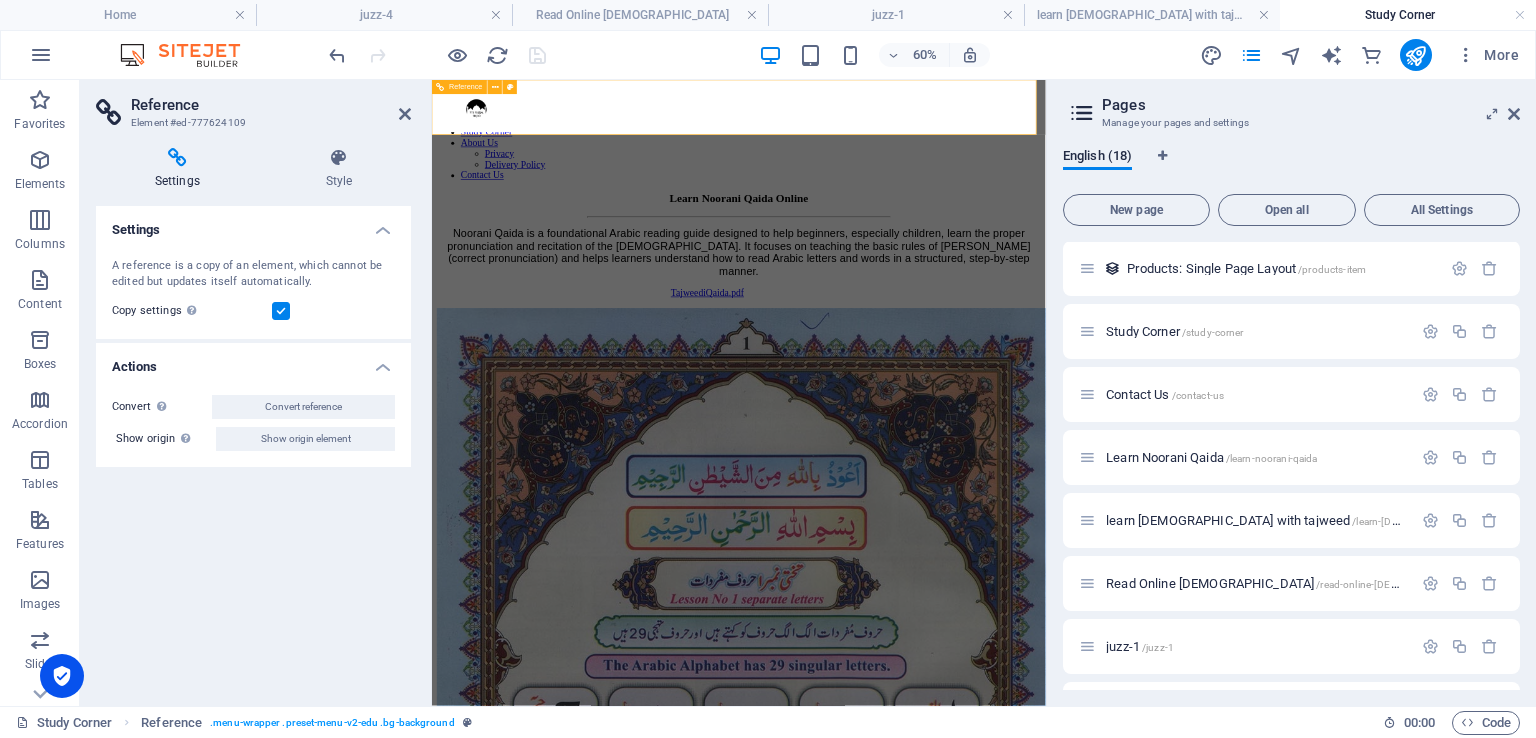 click at bounding box center [506, 129] 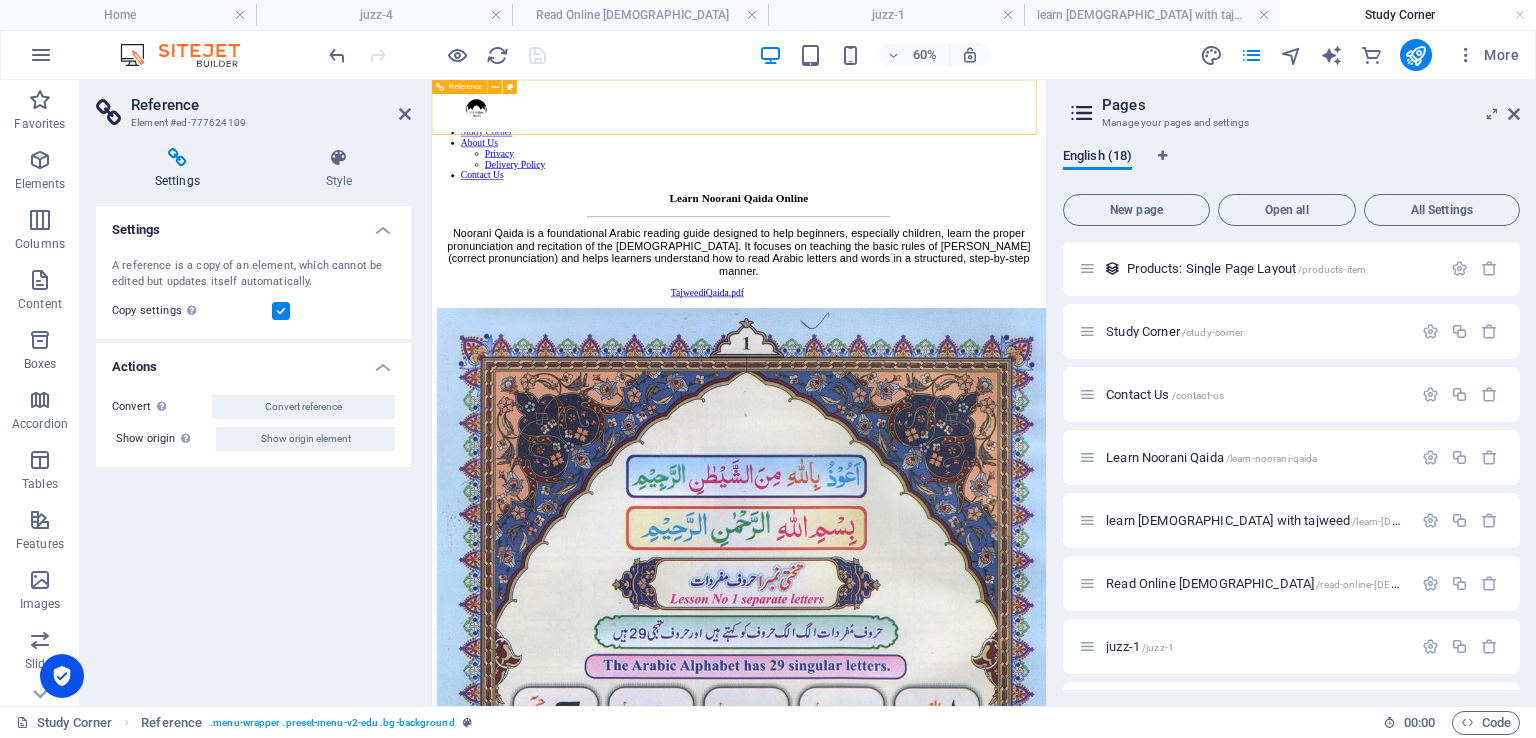 click on "Home Courses Blog Study Corner About Us Privacy Delivery Policy Contact Us" at bounding box center [943, 176] 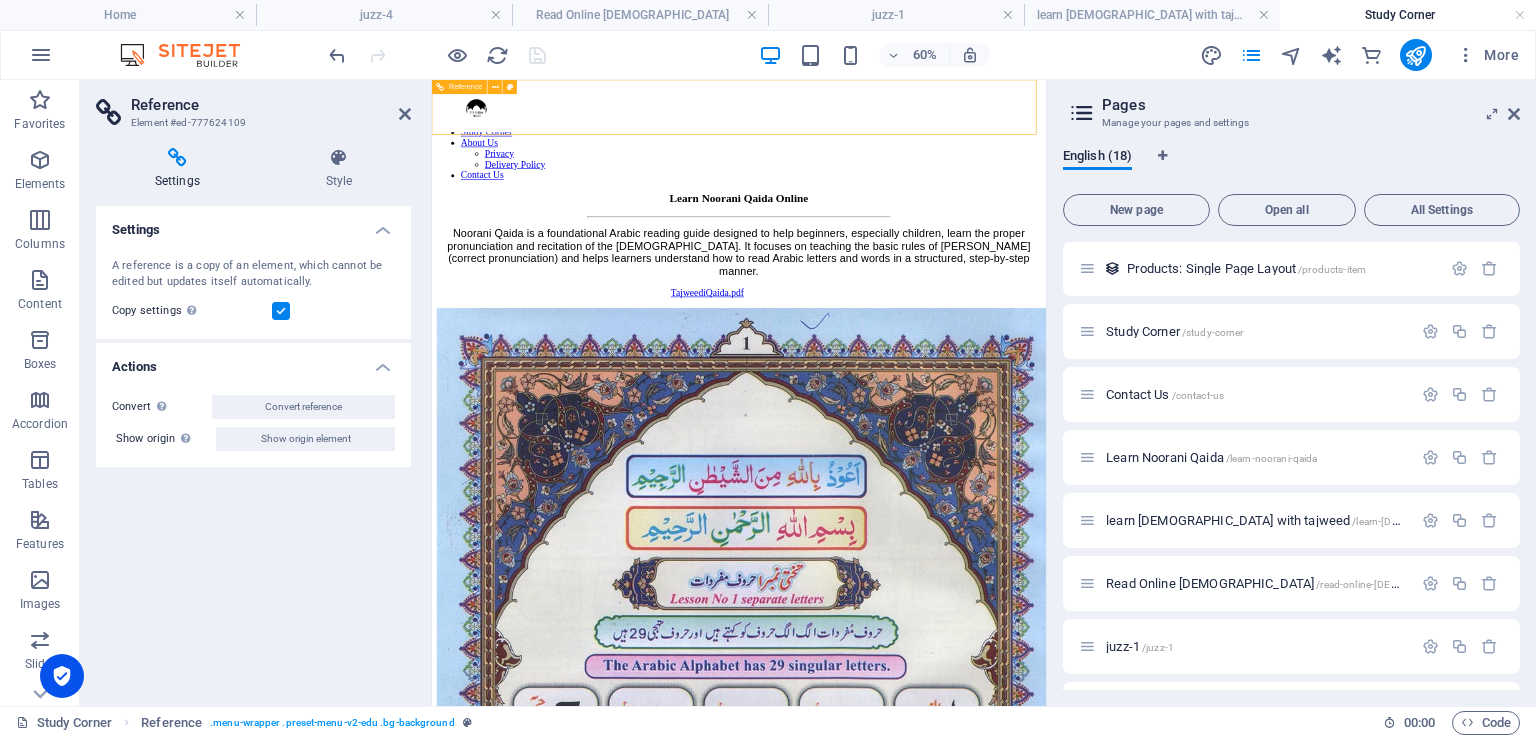 click on "Home Courses Blog Study Corner About Us Privacy Delivery Policy Contact Us" at bounding box center [943, 176] 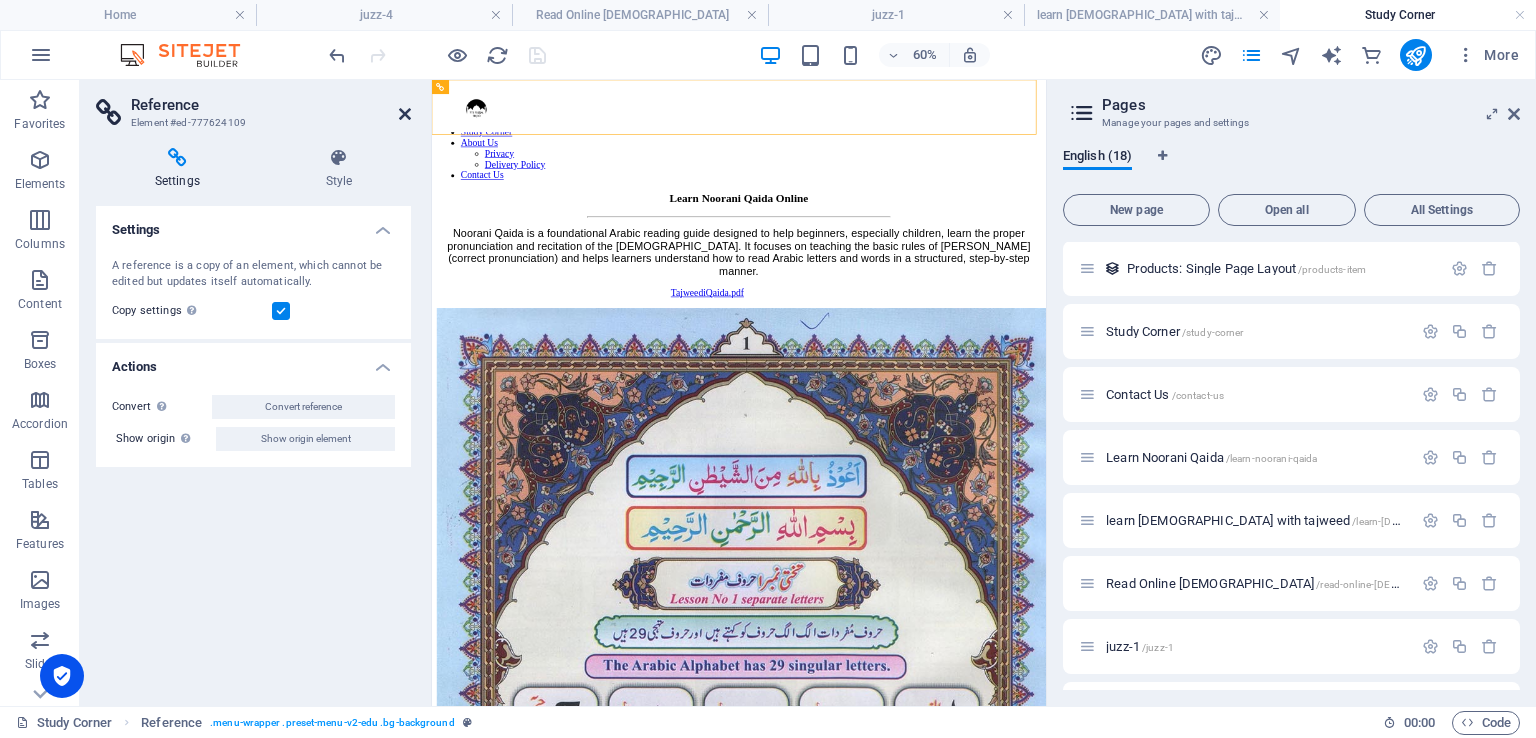 click at bounding box center (405, 114) 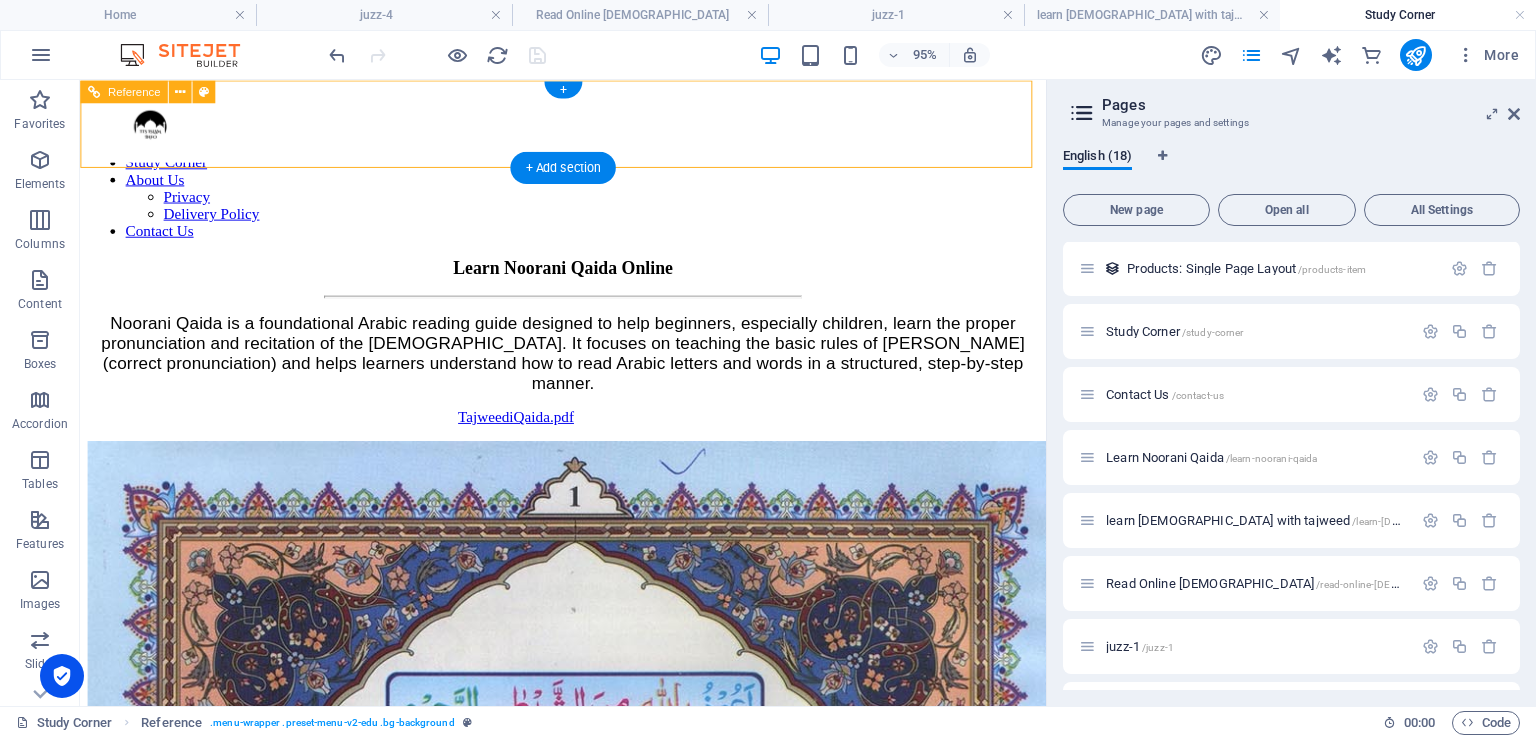 click on "Home Courses Blog Study Corner About Us Privacy Delivery Policy Contact Us" at bounding box center [588, 176] 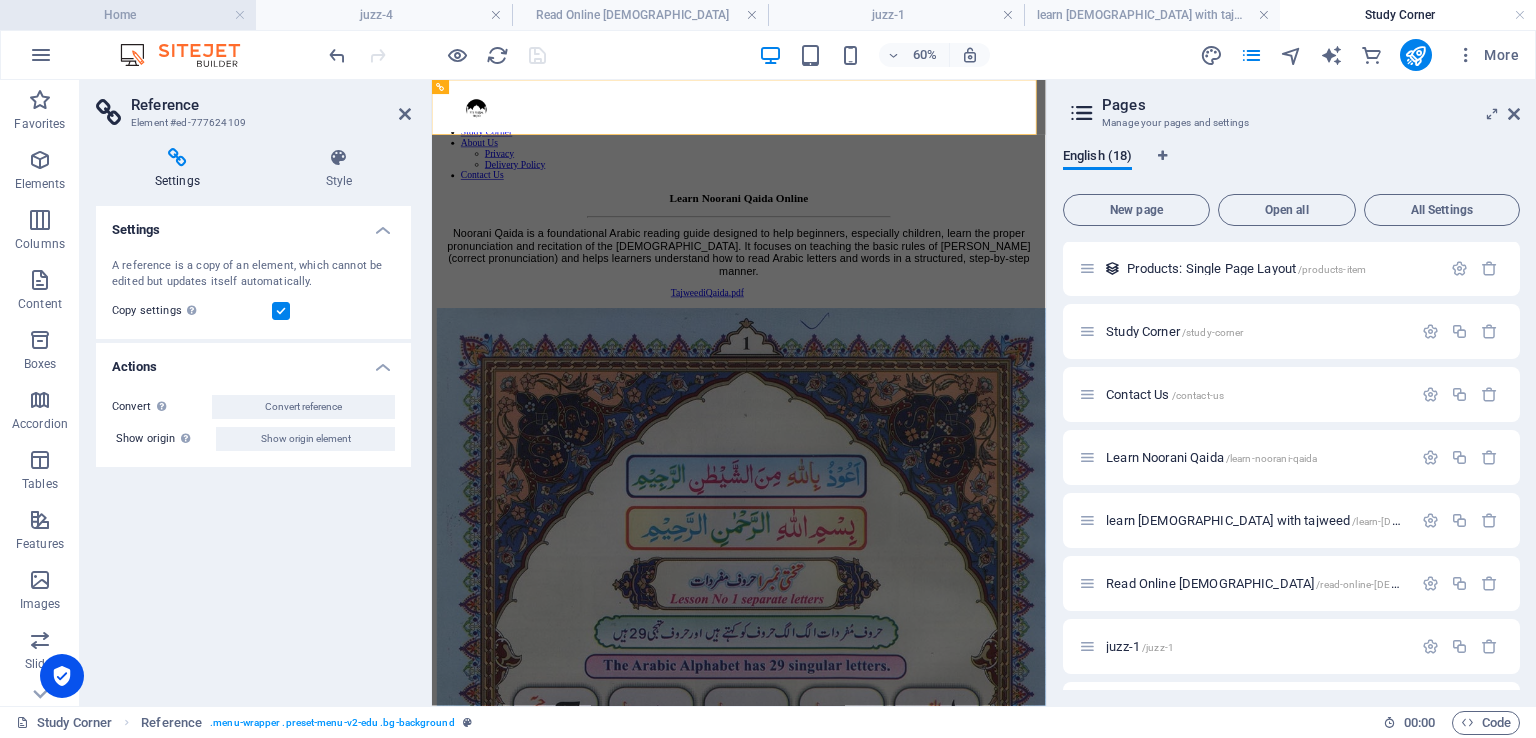 click on "Home" at bounding box center (128, 15) 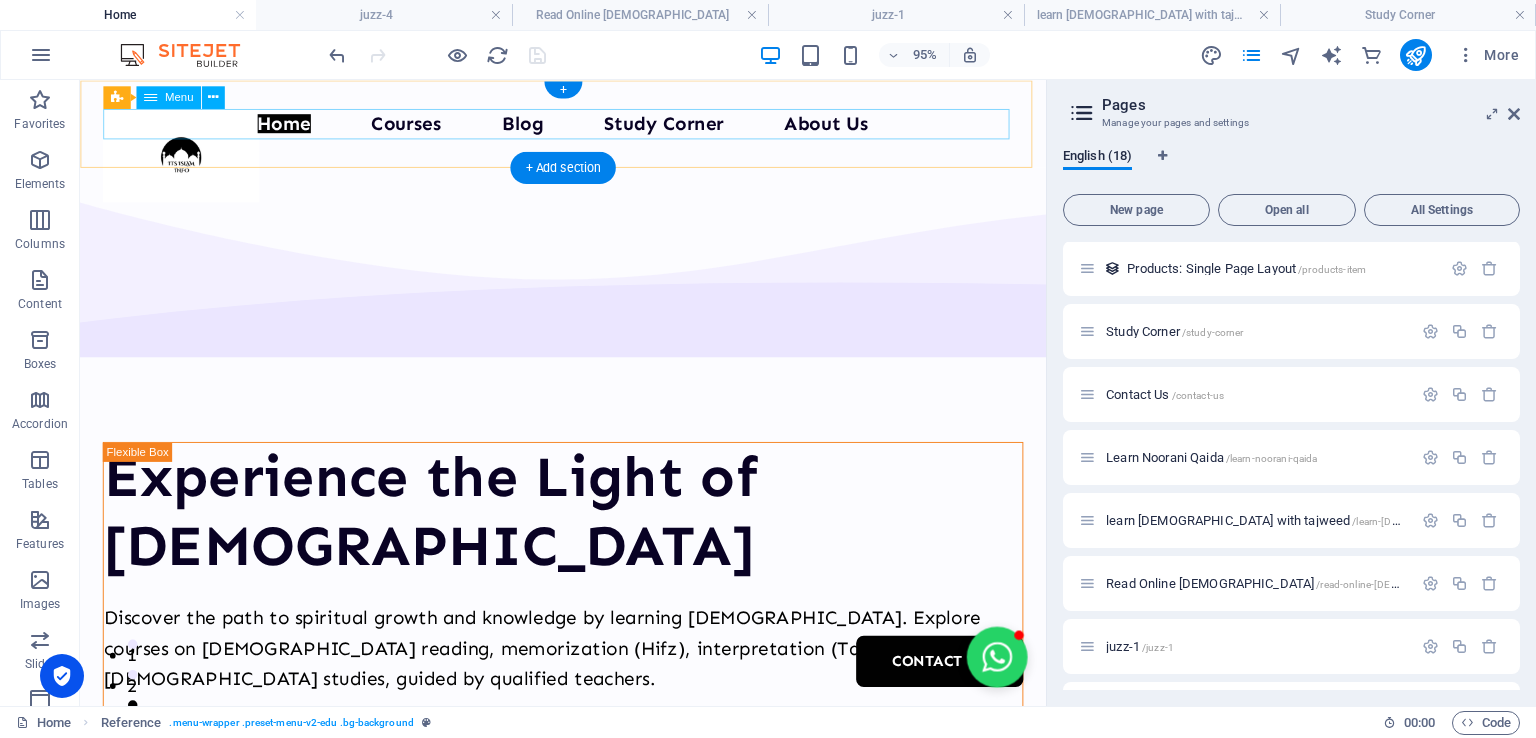 click on "Home Courses Blog Study Corner About Us Privacy Delivery Policy Contact Us" at bounding box center [588, 126] 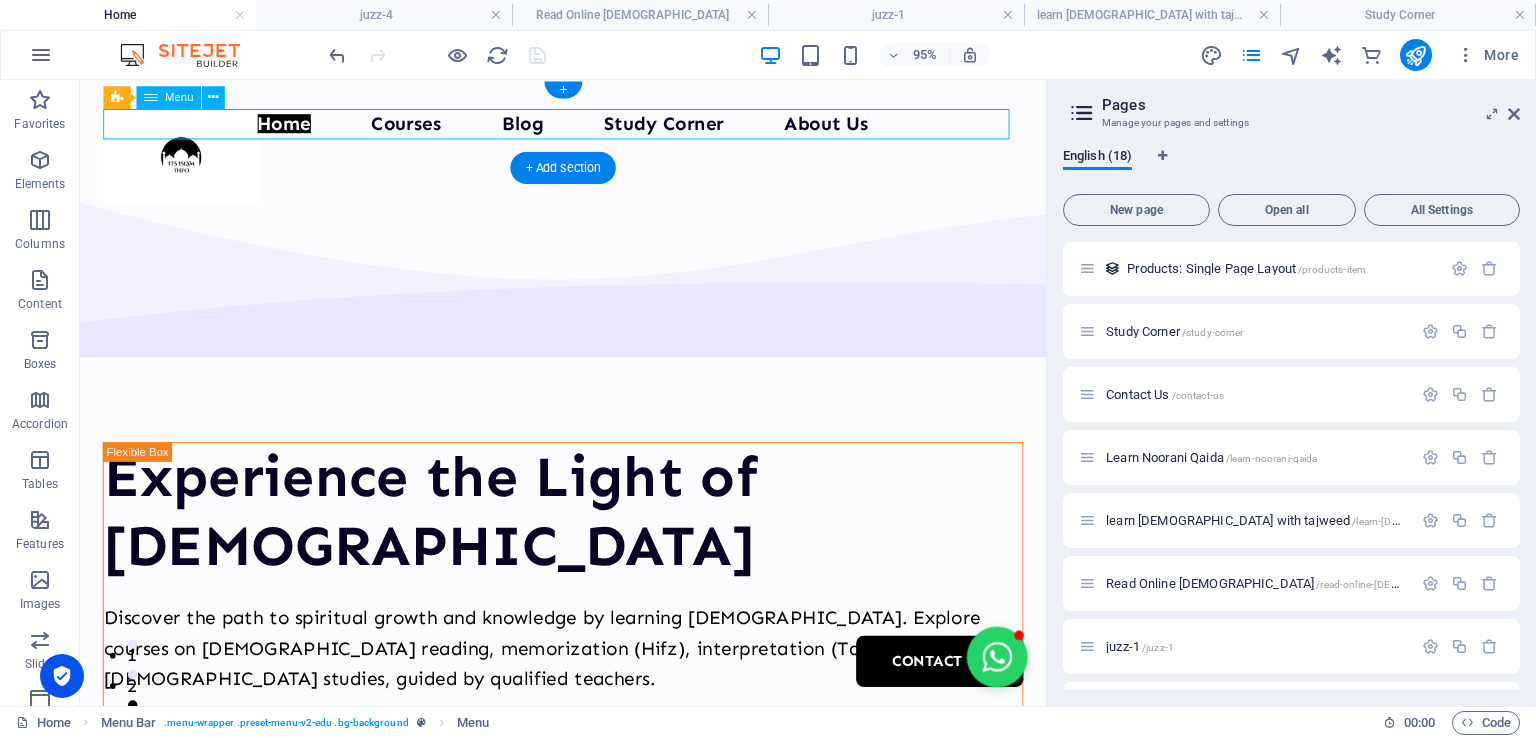 click on "Home Courses Blog Study Corner About Us Privacy Delivery Policy Contact Us" at bounding box center [588, 126] 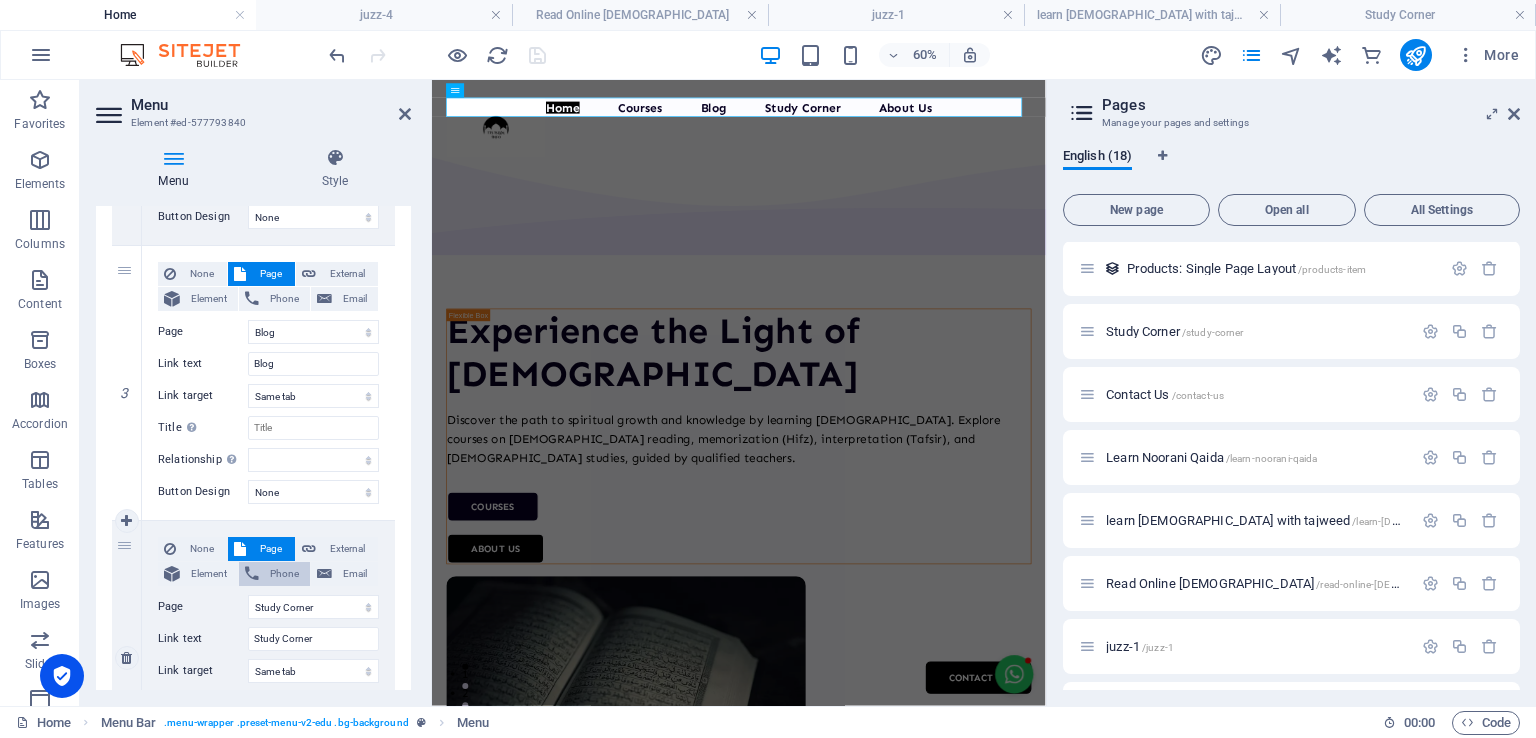 scroll, scrollTop: 900, scrollLeft: 0, axis: vertical 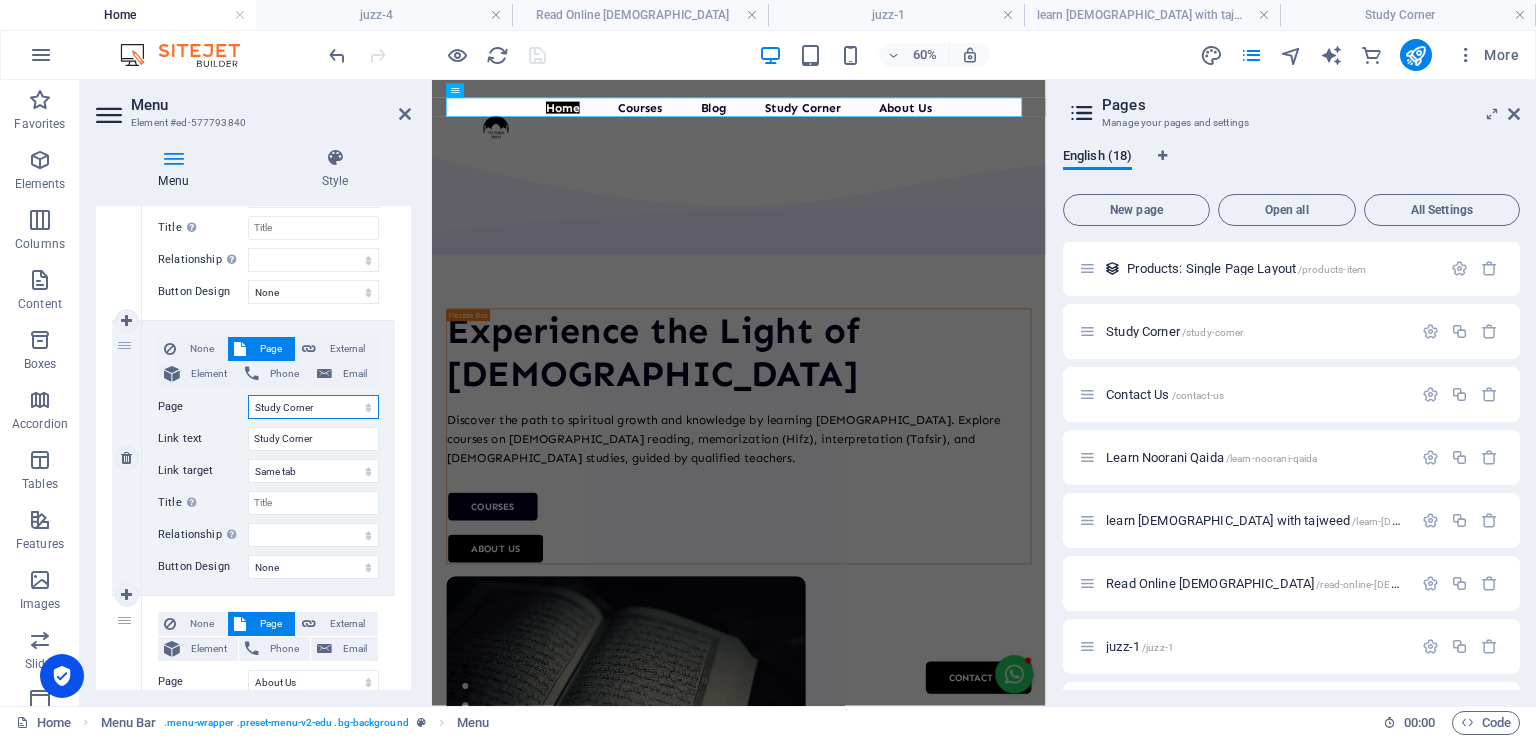 click on "Home Courses Blog About Us -- Privacy -- Delivery Policy Study Corner Contact Us Learn Noorani Qaida learn [DEMOGRAPHIC_DATA] with tajweed Read Online [DEMOGRAPHIC_DATA] juzz-1 juzz-2 juzz-3 juzz-4" at bounding box center (313, 407) 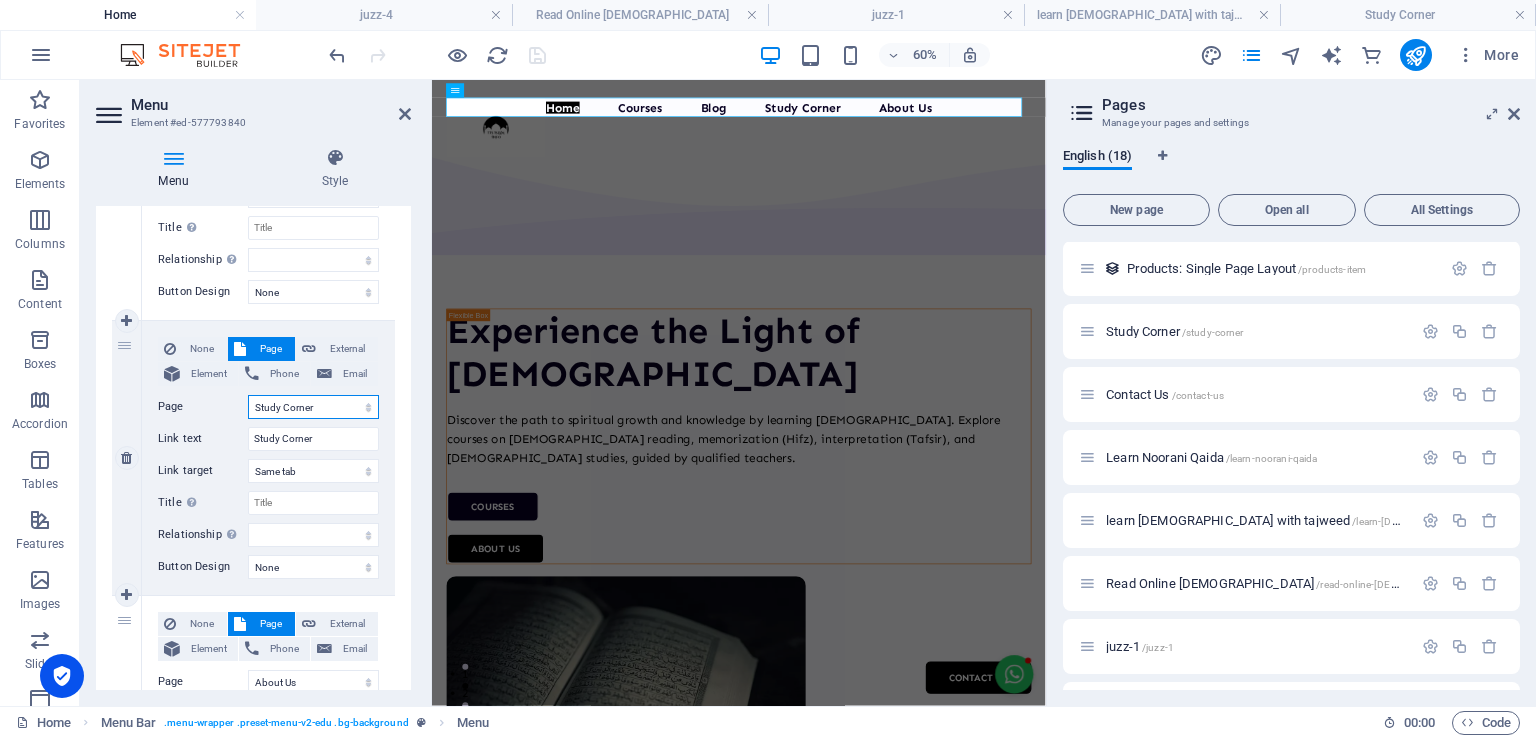 click on "Home Courses Blog About Us -- Privacy -- Delivery Policy Study Corner Contact Us Learn Noorani Qaida learn [DEMOGRAPHIC_DATA] with tajweed Read Online [DEMOGRAPHIC_DATA] juzz-1 juzz-2 juzz-3 juzz-4" at bounding box center [313, 407] 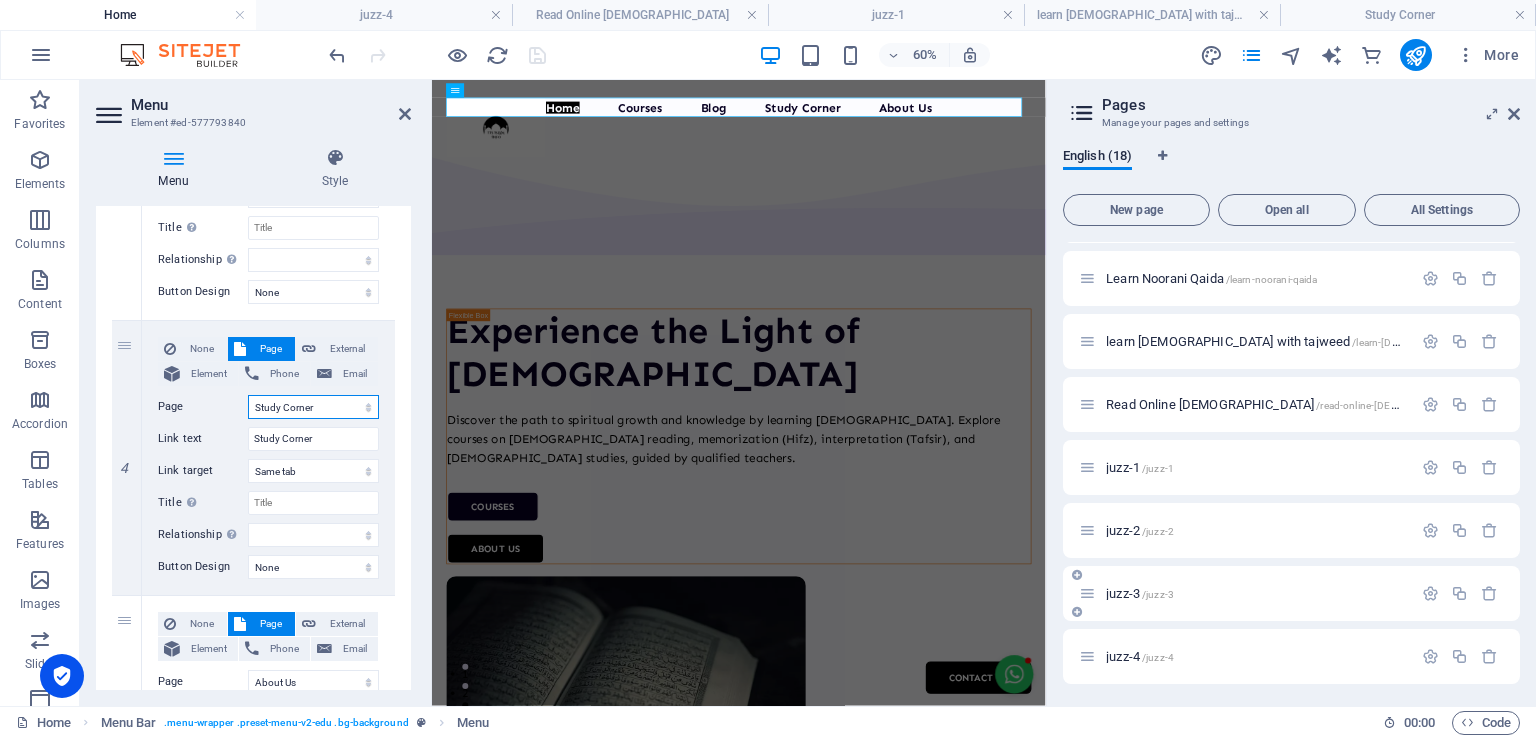 scroll, scrollTop: 614, scrollLeft: 0, axis: vertical 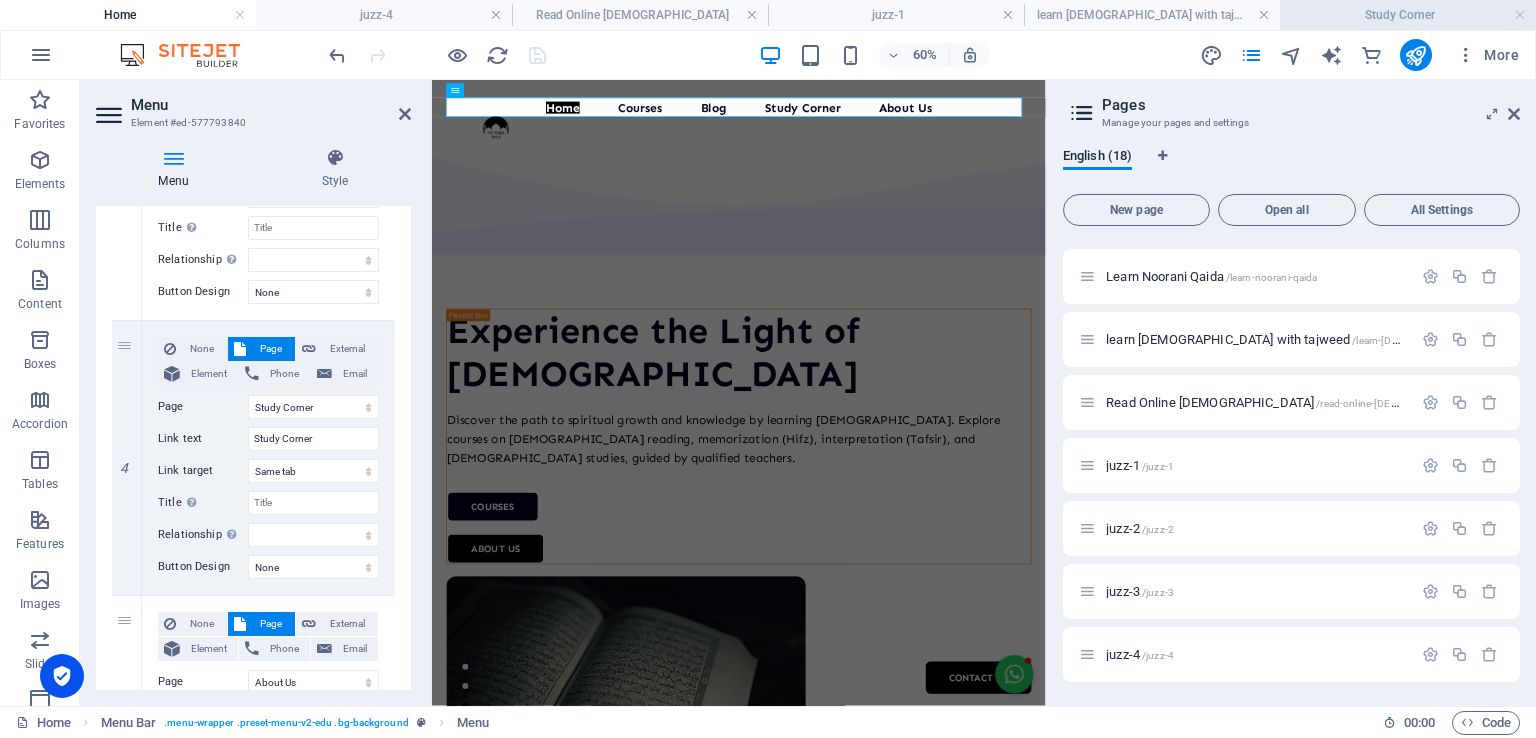 click on "Study Corner" at bounding box center (1408, 15) 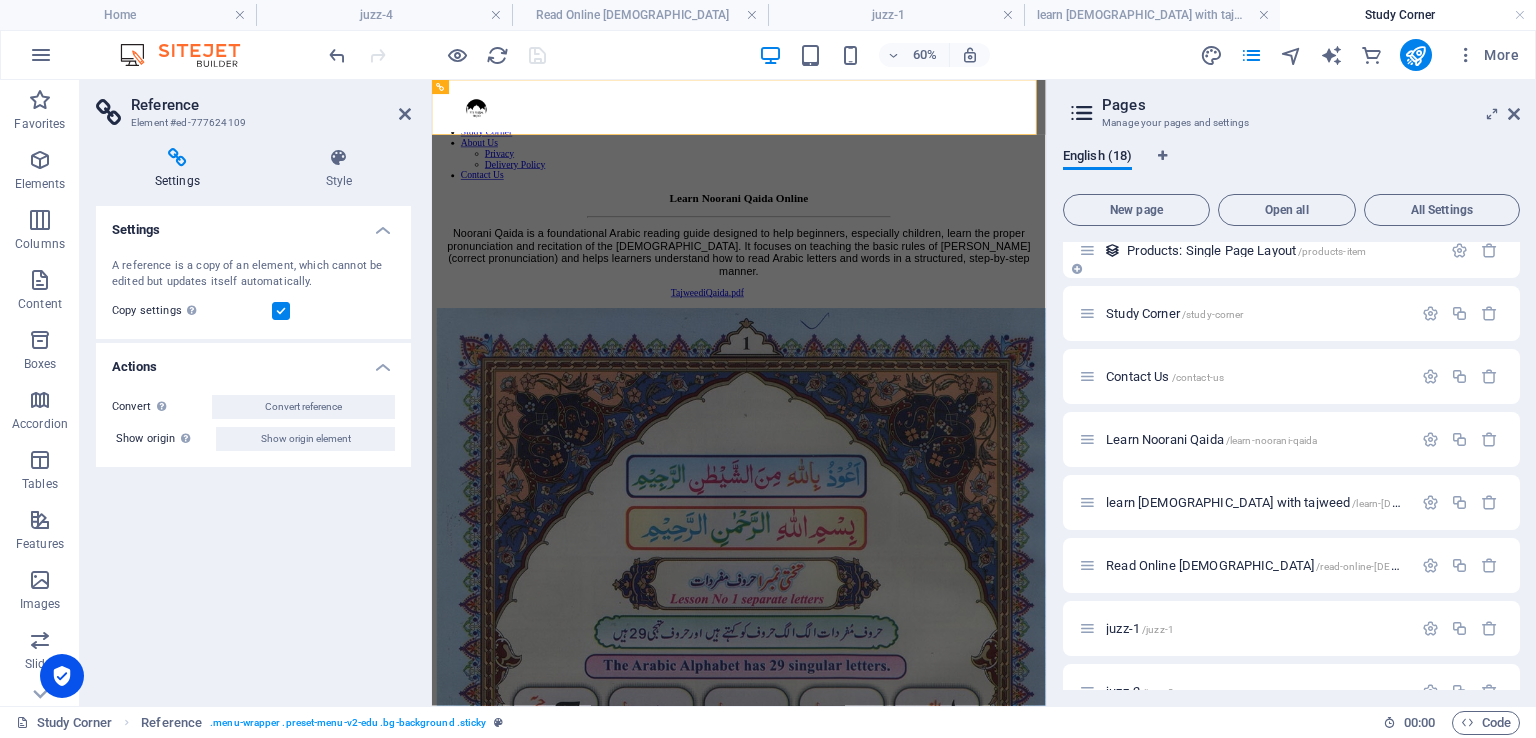 scroll, scrollTop: 414, scrollLeft: 0, axis: vertical 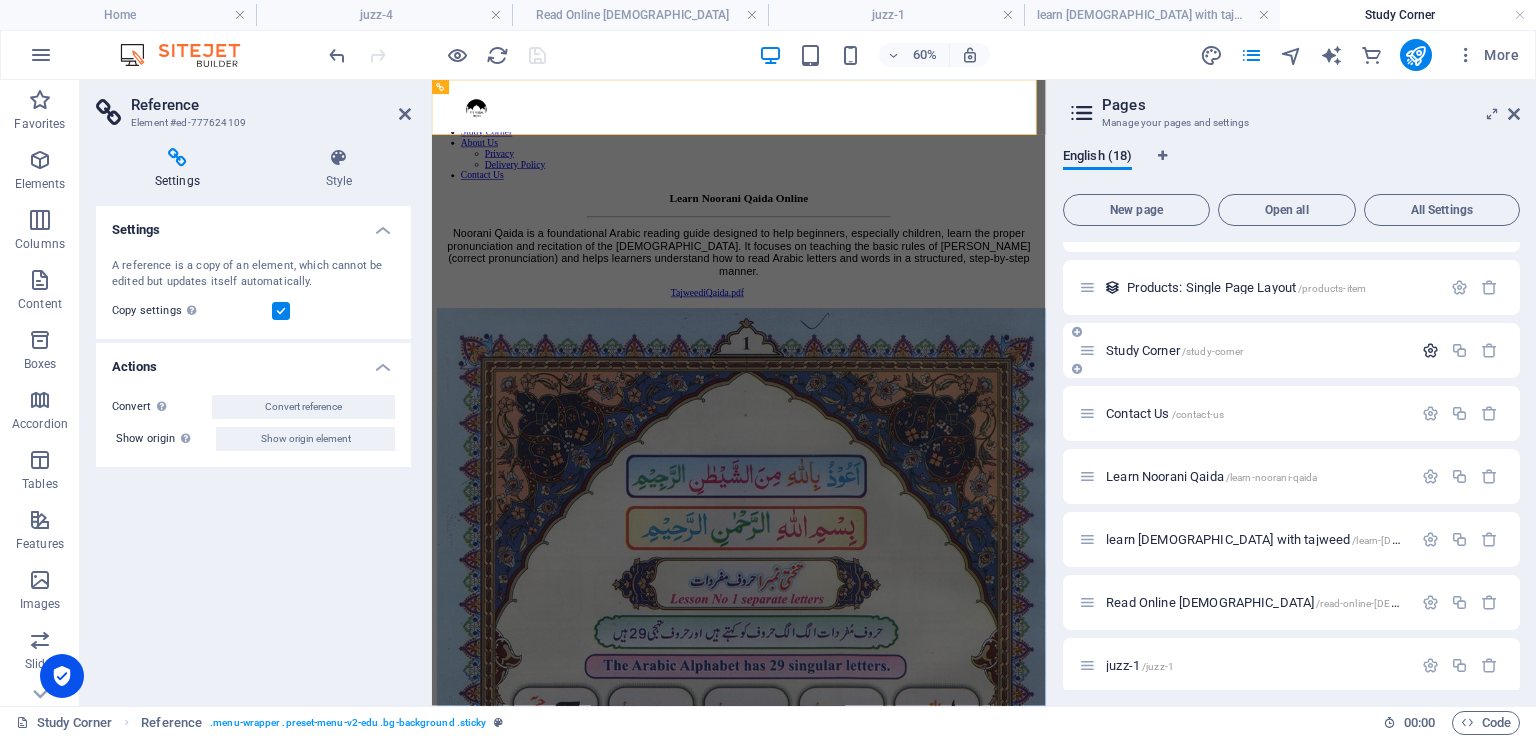 click at bounding box center [1430, 350] 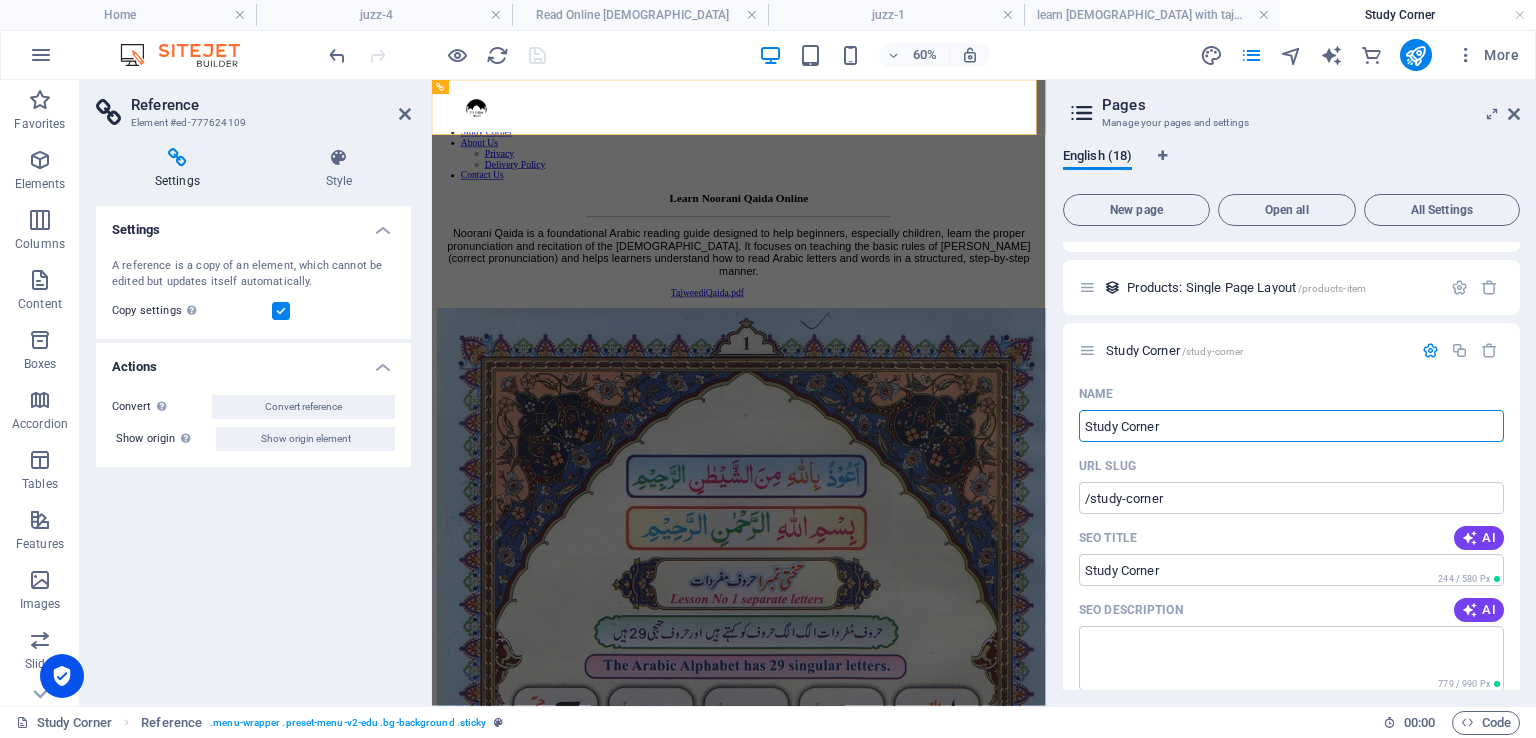 drag, startPoint x: 1604, startPoint y: 507, endPoint x: 1359, endPoint y: 641, distance: 279.2508 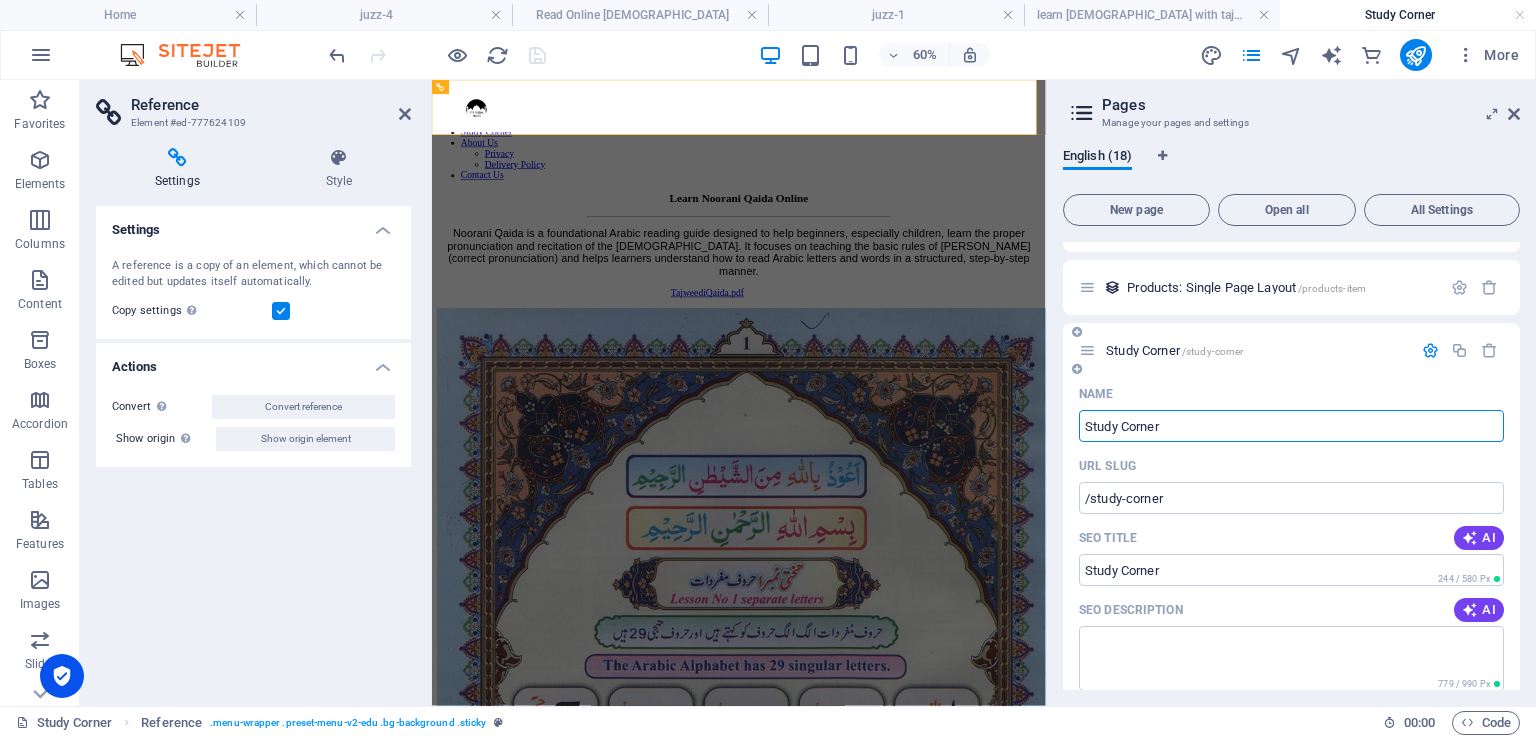 drag, startPoint x: 1172, startPoint y: 427, endPoint x: 1075, endPoint y: 422, distance: 97.128784 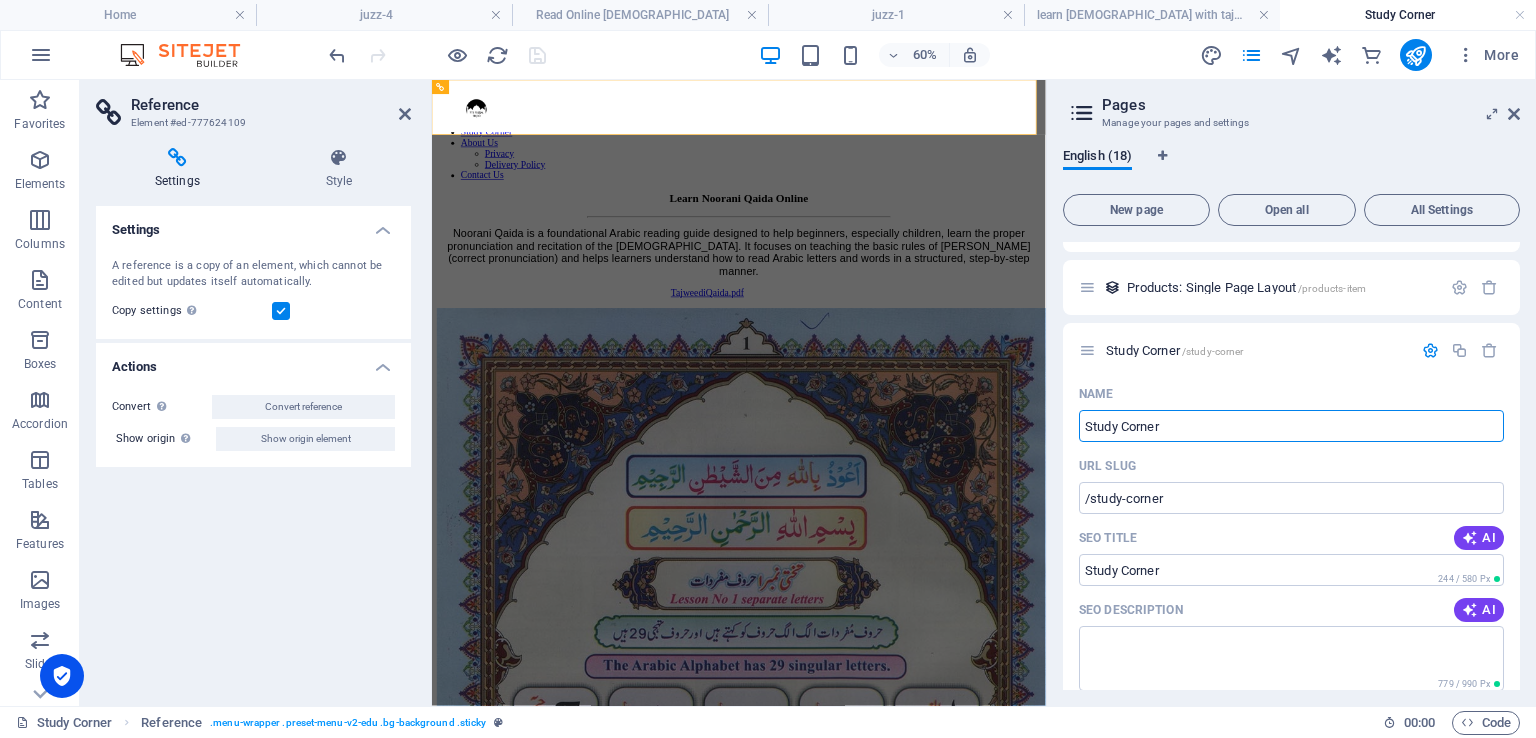 type on "l" 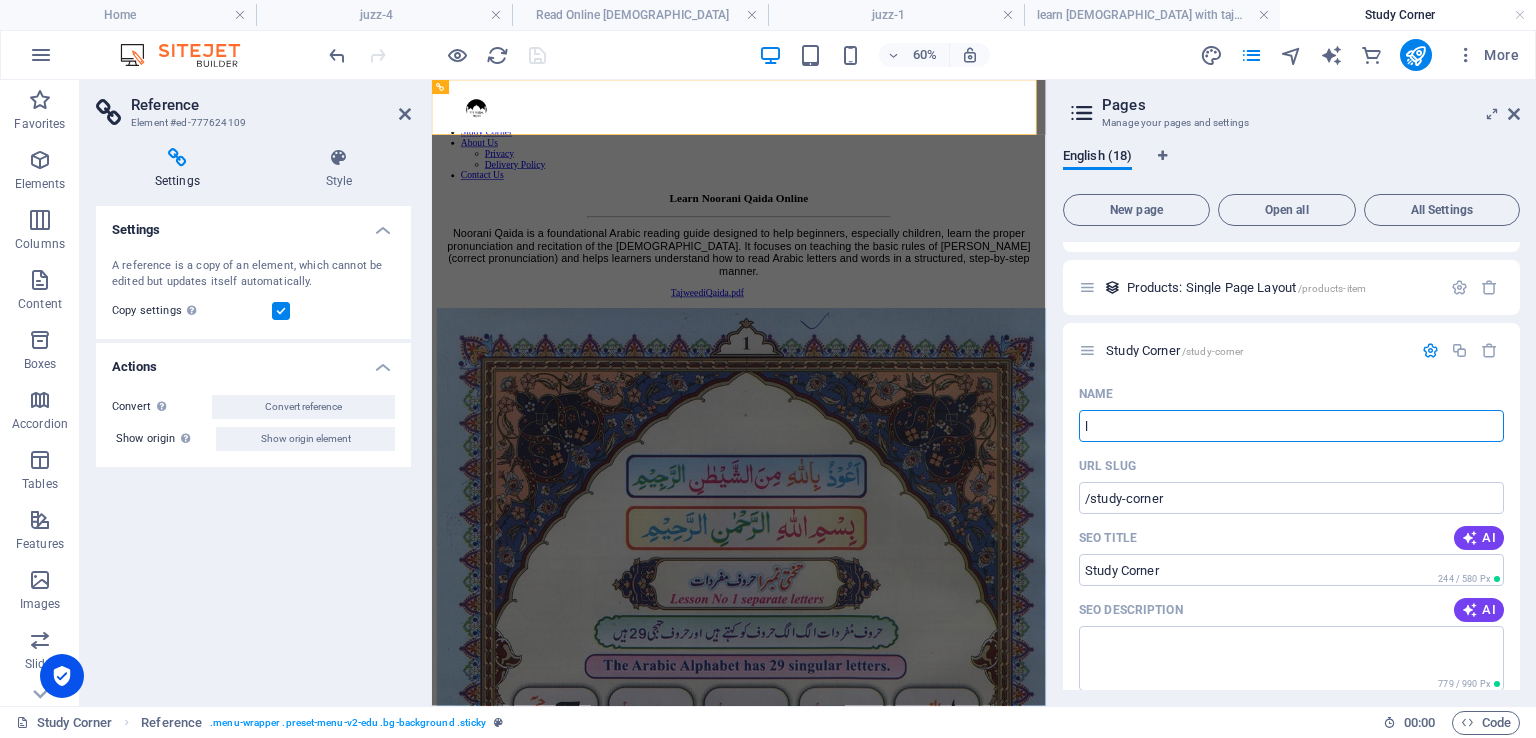 type 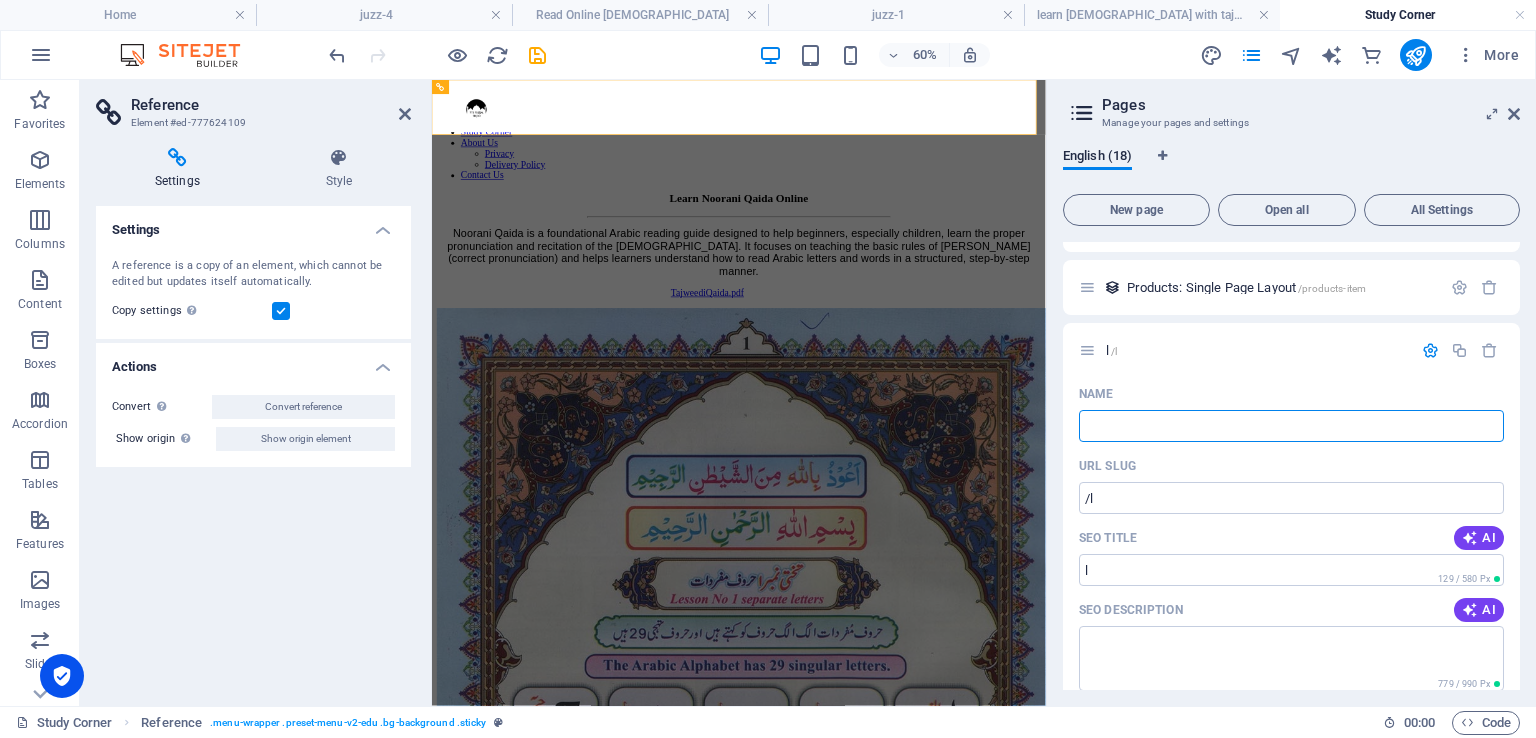 type on "/l" 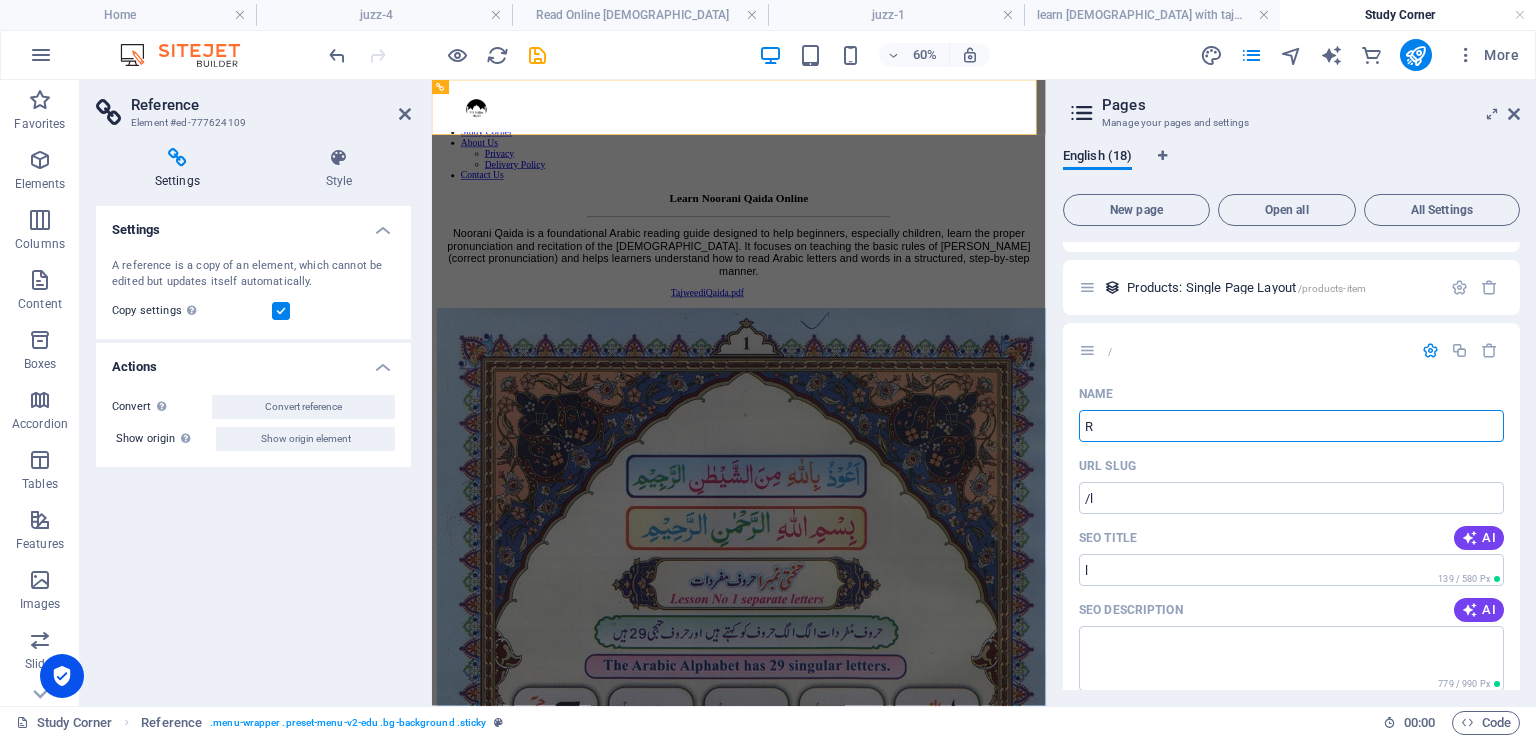 type on "/" 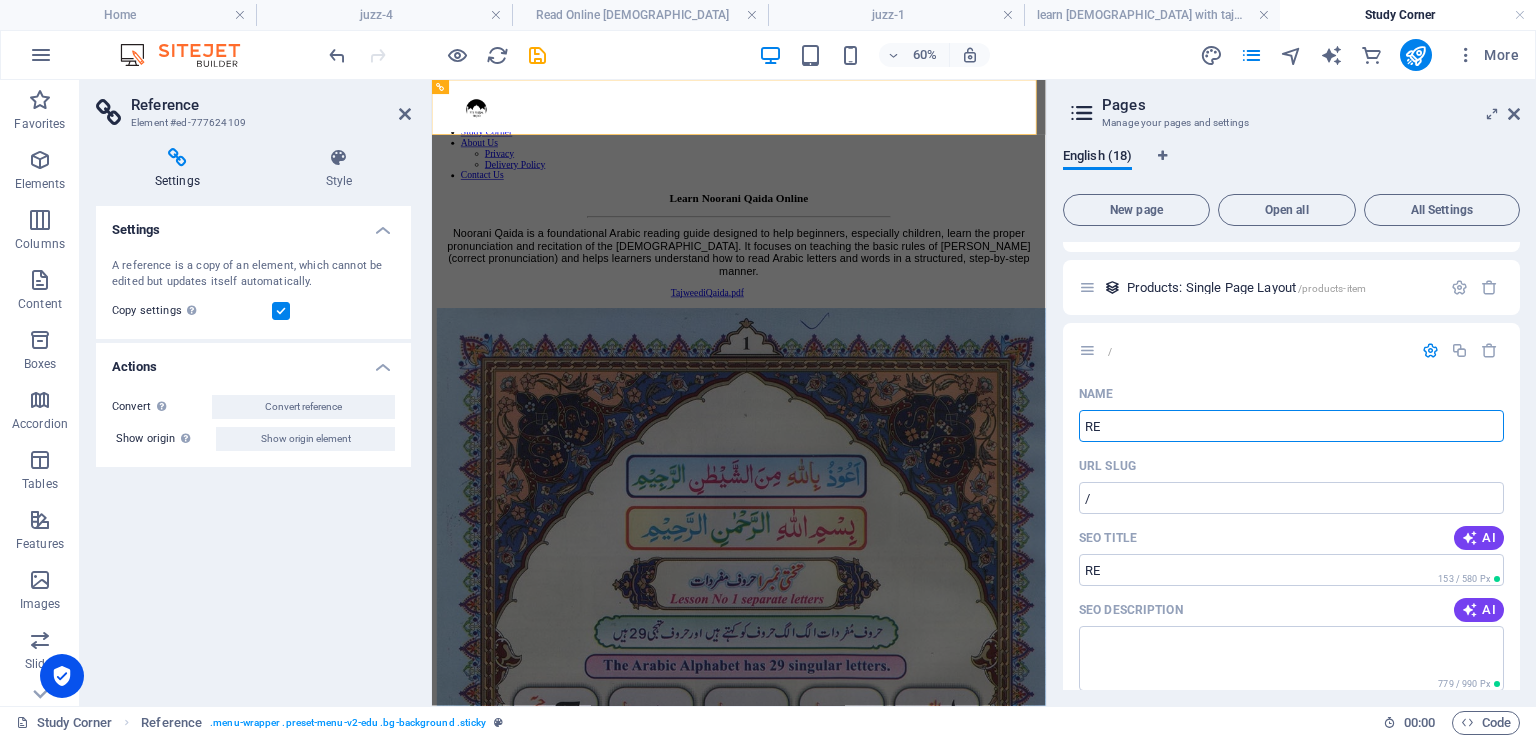 type on "REa" 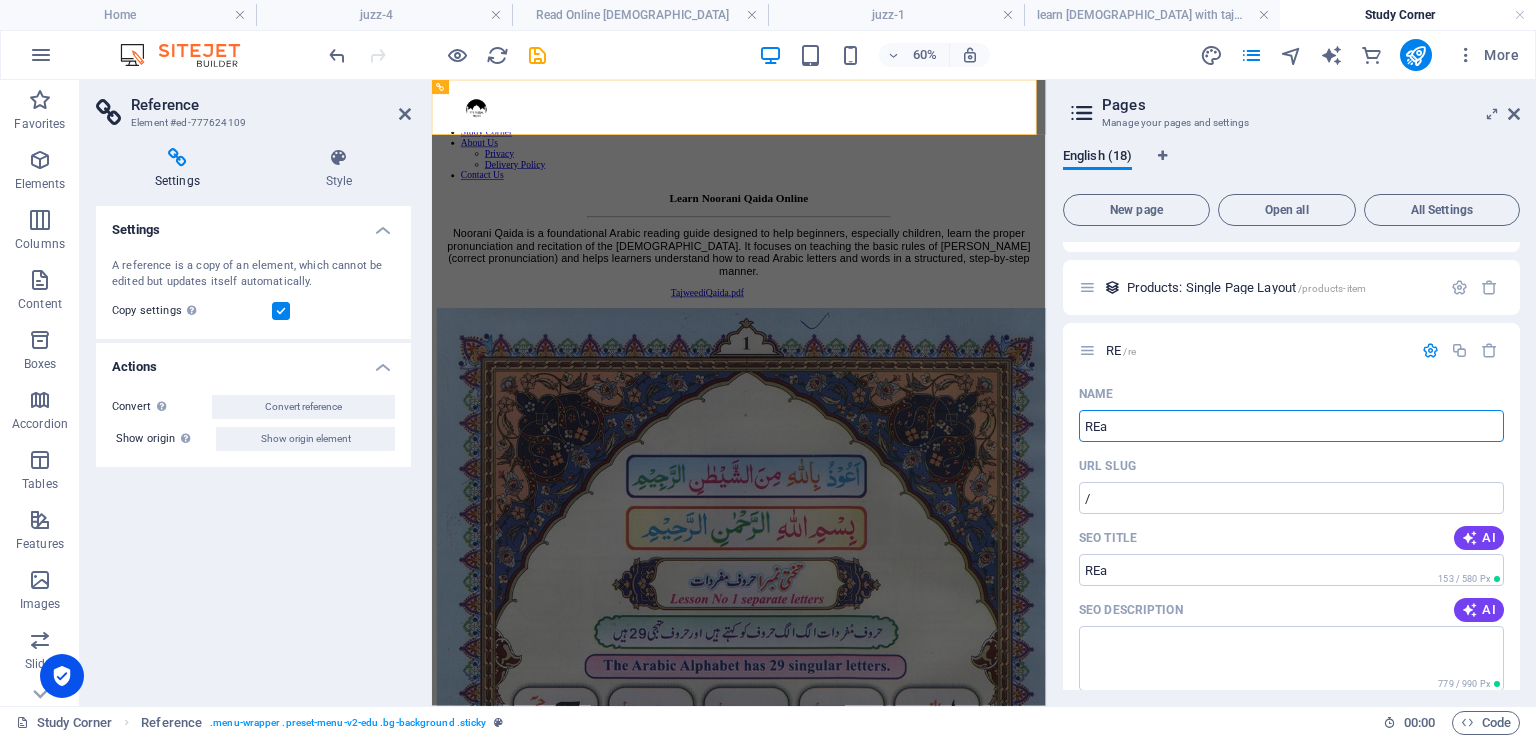 type on "/re" 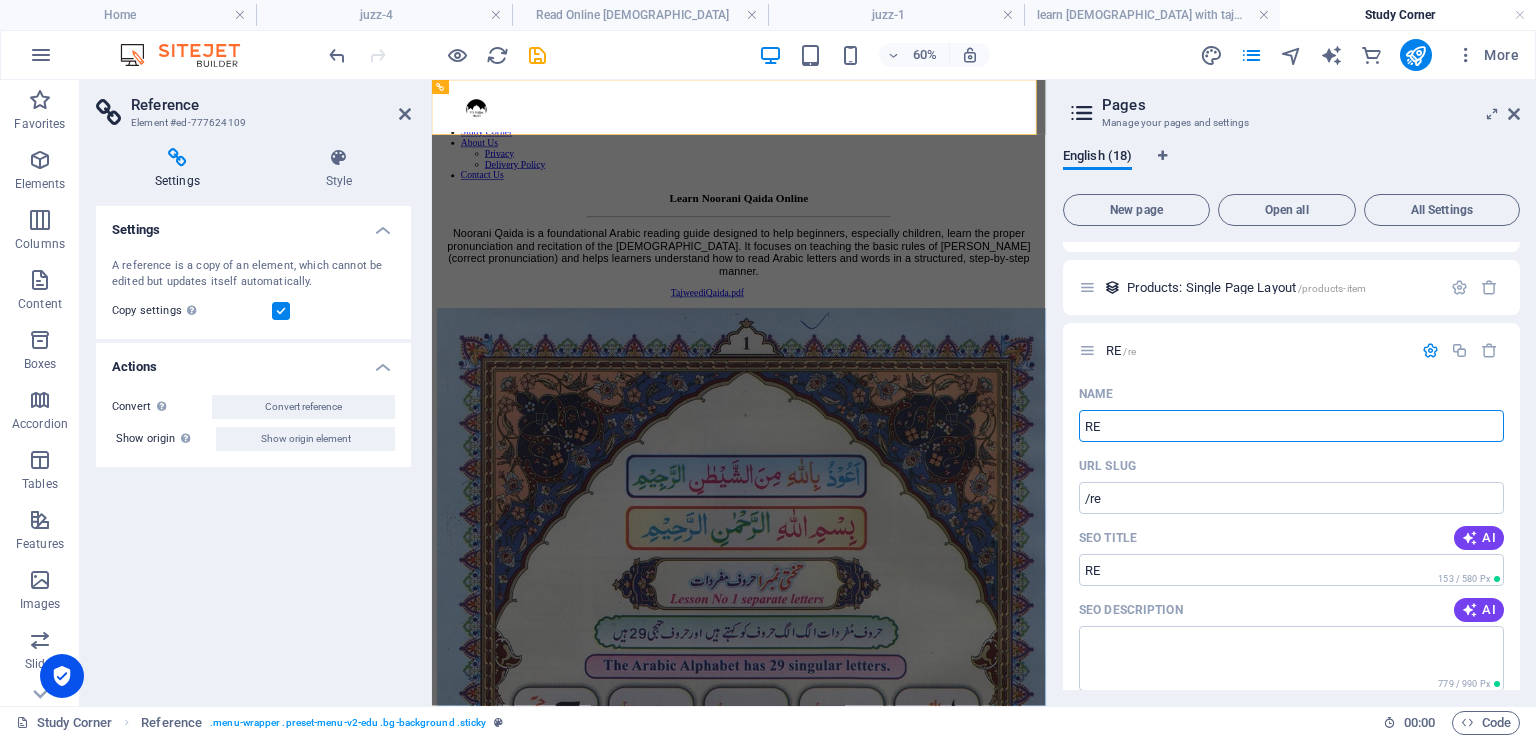 type on "R" 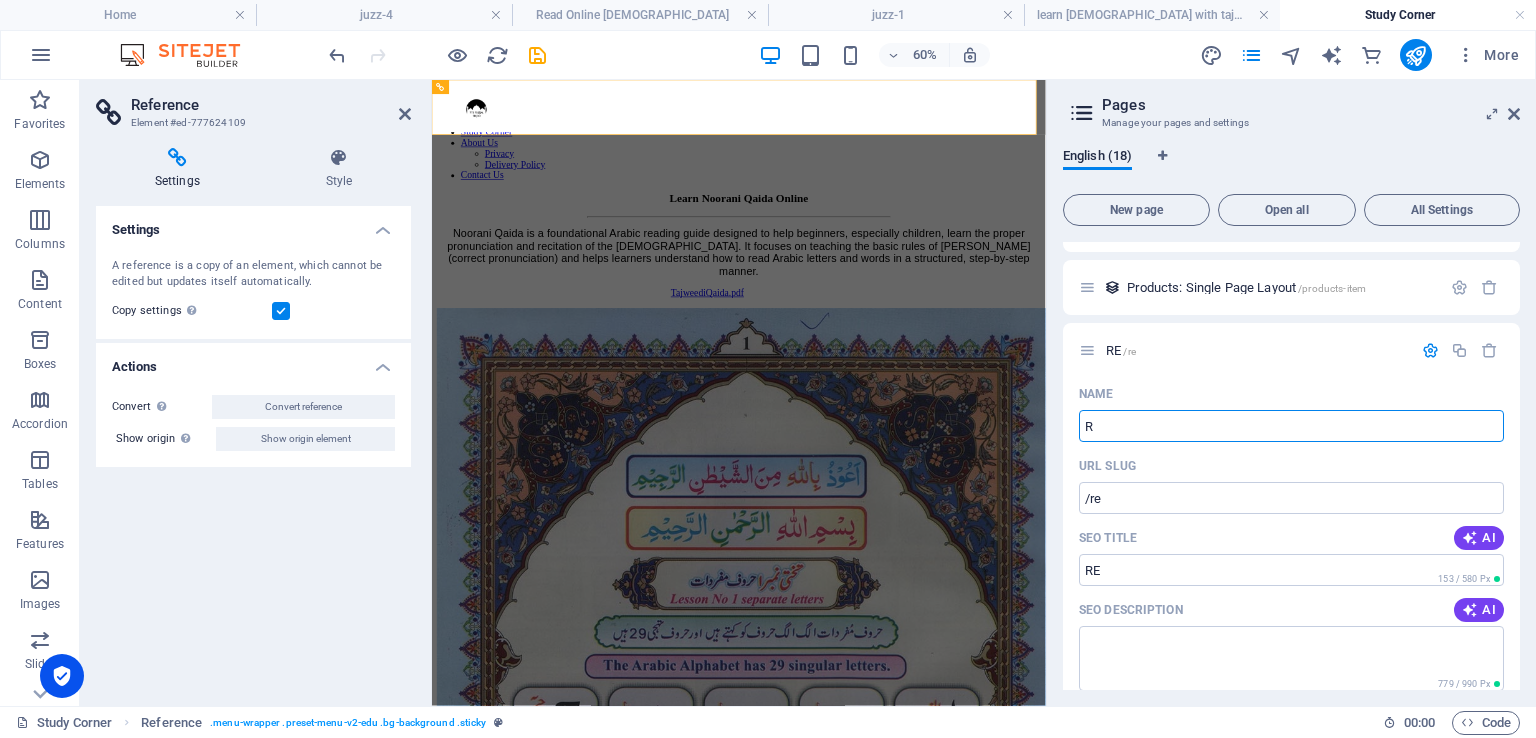 type on "/rea" 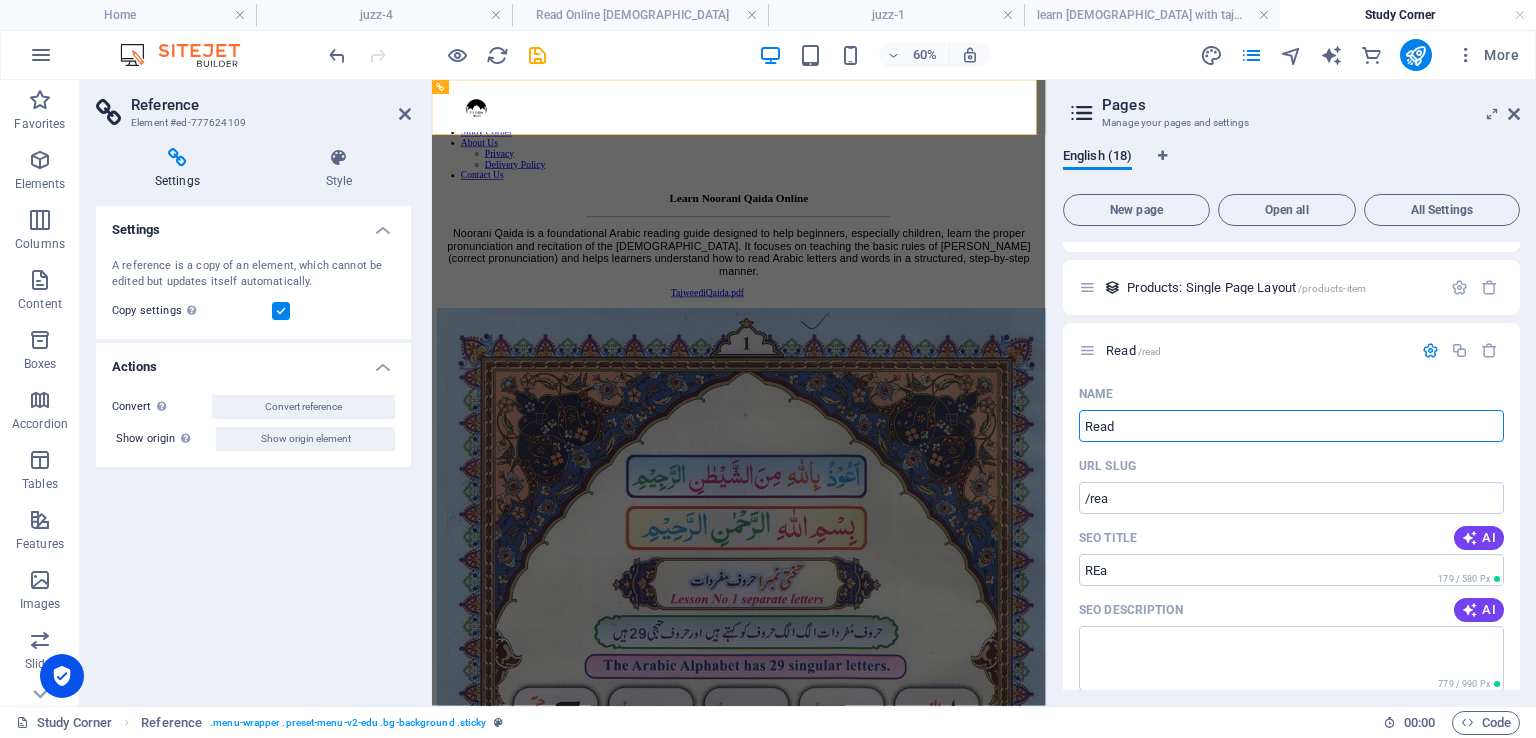 type on "Read" 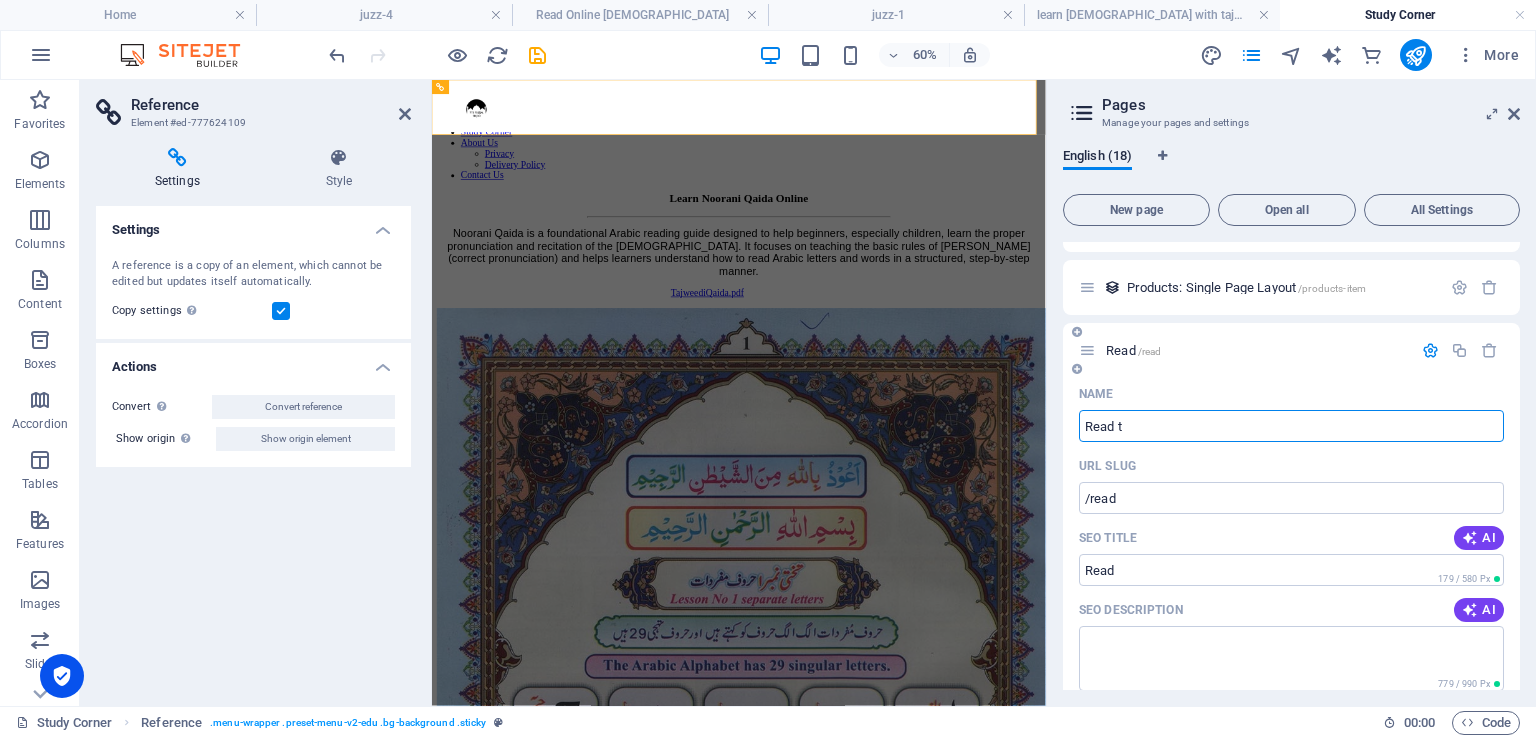 type on "Read" 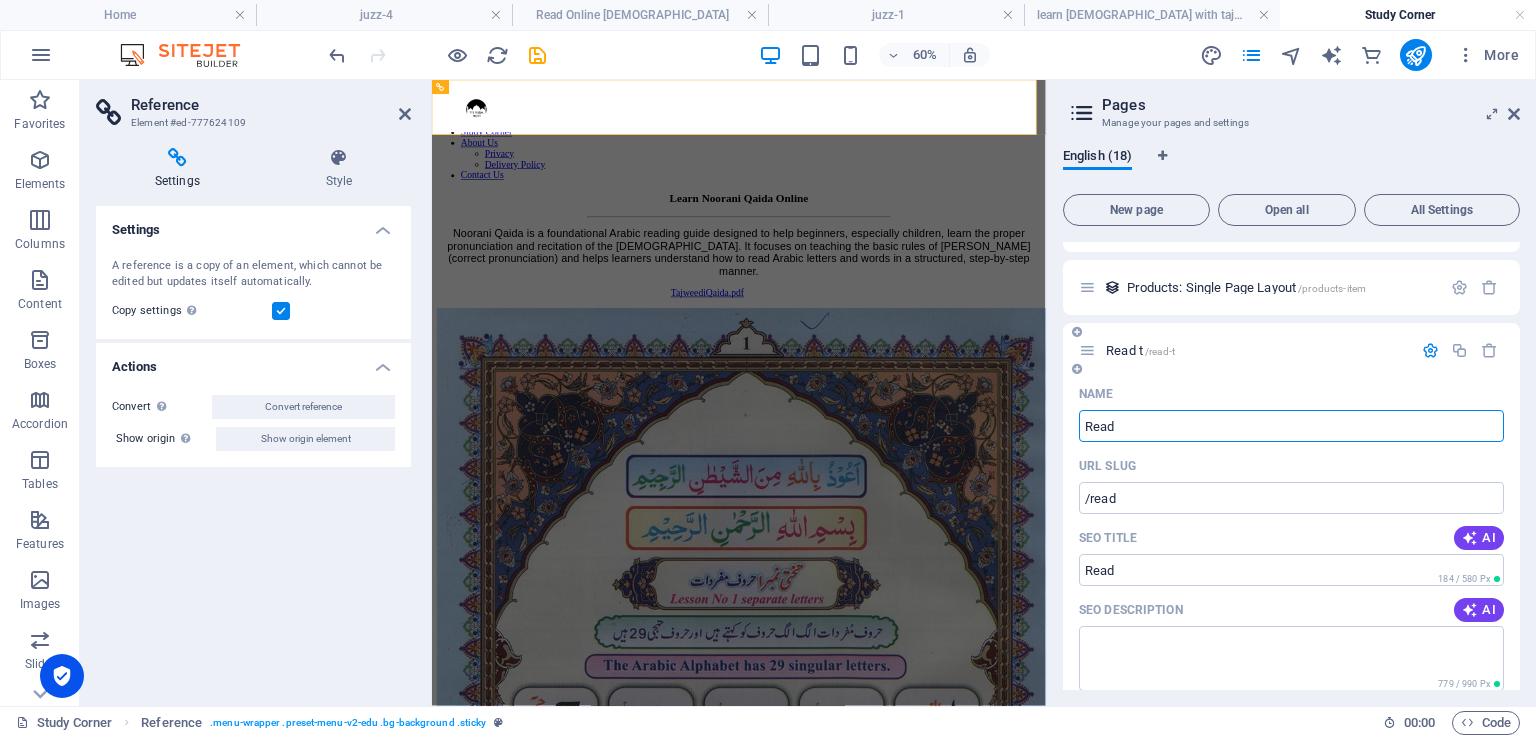 type on "/read-t" 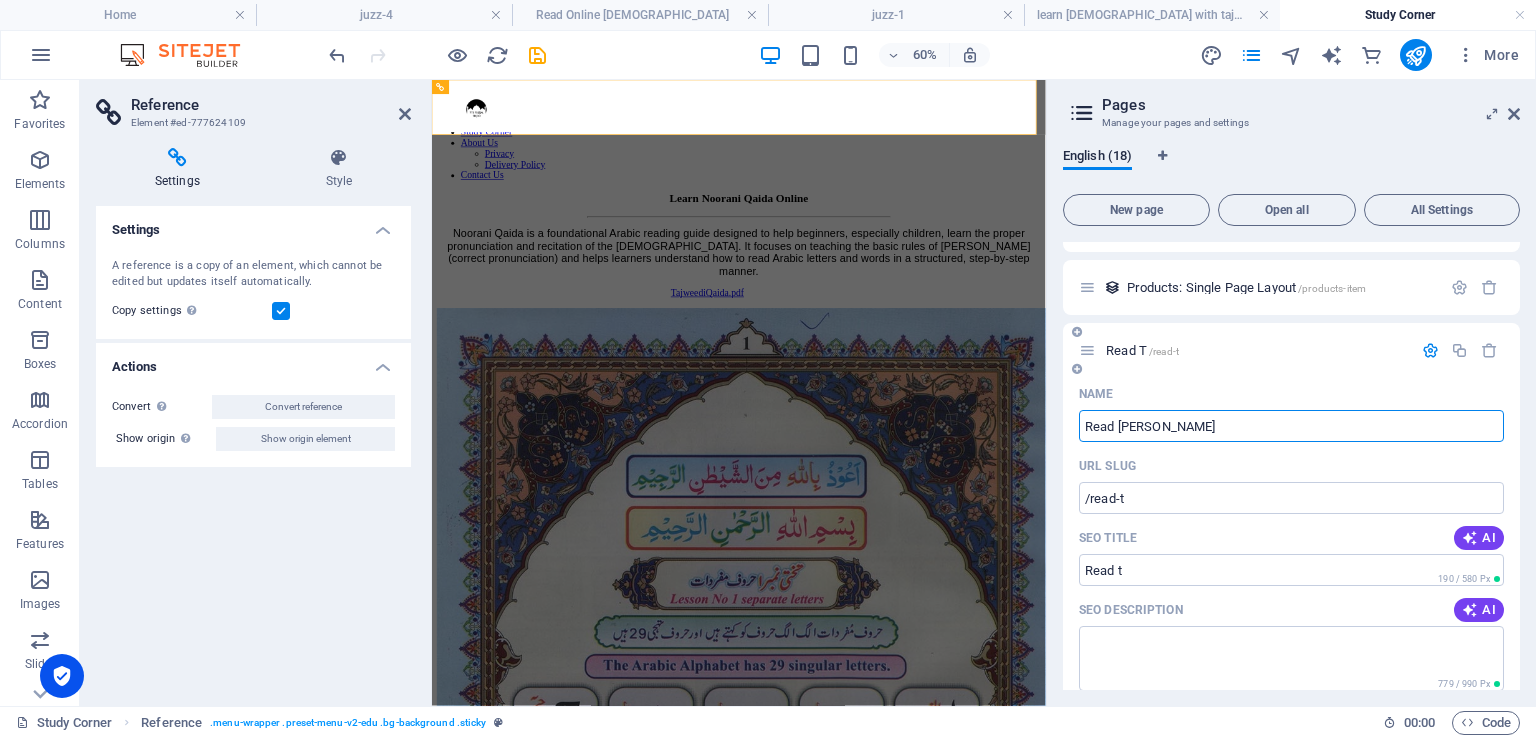 type on "Read Tajw" 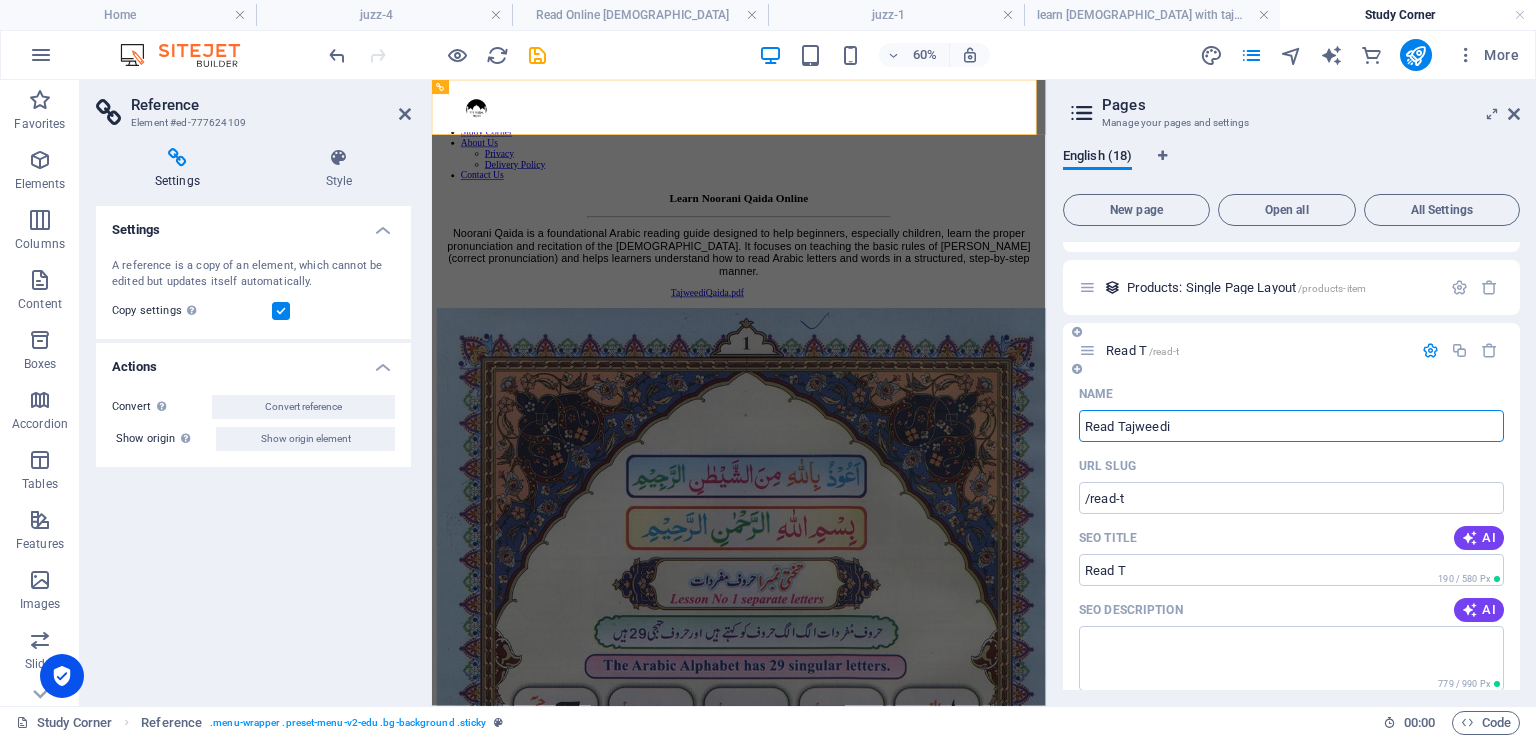 type on "Read Tajweedi" 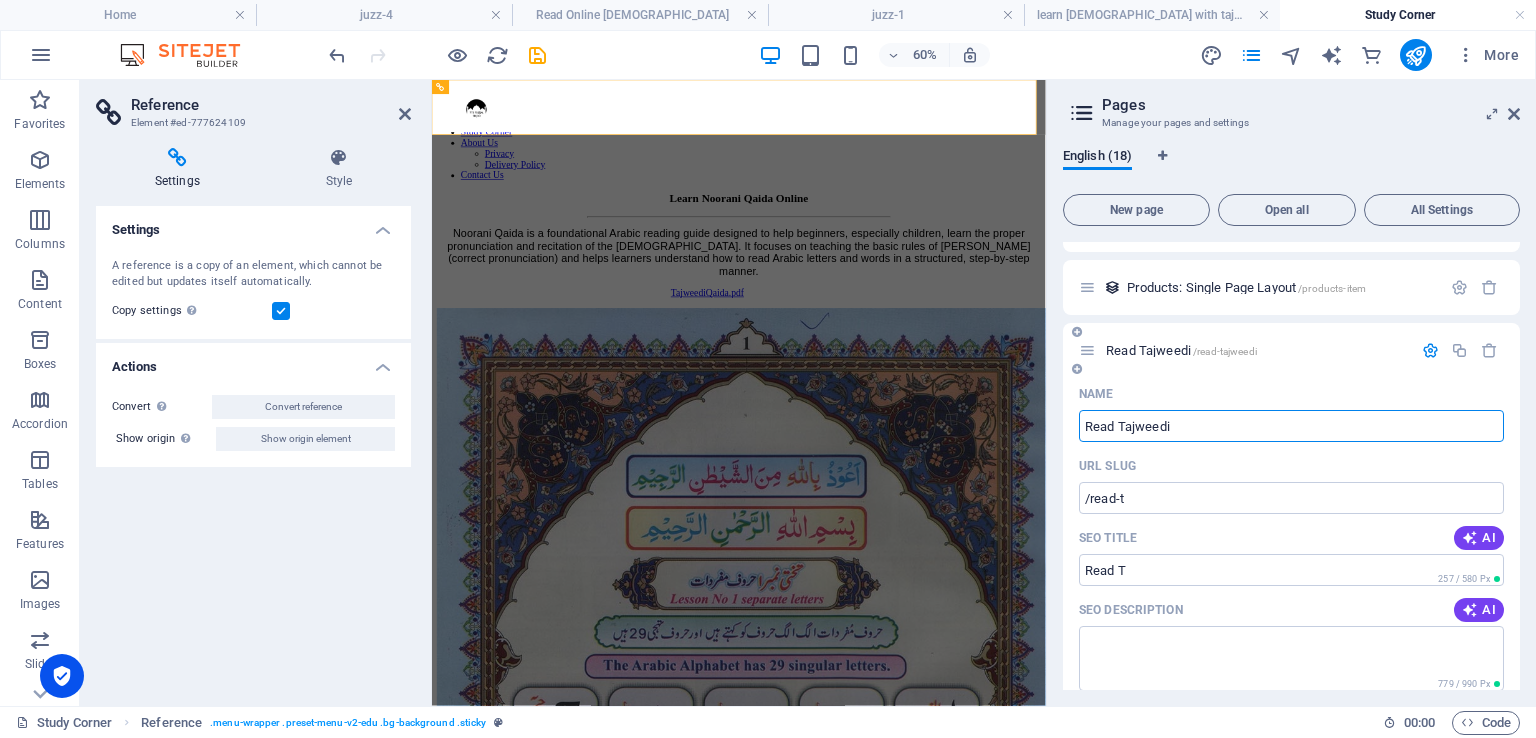 type on "/read-tajweedi" 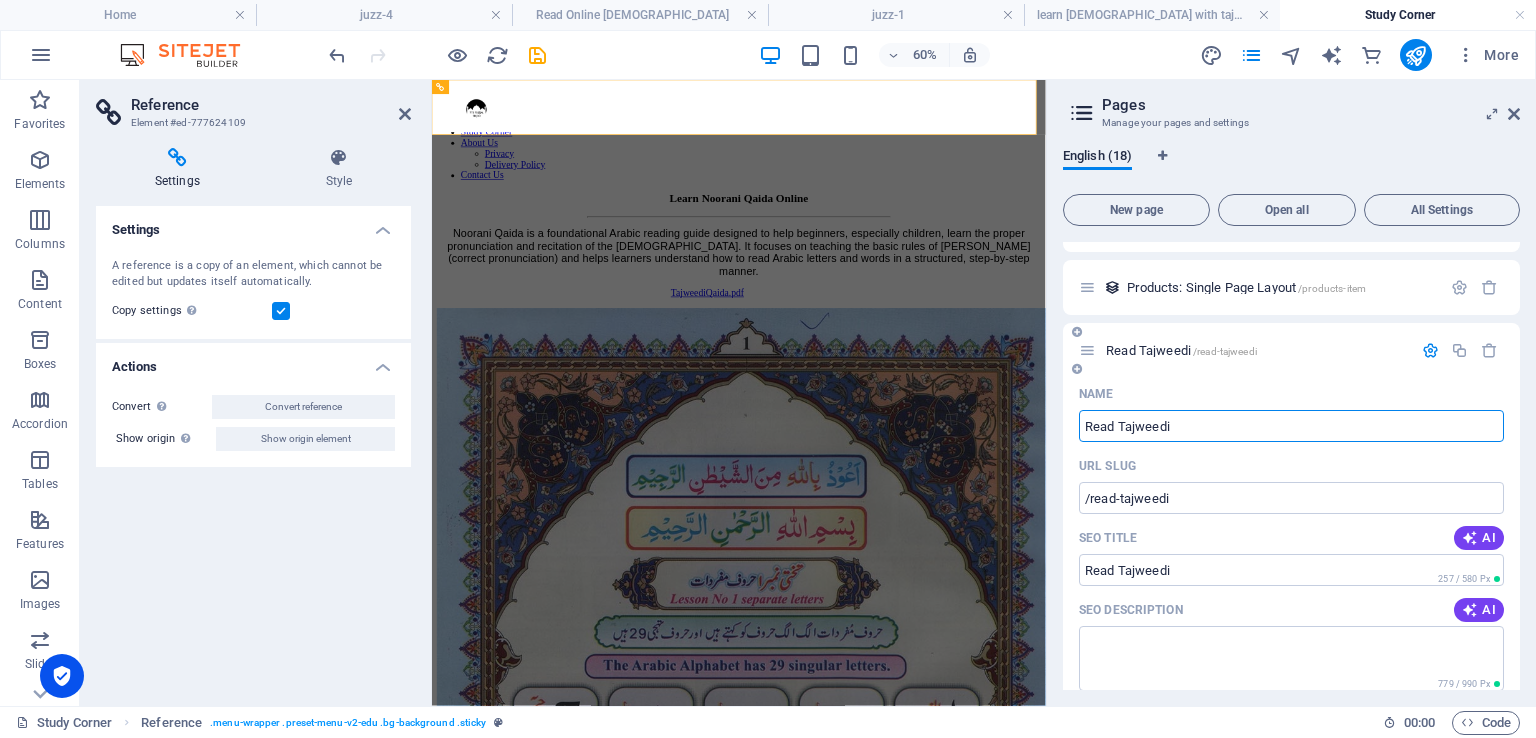 type on "Read Tajweedi" 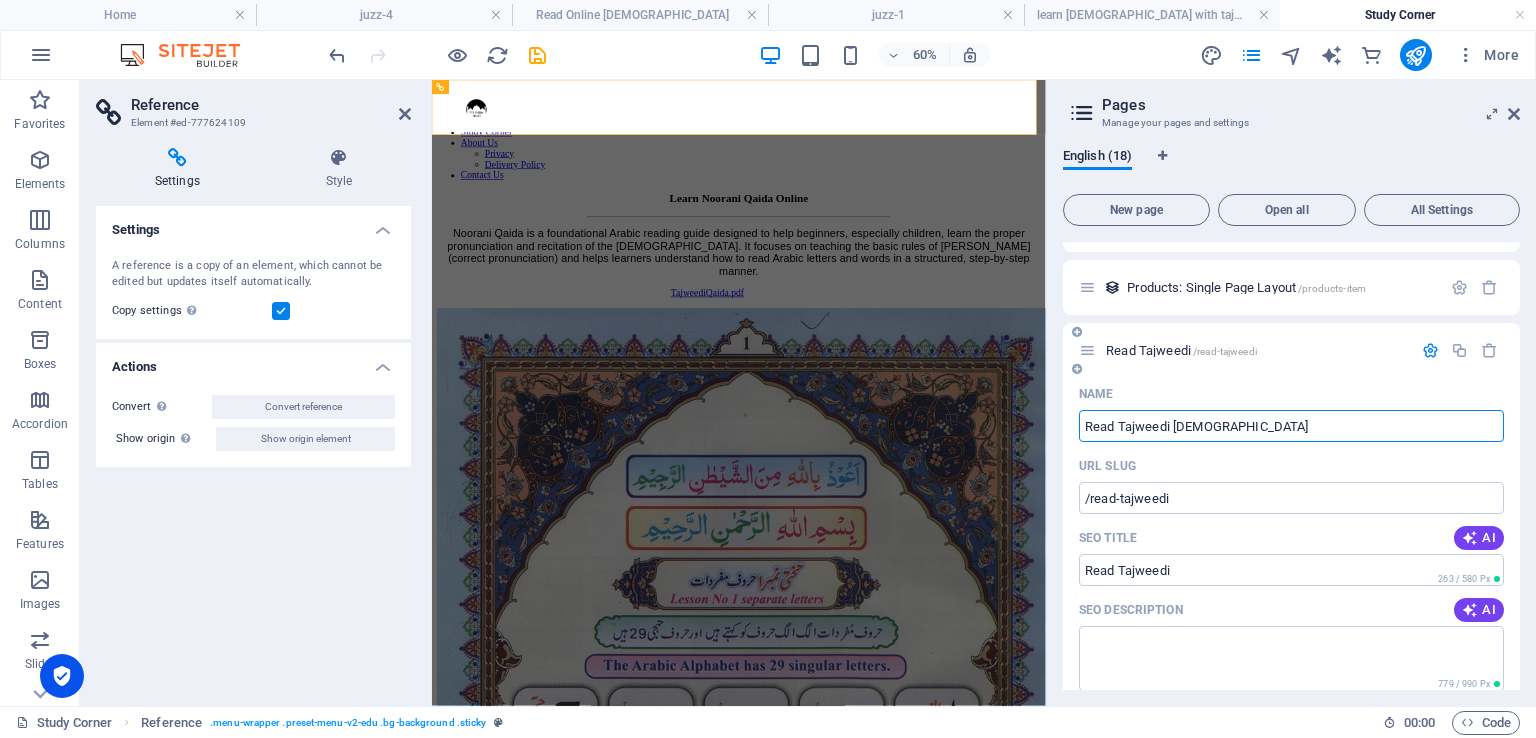 type on "Read Tajweedi [DEMOGRAPHIC_DATA]" 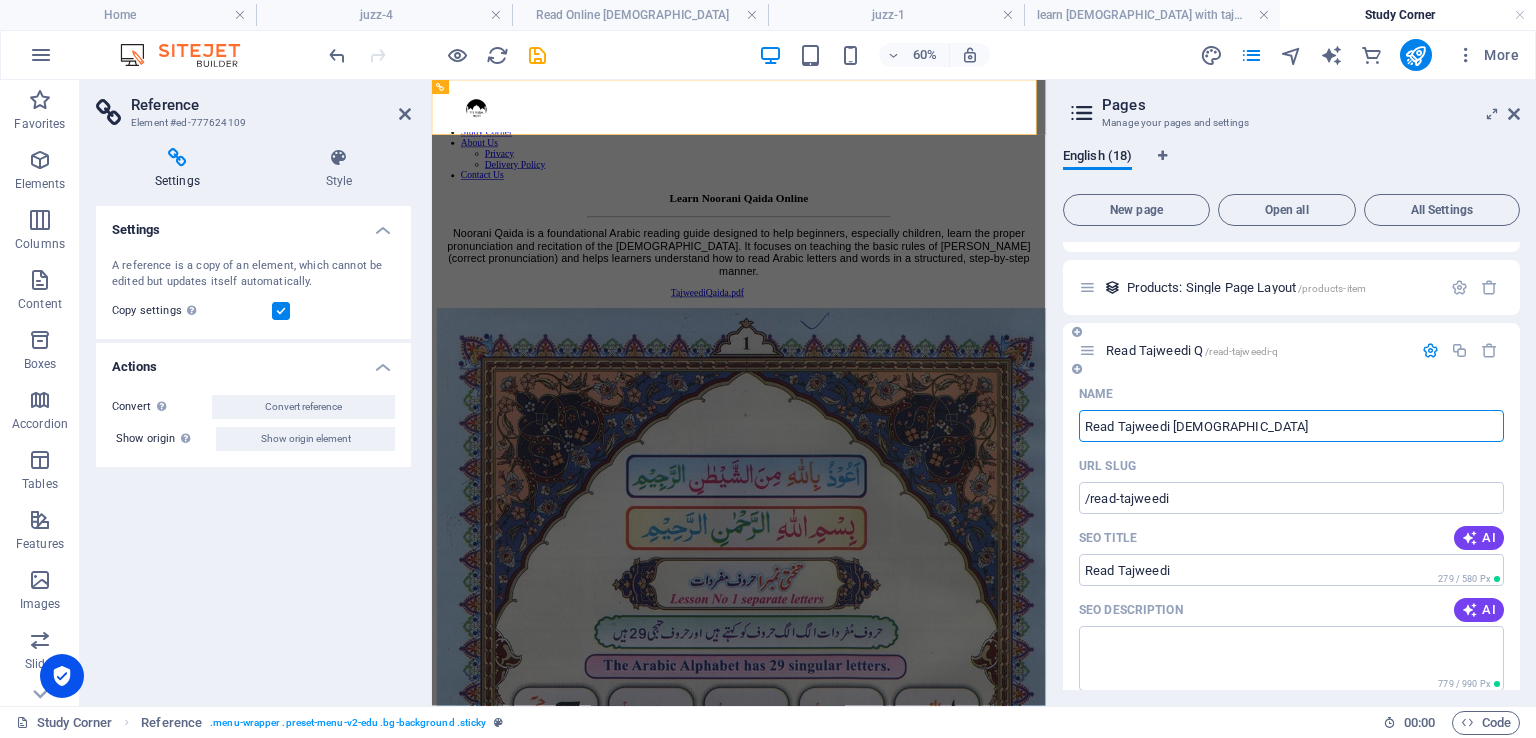 type on "/read-tajweedi-q" 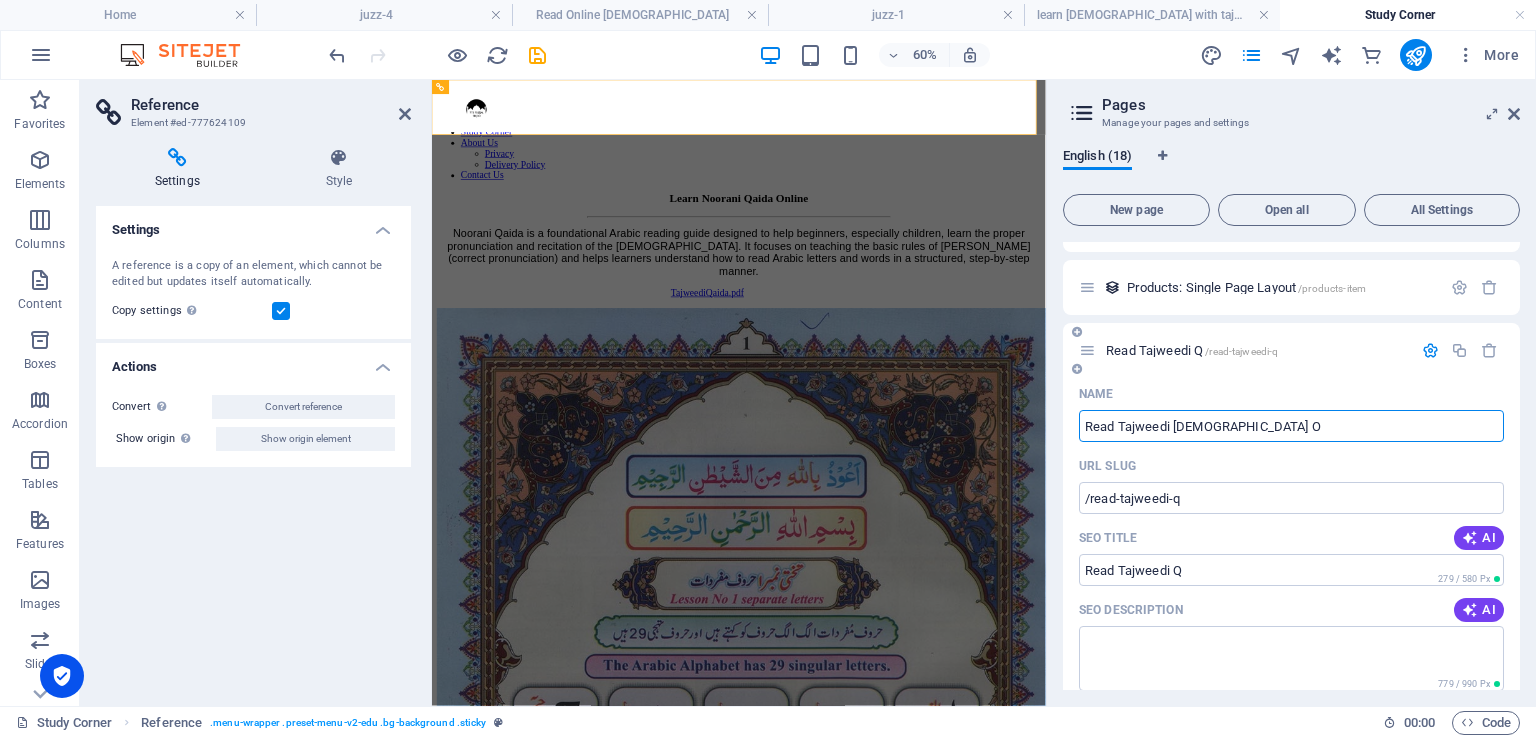type on "Read Tajweedi [DEMOGRAPHIC_DATA] On" 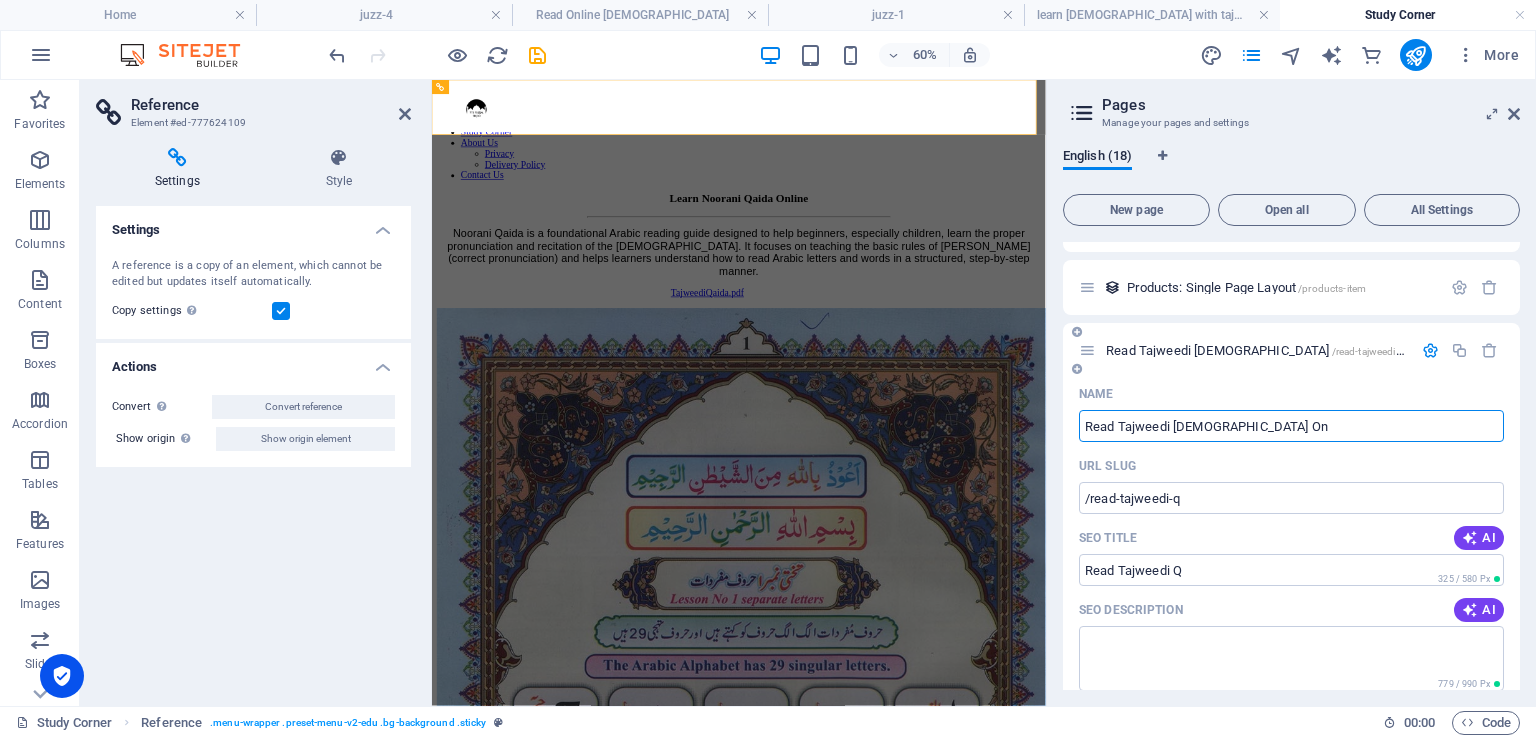 type on "/read-tajweedi-[DEMOGRAPHIC_DATA]" 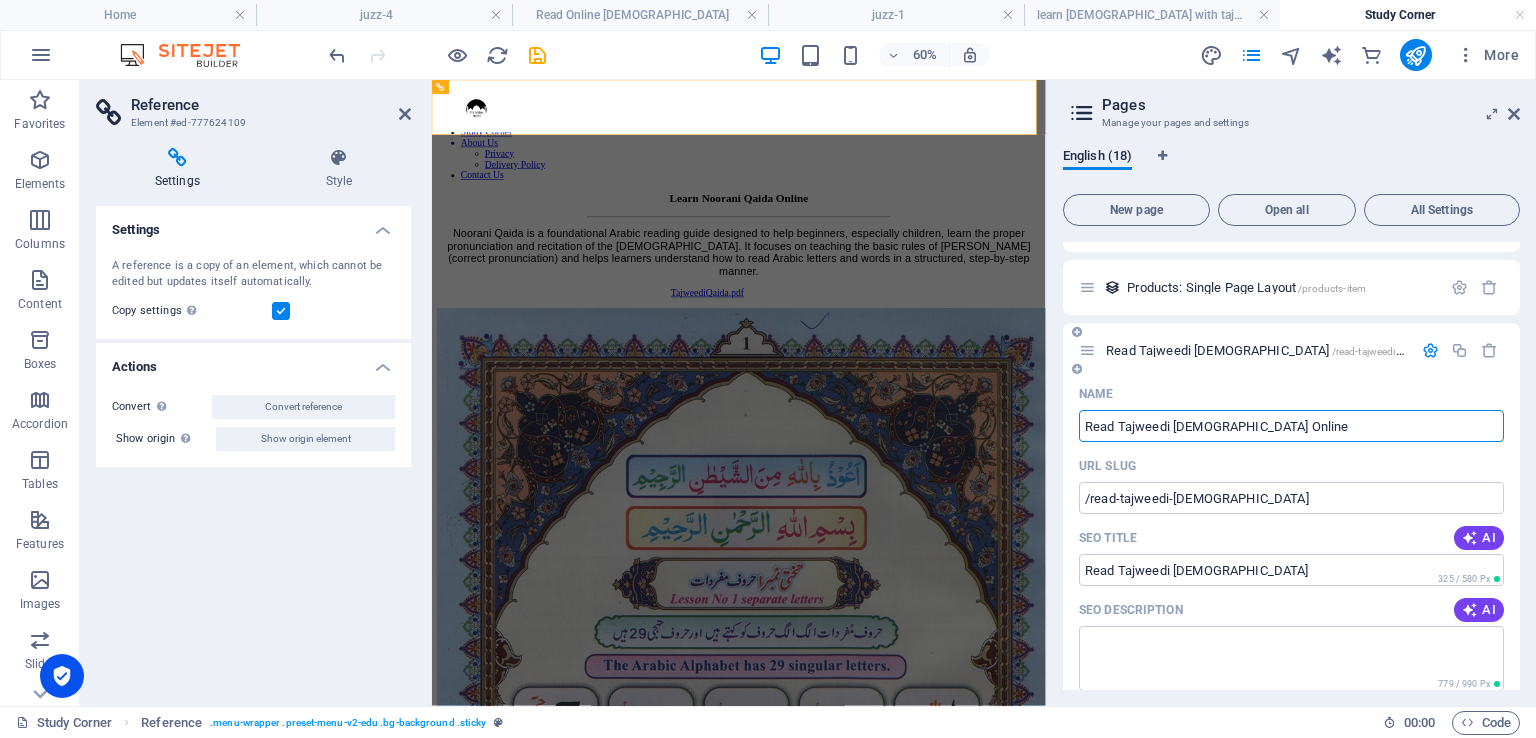 type on "Read Tajweedi [DEMOGRAPHIC_DATA] Online" 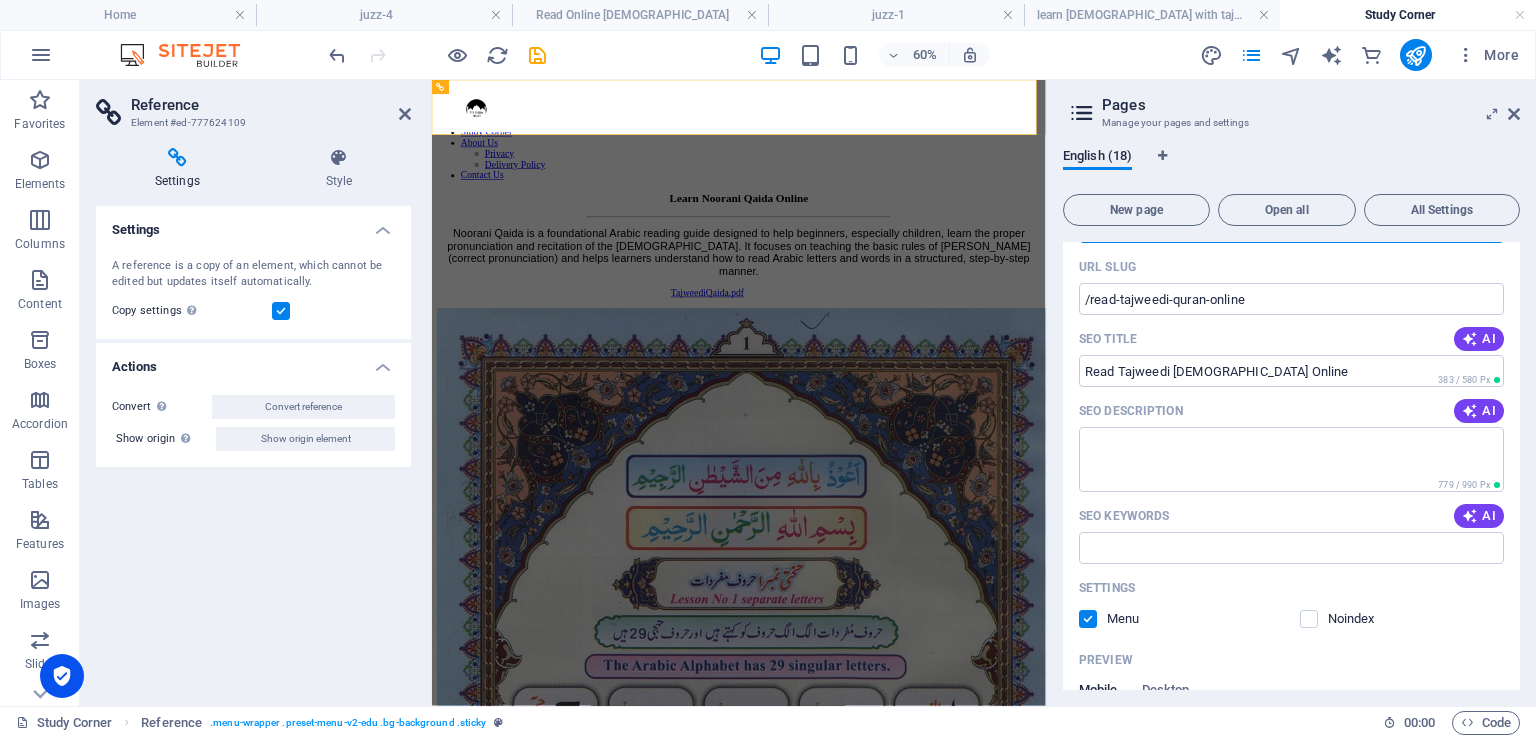 scroll, scrollTop: 614, scrollLeft: 0, axis: vertical 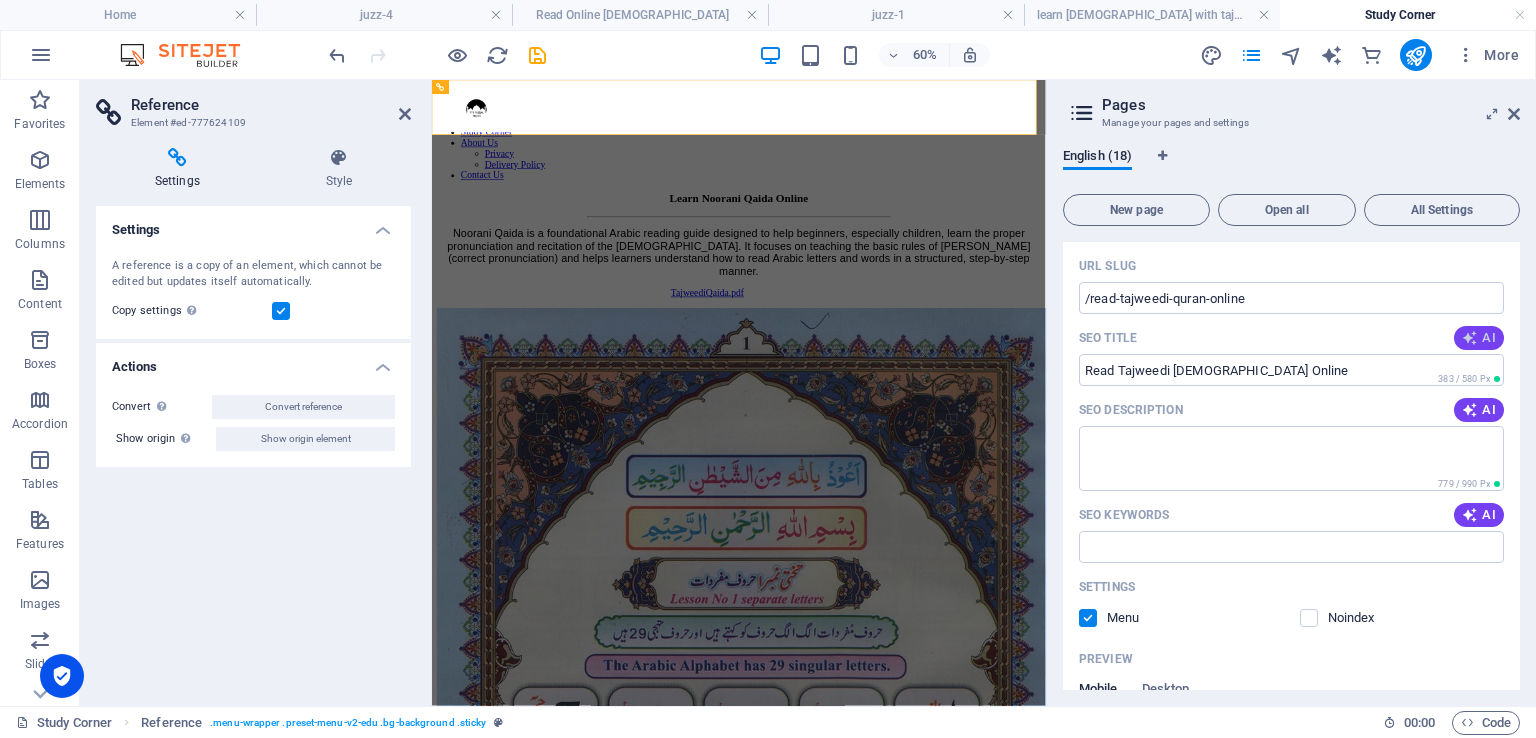 type on "Read Tajweedi [DEMOGRAPHIC_DATA] Online" 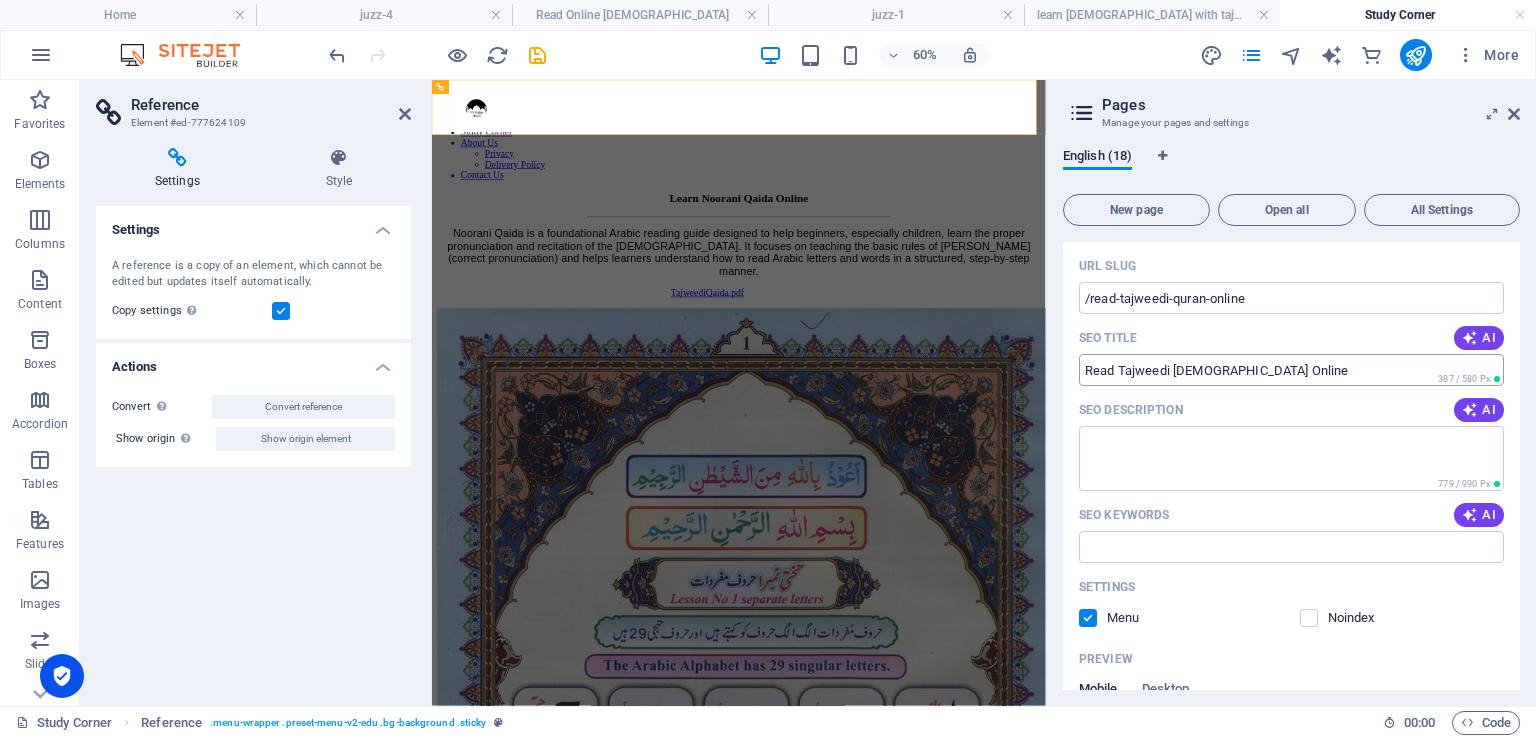 type on "Master Noorani Qaida Online" 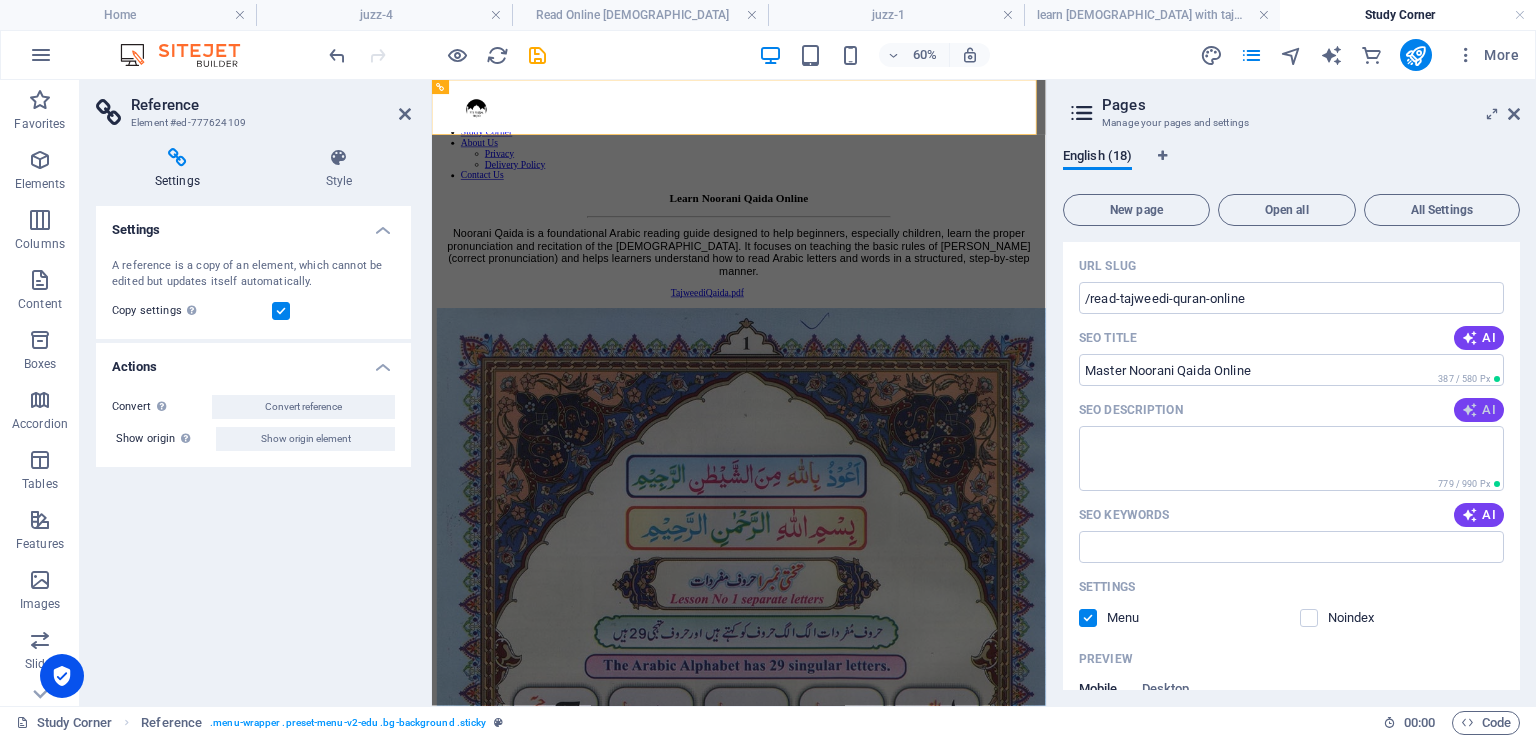 click on "AI" at bounding box center [1479, 410] 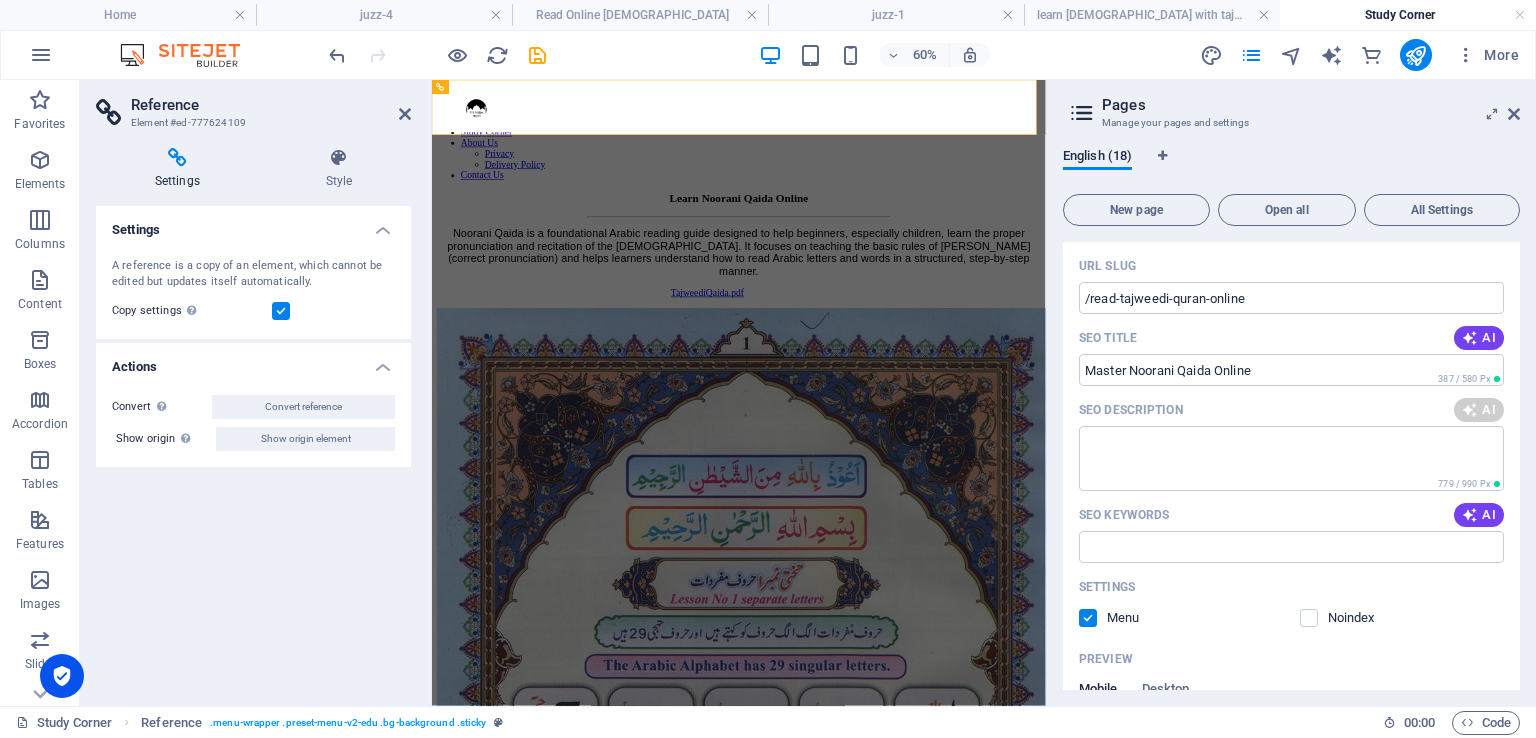 type on "Master Arabic reading with Noorani Qaida! Ideal for beginners, it teaches Tajwid and proper [DEMOGRAPHIC_DATA] recitation in a structured way." 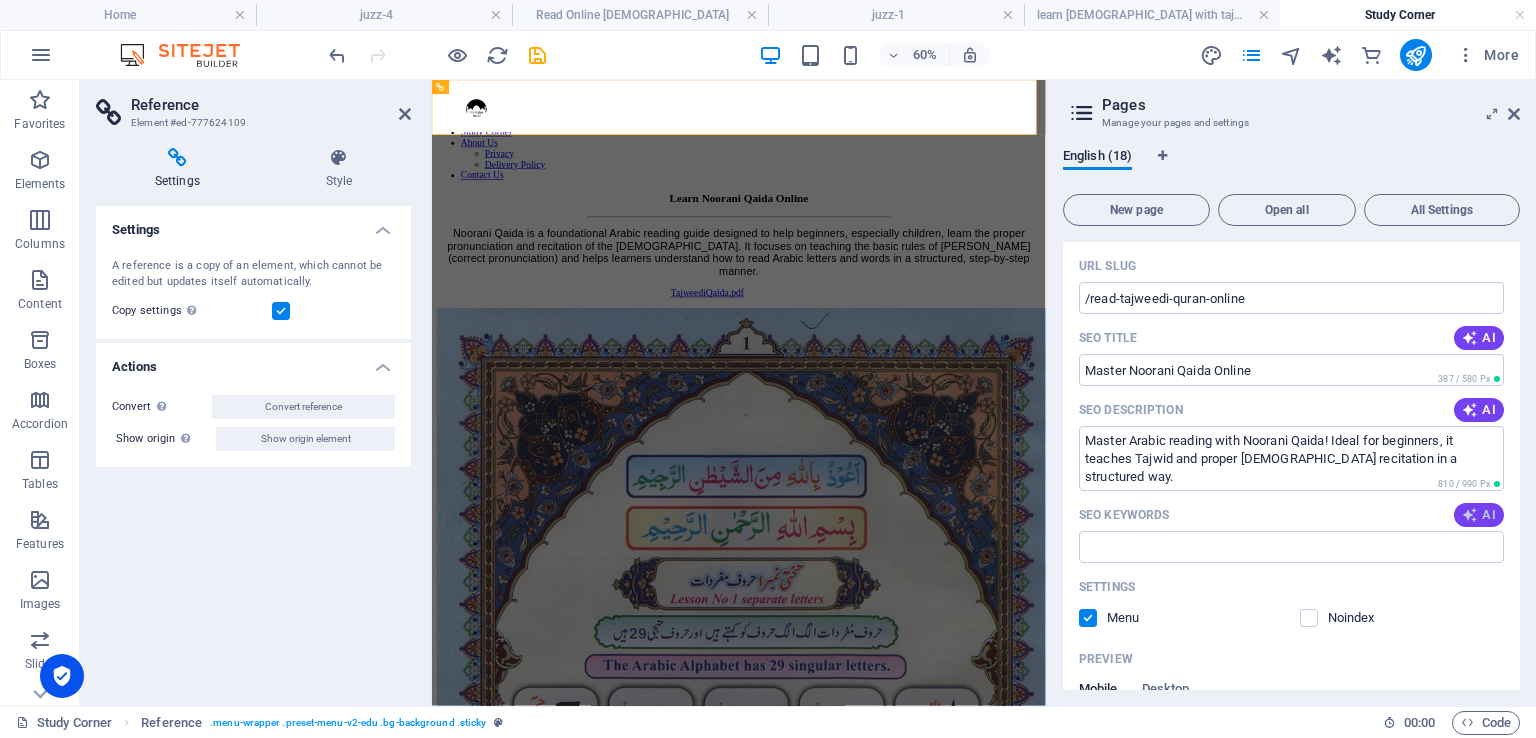 click at bounding box center [1470, 515] 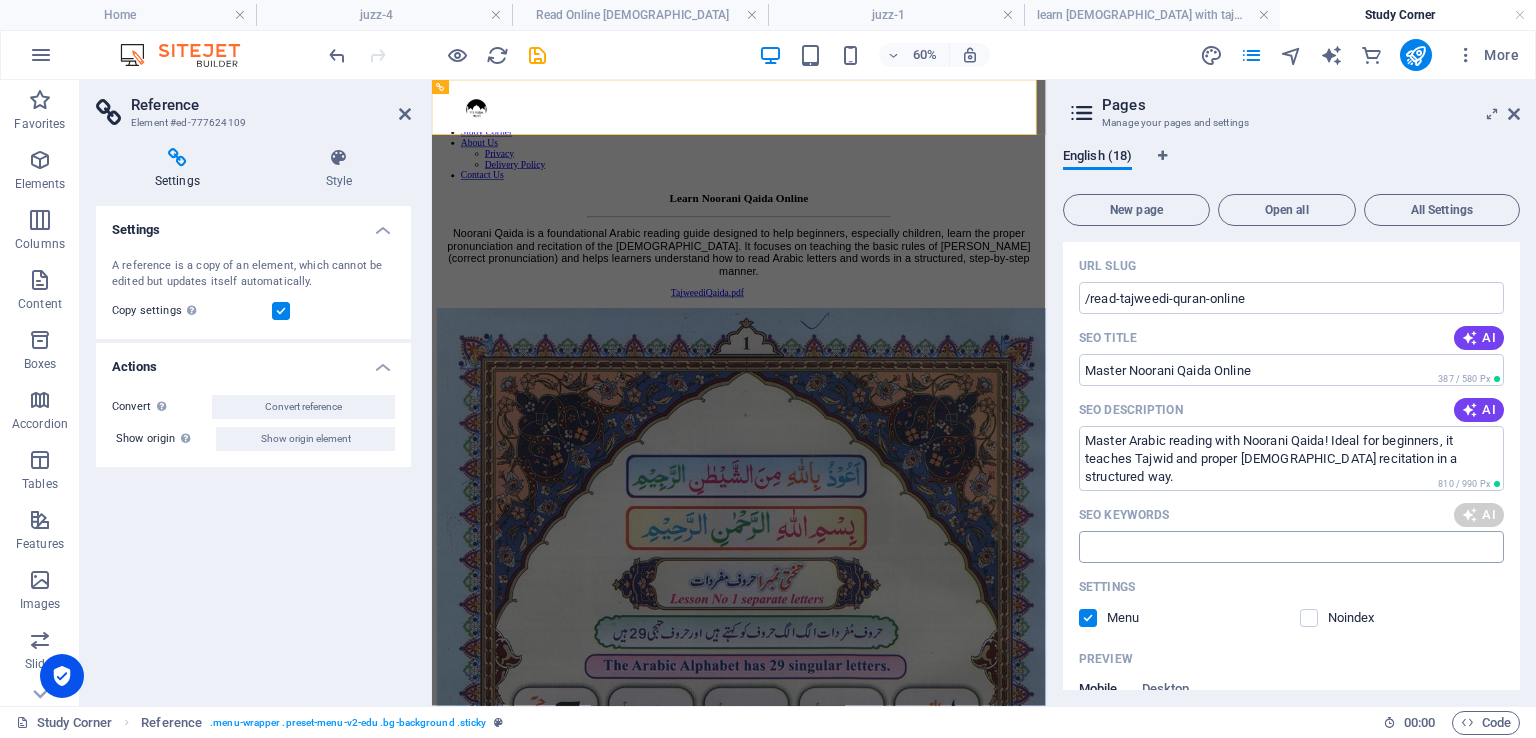 type on "Noorani Qaida online, learn Arabic reading, Tajwid rules, [DEMOGRAPHIC_DATA] recitation for beginners, Arabic pronunciation guide, online [DEMOGRAPHIC_DATA] learning" 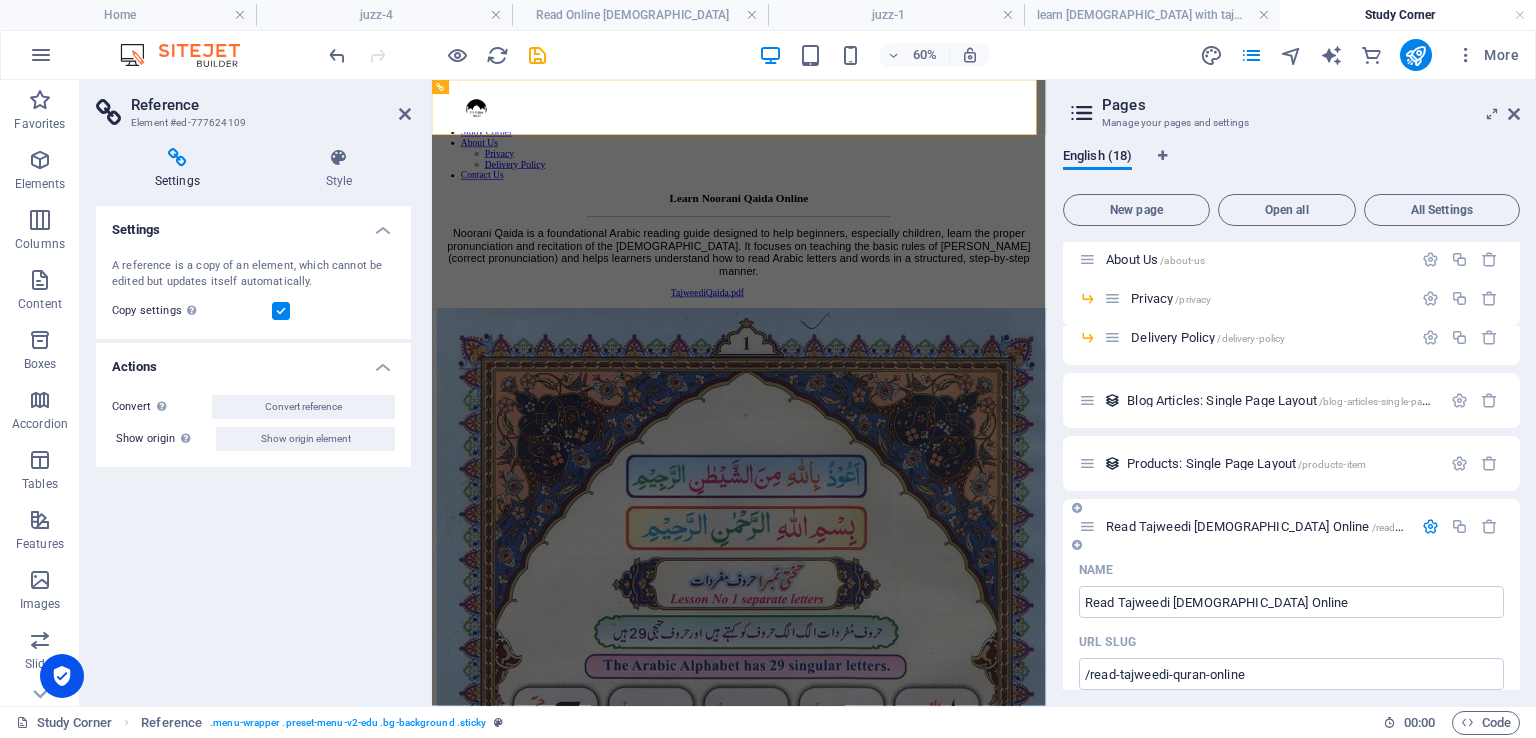 scroll, scrollTop: 400, scrollLeft: 0, axis: vertical 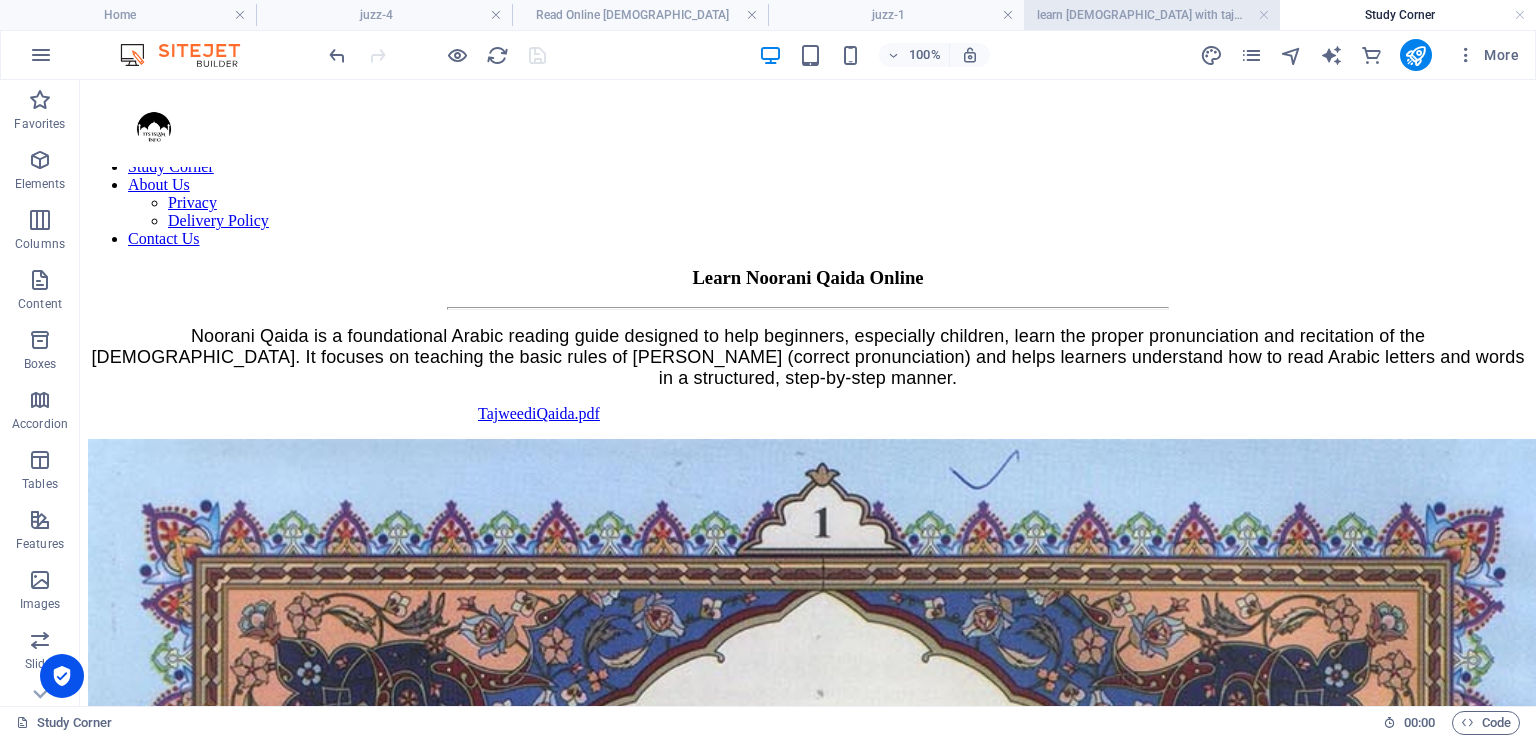 click on "learn [DEMOGRAPHIC_DATA] with tajweed" at bounding box center (1152, 15) 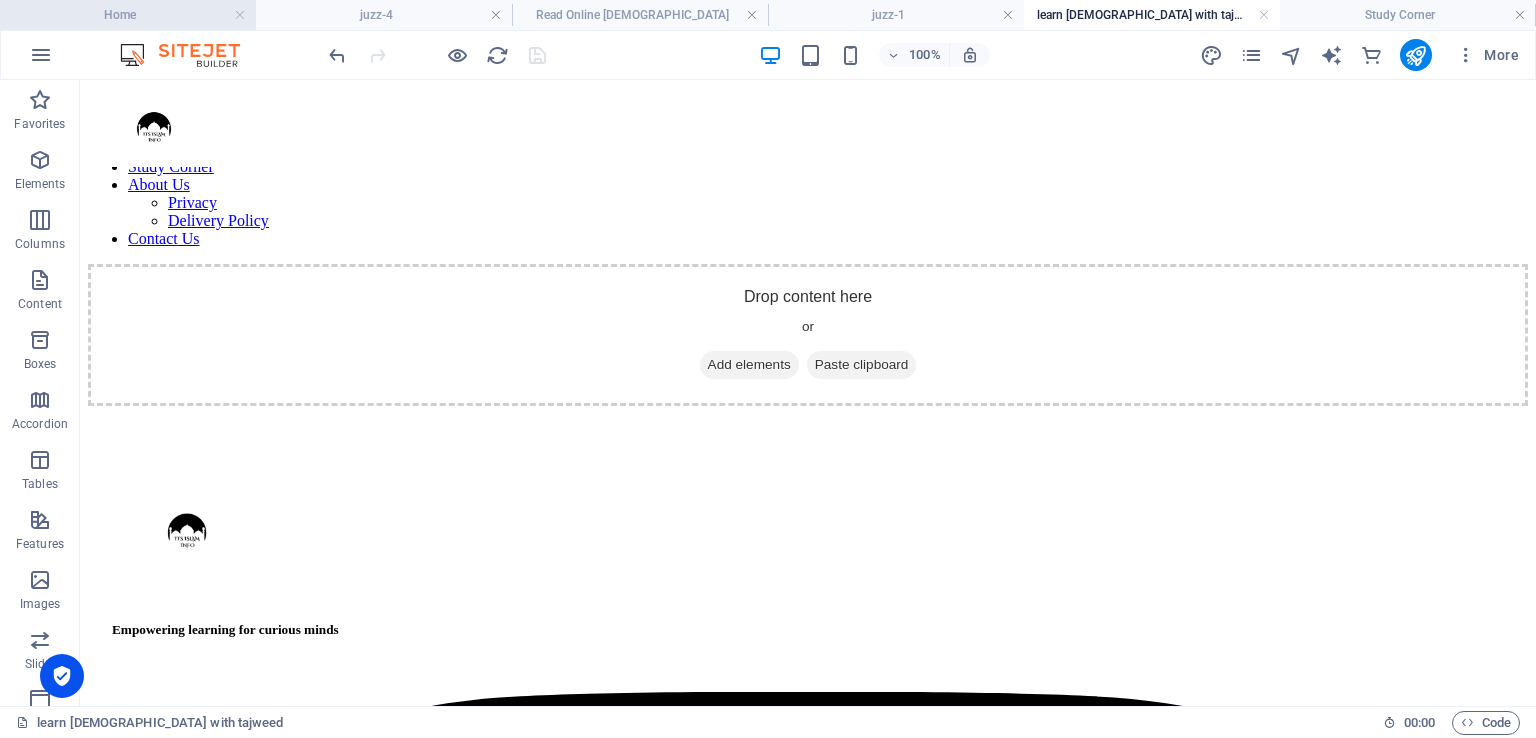 click on "Home" at bounding box center [128, 15] 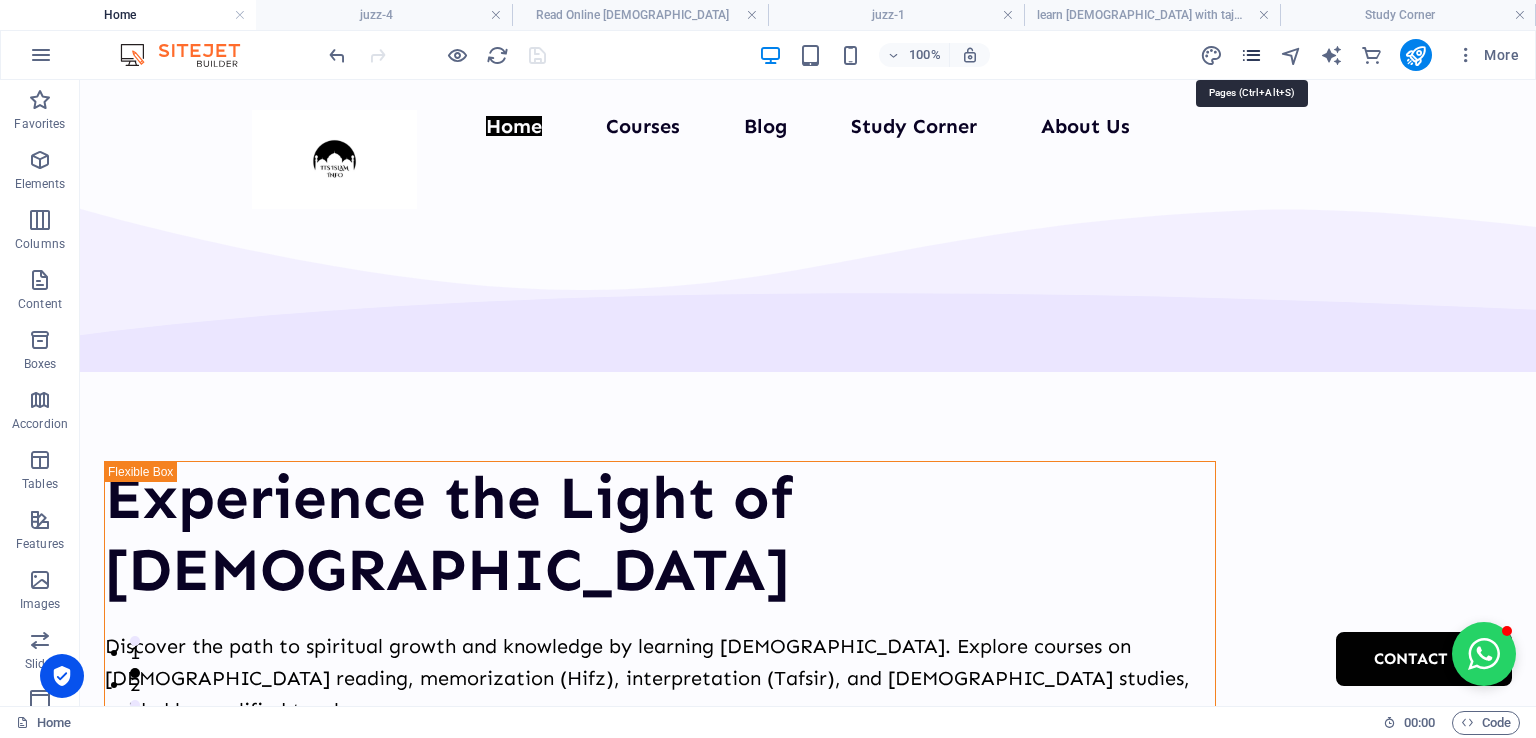 click at bounding box center [1251, 55] 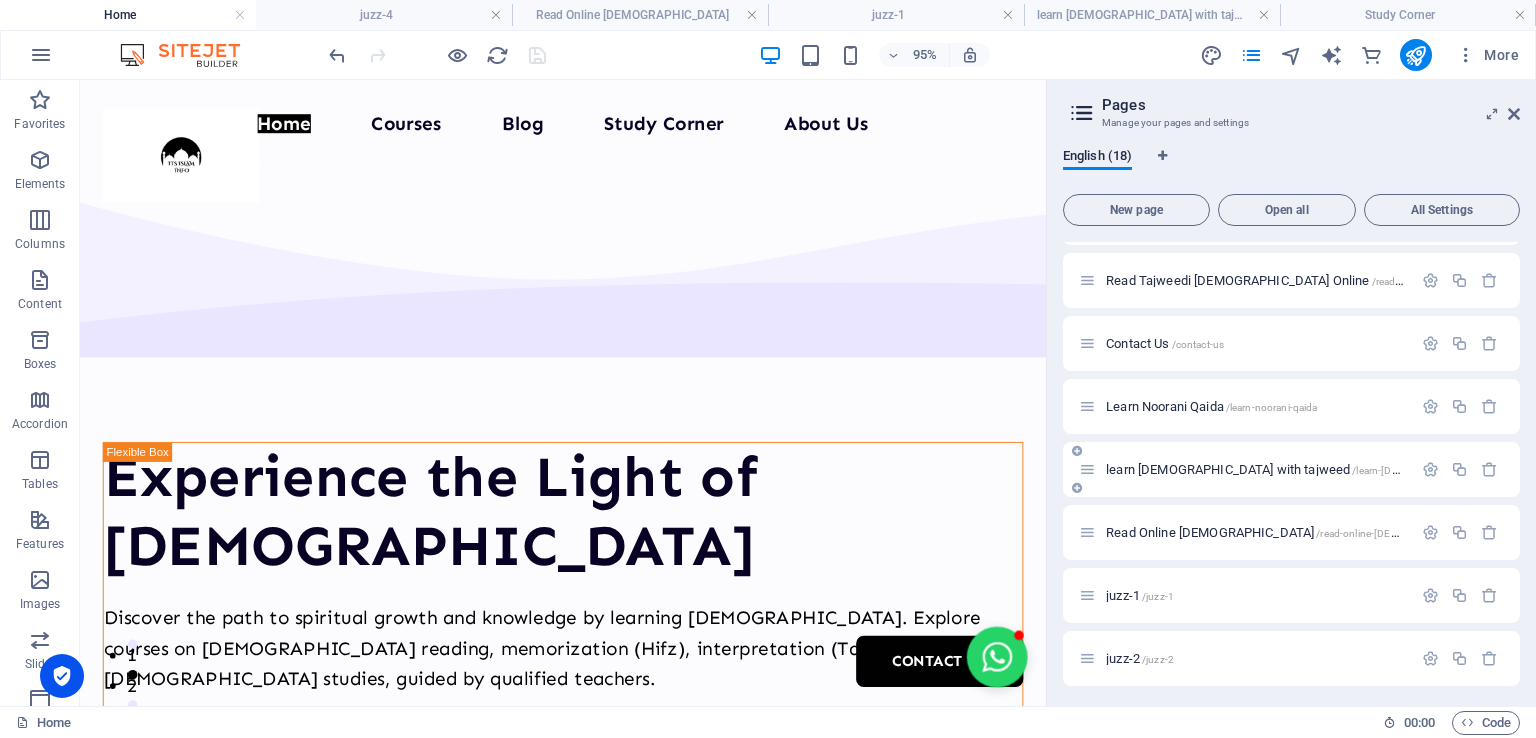 scroll, scrollTop: 600, scrollLeft: 0, axis: vertical 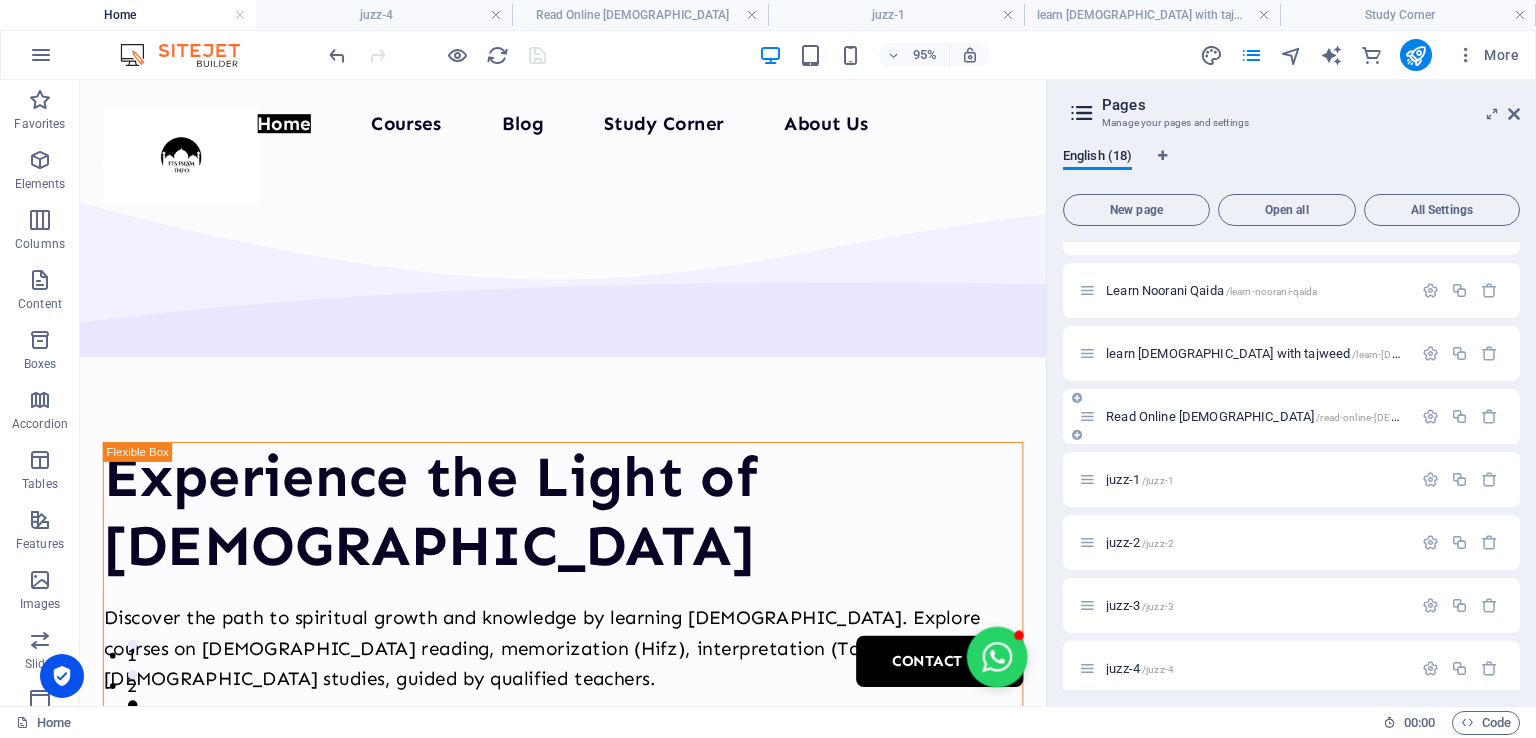 click on "Read Online [DEMOGRAPHIC_DATA] /read-online-[DEMOGRAPHIC_DATA]" at bounding box center [1296, 416] 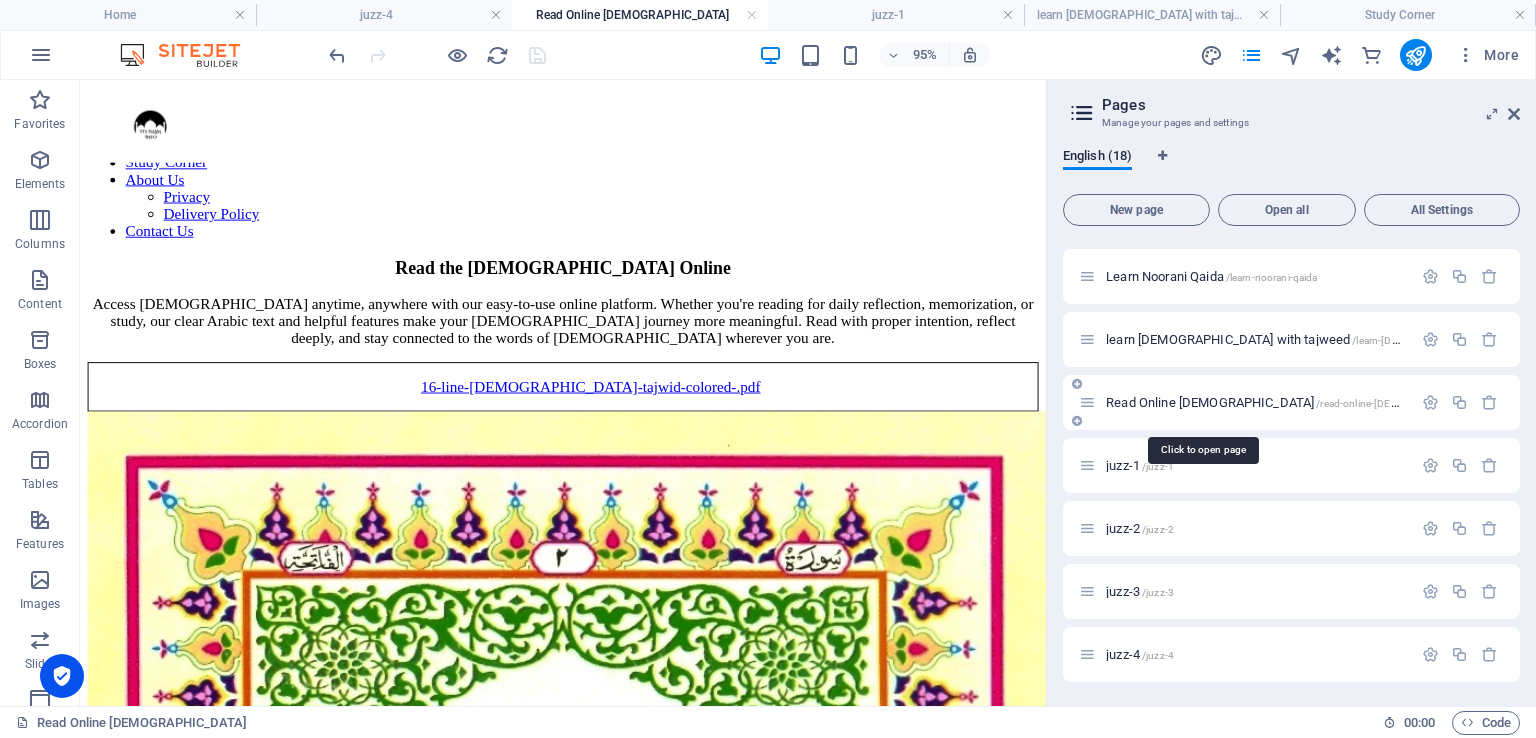 scroll, scrollTop: 514, scrollLeft: 0, axis: vertical 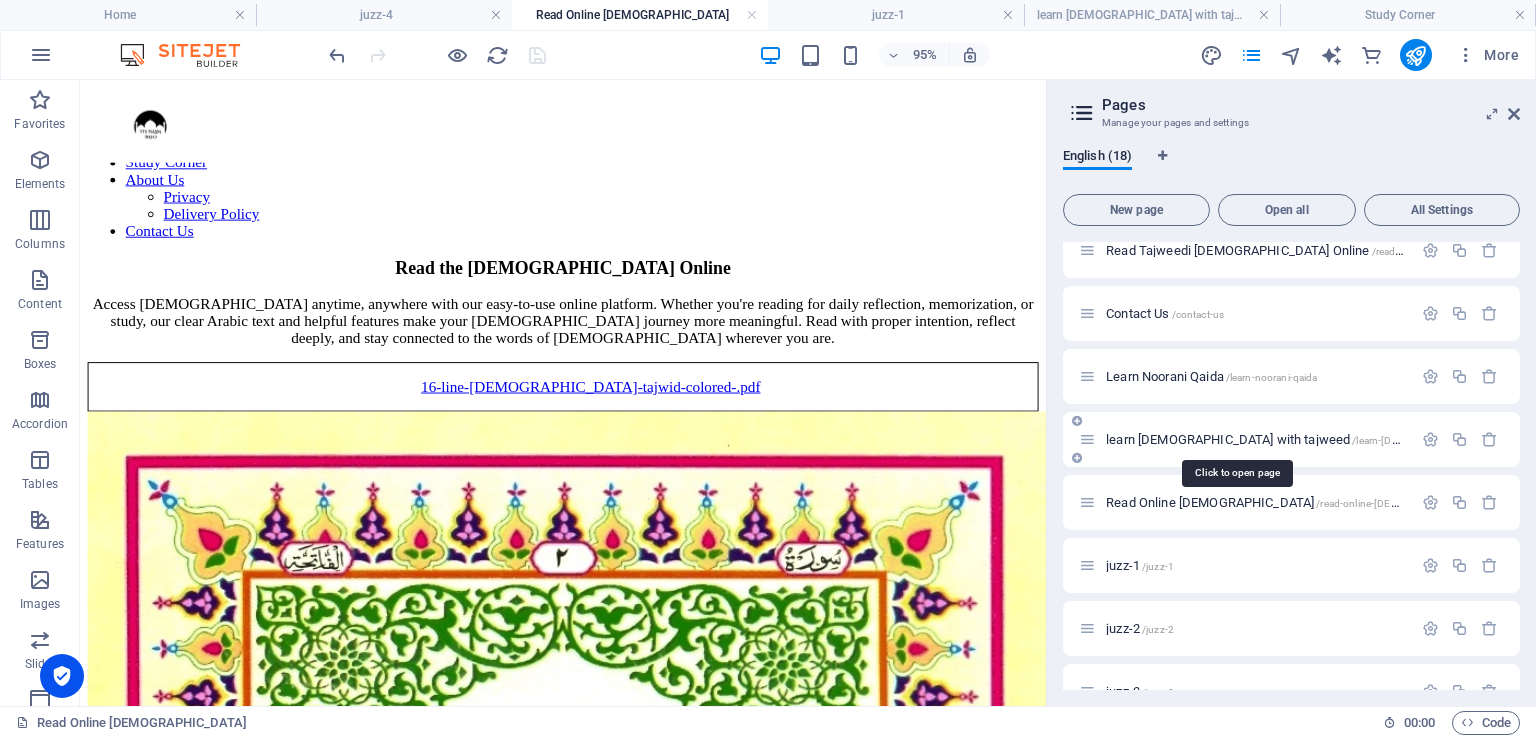 click on "learn [DEMOGRAPHIC_DATA] with tajweed /learn-[DEMOGRAPHIC_DATA]-with-tajweed" at bounding box center [1329, 439] 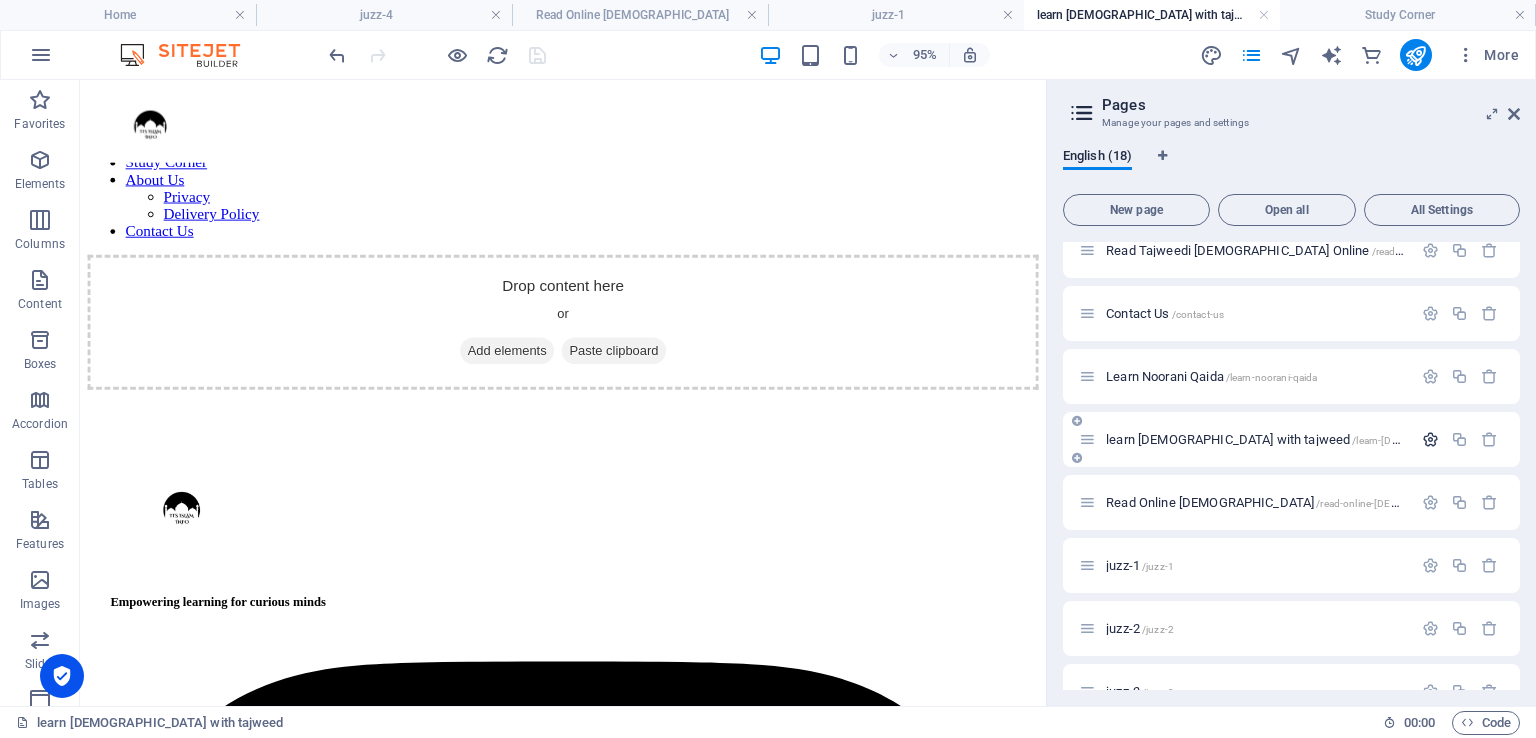 click at bounding box center [1430, 439] 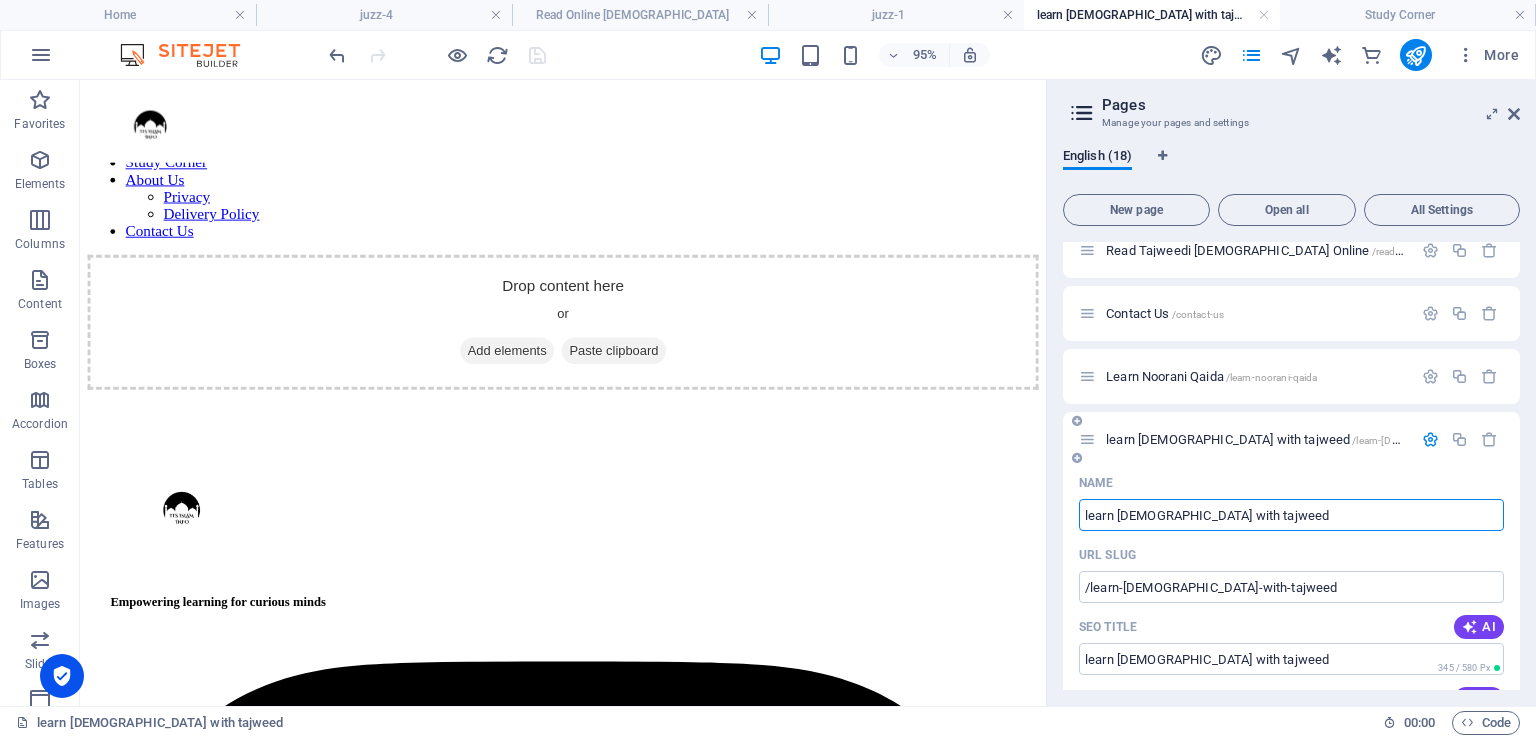 drag, startPoint x: 1252, startPoint y: 512, endPoint x: 1069, endPoint y: 515, distance: 183.02458 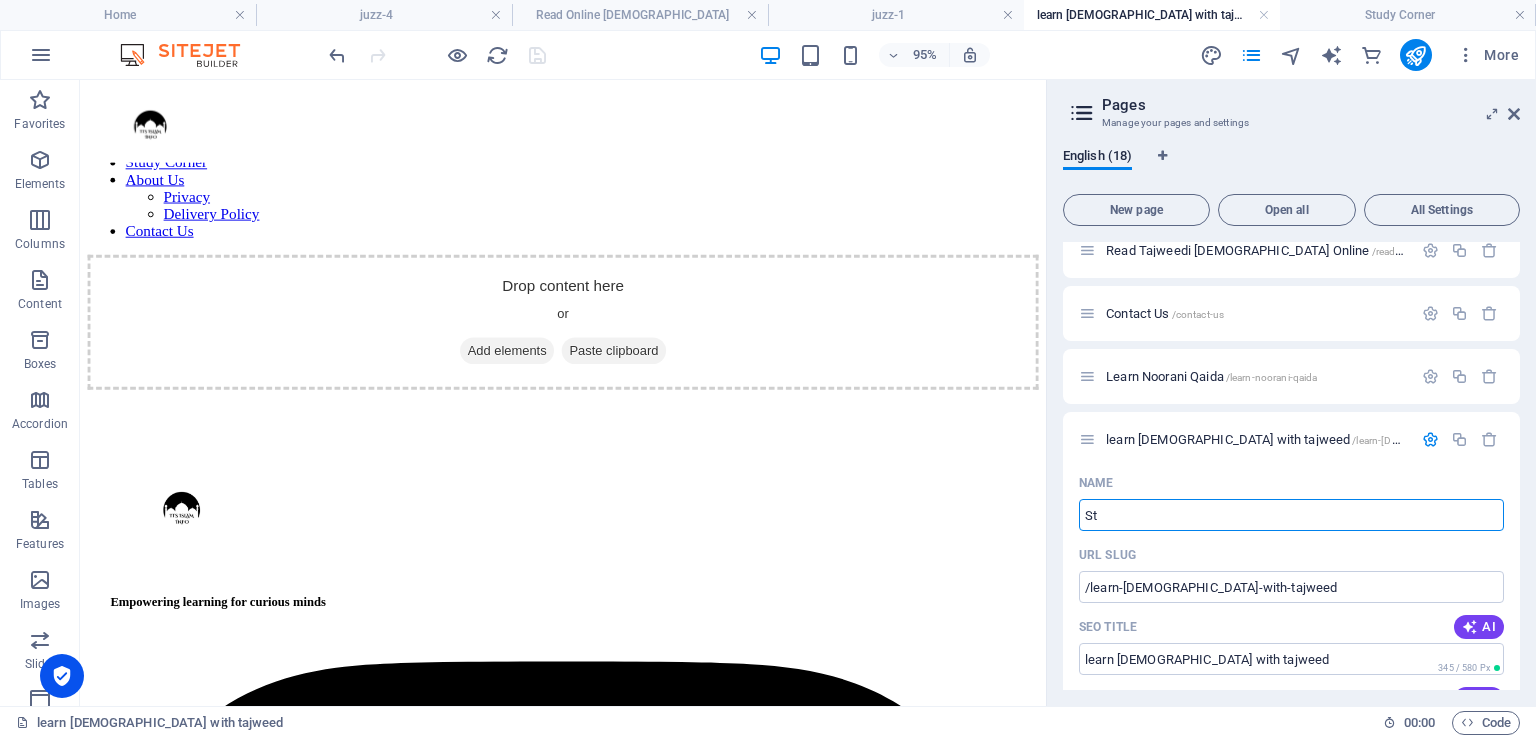 type on "Stu" 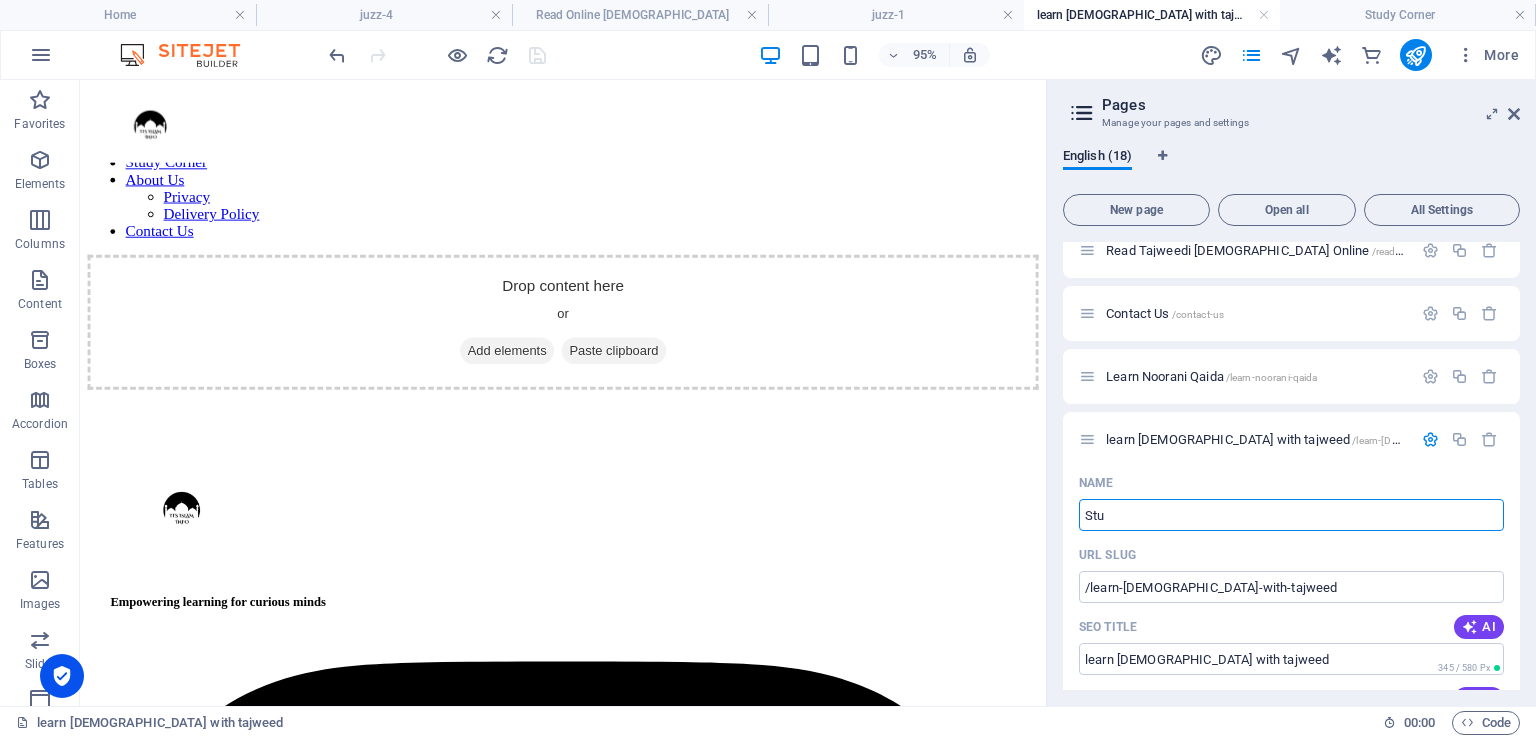 type on "/s" 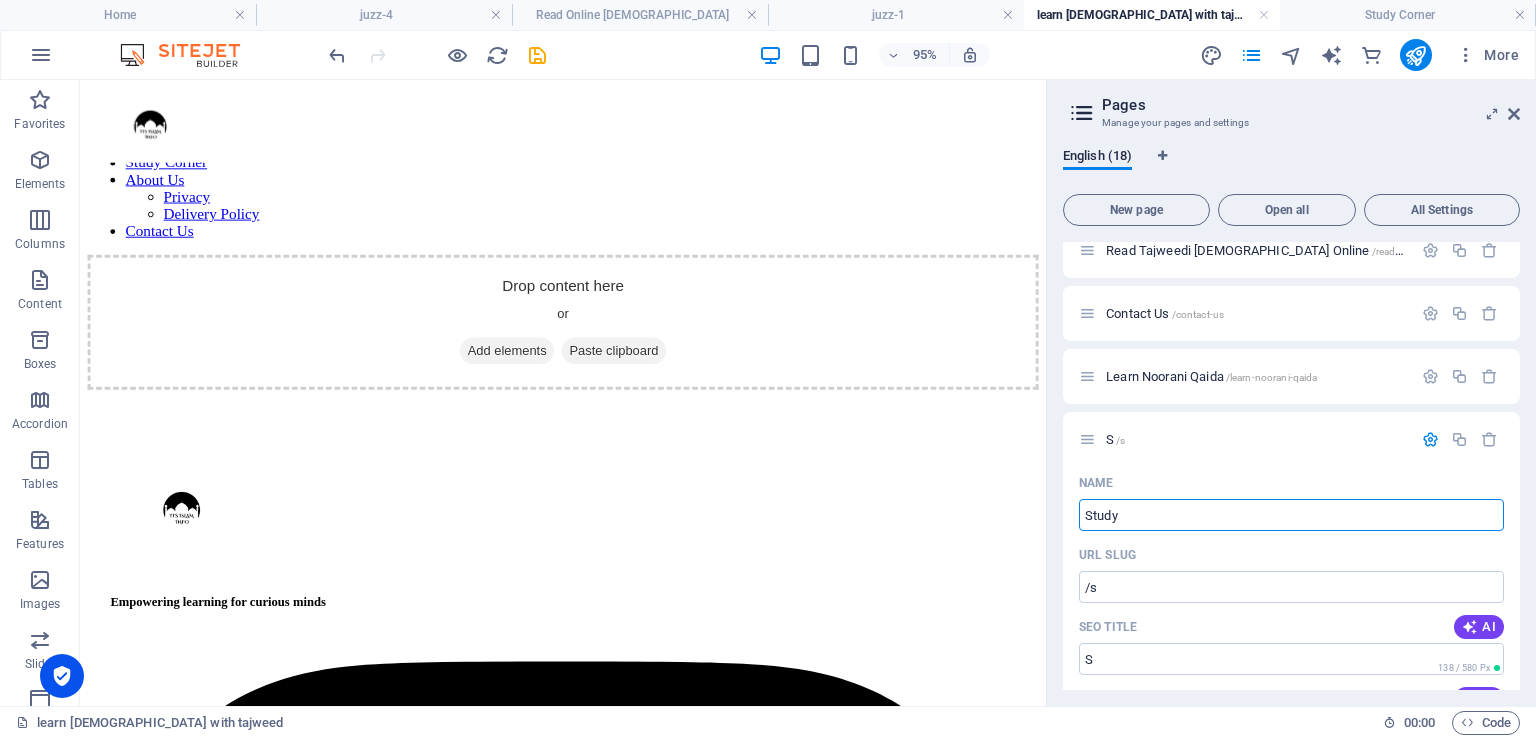 type on "Study" 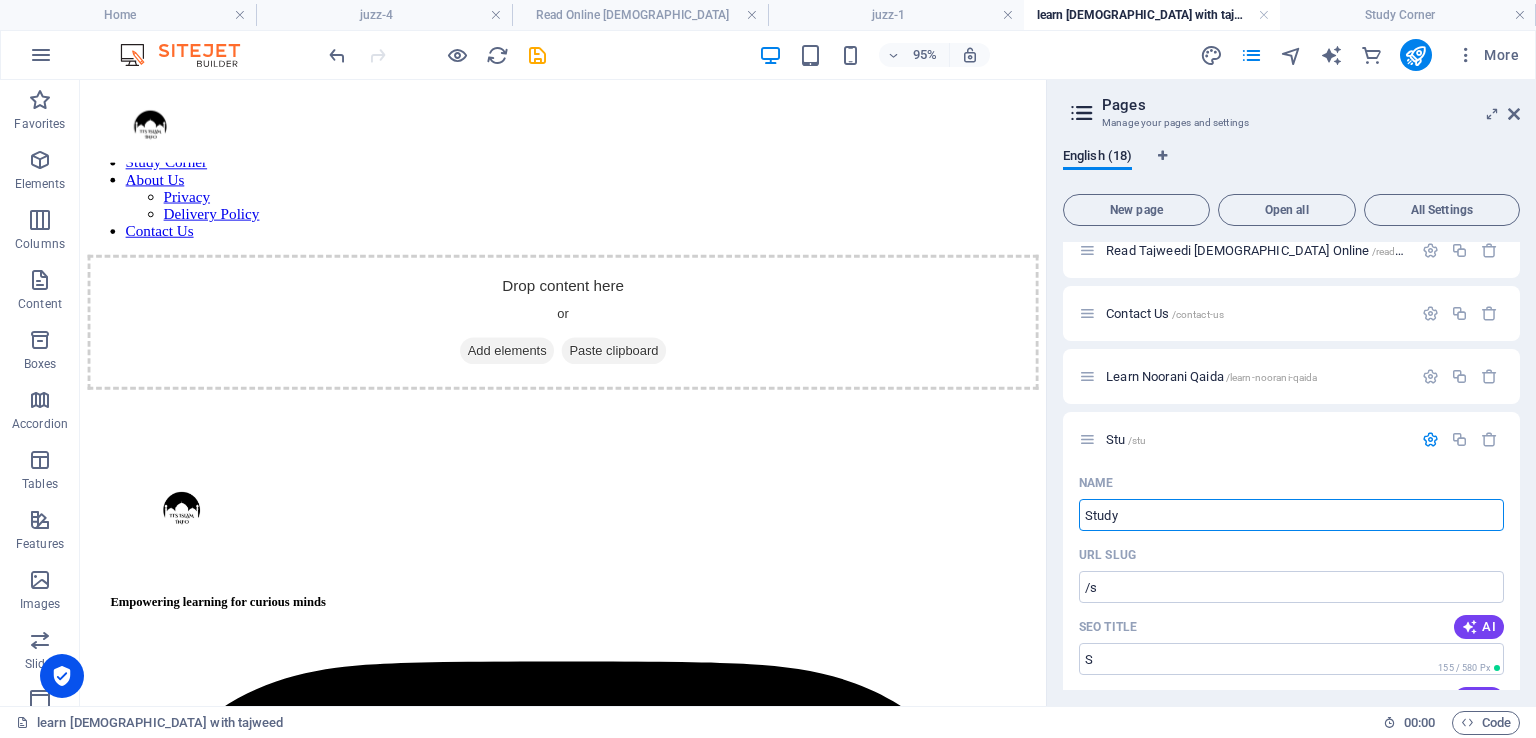 type on "/stu" 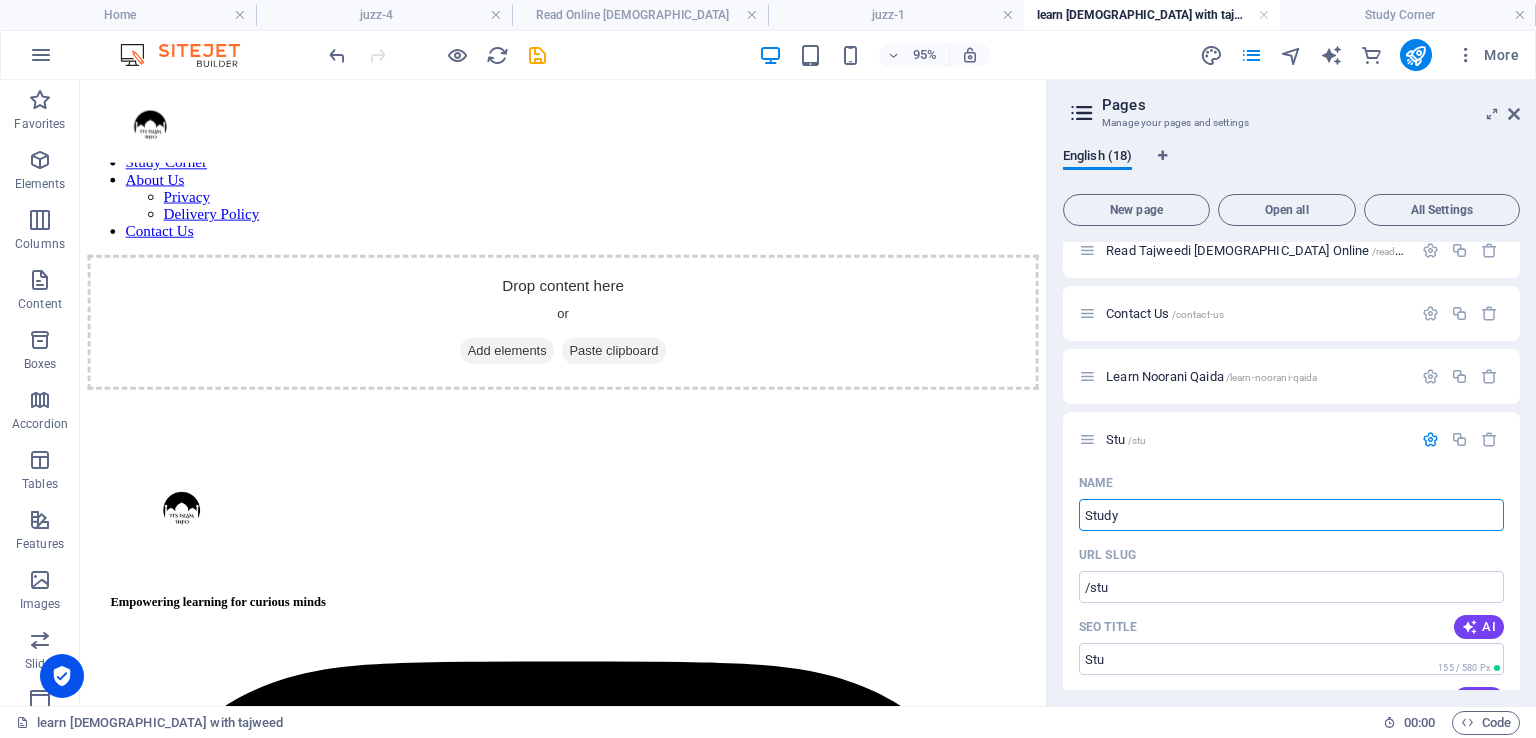 type on "Study" 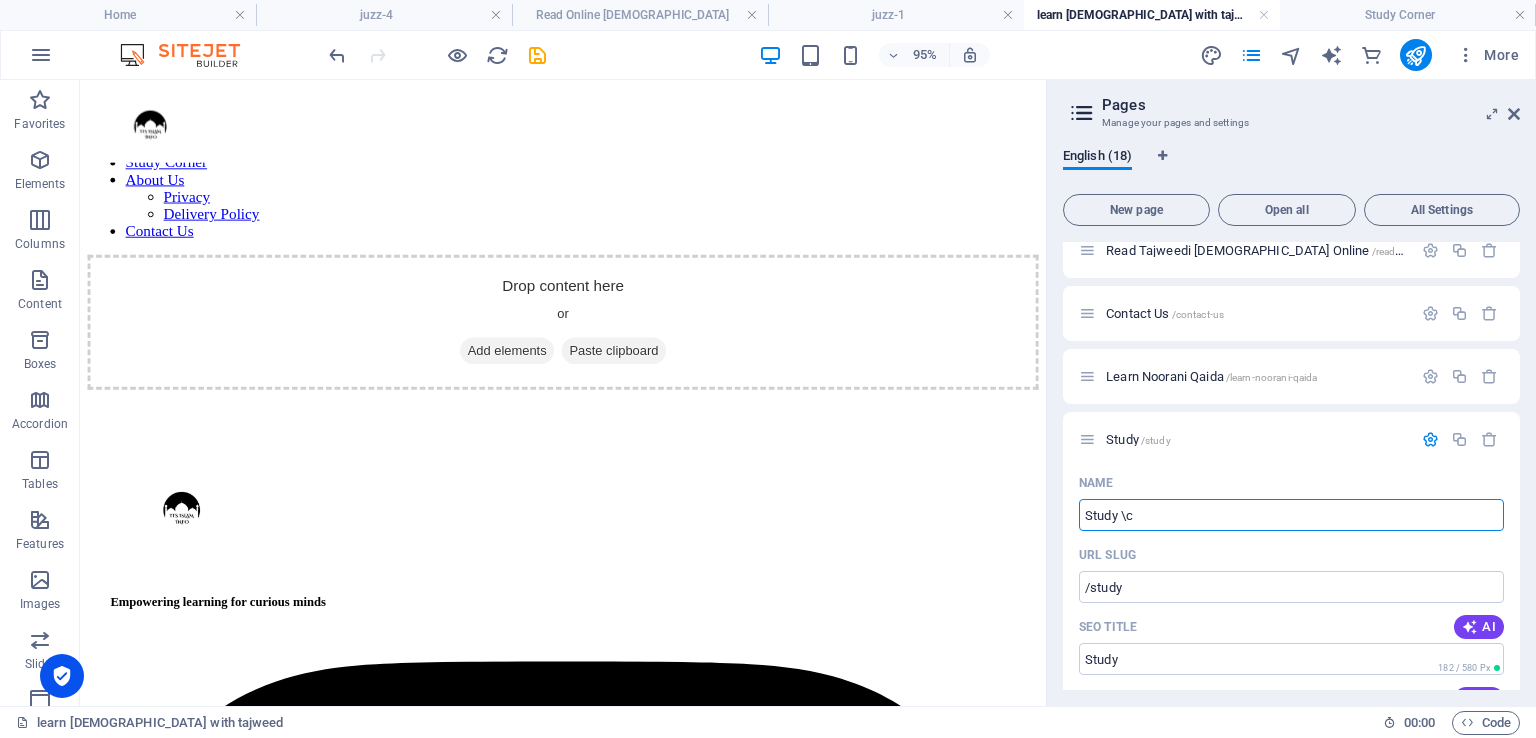 type on "Study \" 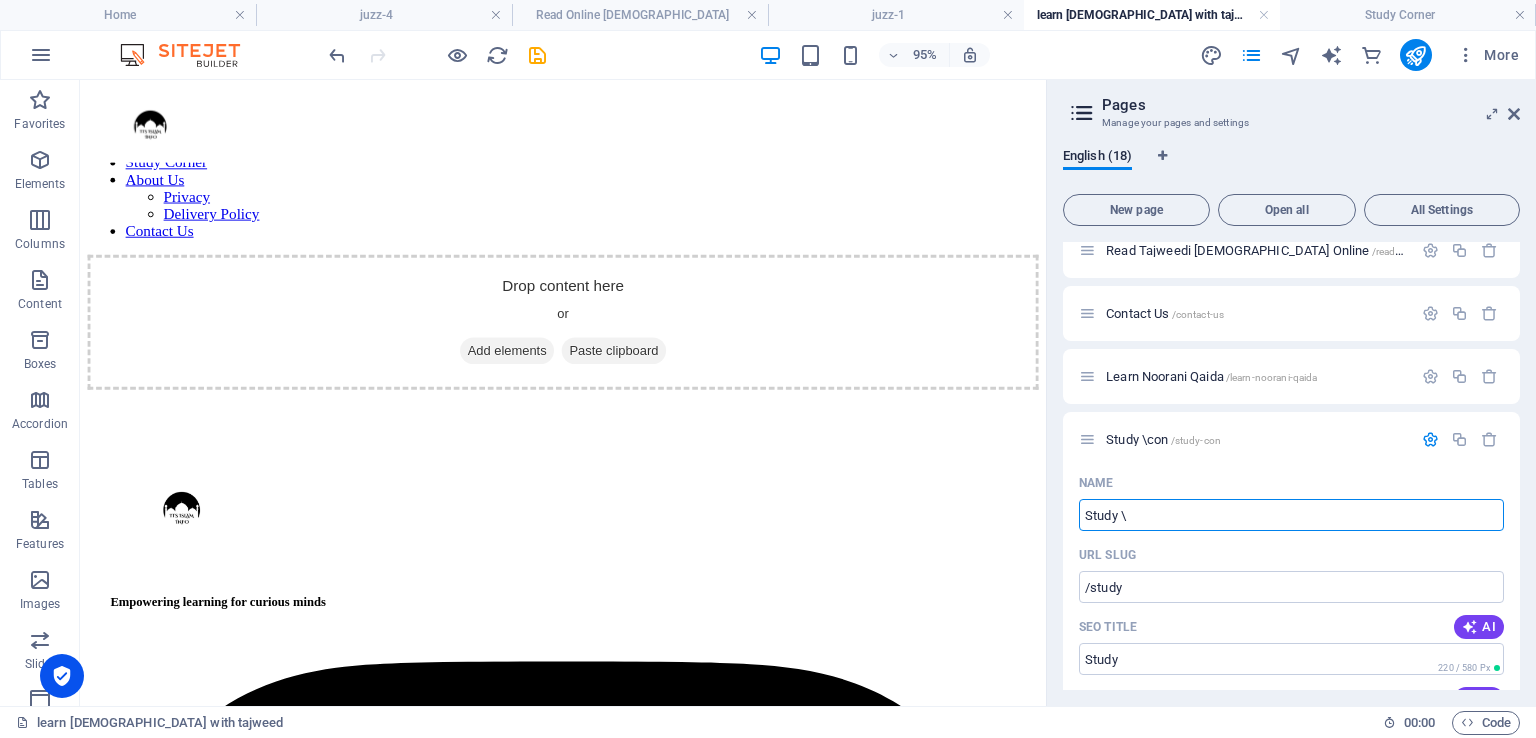 type on "/study-con" 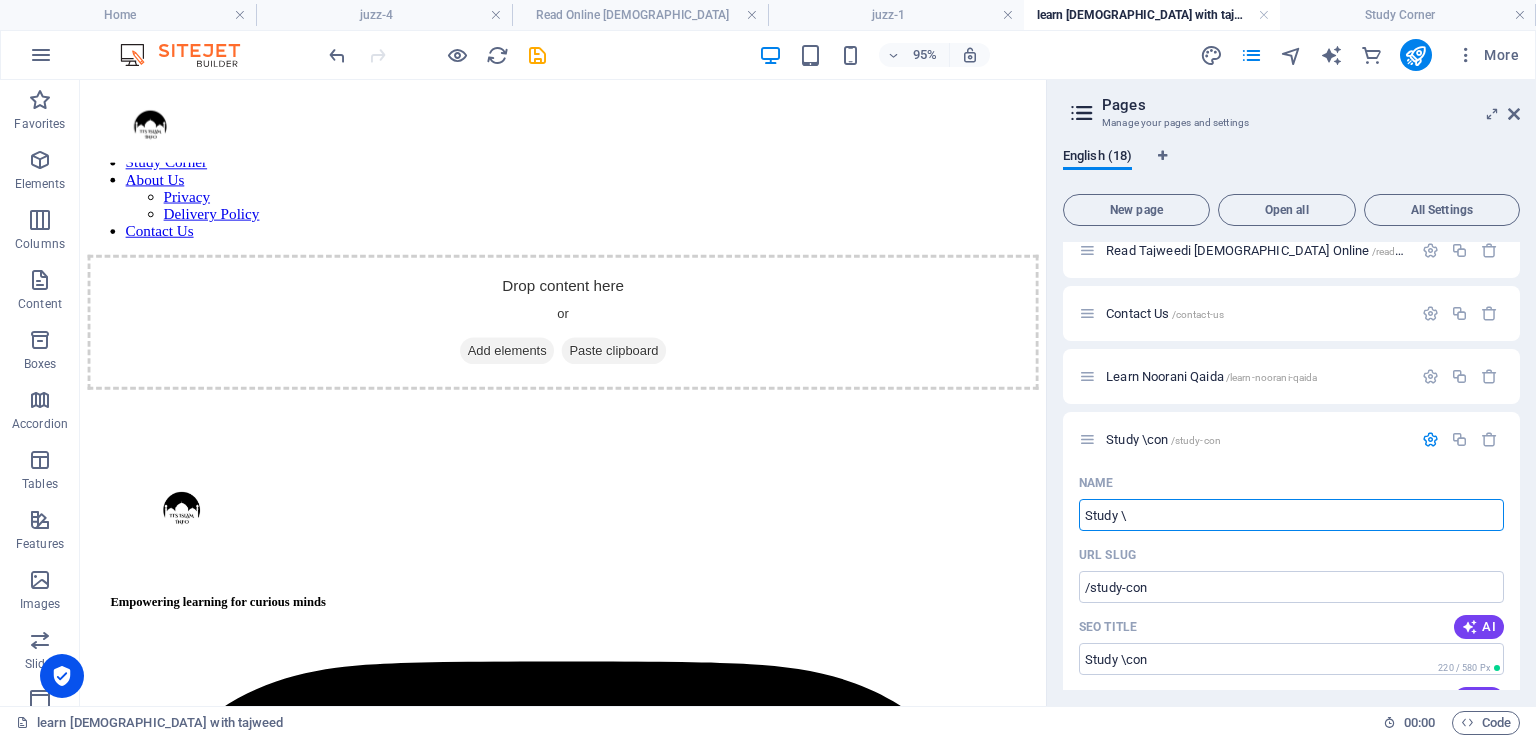 type on "Study" 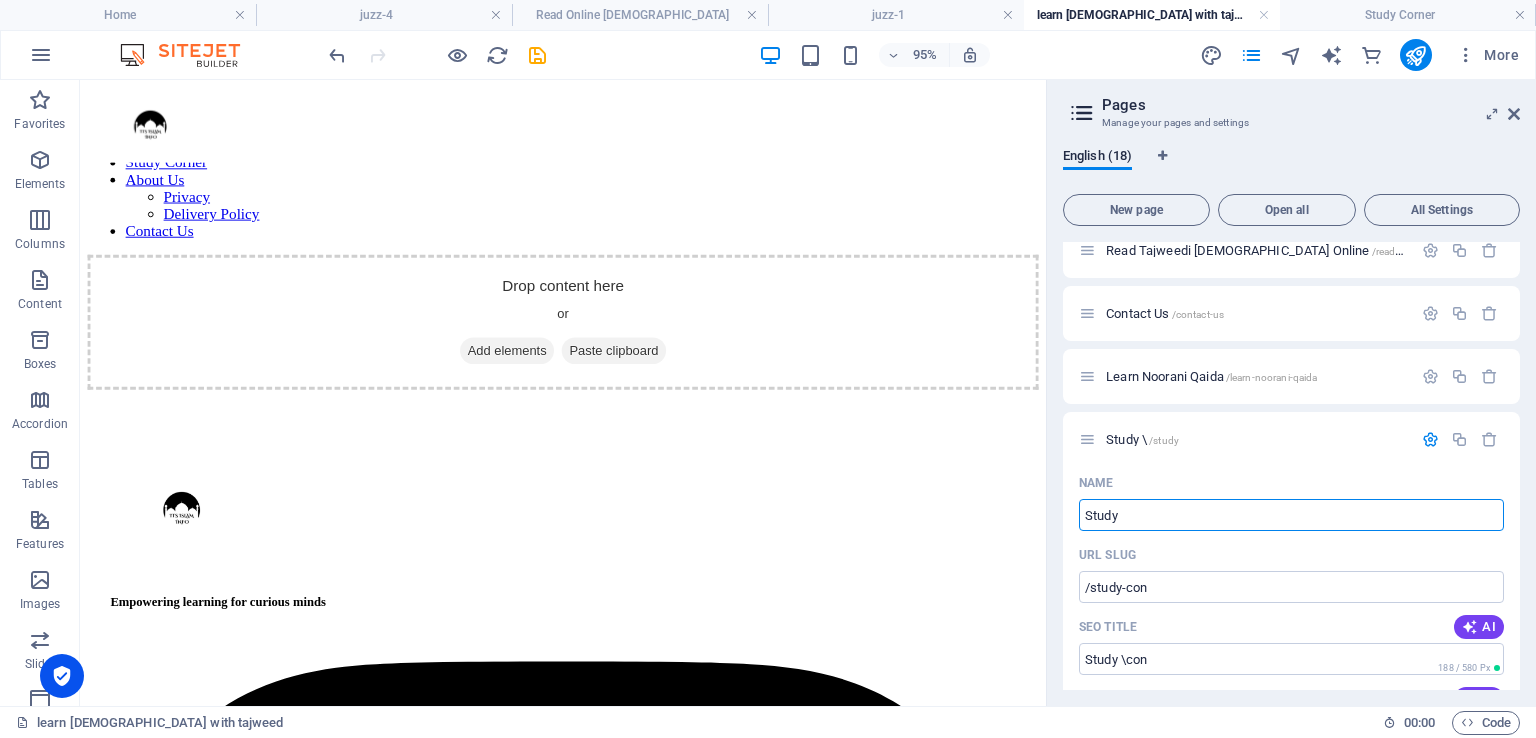 type on "/study" 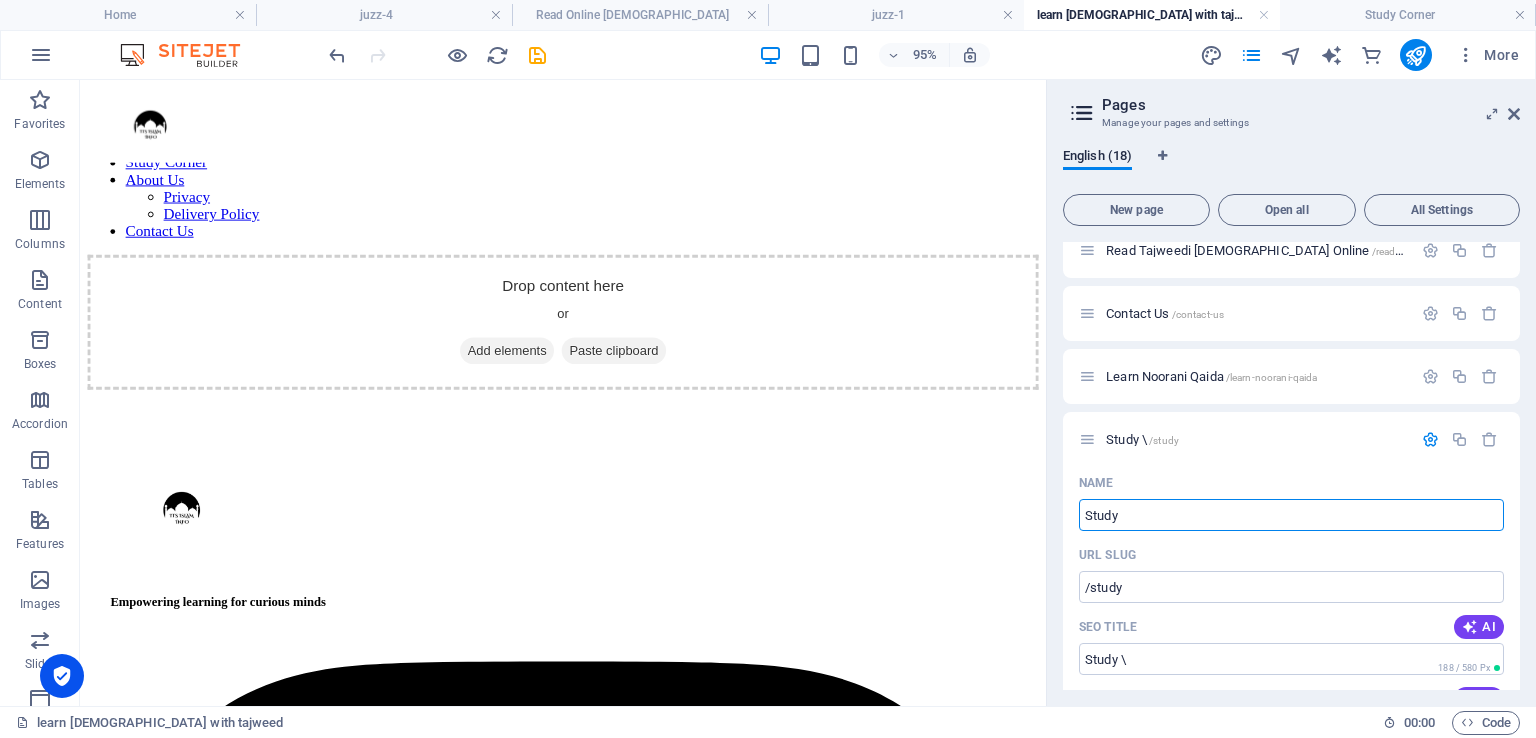 type on "Study" 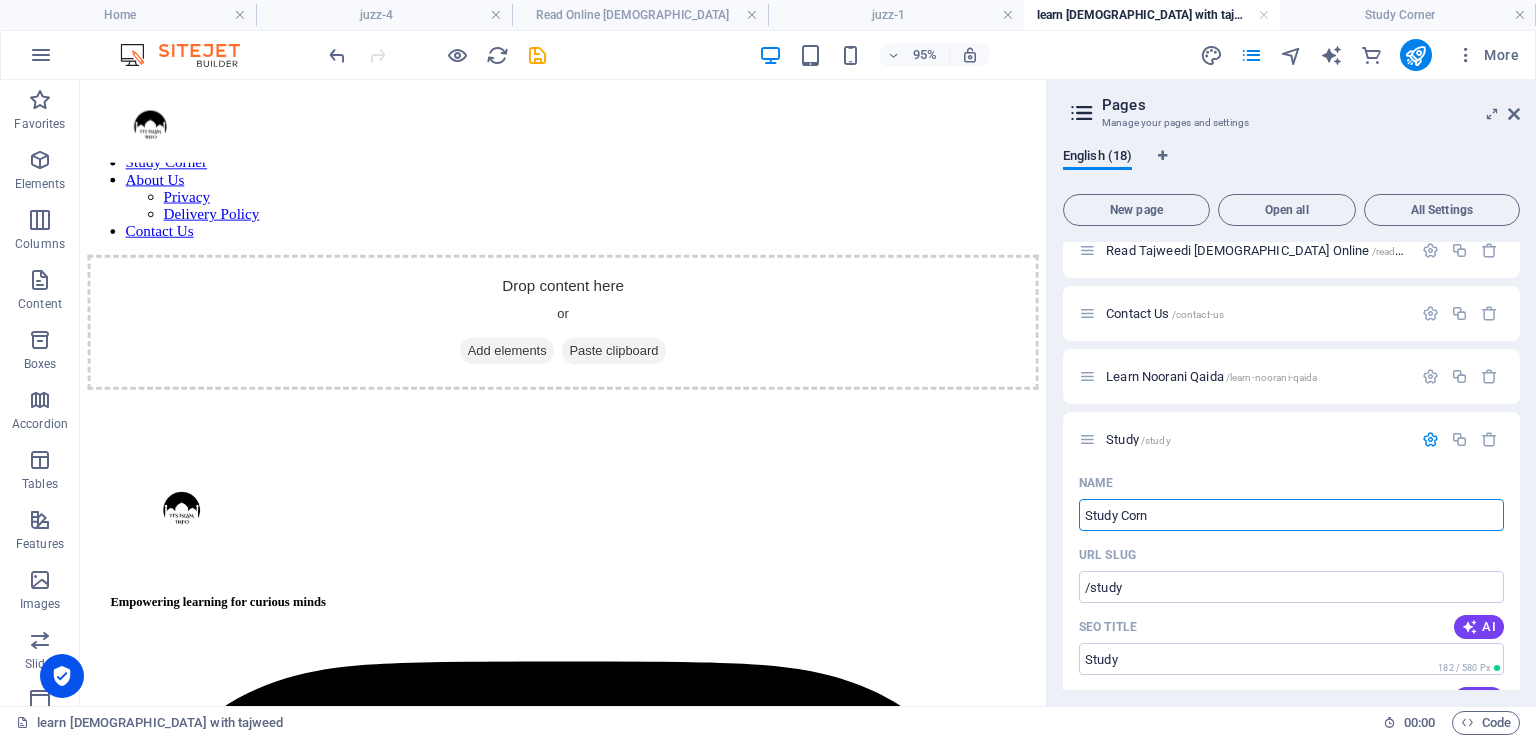type on "Study Corne" 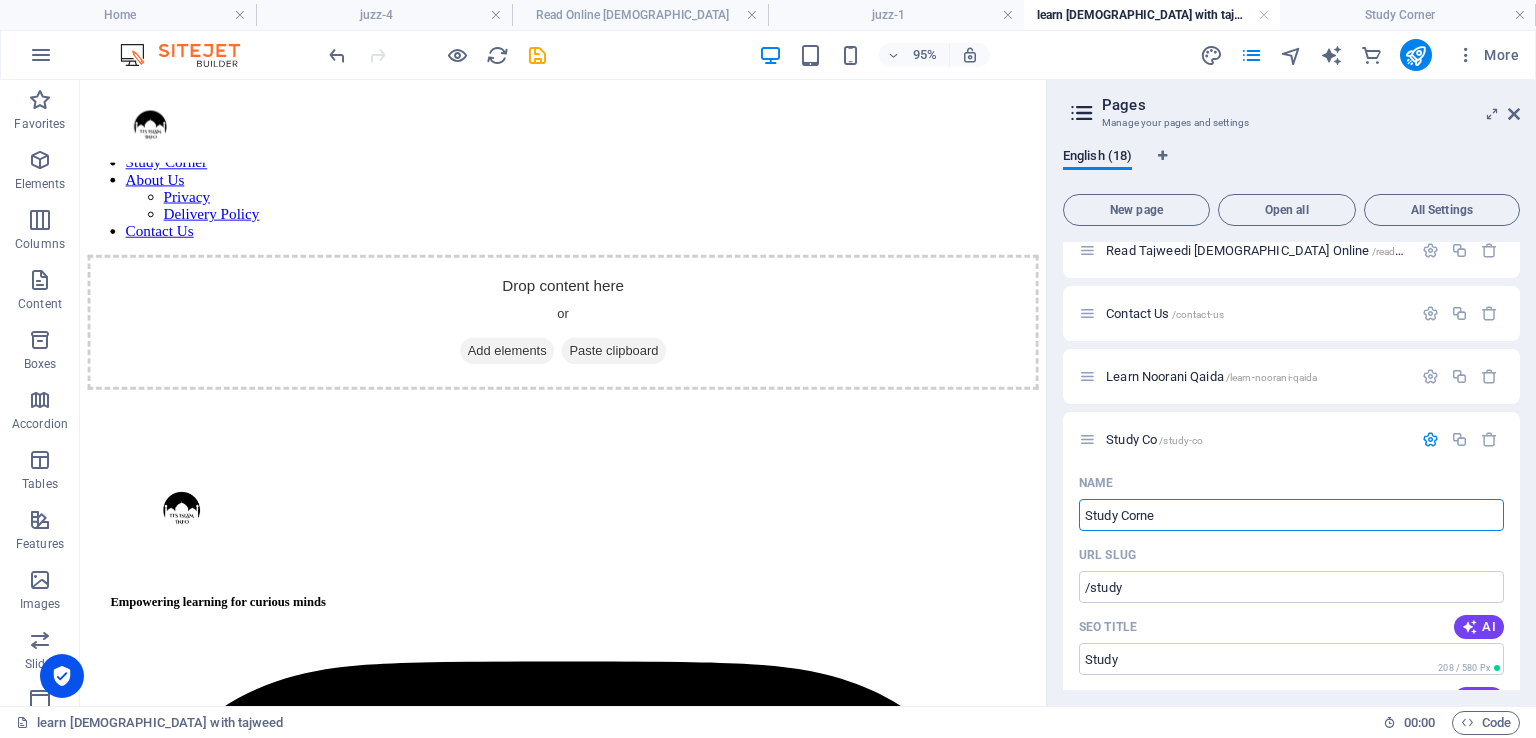 type on "/study-co" 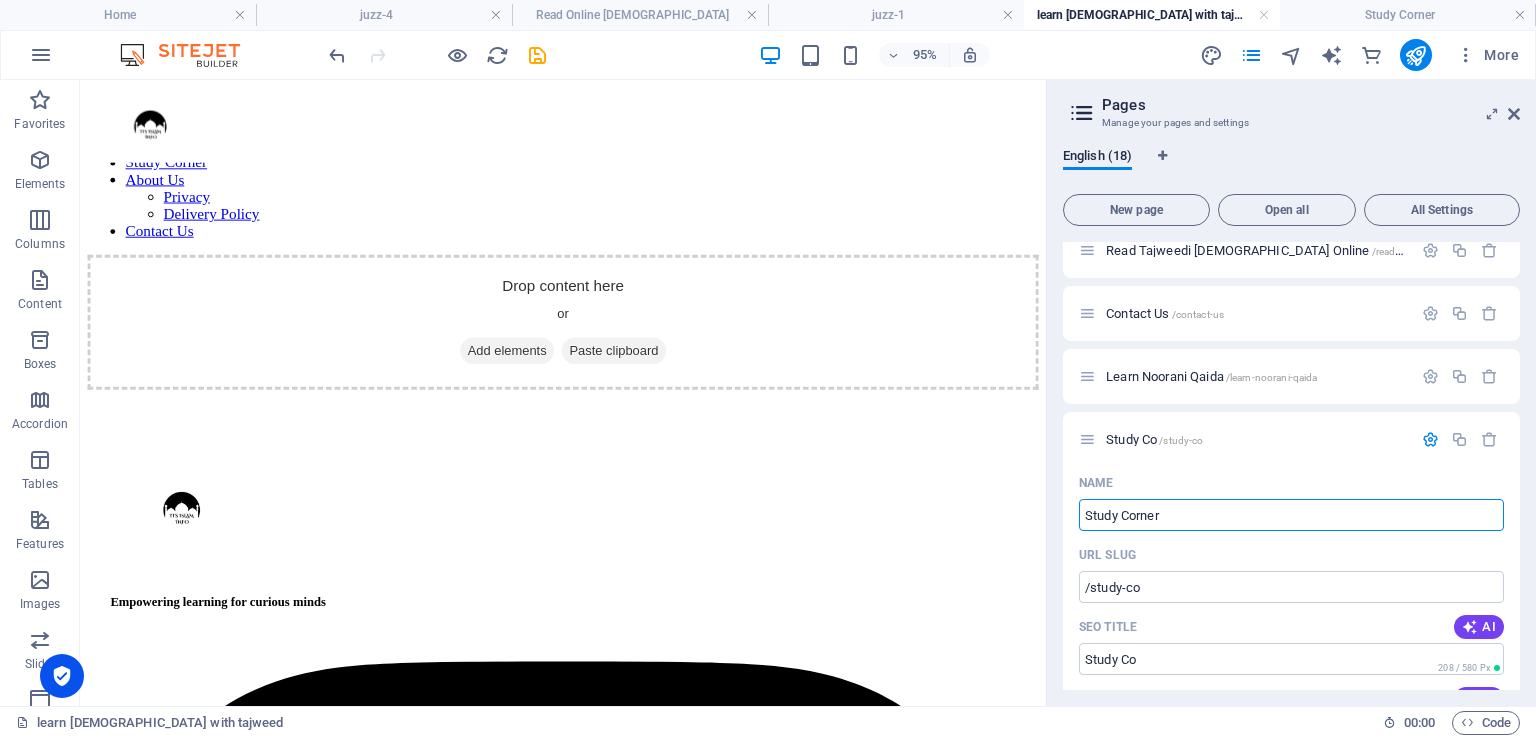 type on "Study Corner" 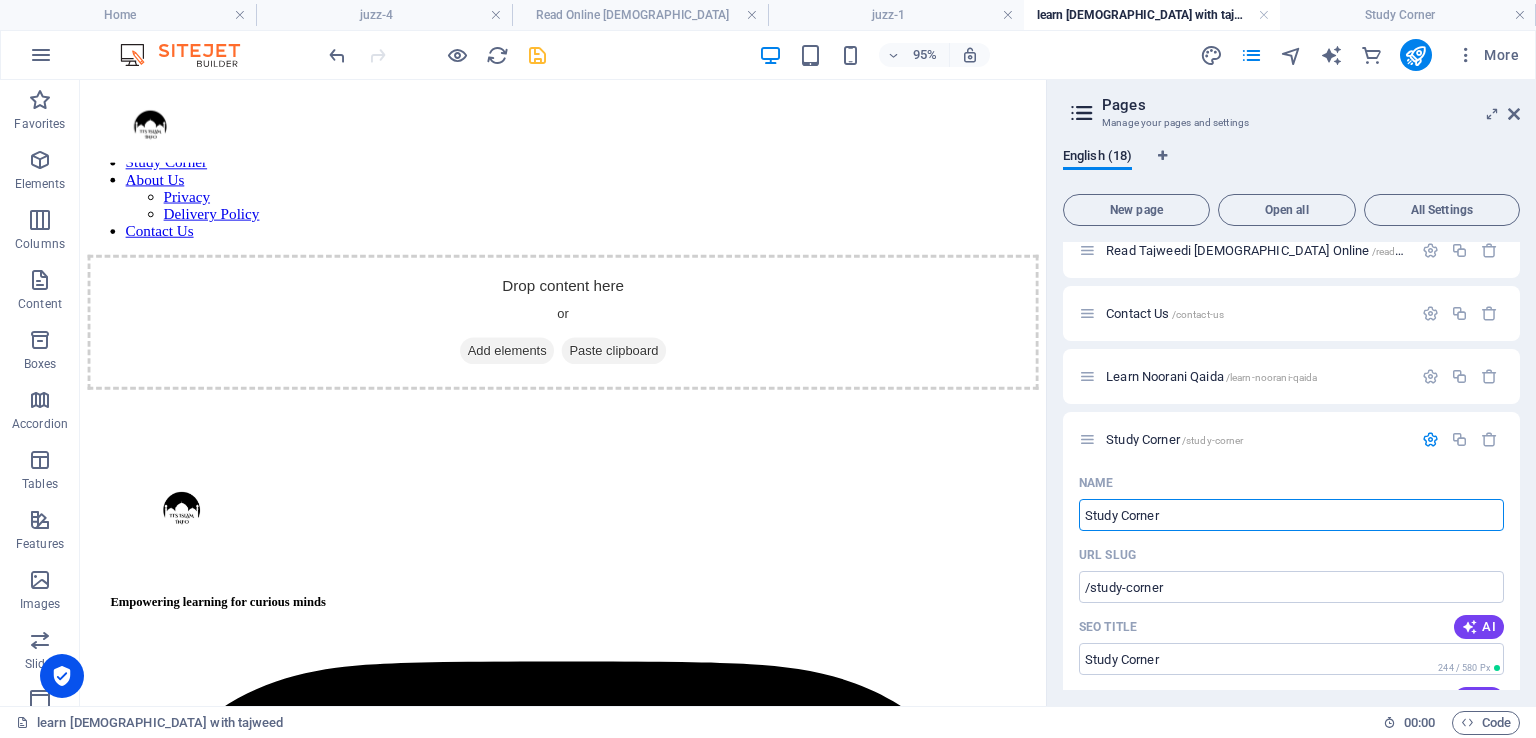 click at bounding box center (537, 55) 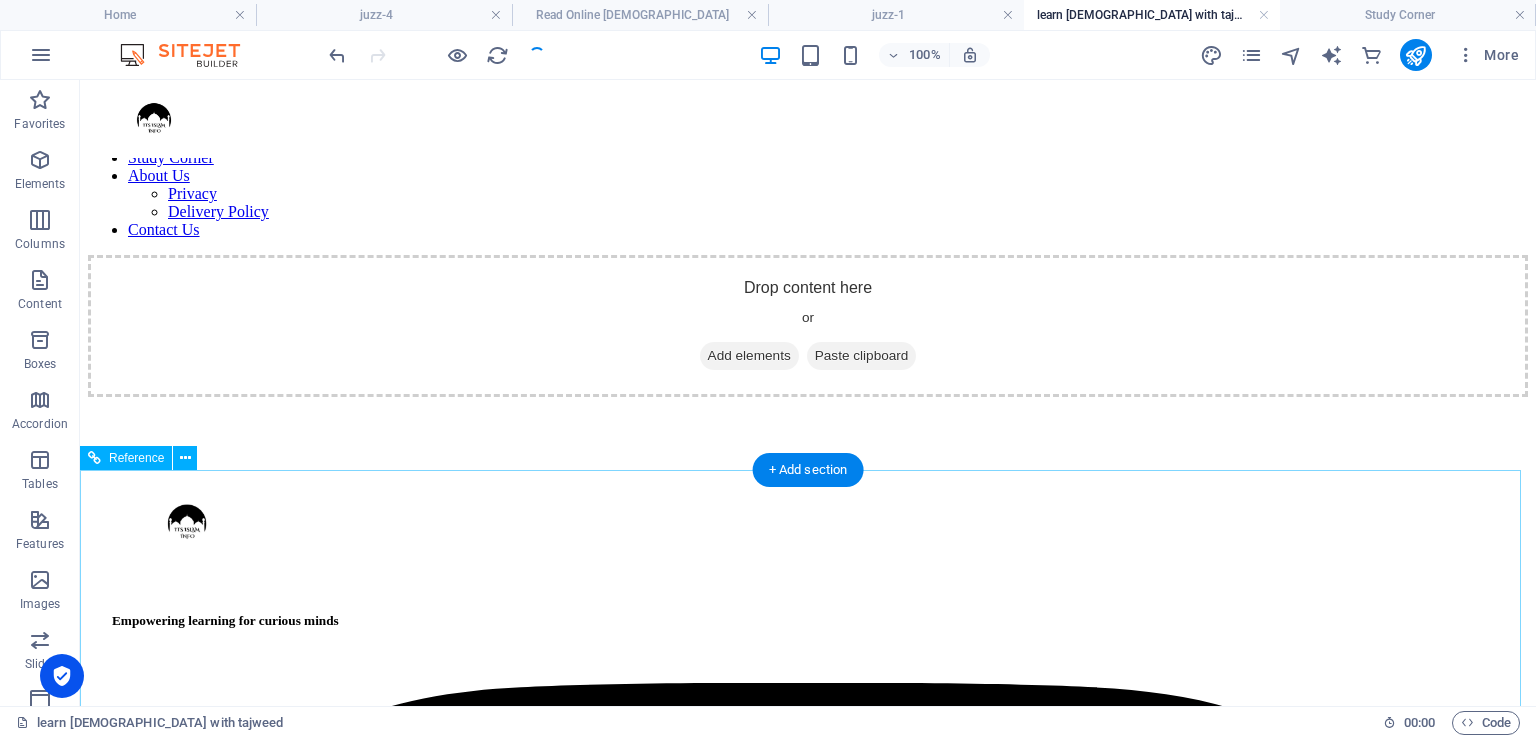scroll, scrollTop: 0, scrollLeft: 0, axis: both 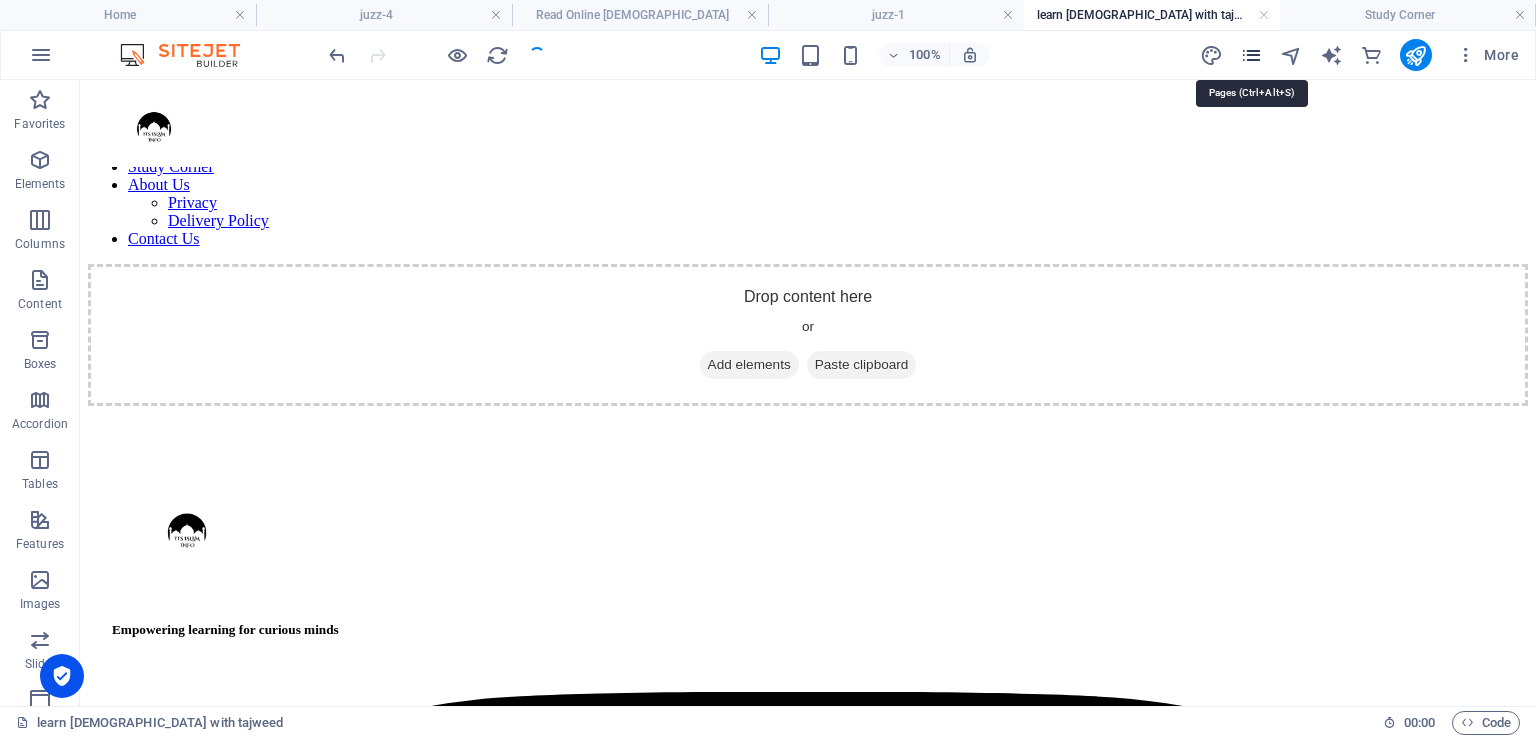 click at bounding box center [1251, 55] 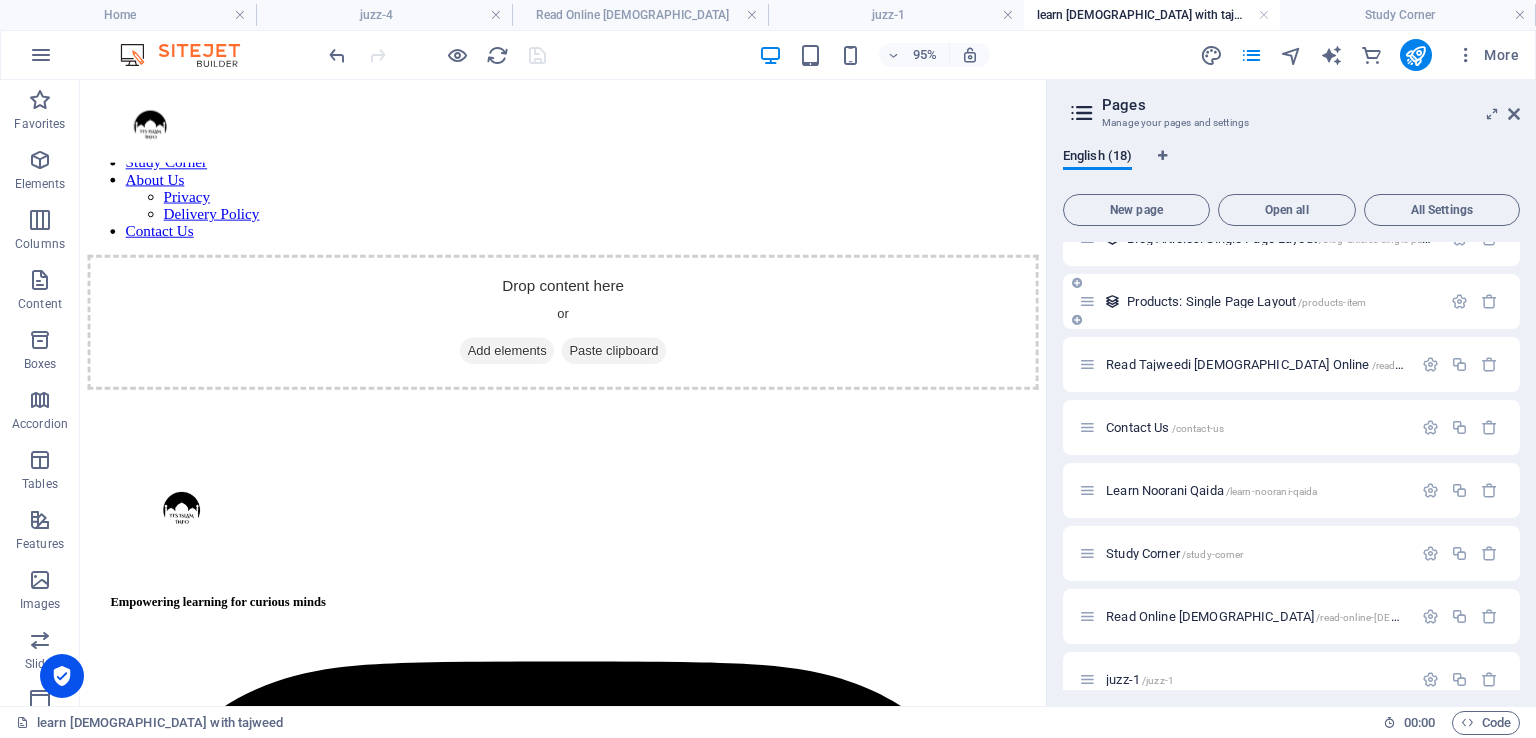 scroll, scrollTop: 500, scrollLeft: 0, axis: vertical 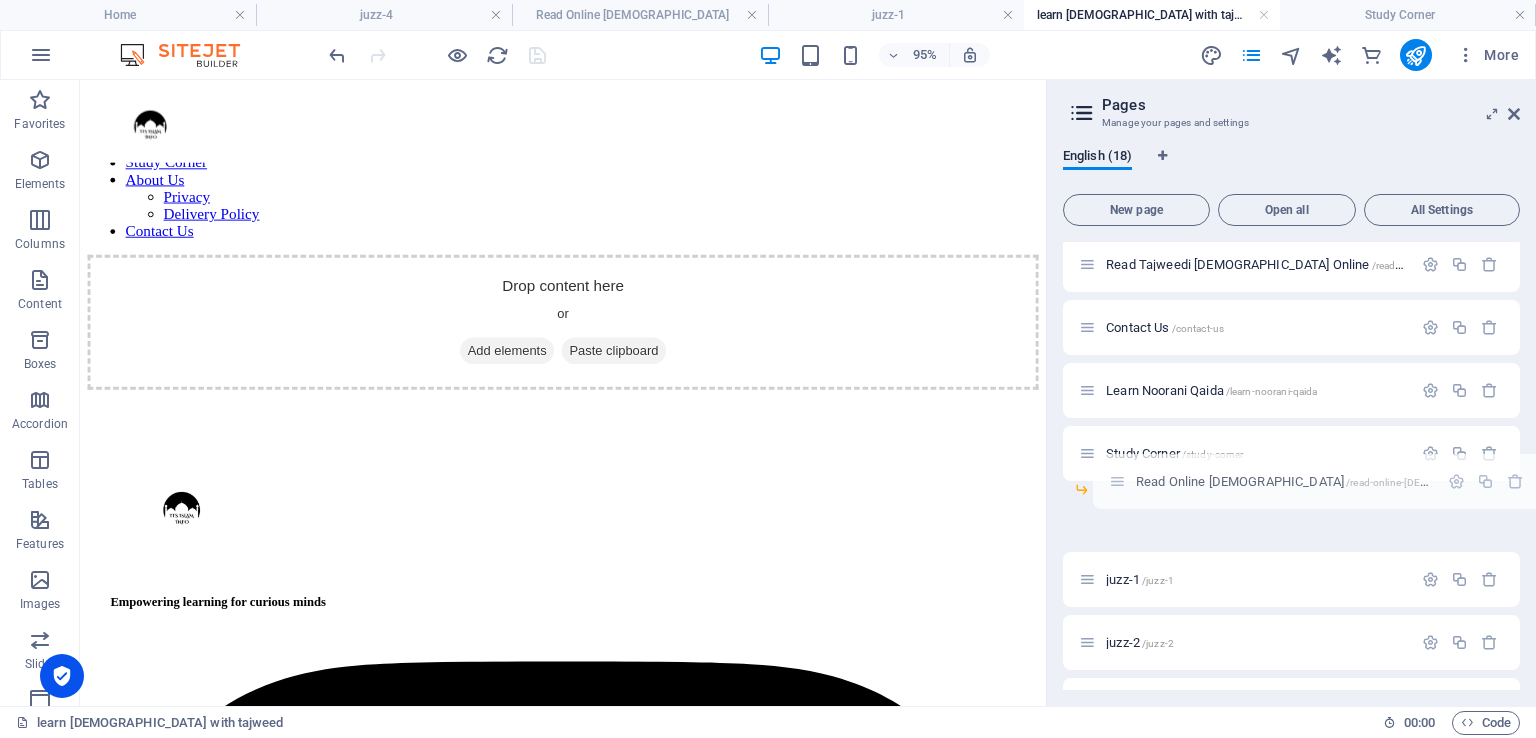 drag, startPoint x: 1089, startPoint y: 520, endPoint x: 1125, endPoint y: 481, distance: 53.075417 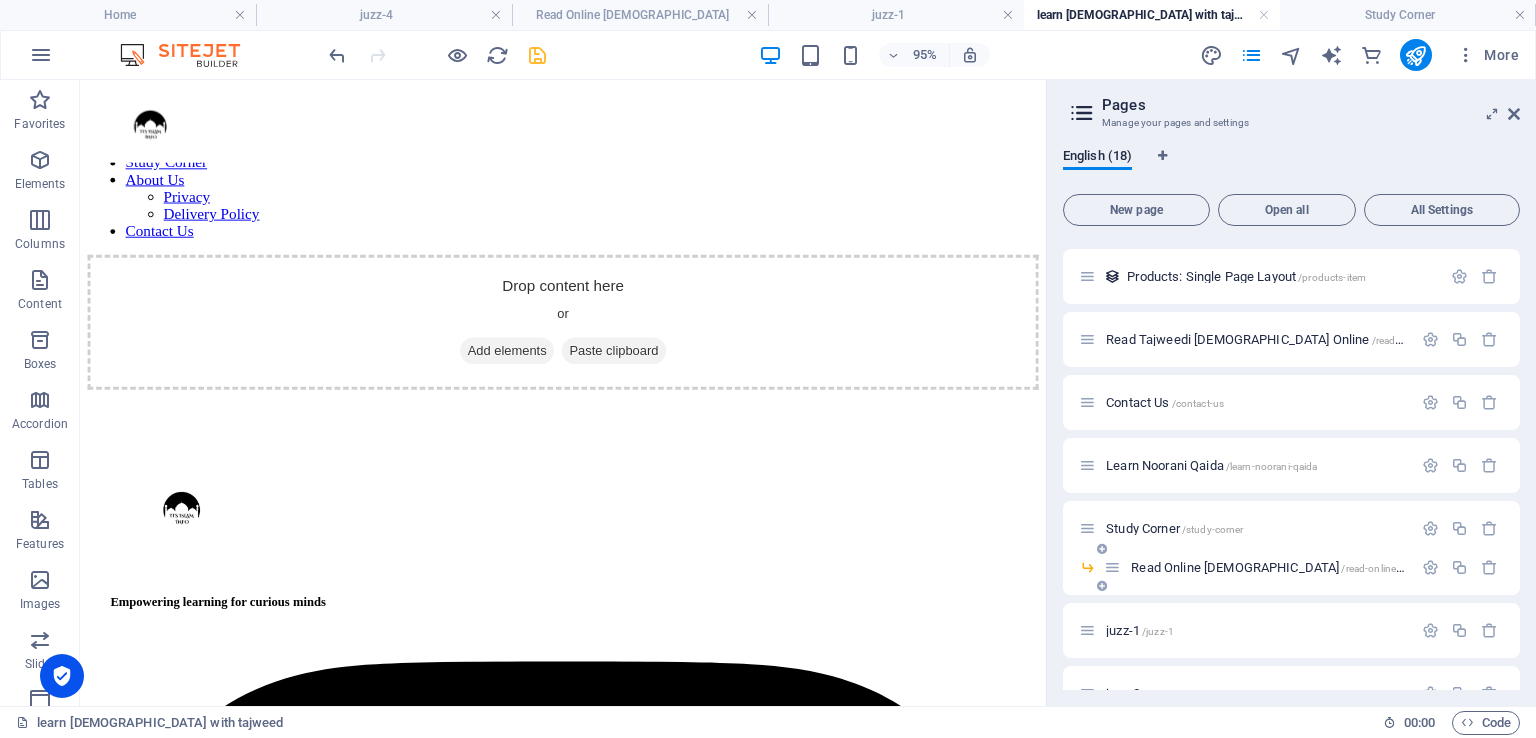 scroll, scrollTop: 400, scrollLeft: 0, axis: vertical 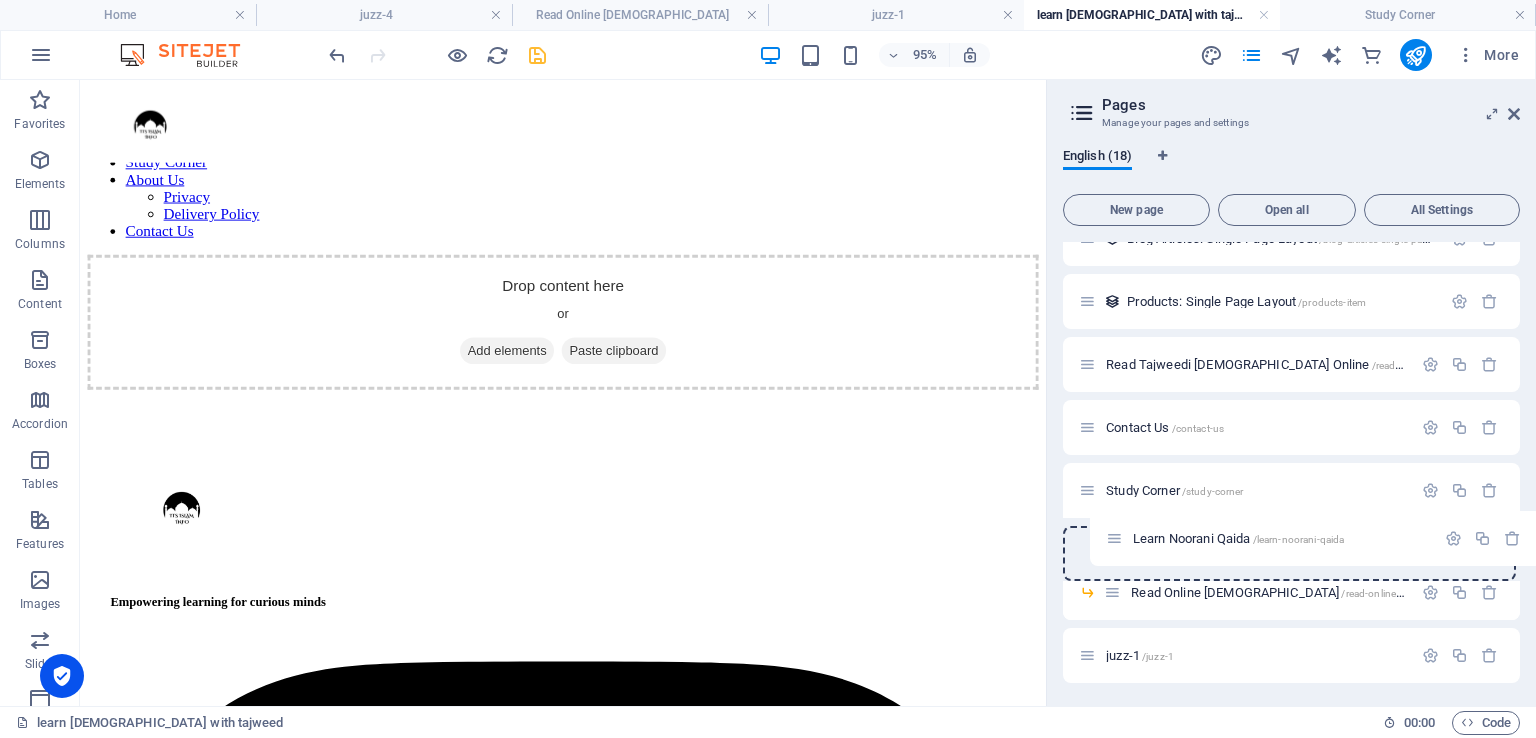 drag, startPoint x: 1089, startPoint y: 491, endPoint x: 1116, endPoint y: 544, distance: 59.48109 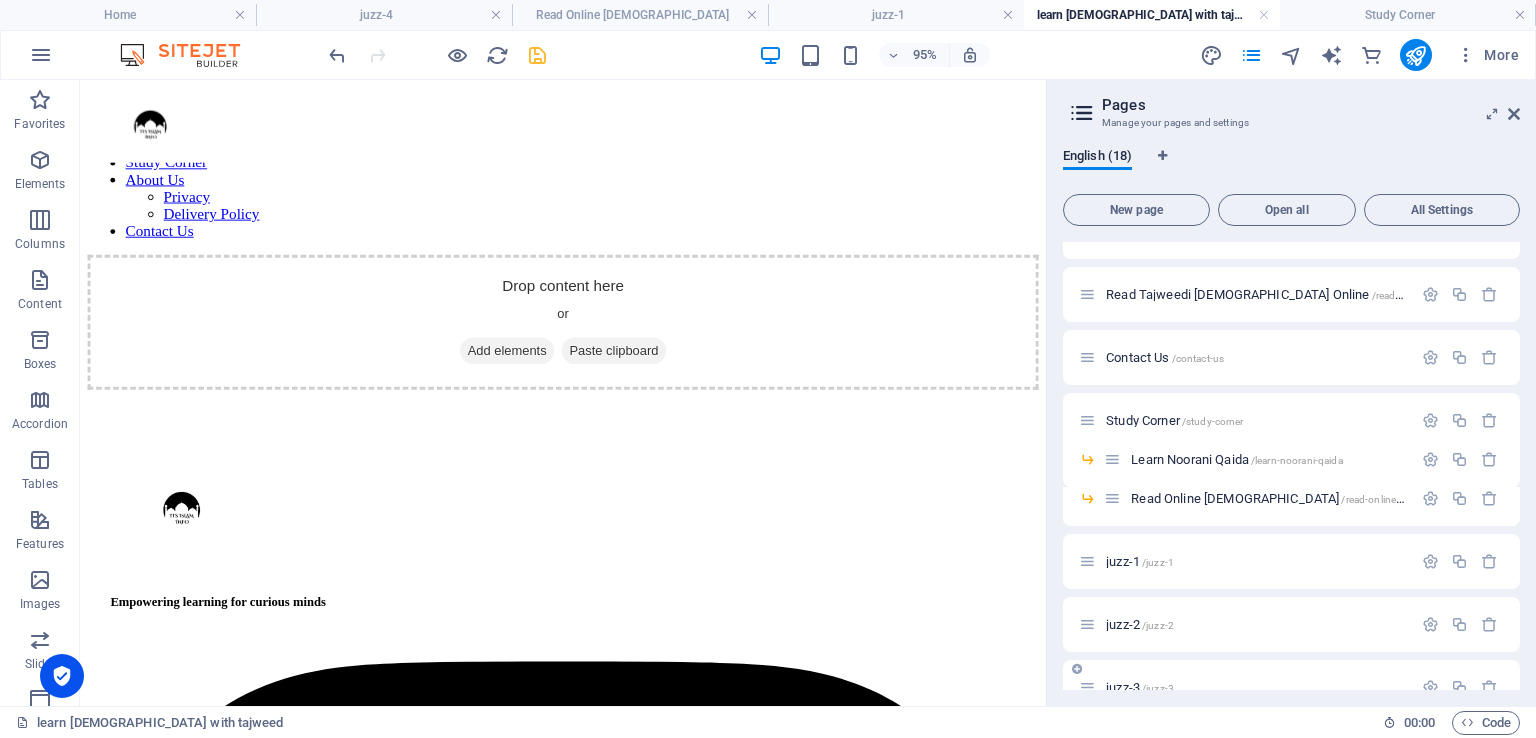 scroll, scrollTop: 566, scrollLeft: 0, axis: vertical 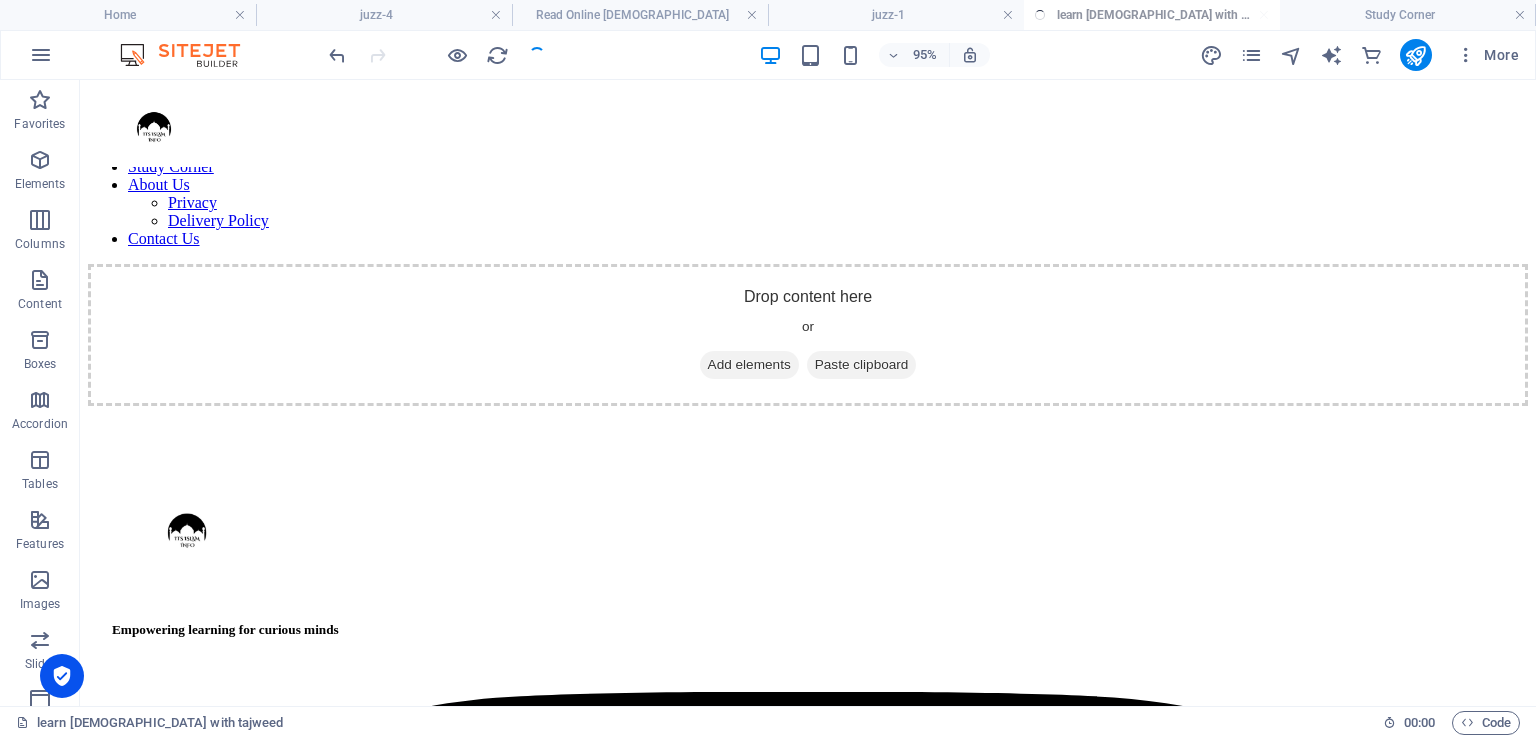 click at bounding box center [437, 55] 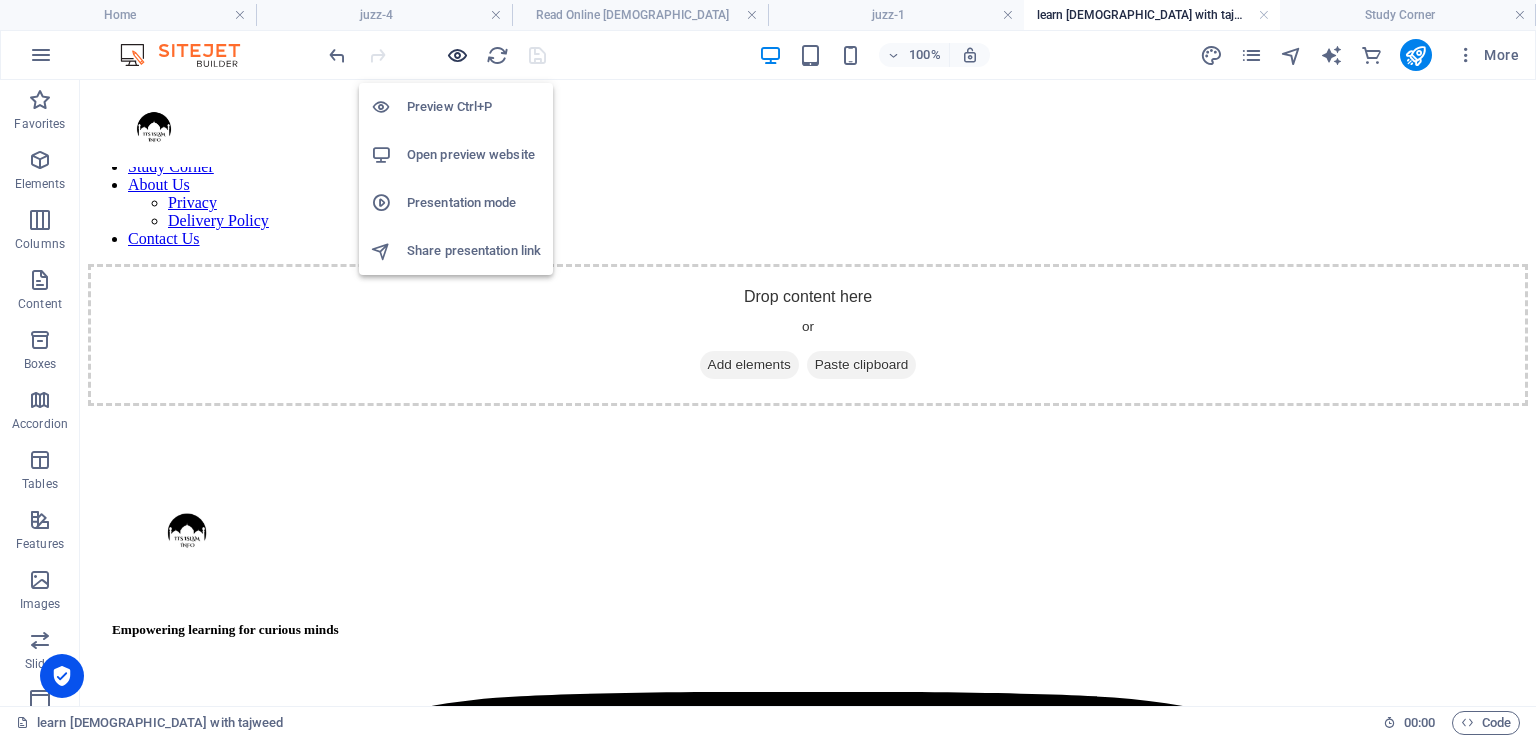 click at bounding box center [457, 55] 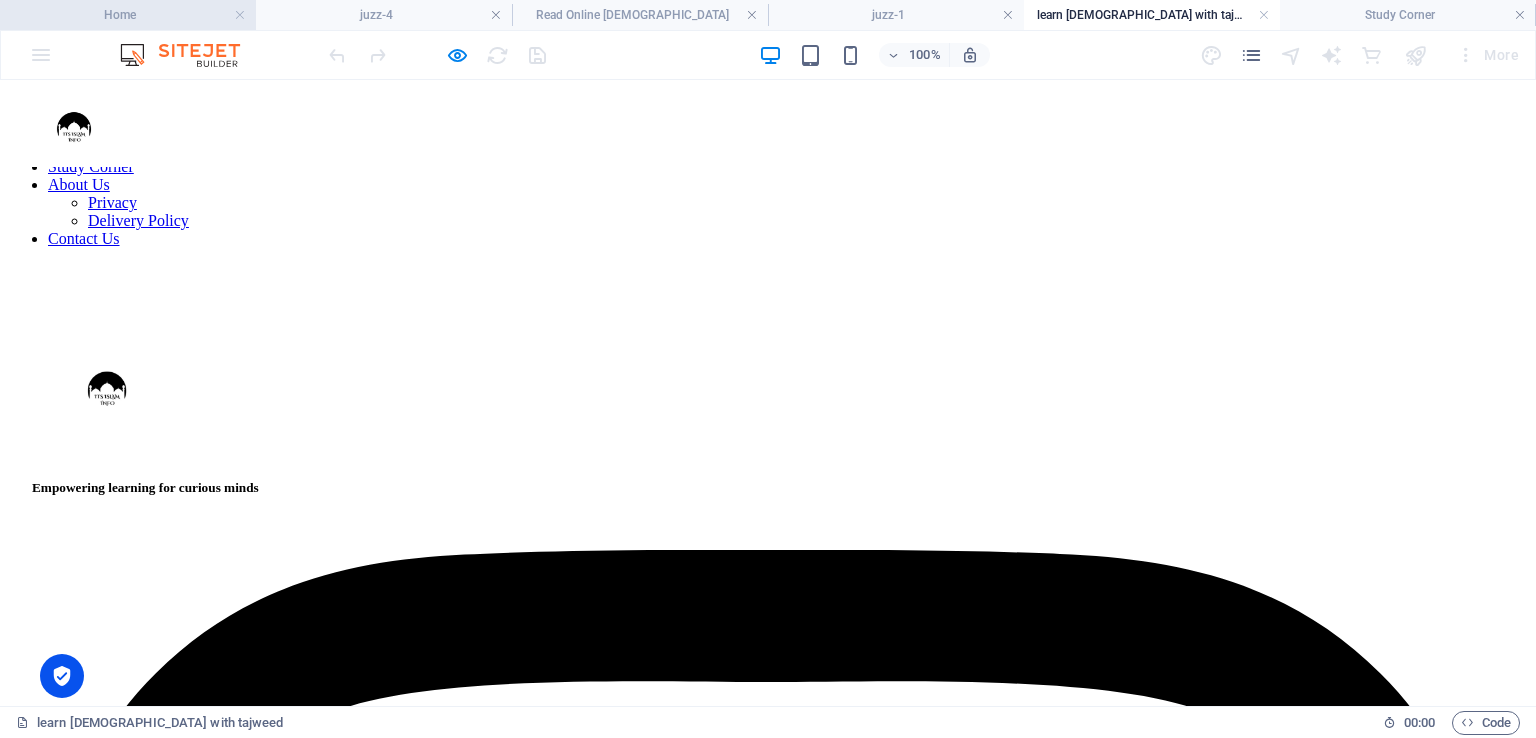 click on "Home" at bounding box center [128, 15] 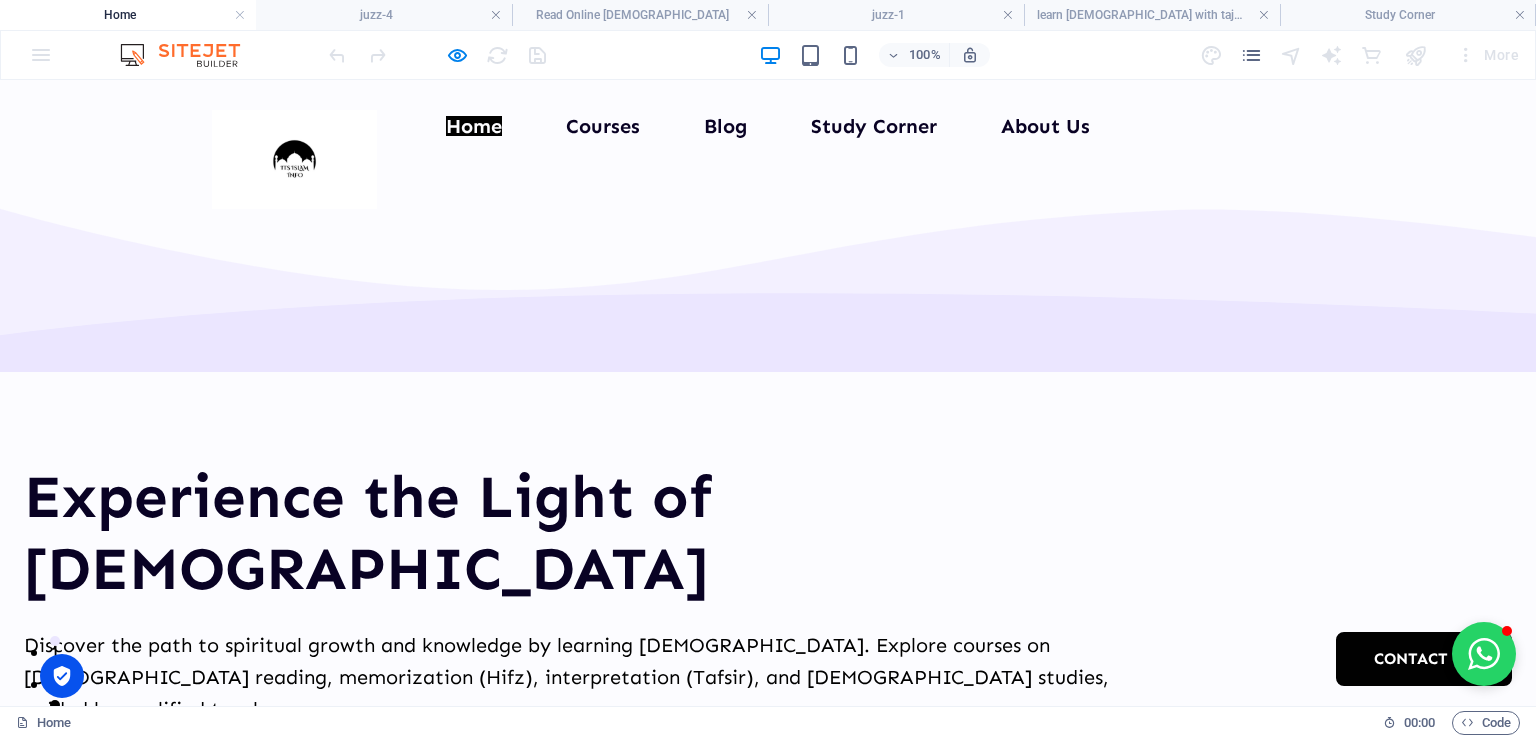 click on "100%" at bounding box center (874, 55) 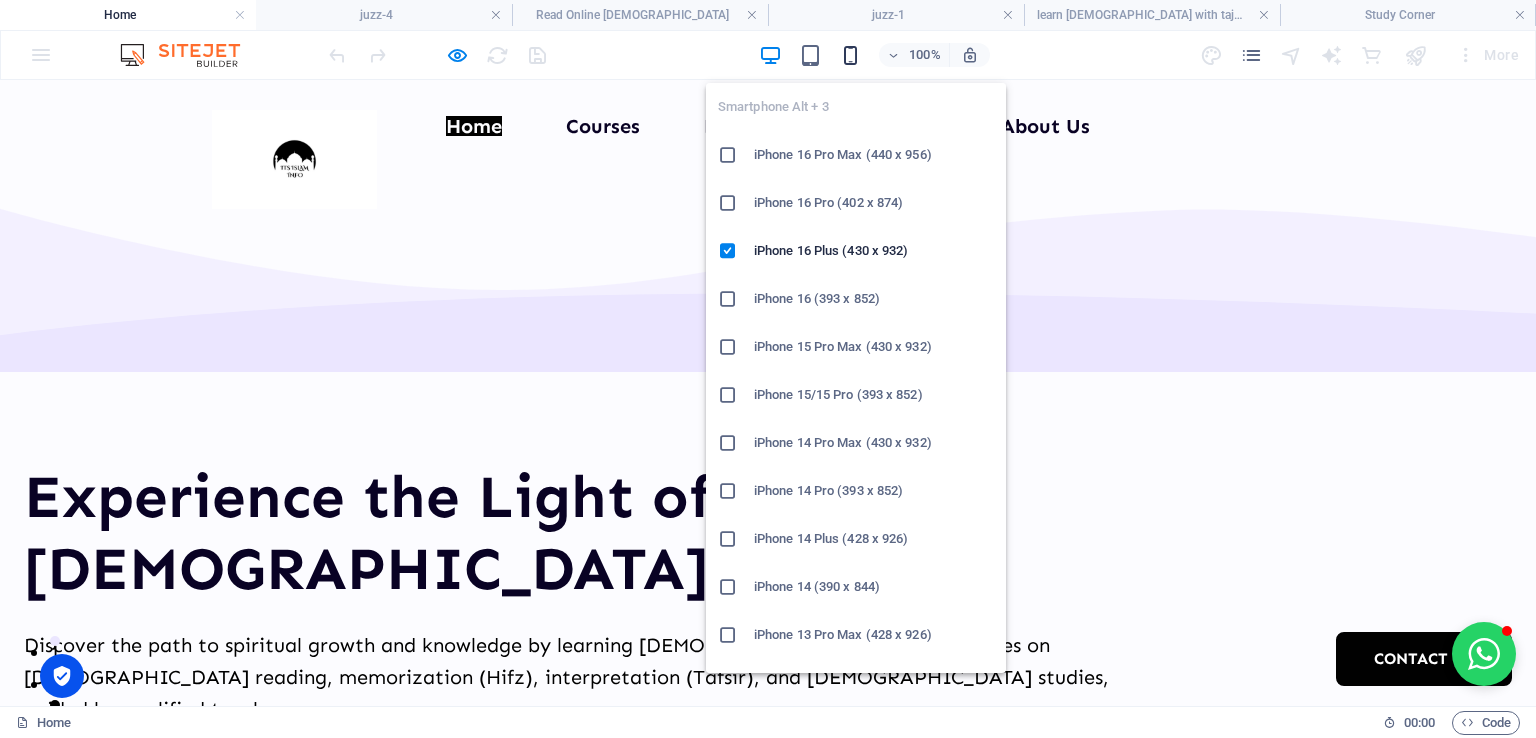 click at bounding box center (850, 55) 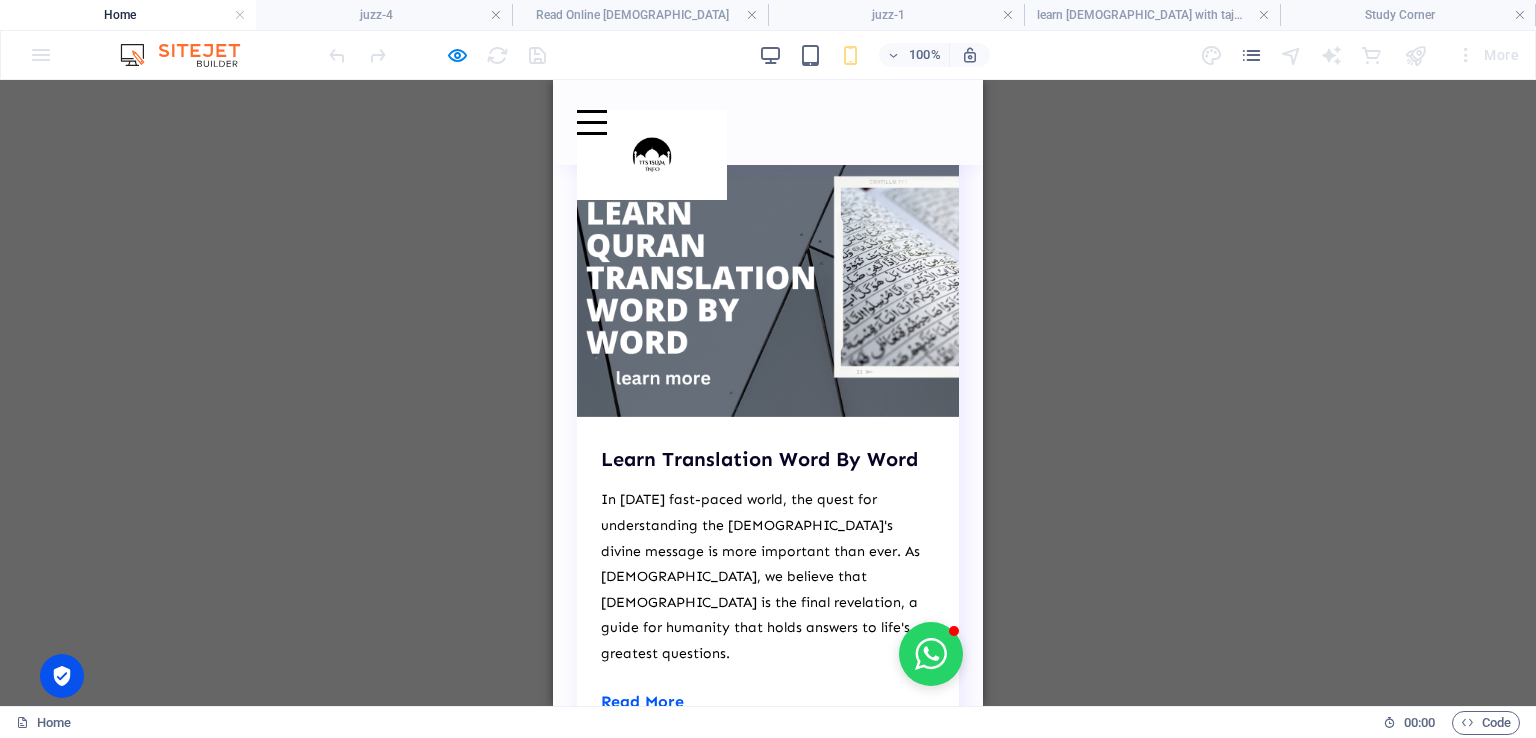 scroll, scrollTop: 6900, scrollLeft: 0, axis: vertical 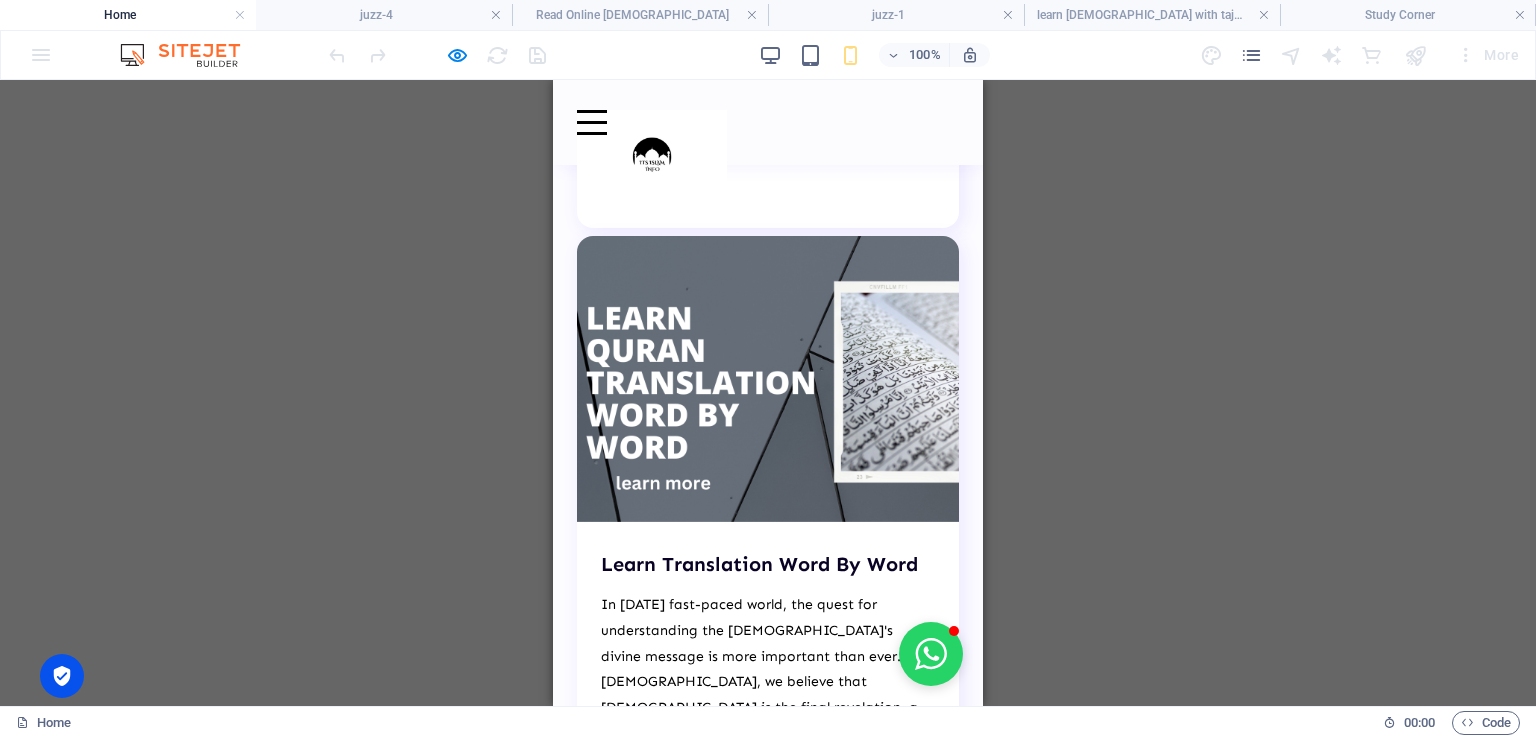 click at bounding box center (768, 2027) 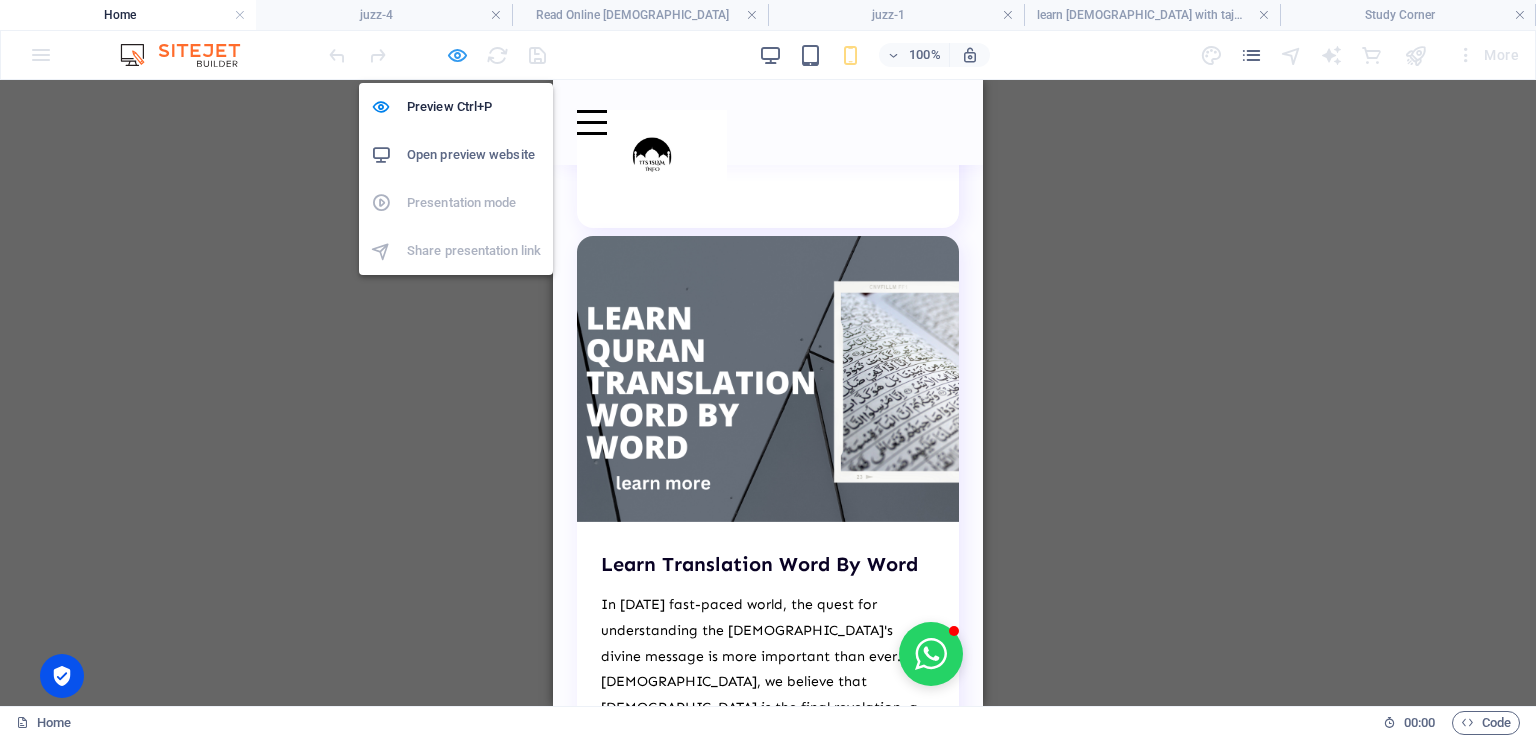 click at bounding box center [457, 55] 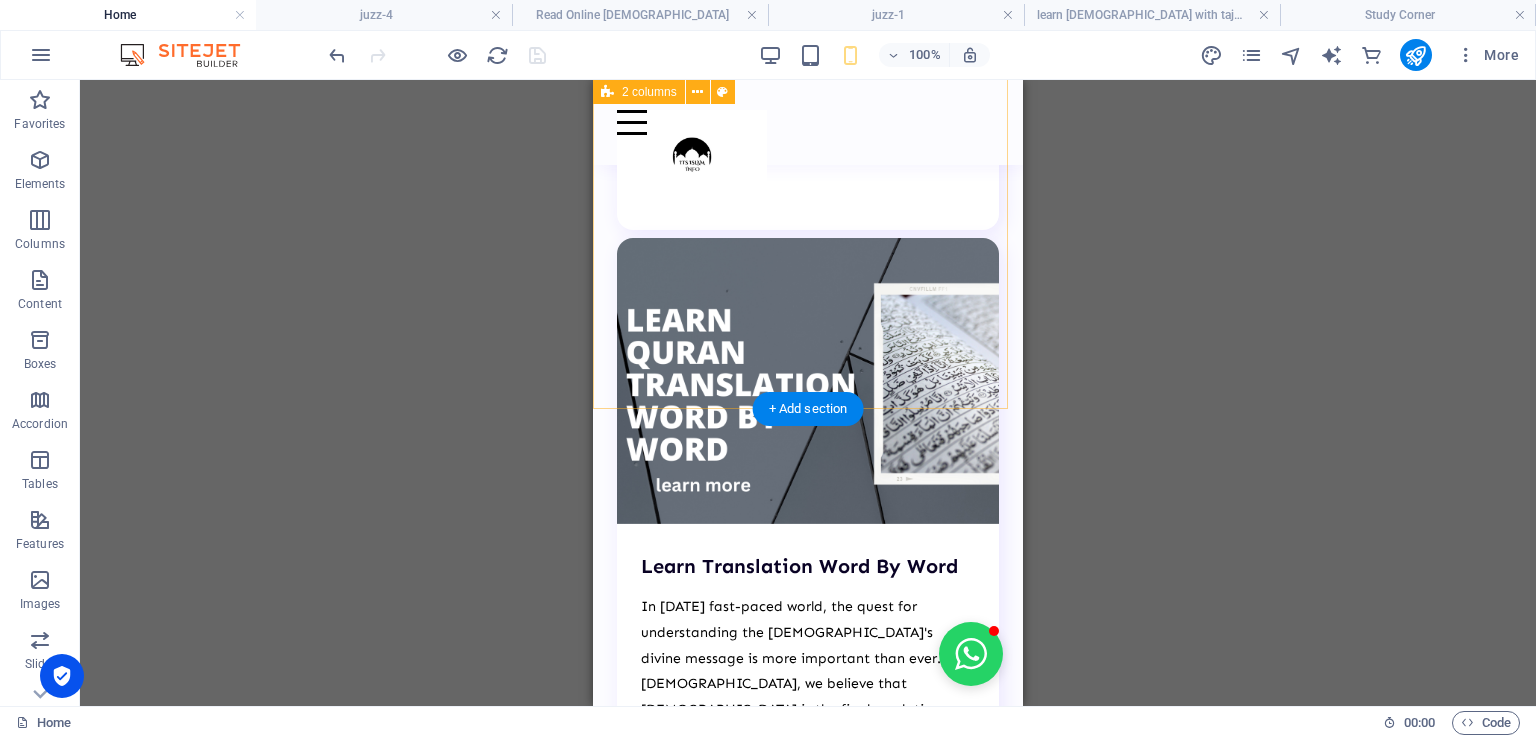 scroll, scrollTop: 7016, scrollLeft: 0, axis: vertical 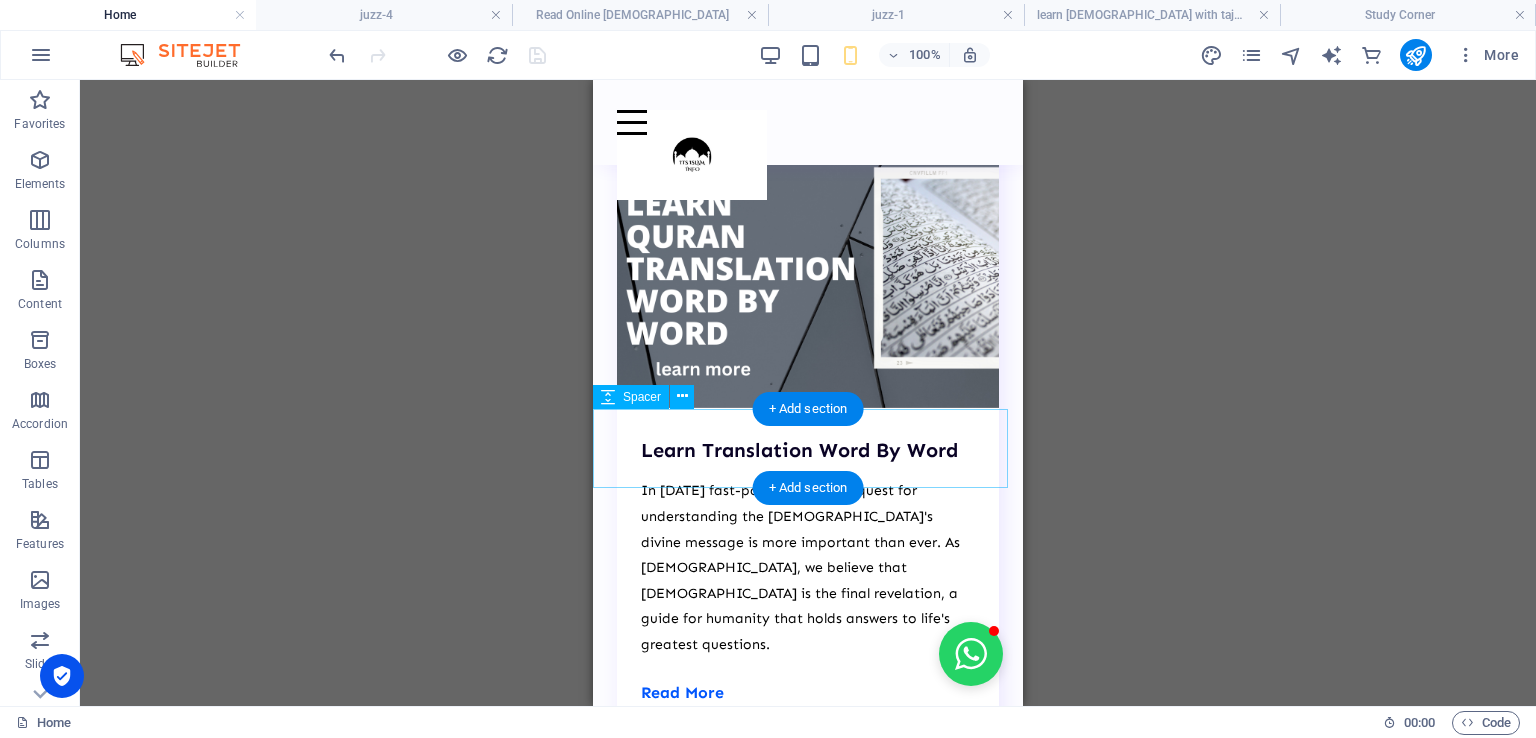 click at bounding box center [808, 1913] 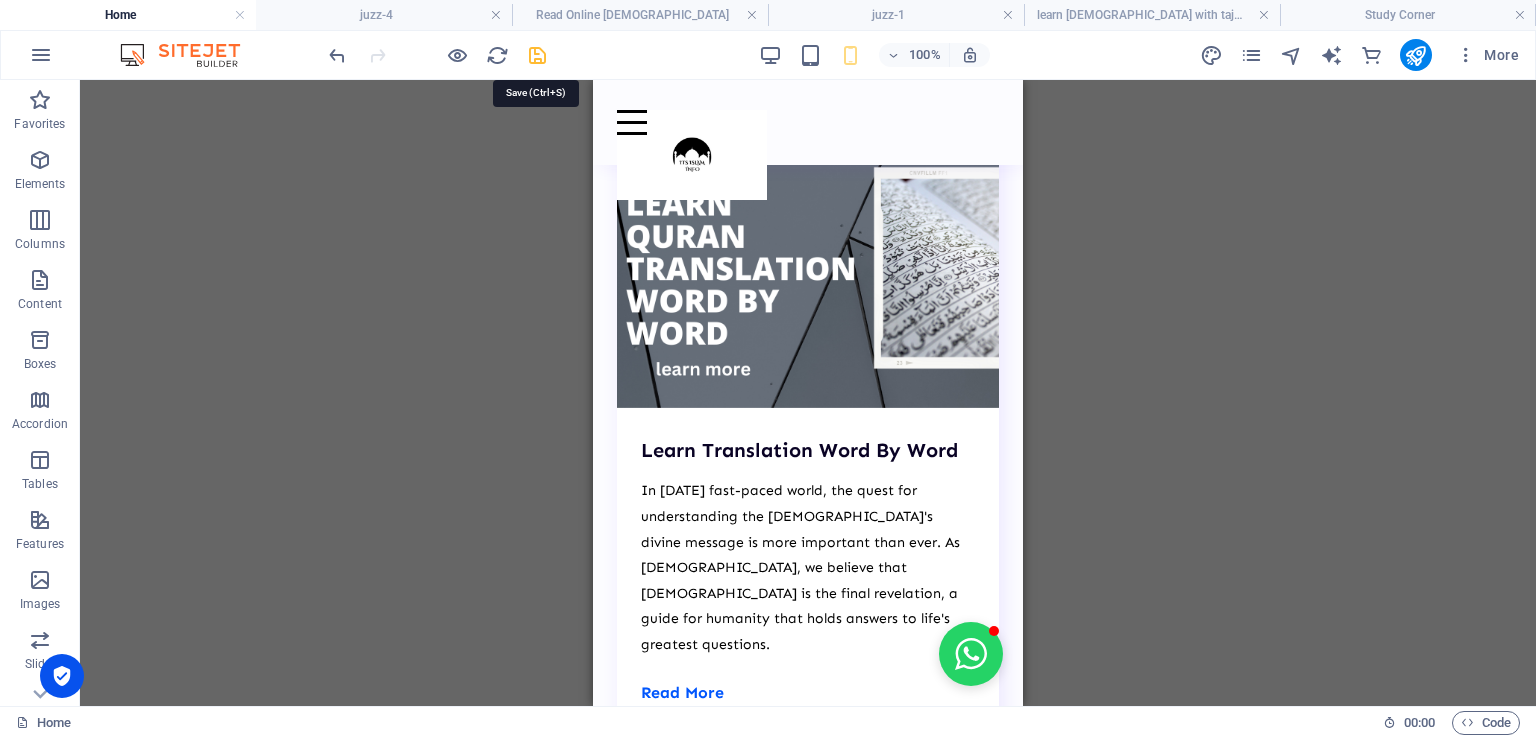 click at bounding box center (537, 55) 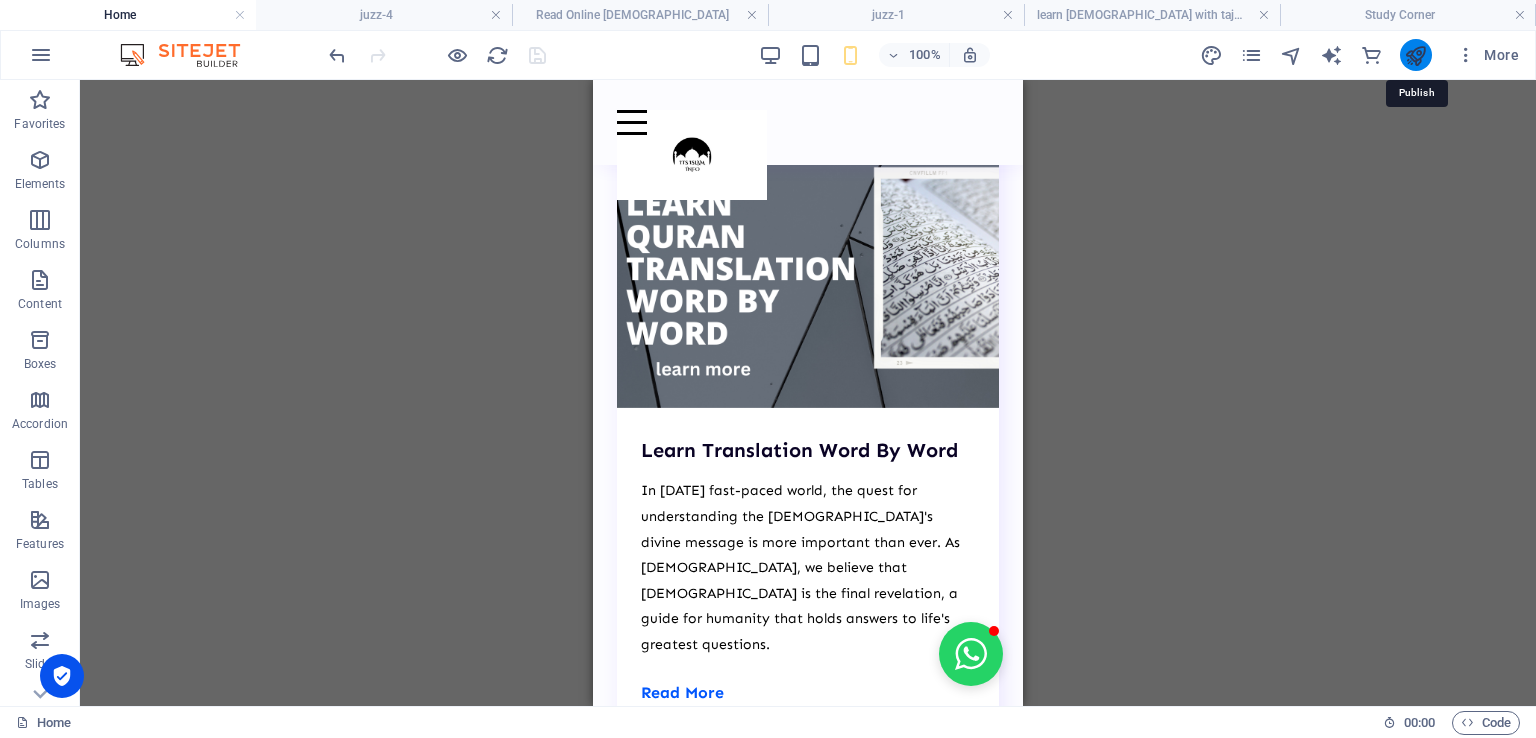 click at bounding box center (1415, 55) 